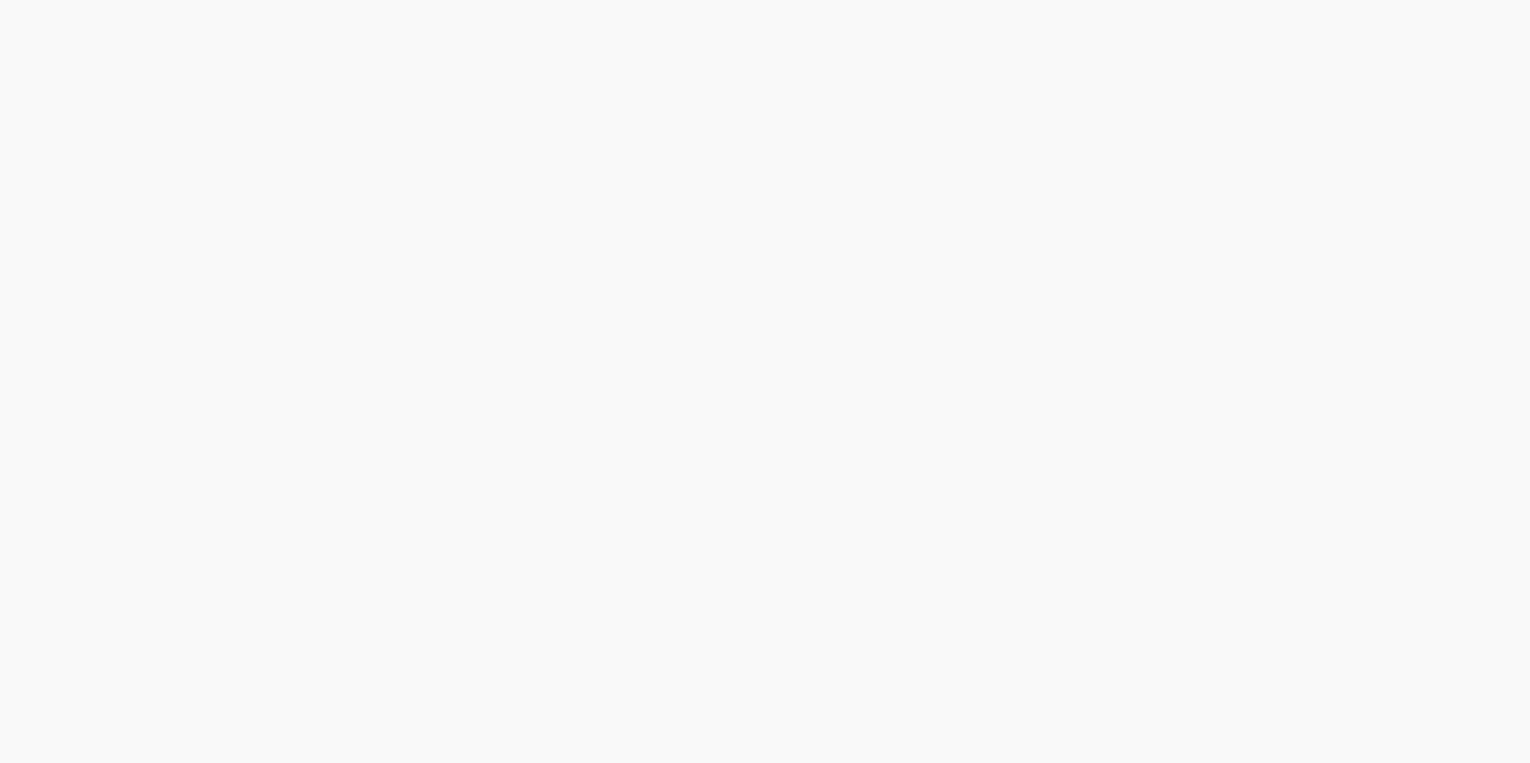 scroll, scrollTop: 0, scrollLeft: 0, axis: both 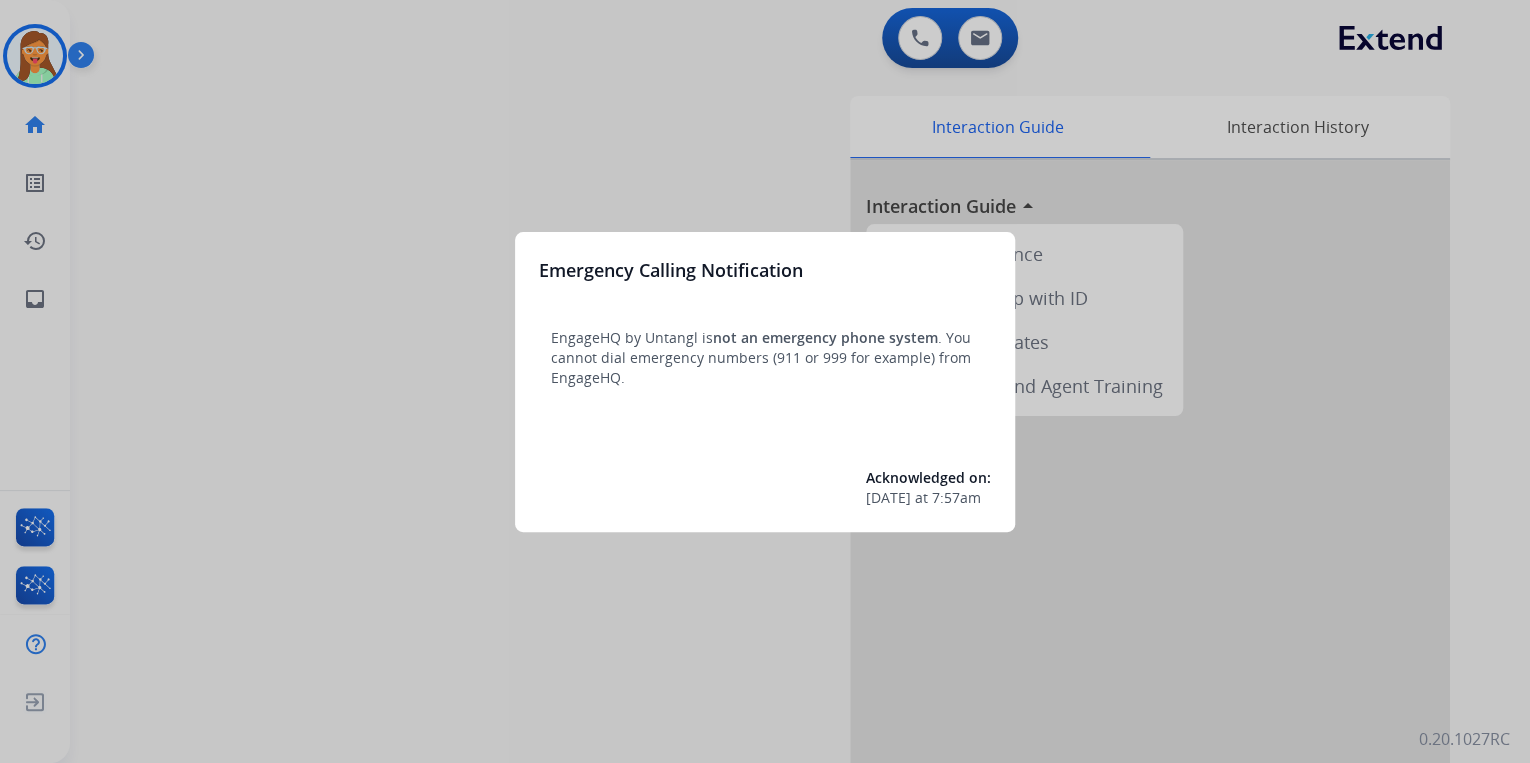 click at bounding box center (765, 381) 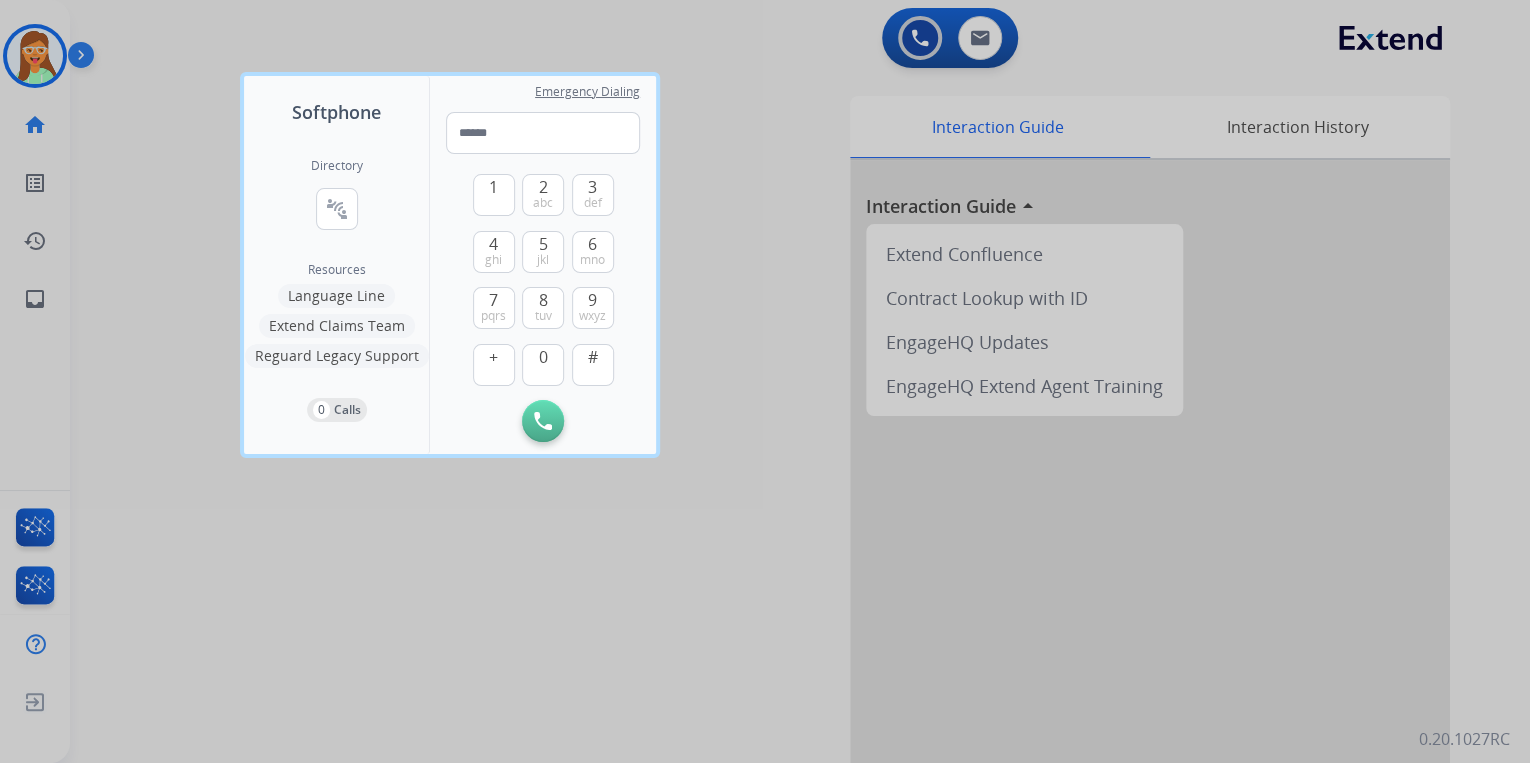 click at bounding box center (765, 381) 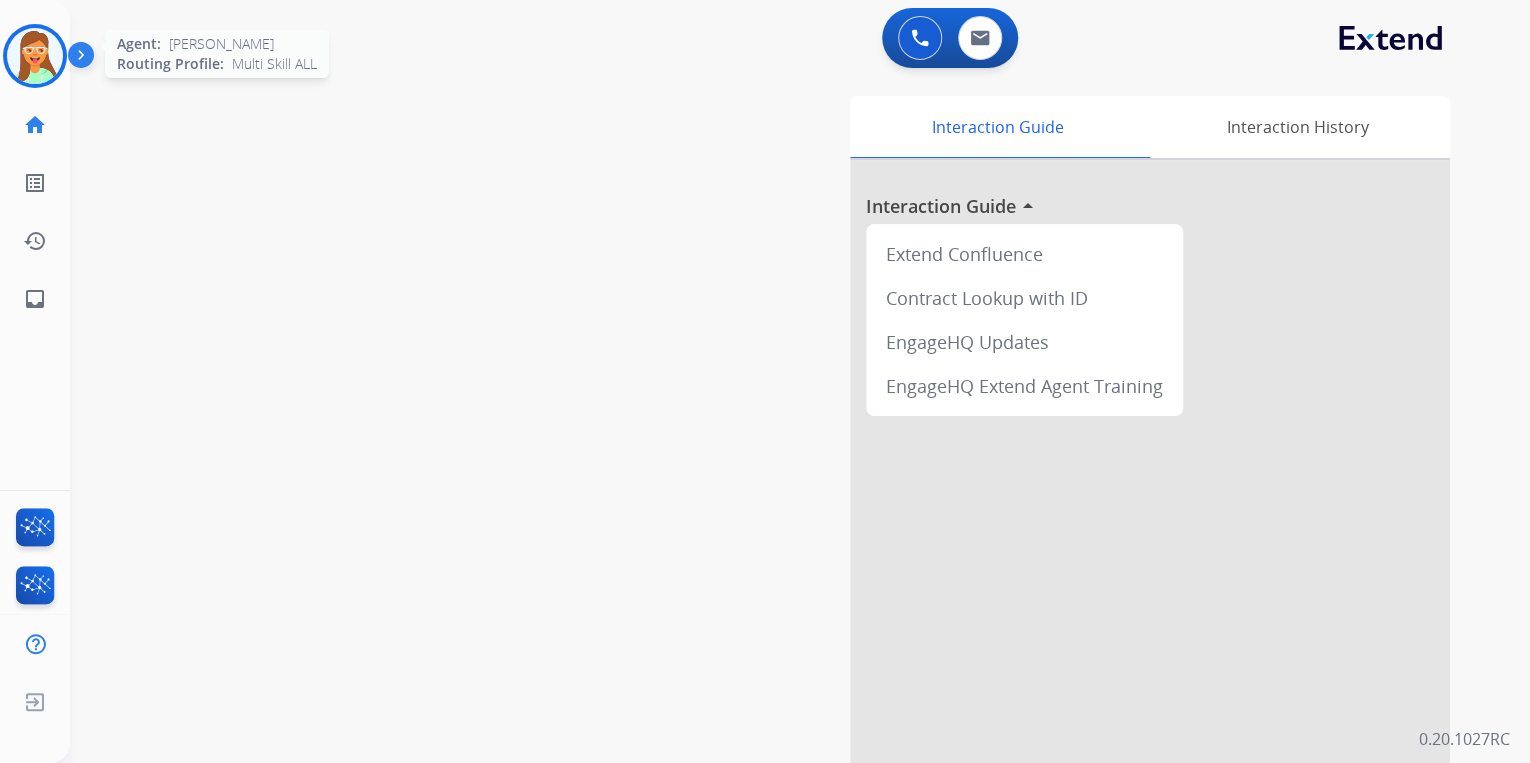 click at bounding box center (35, 56) 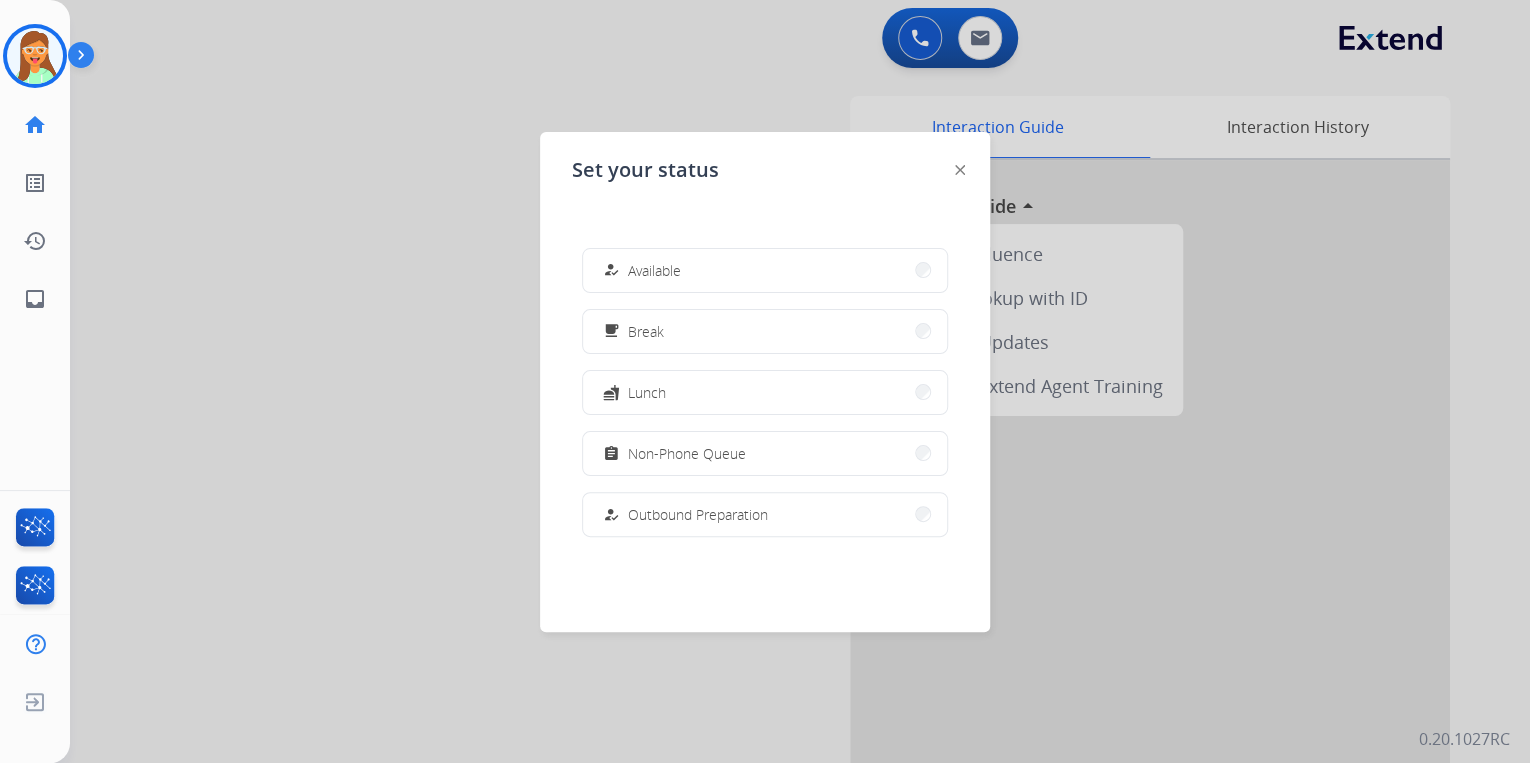 drag, startPoint x: 683, startPoint y: 264, endPoint x: 664, endPoint y: 261, distance: 19.235384 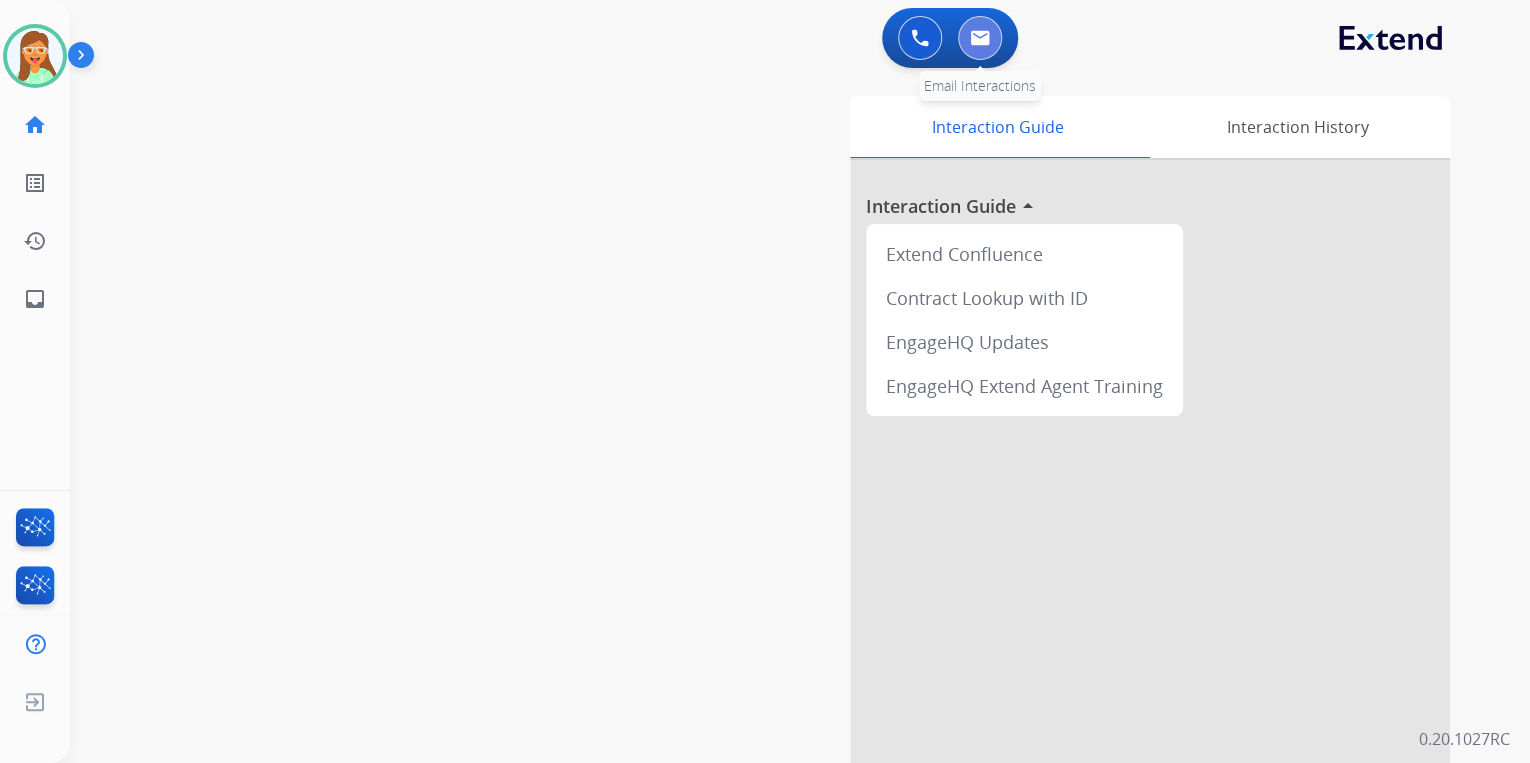 click at bounding box center [980, 38] 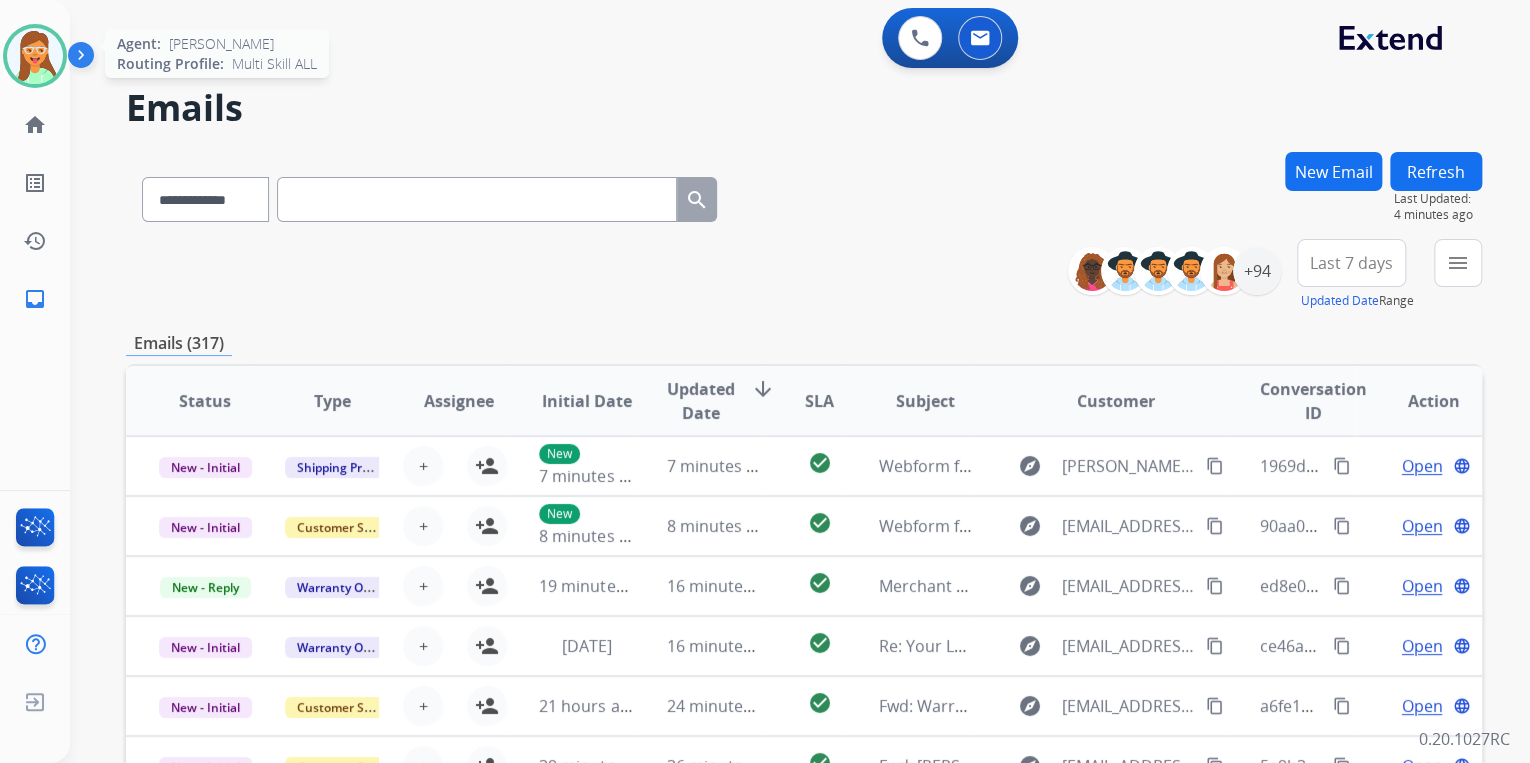 click at bounding box center [35, 56] 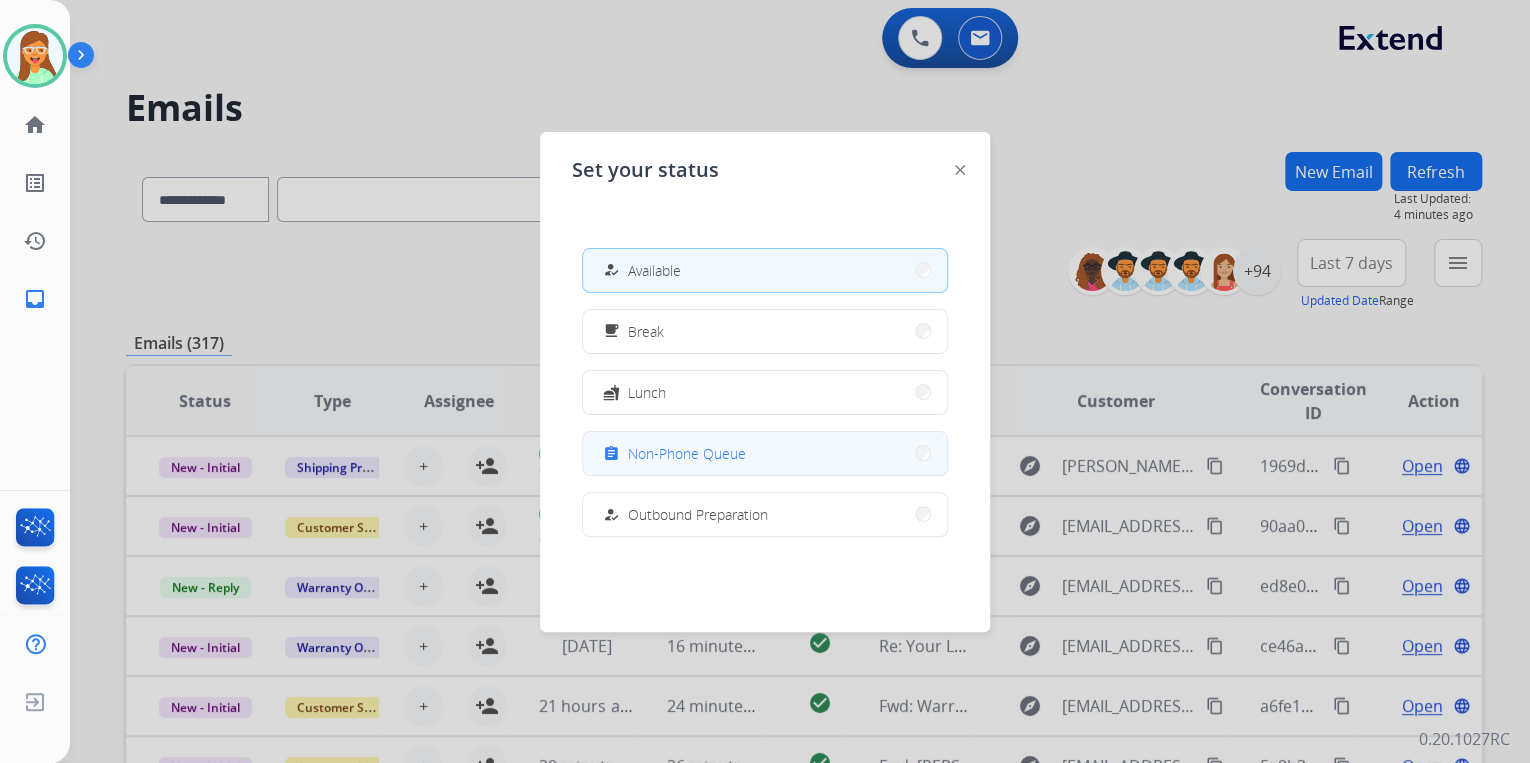 click on "Non-Phone Queue" at bounding box center (687, 453) 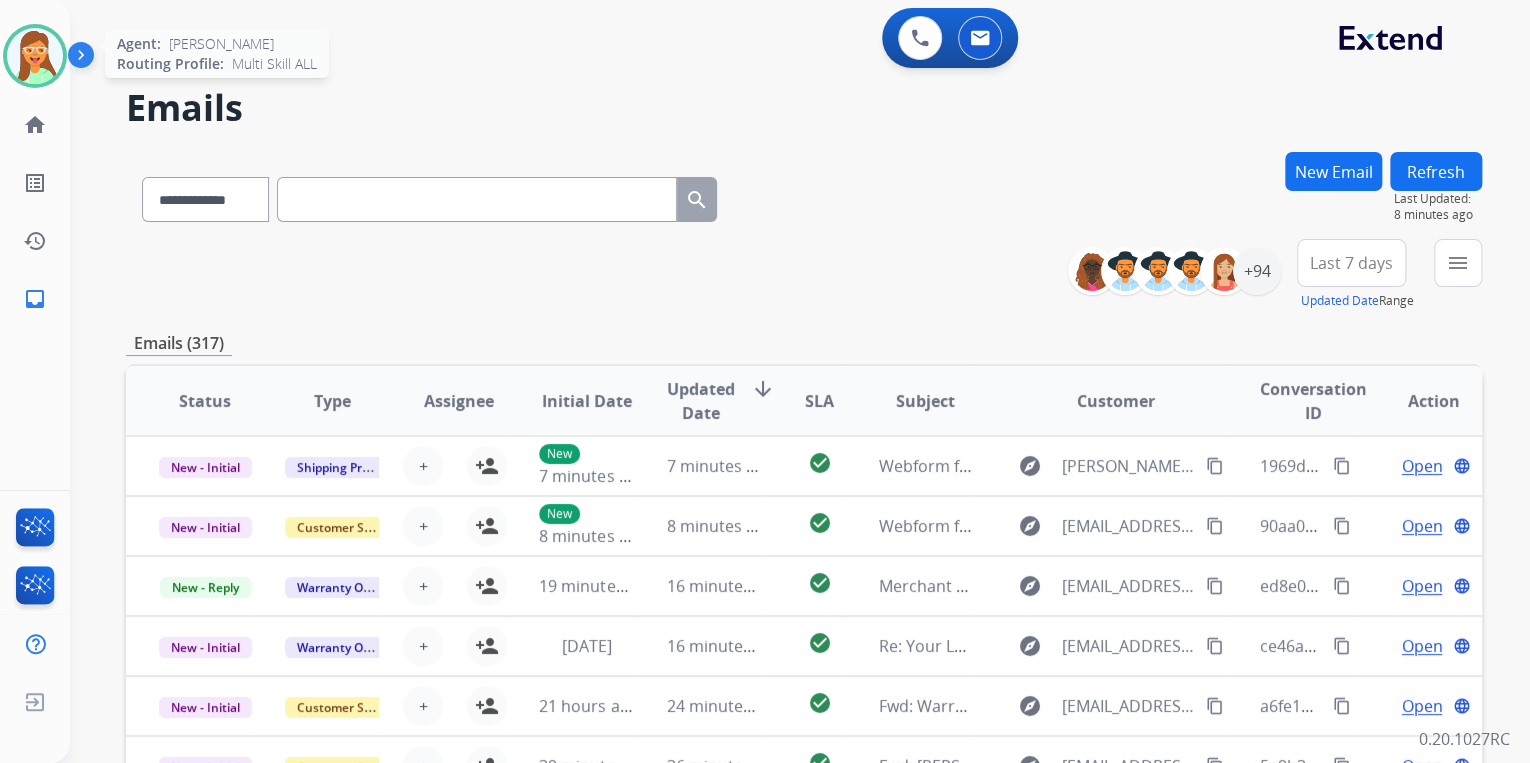 click at bounding box center [35, 56] 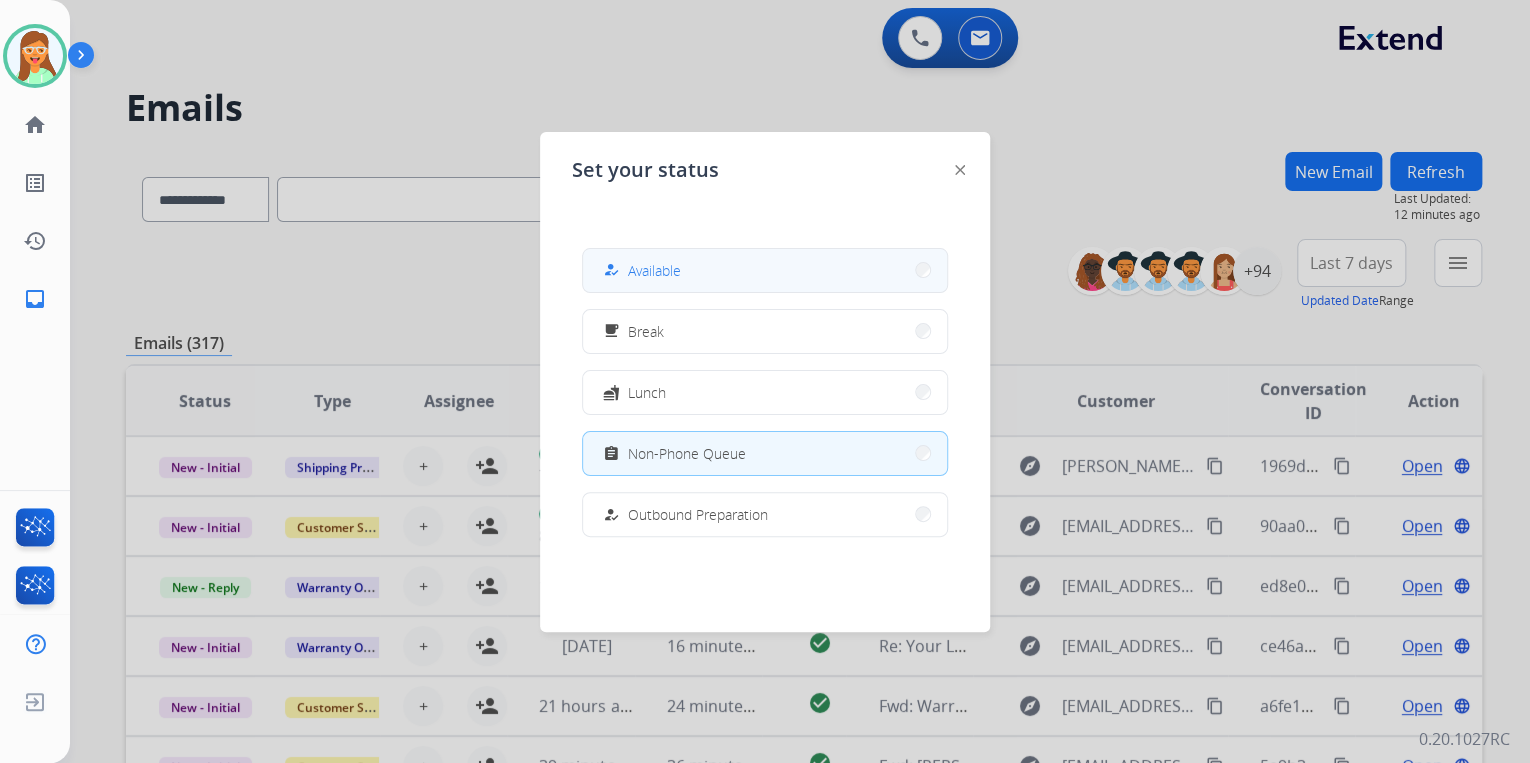 click on "how_to_reg Available" at bounding box center (765, 270) 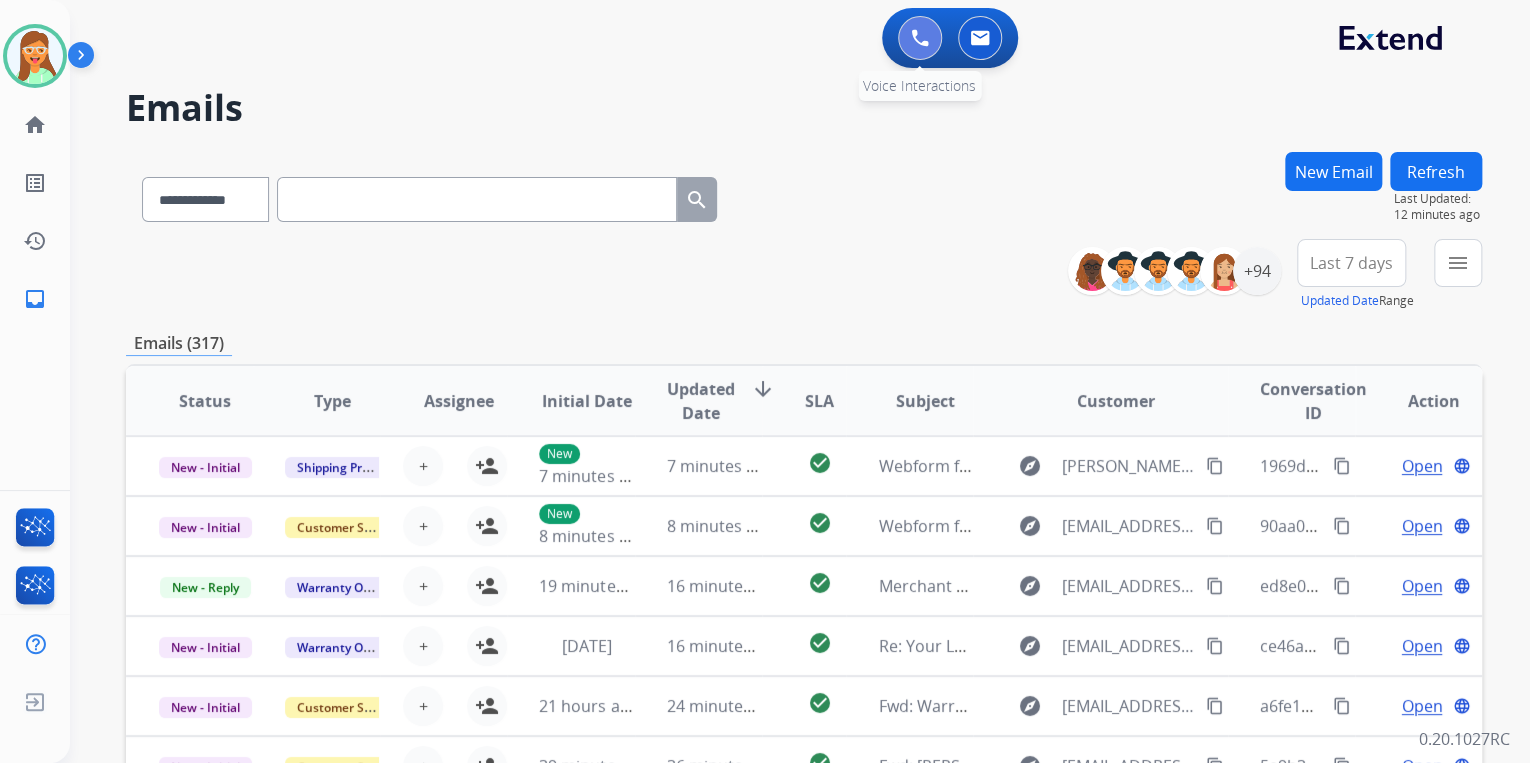 click at bounding box center (920, 38) 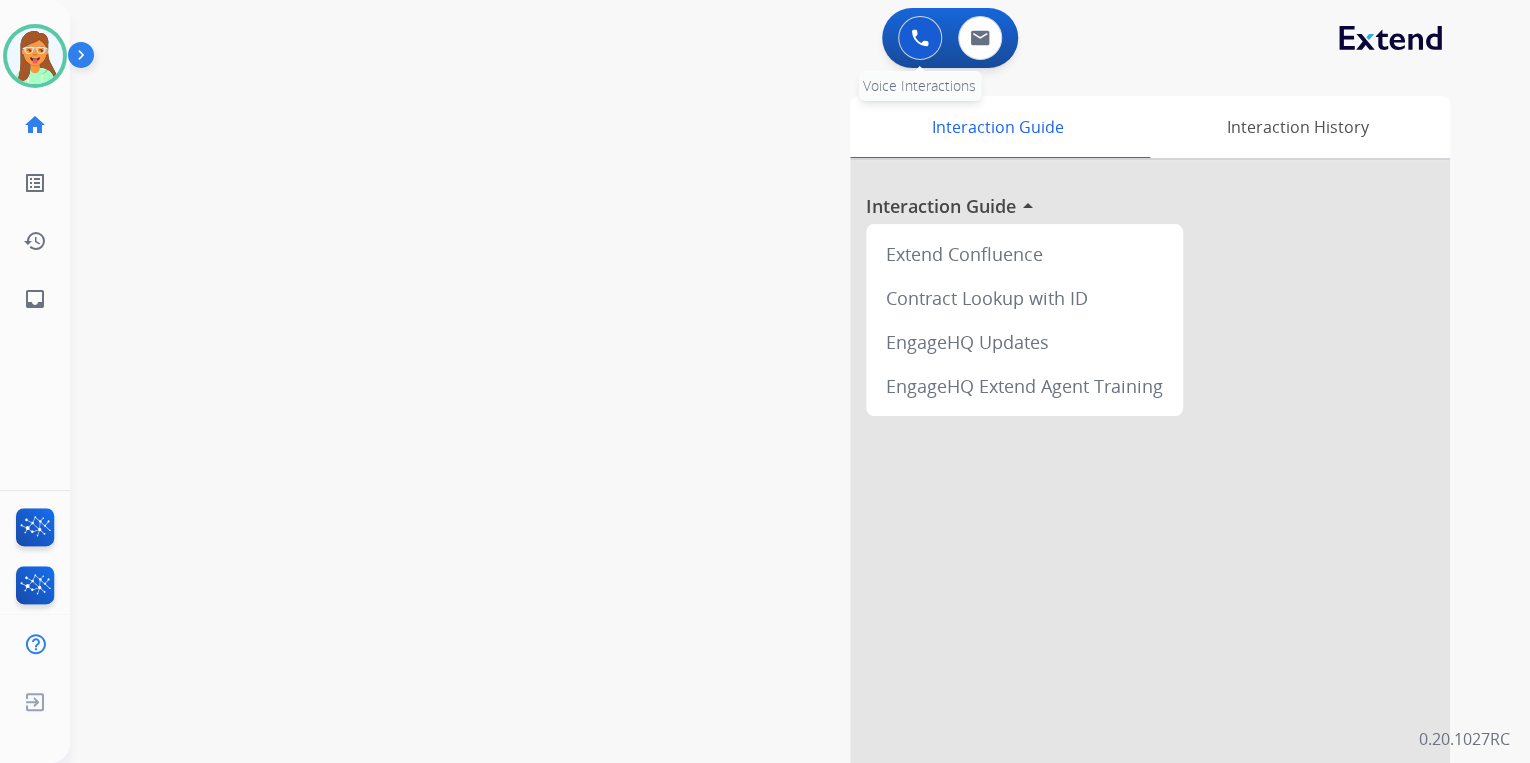 click at bounding box center [920, 38] 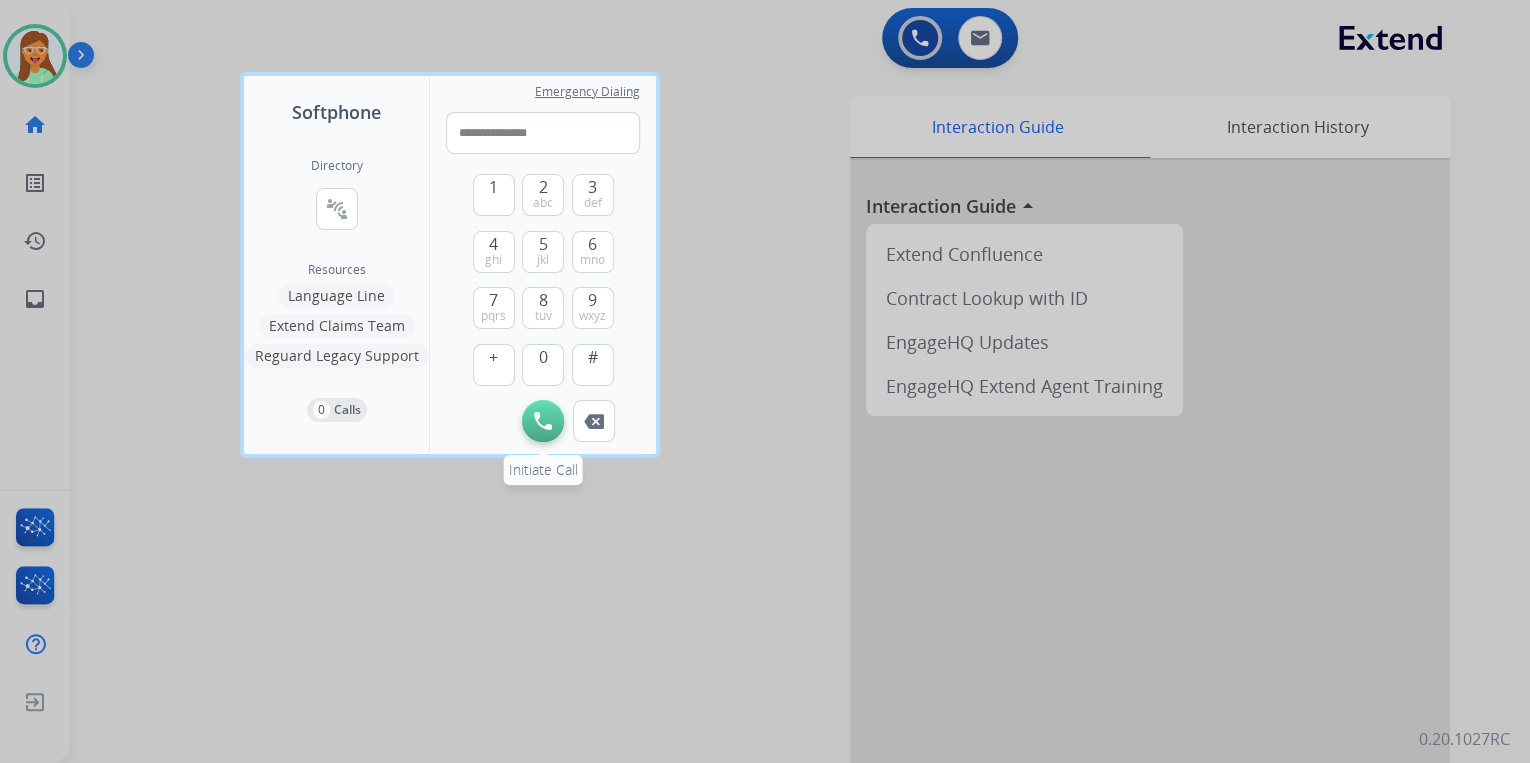 type on "**********" 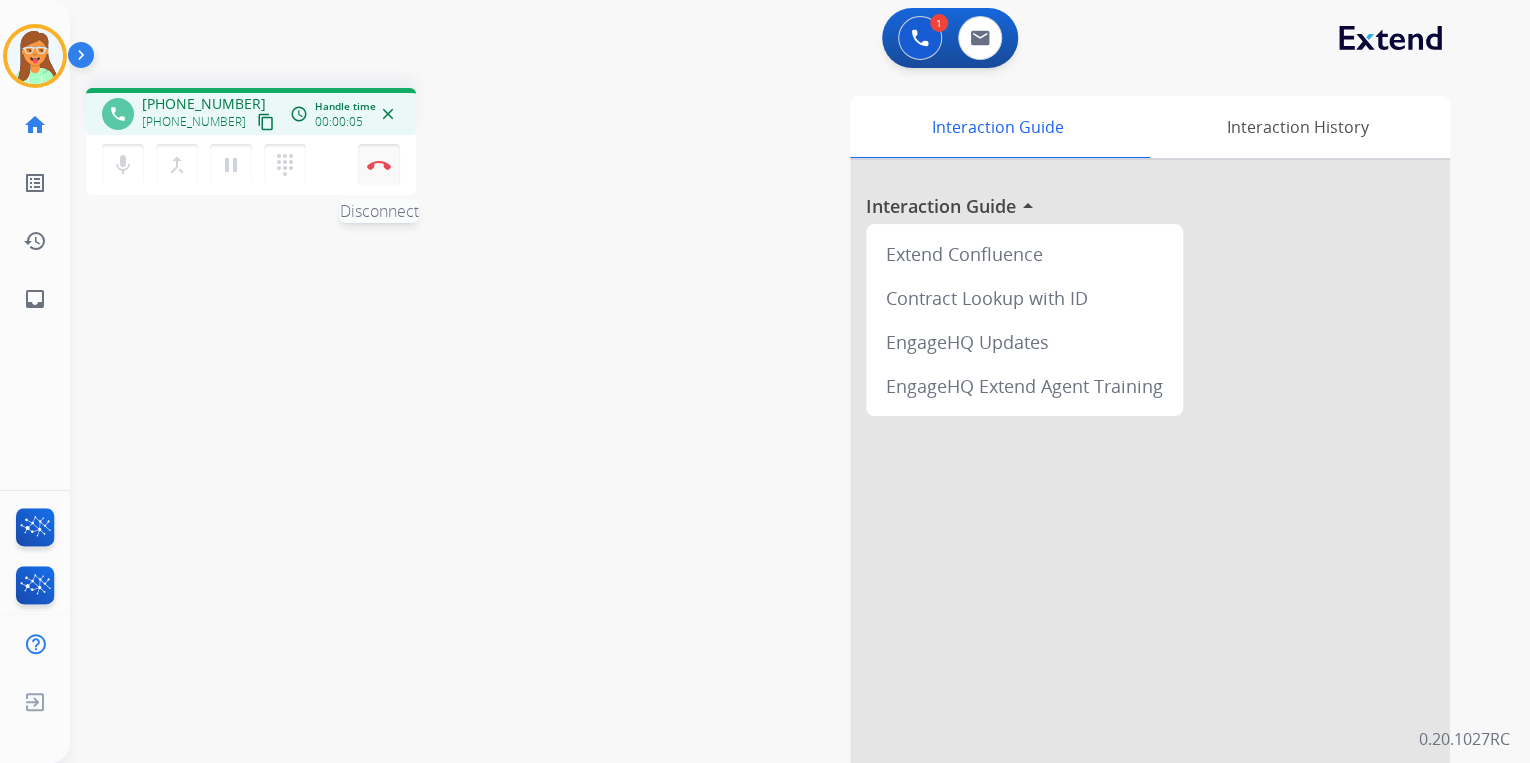 click on "Disconnect" at bounding box center [379, 165] 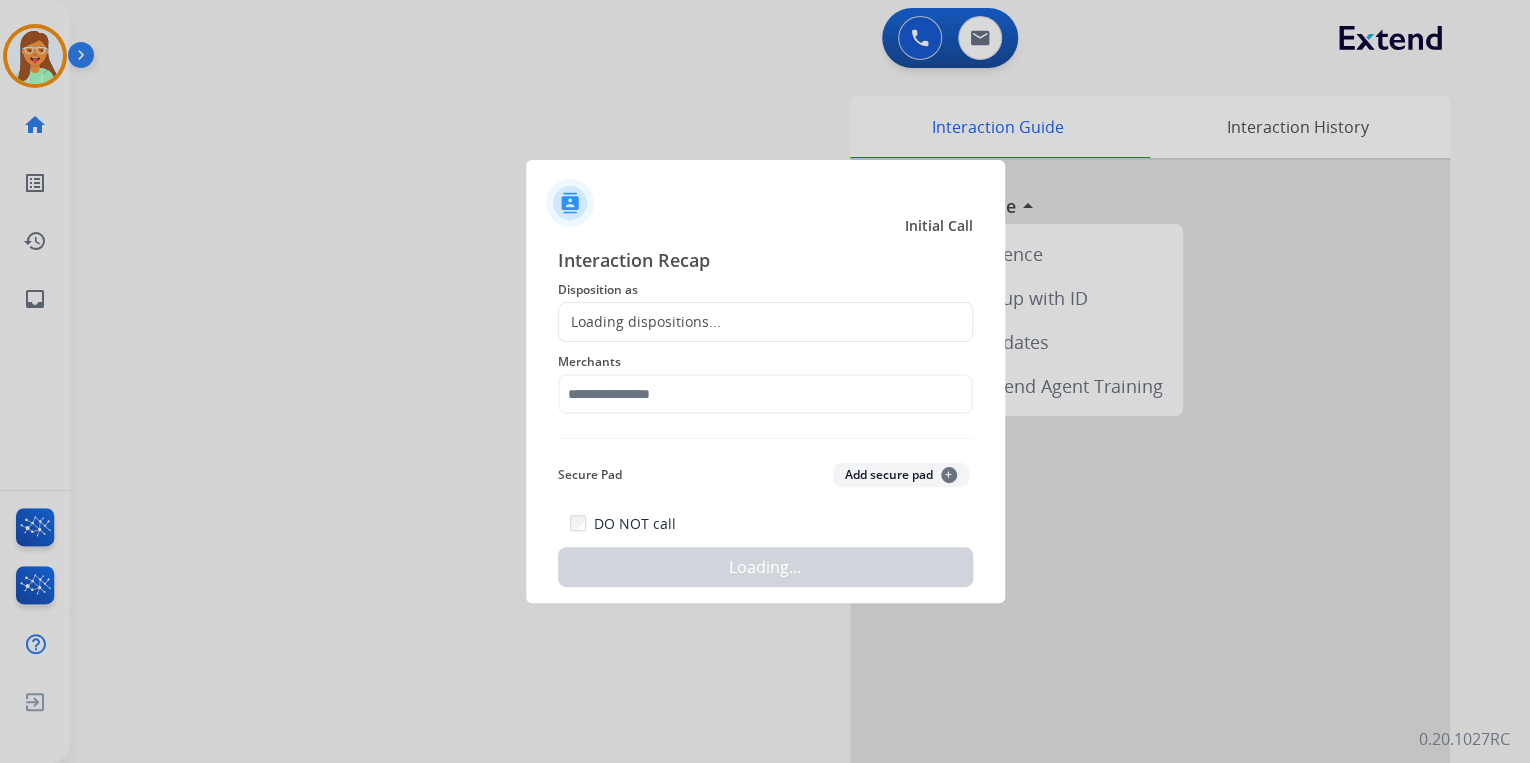 click on "Loading dispositions..." 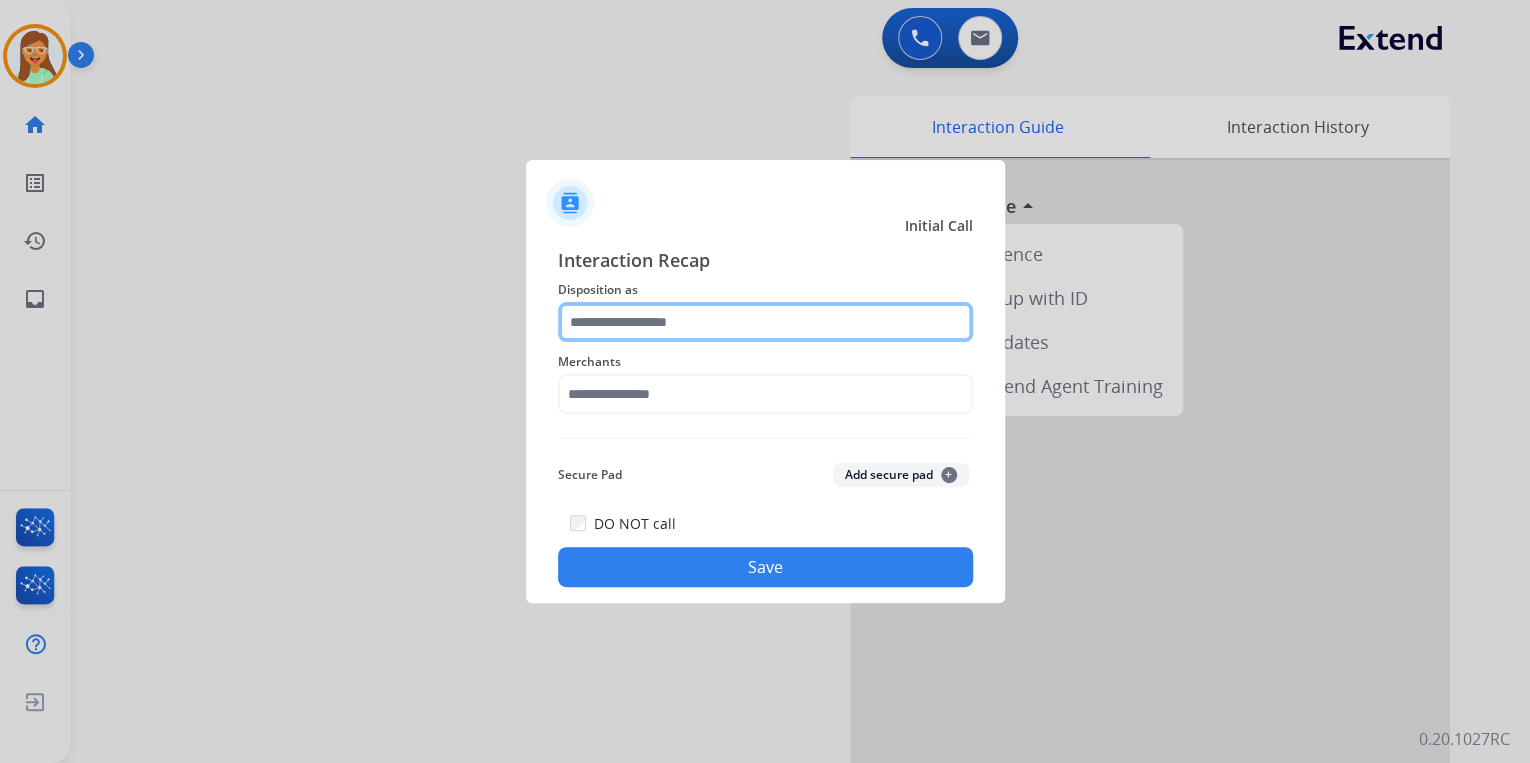 click 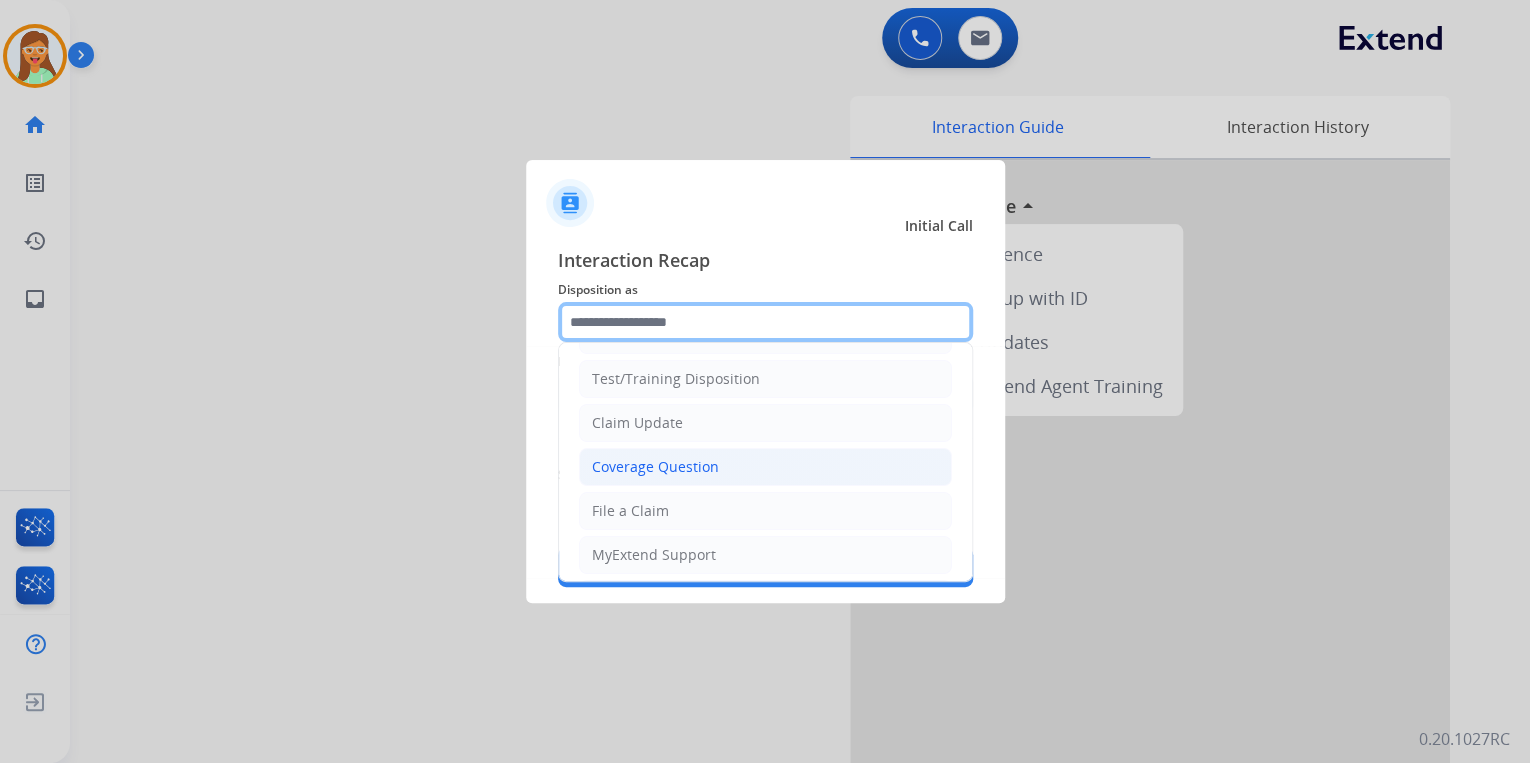 scroll, scrollTop: 80, scrollLeft: 0, axis: vertical 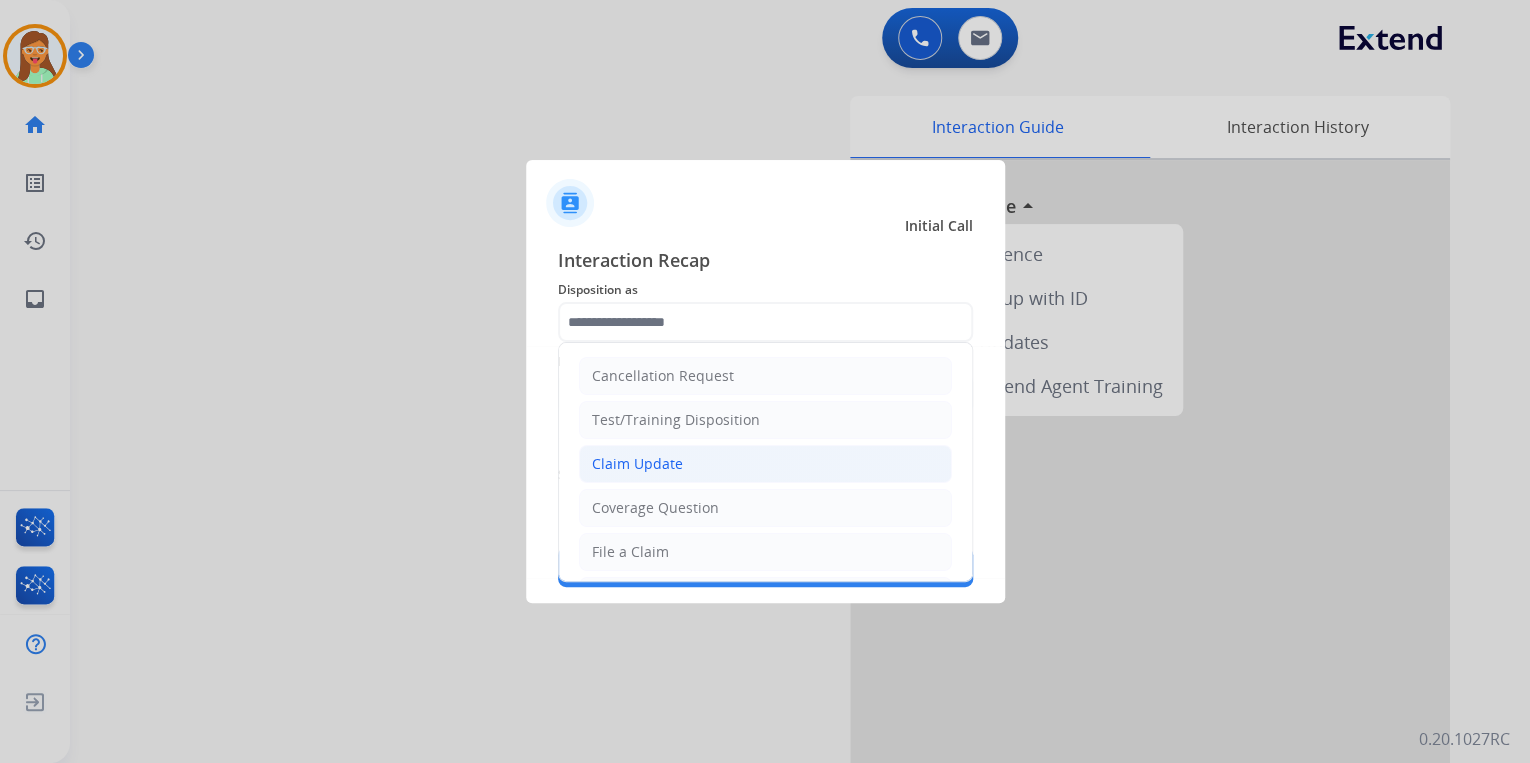 click on "Claim Update" 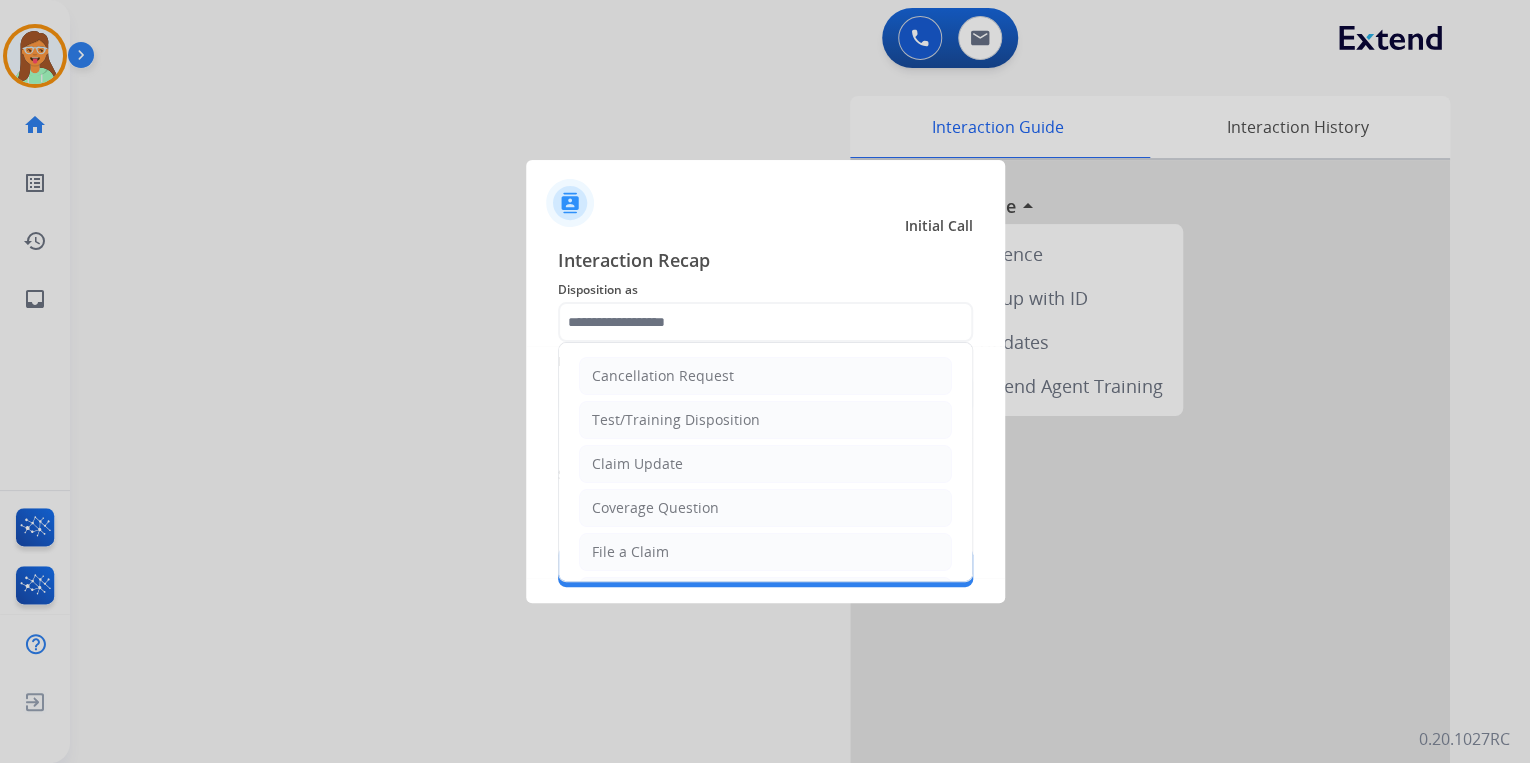 type on "**********" 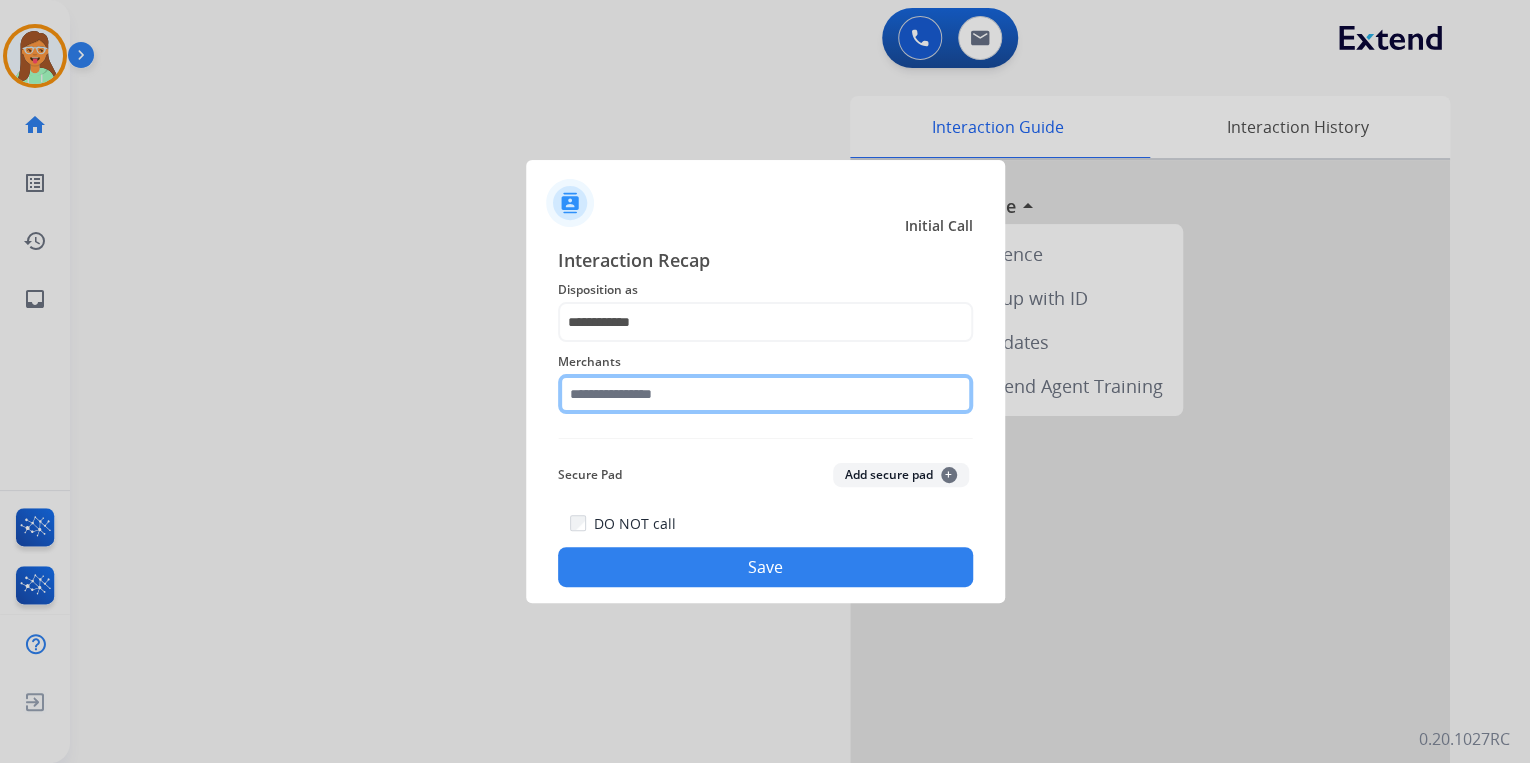 click 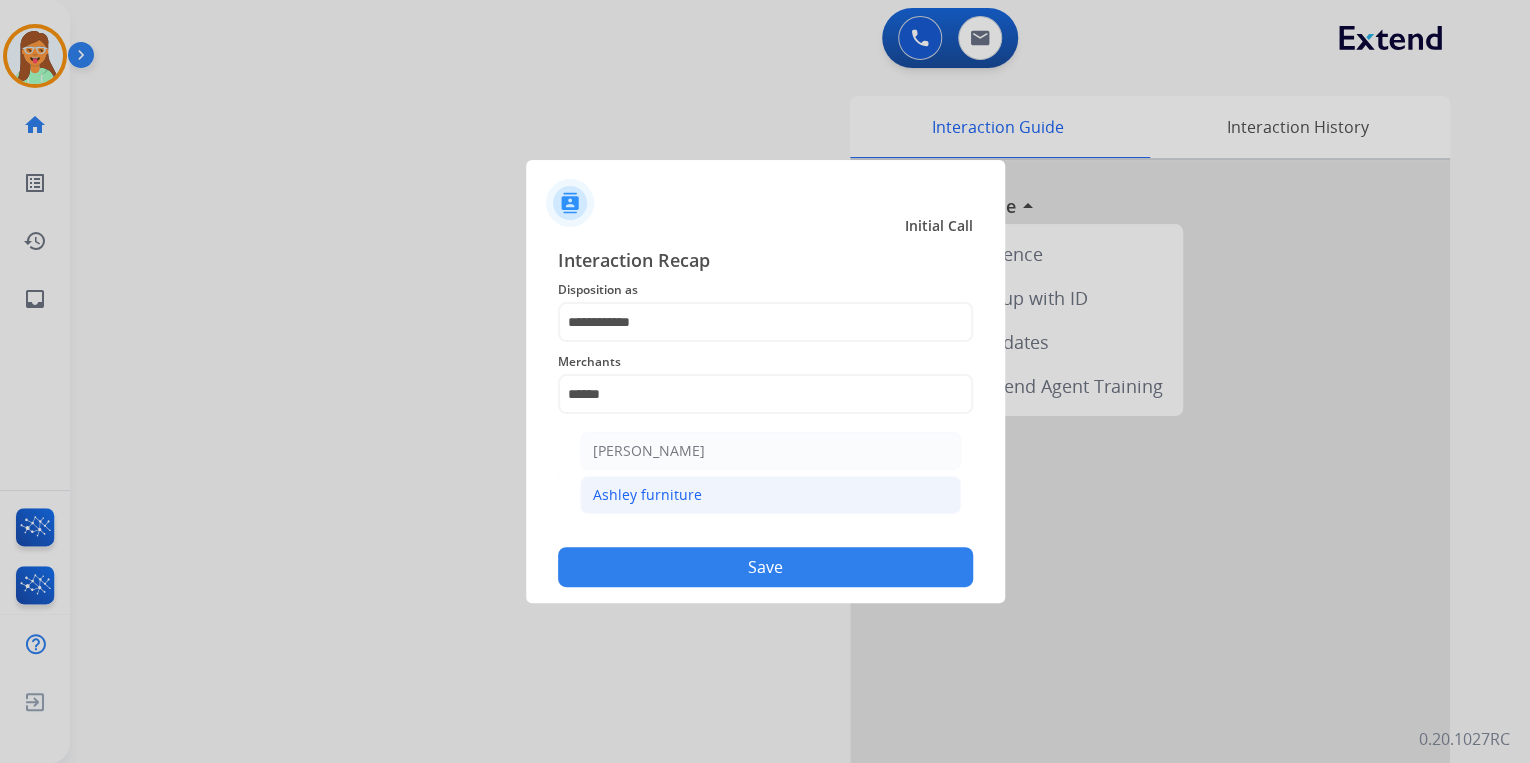 click on "Ashley furniture" 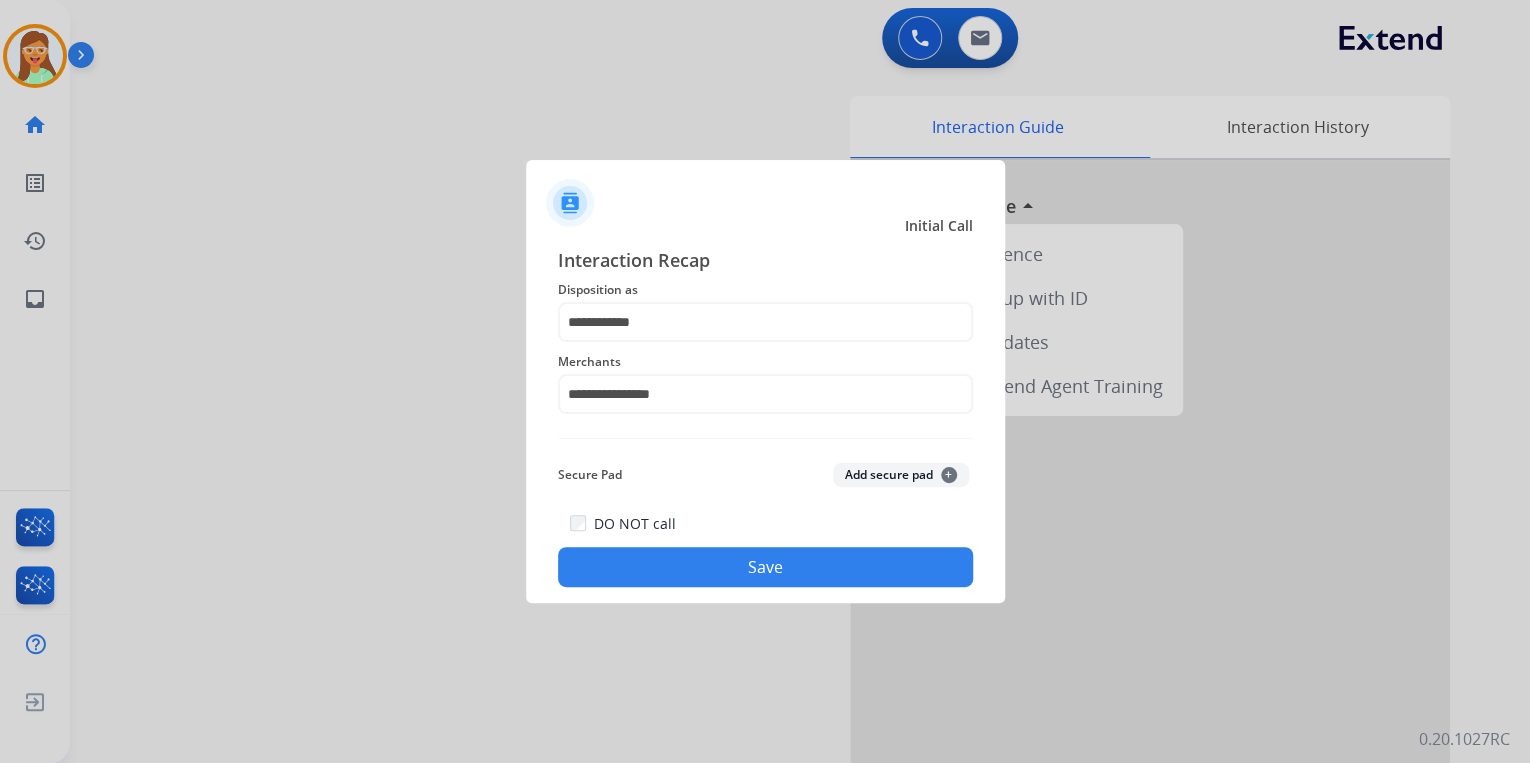 click on "Save" 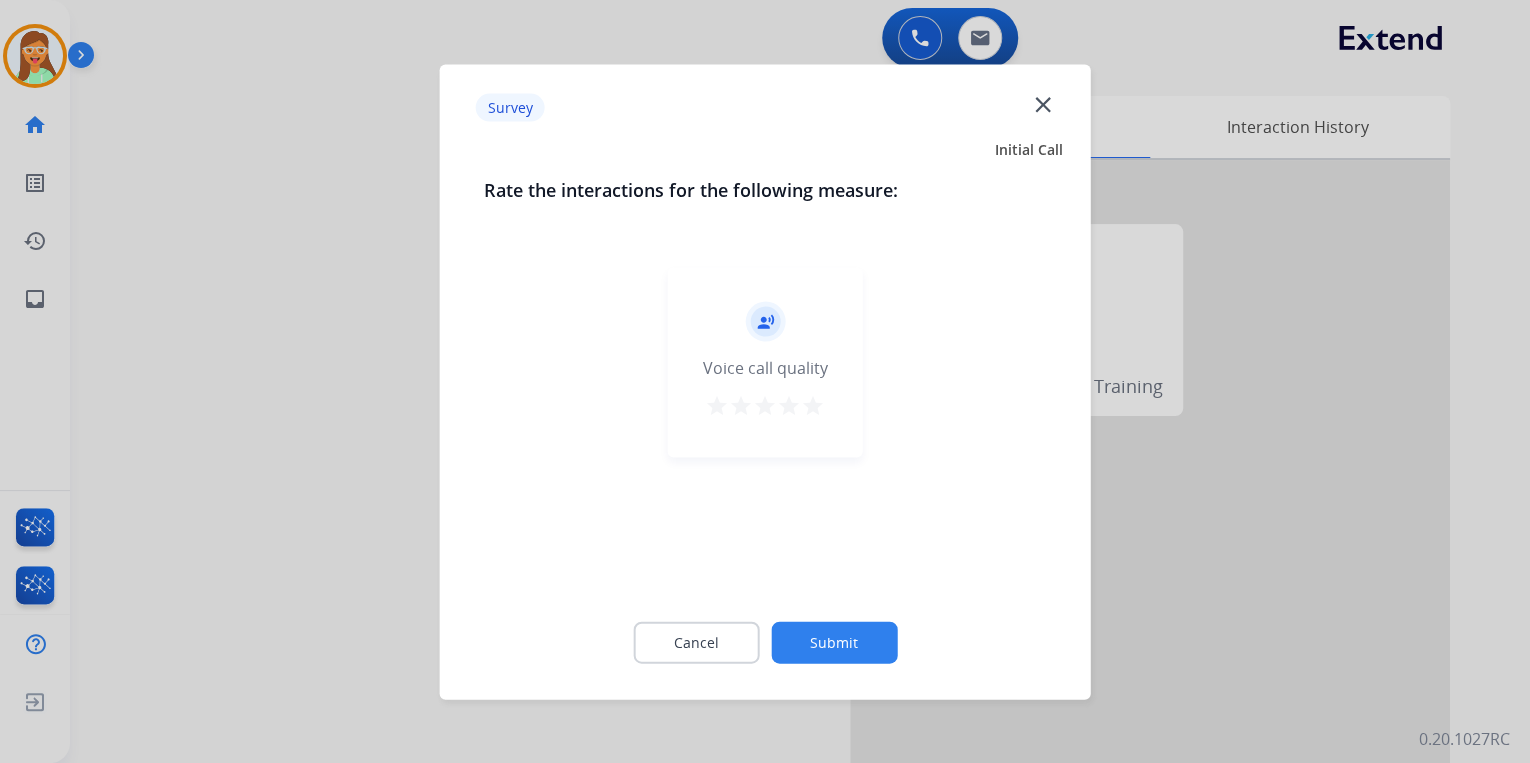 click on "star" at bounding box center [813, 405] 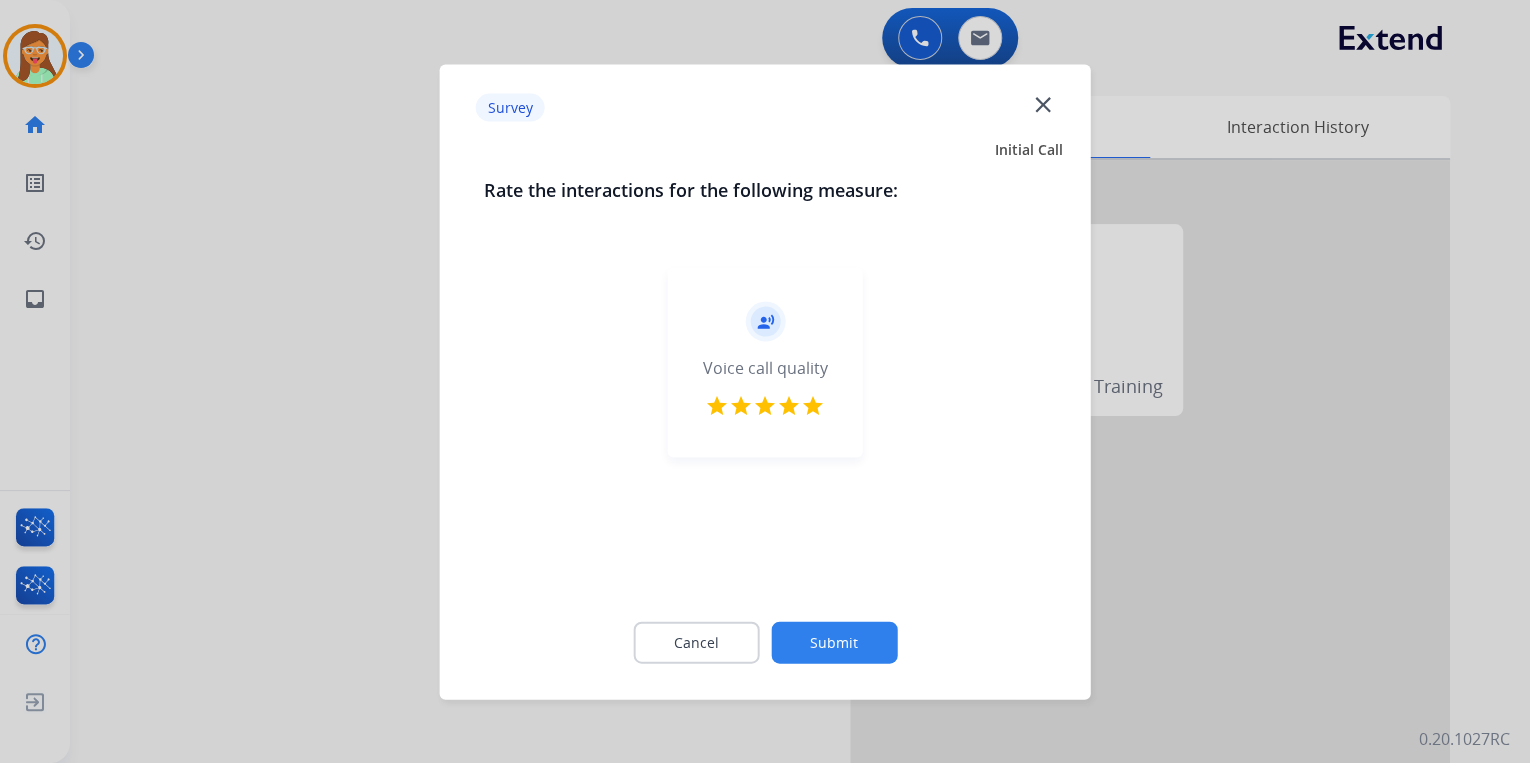 click on "Submit" 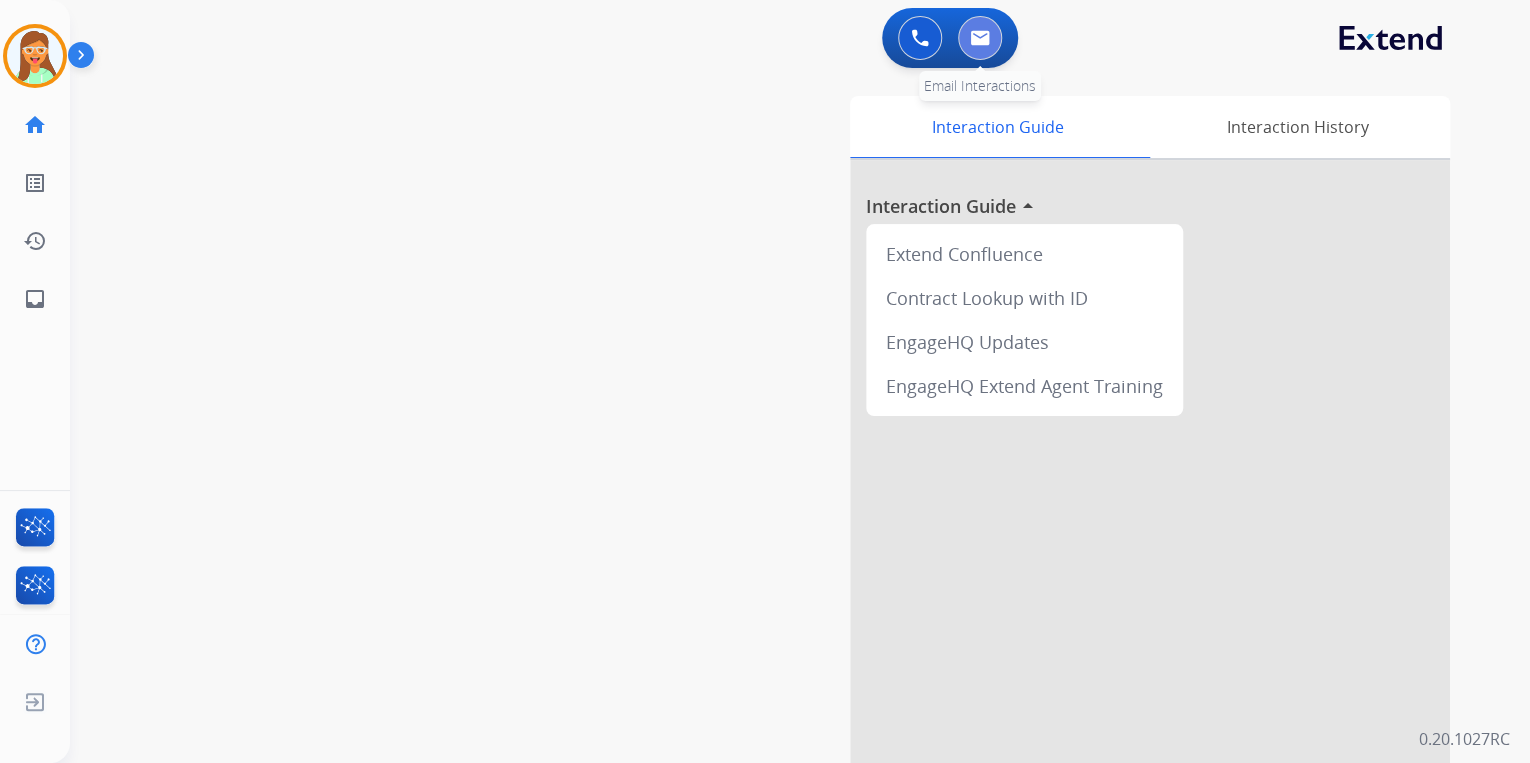 click at bounding box center (980, 38) 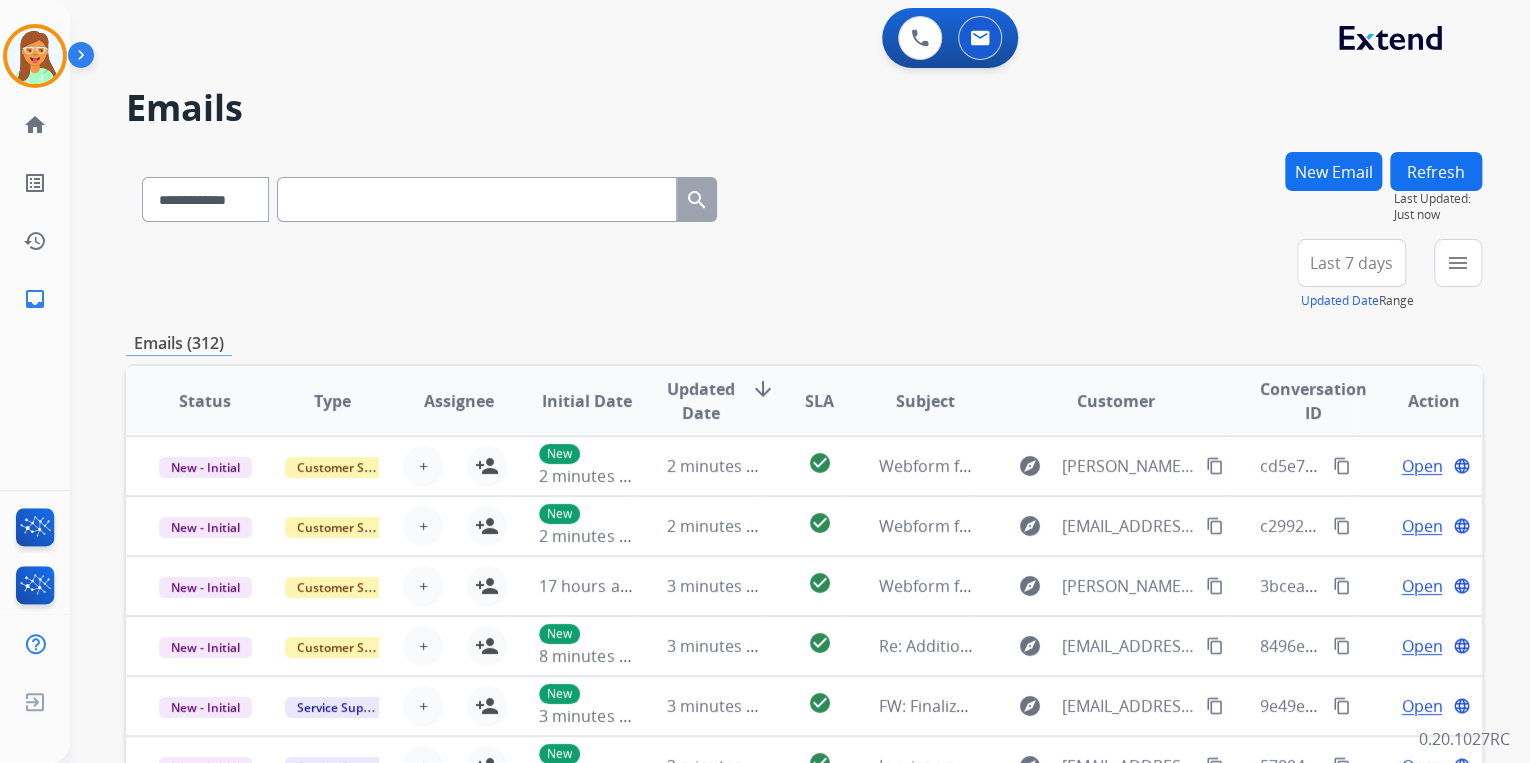 click on "New Email" at bounding box center (1333, 171) 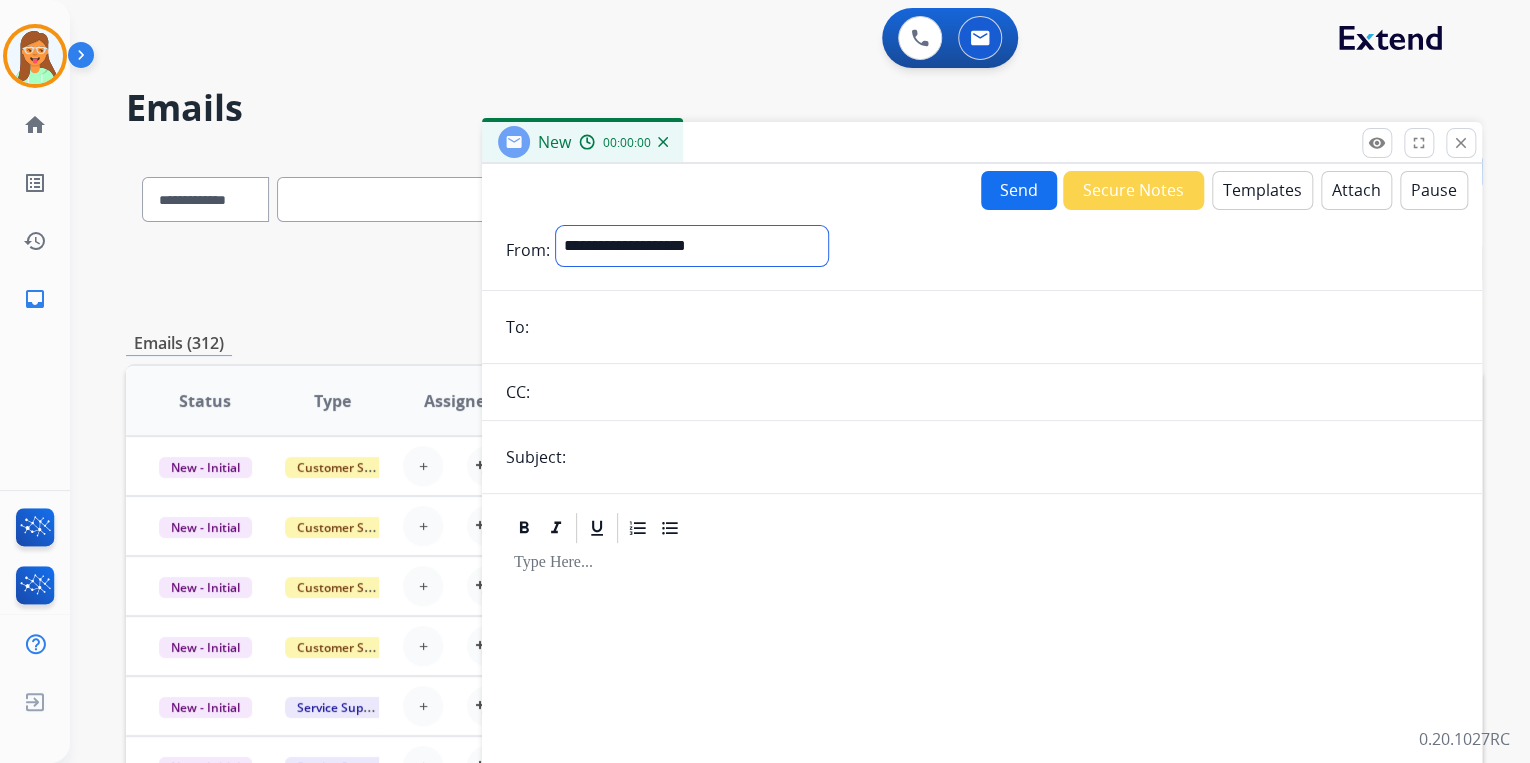 drag, startPoint x: 652, startPoint y: 253, endPoint x: 645, endPoint y: 264, distance: 13.038404 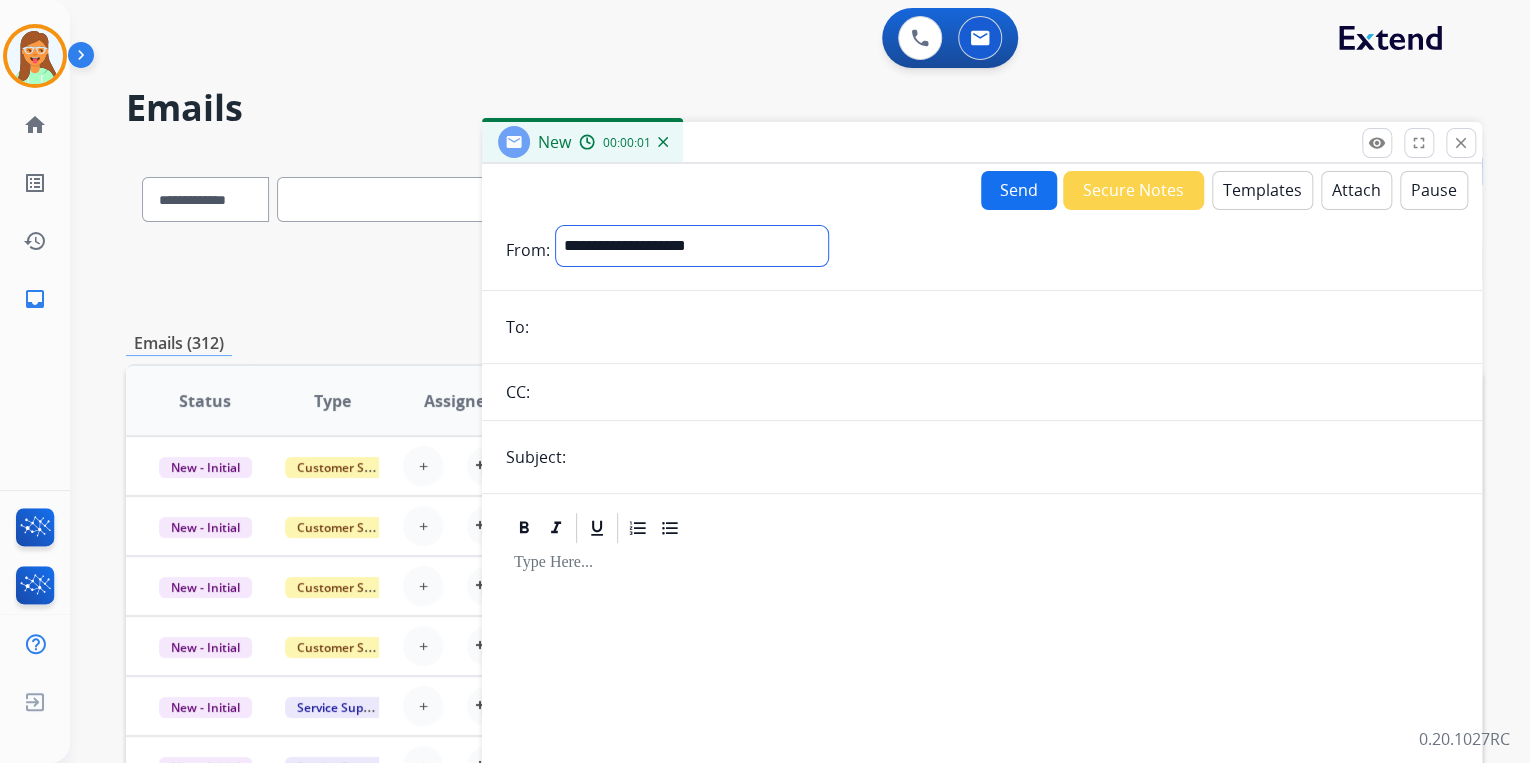 select on "**********" 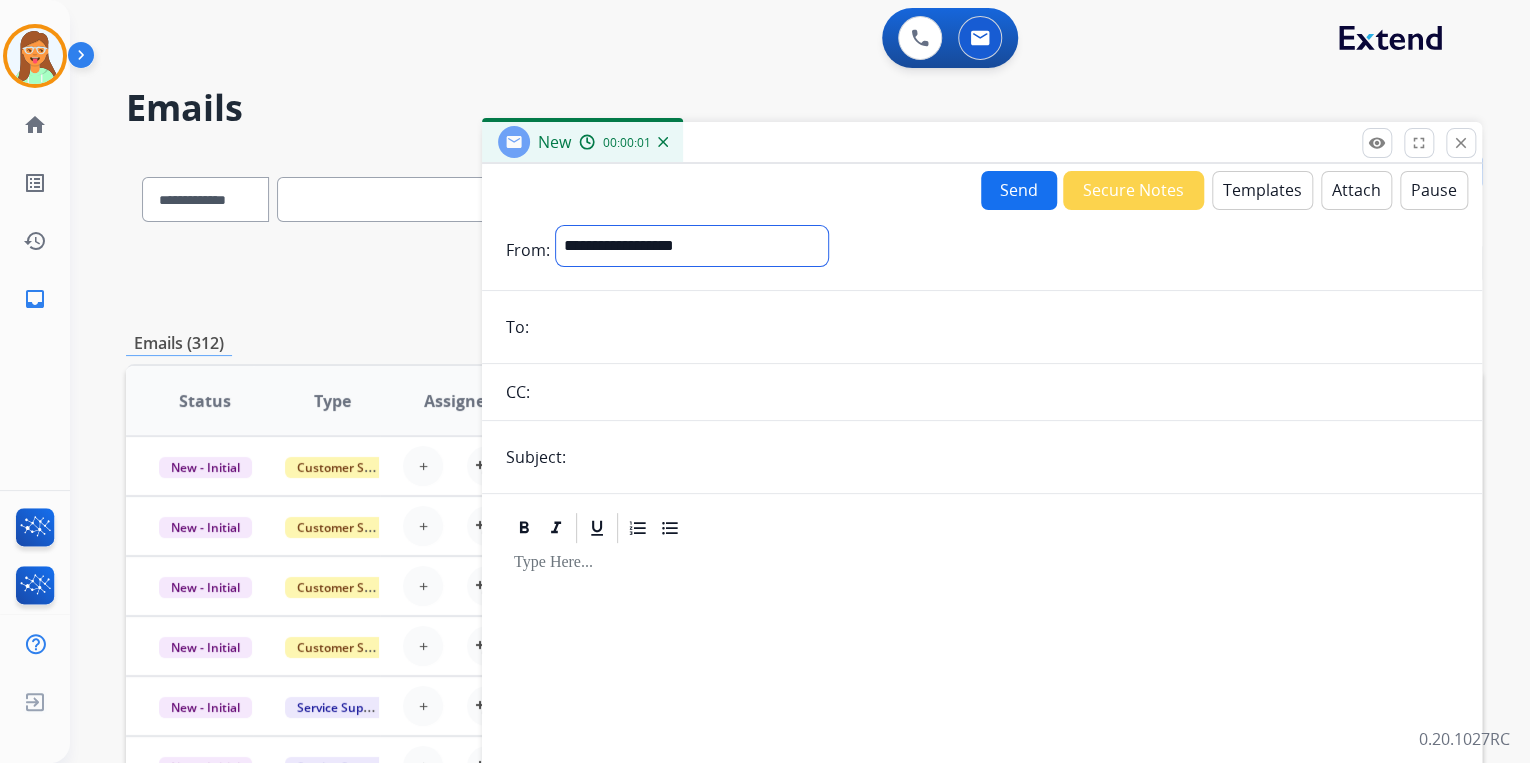 click on "**********" at bounding box center (692, 246) 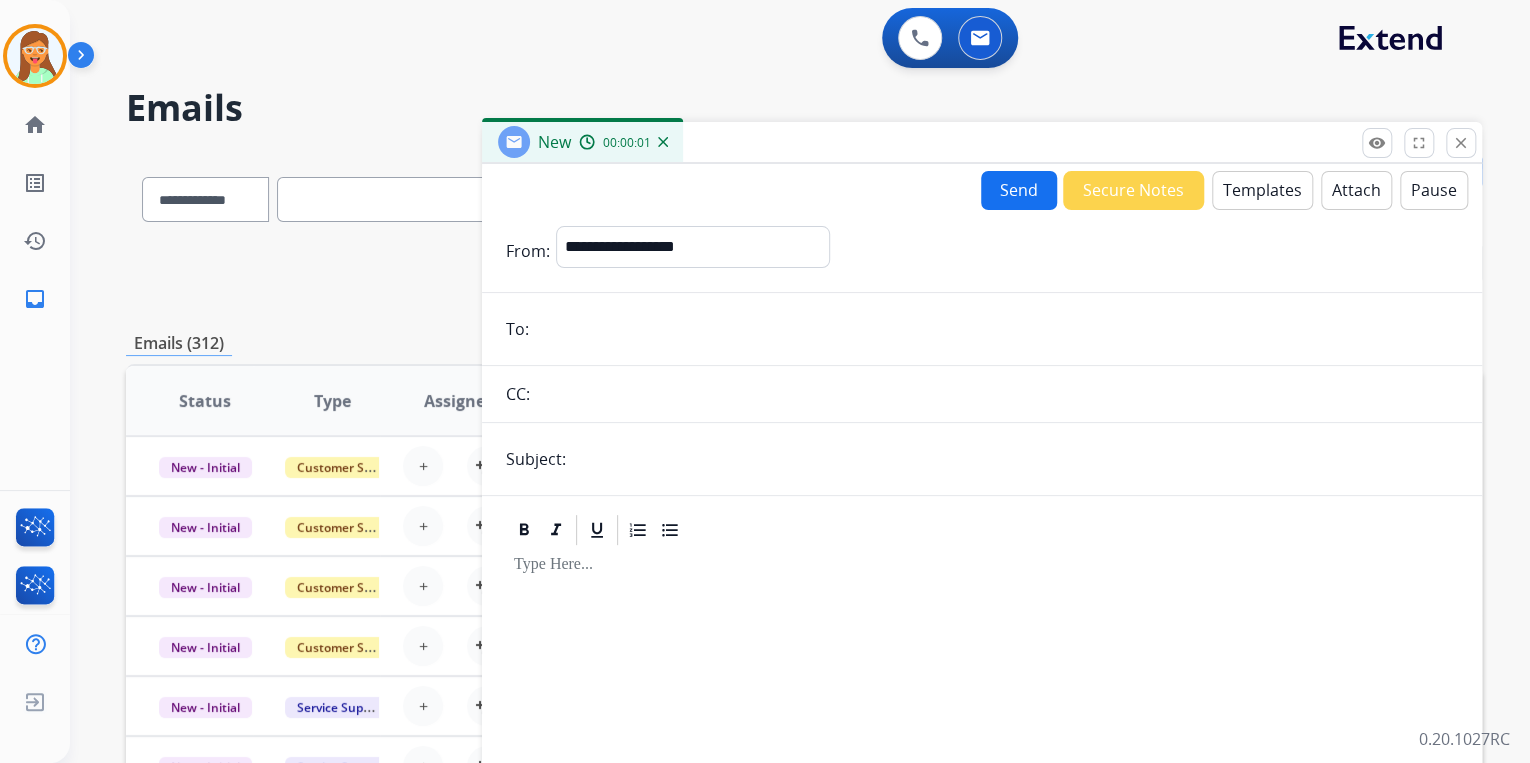 click at bounding box center [996, 329] 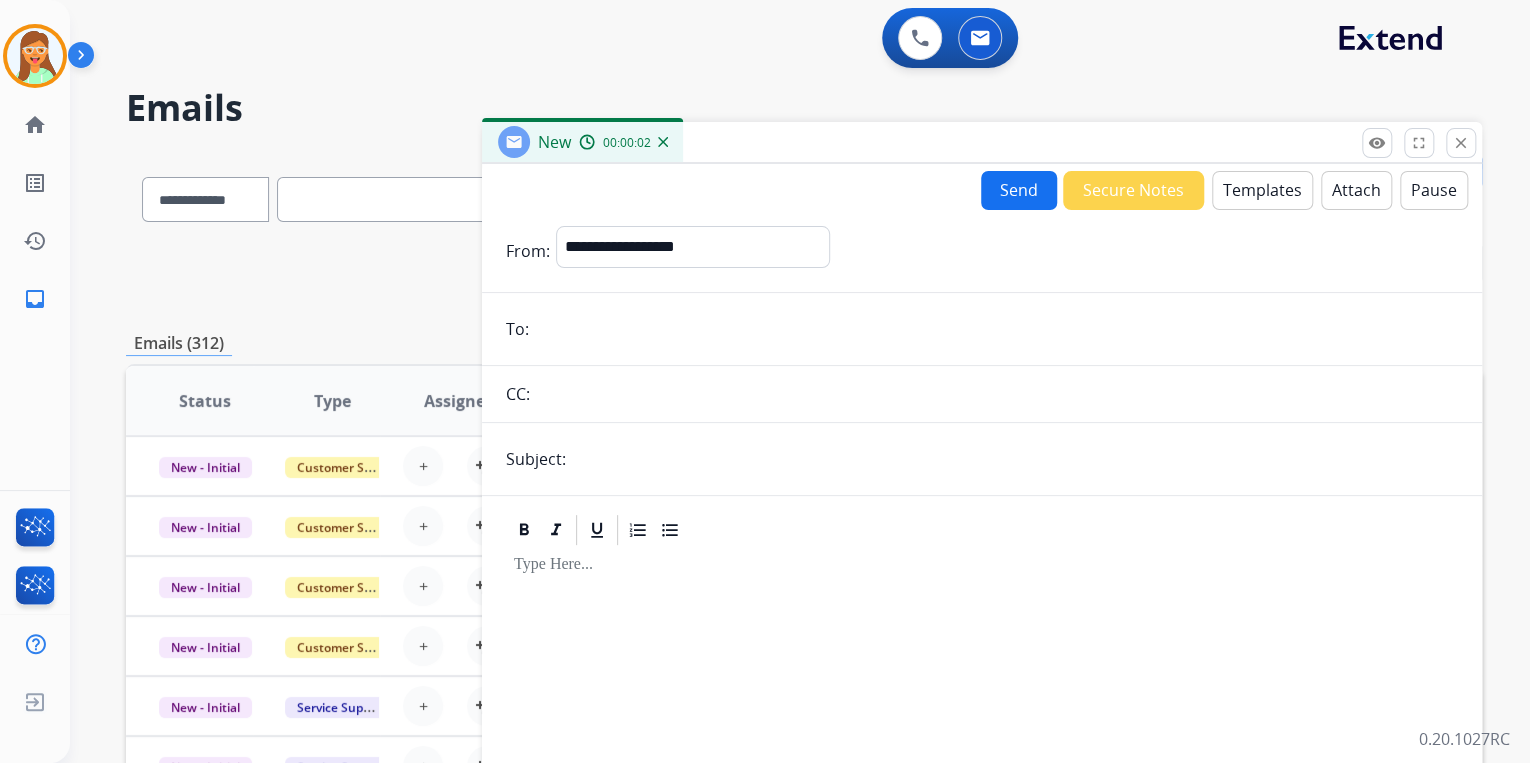 paste on "**********" 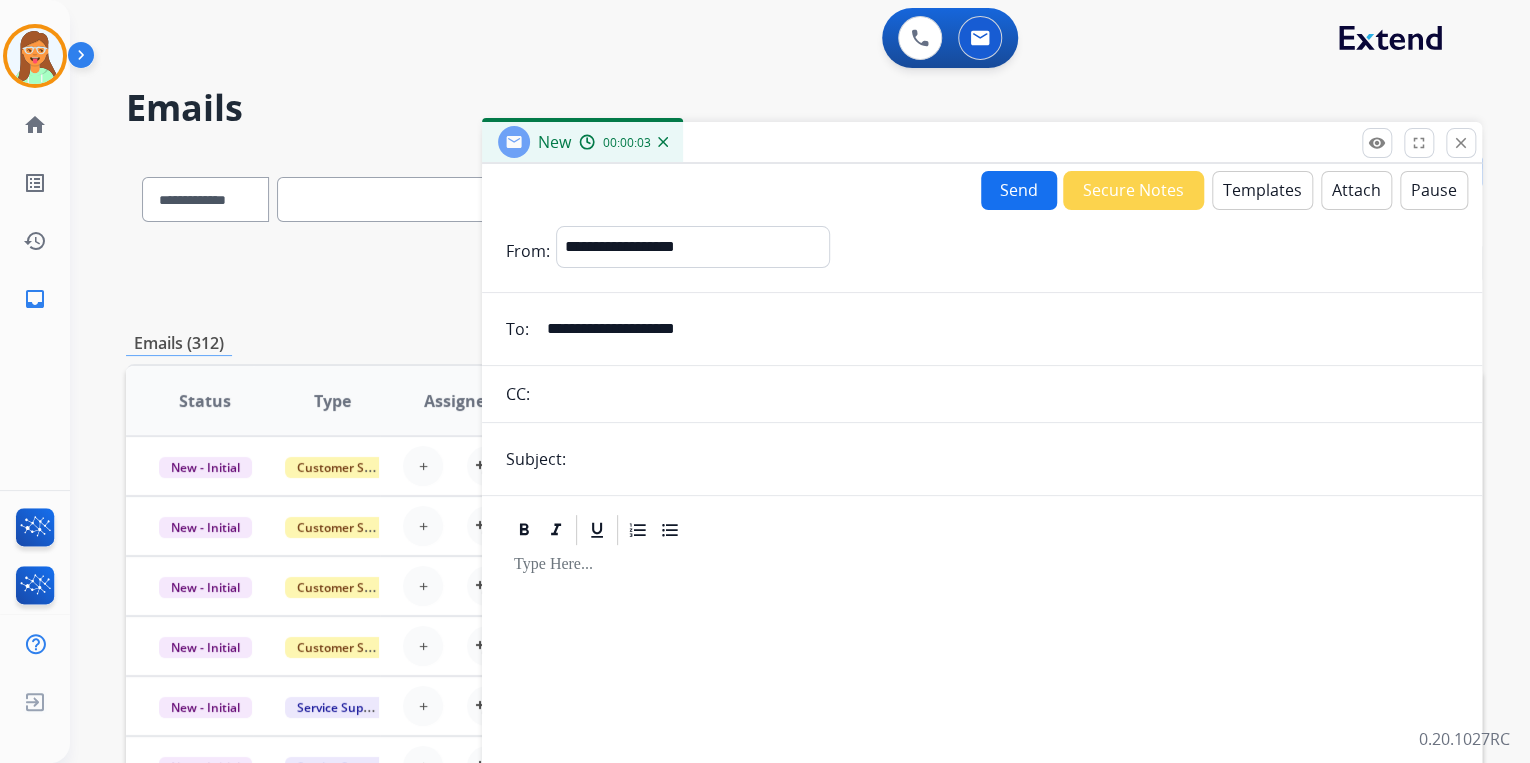 type on "**********" 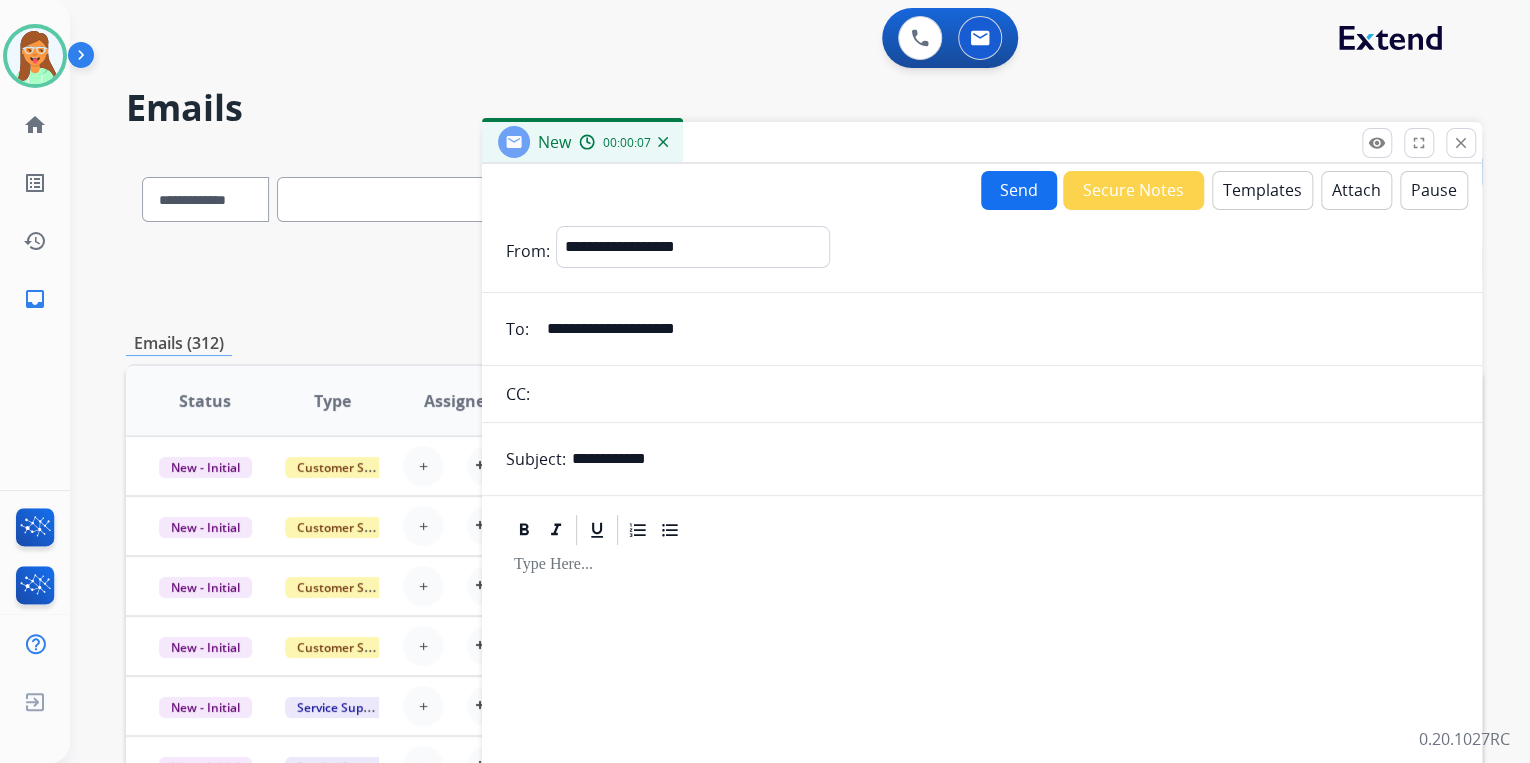 type on "**********" 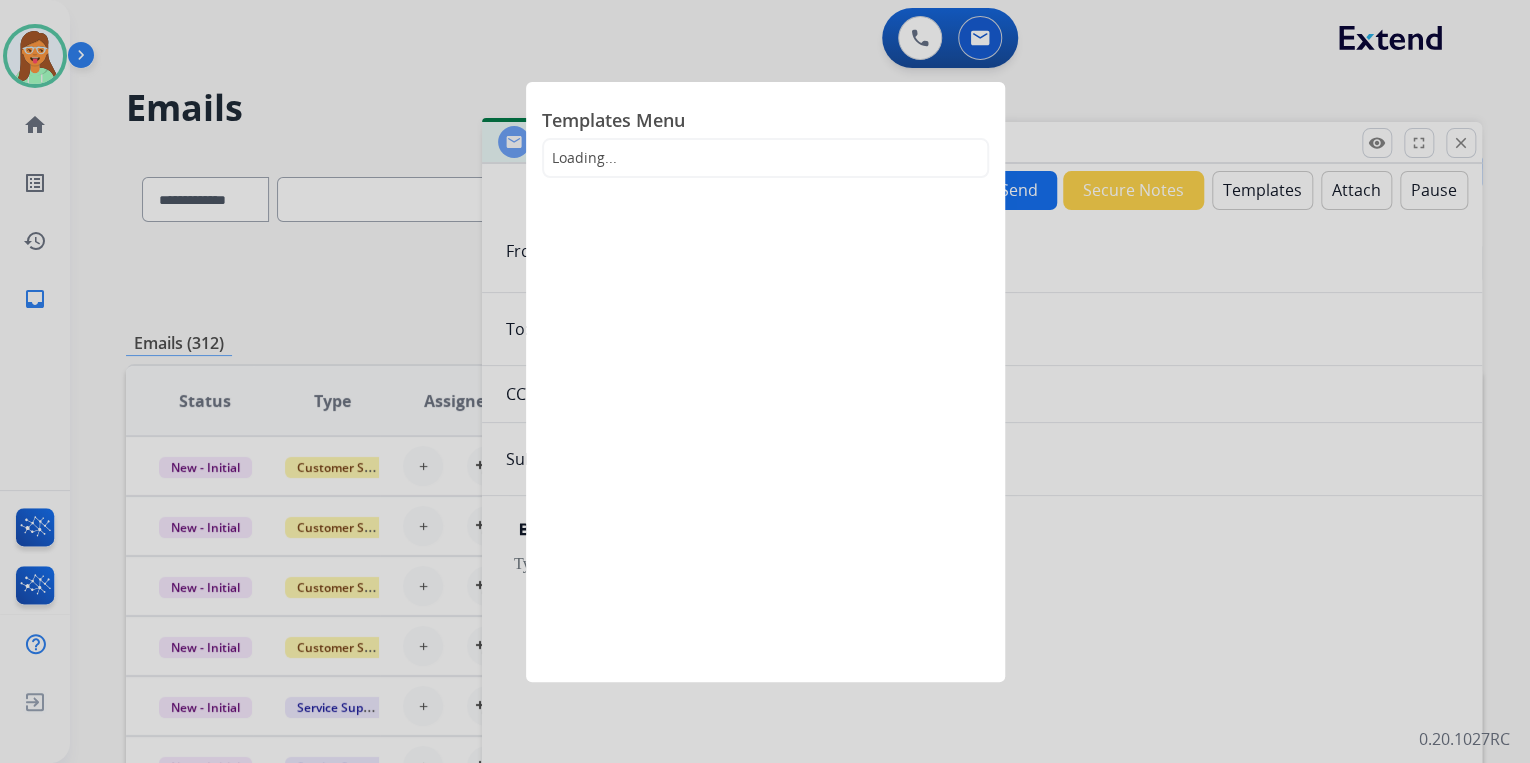 click 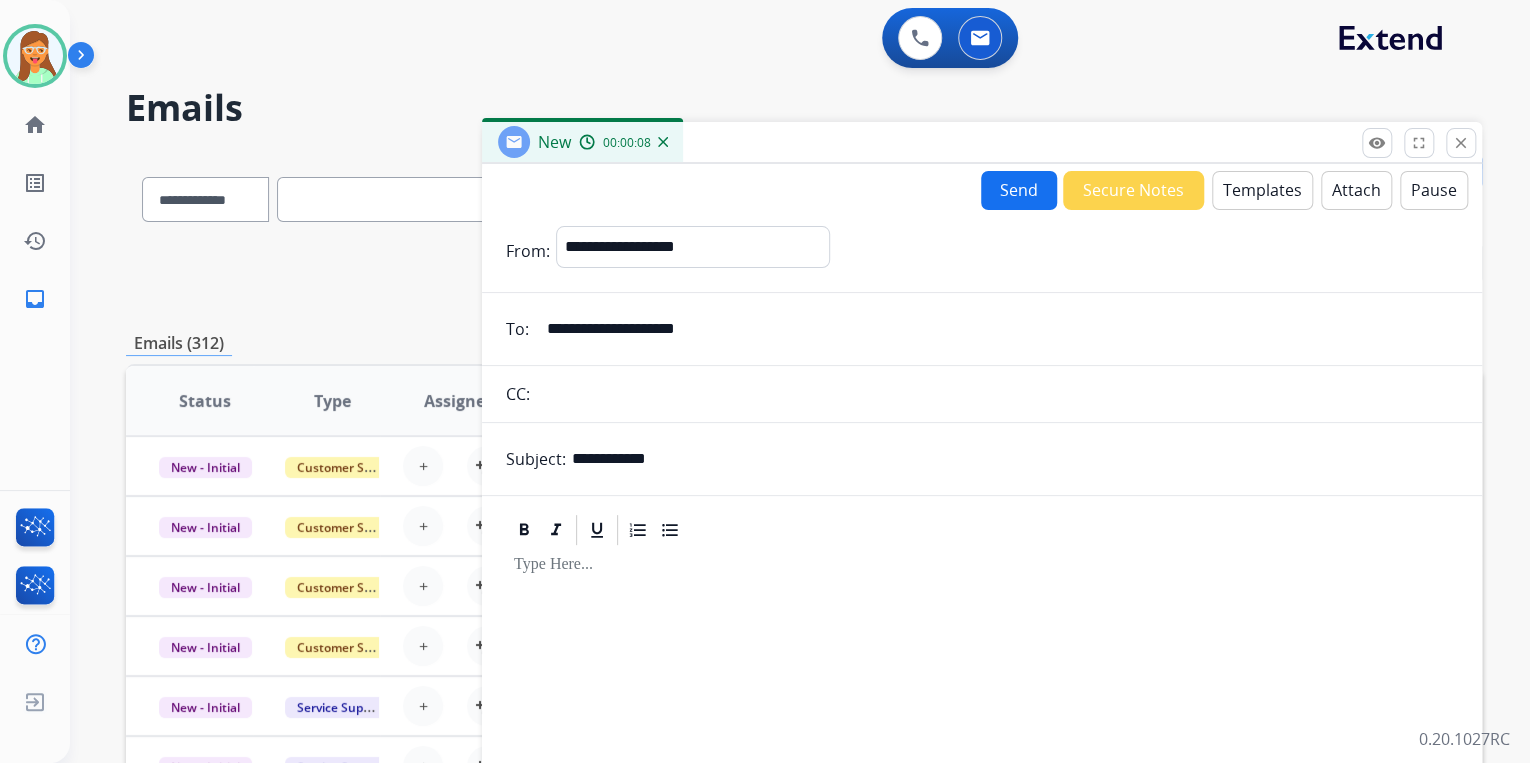 click on "Templates" at bounding box center (1262, 190) 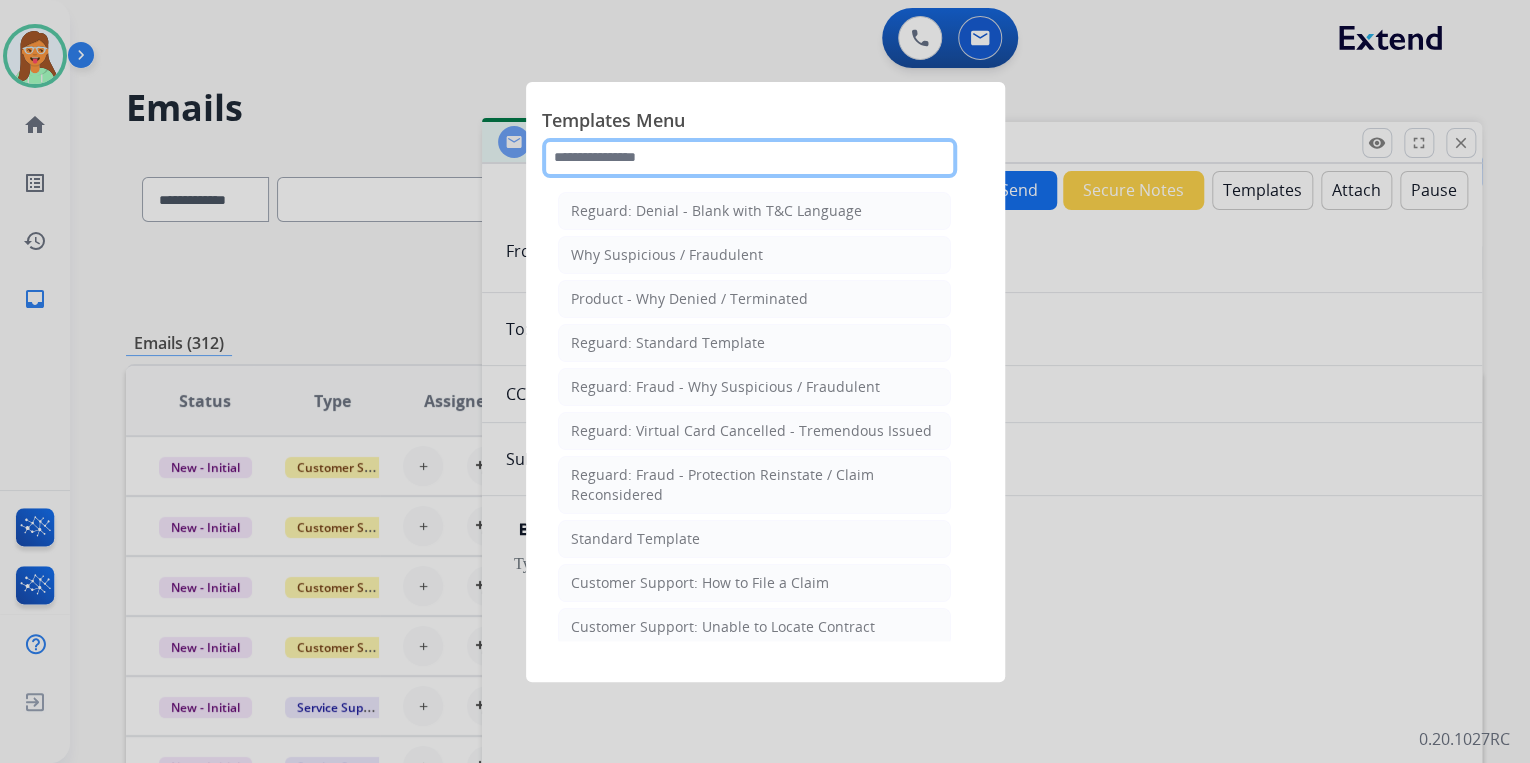 click 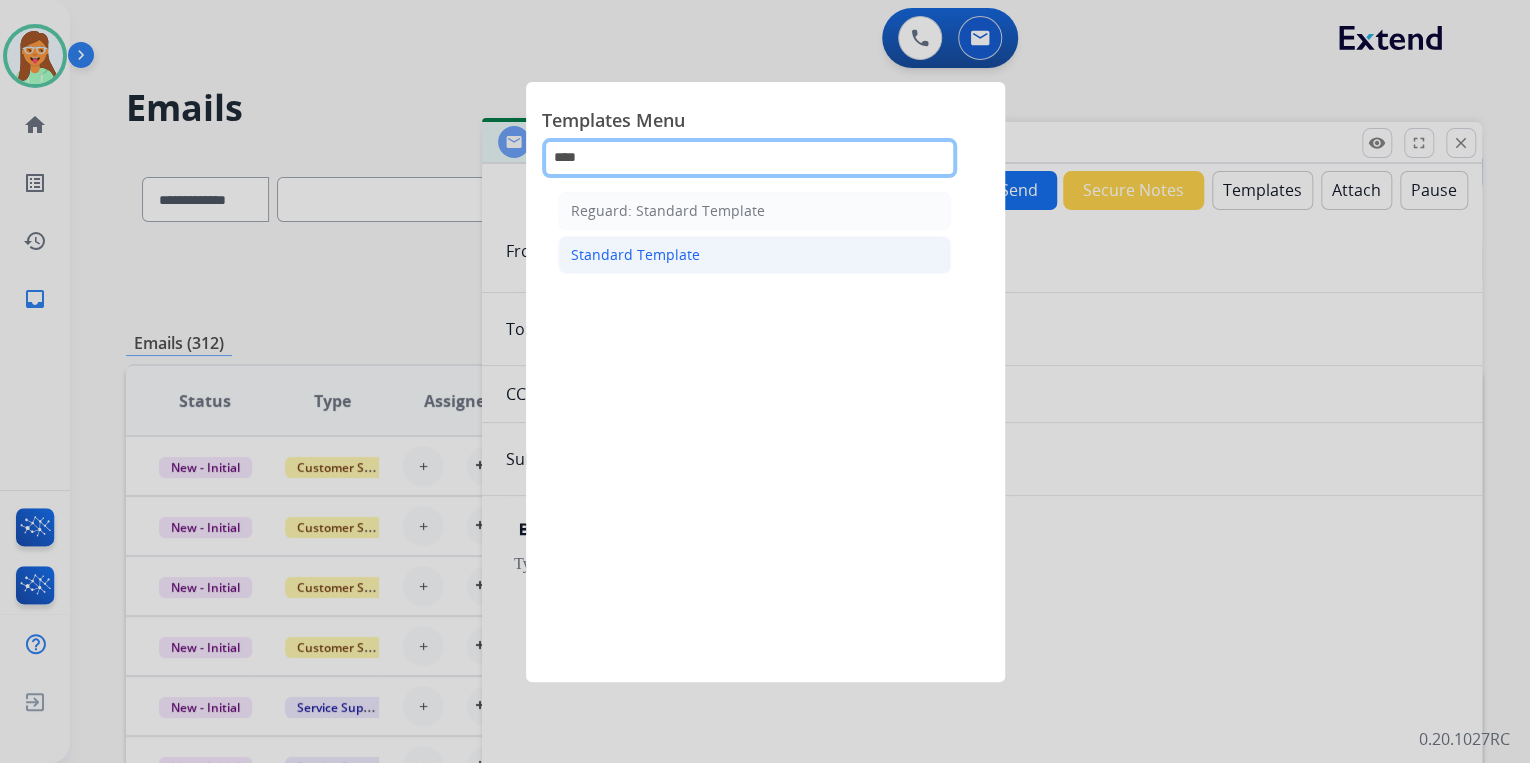 type on "****" 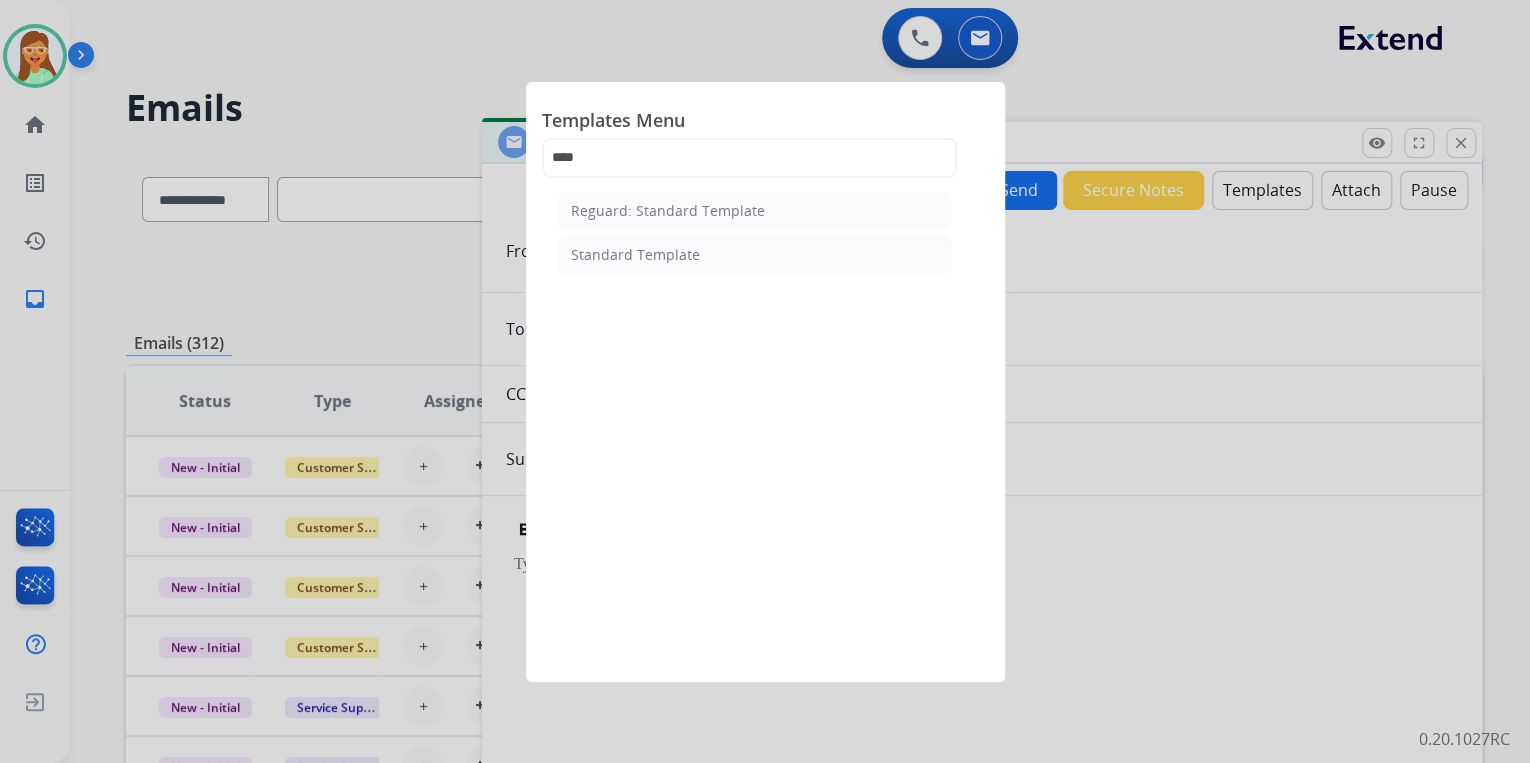 drag, startPoint x: 729, startPoint y: 262, endPoint x: 712, endPoint y: 245, distance: 24.04163 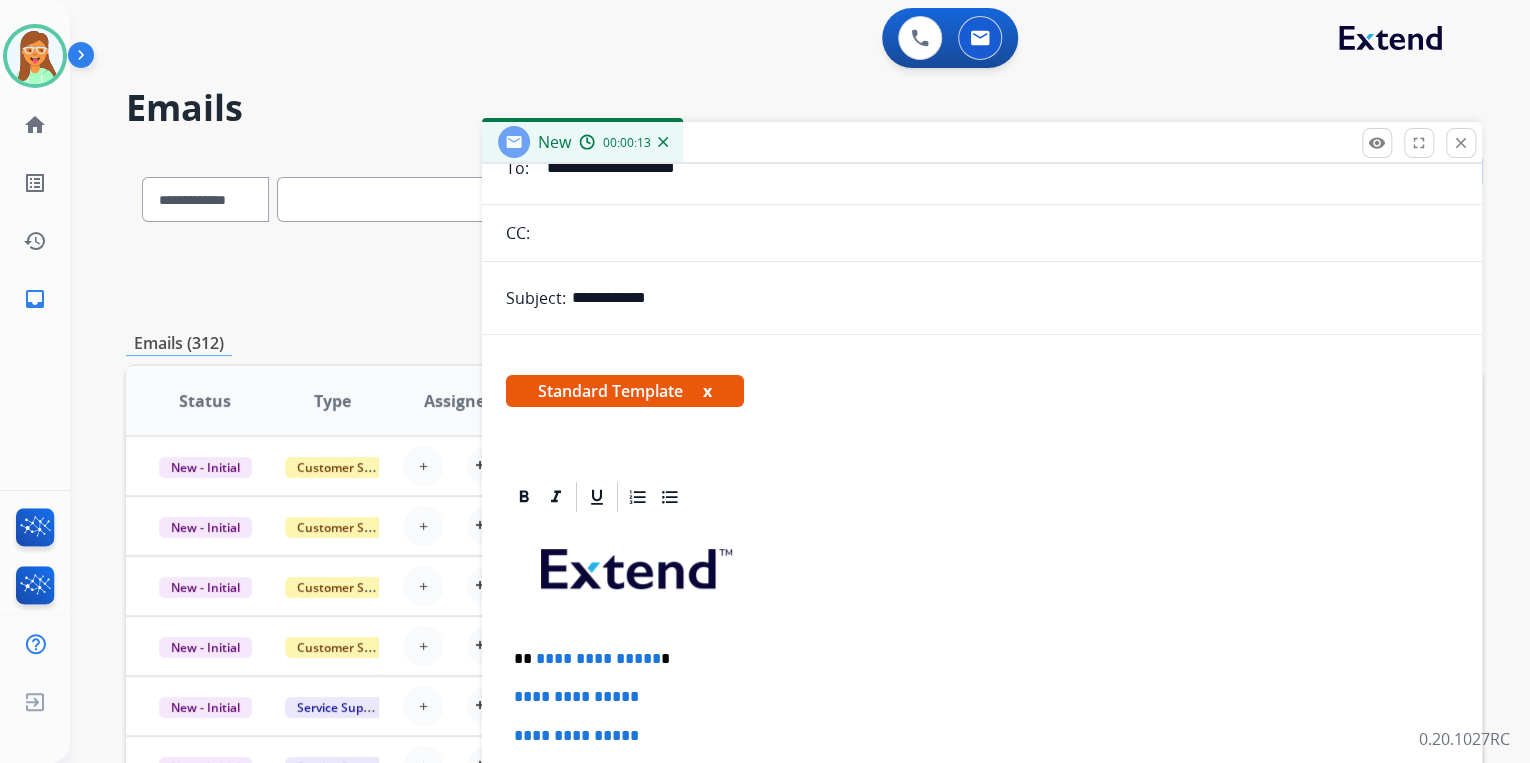 scroll, scrollTop: 400, scrollLeft: 0, axis: vertical 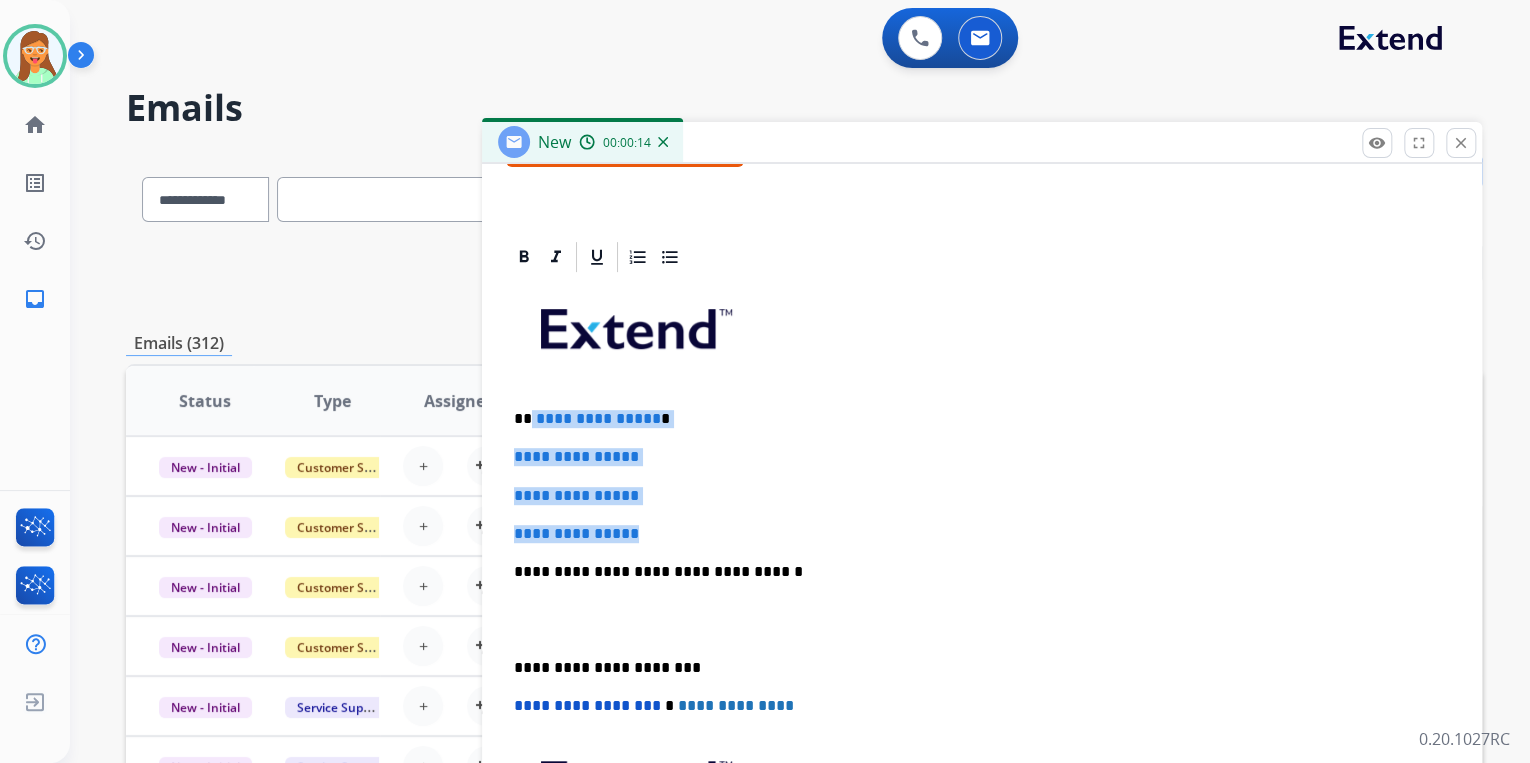drag, startPoint x: 663, startPoint y: 529, endPoint x: 529, endPoint y: 415, distance: 175.93181 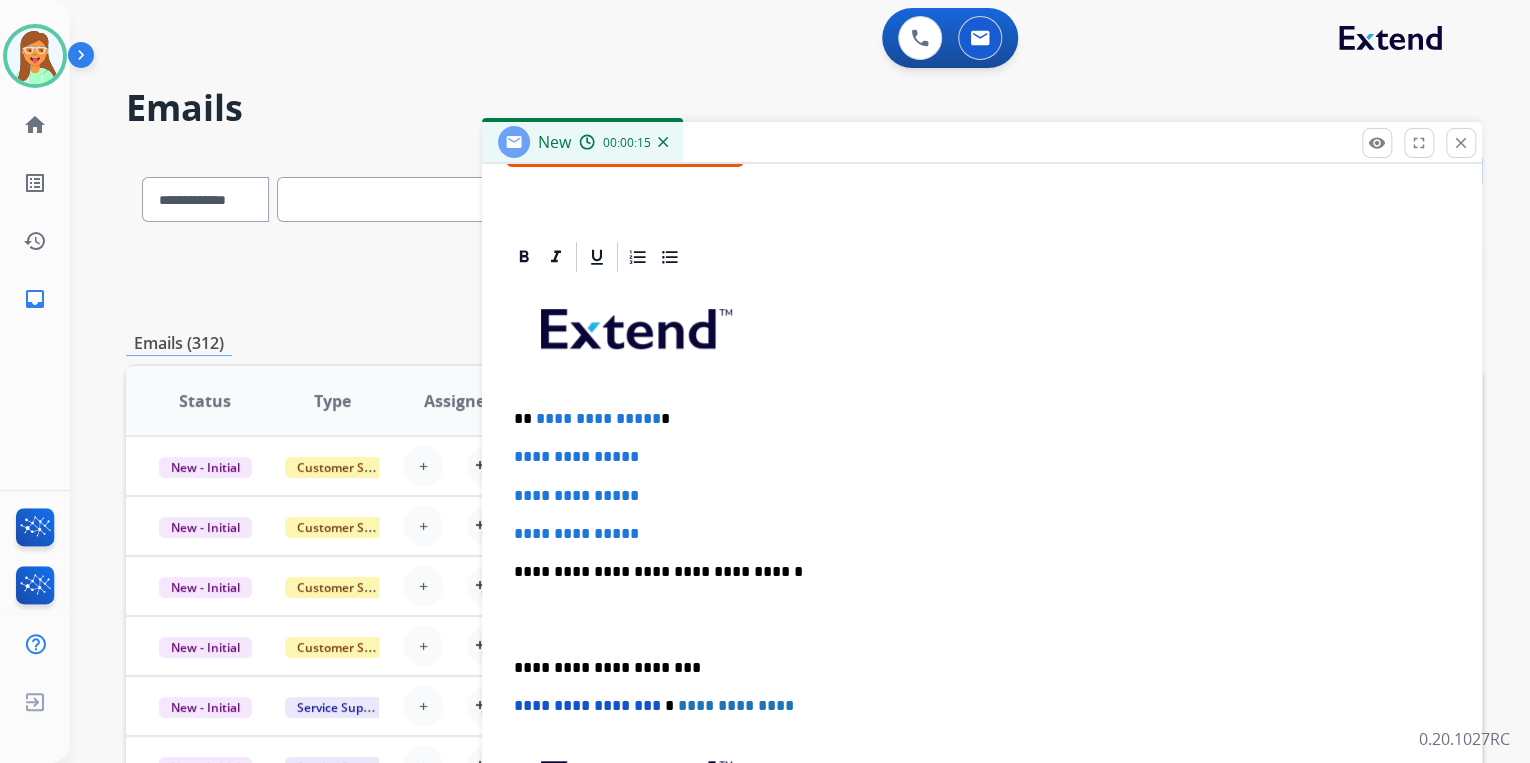 scroll, scrollTop: 344, scrollLeft: 0, axis: vertical 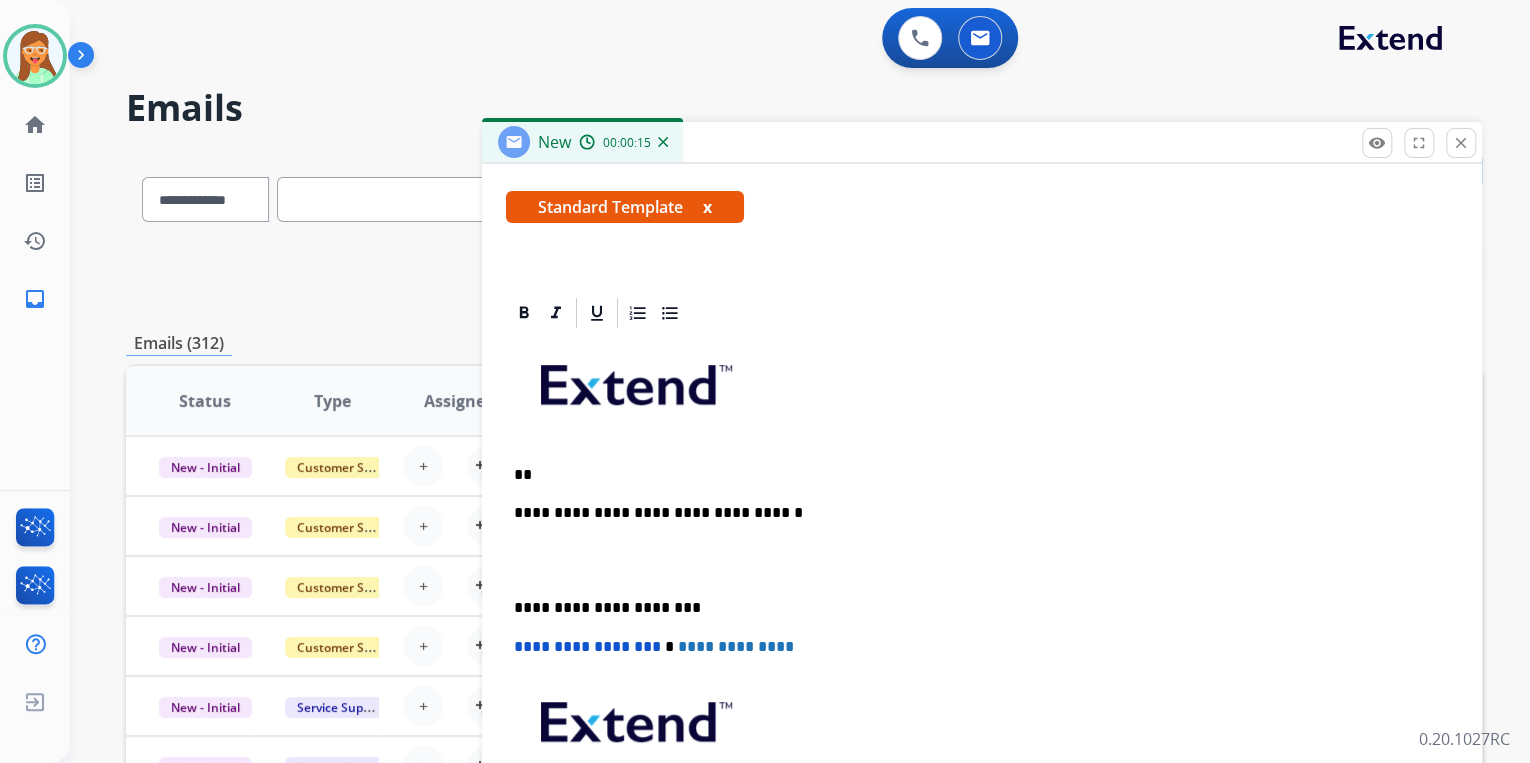 type 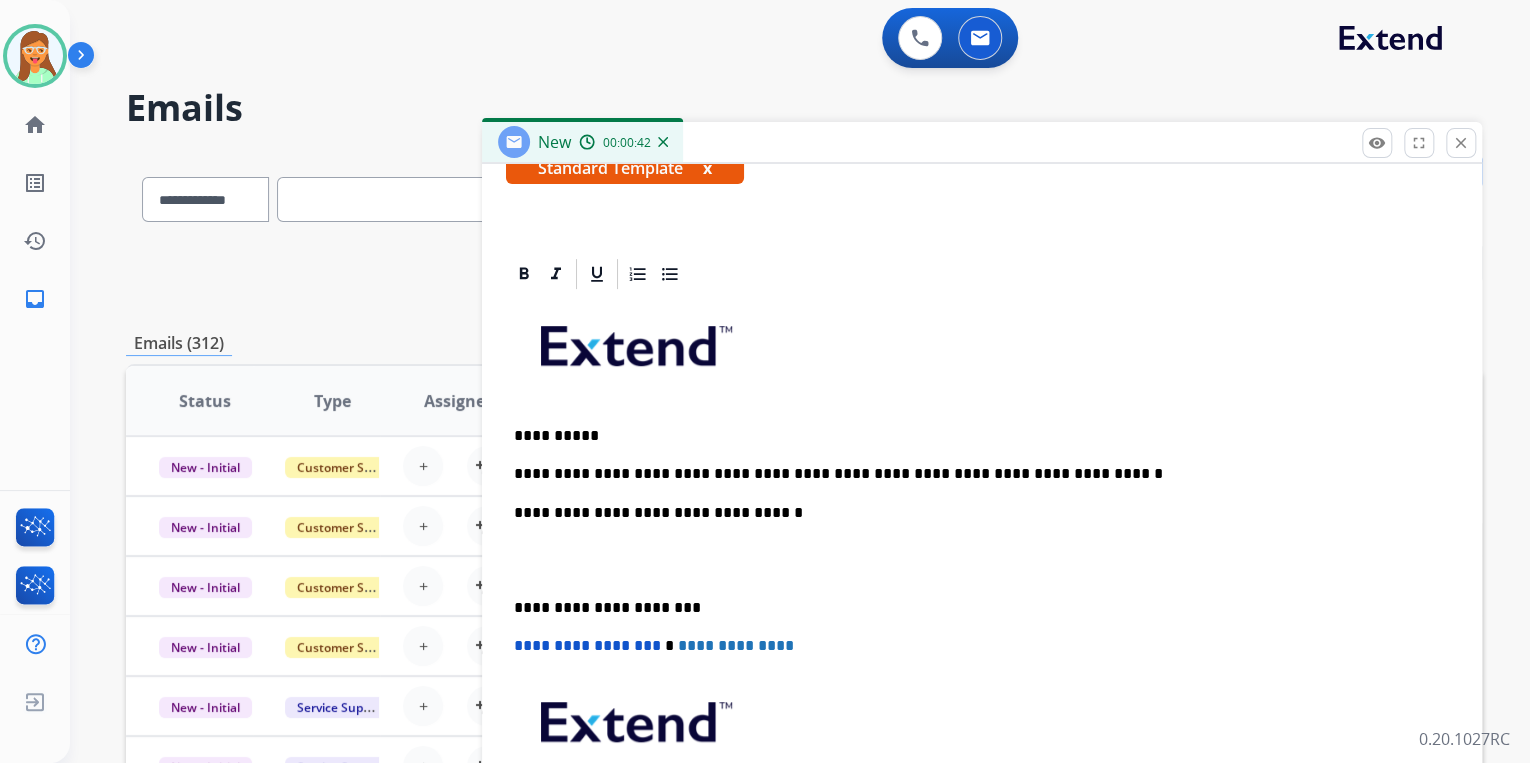 scroll, scrollTop: 400, scrollLeft: 0, axis: vertical 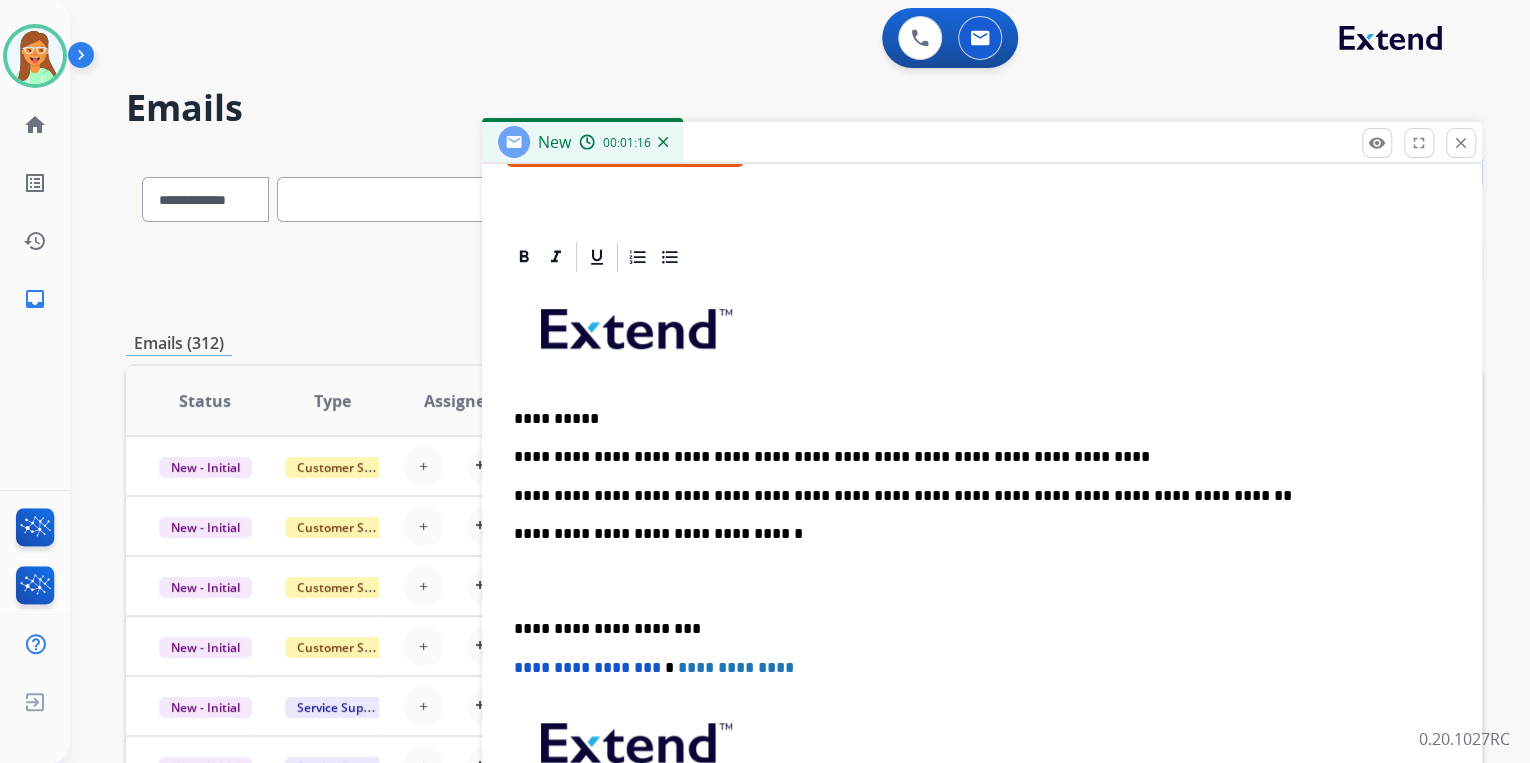 click on "**********" at bounding box center (974, 496) 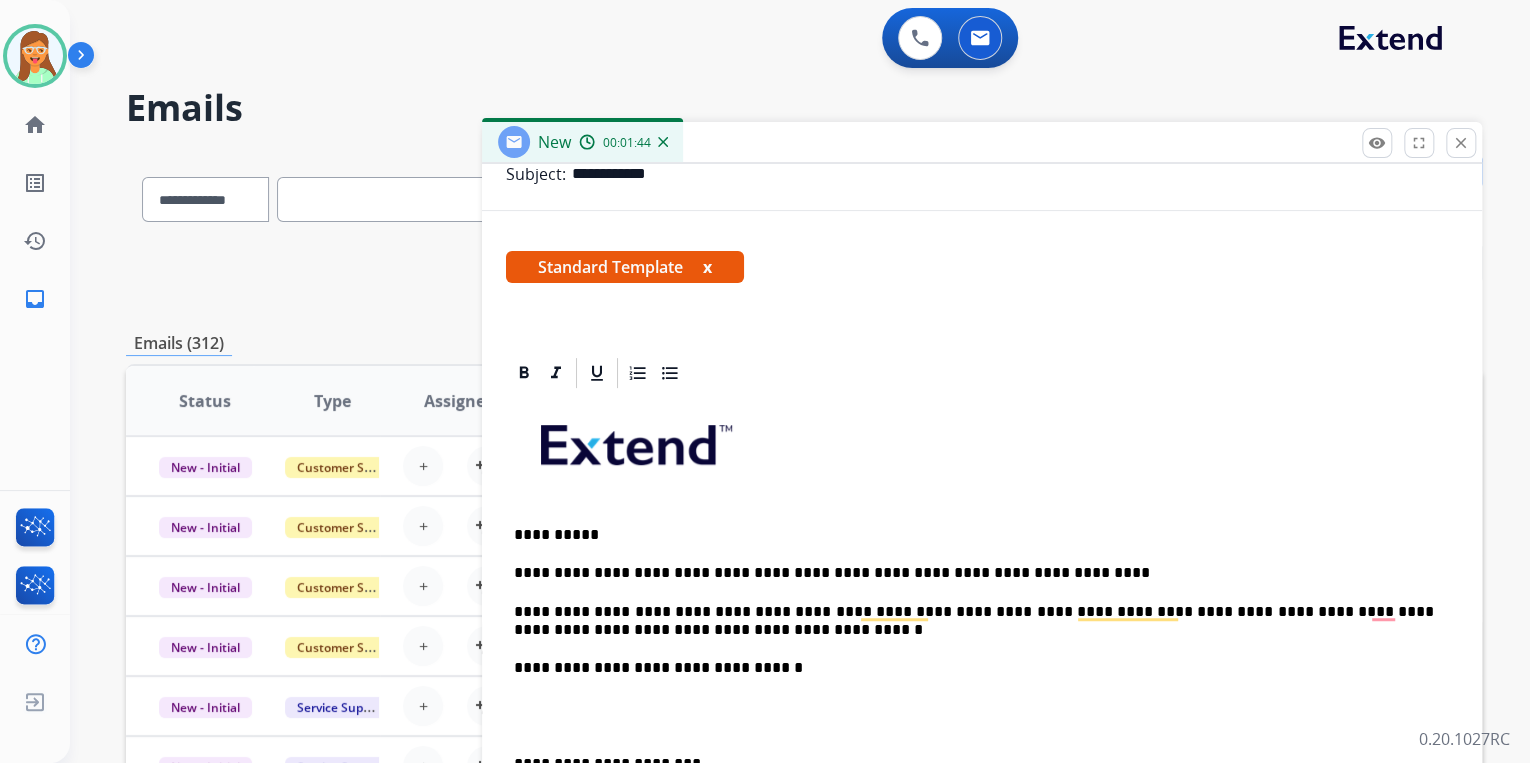 scroll, scrollTop: 440, scrollLeft: 0, axis: vertical 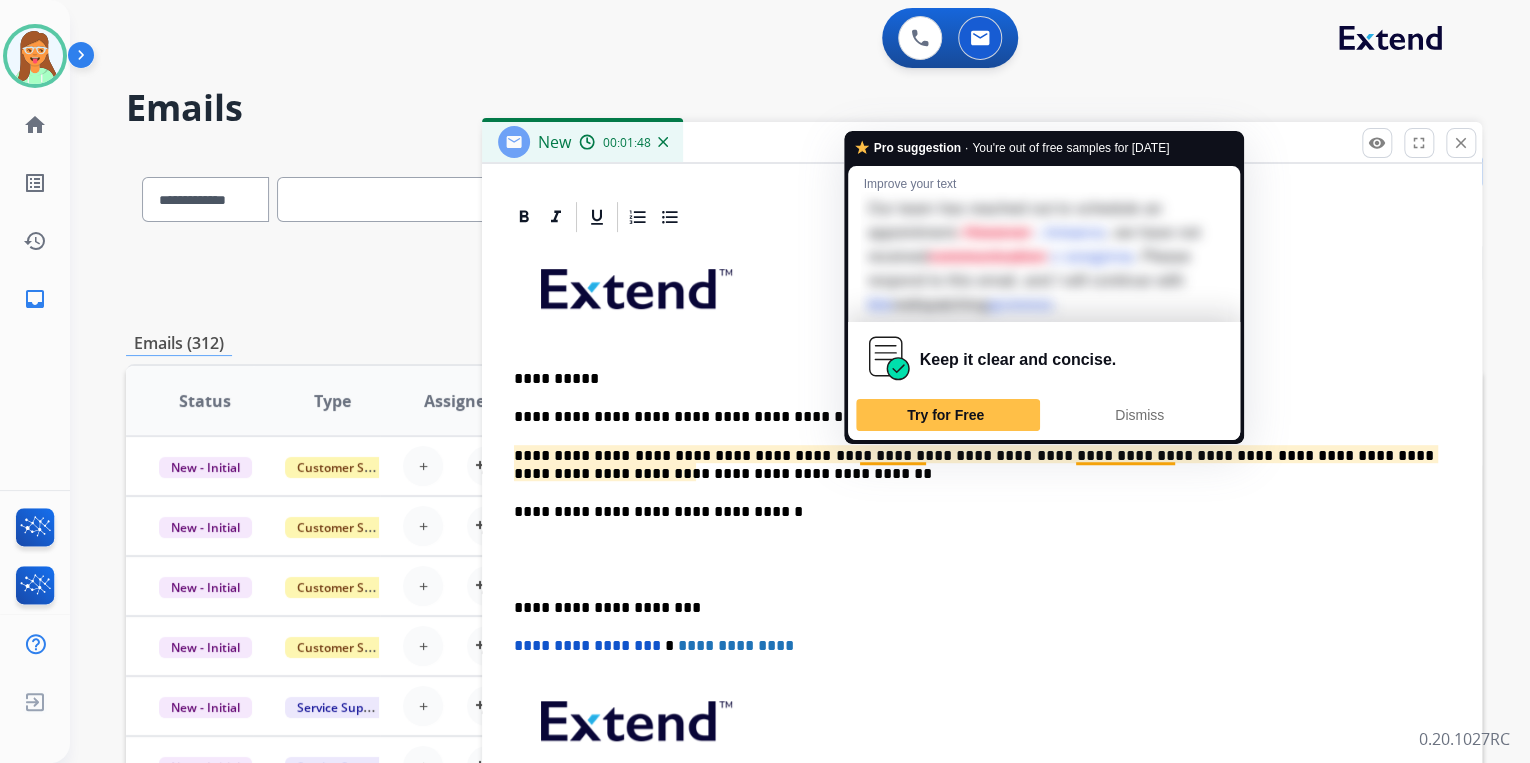 click at bounding box center (982, 560) 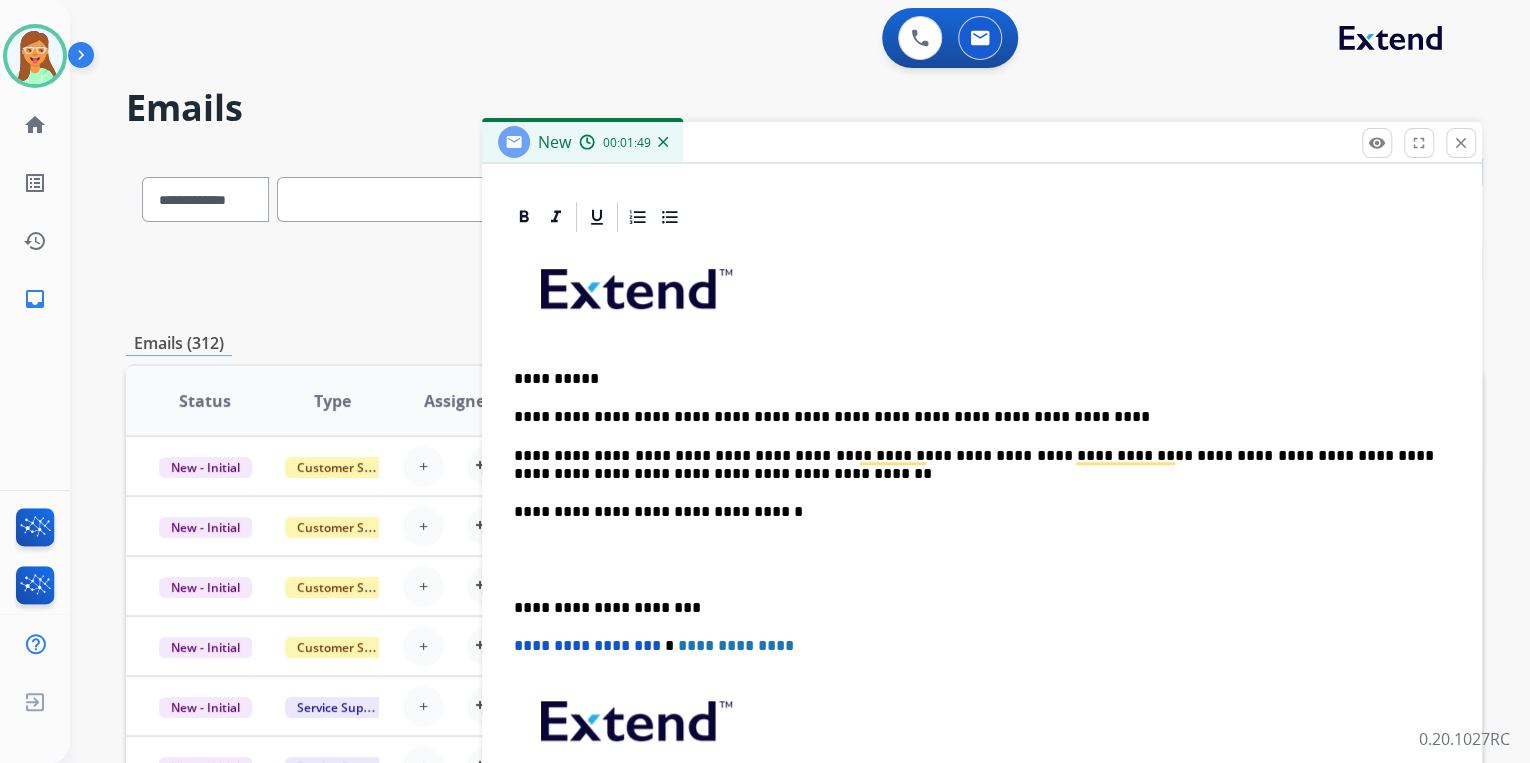 click at bounding box center [982, 296] 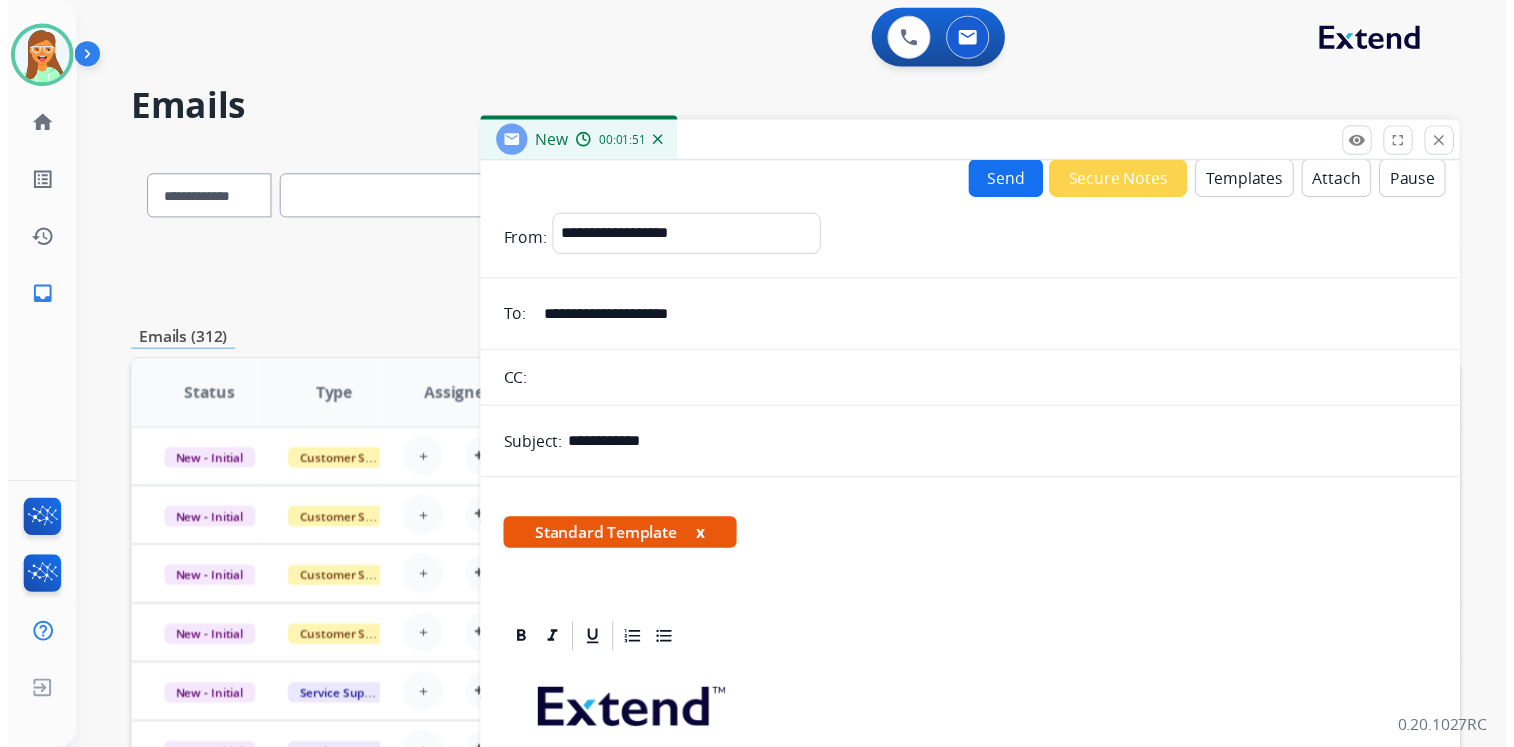 scroll, scrollTop: 0, scrollLeft: 0, axis: both 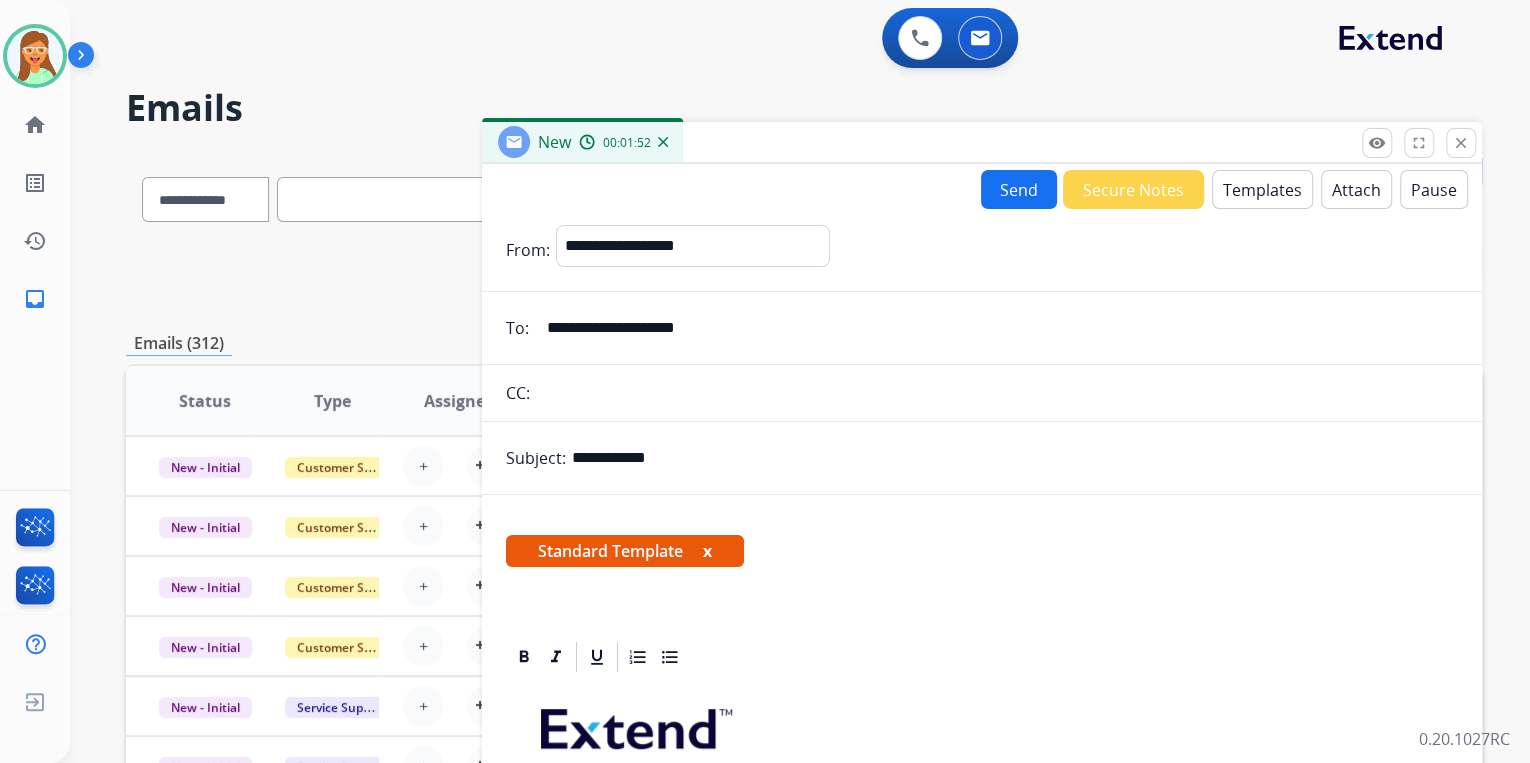 click on "Send" at bounding box center (1019, 189) 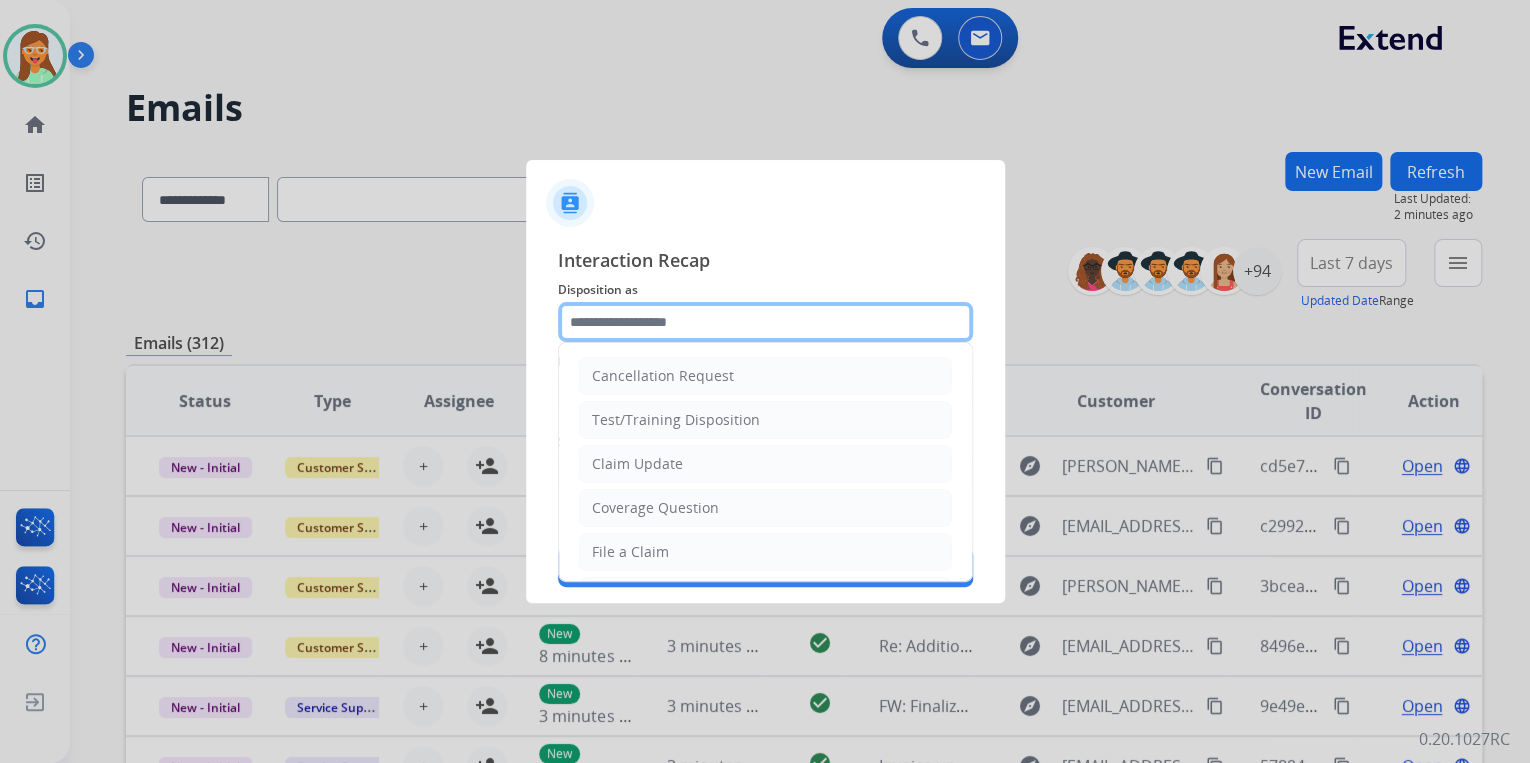 click 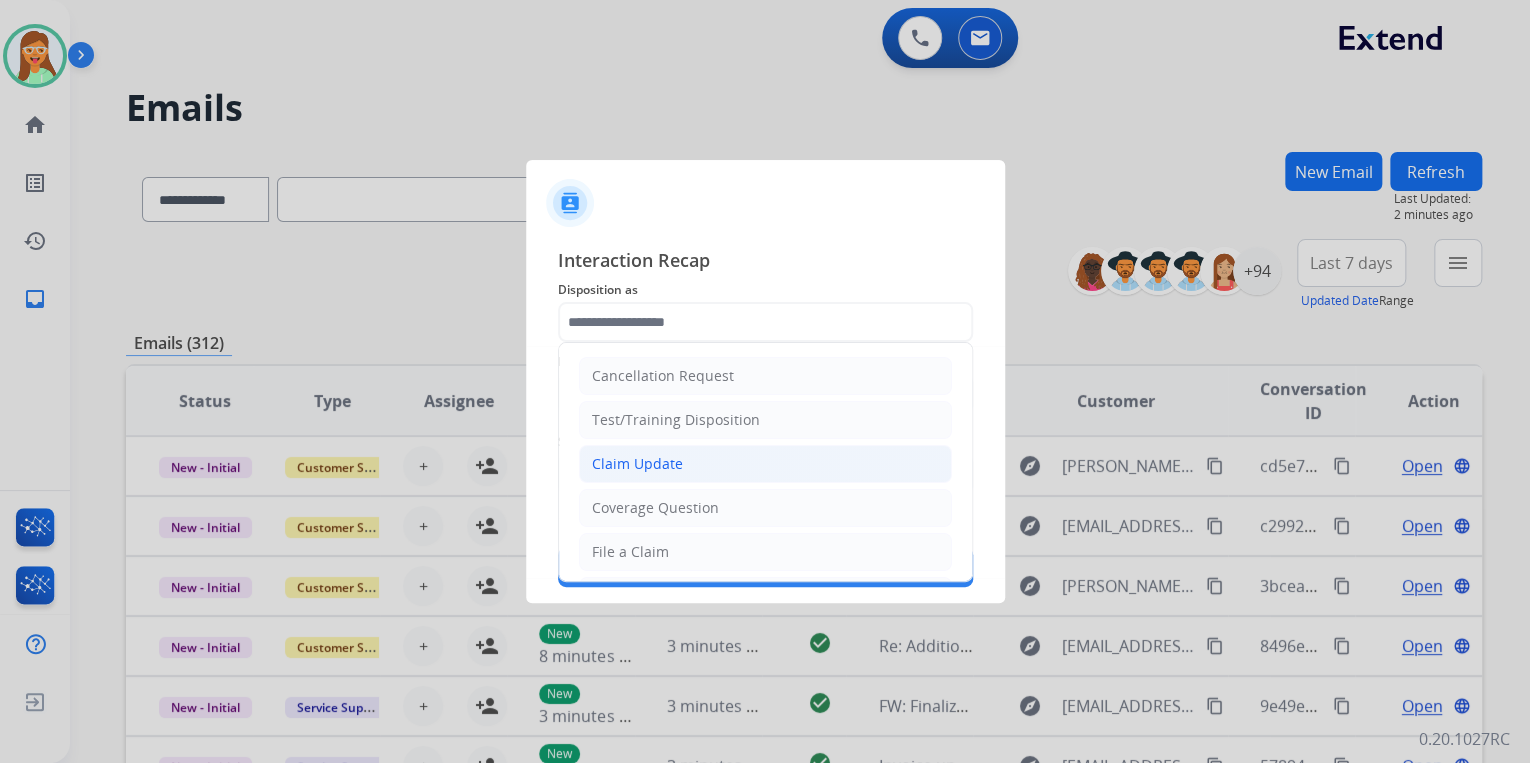 click on "Claim Update" 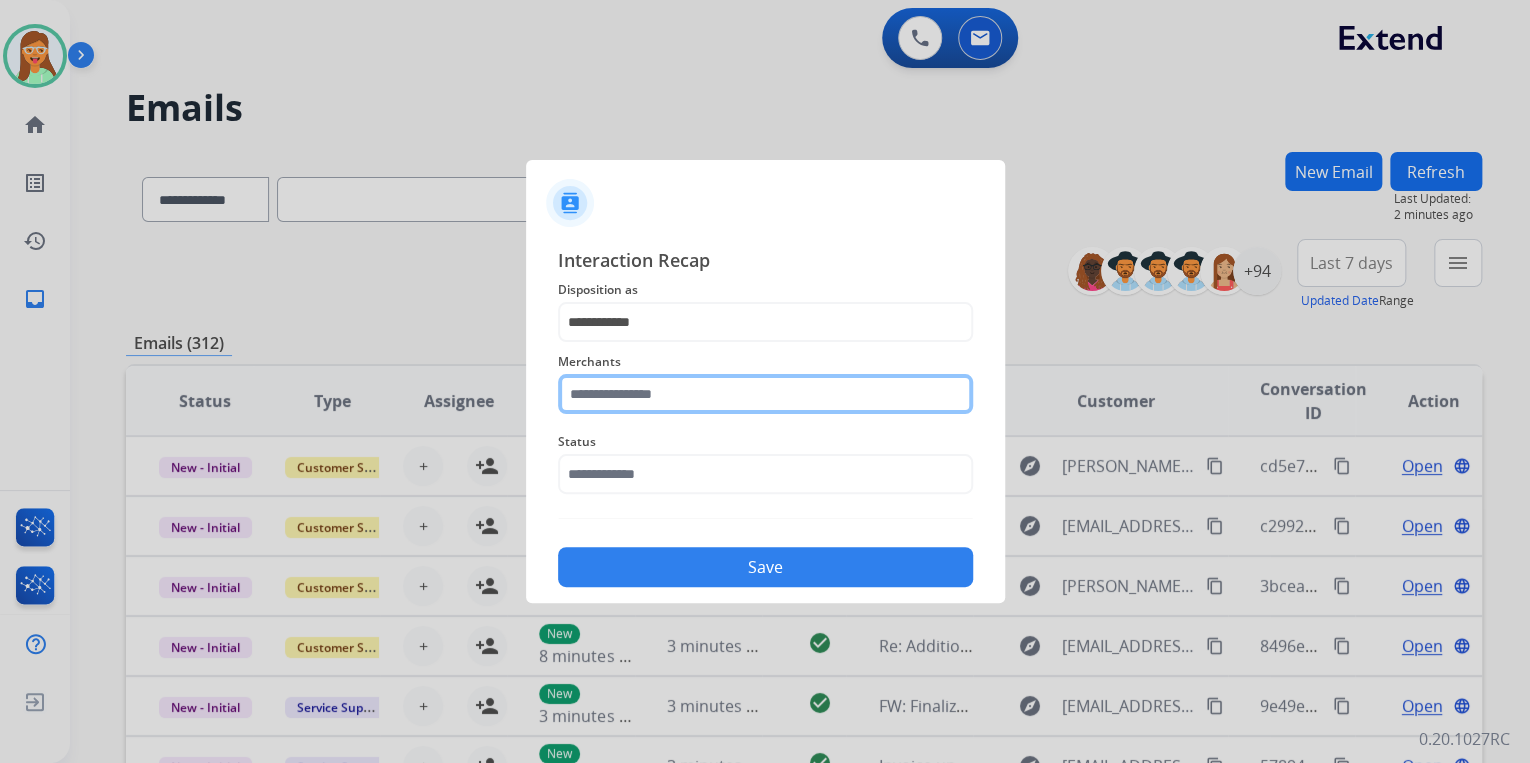 click 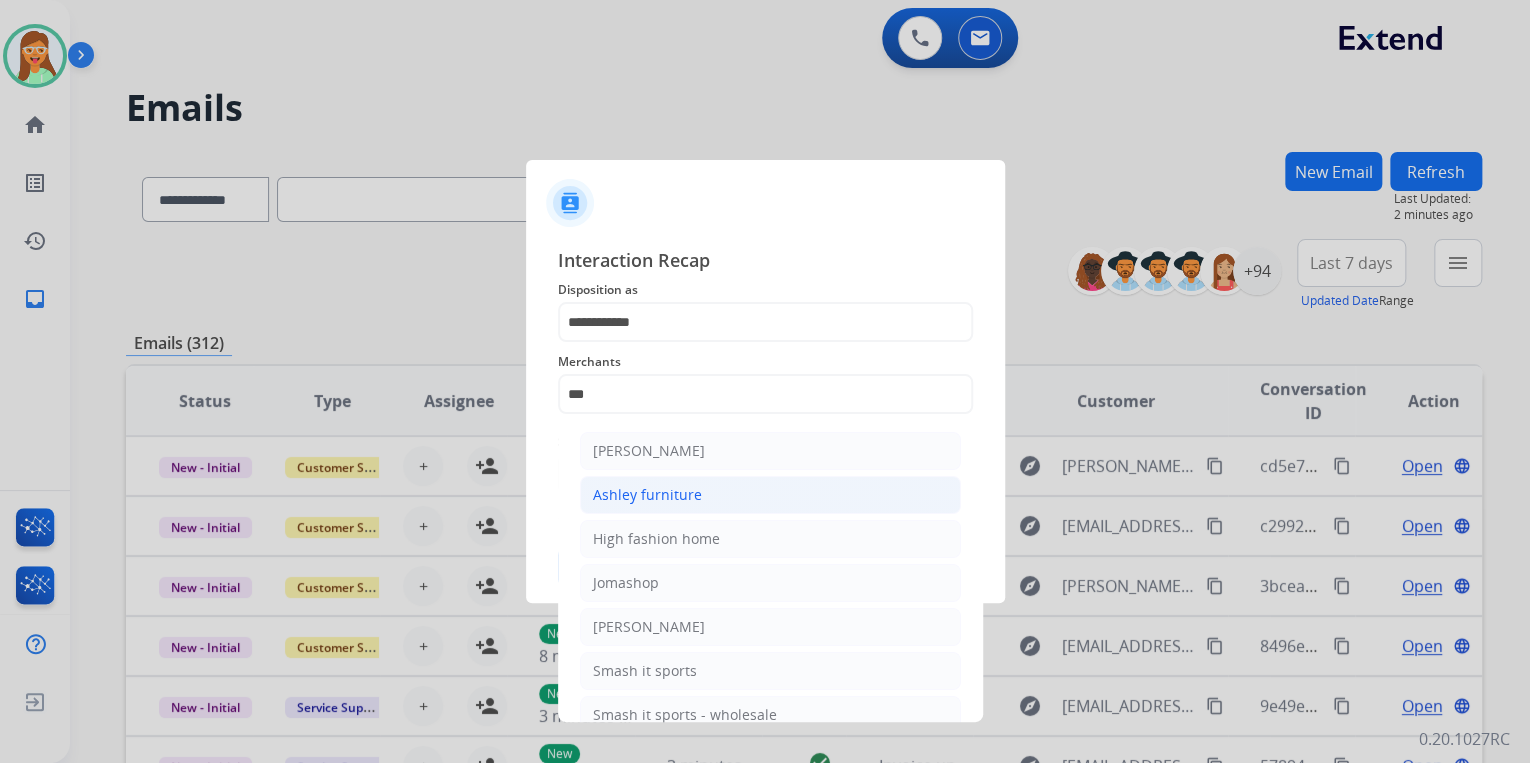 click on "Ashley furniture" 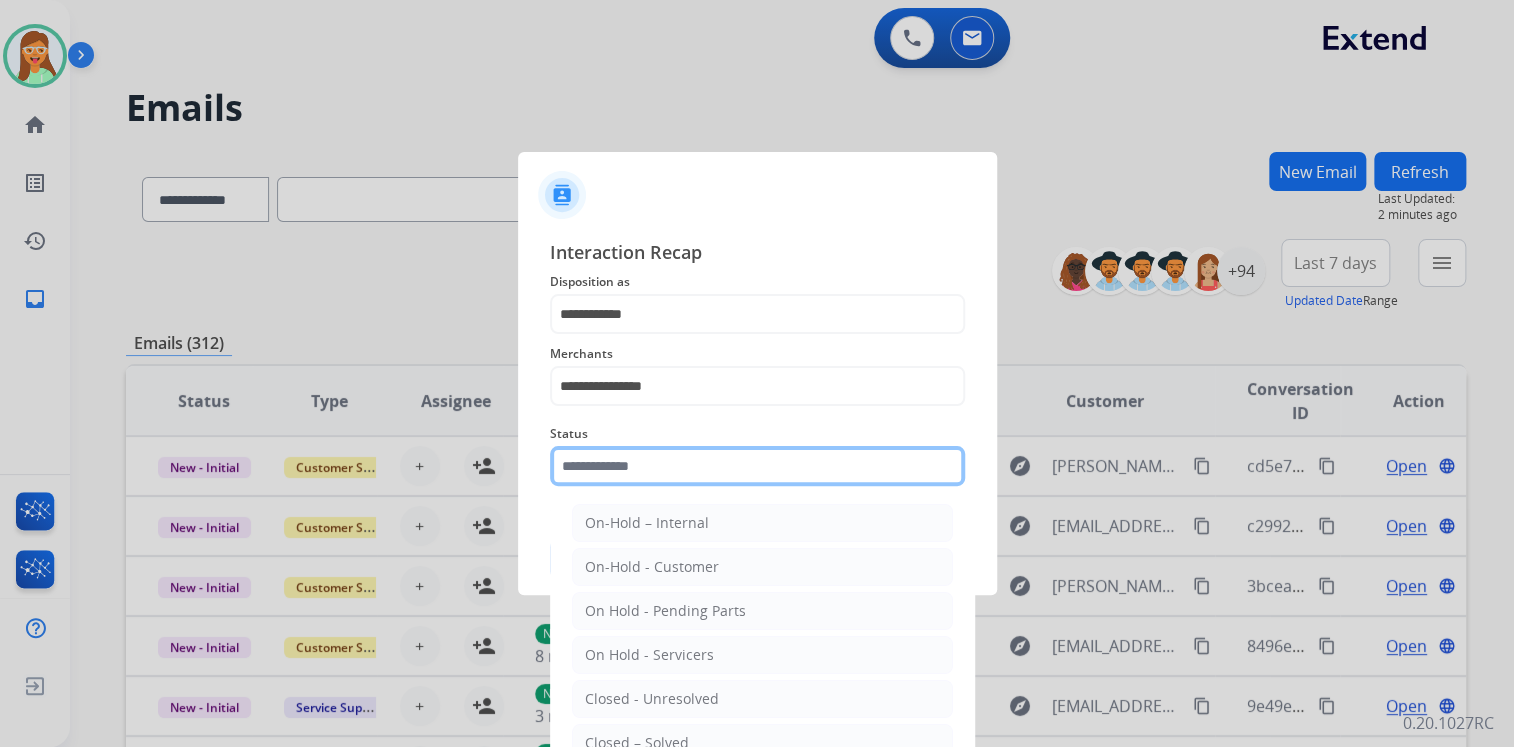 click 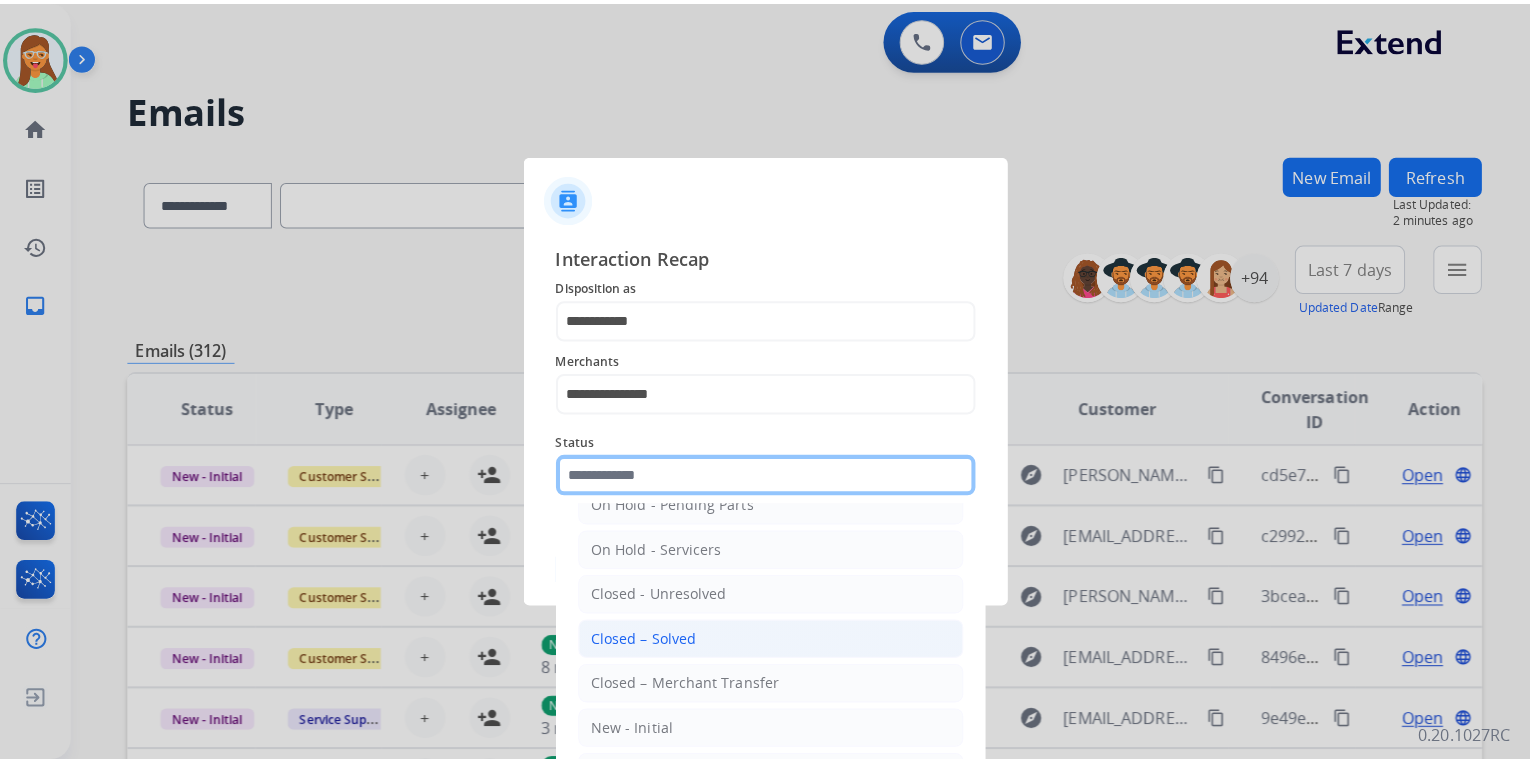 scroll, scrollTop: 116, scrollLeft: 0, axis: vertical 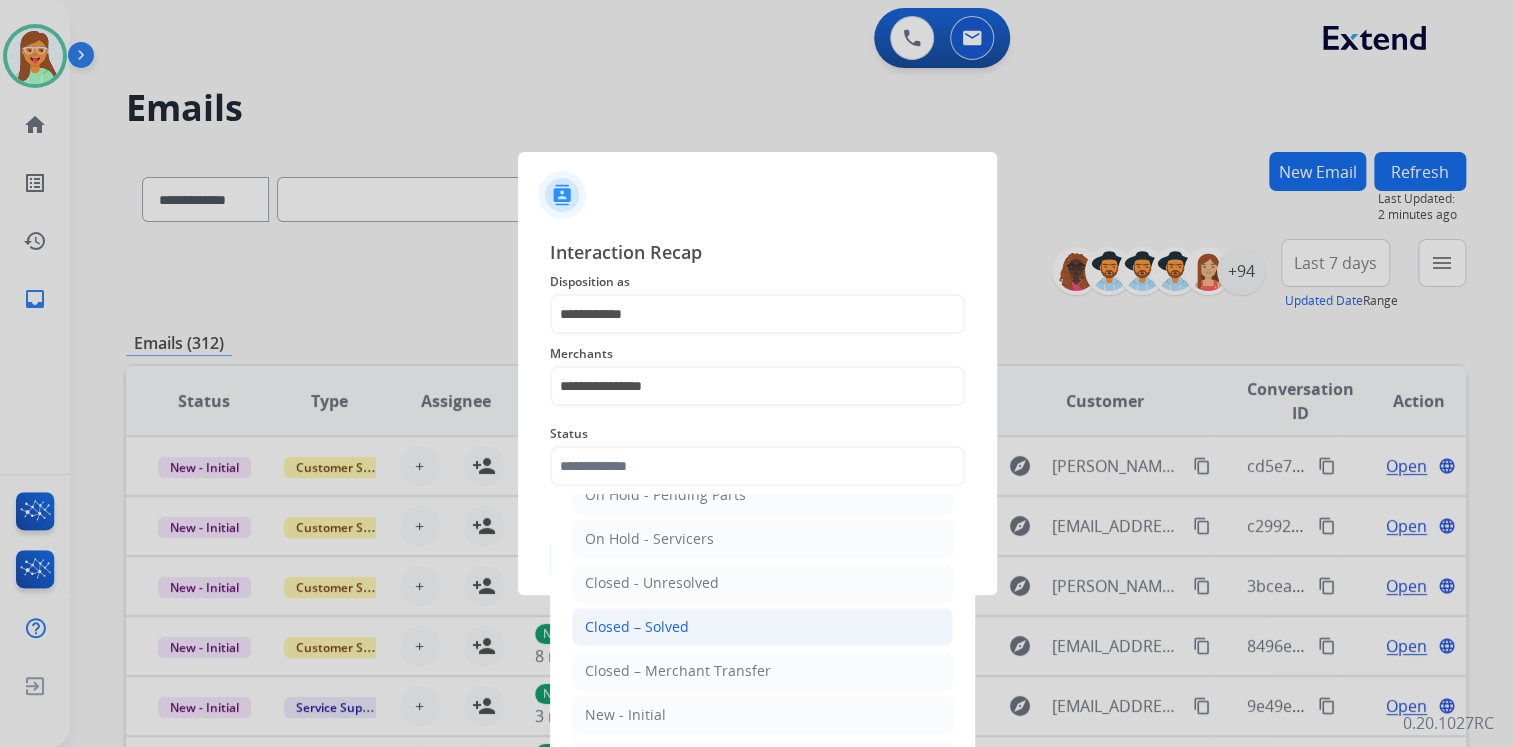 drag, startPoint x: 744, startPoint y: 624, endPoint x: 728, endPoint y: 565, distance: 61.13101 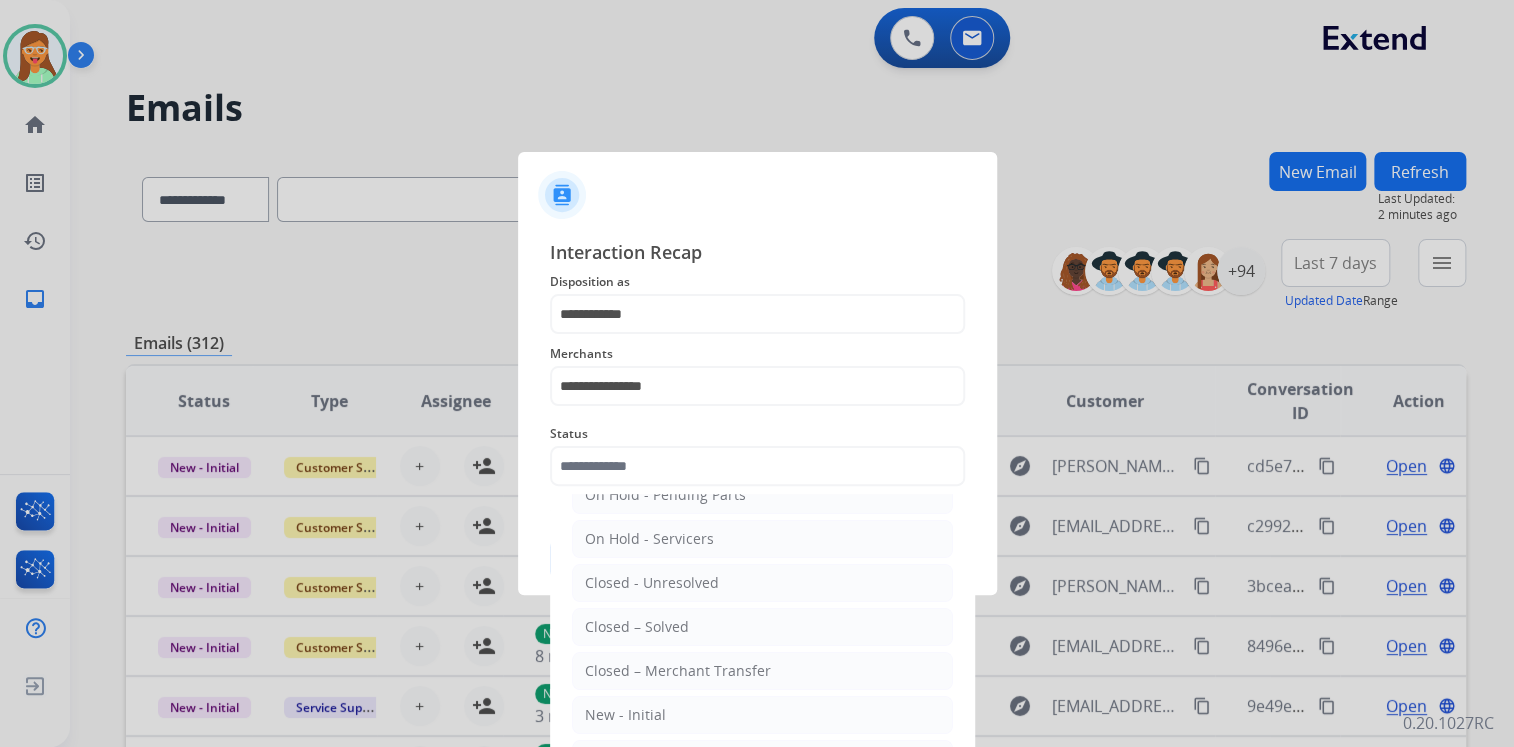 click on "Closed – Solved" 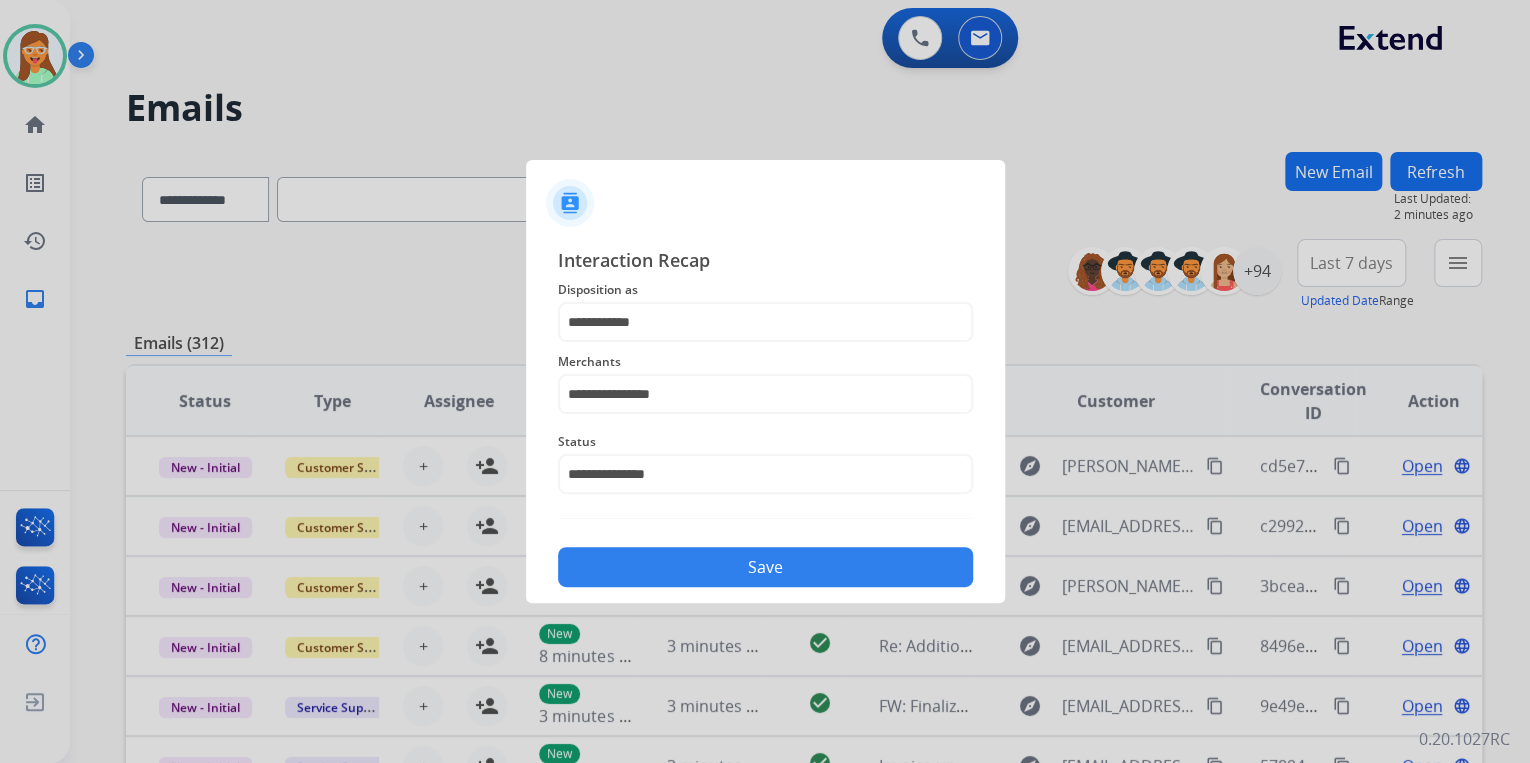 click on "Save" 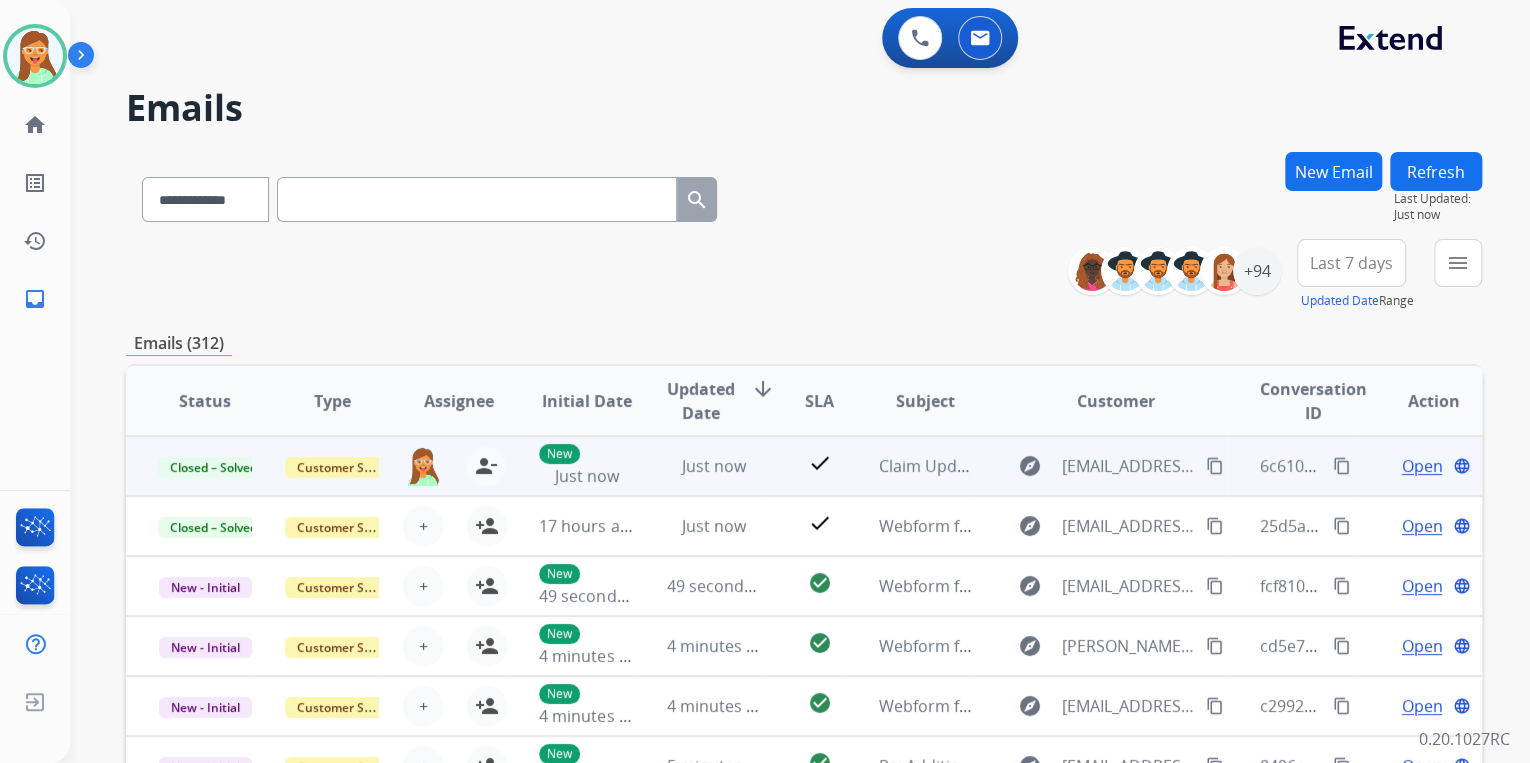 click on "content_copy" at bounding box center (1342, 466) 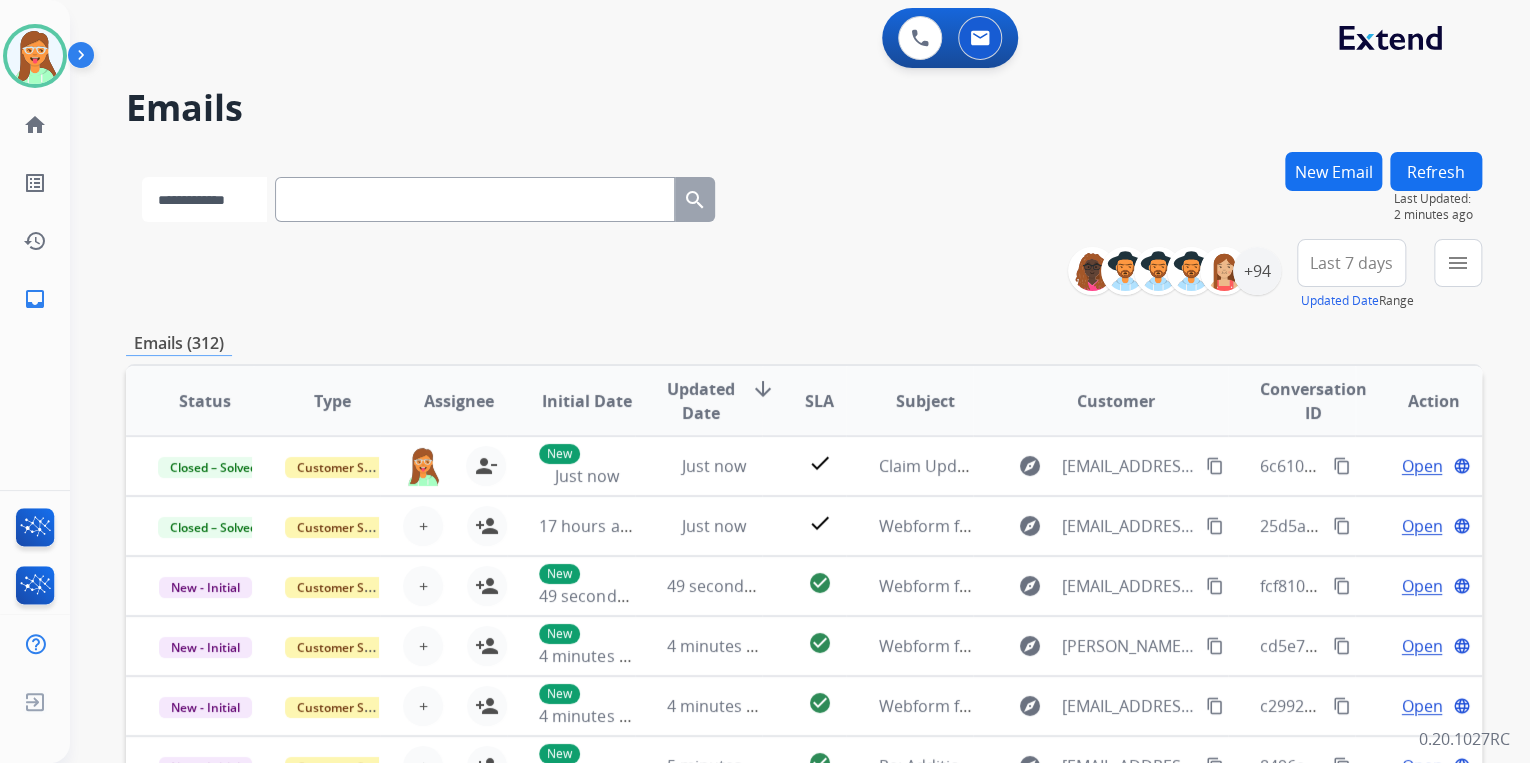 click on "**********" at bounding box center (204, 199) 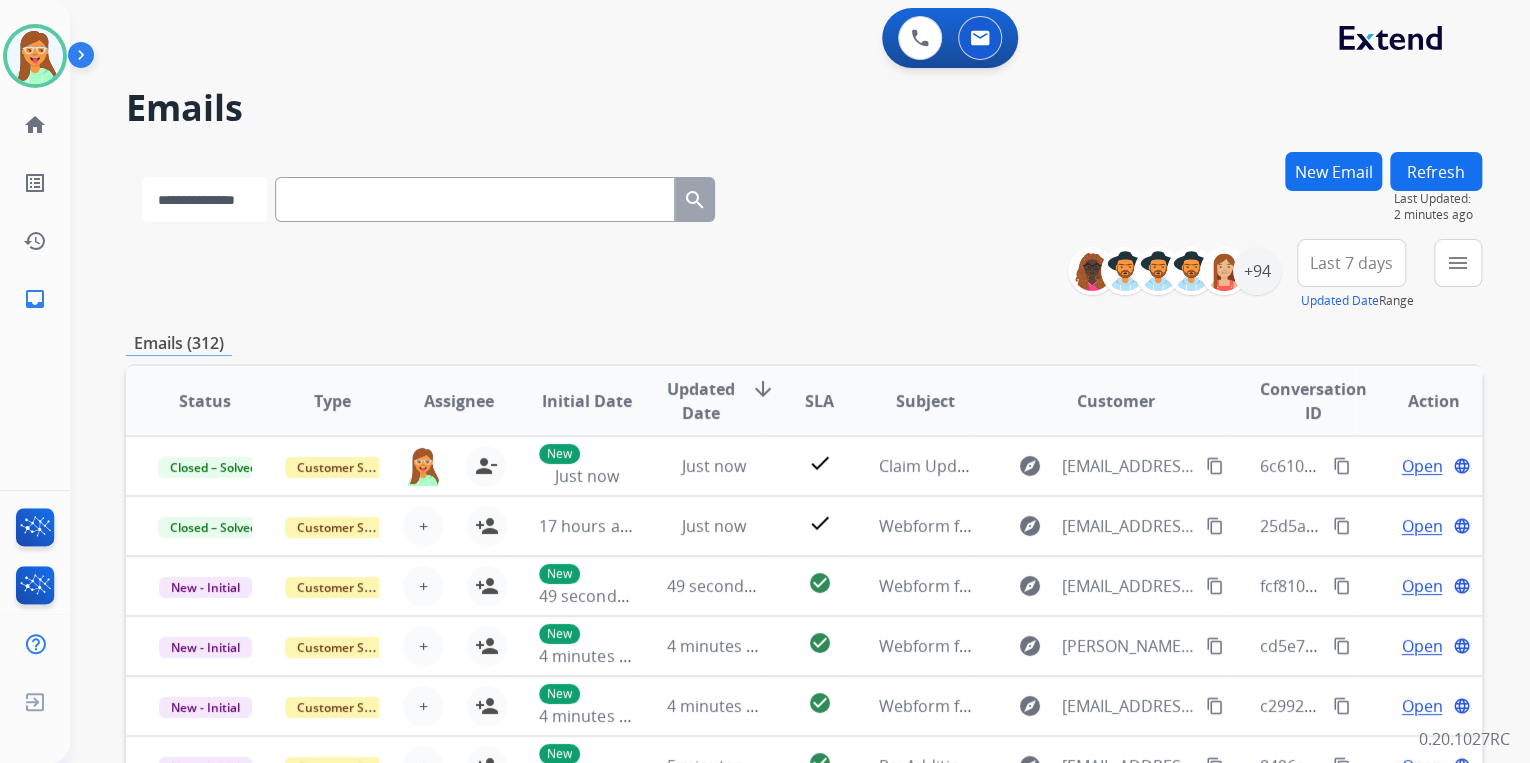 click on "**********" at bounding box center [204, 199] 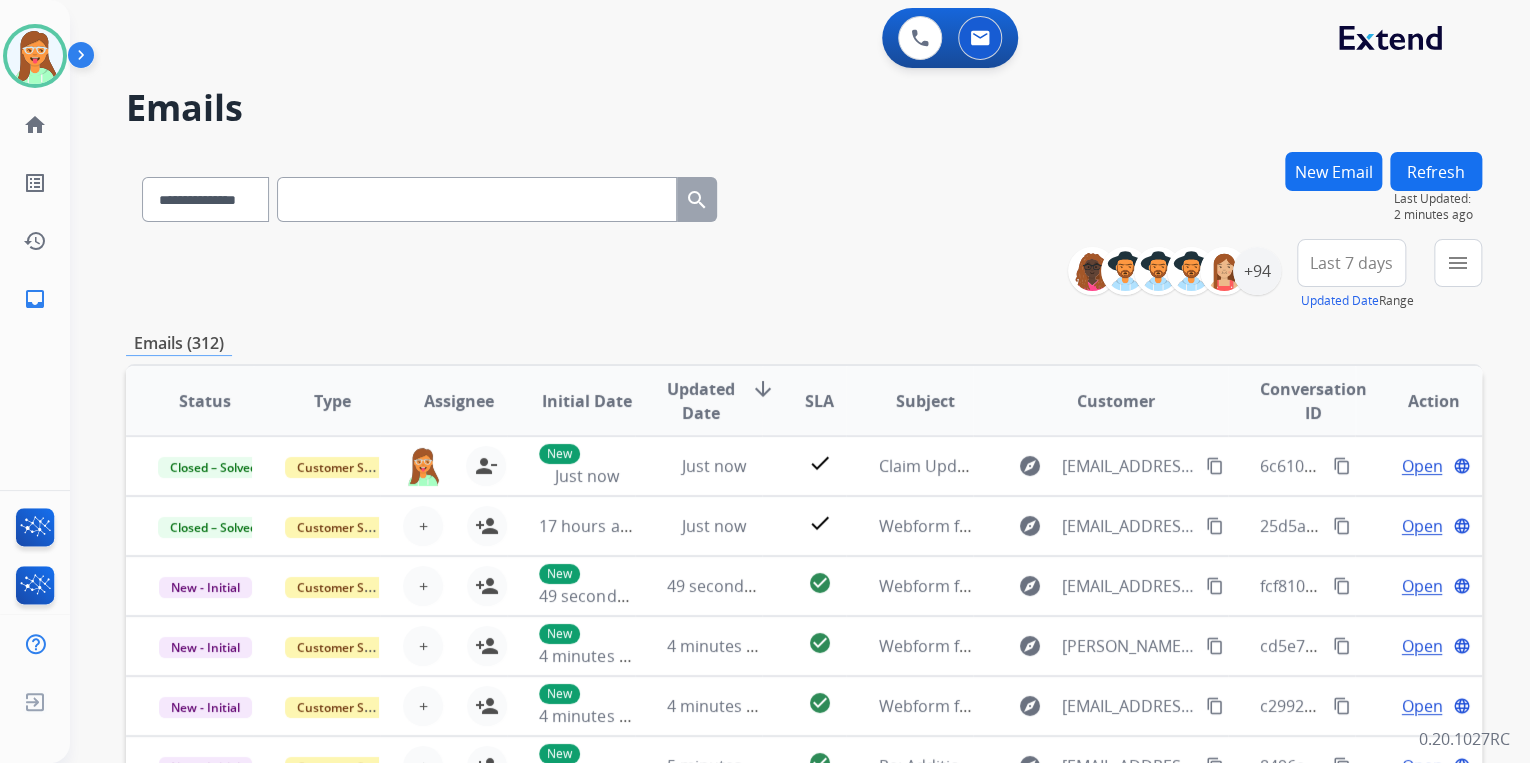 click at bounding box center [477, 199] 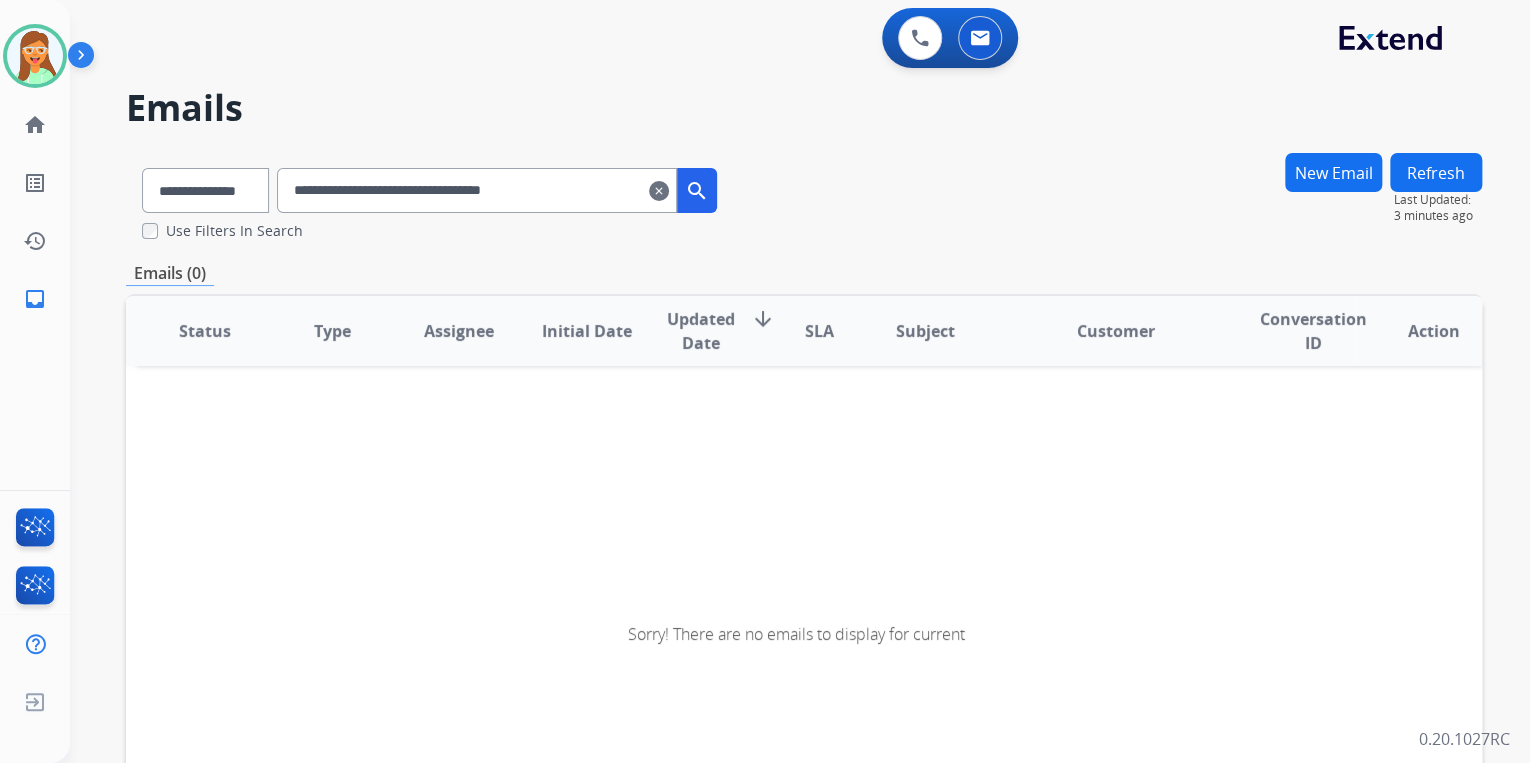 click on "**********" at bounding box center [477, 190] 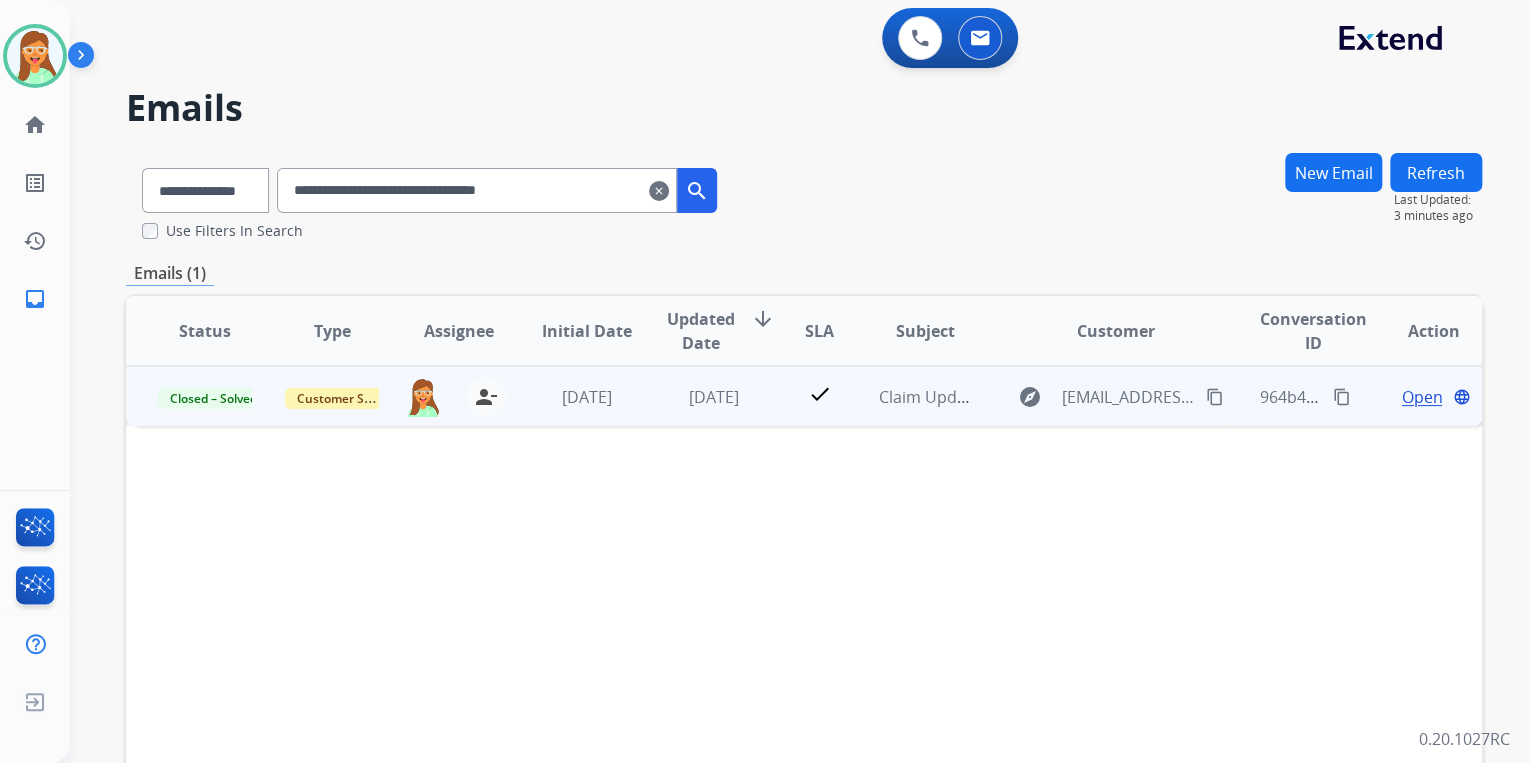 click on "Open" at bounding box center [1421, 397] 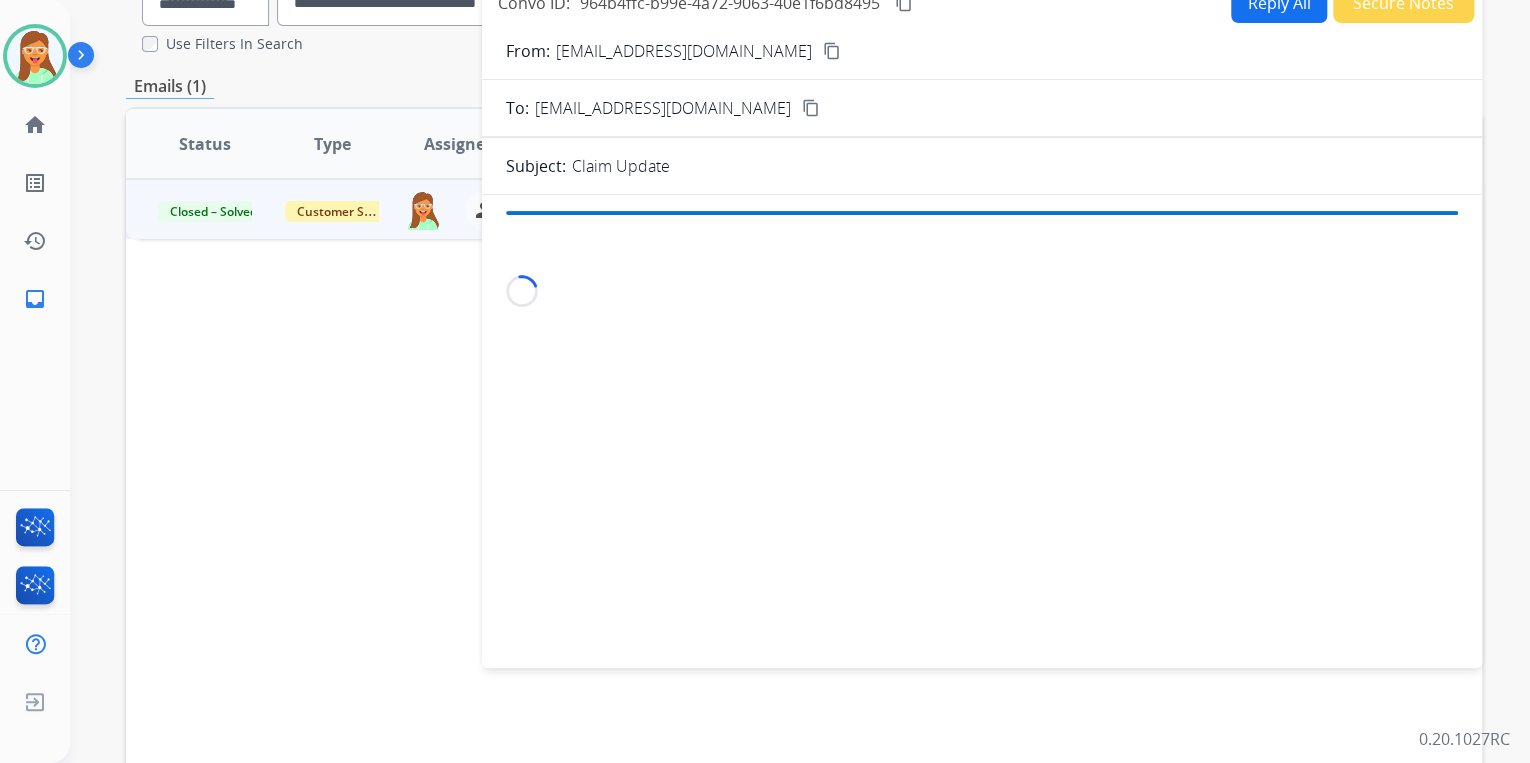 scroll, scrollTop: 160, scrollLeft: 0, axis: vertical 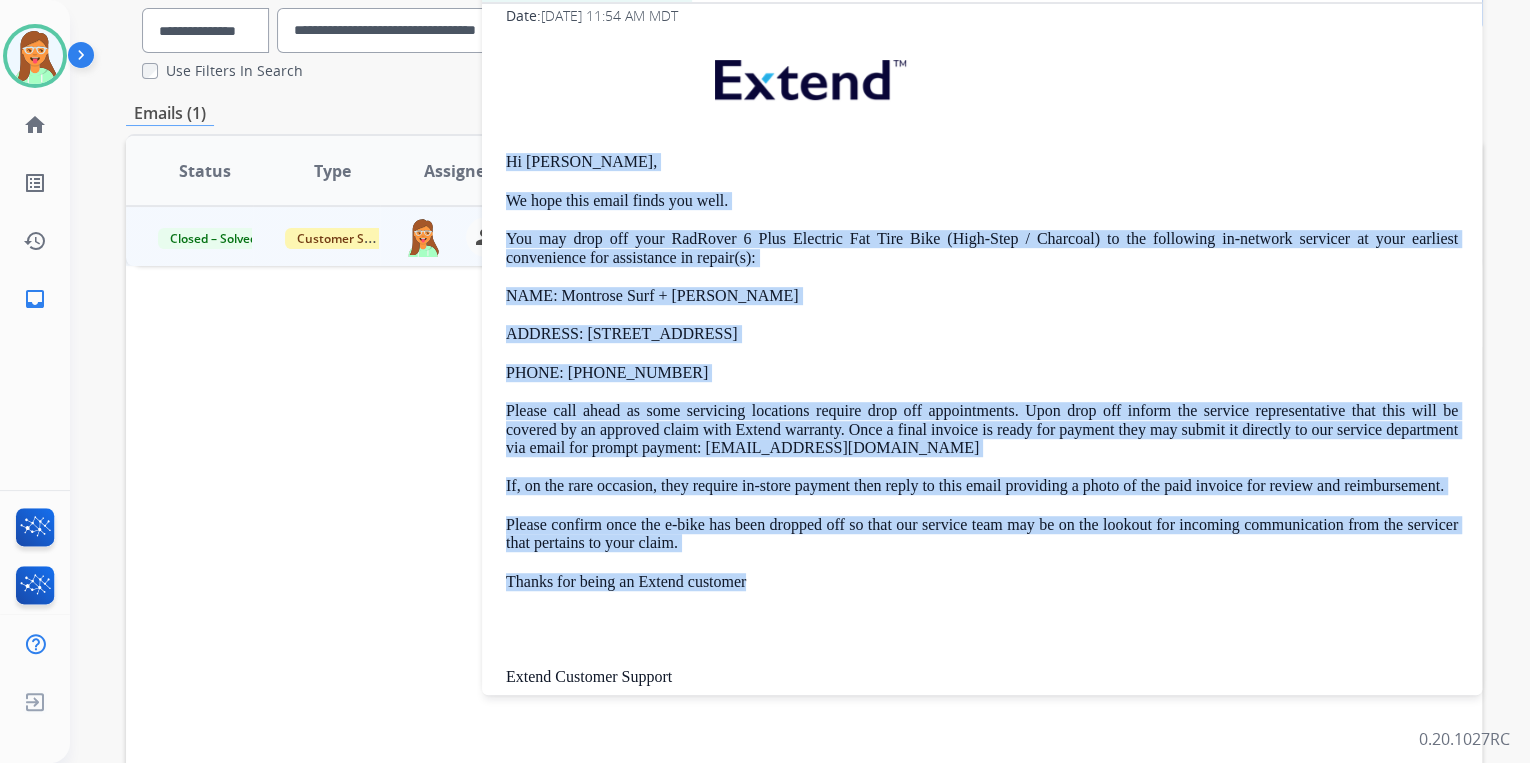 drag, startPoint x: 756, startPoint y: 315, endPoint x: 482, endPoint y: 148, distance: 320.8816 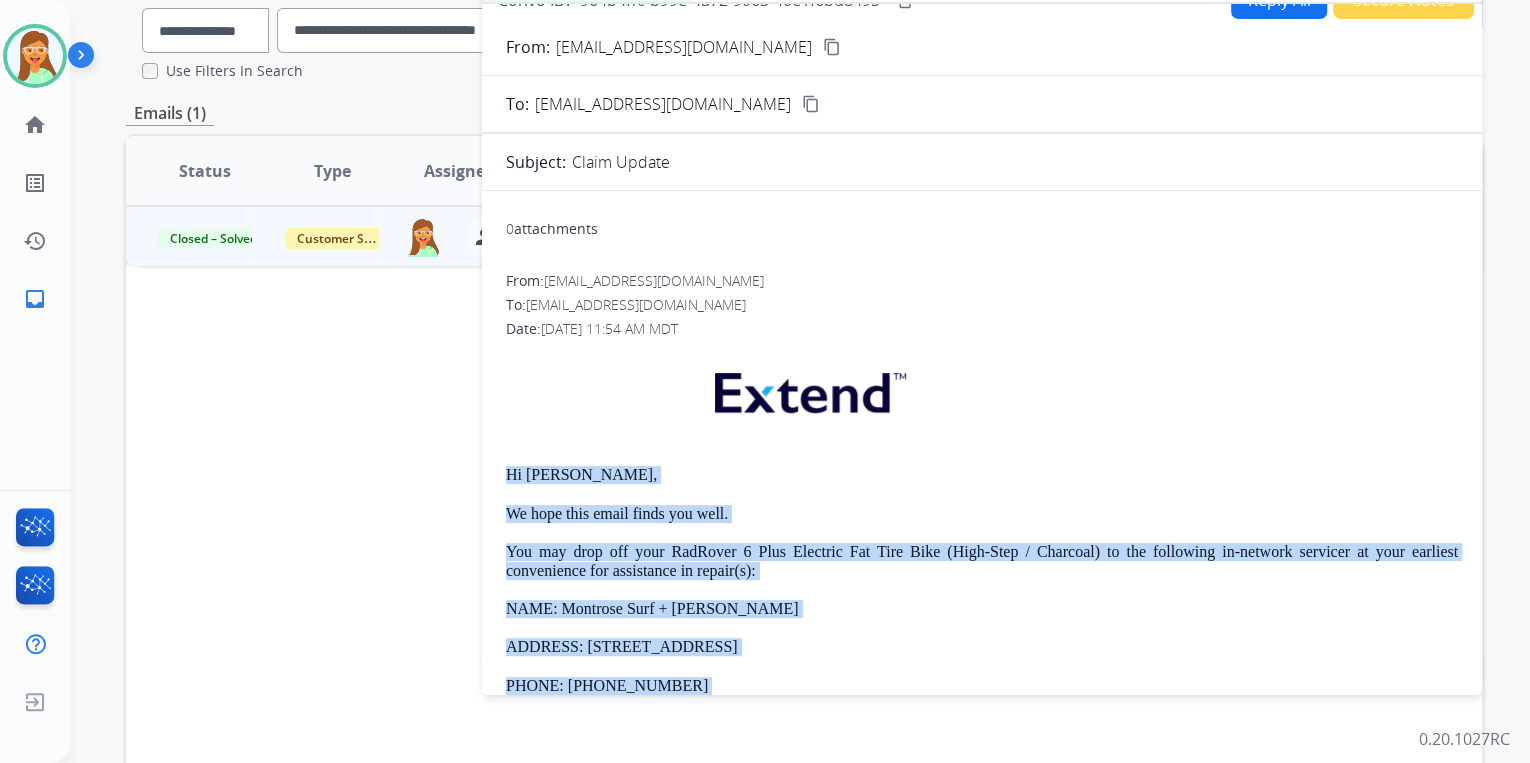 scroll, scrollTop: 0, scrollLeft: 0, axis: both 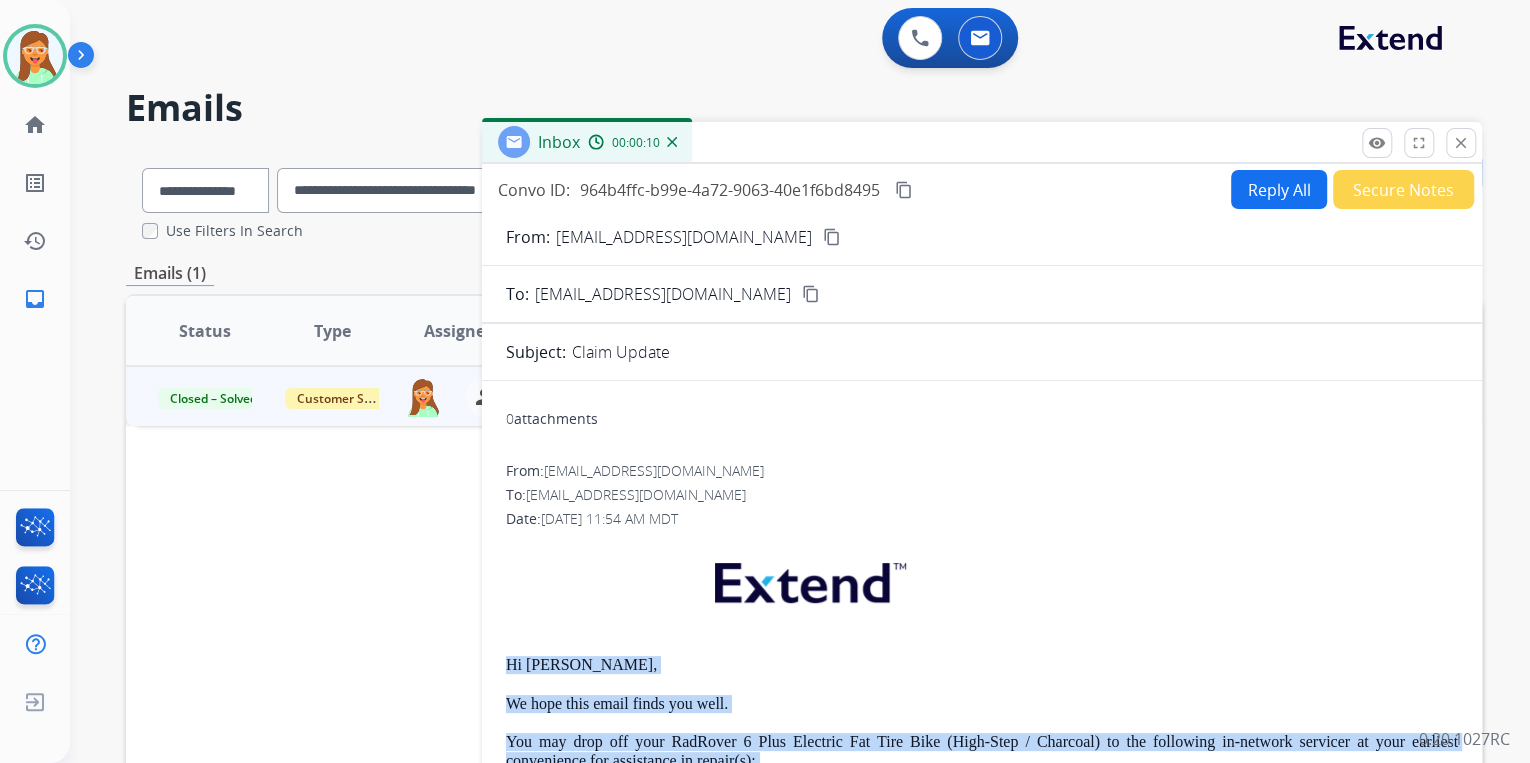 click on "Reply All" at bounding box center (1279, 189) 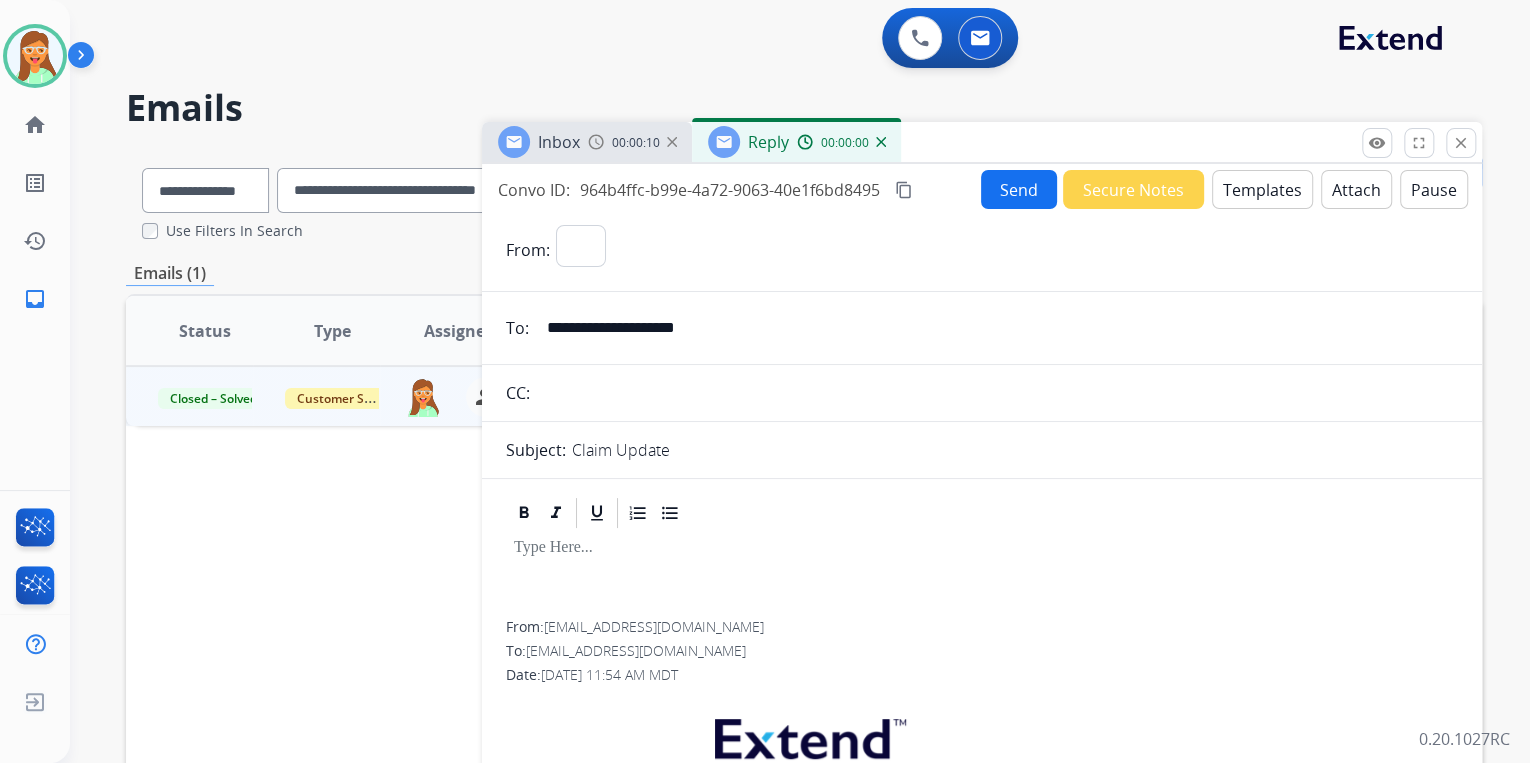click on "Templates" at bounding box center [1262, 189] 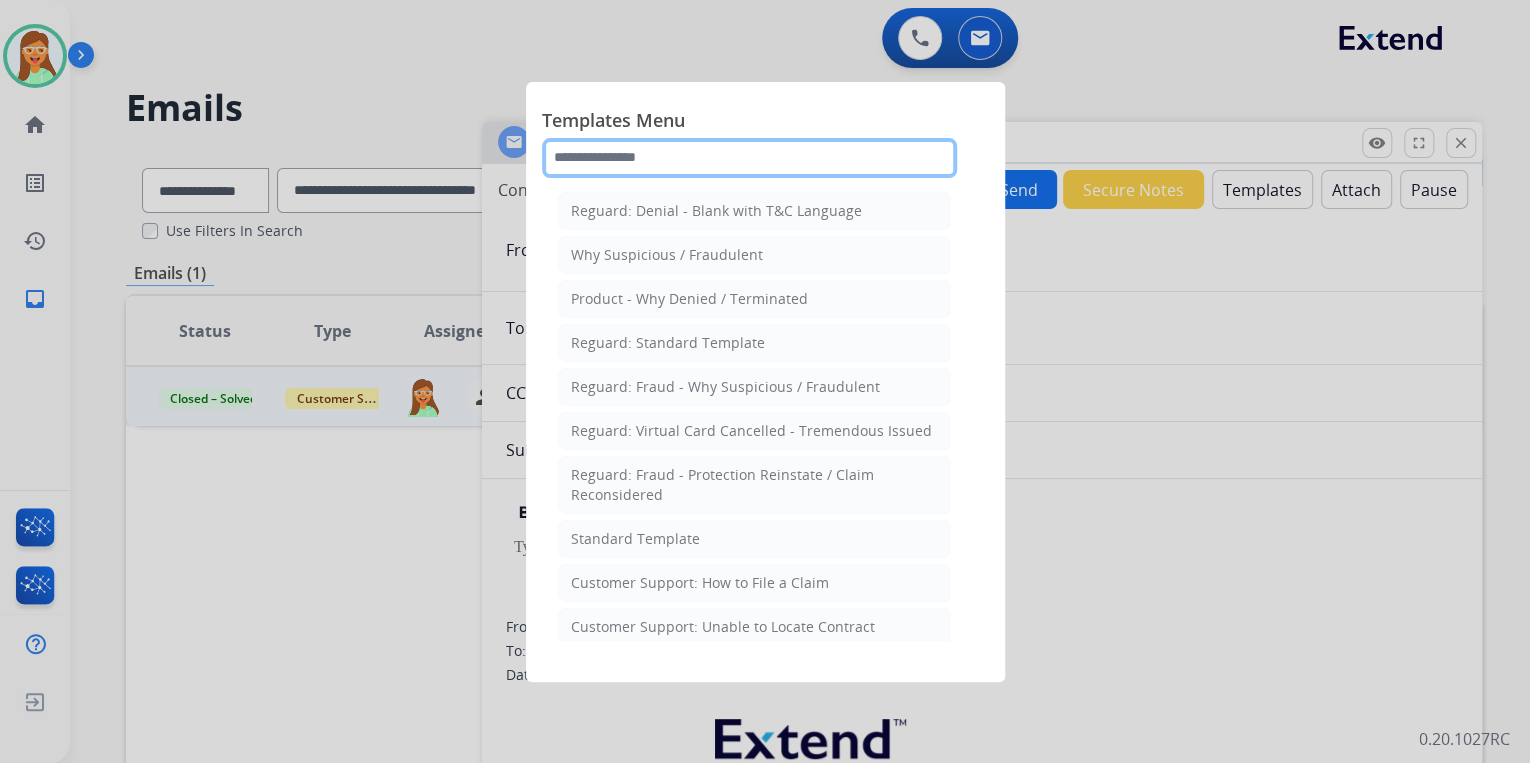 click 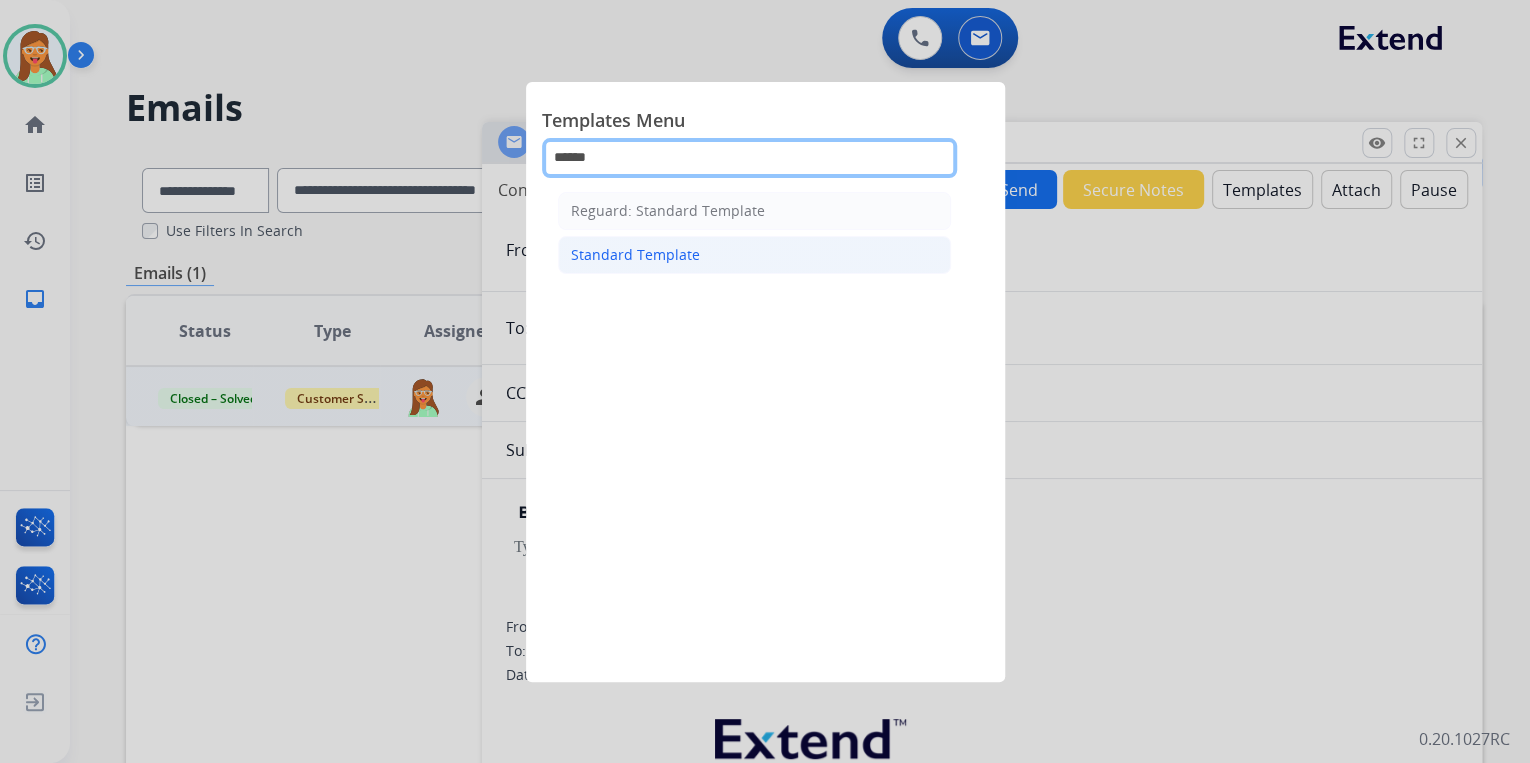 type on "******" 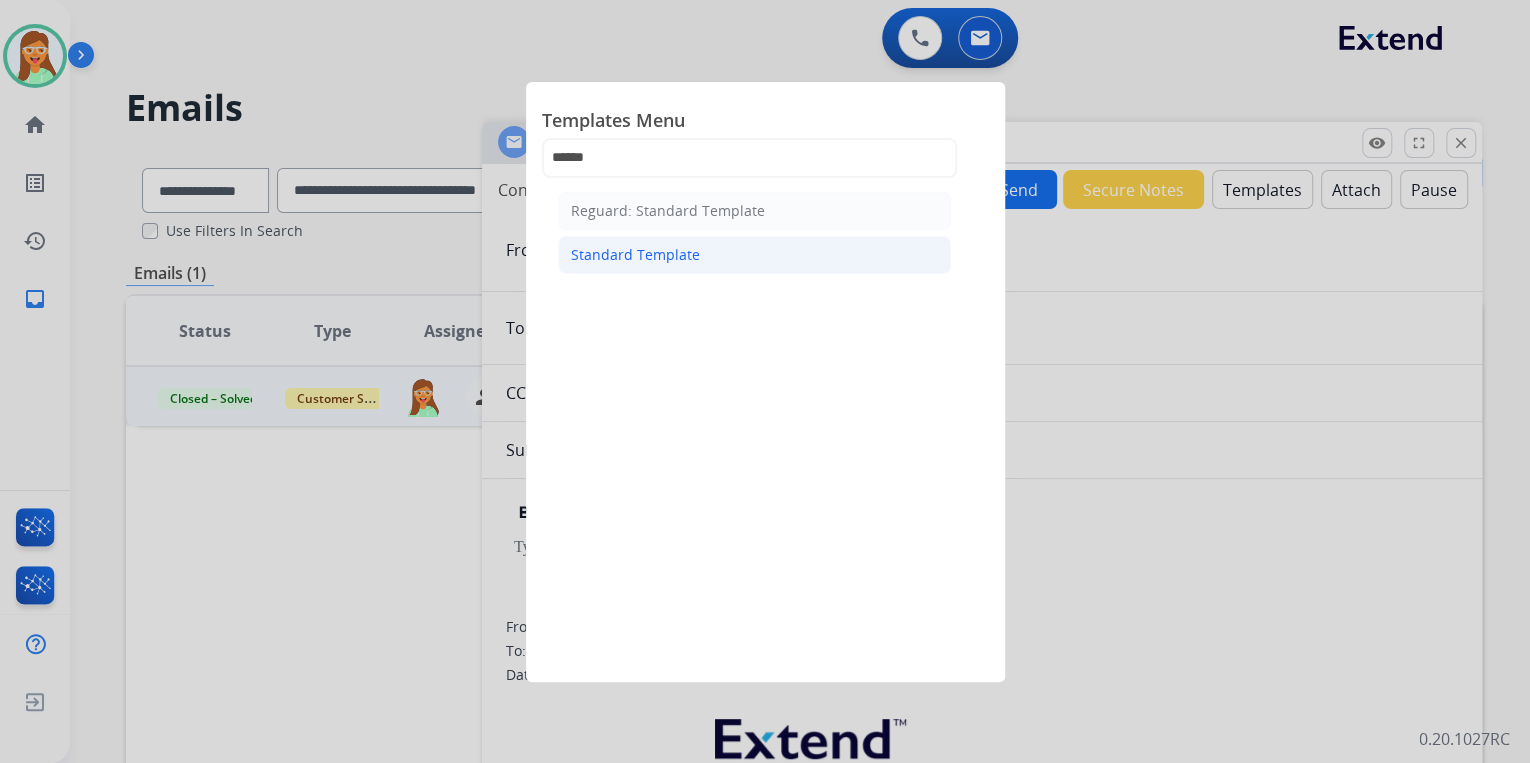 click on "Standard Template" 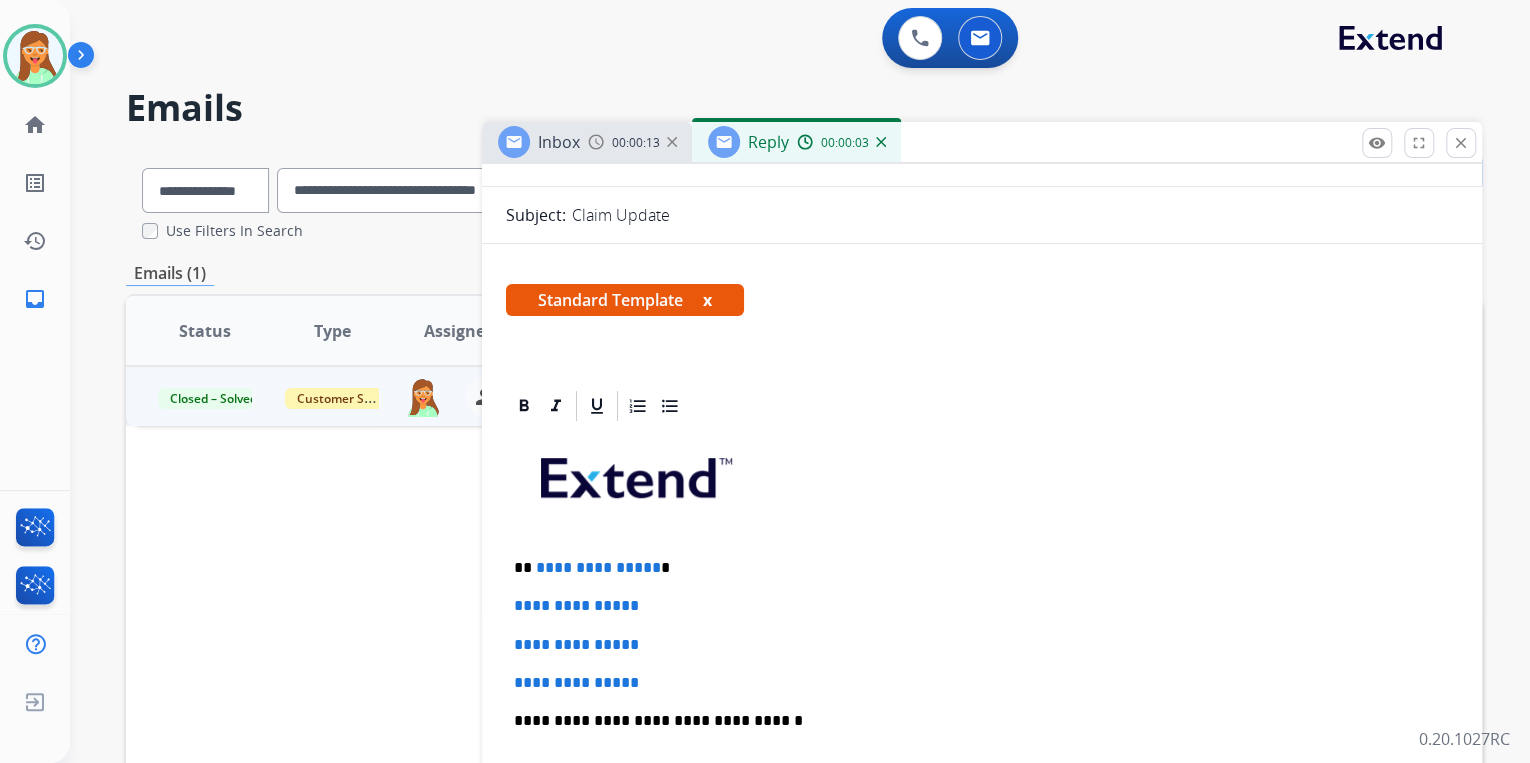 scroll, scrollTop: 480, scrollLeft: 0, axis: vertical 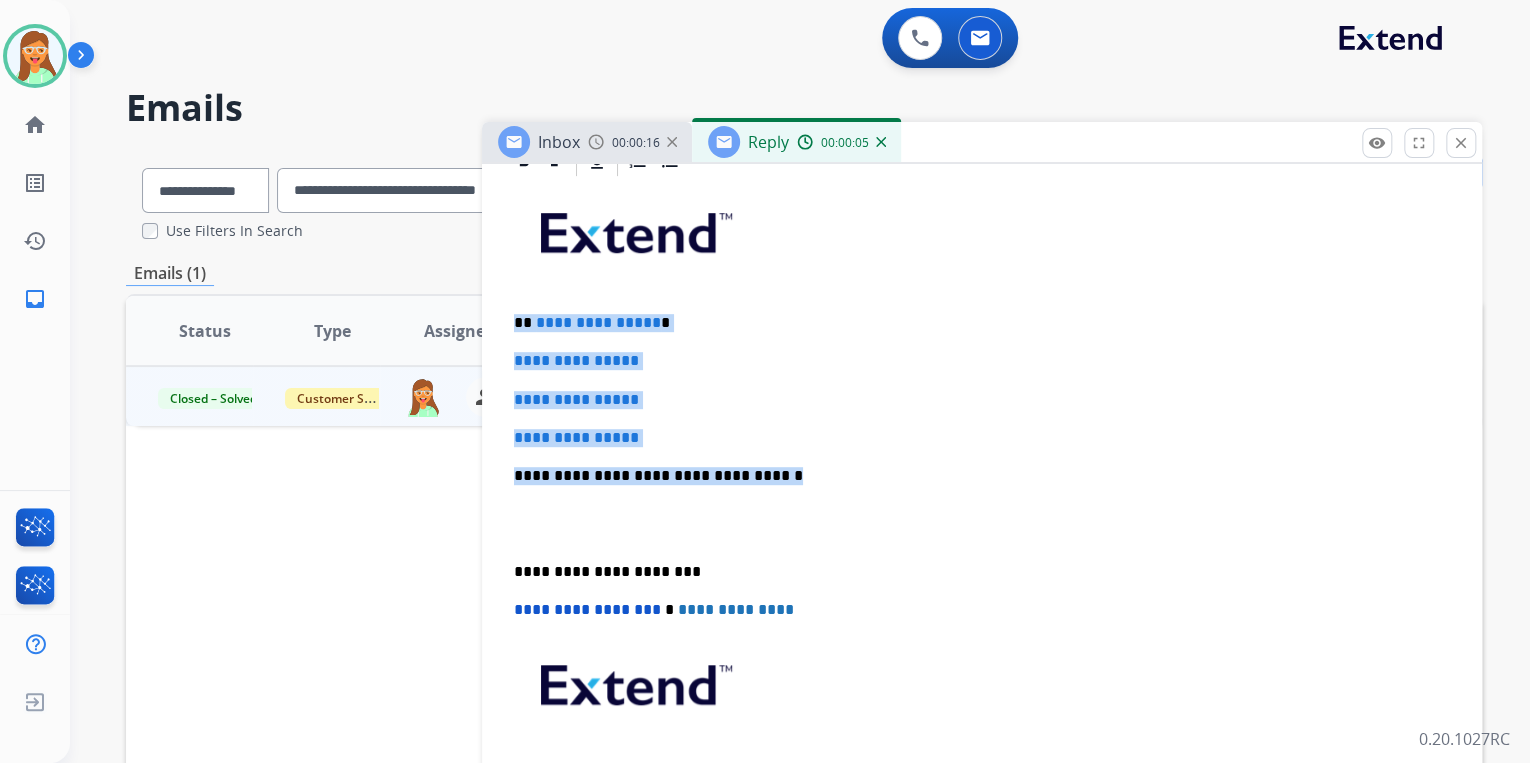 drag, startPoint x: 757, startPoint y: 473, endPoint x: 509, endPoint y: 305, distance: 299.54633 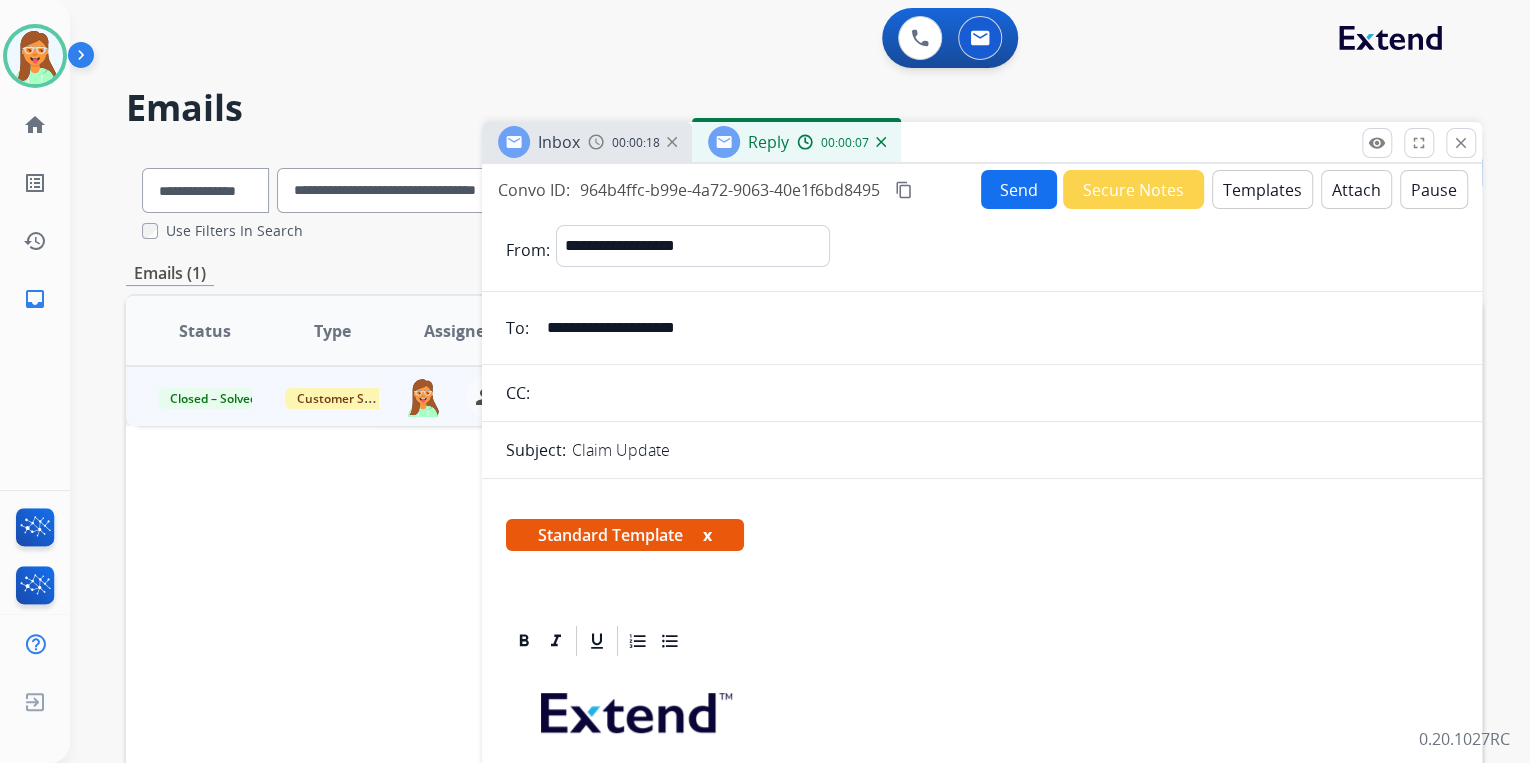 scroll, scrollTop: 0, scrollLeft: 0, axis: both 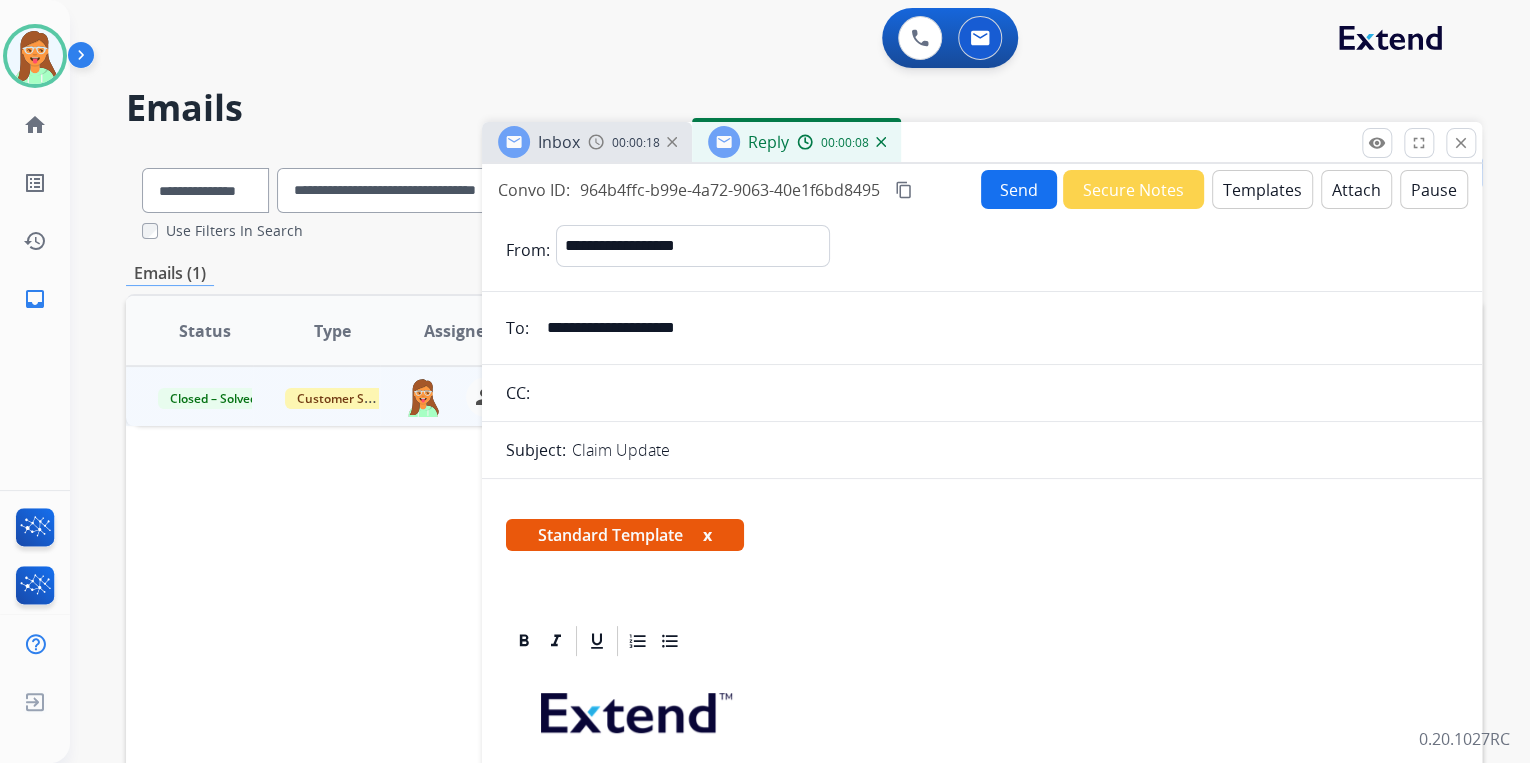 click on "Send" at bounding box center [1019, 189] 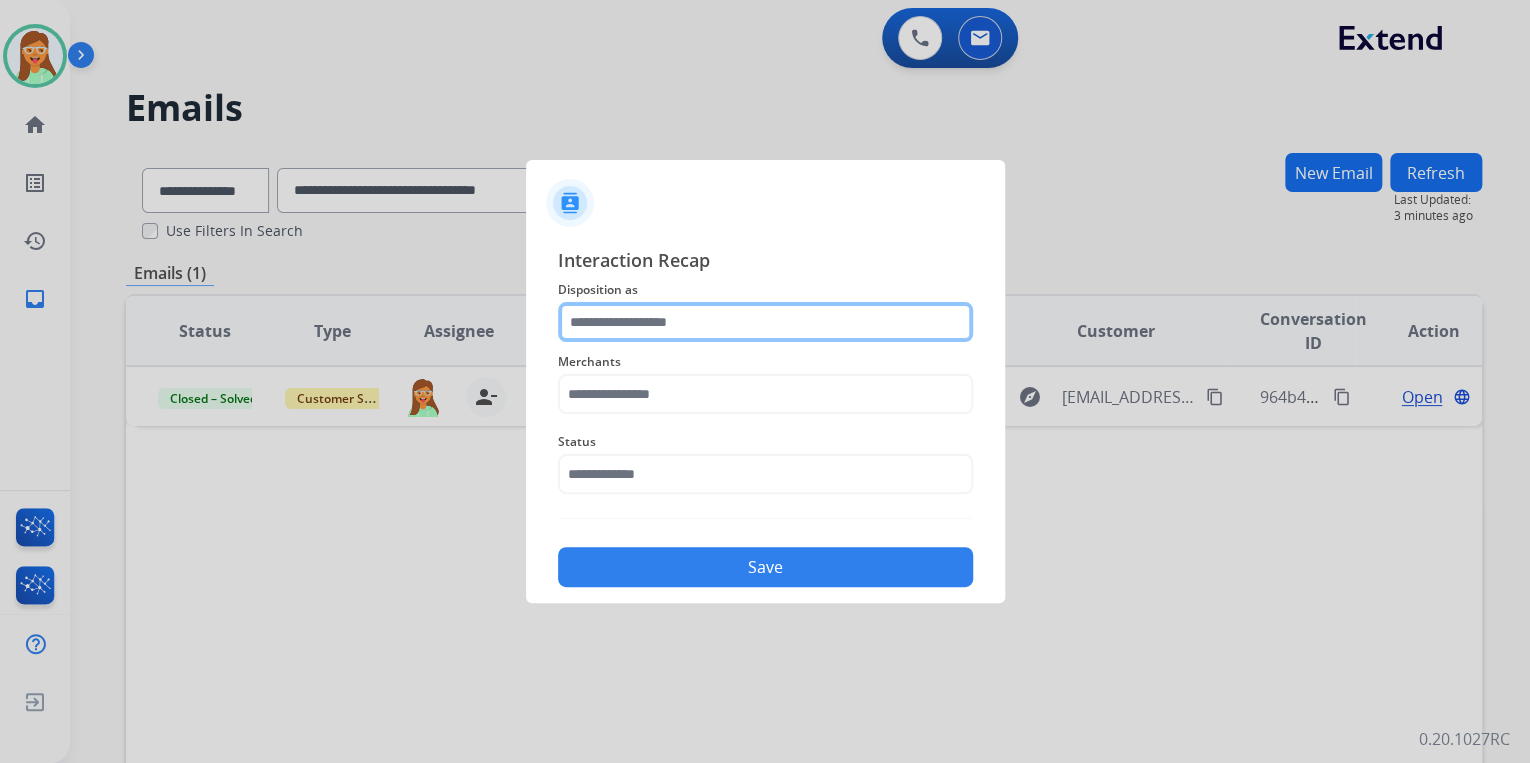 click 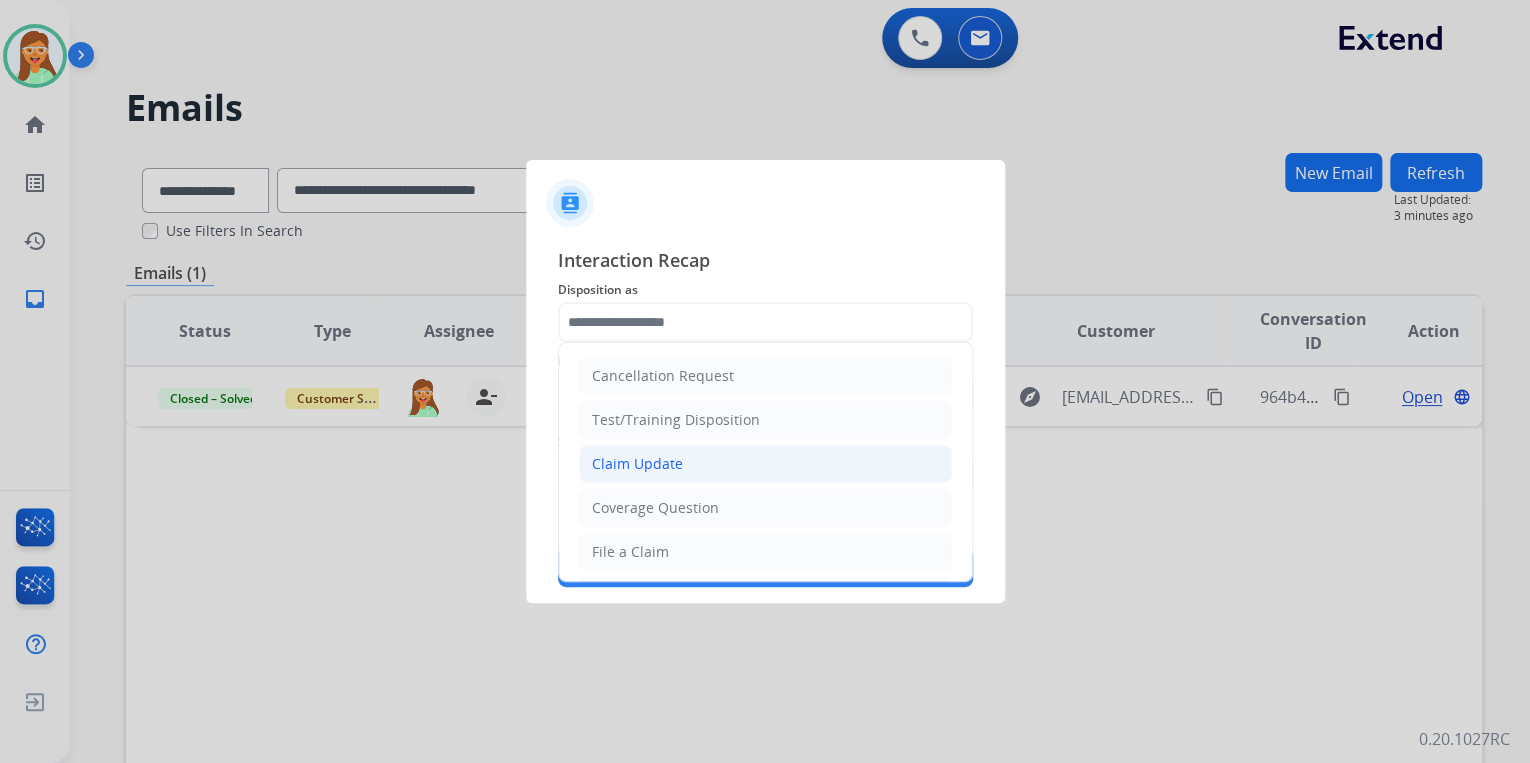 click on "Claim Update" 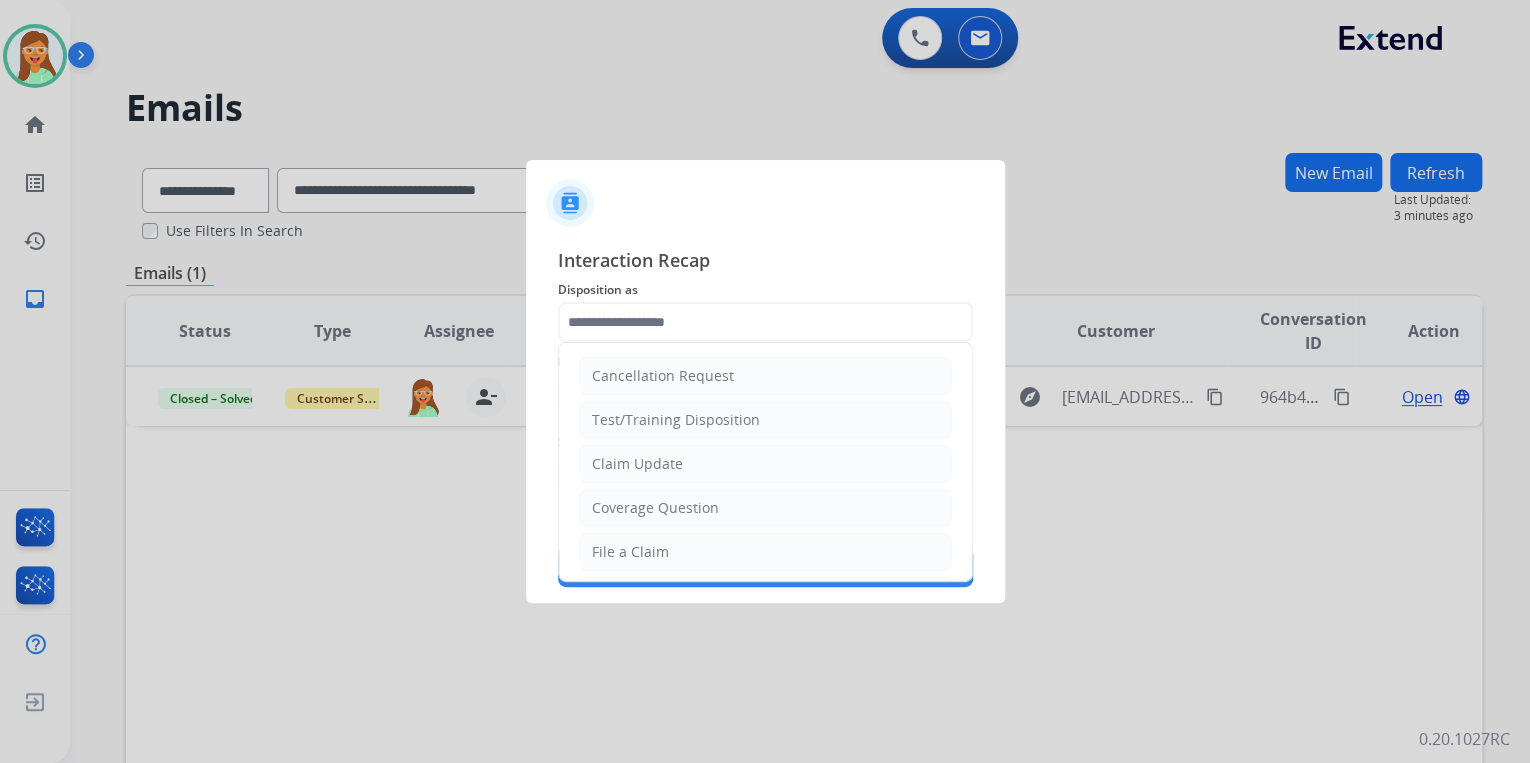 type on "**********" 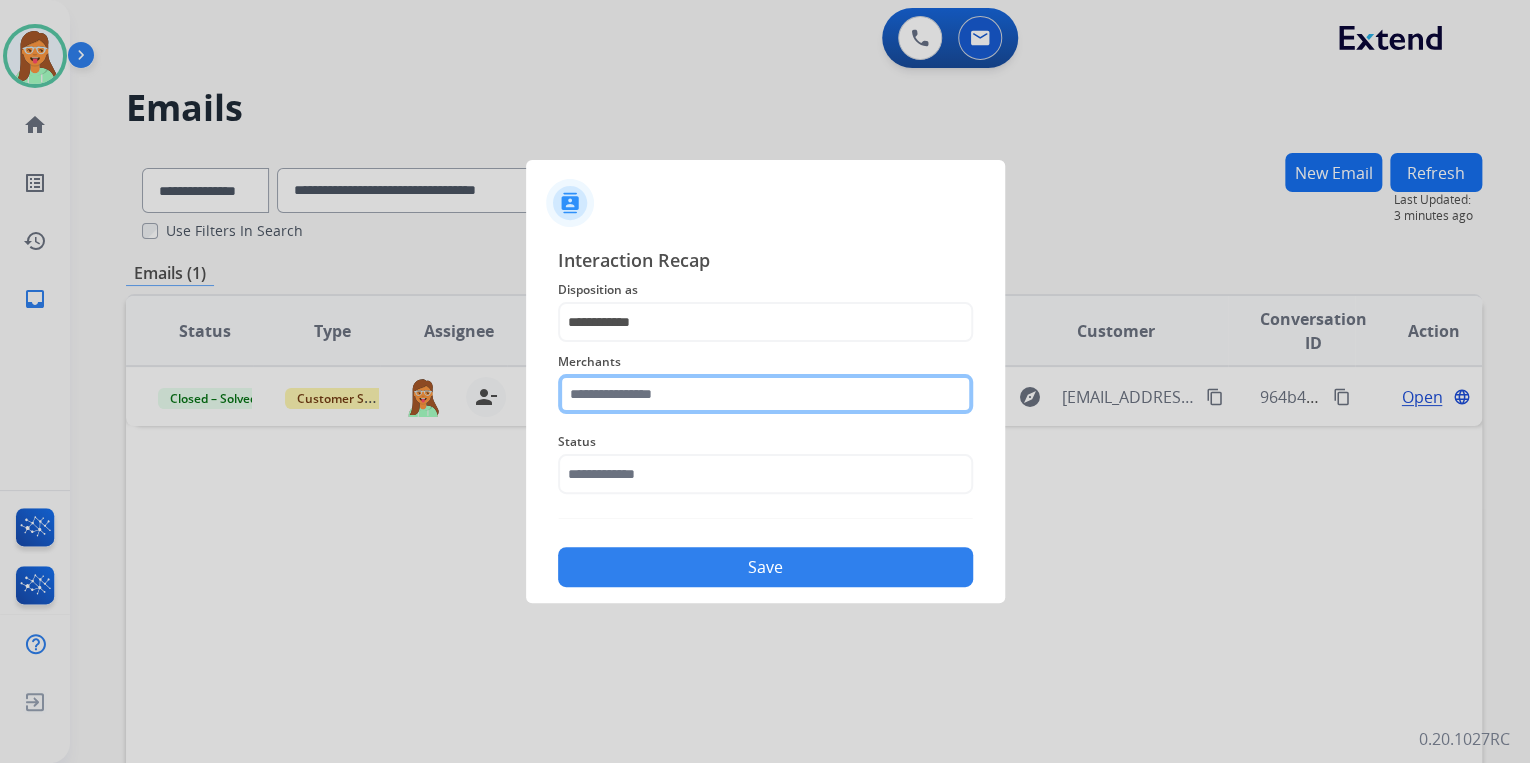 click 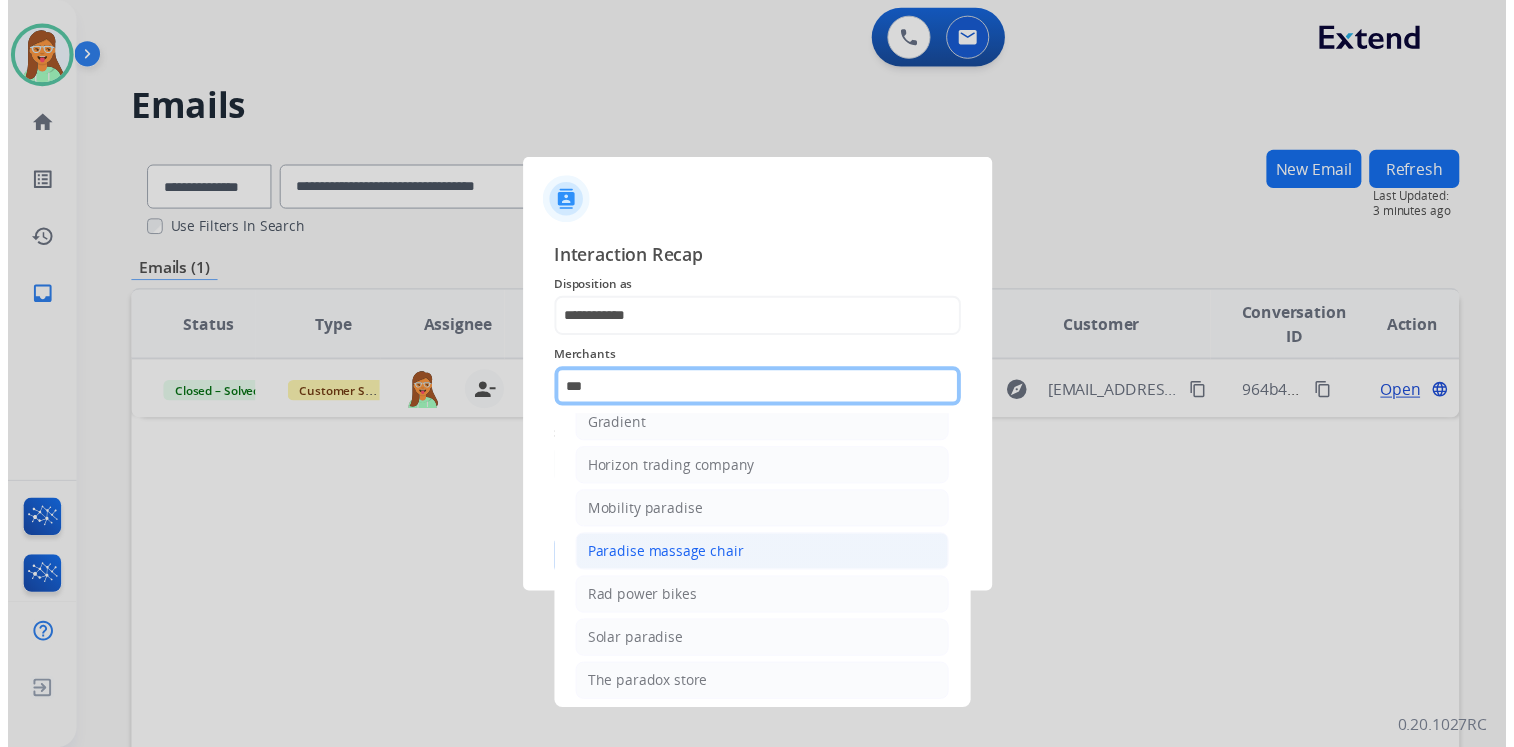 scroll, scrollTop: 160, scrollLeft: 0, axis: vertical 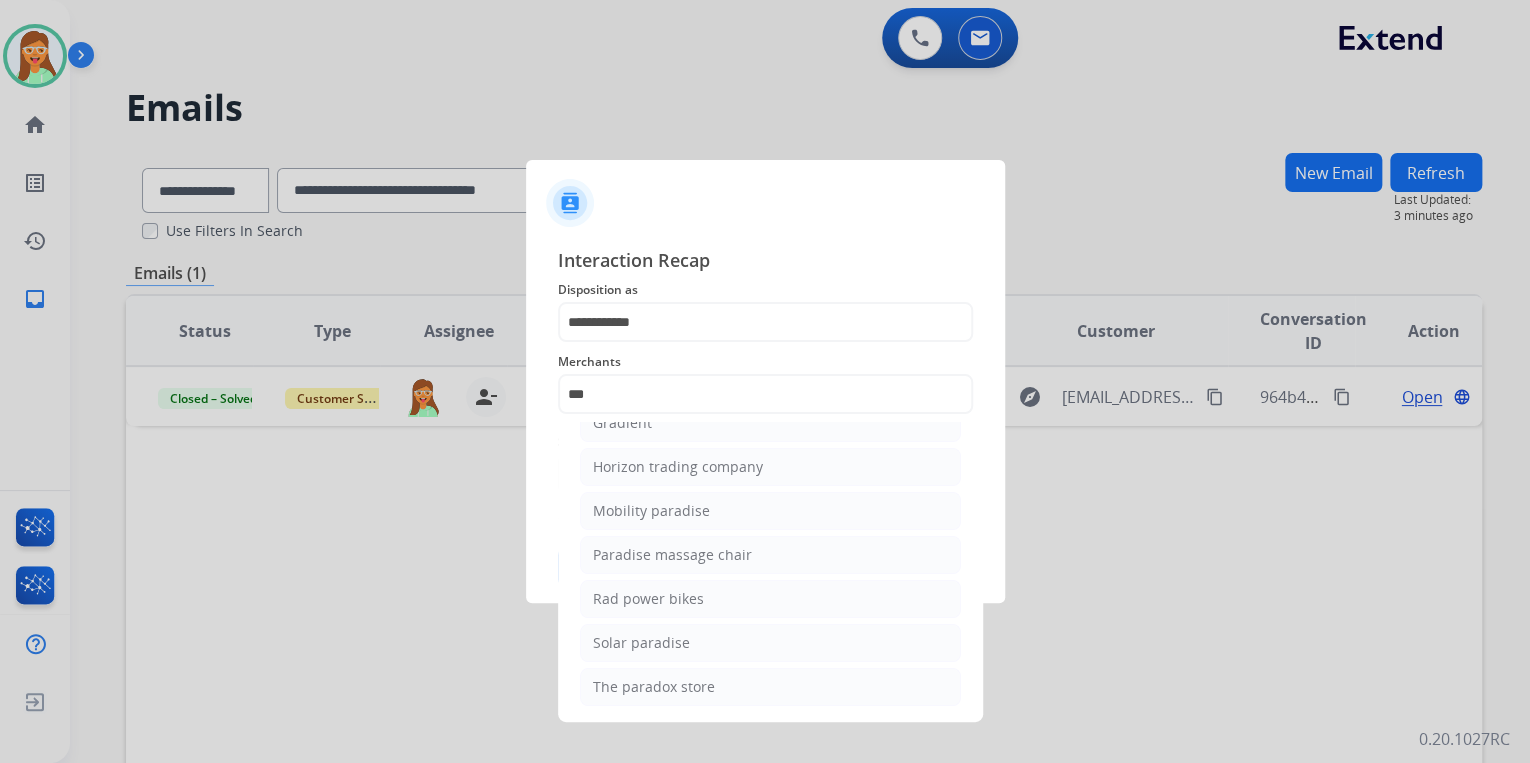 click on "Rad power bikes" 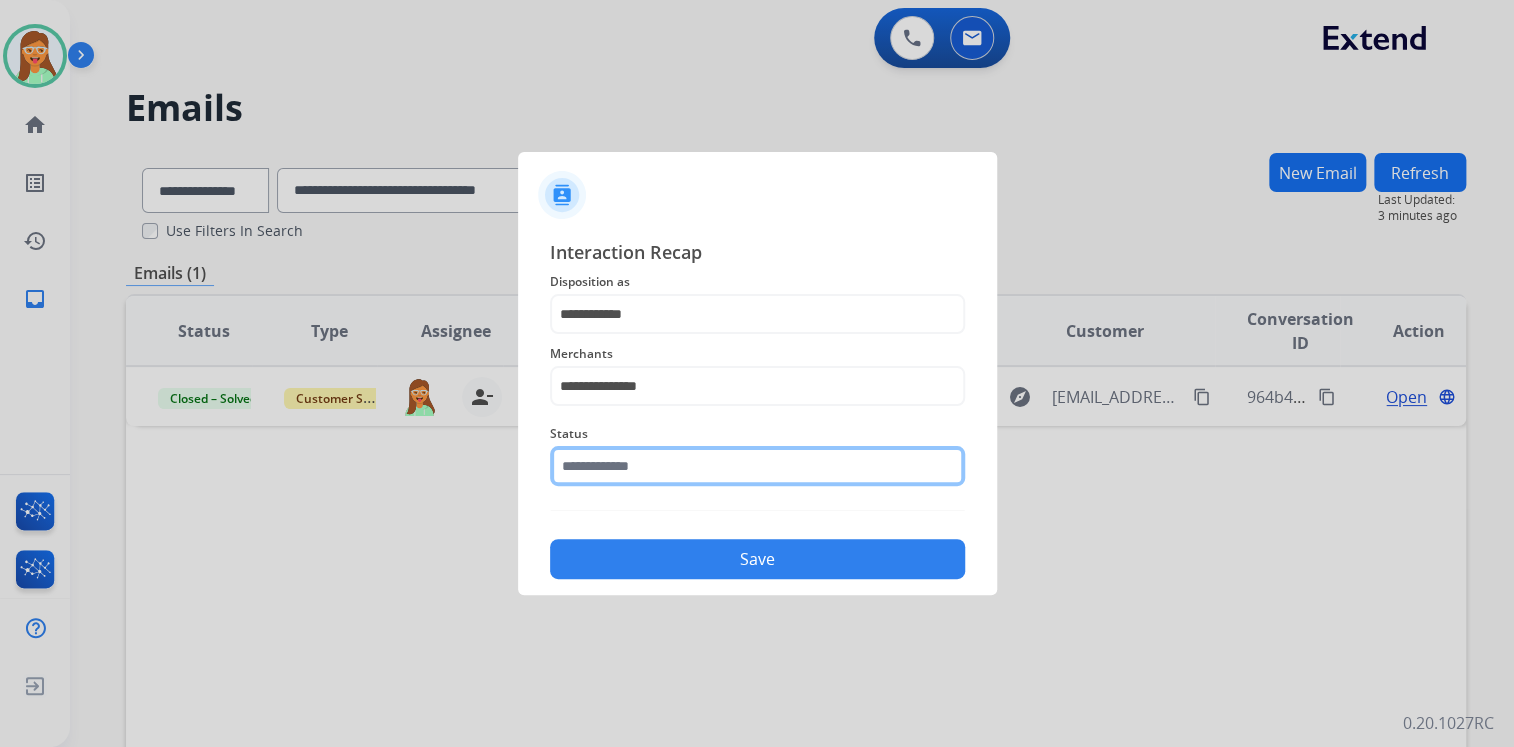 click 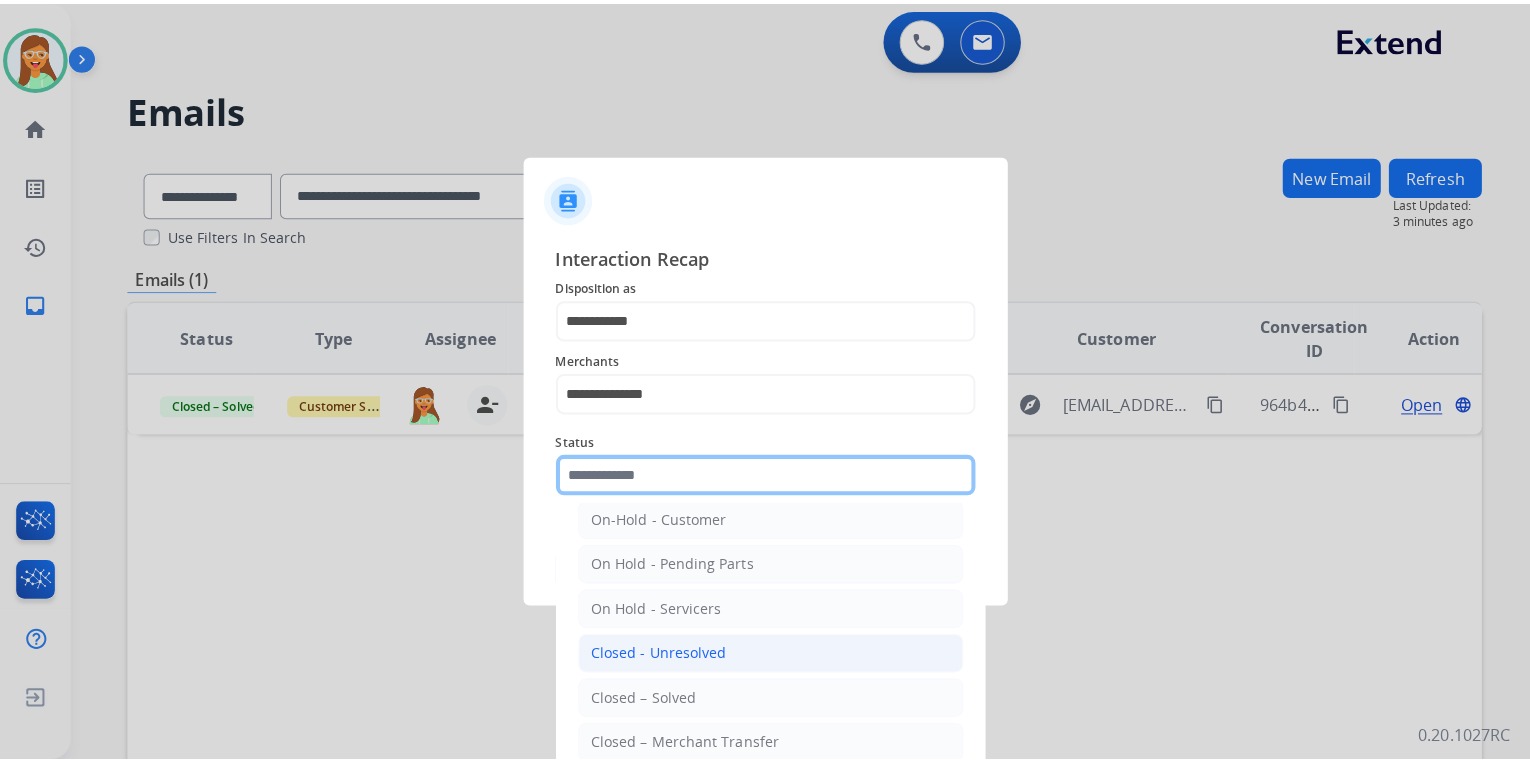 scroll, scrollTop: 116, scrollLeft: 0, axis: vertical 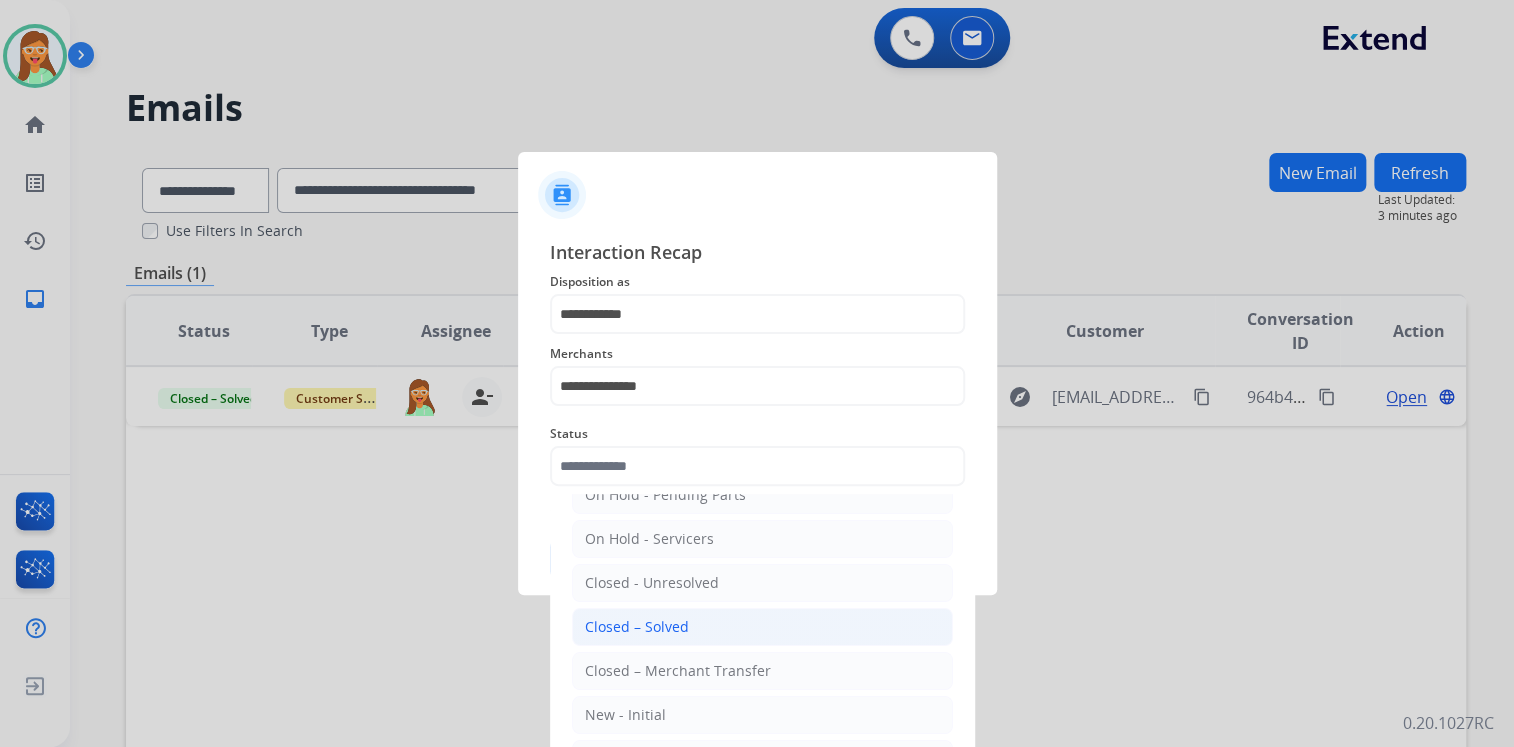 click on "Closed – Solved" 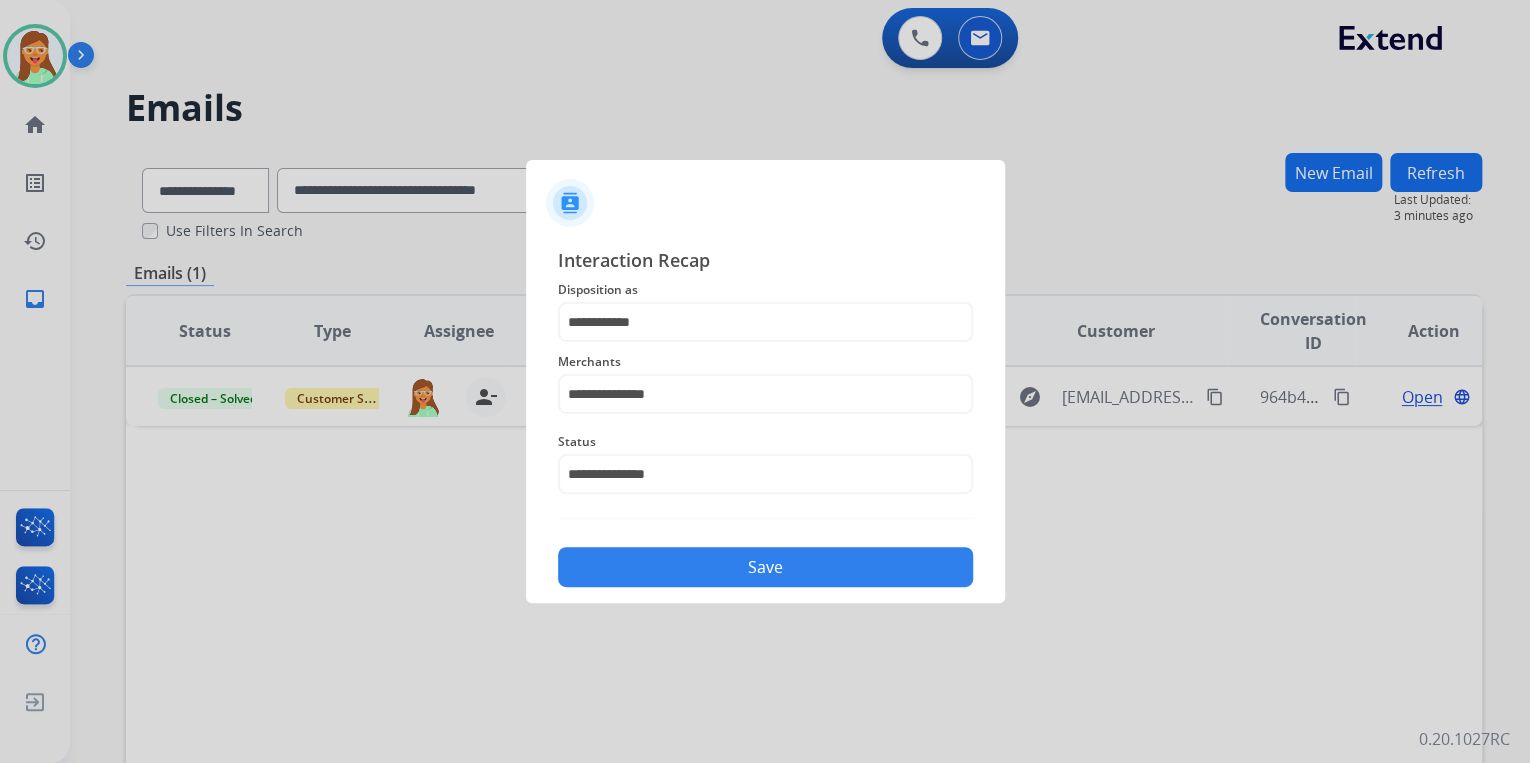 click on "Save" 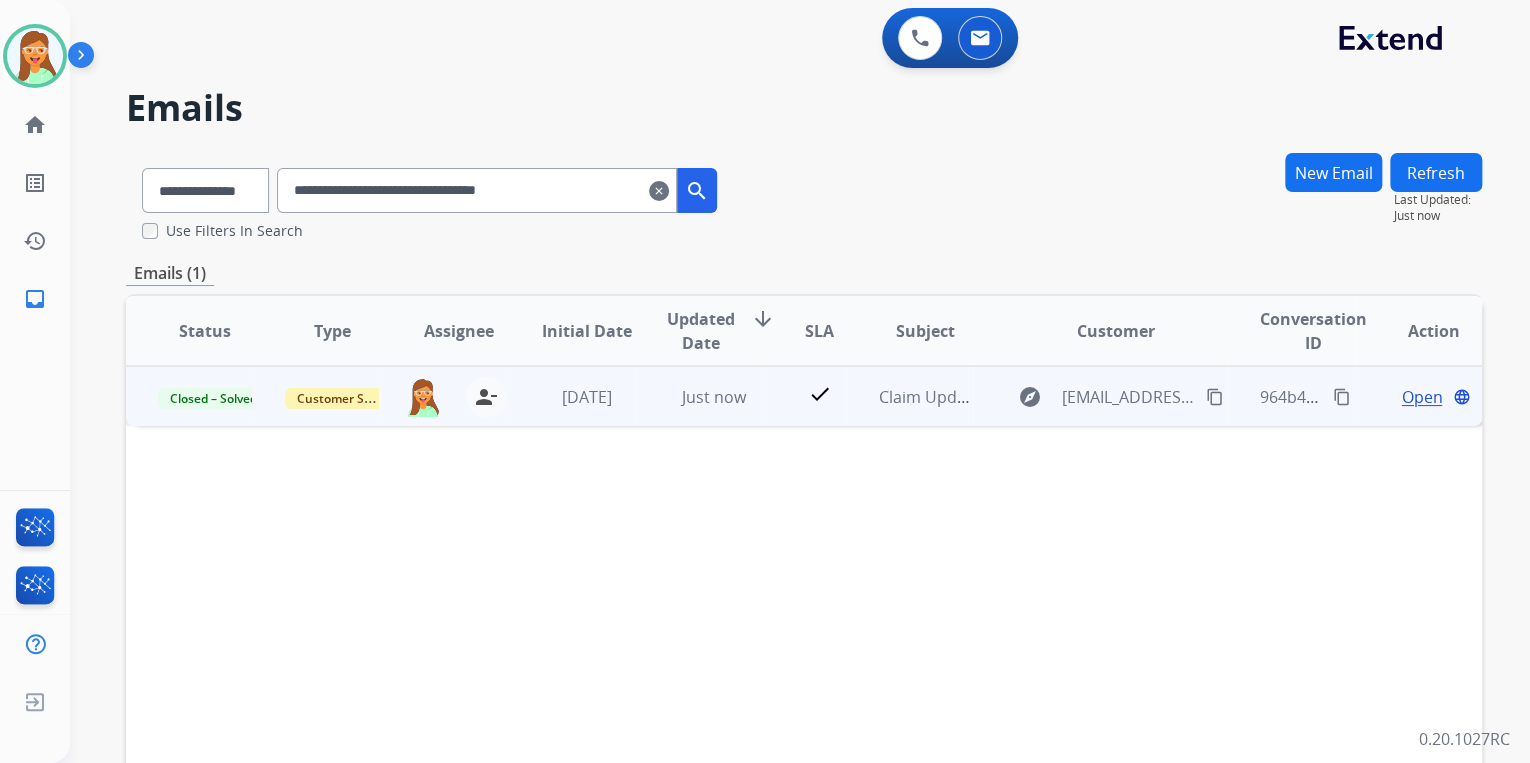click on "content_copy" at bounding box center [1342, 397] 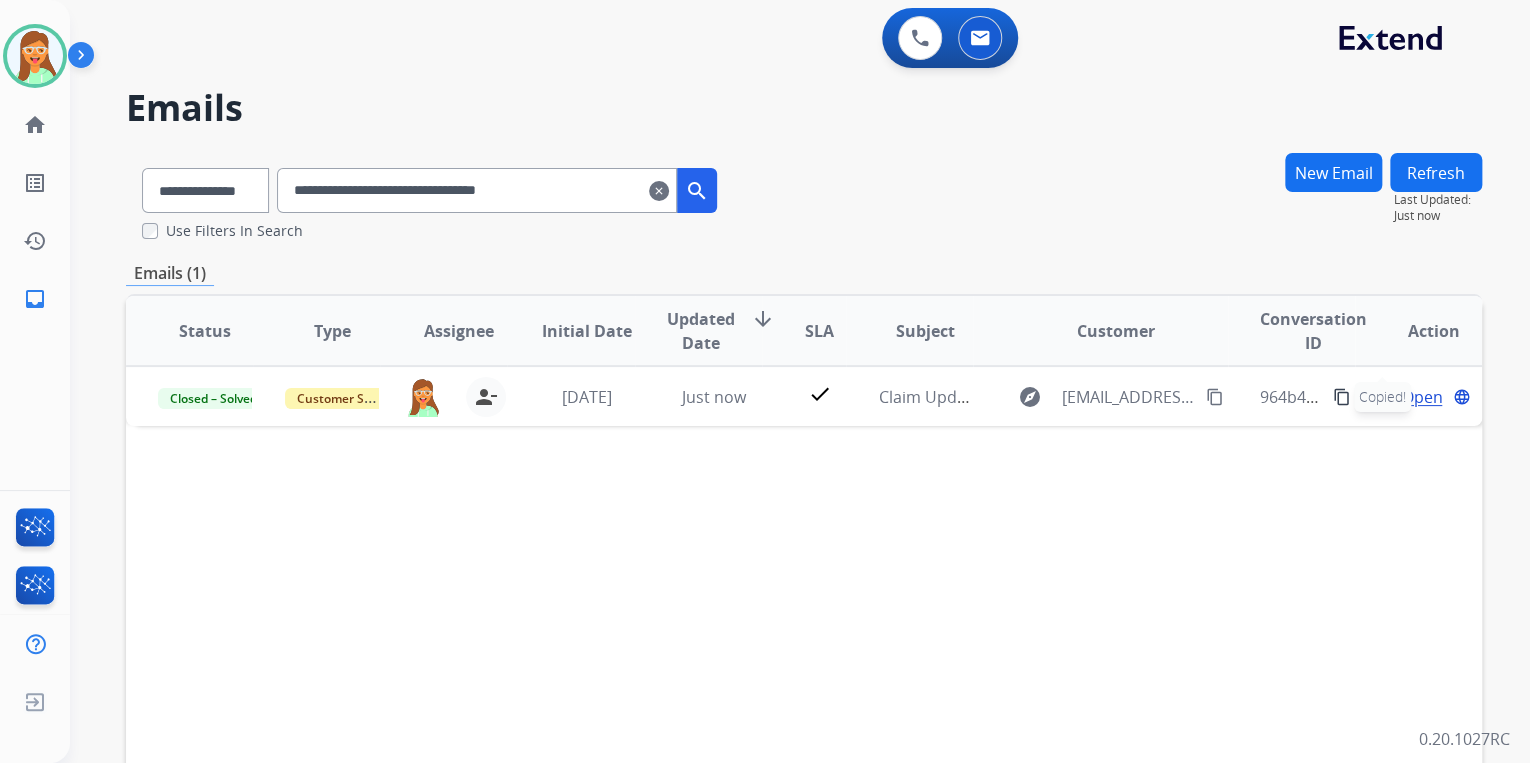 click on "clear" at bounding box center [659, 191] 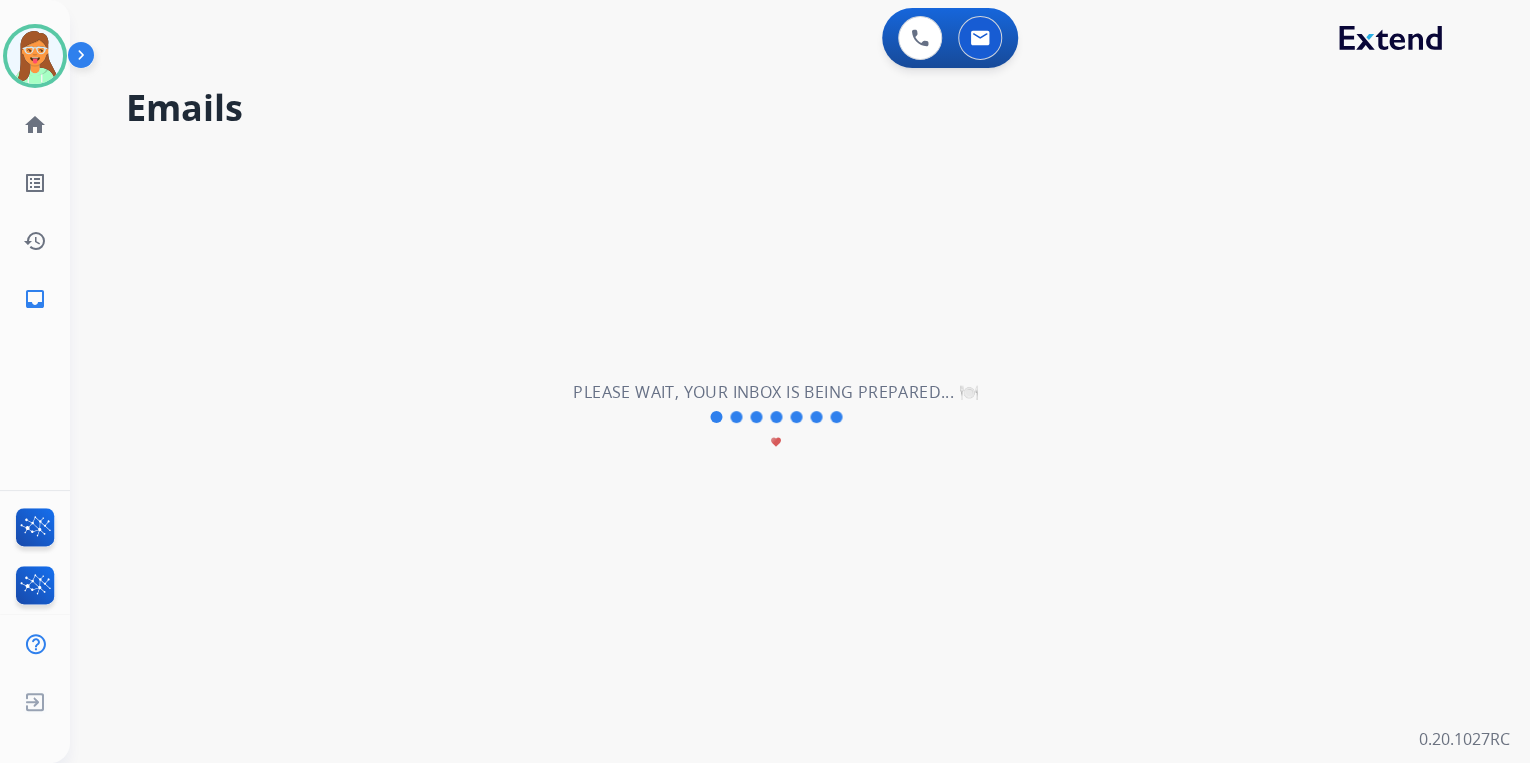 select on "**********" 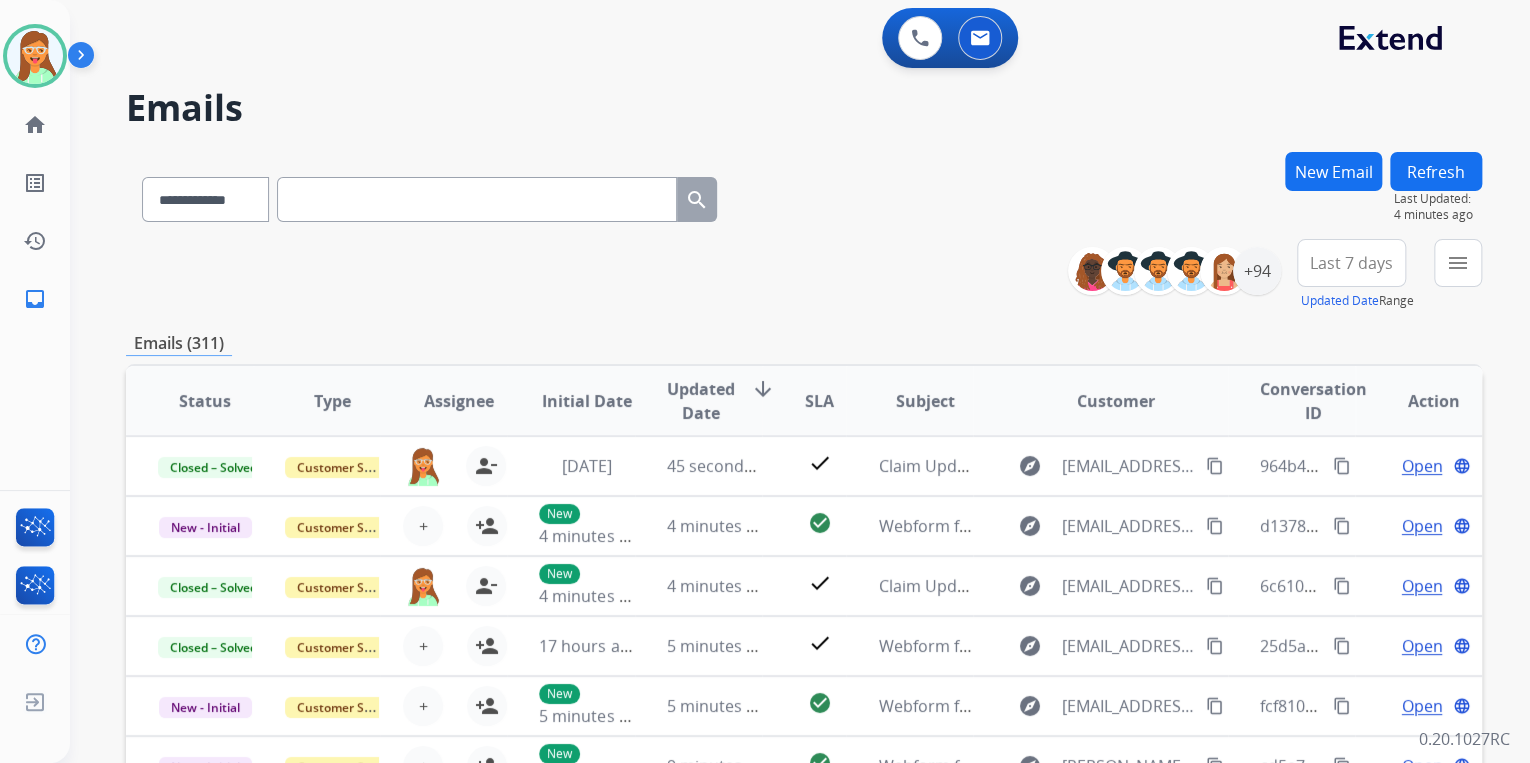 click at bounding box center (477, 199) 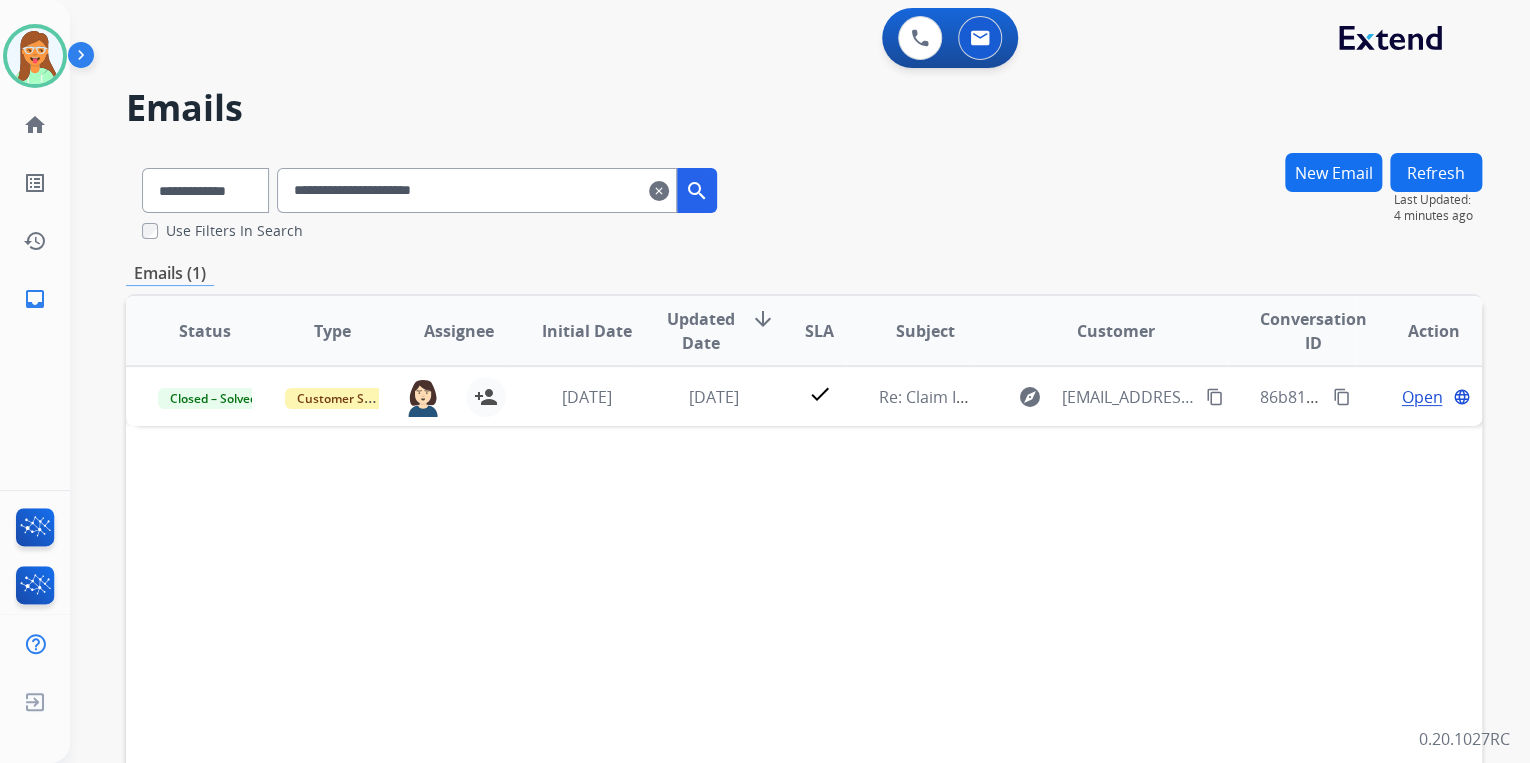click on "clear" at bounding box center (659, 191) 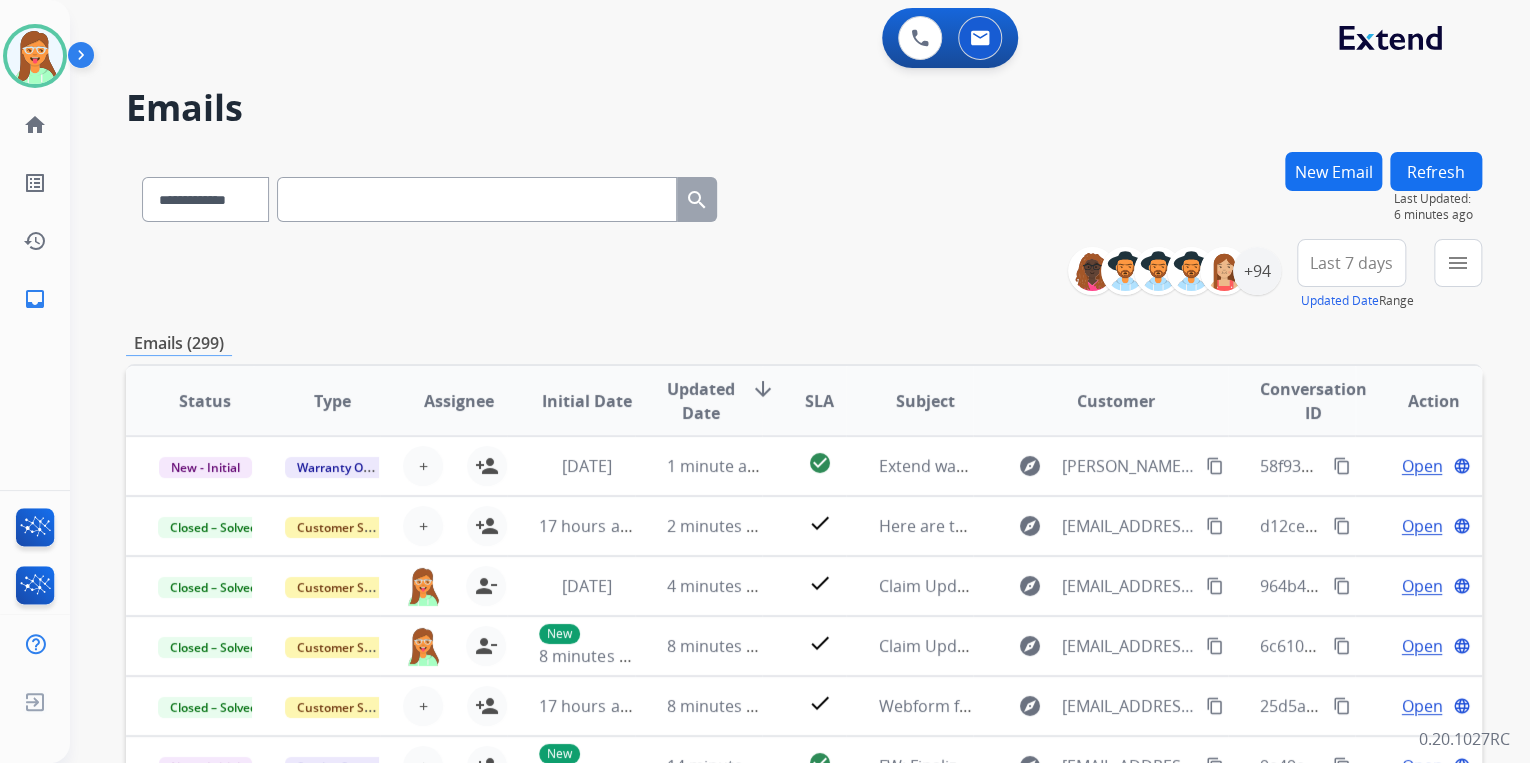click on "New Email" at bounding box center (1333, 171) 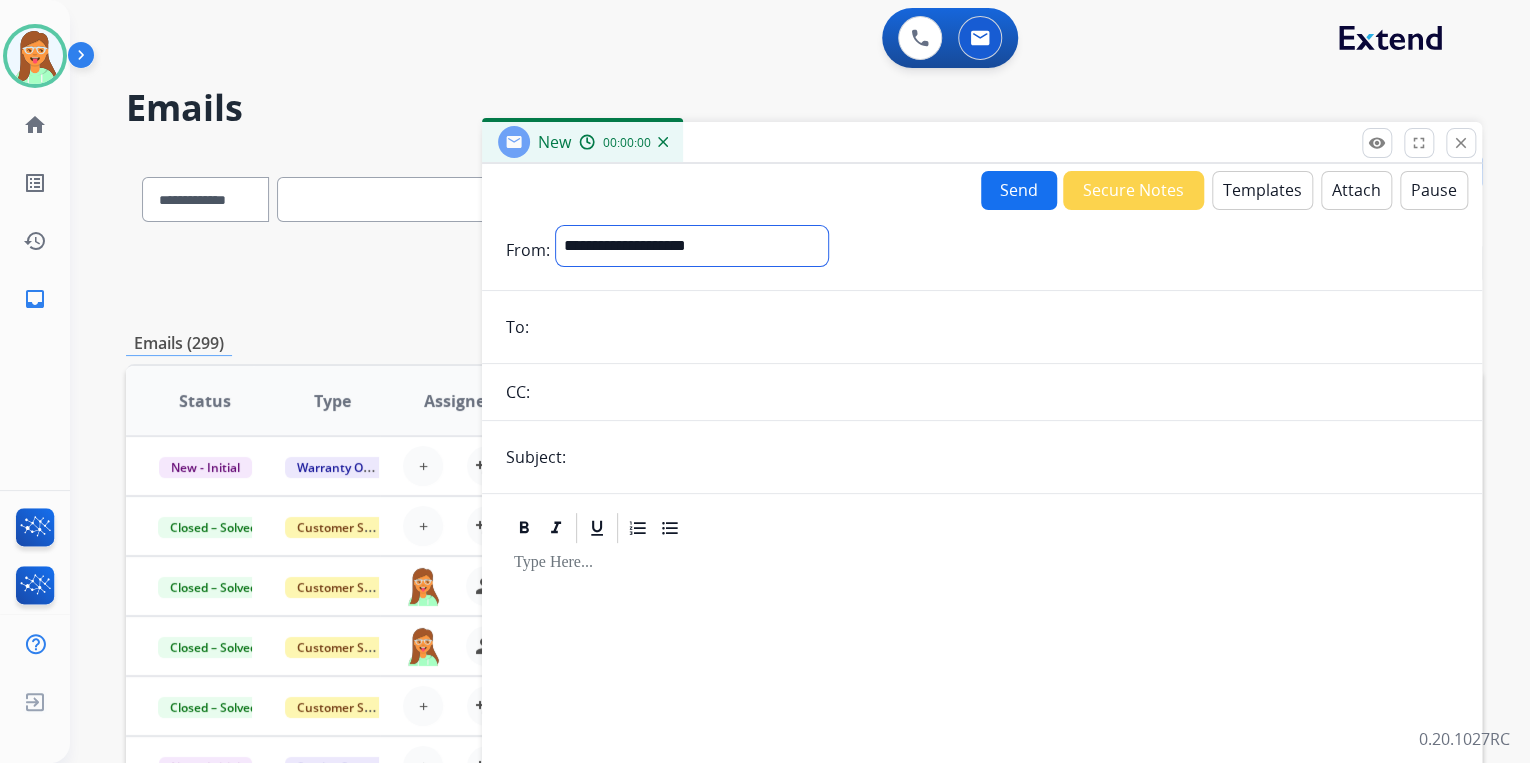 click on "**********" at bounding box center [692, 246] 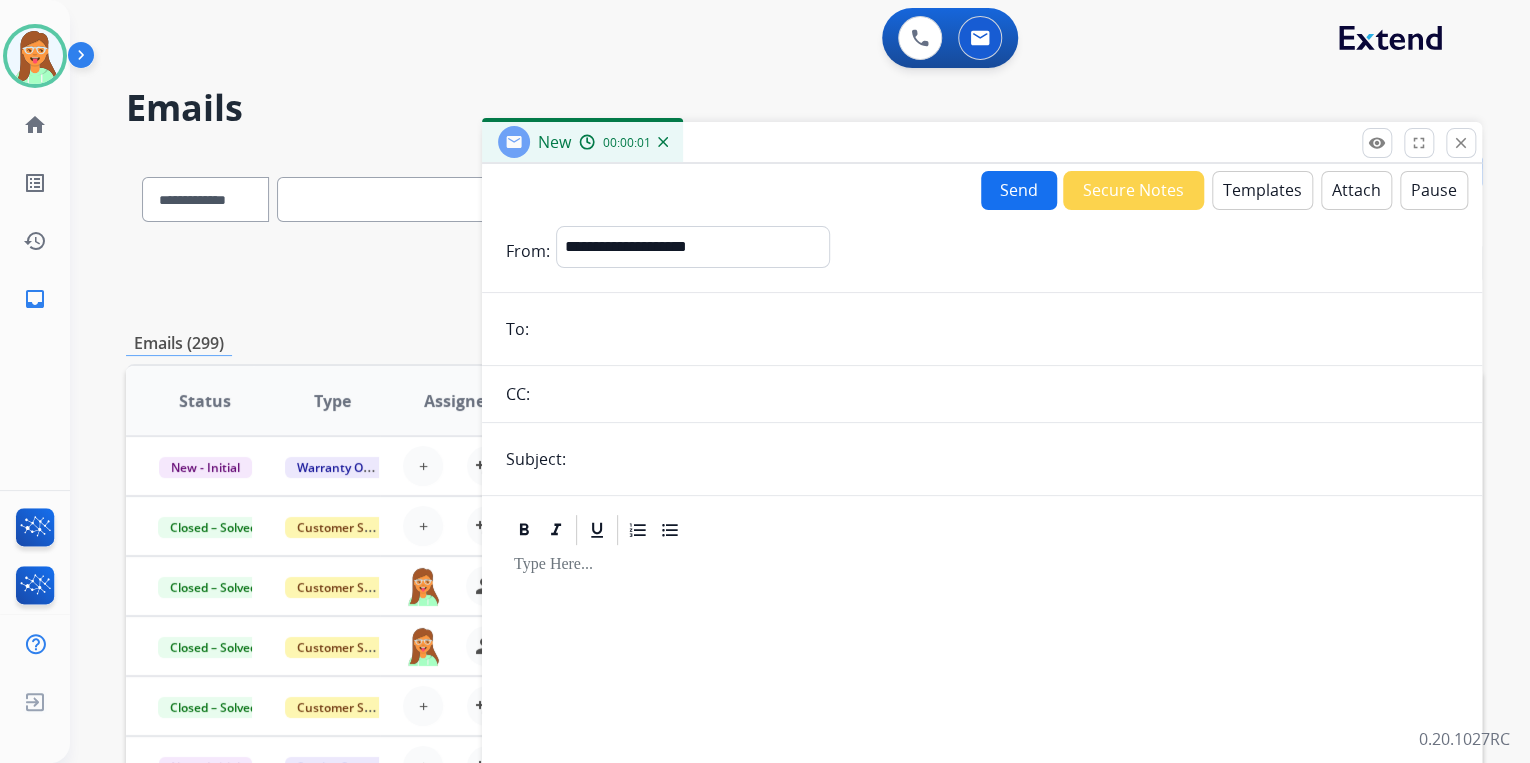 click on "0 Voice Interactions  0  Email Interactions" at bounding box center [788, 40] 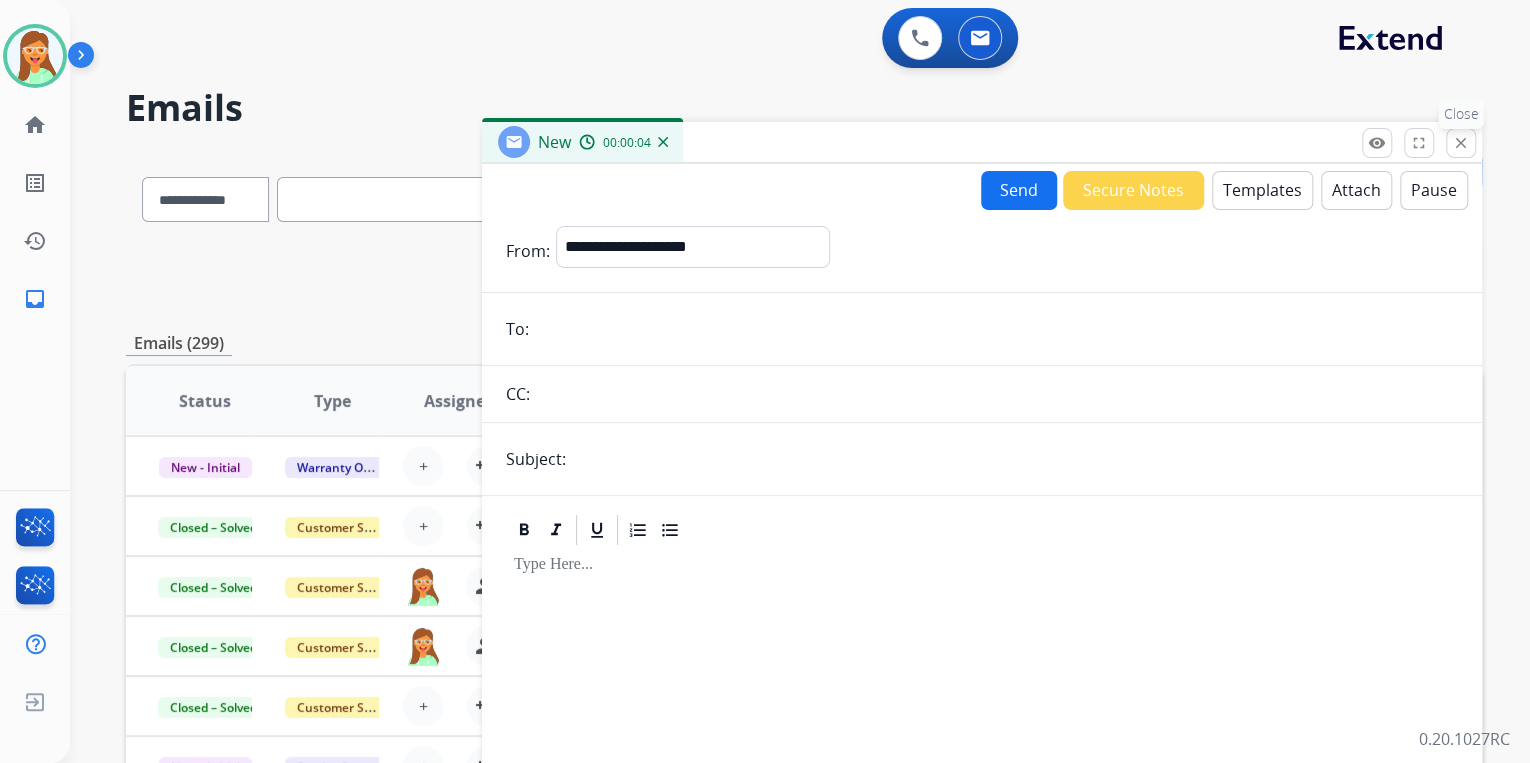 click on "close Close" at bounding box center (1461, 143) 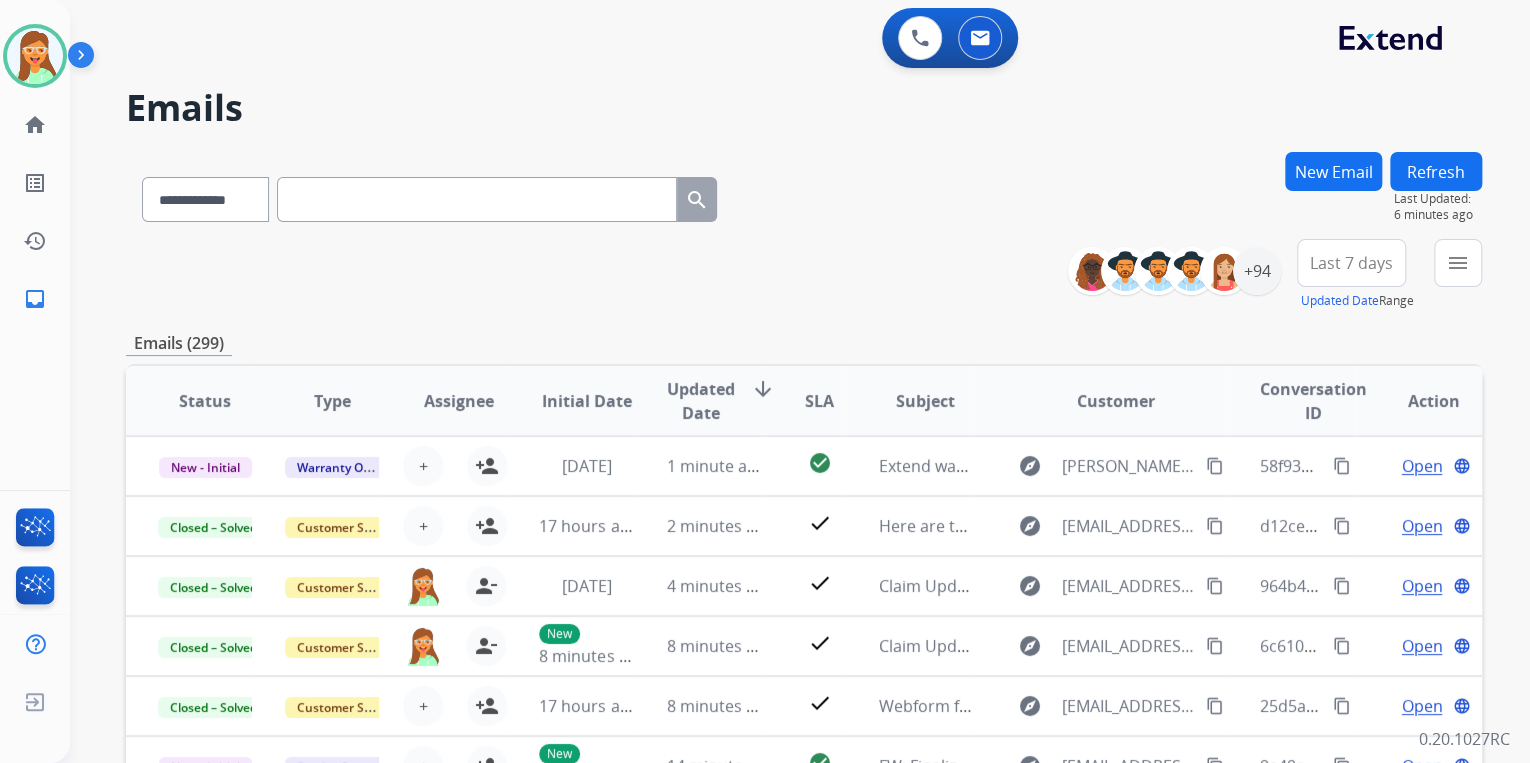 click at bounding box center (477, 199) 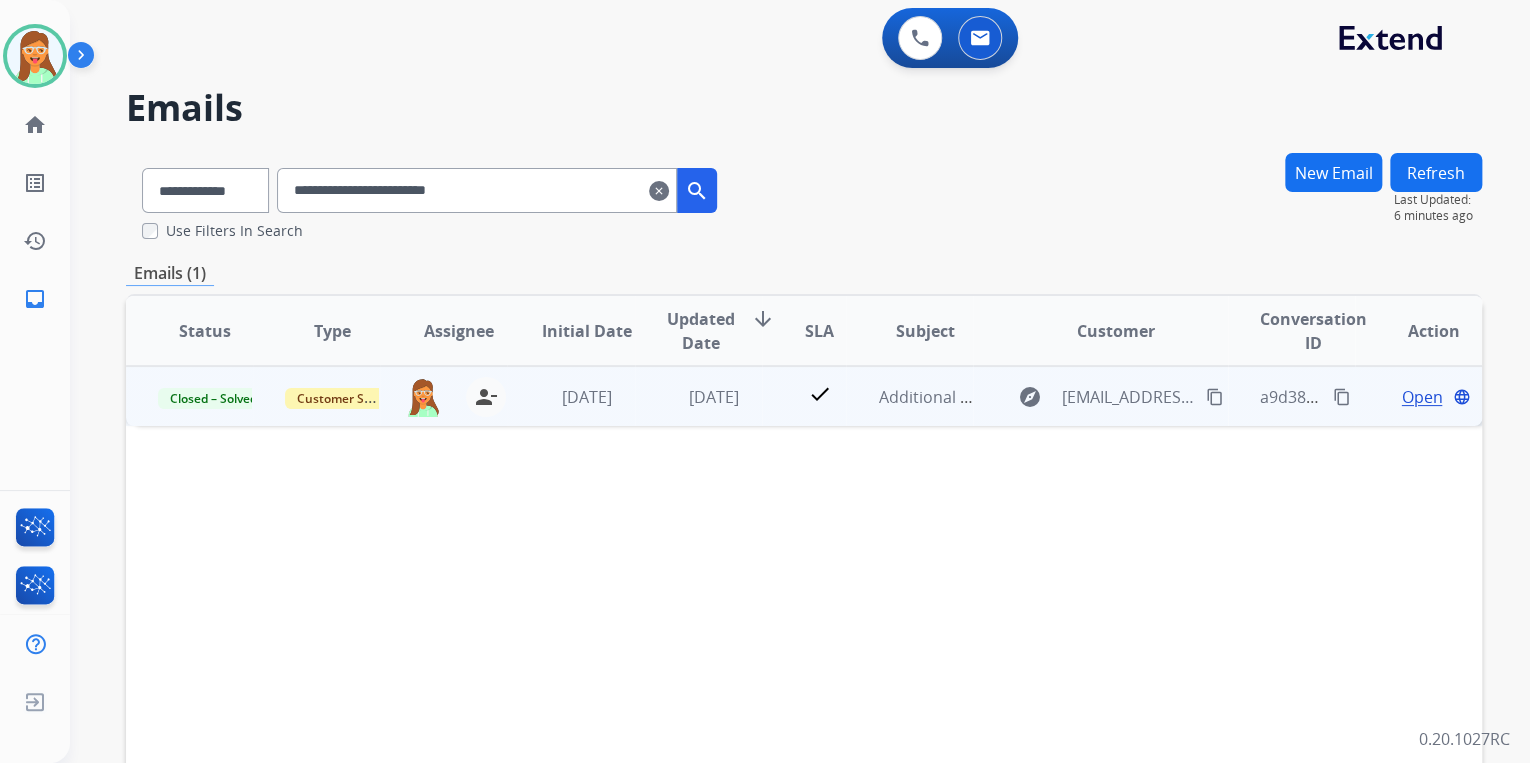 click on "Open" at bounding box center (1421, 397) 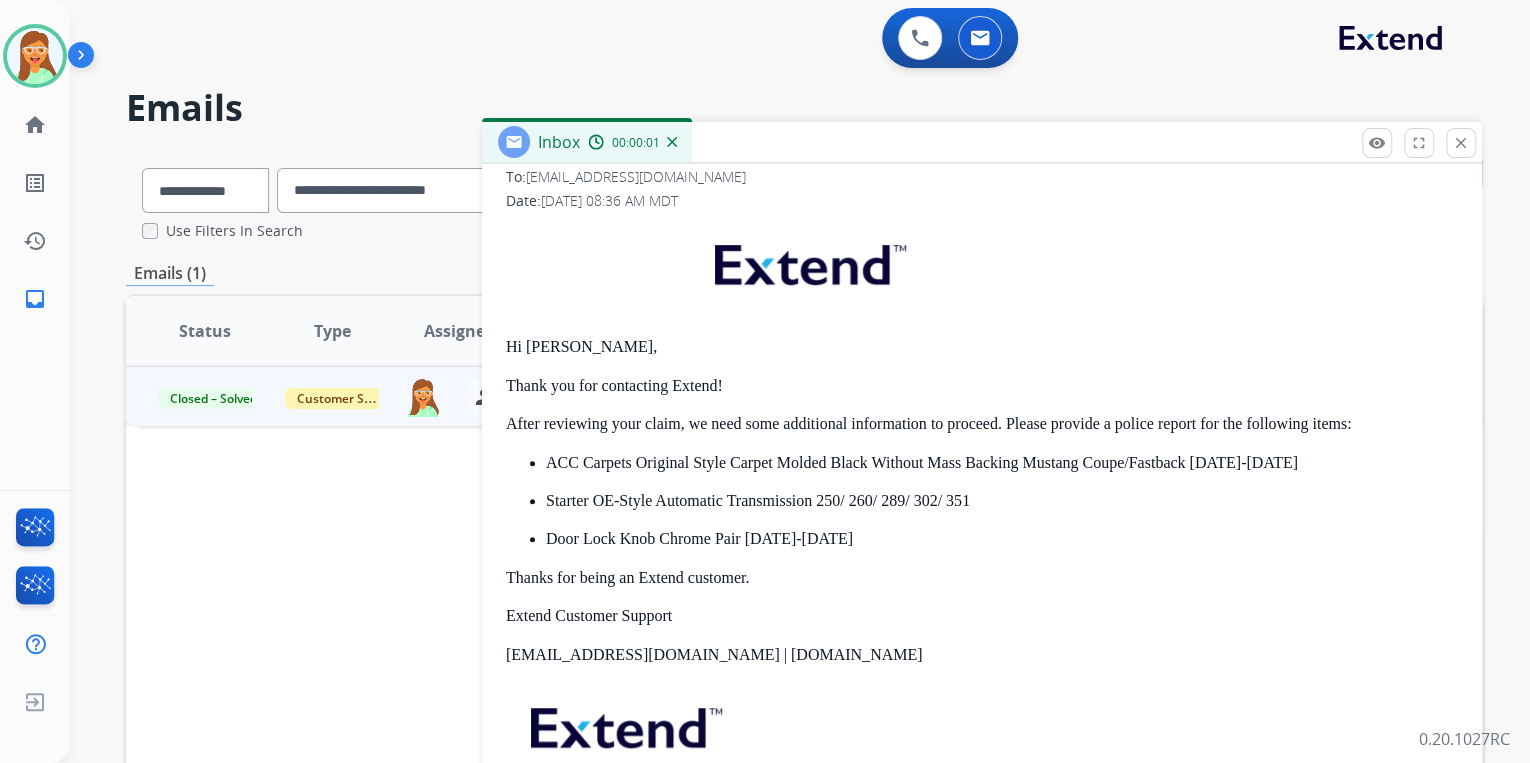 scroll, scrollTop: 320, scrollLeft: 0, axis: vertical 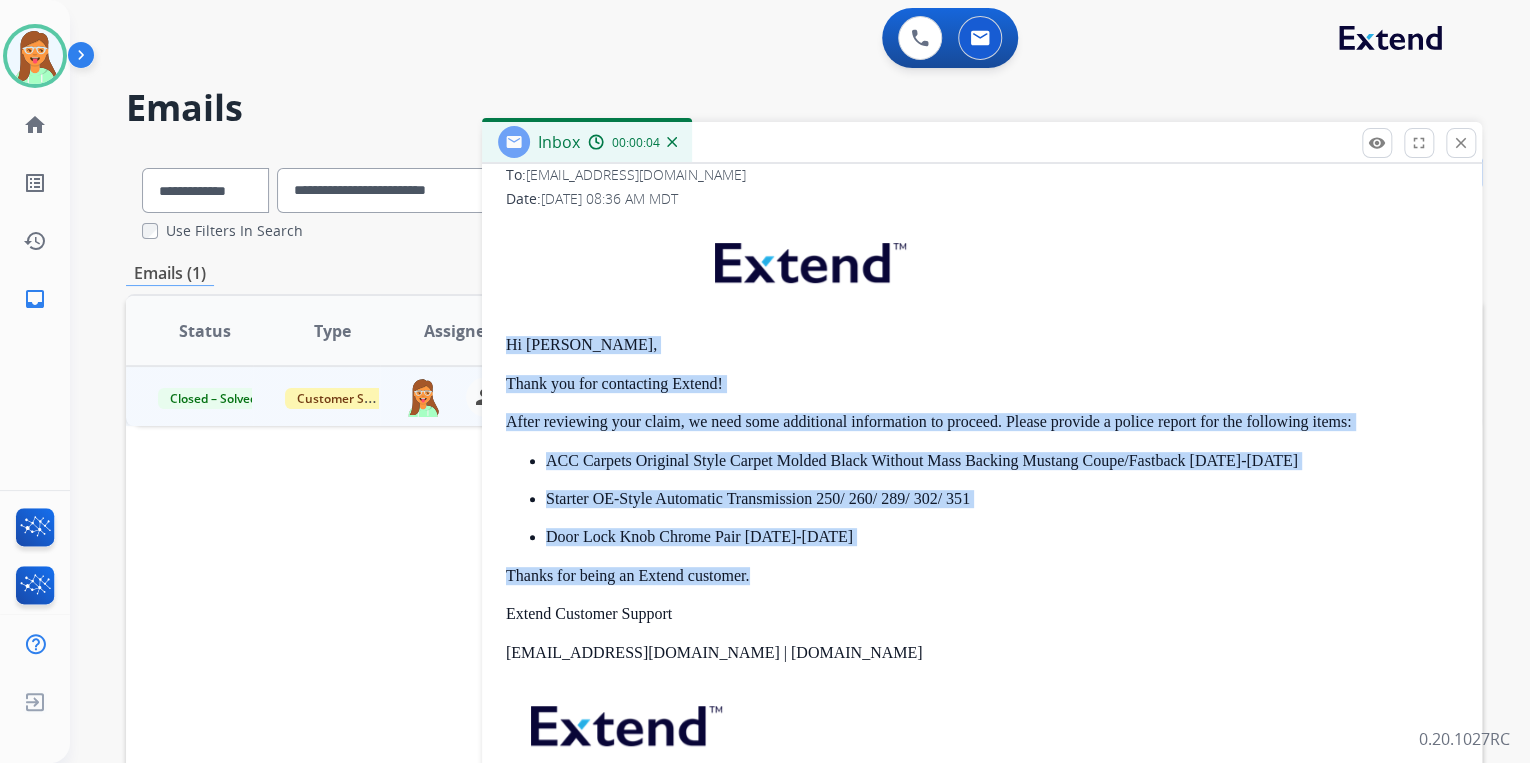 drag, startPoint x: 747, startPoint y: 578, endPoint x: 506, endPoint y: 326, distance: 348.6904 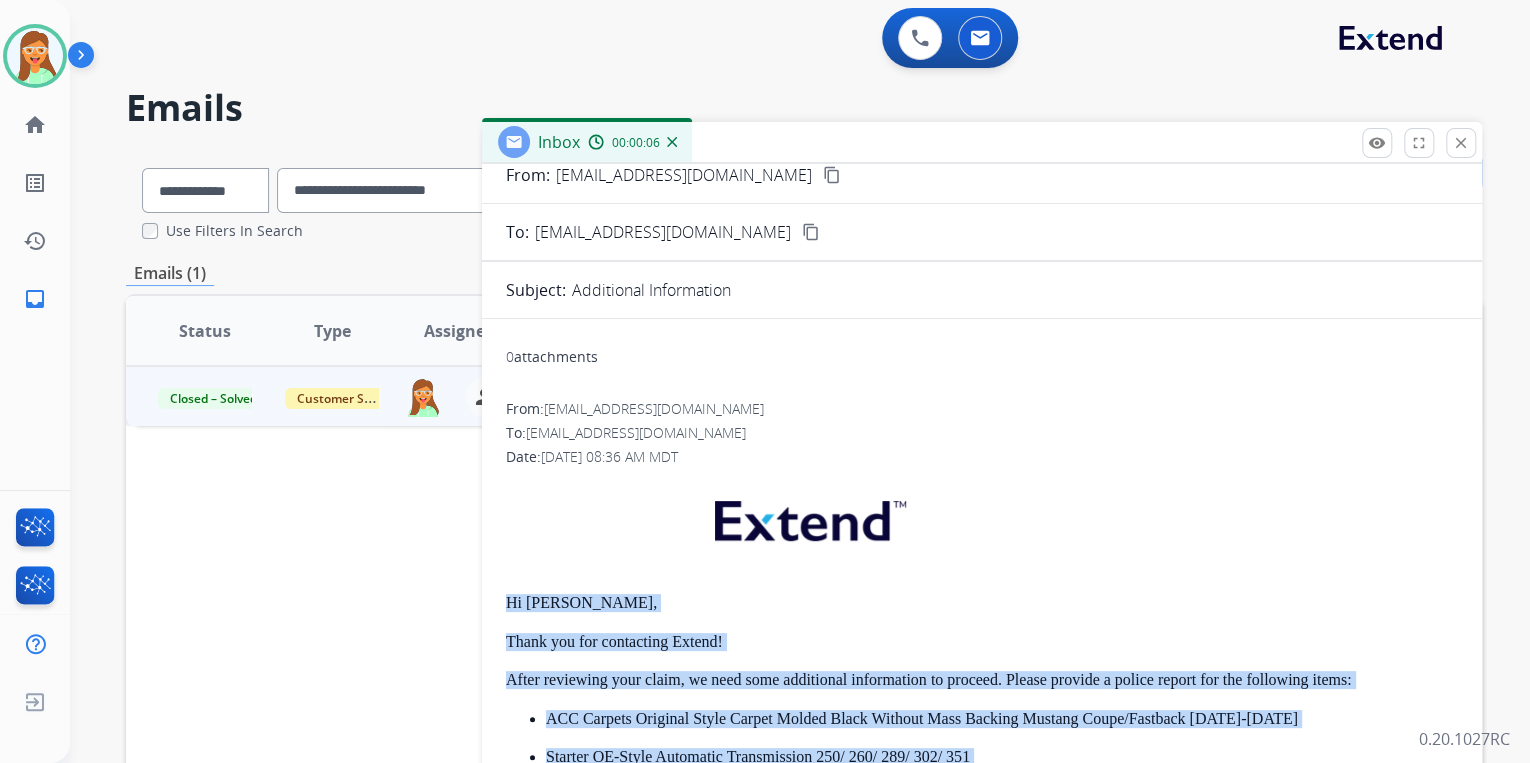 scroll, scrollTop: 0, scrollLeft: 0, axis: both 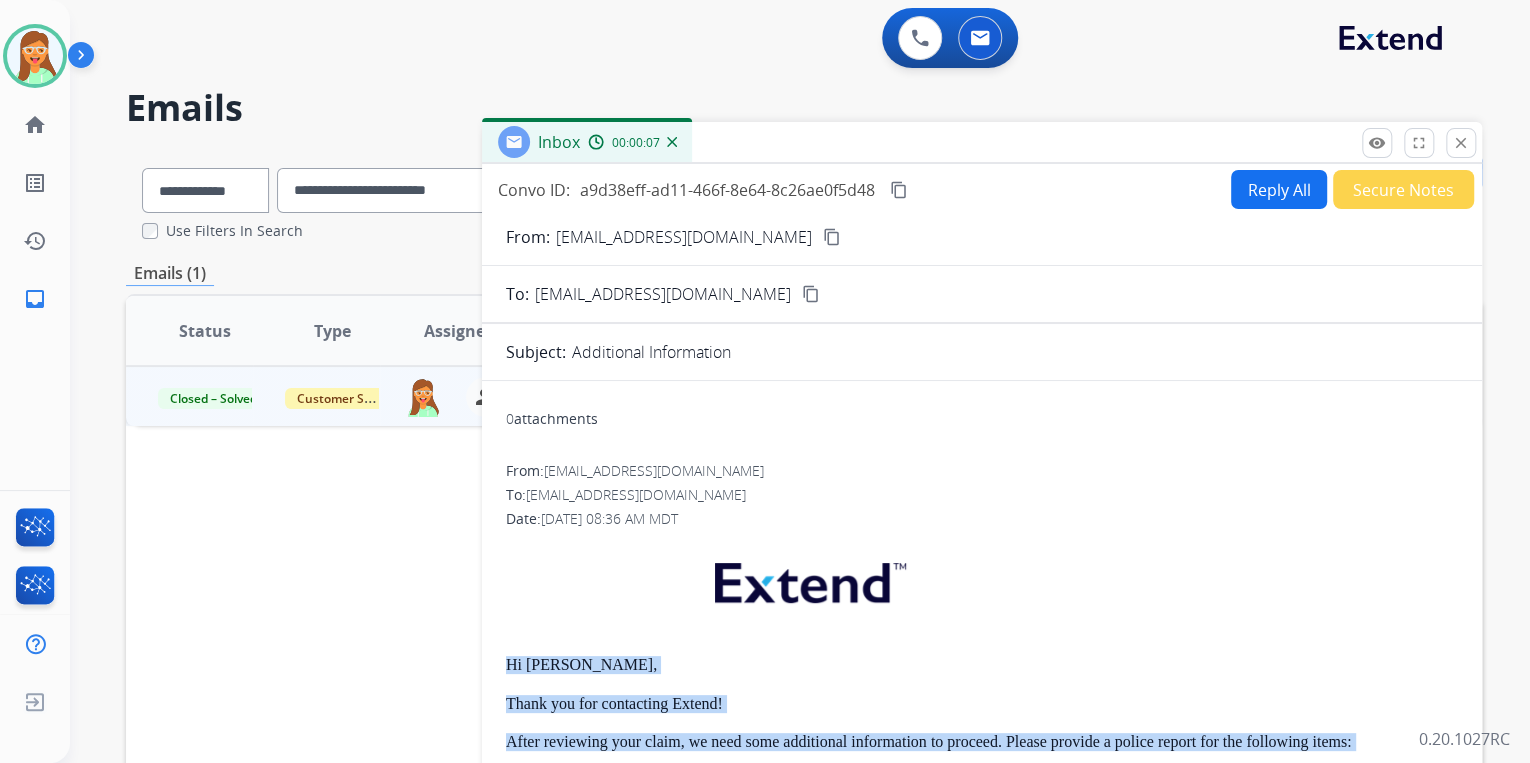 click on "Reply All" at bounding box center (1279, 189) 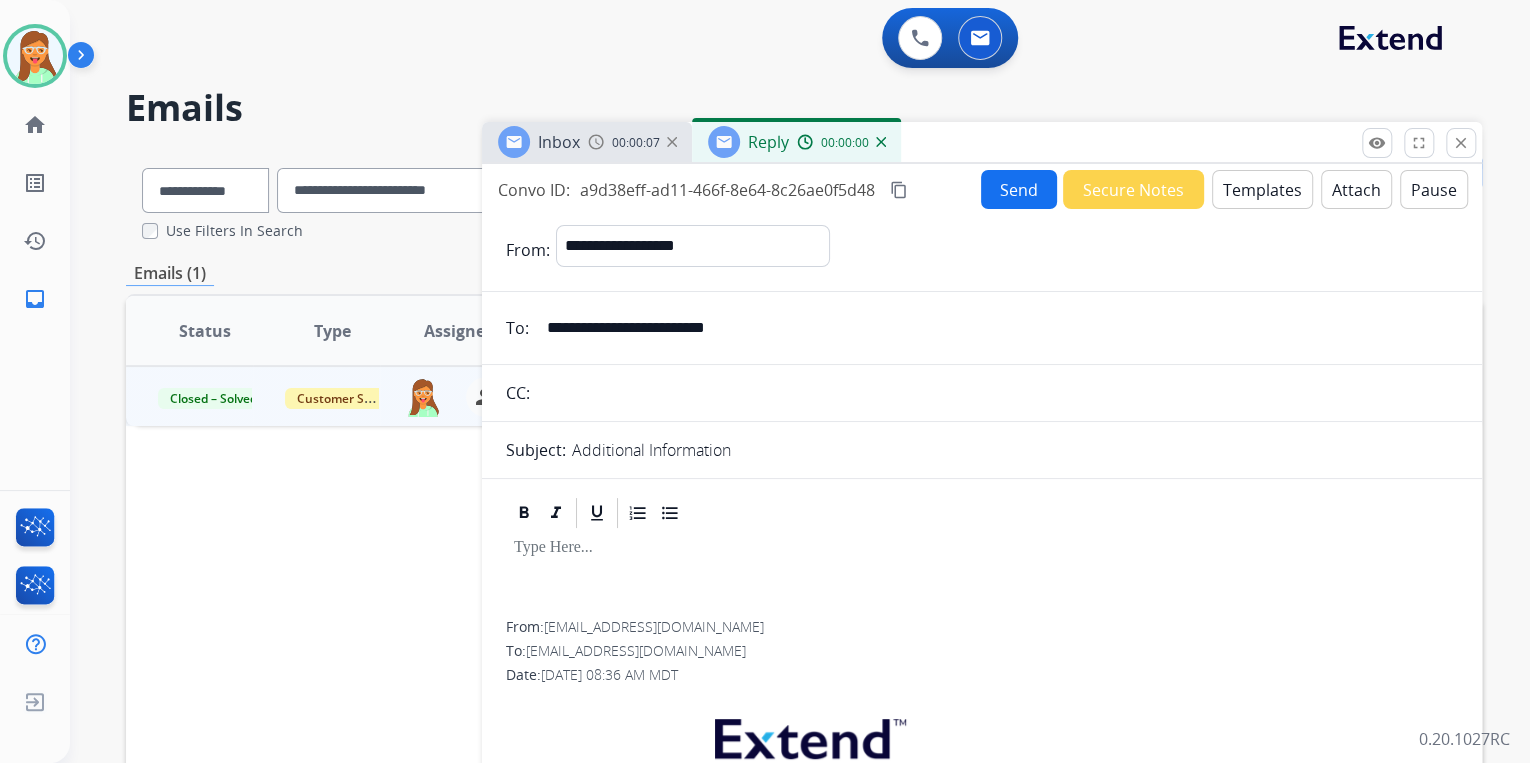 click on "Templates" at bounding box center [1262, 189] 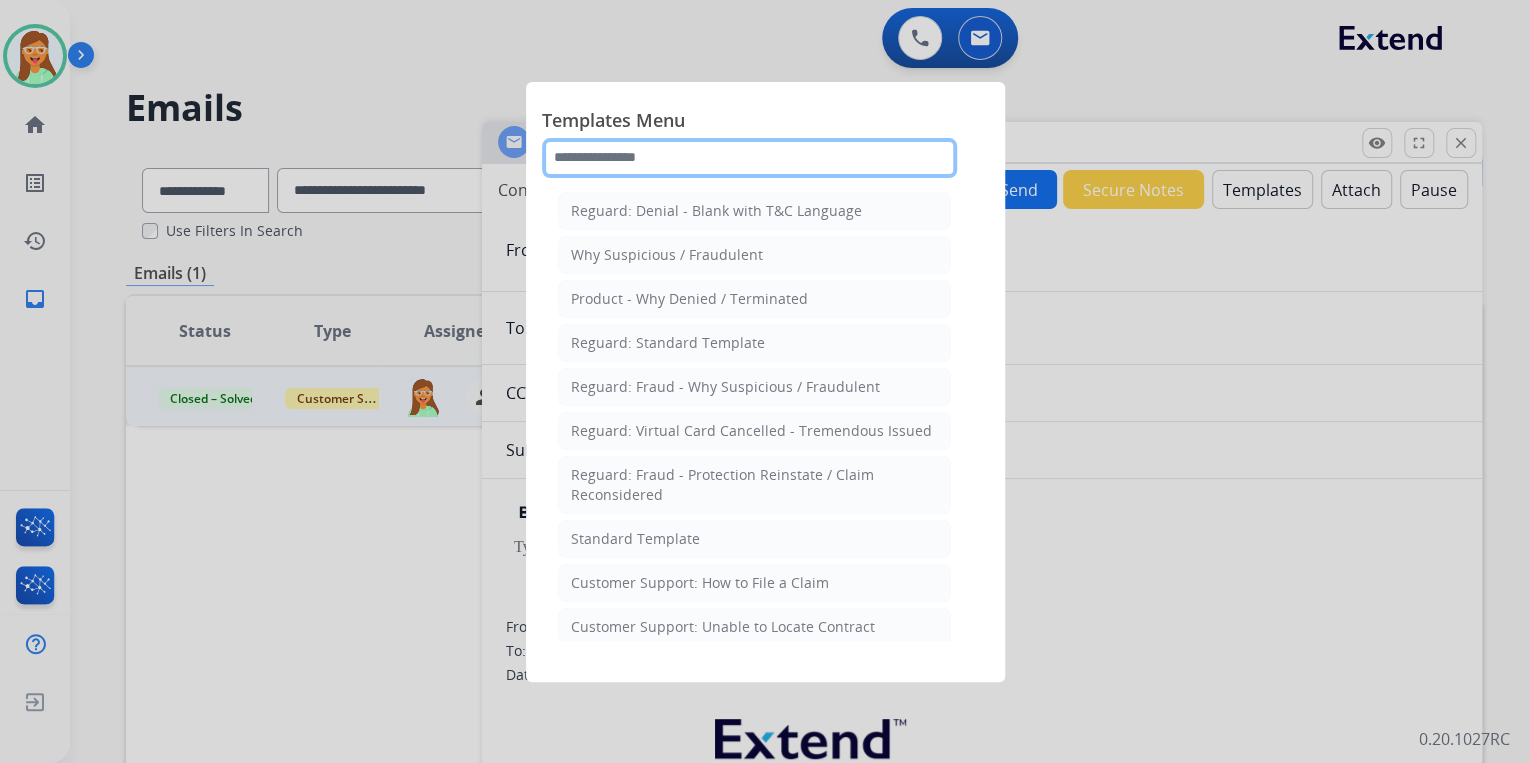 click 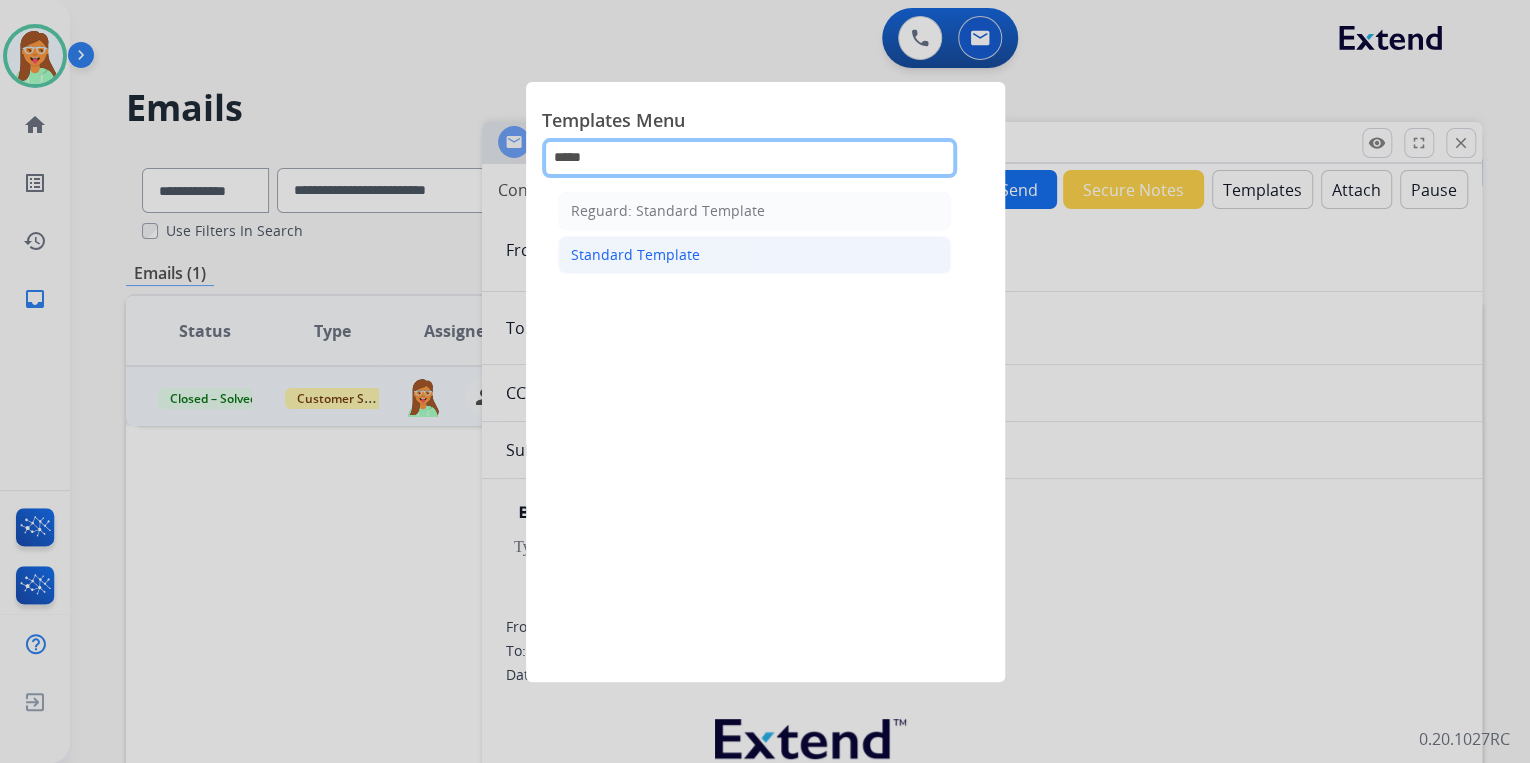 type on "*****" 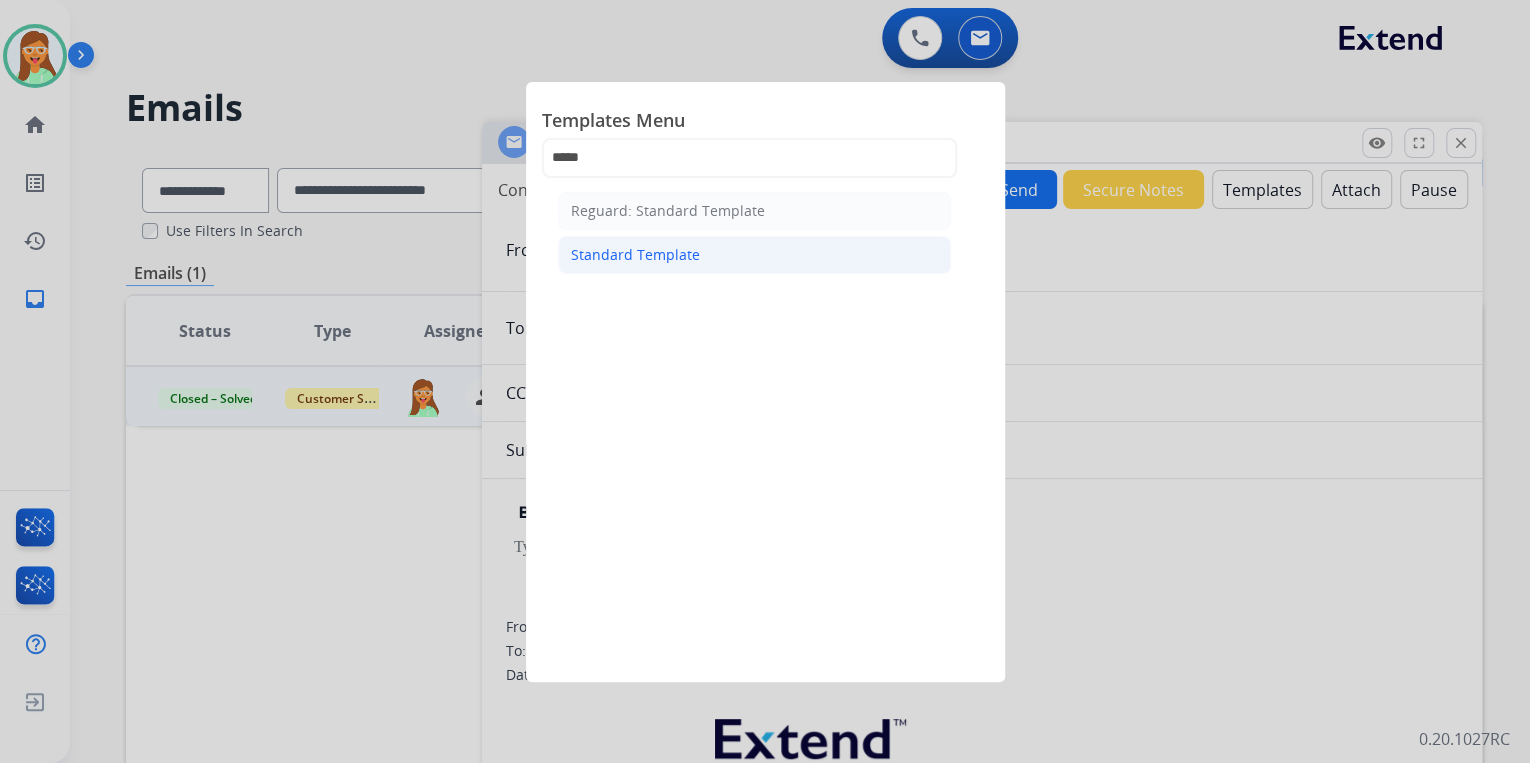 click on "Standard Template" 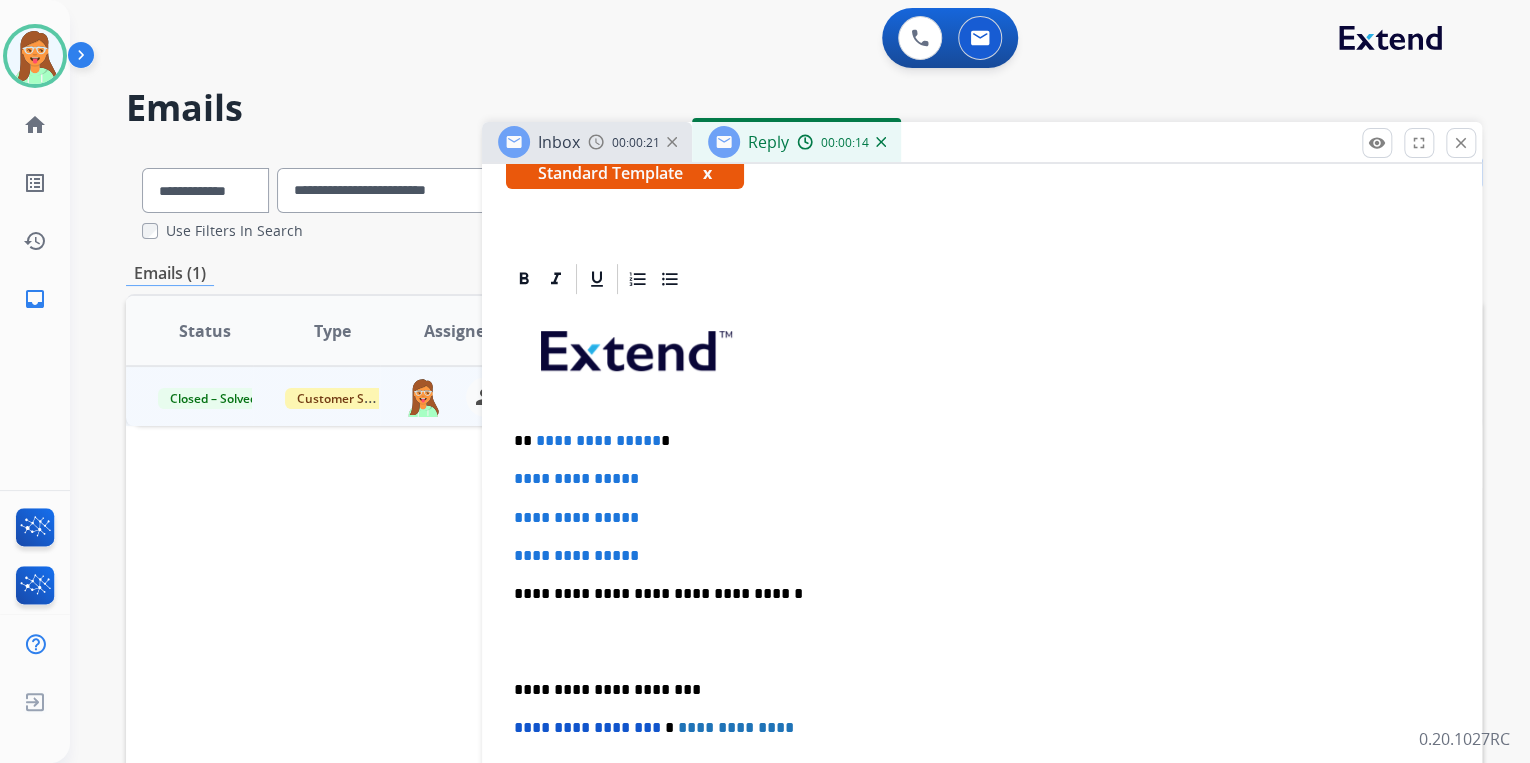 scroll, scrollTop: 400, scrollLeft: 0, axis: vertical 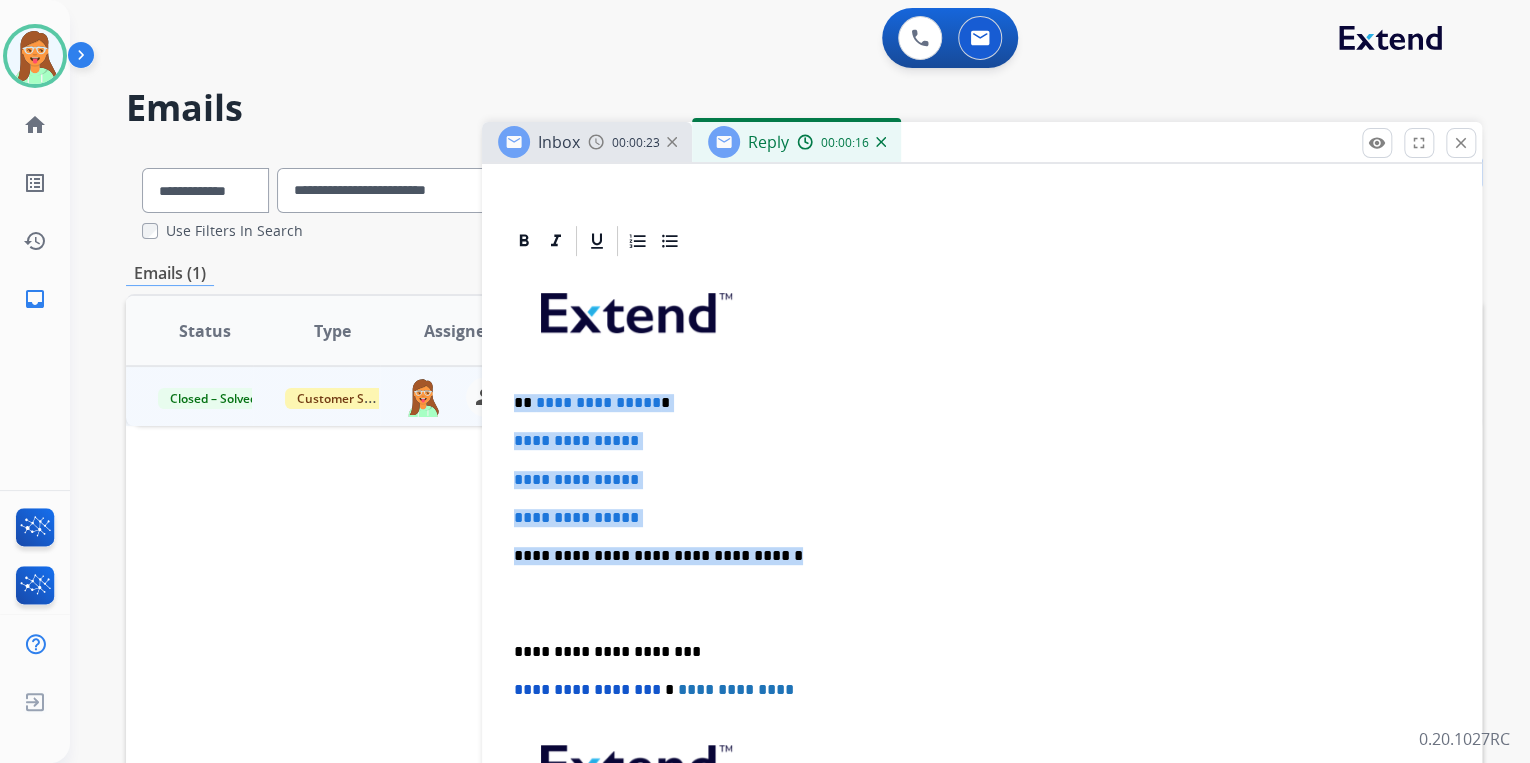 drag, startPoint x: 728, startPoint y: 548, endPoint x: 505, endPoint y: 397, distance: 269.31393 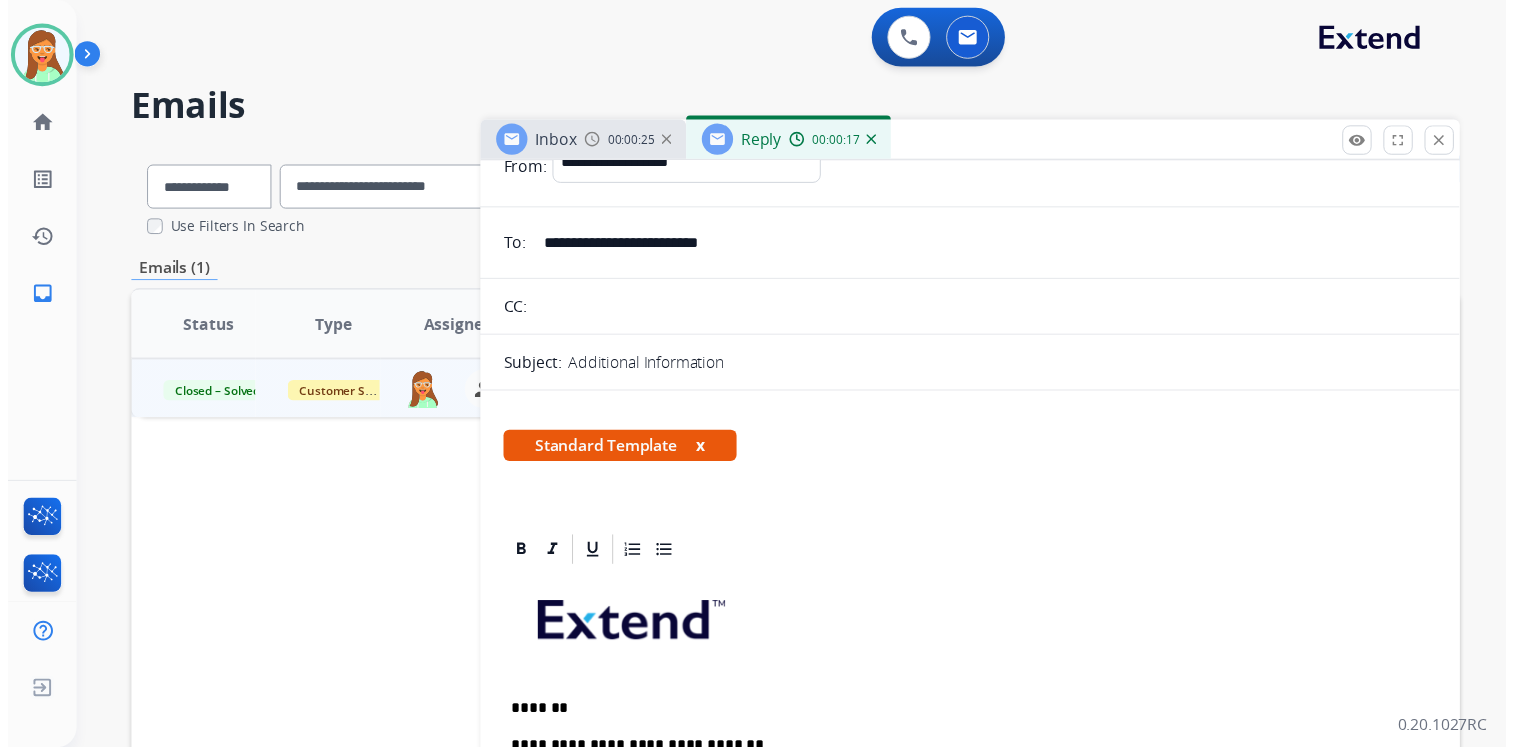 scroll, scrollTop: 0, scrollLeft: 0, axis: both 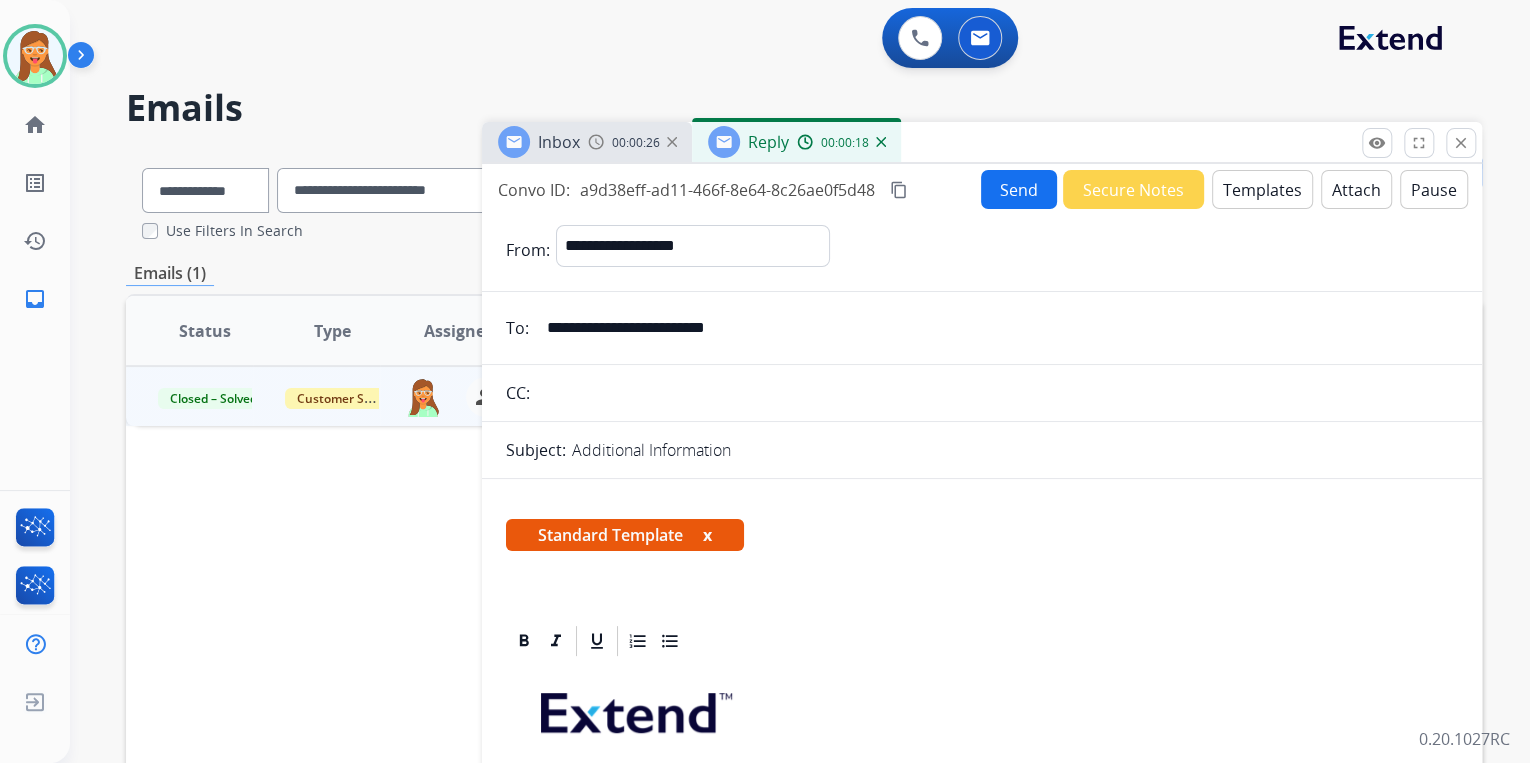 click on "Send" at bounding box center (1019, 189) 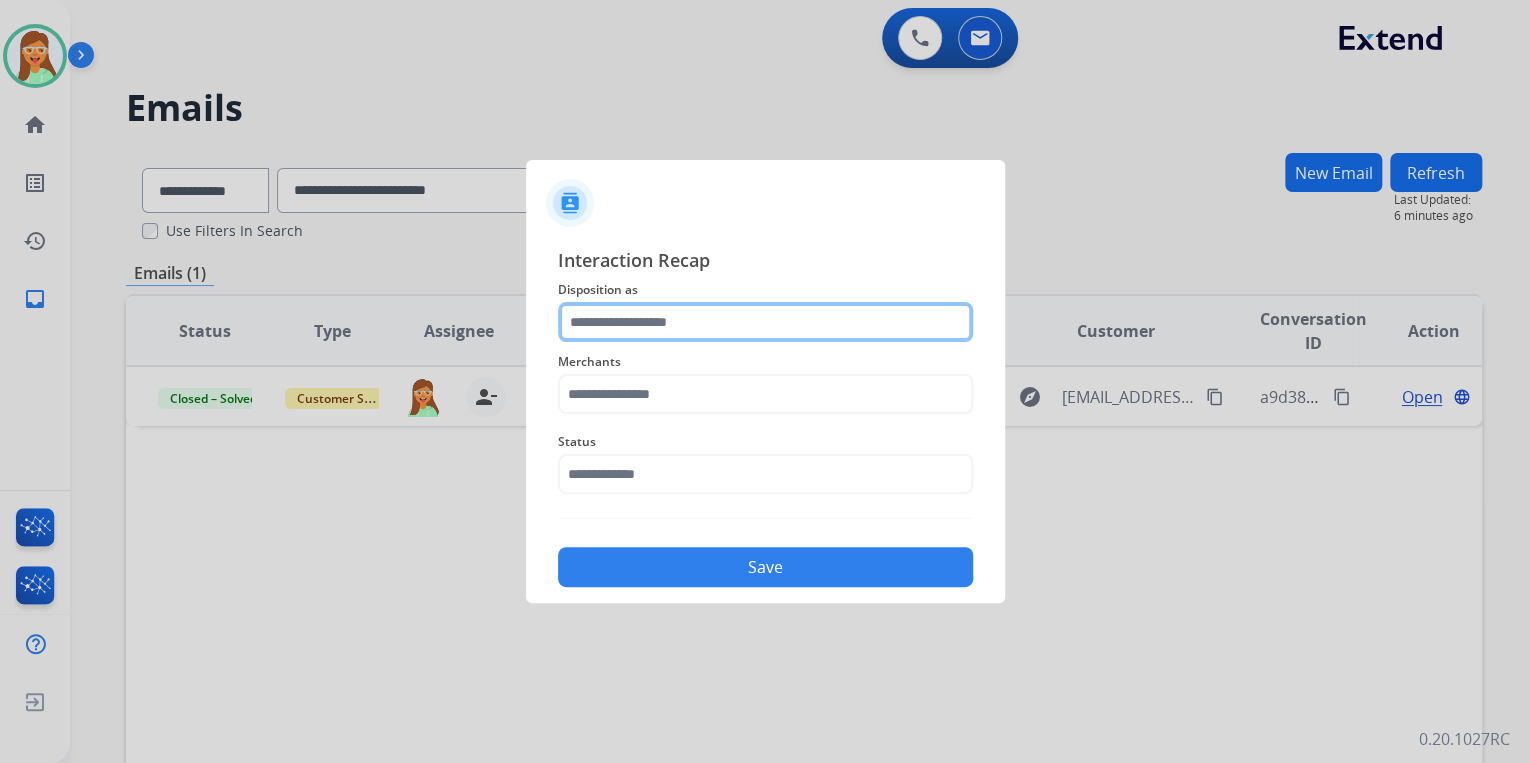 click 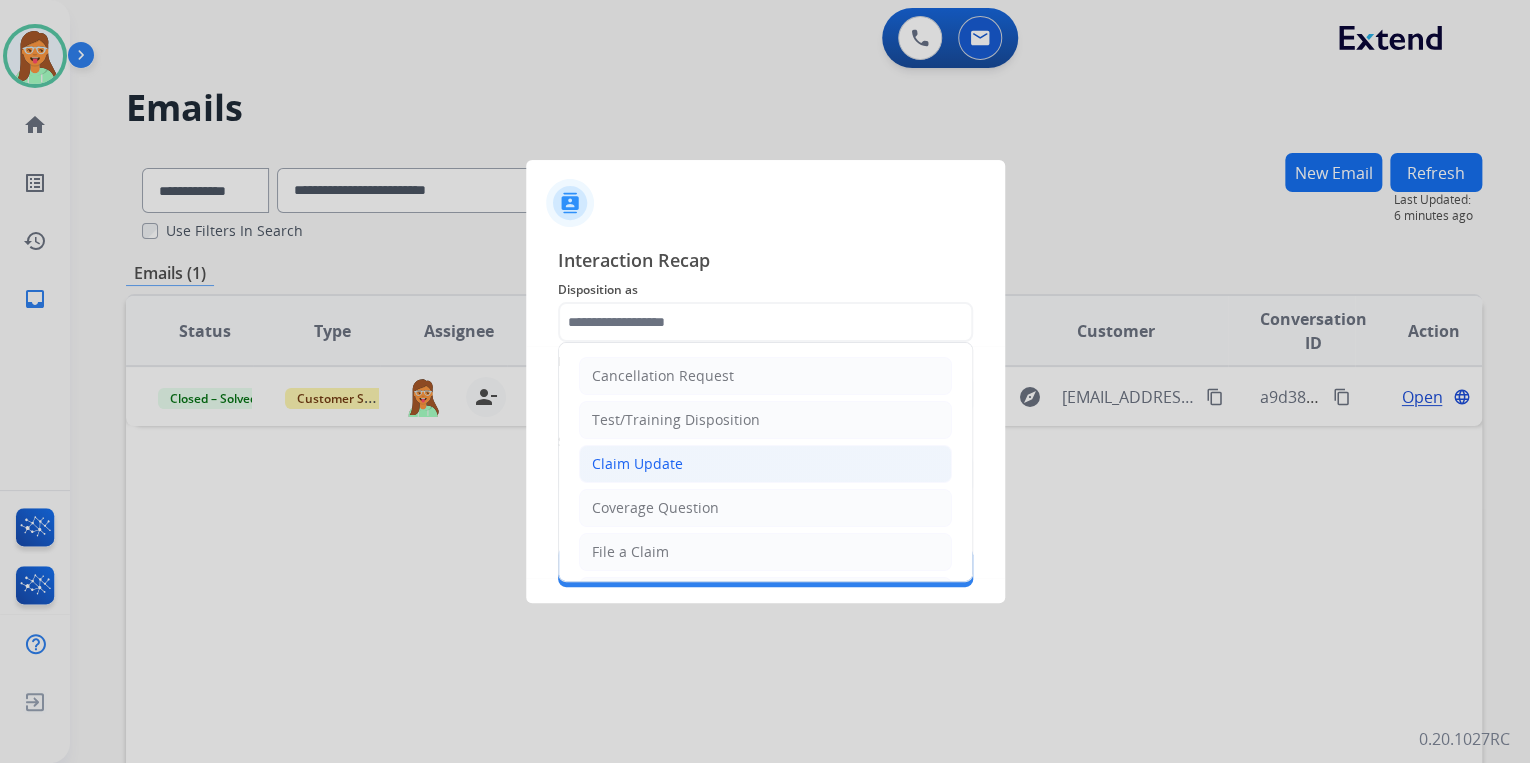 drag, startPoint x: 742, startPoint y: 467, endPoint x: 672, endPoint y: 366, distance: 122.88612 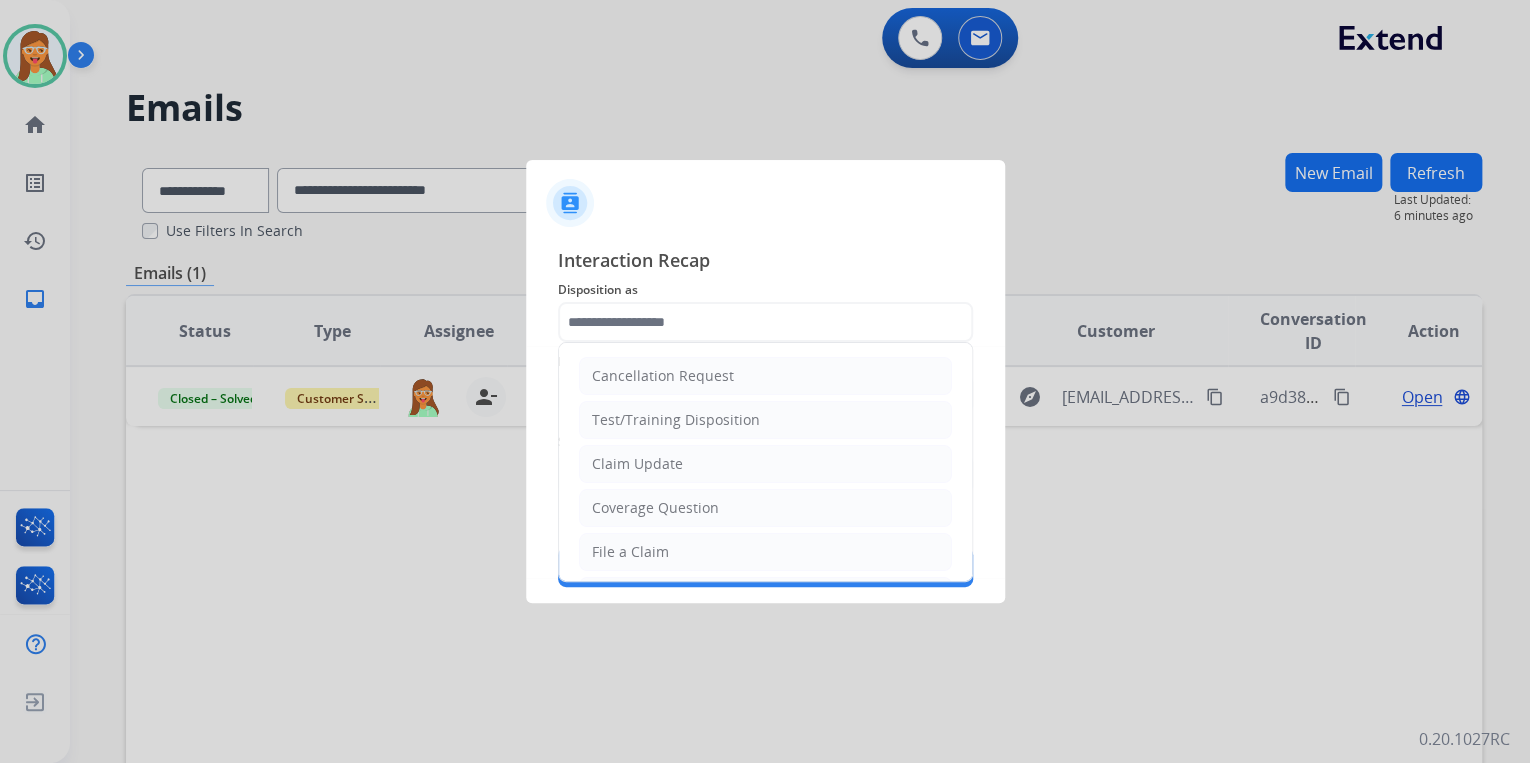 type on "**********" 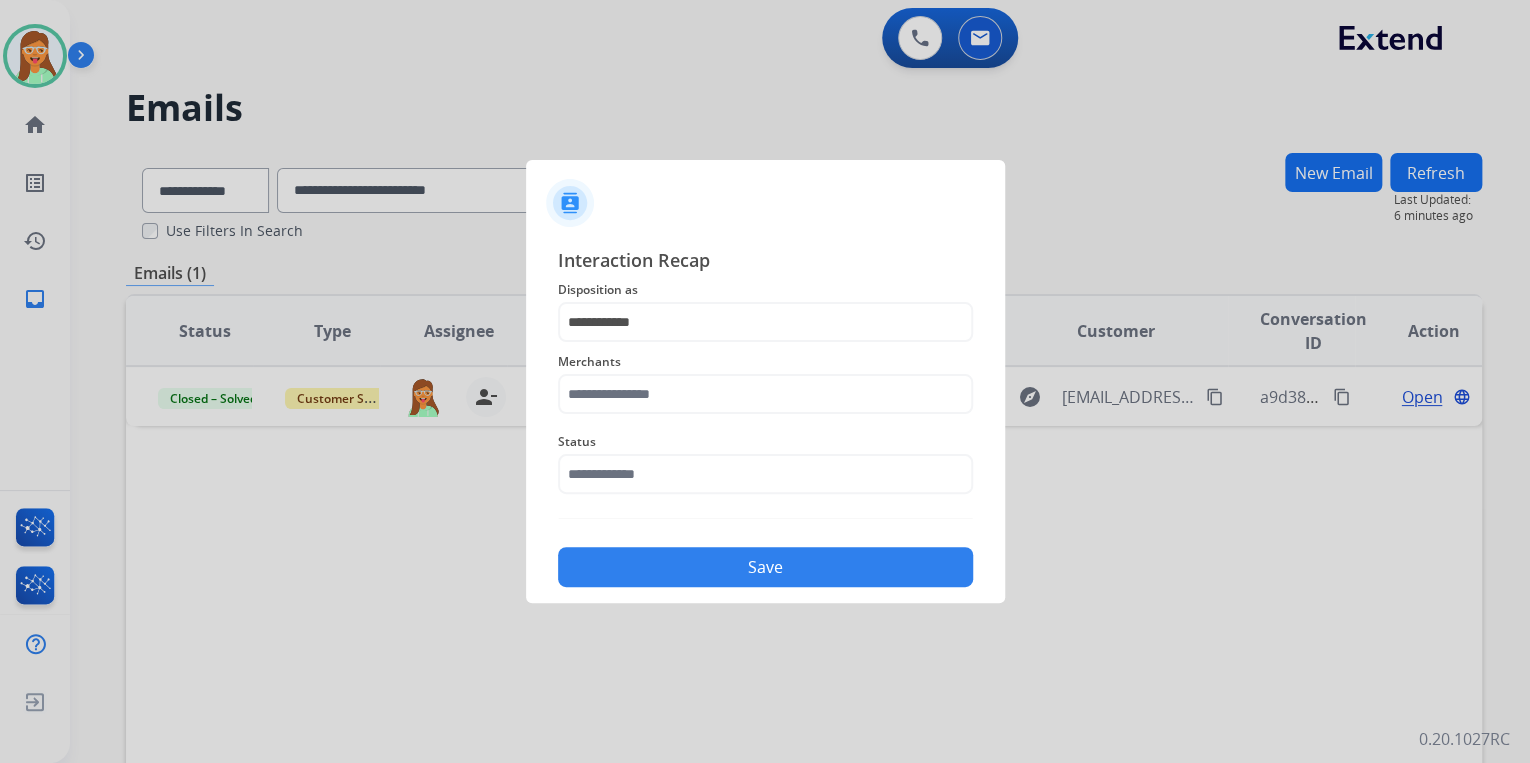 click on "Merchants" 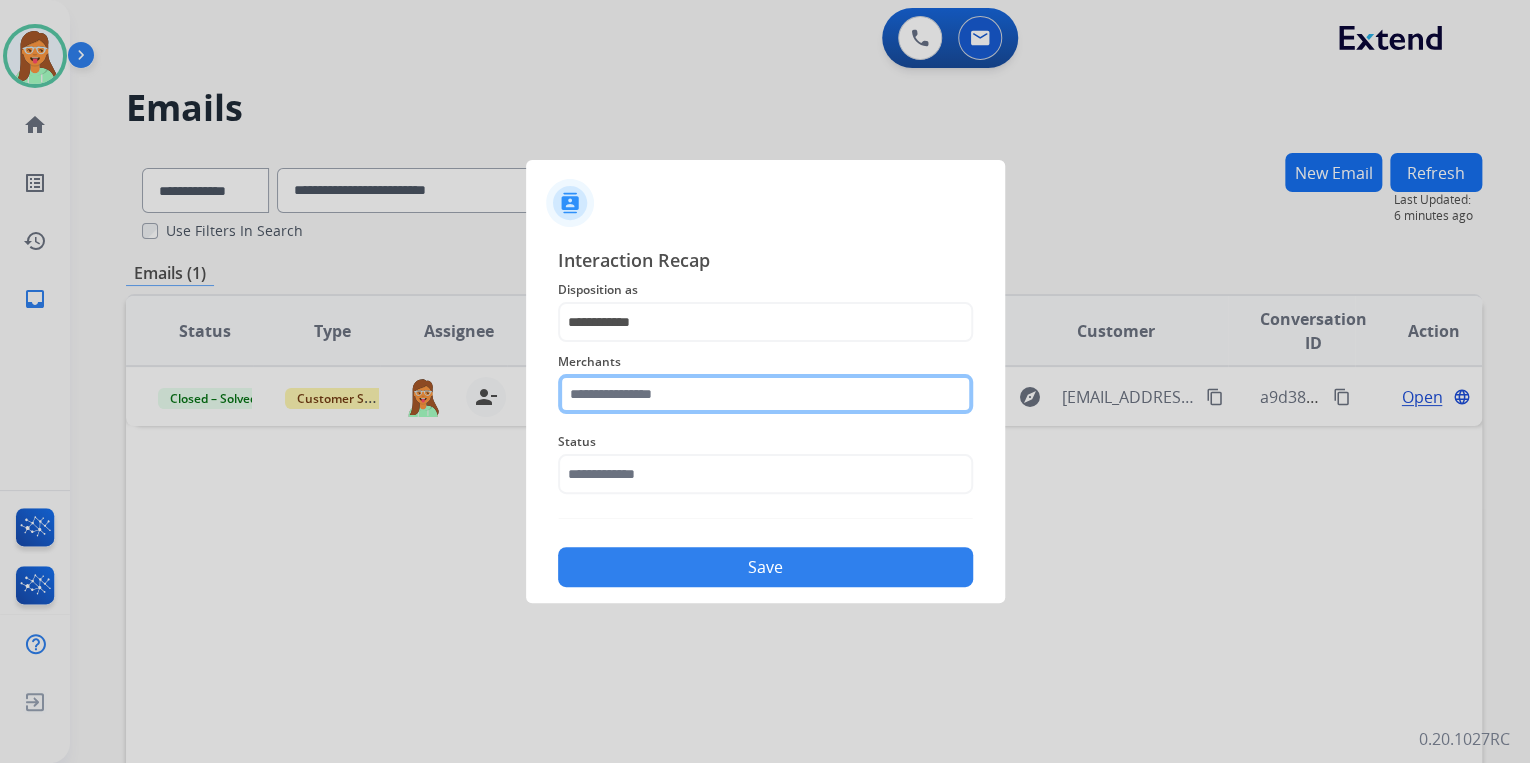 click 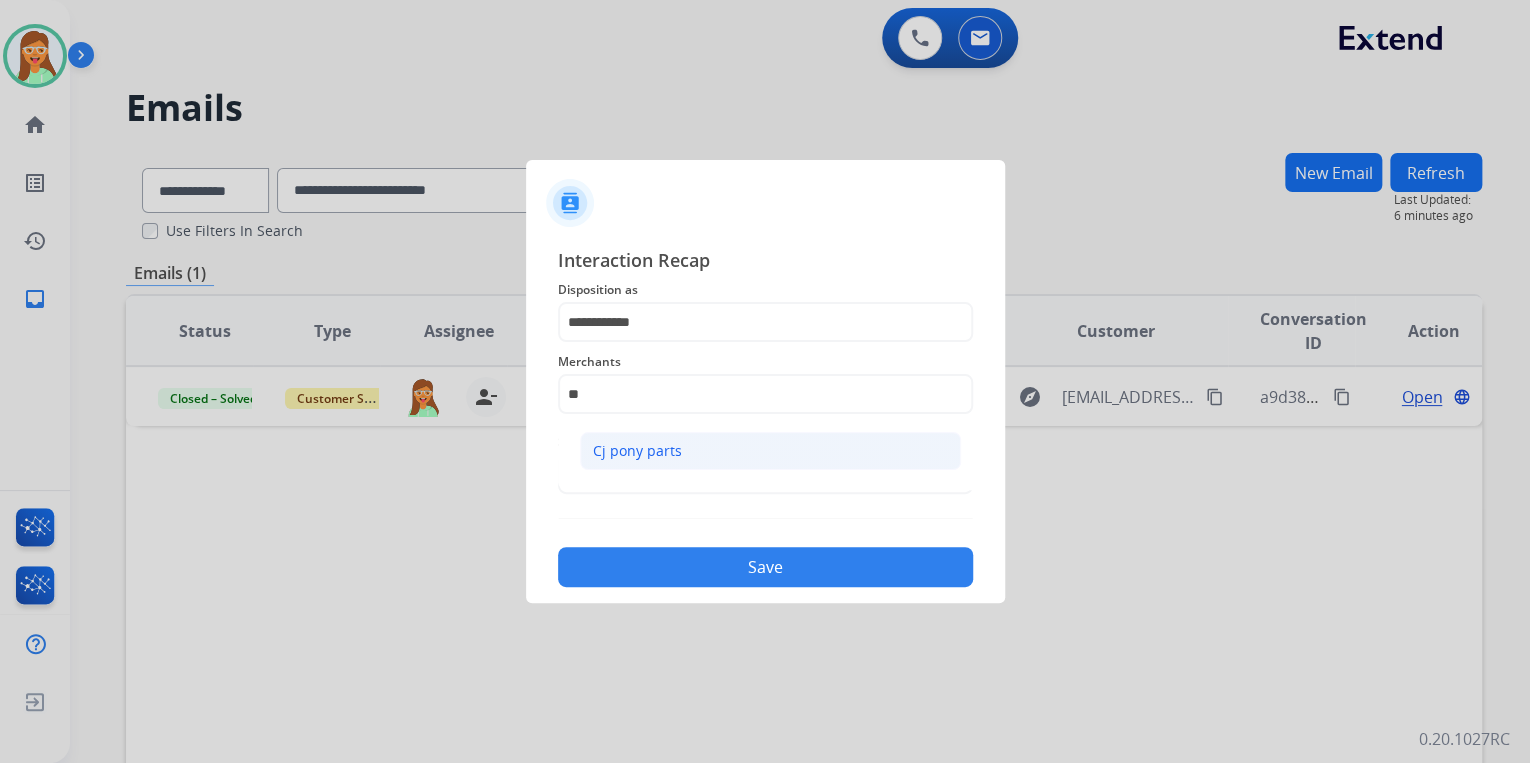 click on "Cj pony parts" 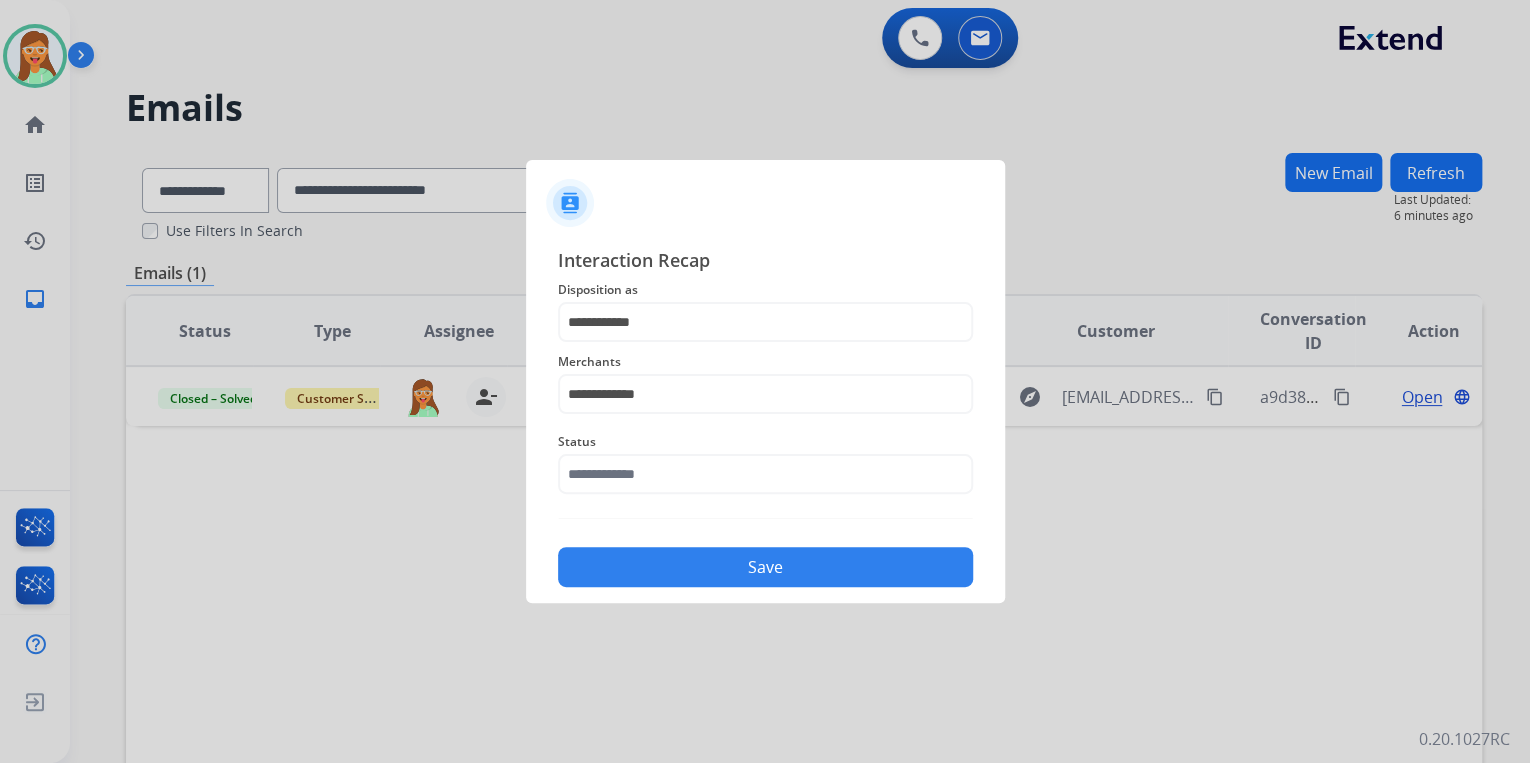 click on "Status" 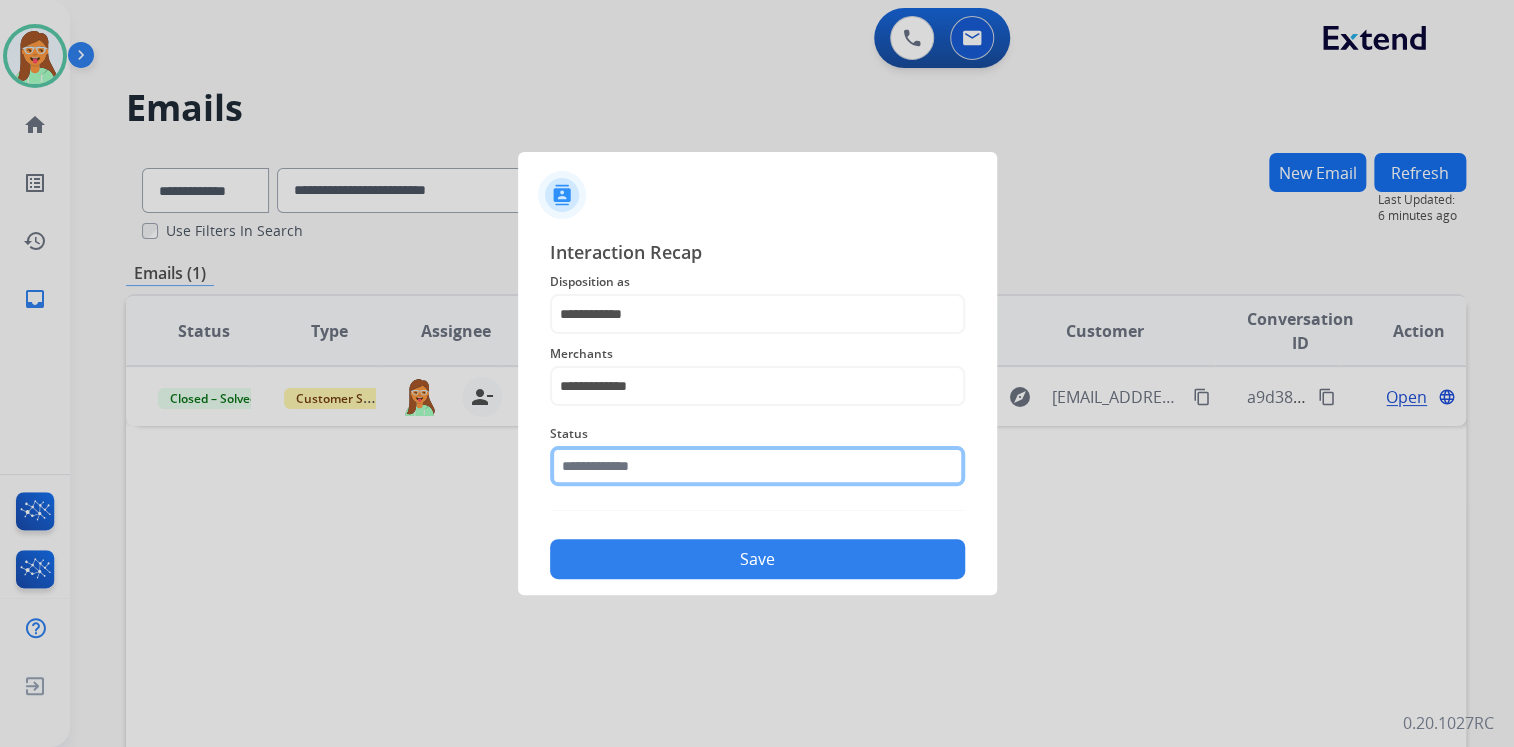 click 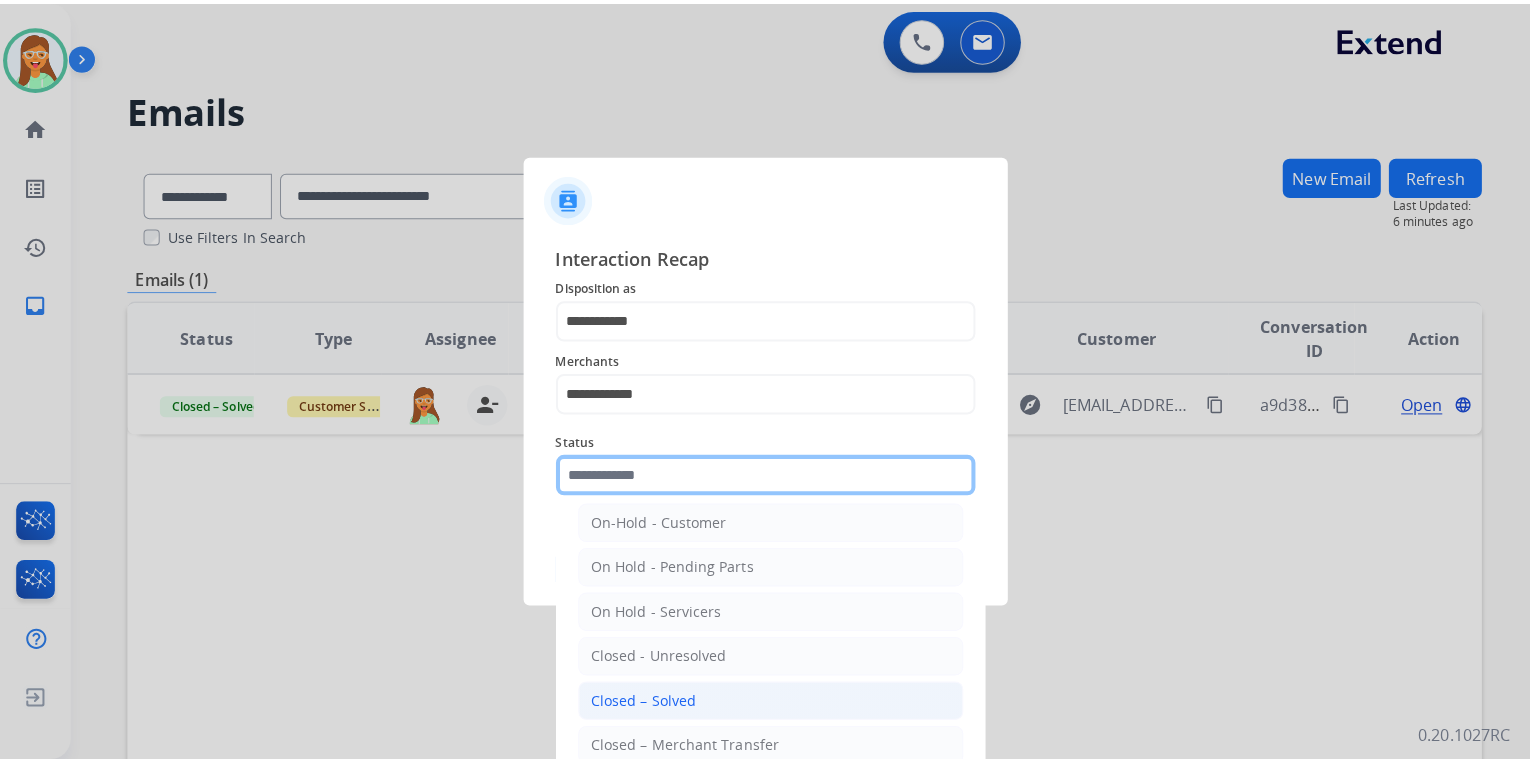 scroll, scrollTop: 116, scrollLeft: 0, axis: vertical 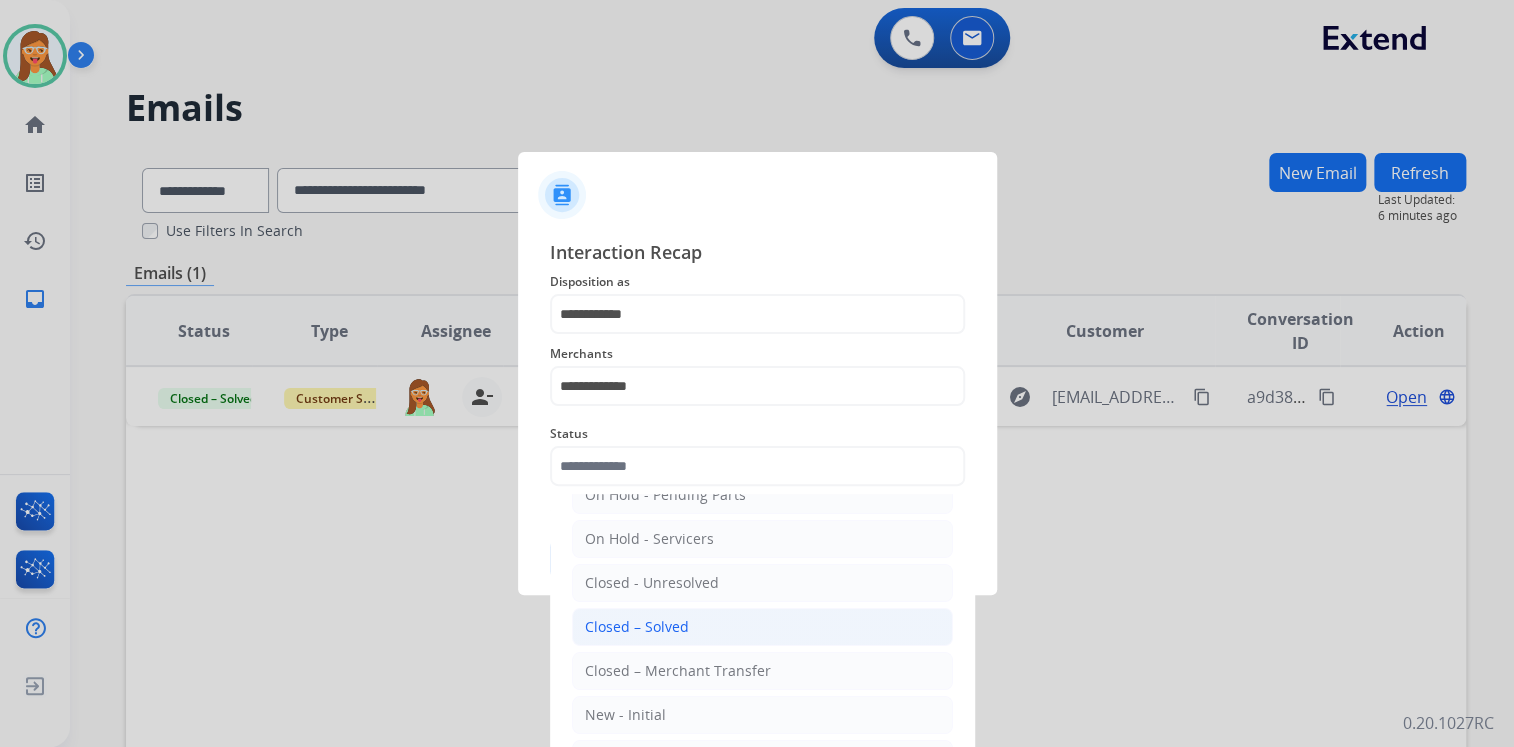 click on "Closed – Solved" 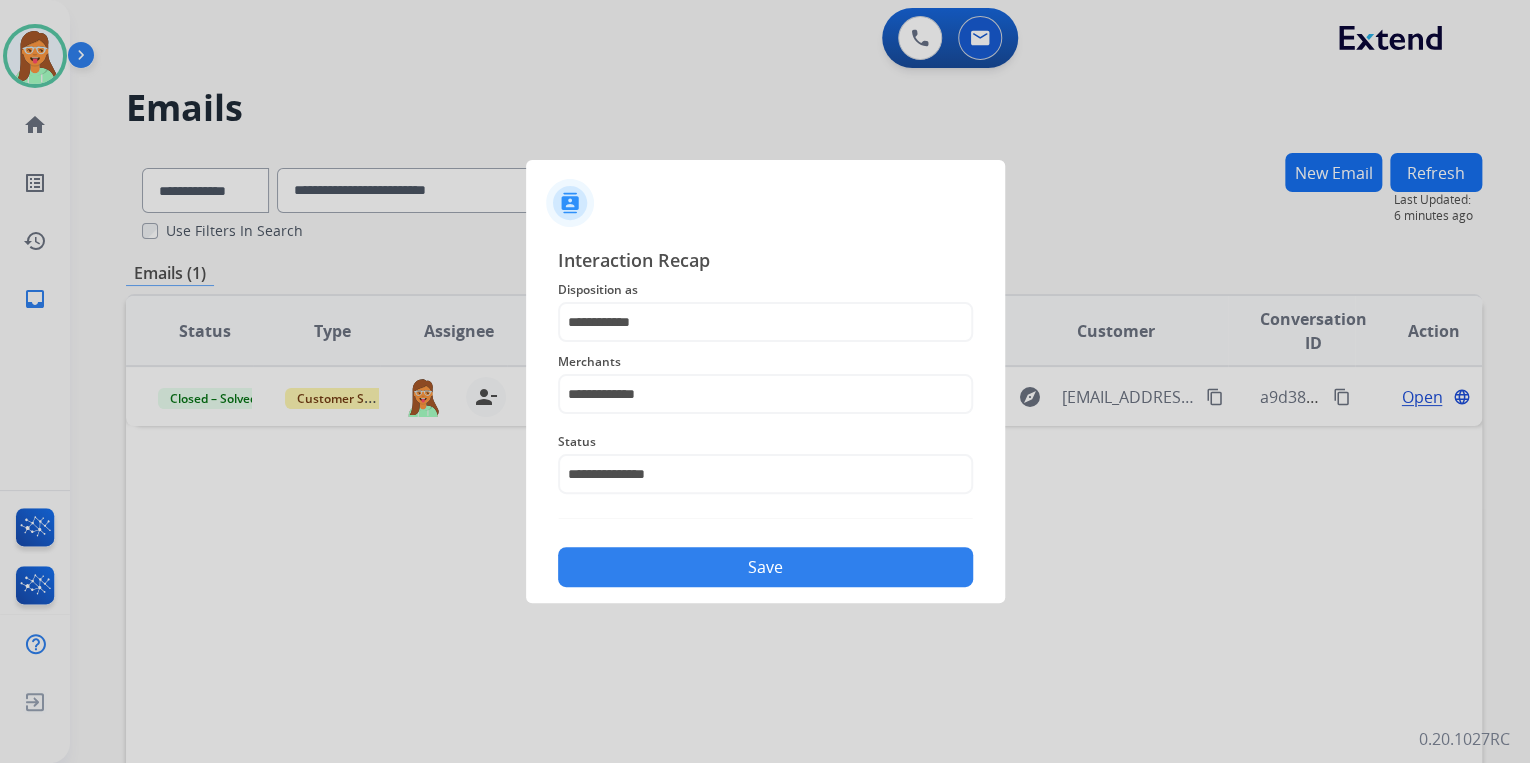 click on "Save" 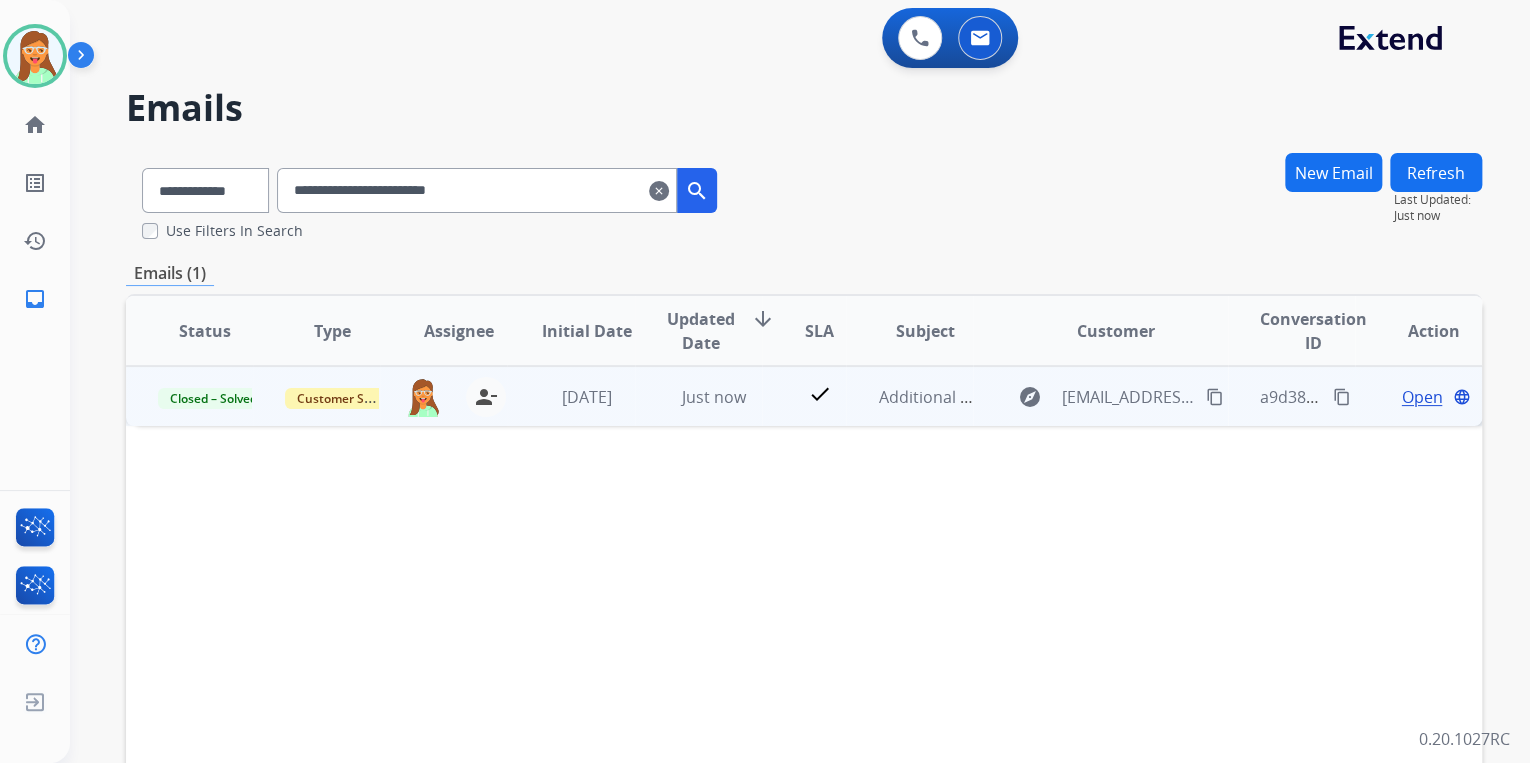 click on "content_copy" at bounding box center [1342, 397] 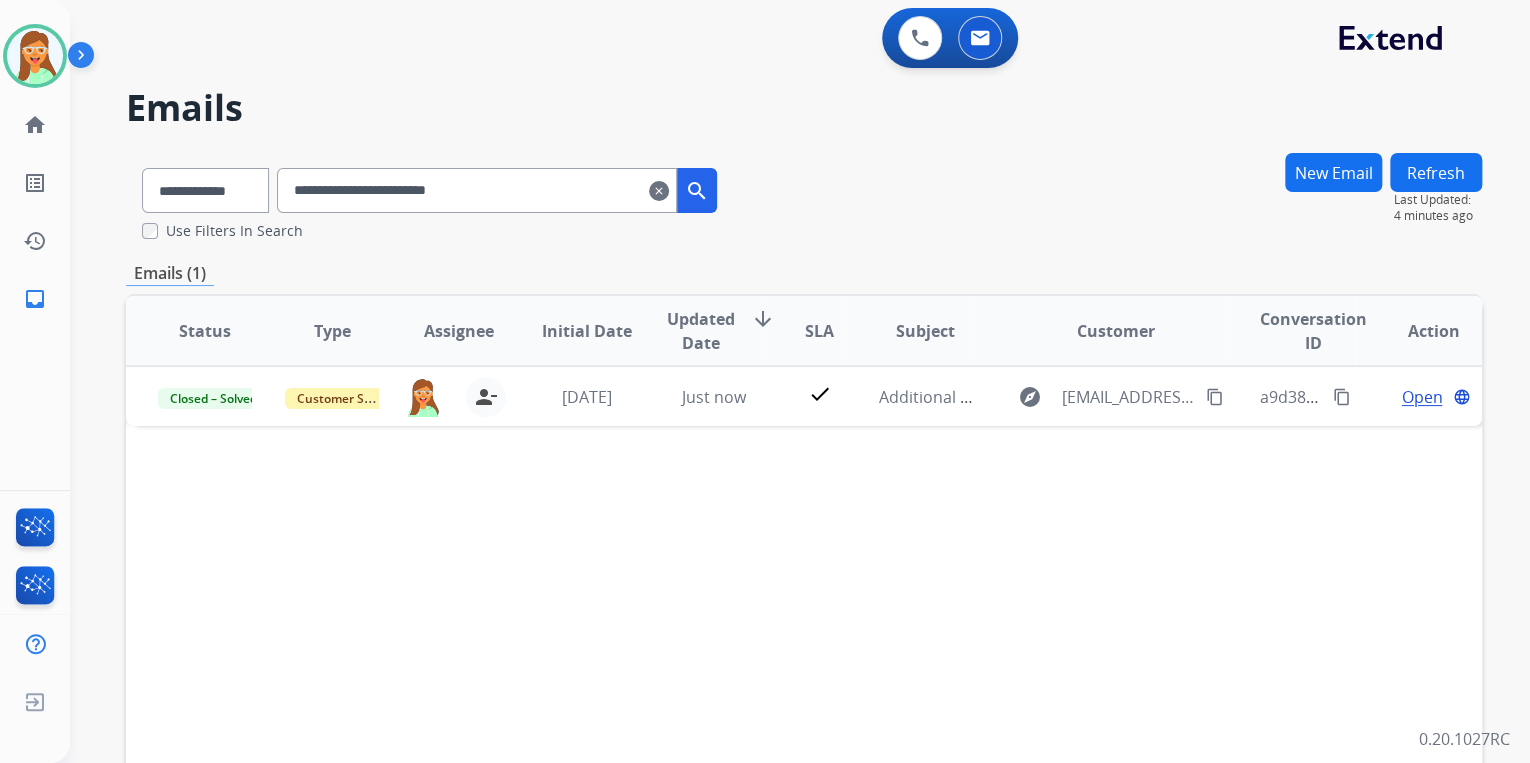 click on "clear" at bounding box center [659, 191] 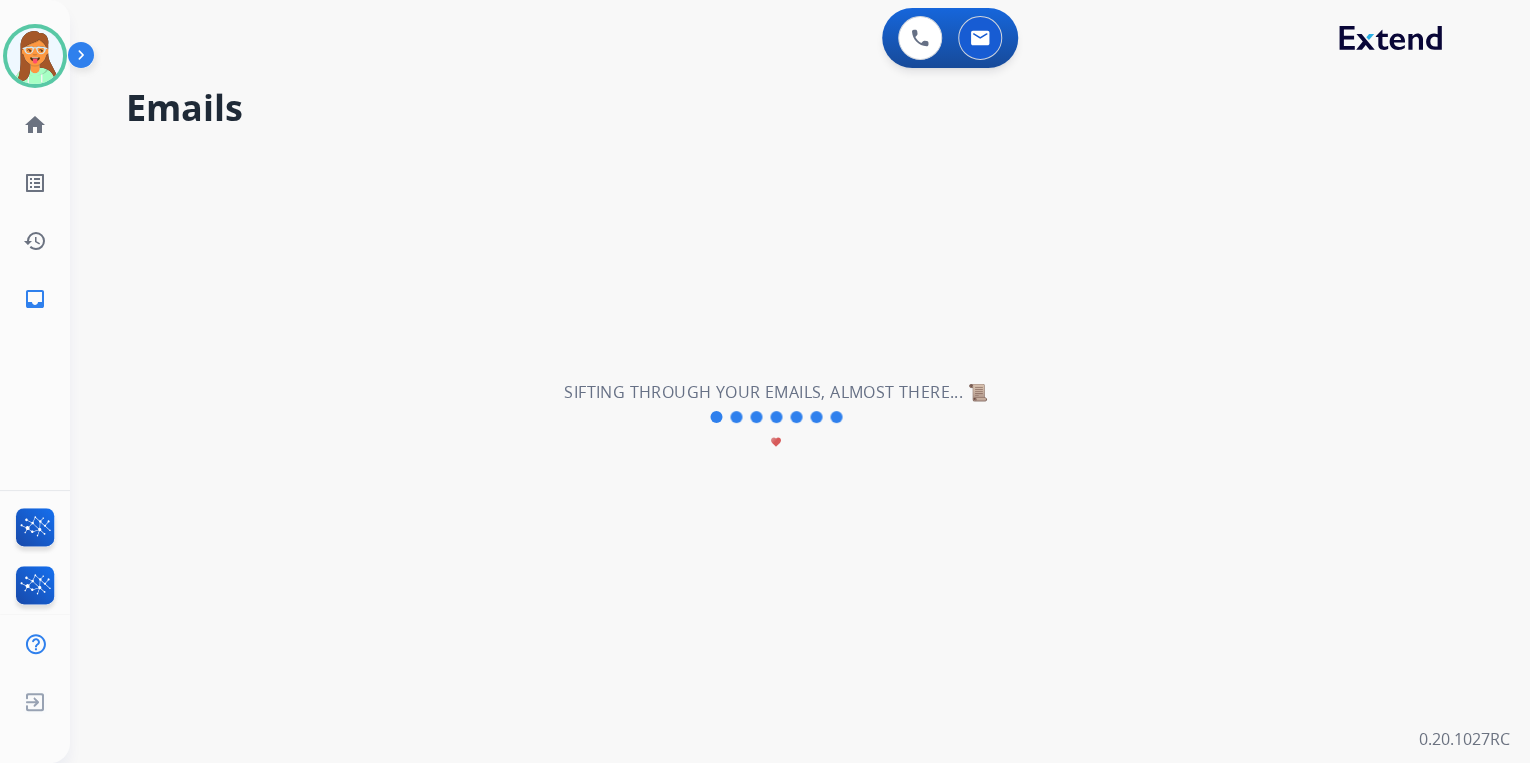 type 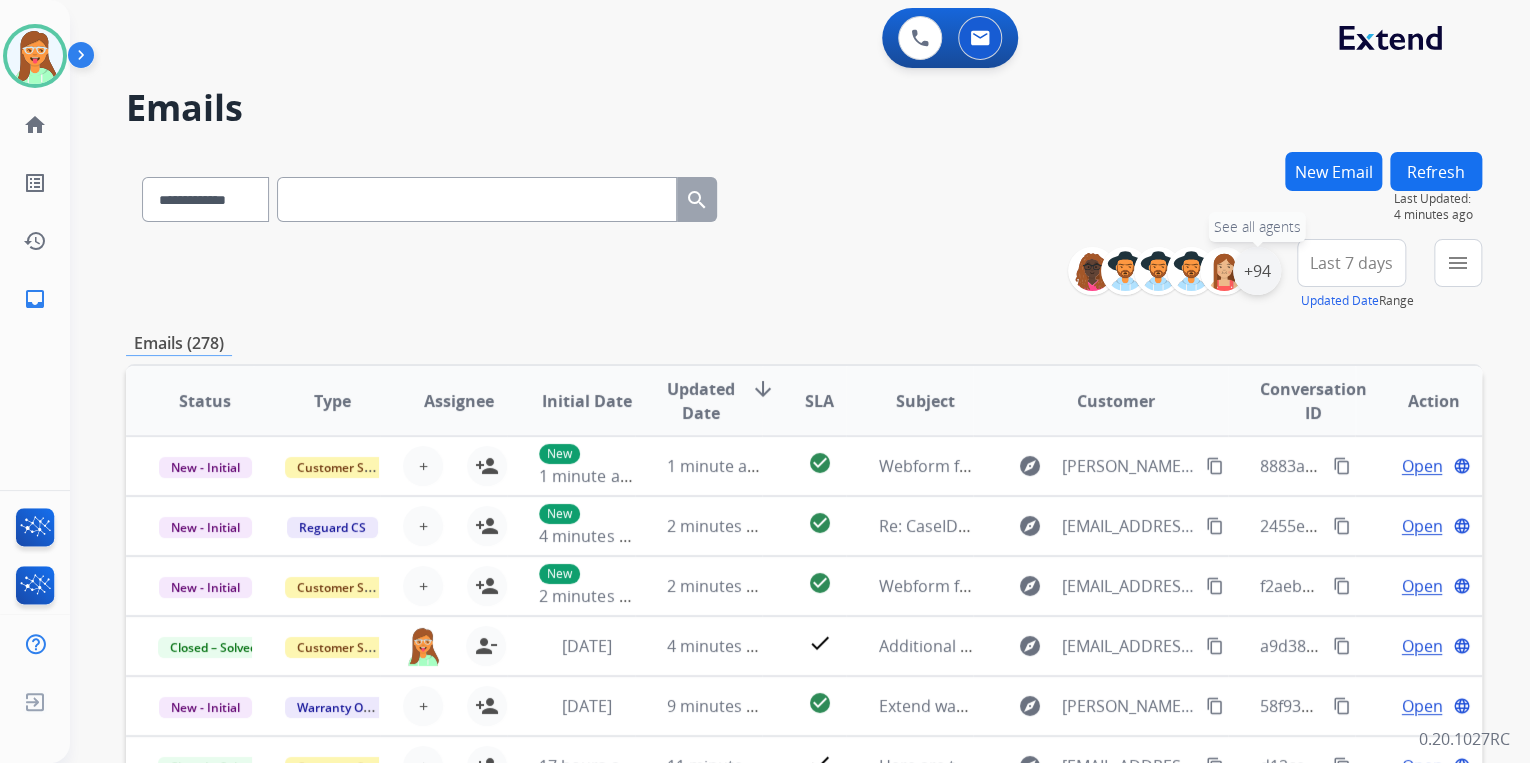 click on "+94" at bounding box center (1257, 271) 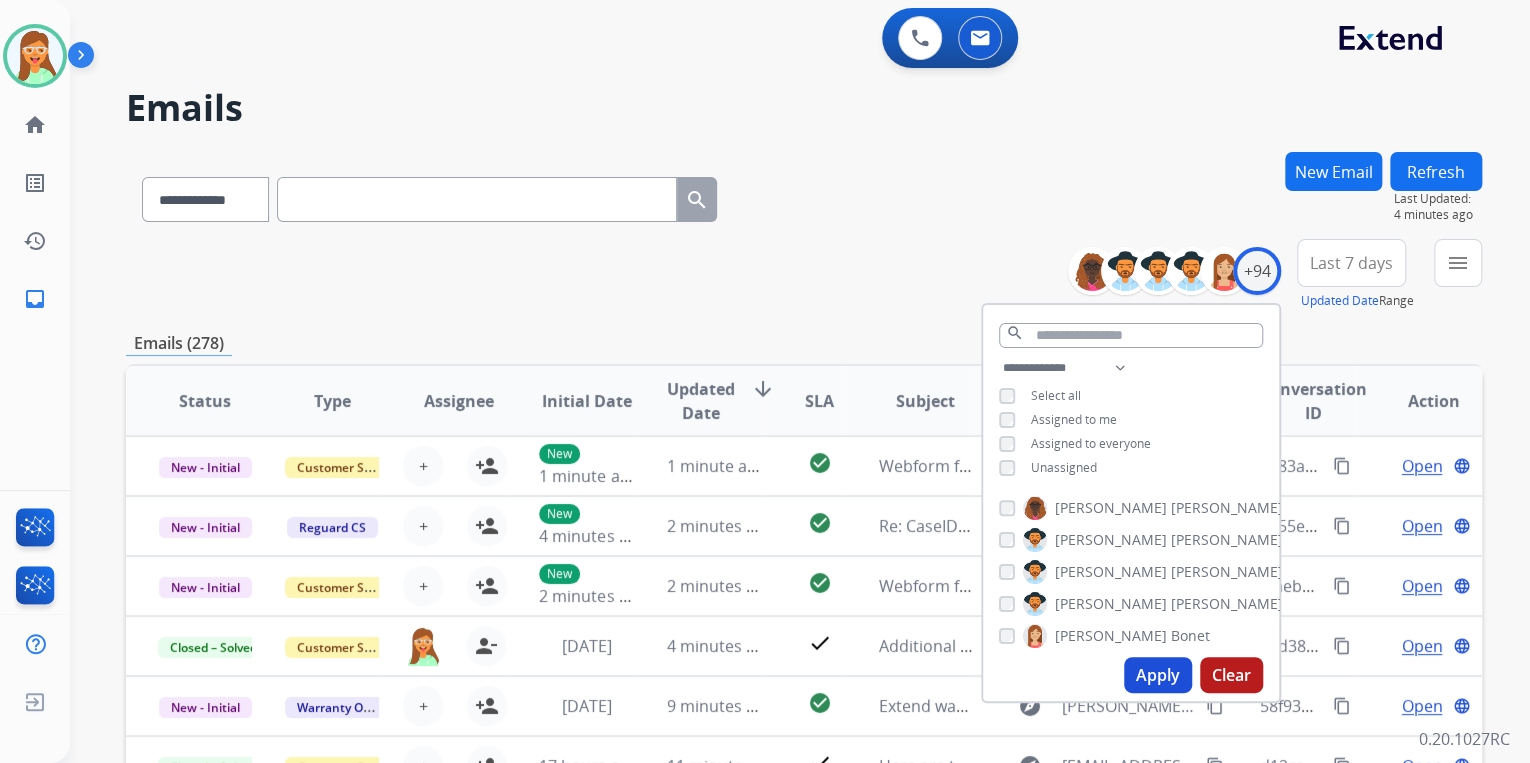 click on "Assigned to me" at bounding box center (1074, 419) 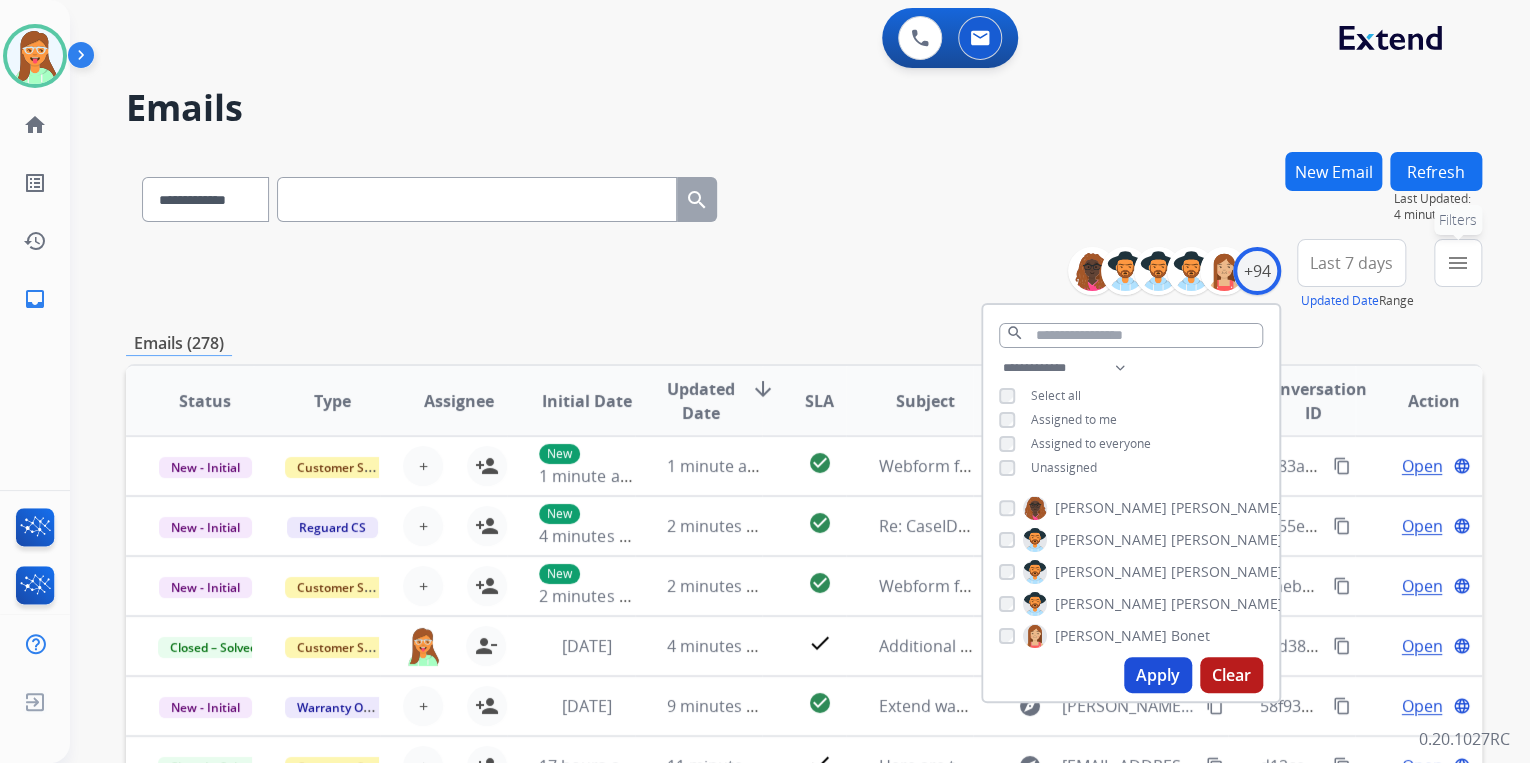 click on "menu  Filters" at bounding box center [1458, 263] 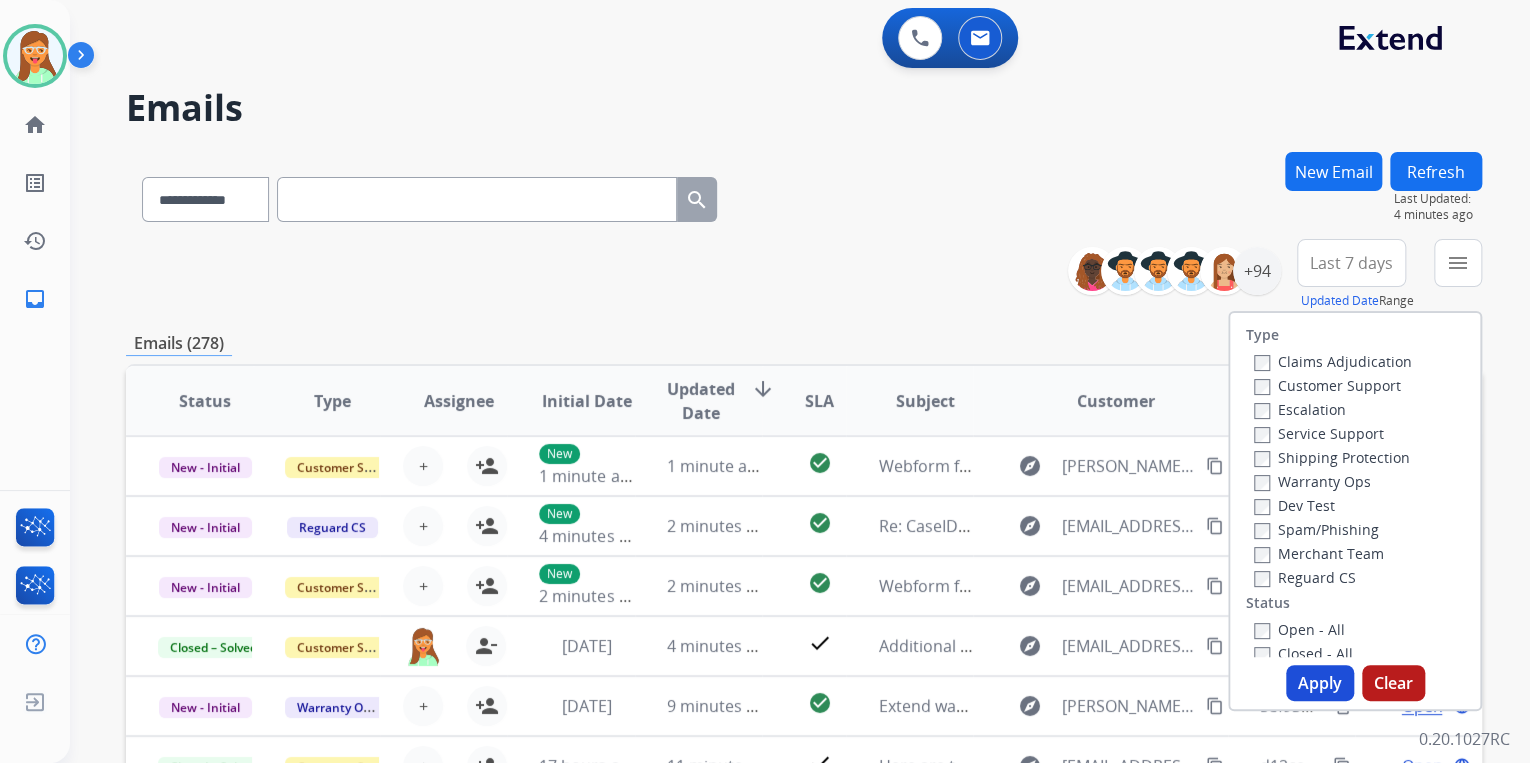 click on "Customer Support" at bounding box center (1327, 385) 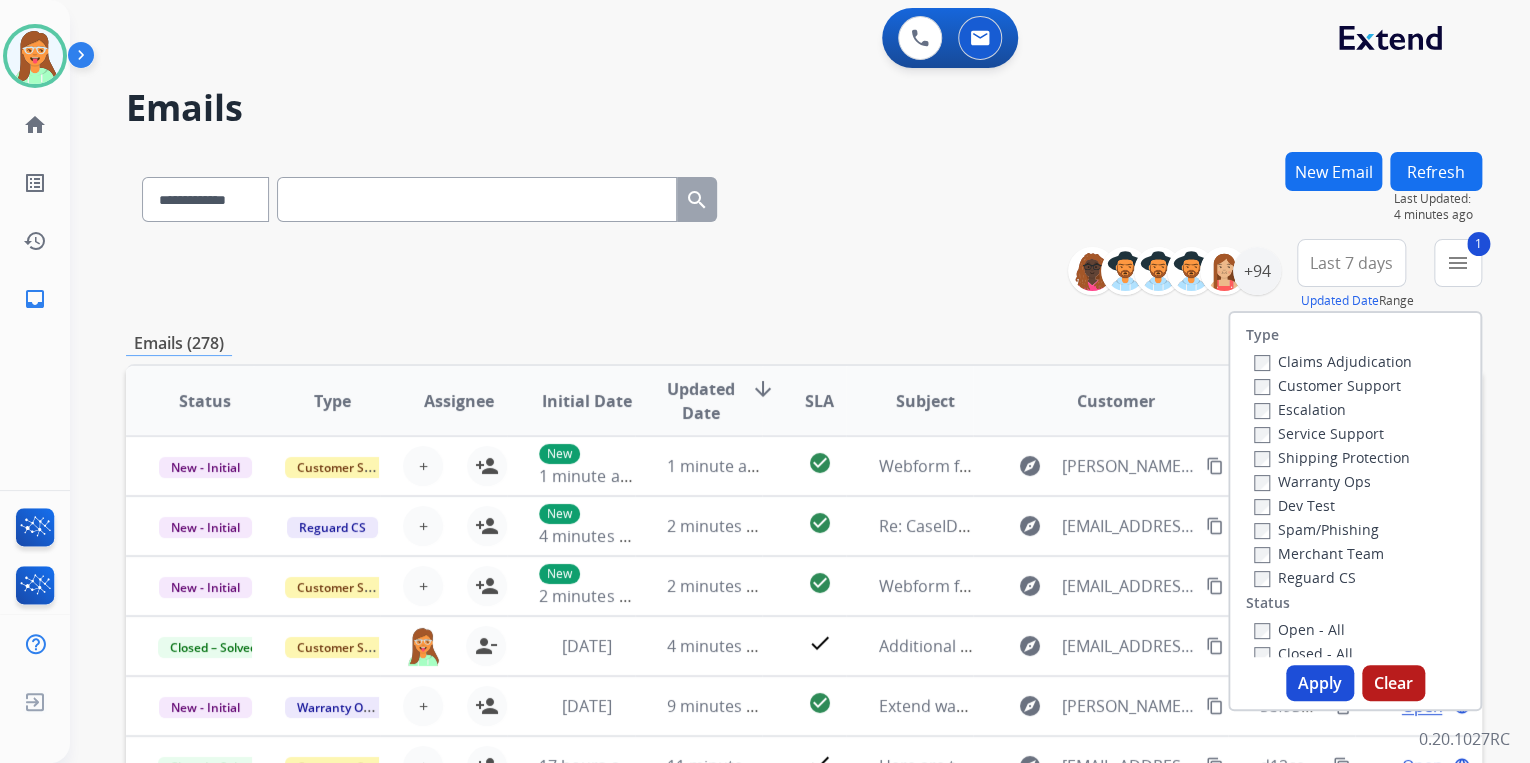 click on "Shipping Protection" at bounding box center (1332, 457) 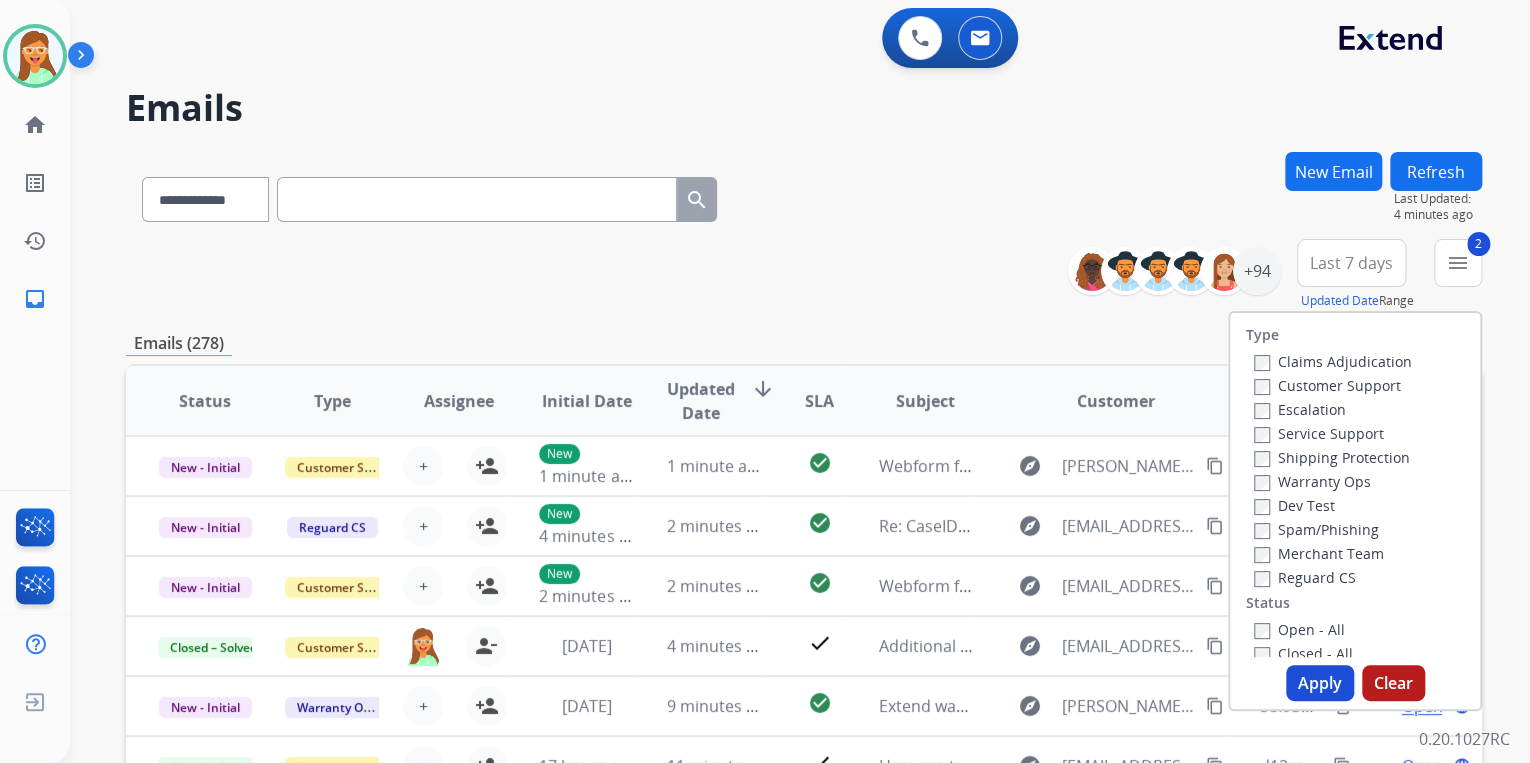 click on "Reguard CS" at bounding box center [1305, 577] 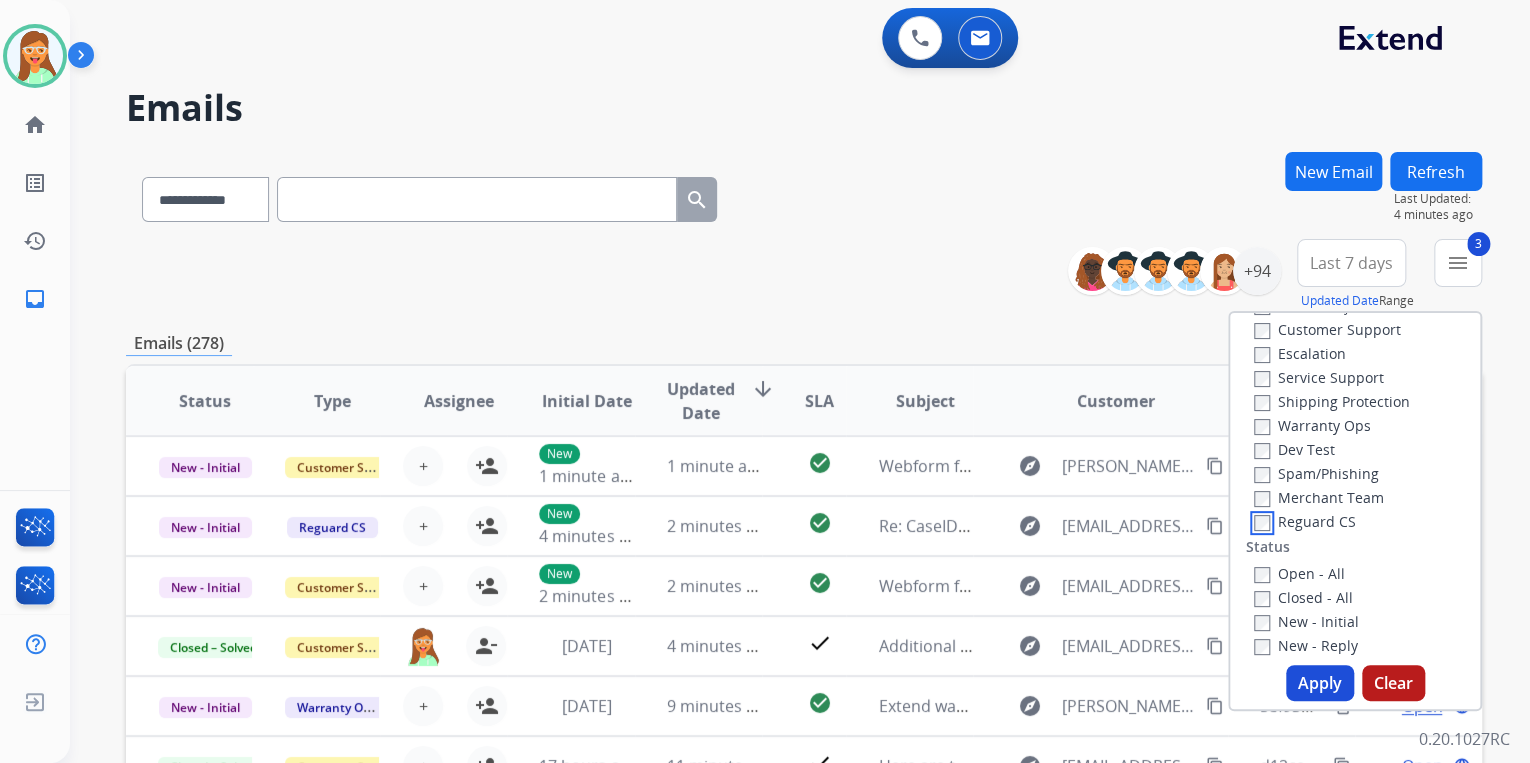 scroll, scrollTop: 240, scrollLeft: 0, axis: vertical 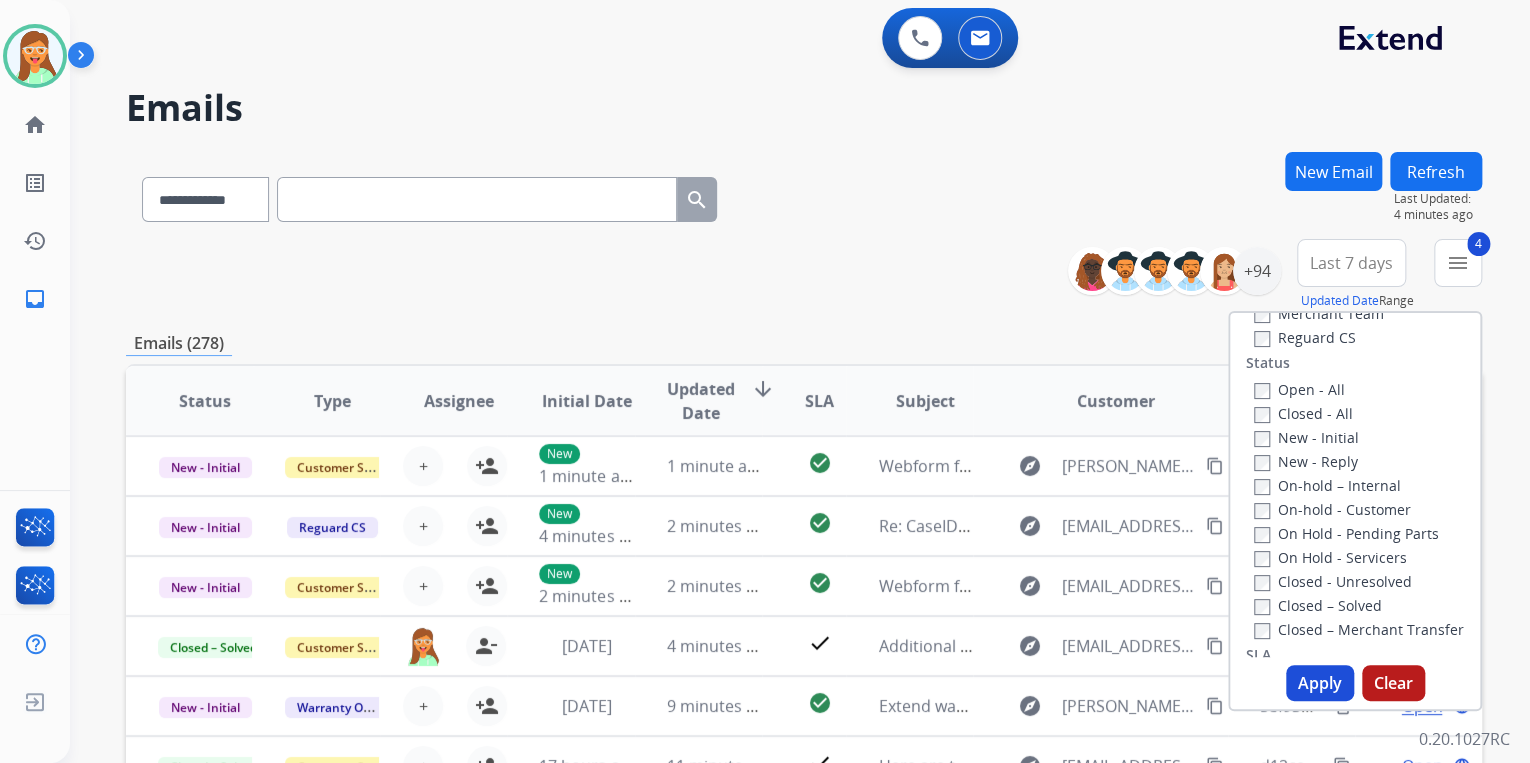 click on "Apply" at bounding box center [1320, 683] 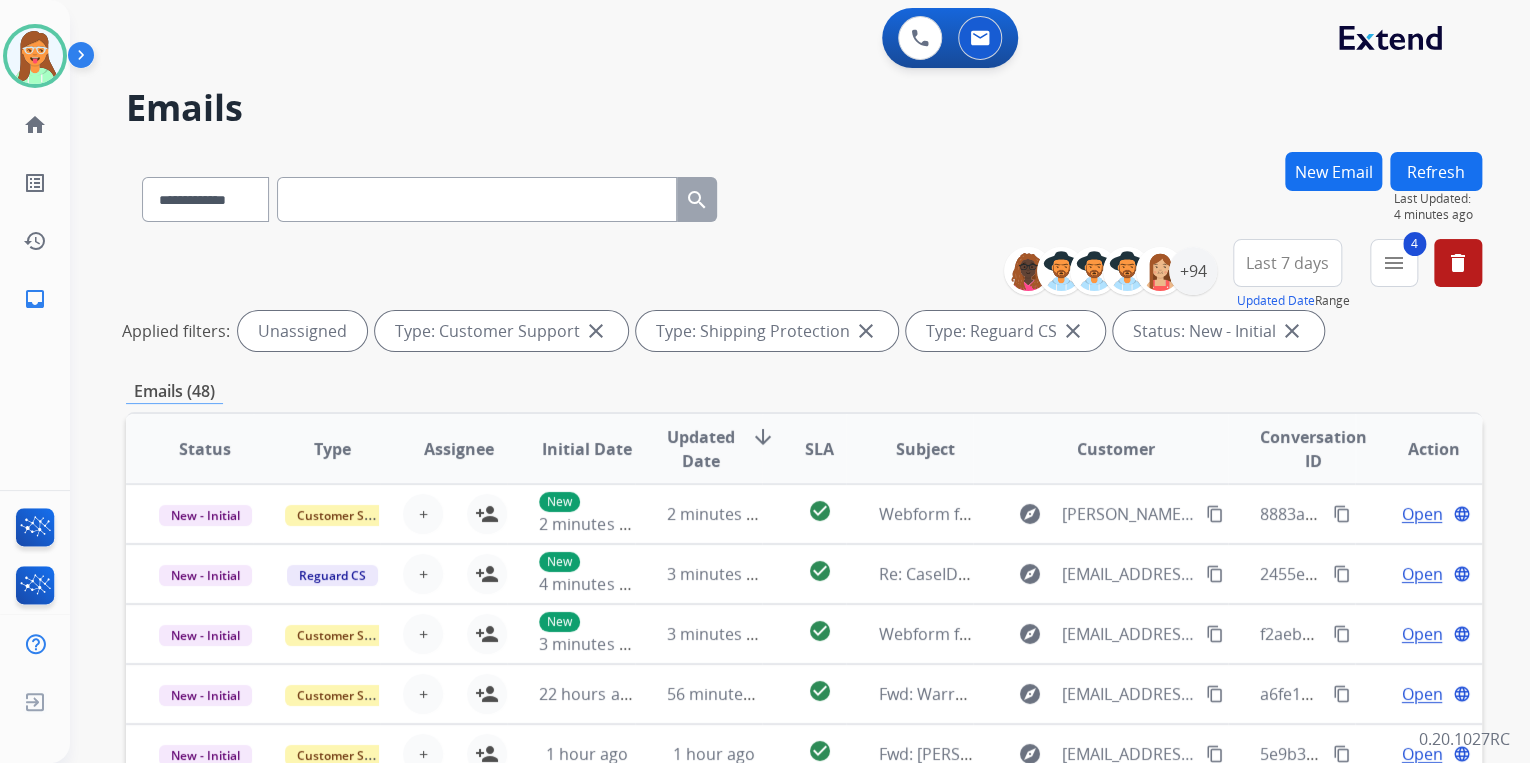 click on "**********" at bounding box center (804, 195) 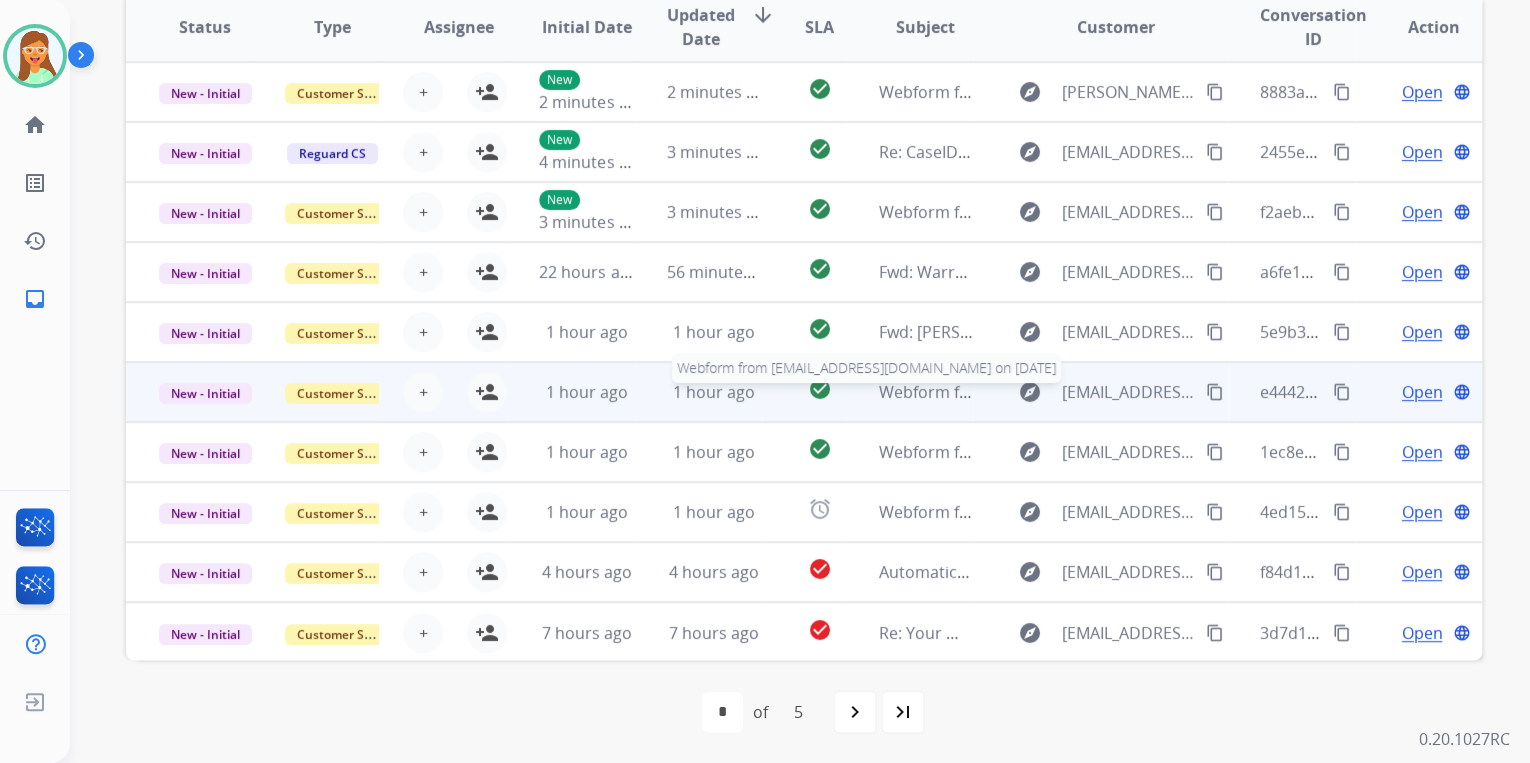 scroll, scrollTop: 1, scrollLeft: 0, axis: vertical 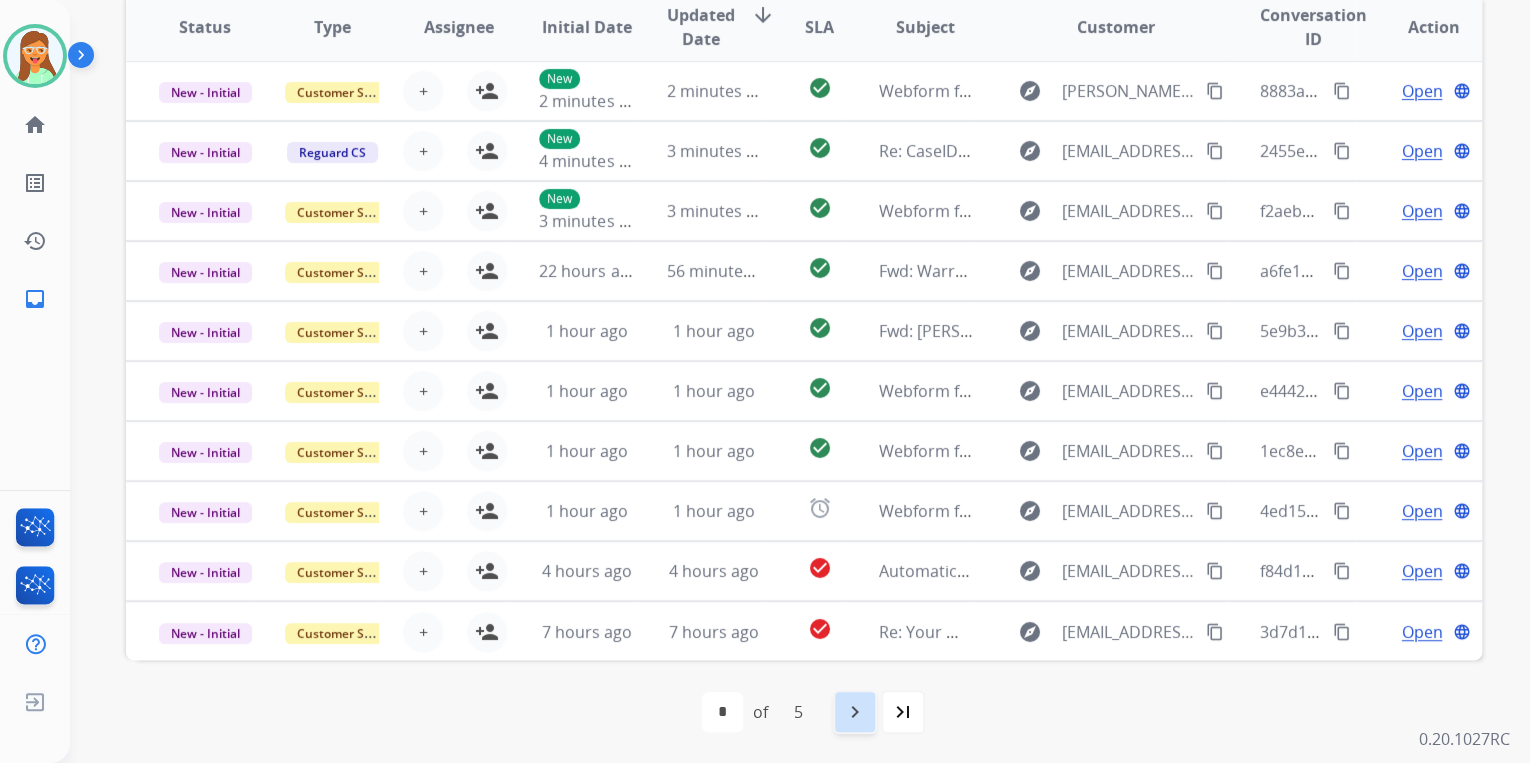 click on "navigate_next" at bounding box center [855, 712] 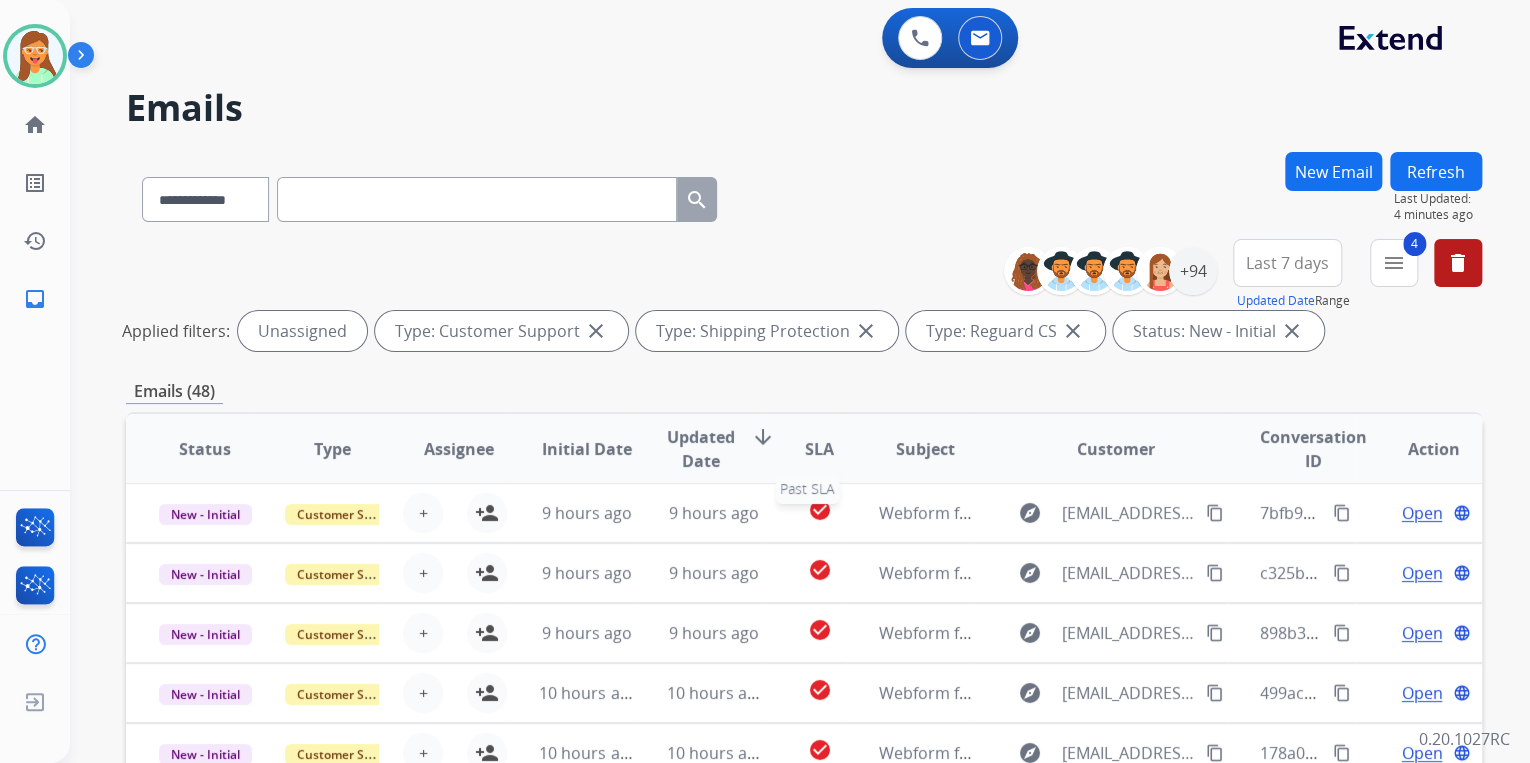 scroll, scrollTop: 422, scrollLeft: 0, axis: vertical 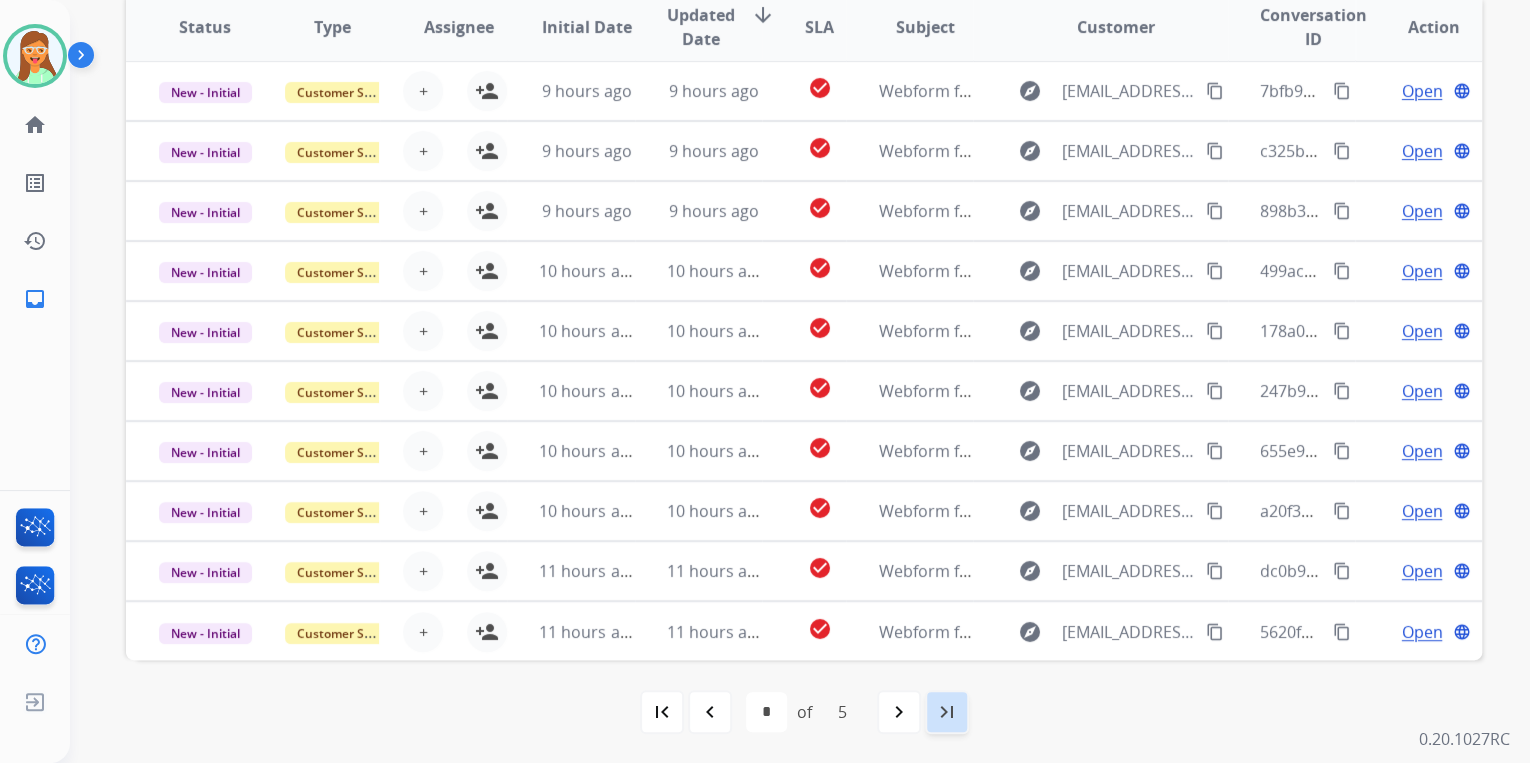 click on "last_page" at bounding box center (947, 712) 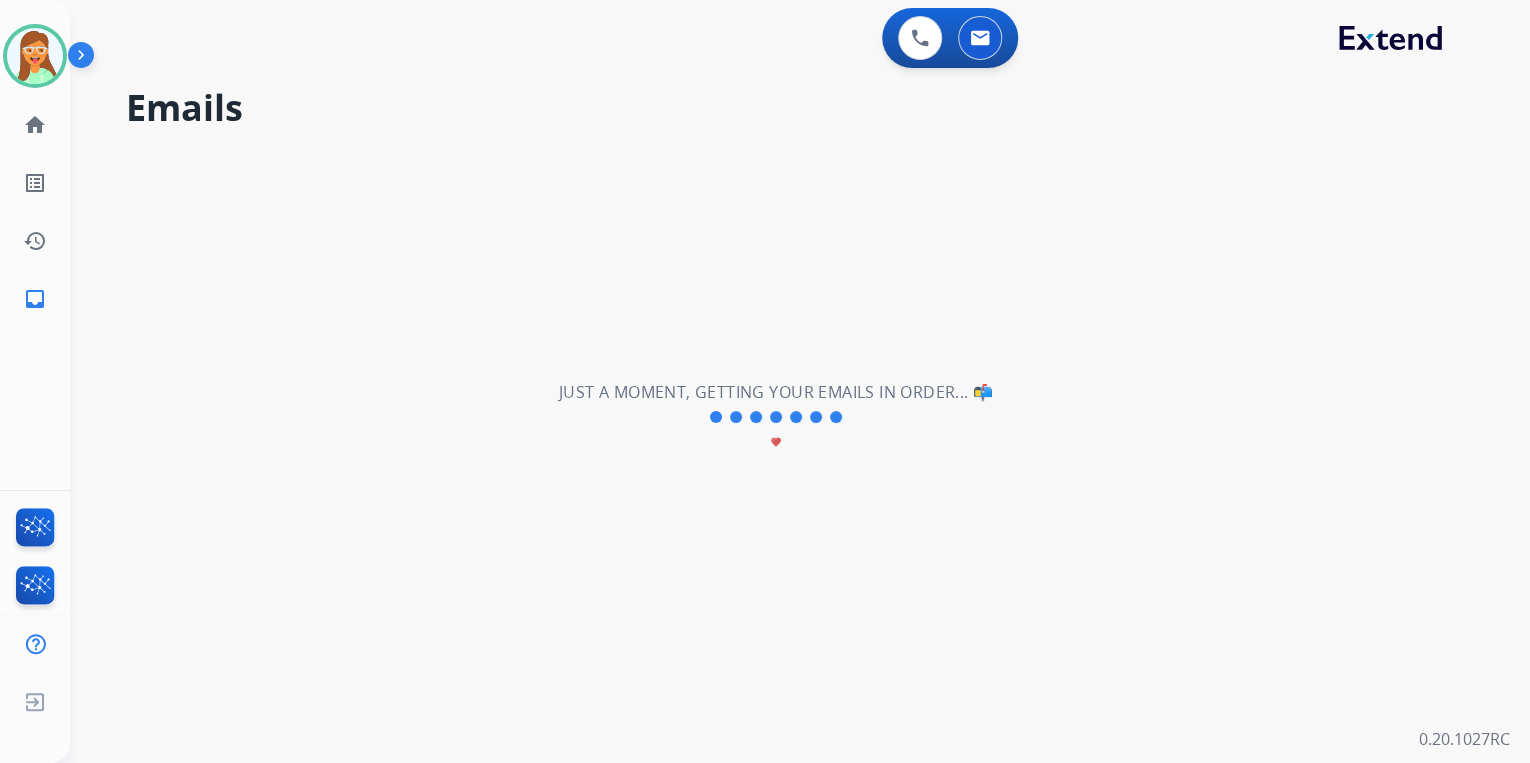 scroll, scrollTop: 0, scrollLeft: 0, axis: both 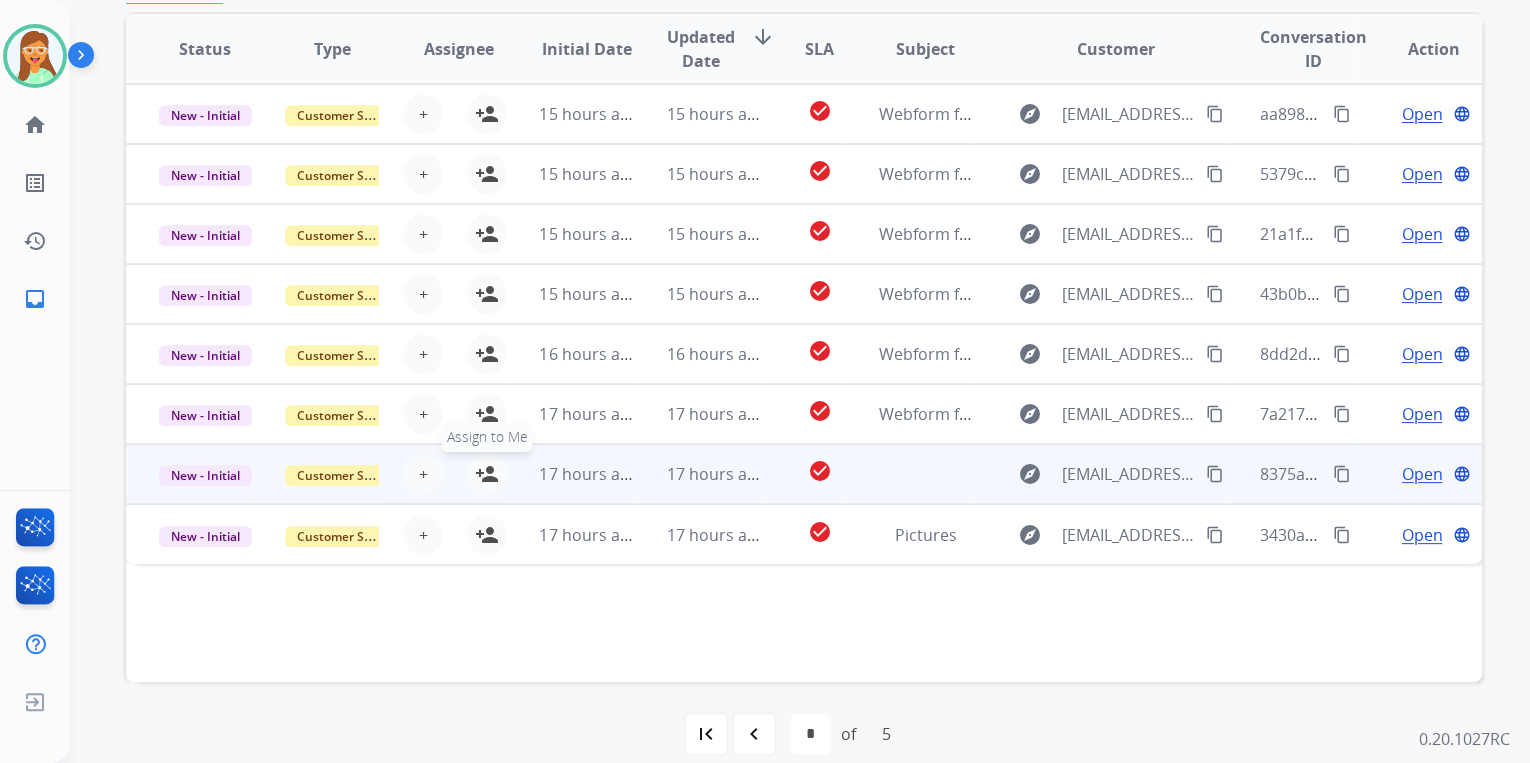 click on "person_add" at bounding box center [487, 474] 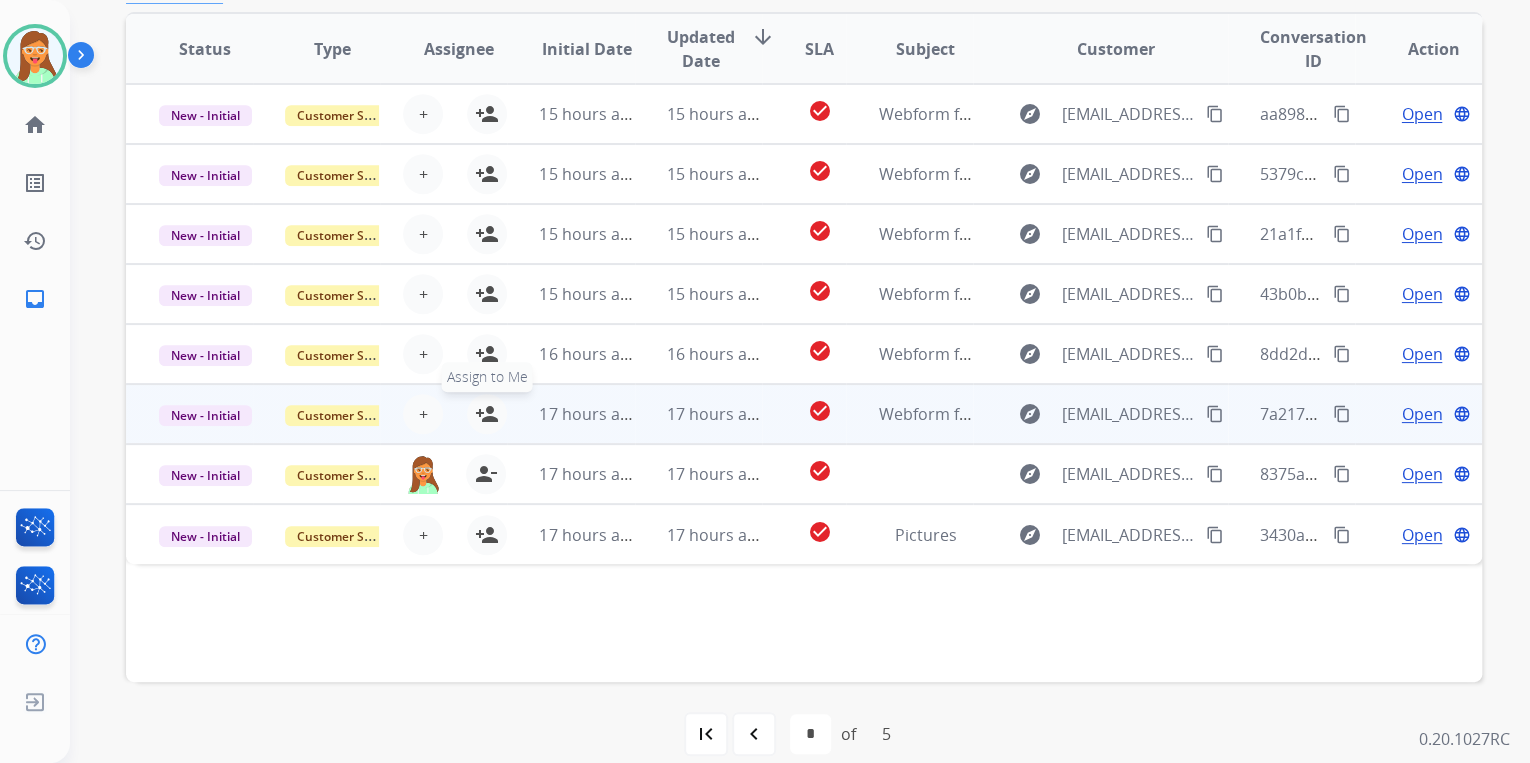 click on "person_add" at bounding box center (487, 414) 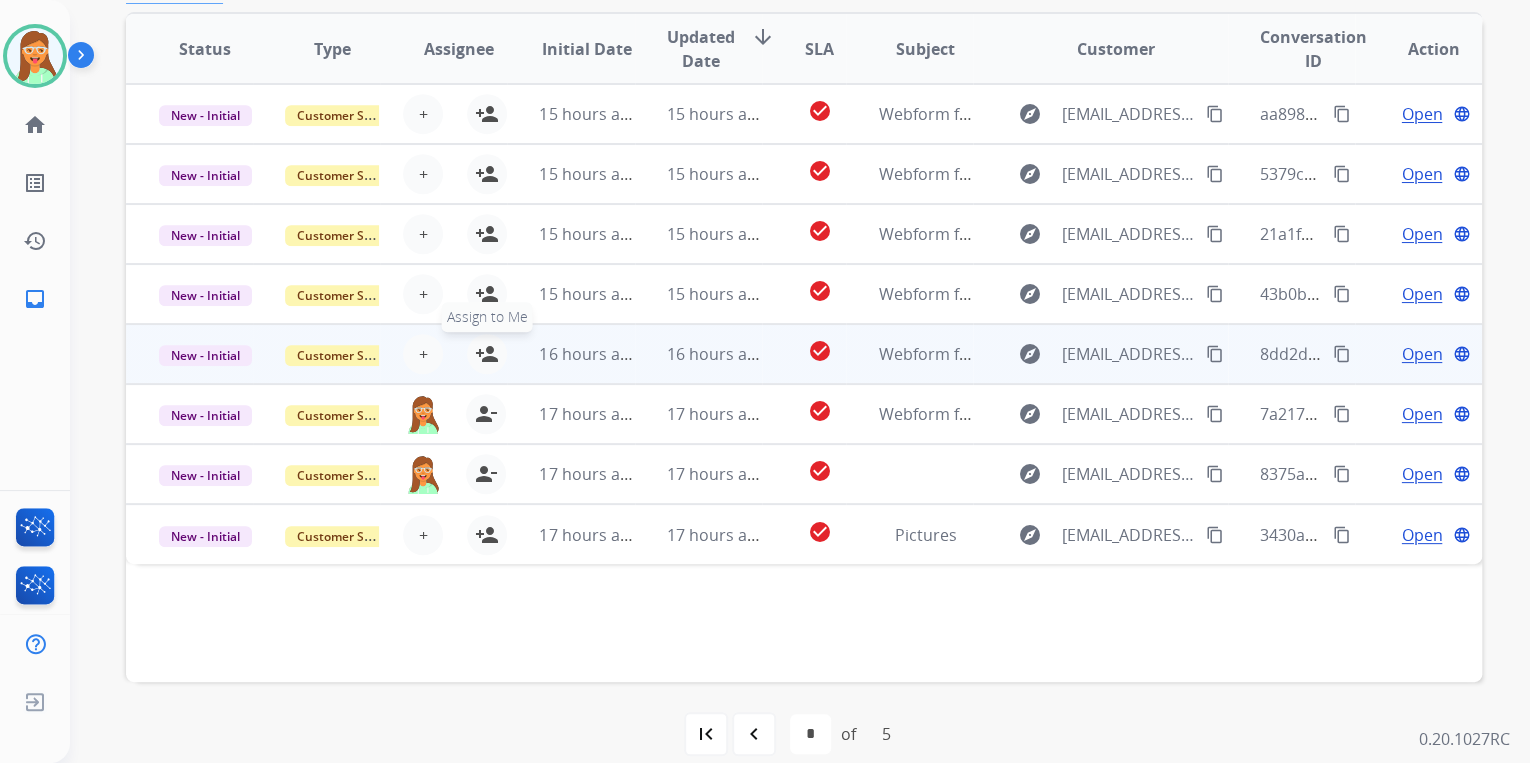 click on "person_add" at bounding box center [487, 354] 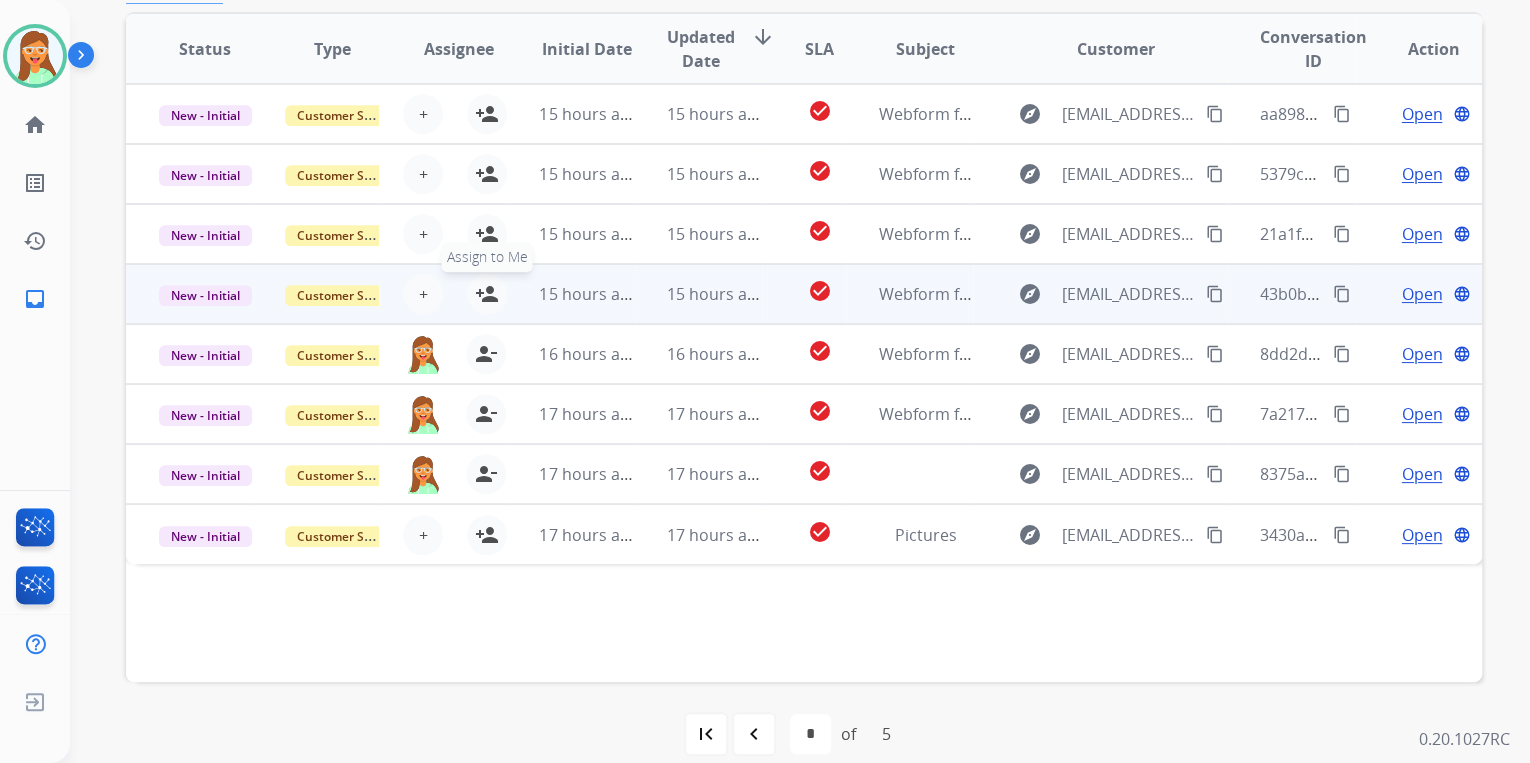 click on "person_add" at bounding box center [487, 294] 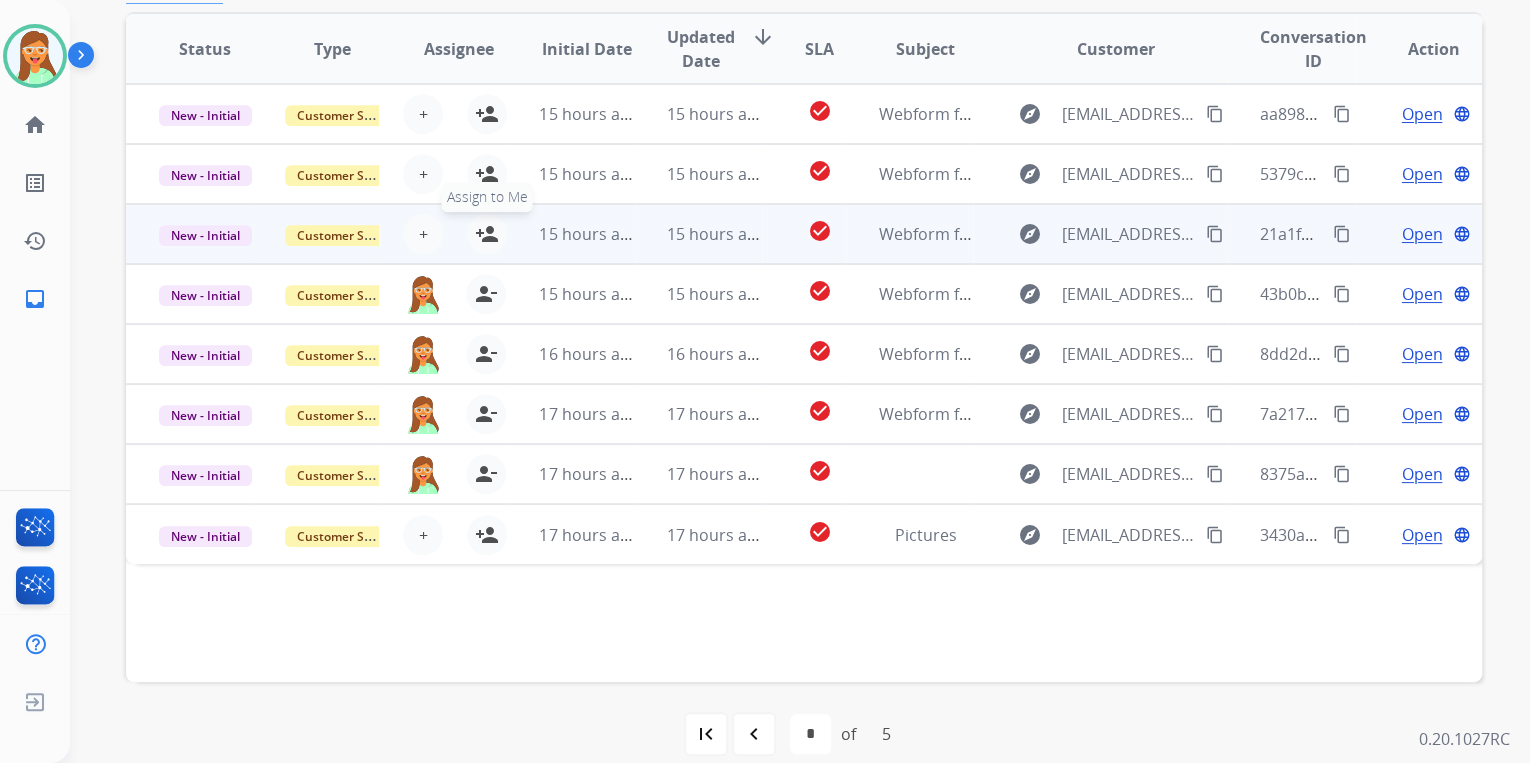 click on "person_add" at bounding box center (487, 234) 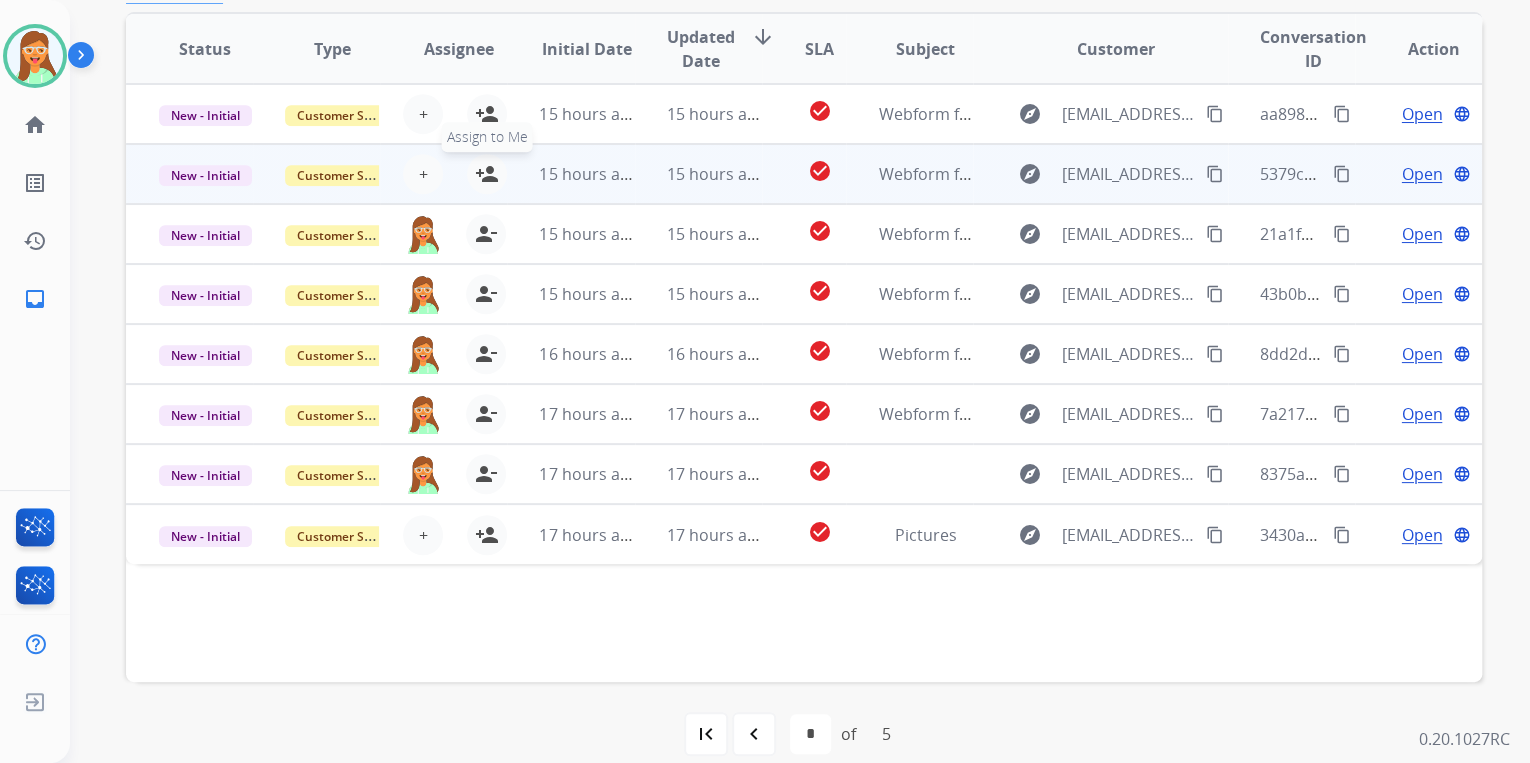 click on "person_add" at bounding box center [487, 174] 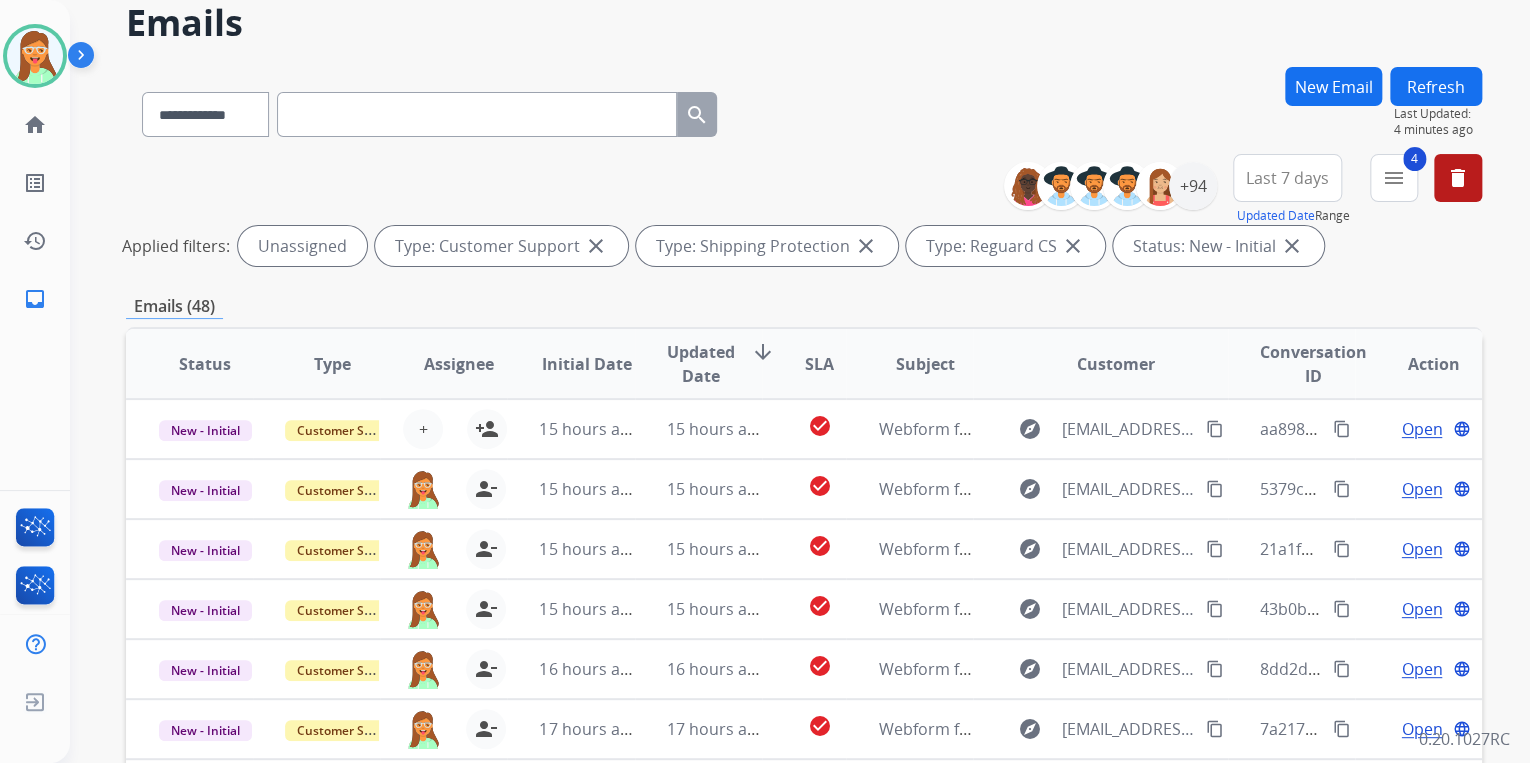 scroll, scrollTop: 80, scrollLeft: 0, axis: vertical 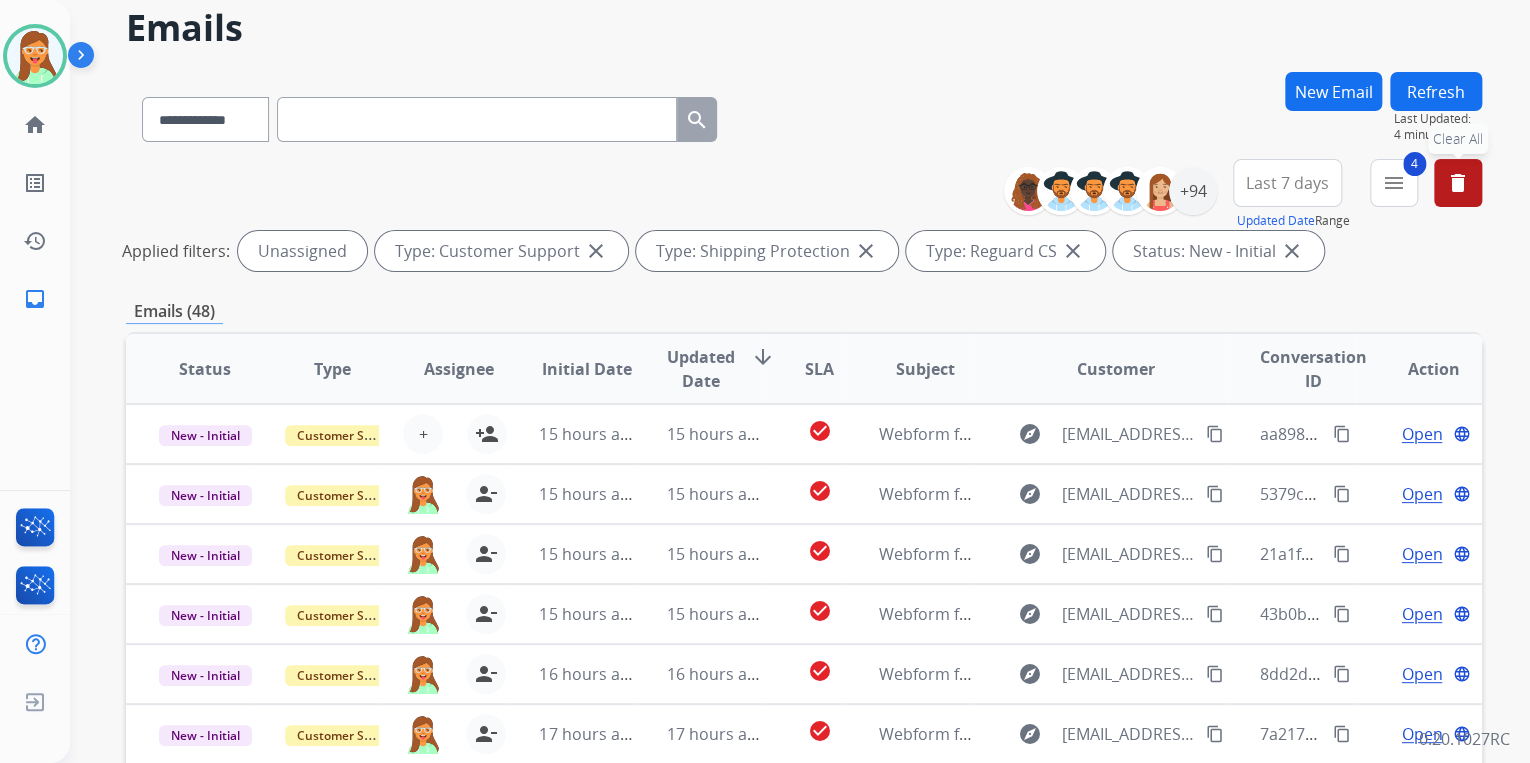 click on "delete  Clear All" at bounding box center (1458, 183) 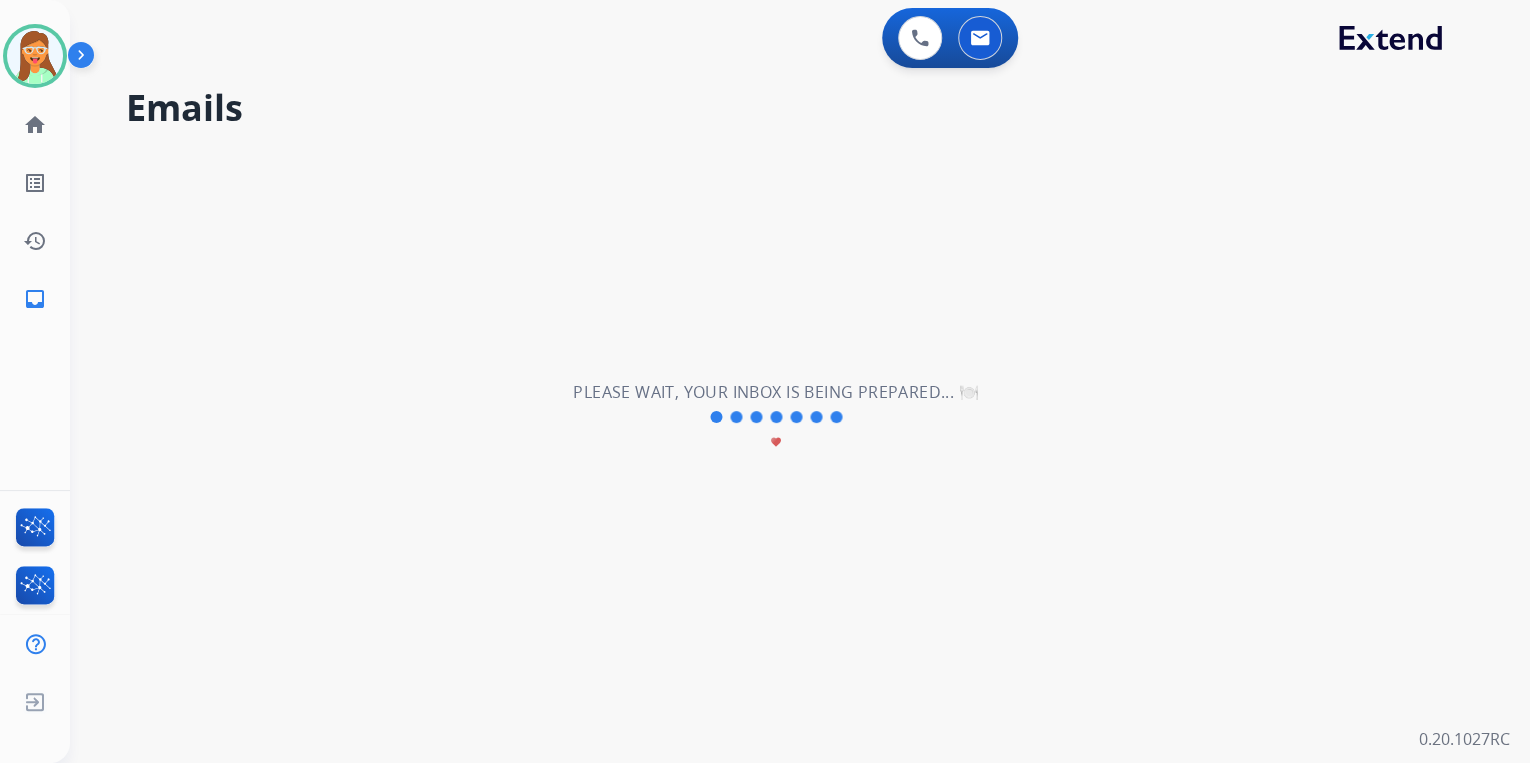 scroll, scrollTop: 0, scrollLeft: 0, axis: both 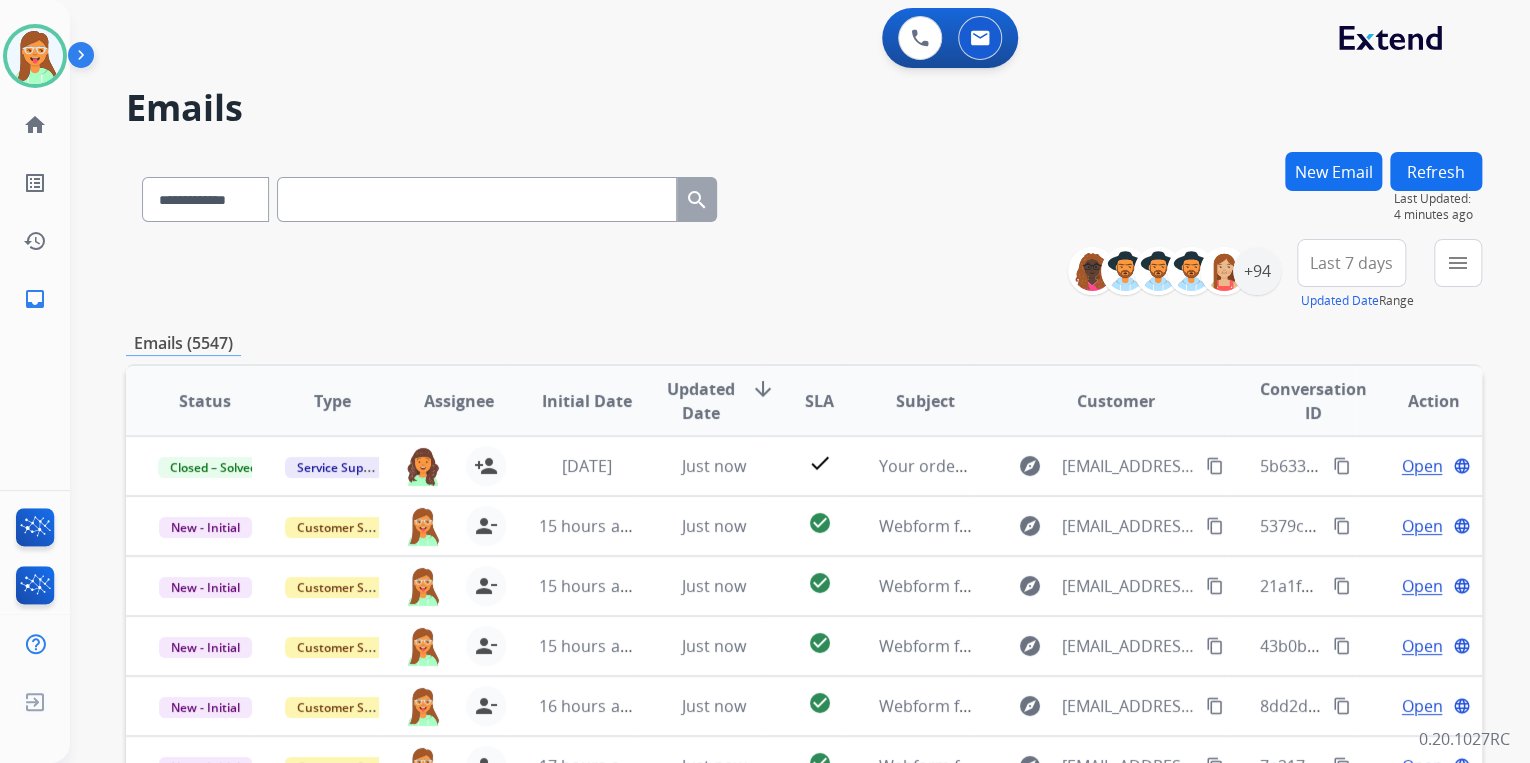 drag, startPoint x: 1014, startPoint y: 421, endPoint x: 1532, endPoint y: 804, distance: 644.215 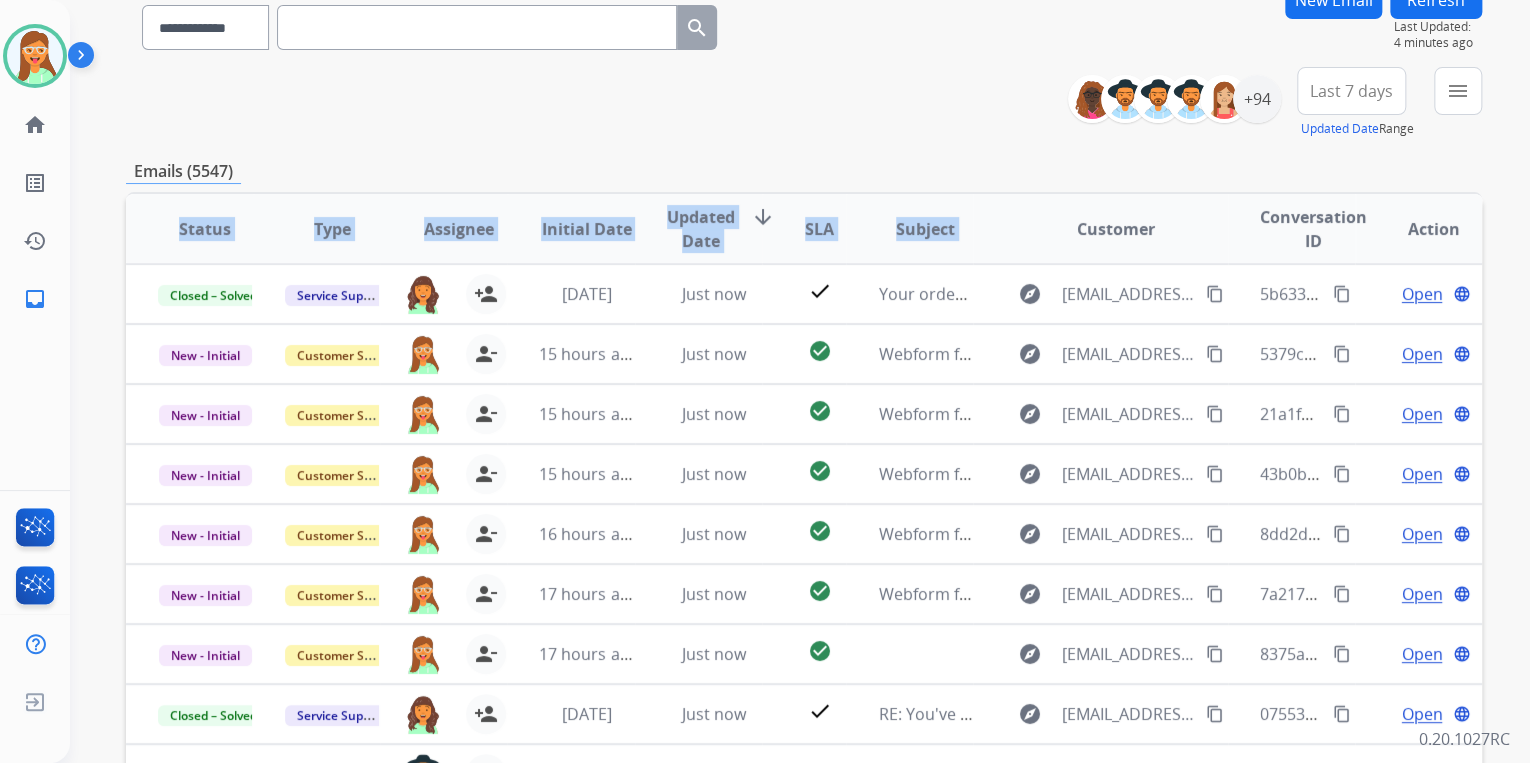 drag, startPoint x: 1532, startPoint y: 804, endPoint x: 833, endPoint y: 68, distance: 1015.03546 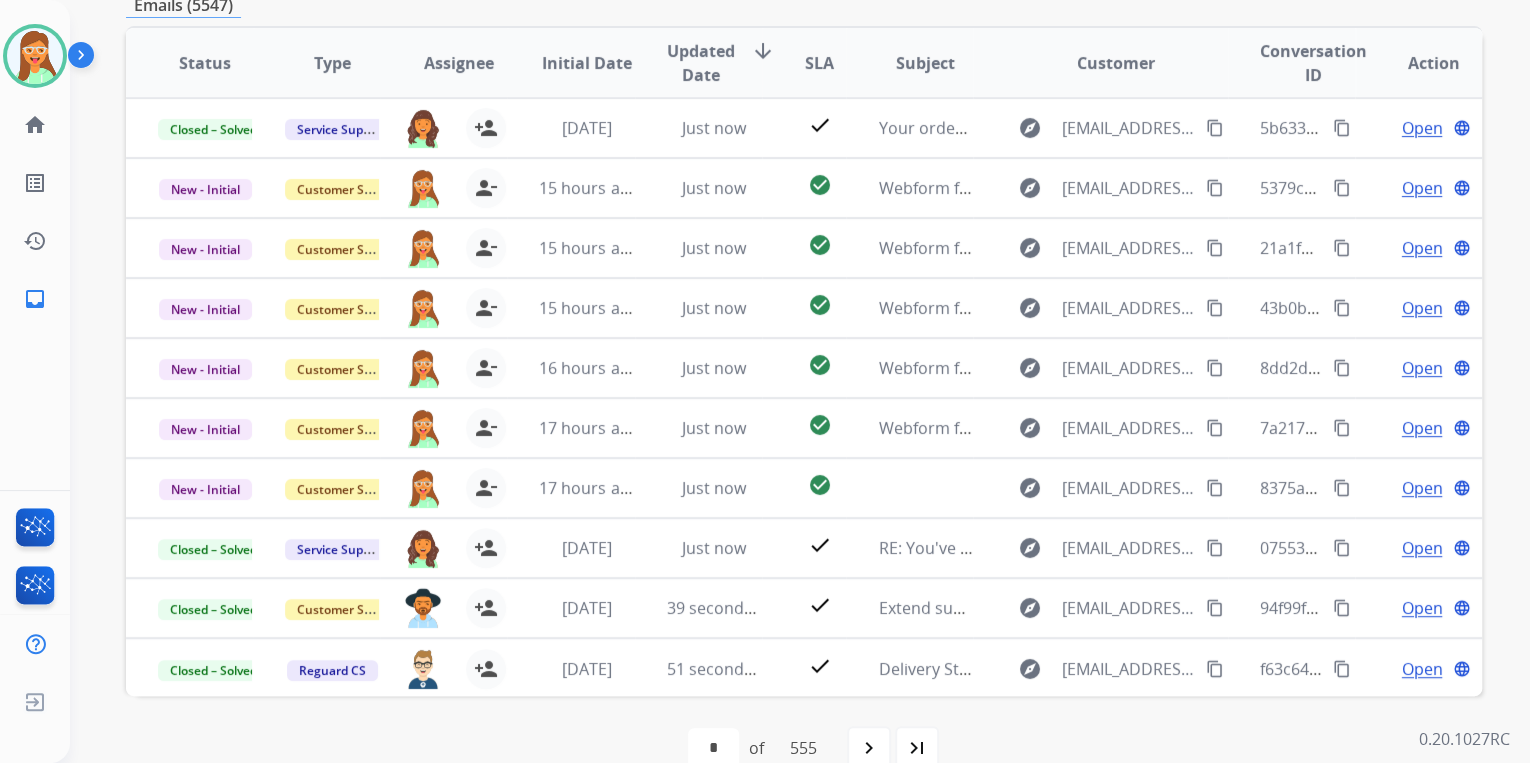 scroll, scrollTop: 374, scrollLeft: 0, axis: vertical 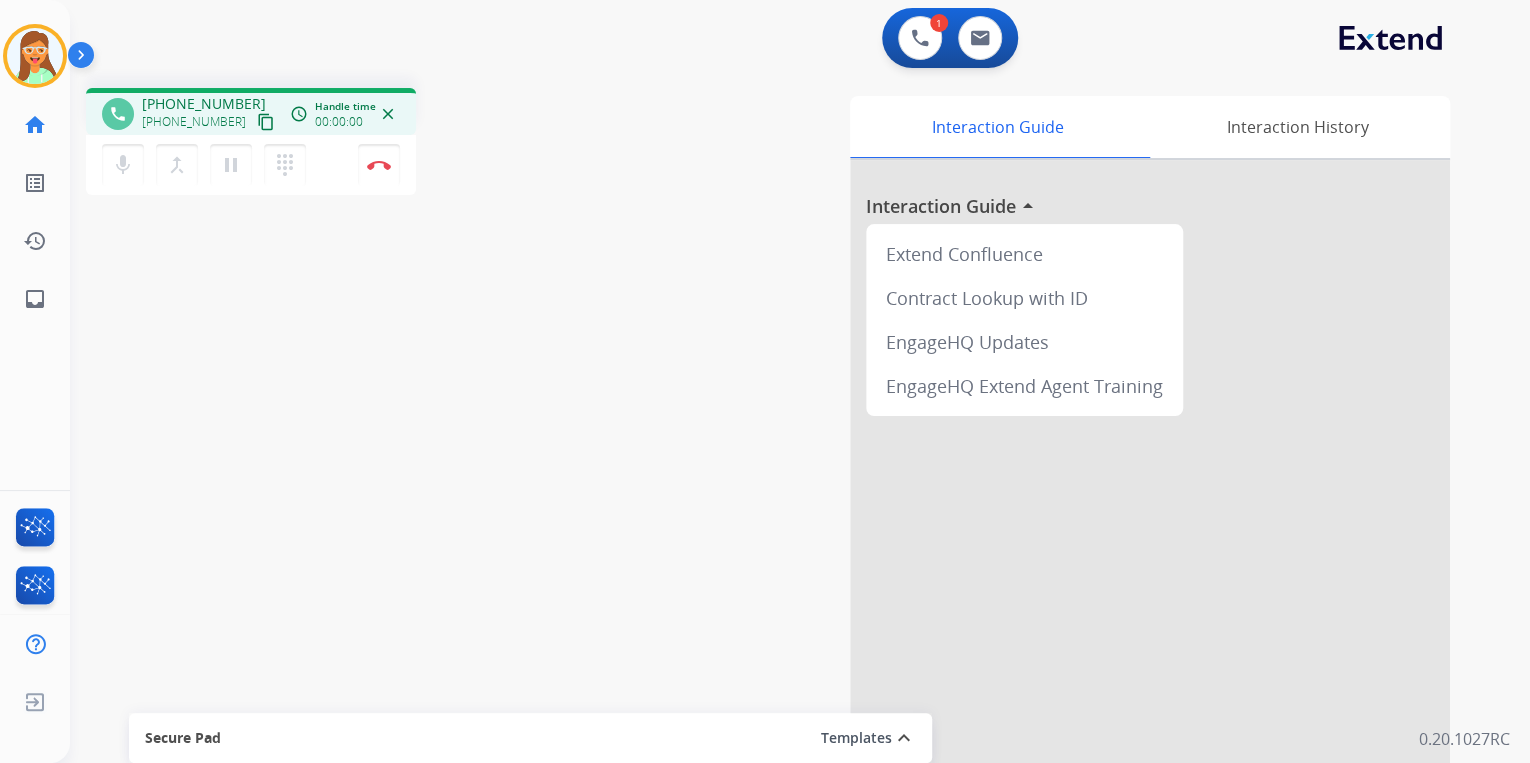 click on "content_copy" at bounding box center [266, 122] 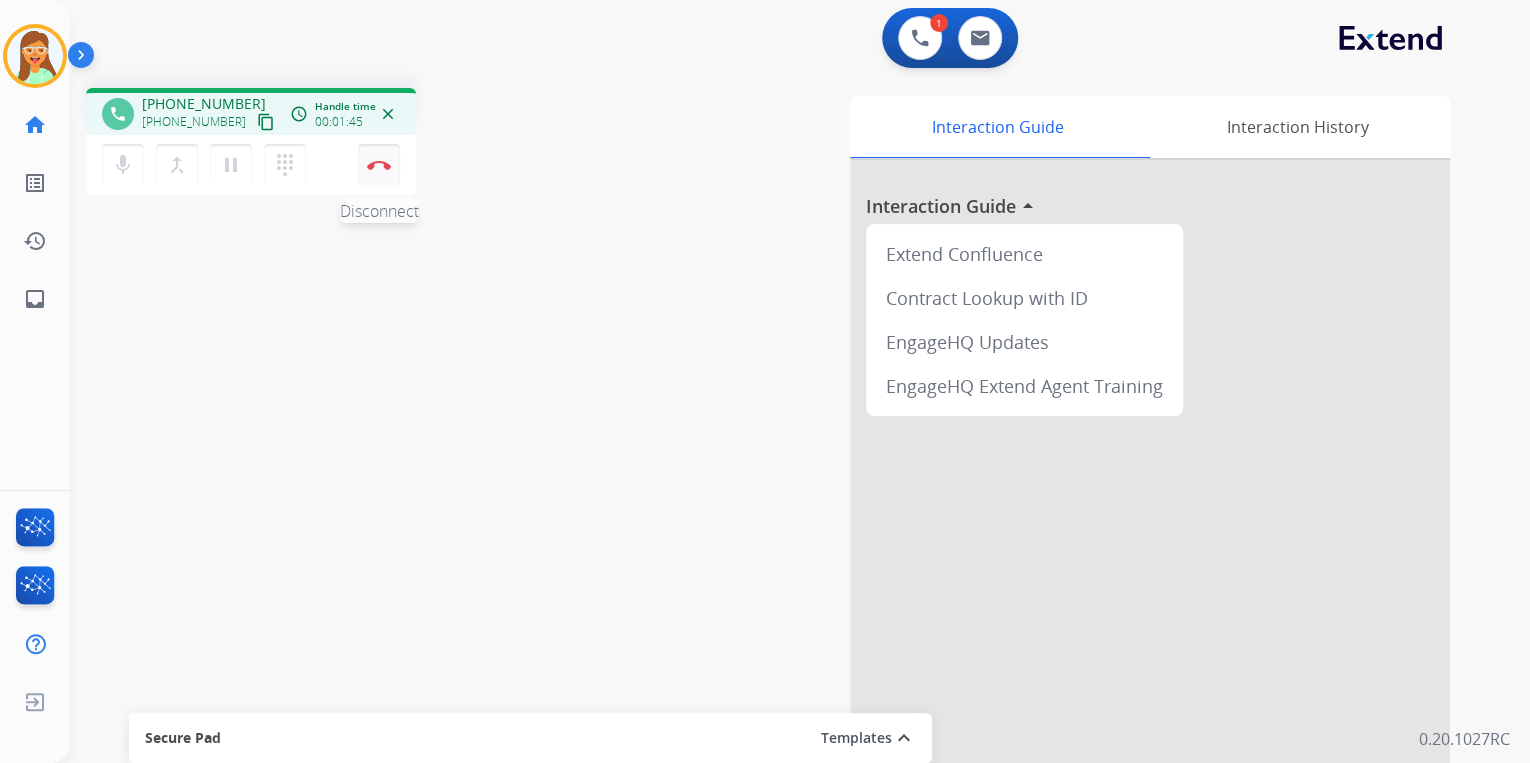 click on "Disconnect" at bounding box center [379, 165] 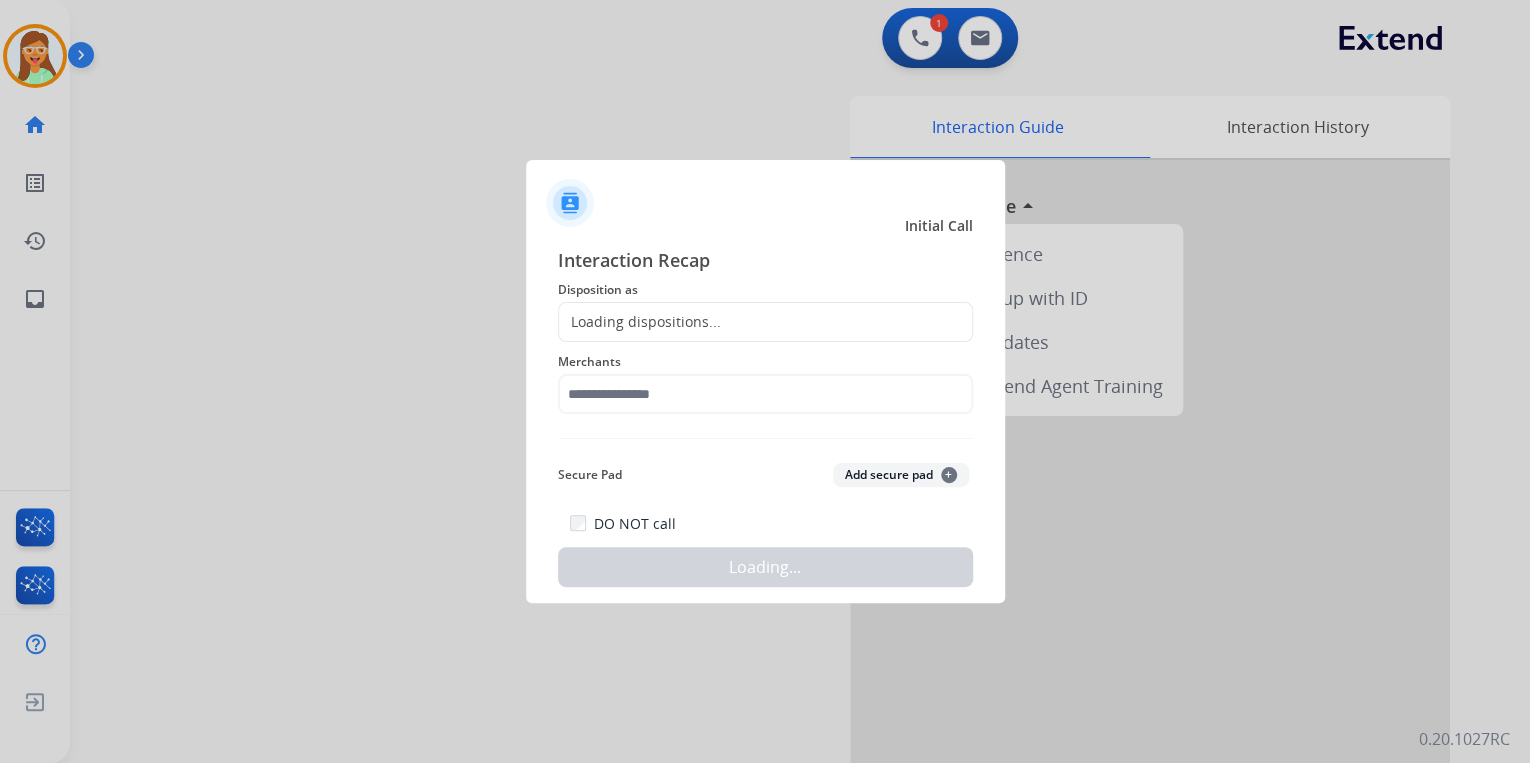 click on "Loading dispositions..." 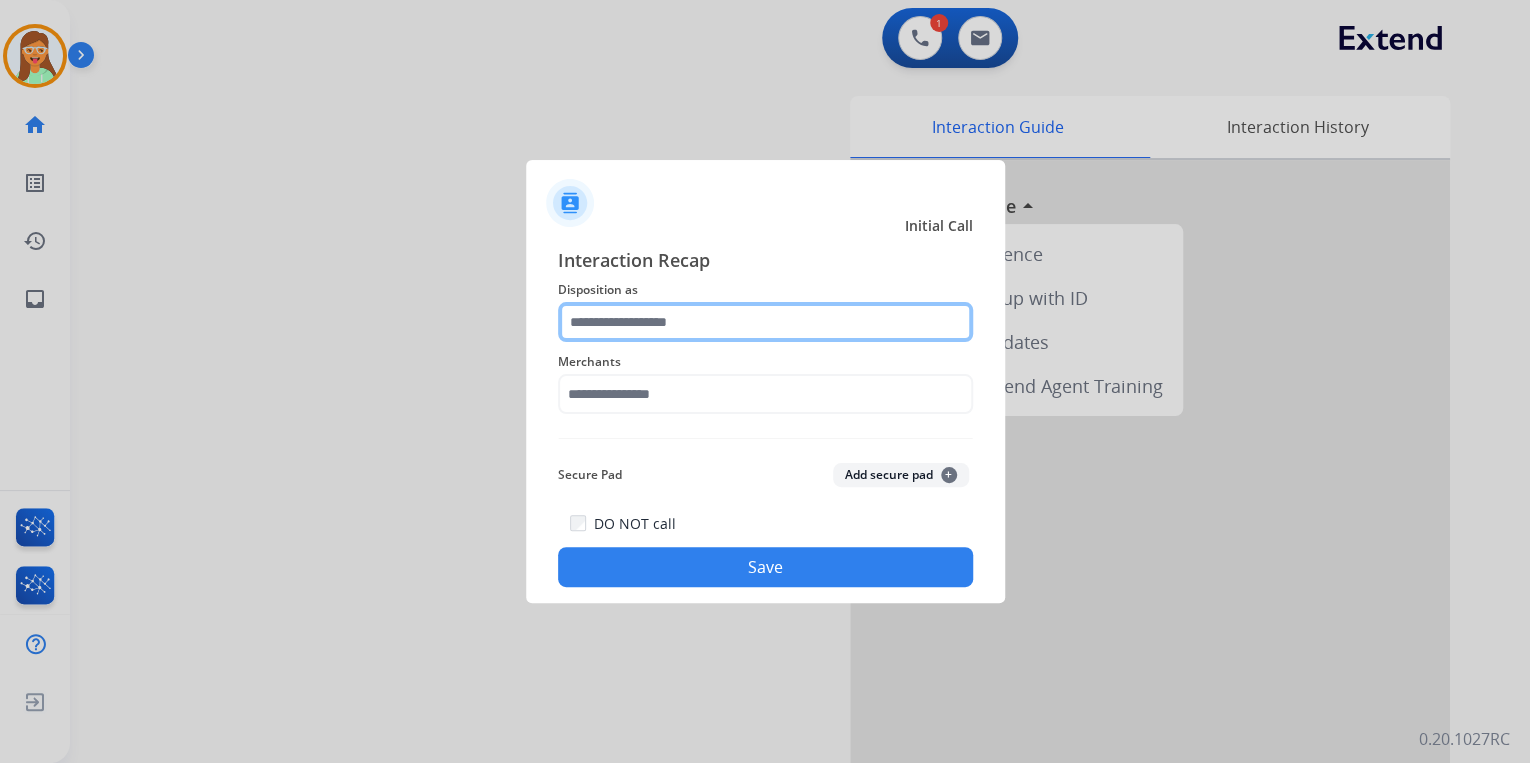 click 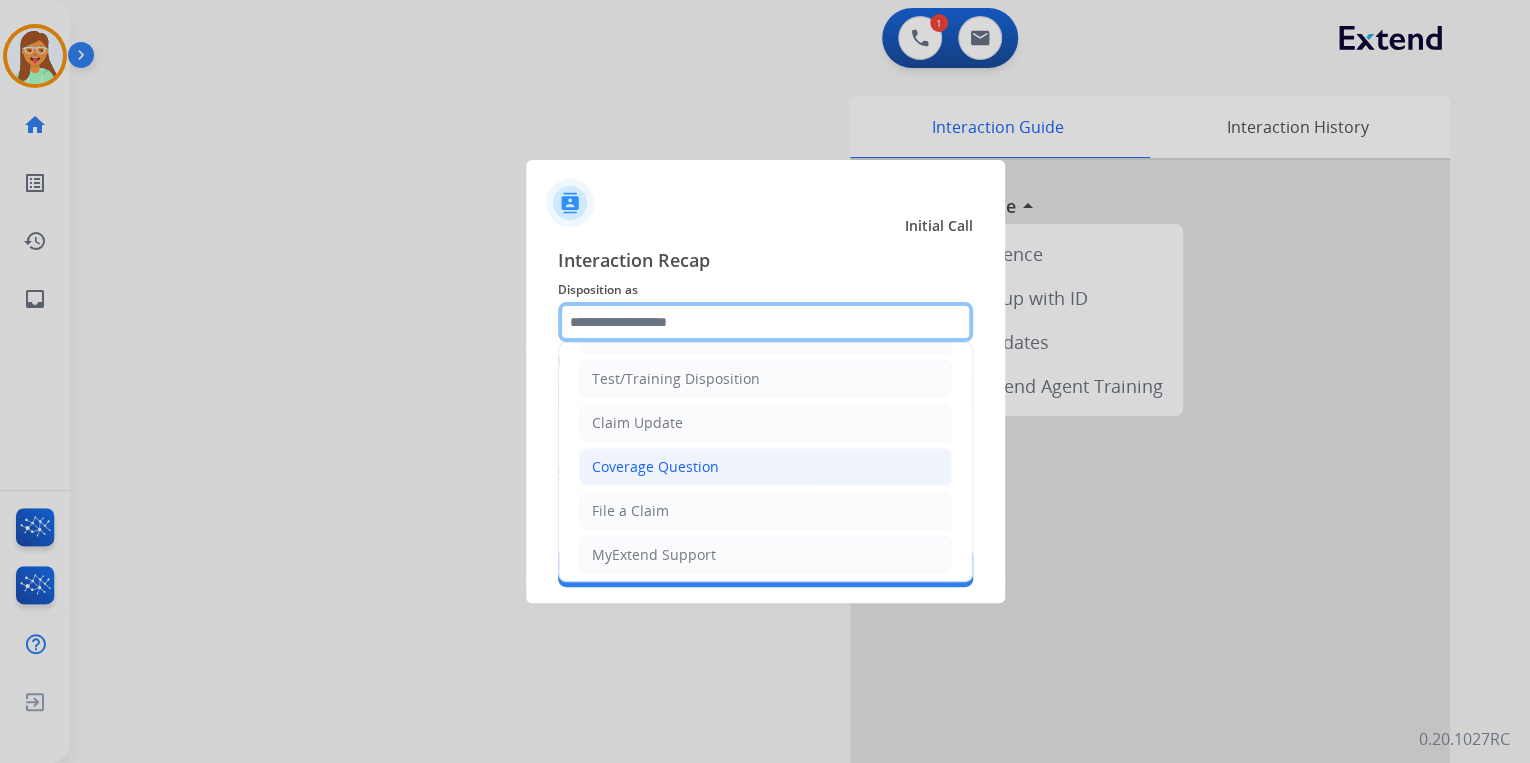 scroll, scrollTop: 80, scrollLeft: 0, axis: vertical 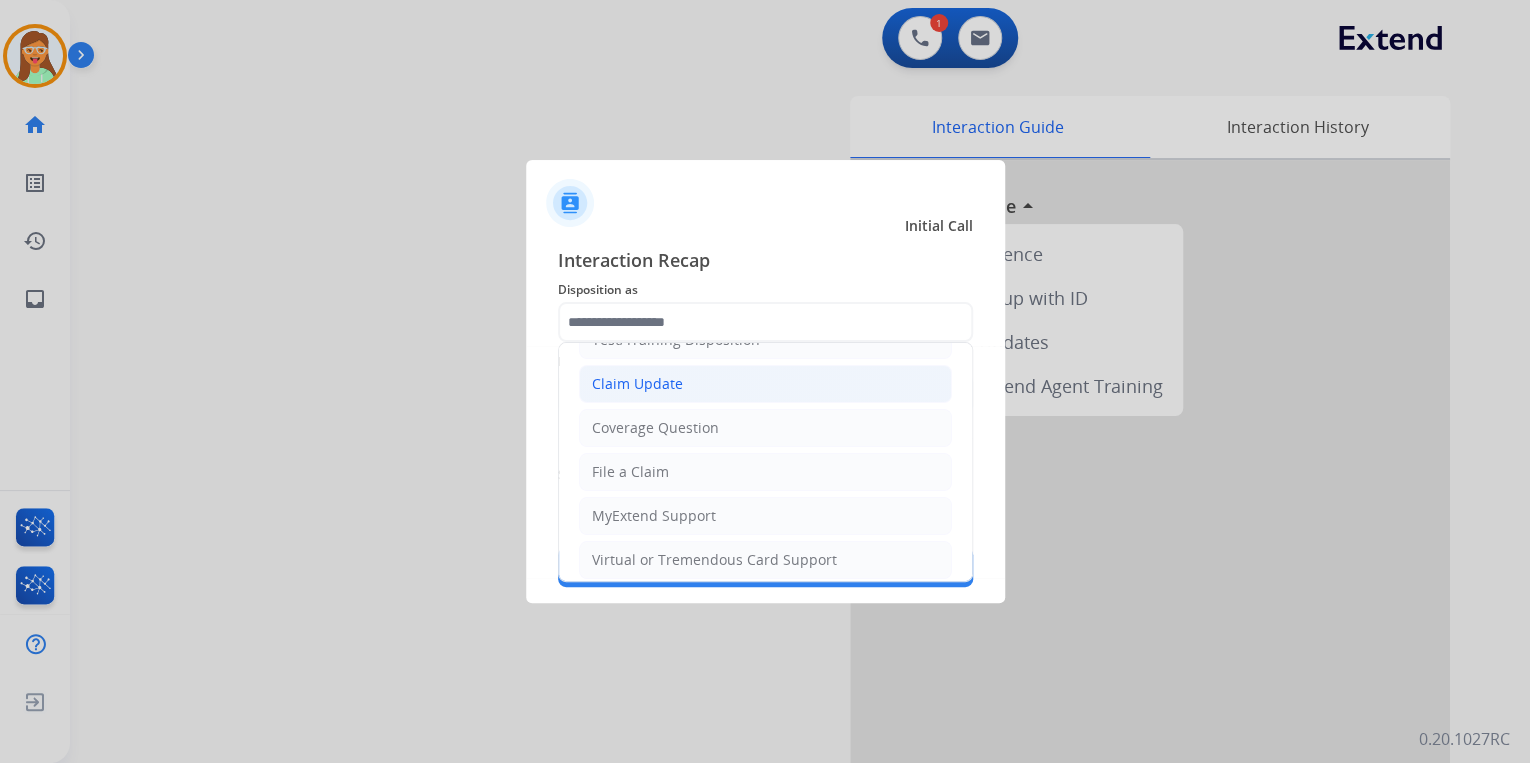 click on "Claim Update" 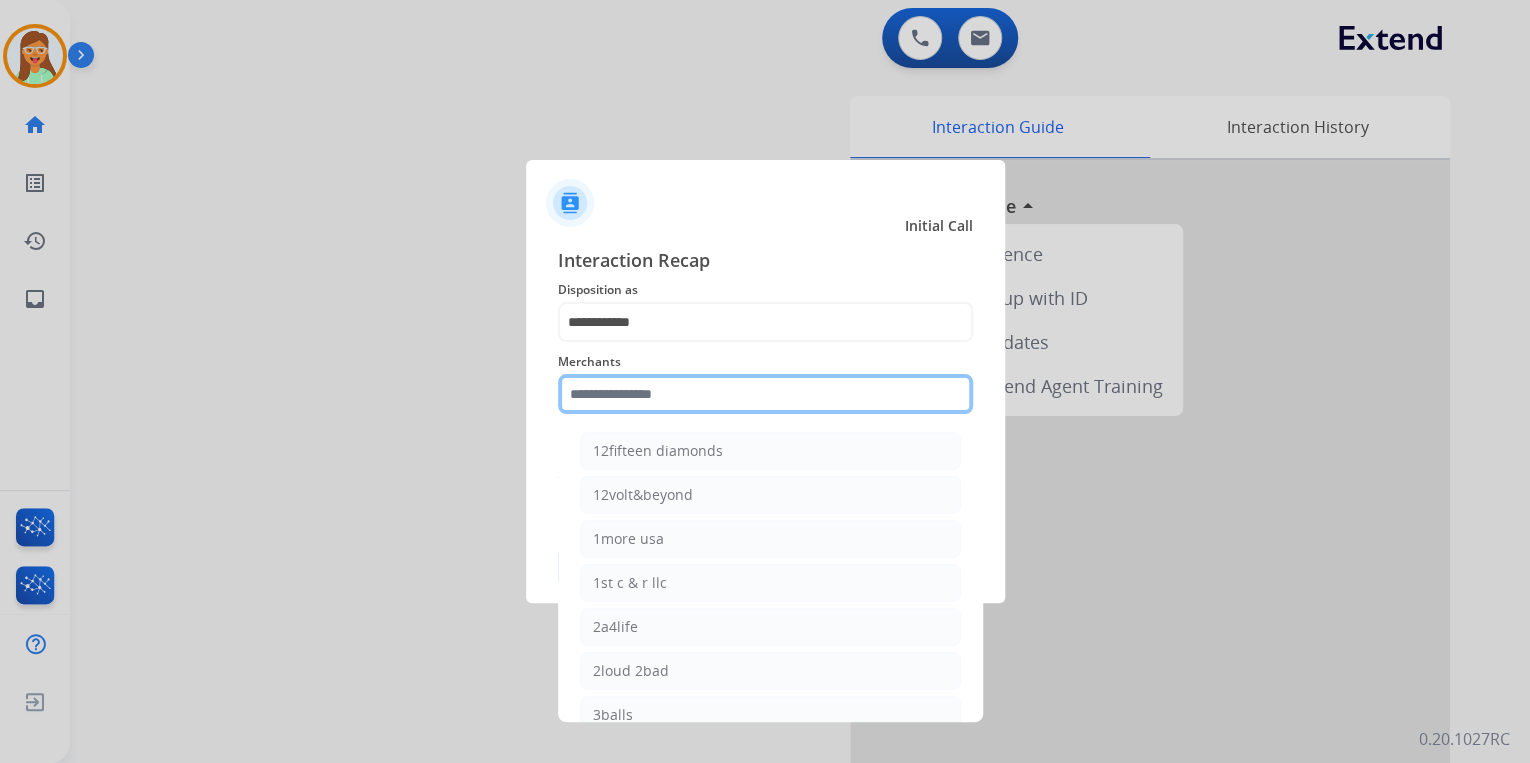 click 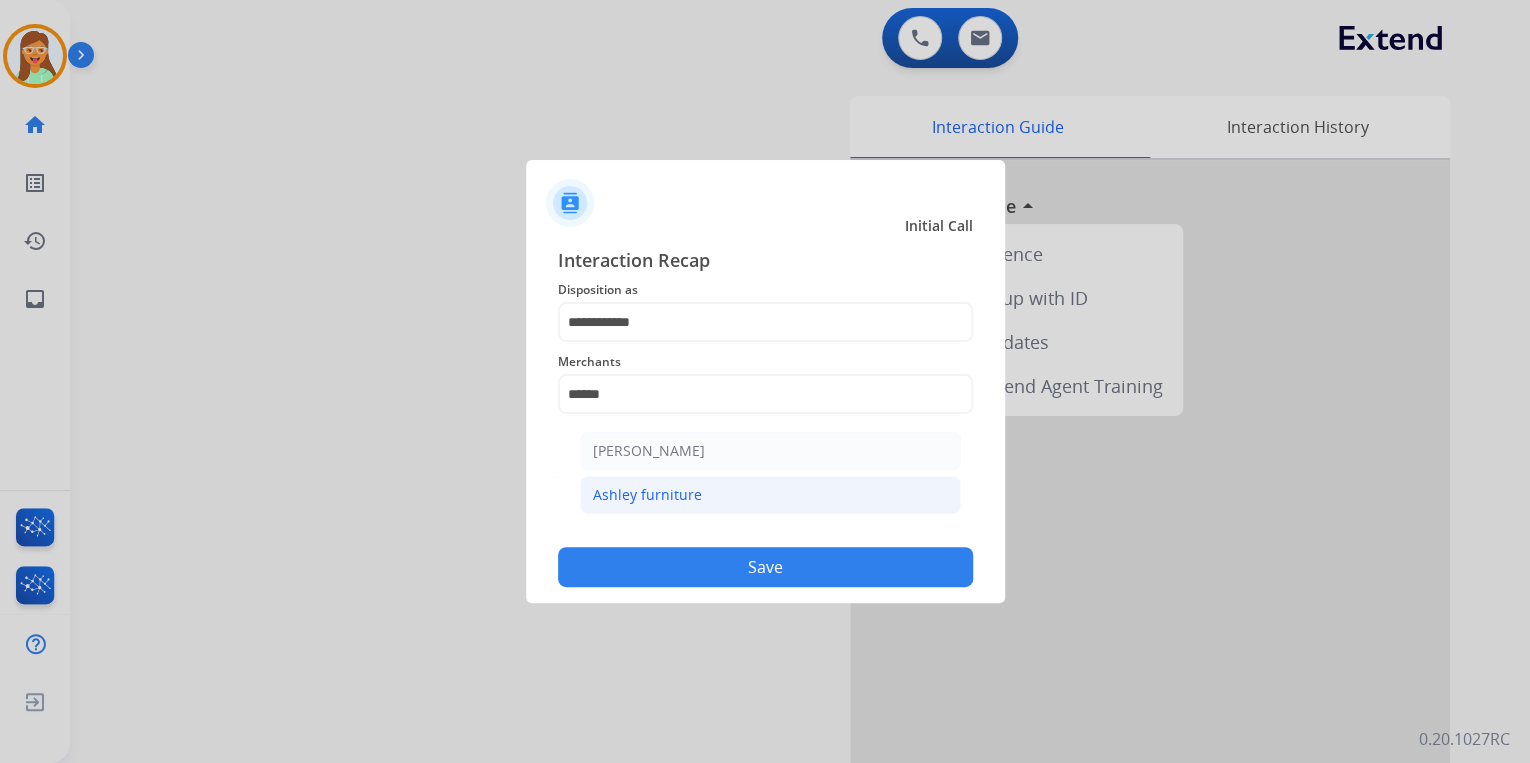 click on "Ashley furniture" 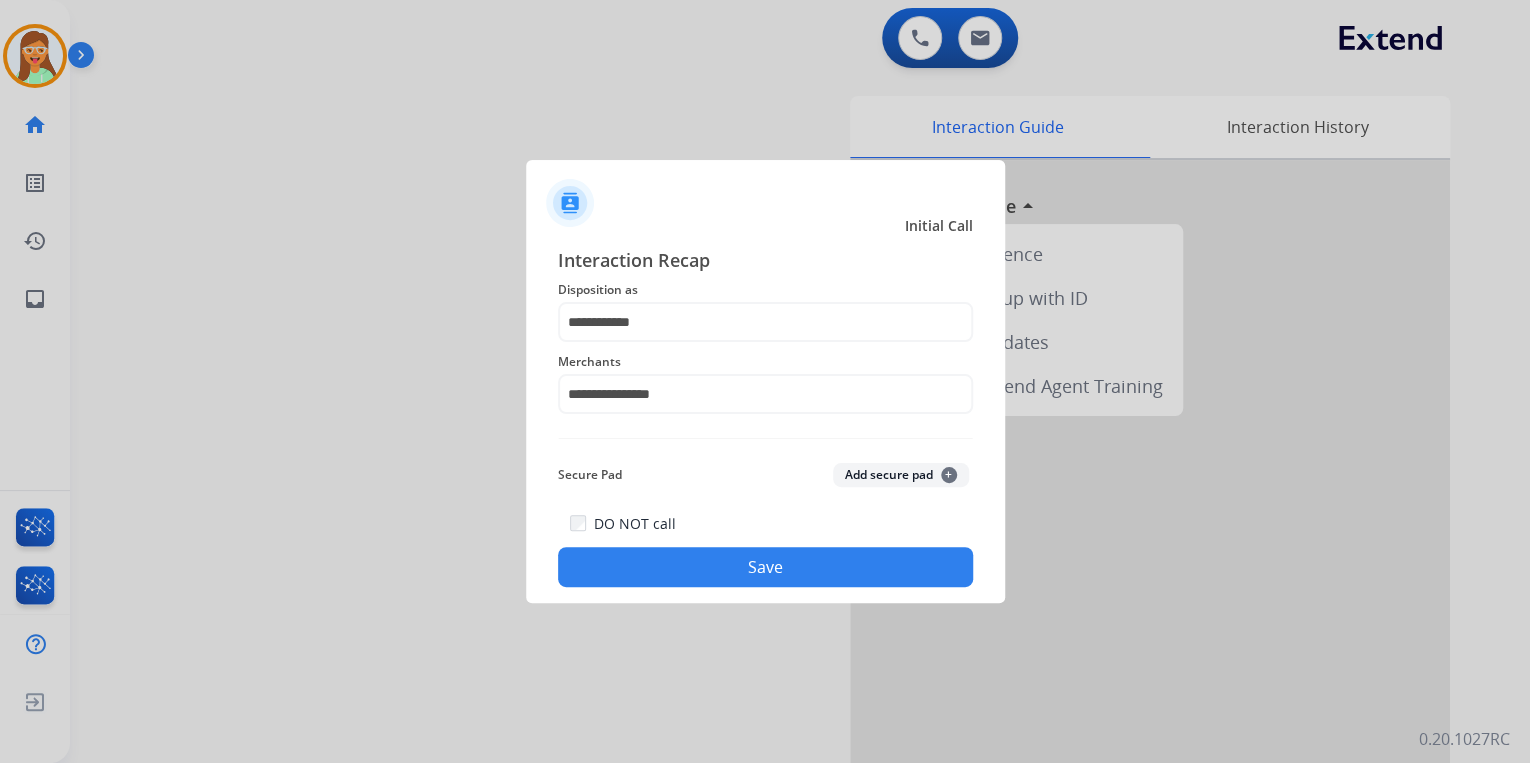 click on "Save" 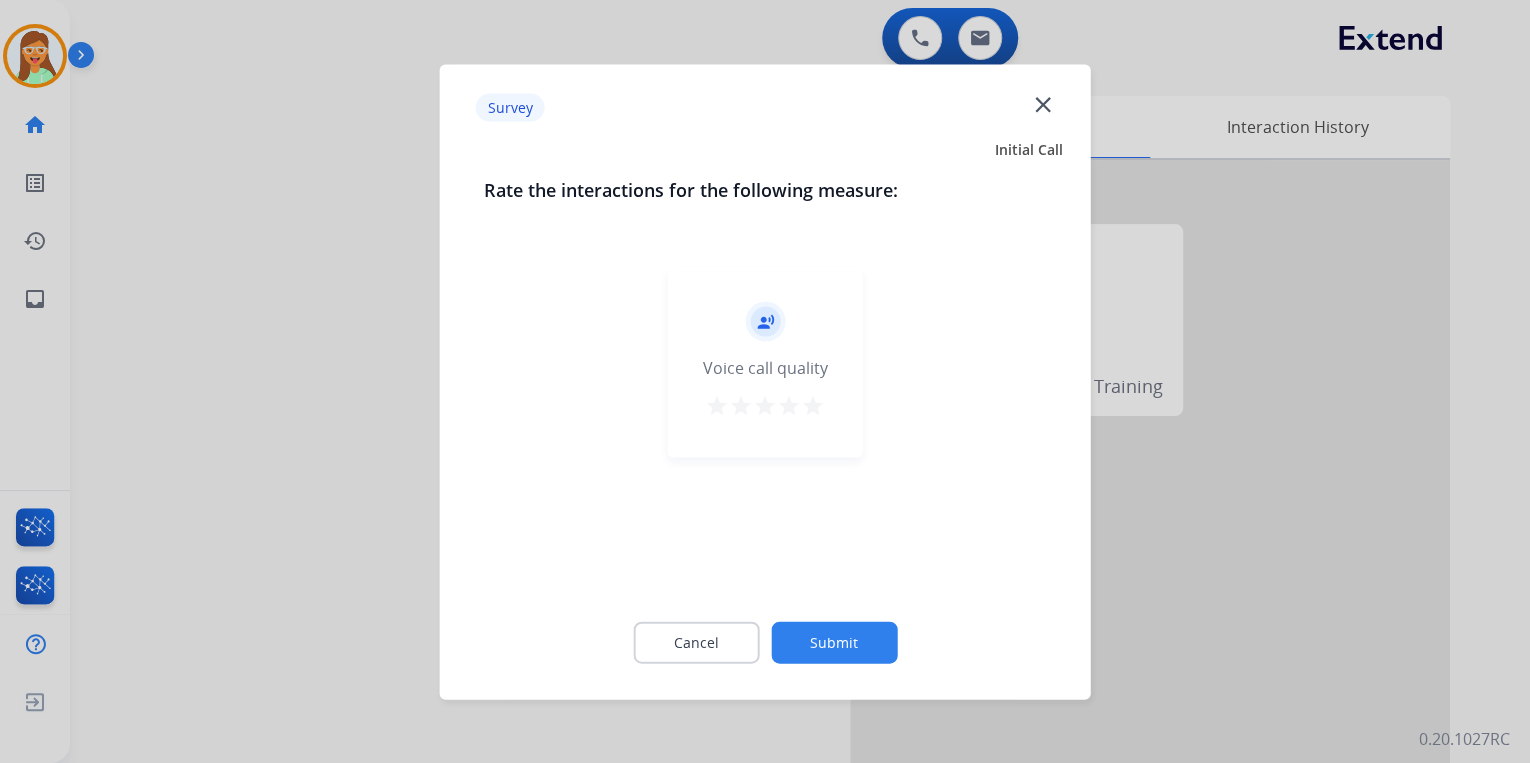 click on "close" 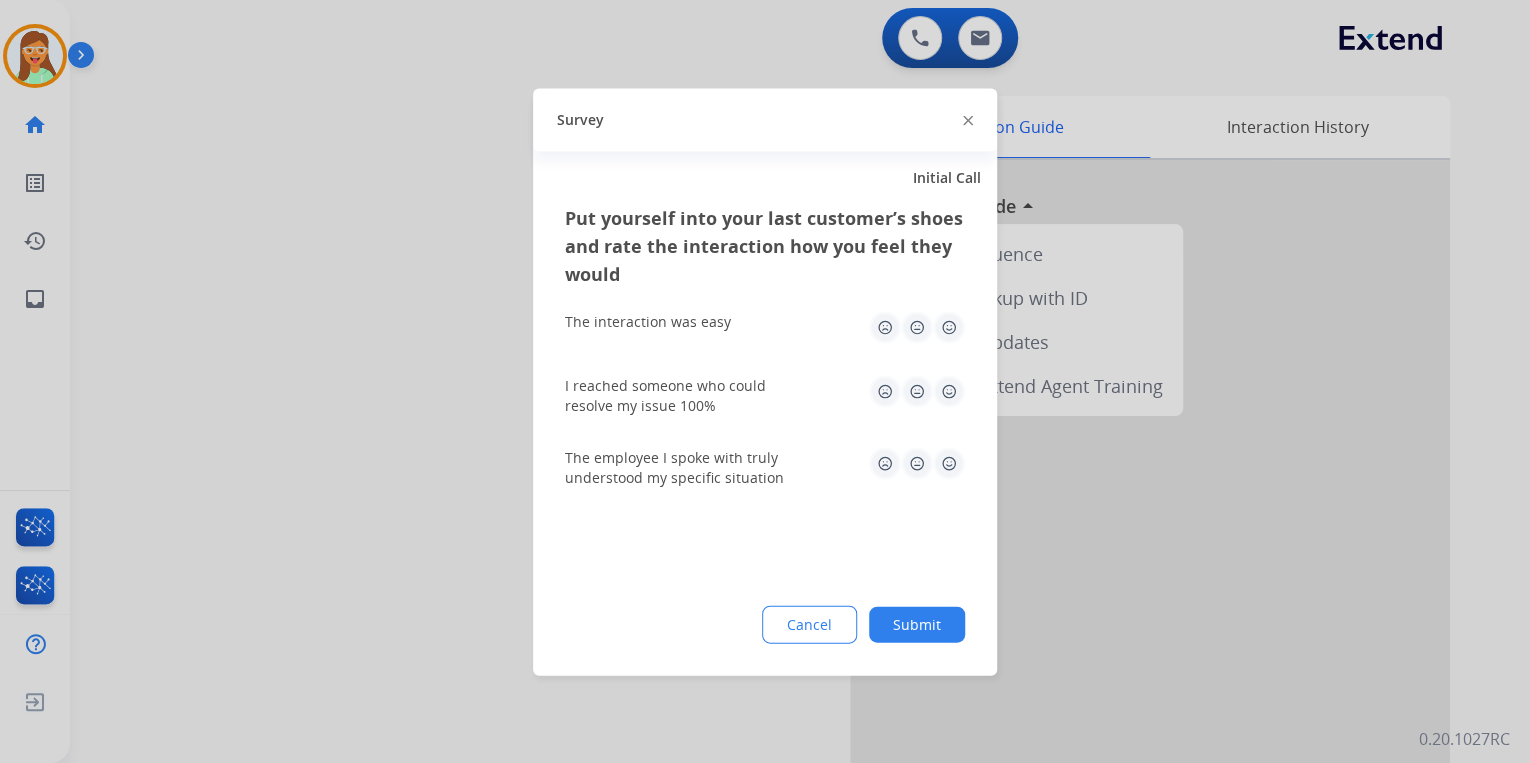 click 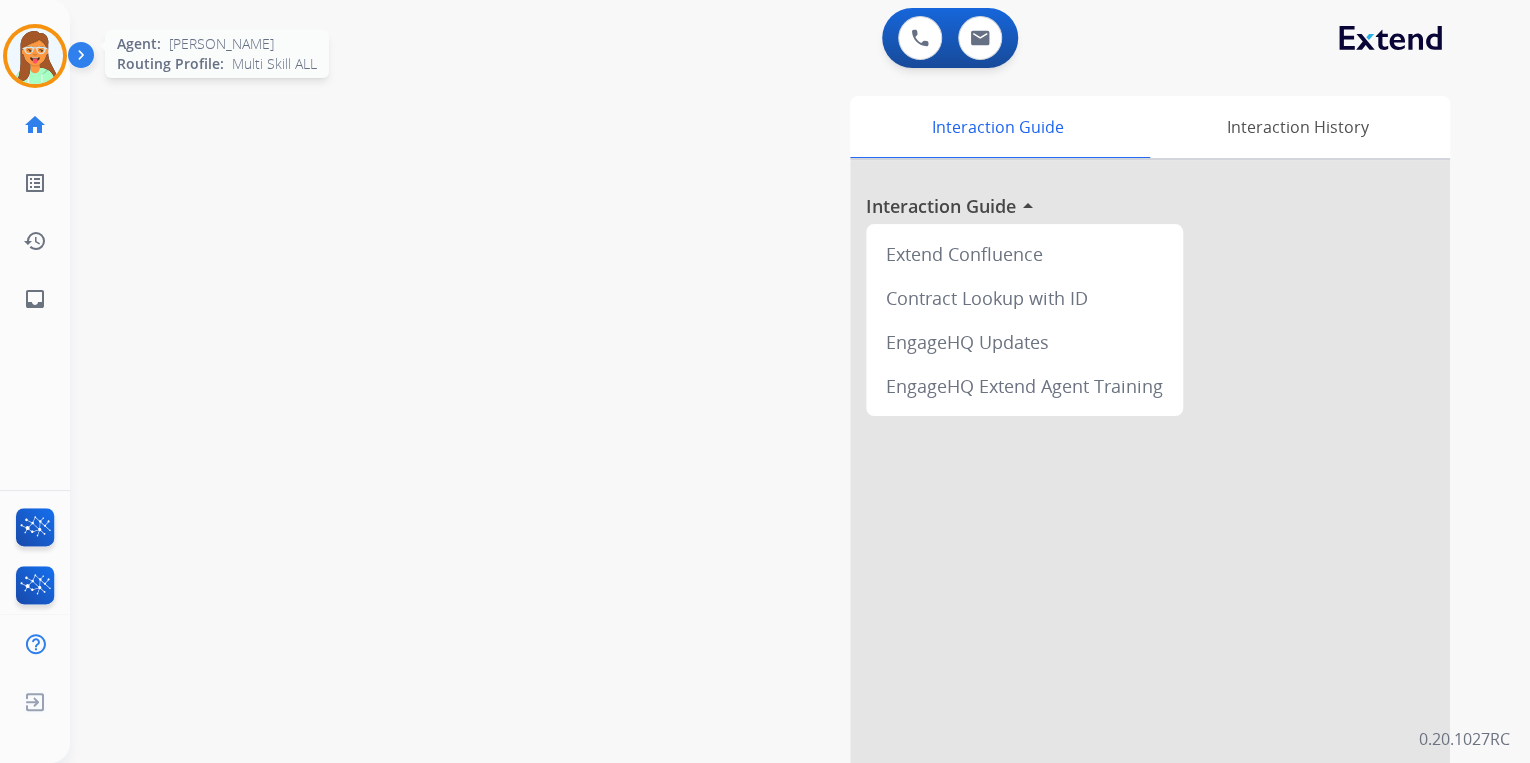 drag, startPoint x: 33, startPoint y: 43, endPoint x: 40, endPoint y: 53, distance: 12.206555 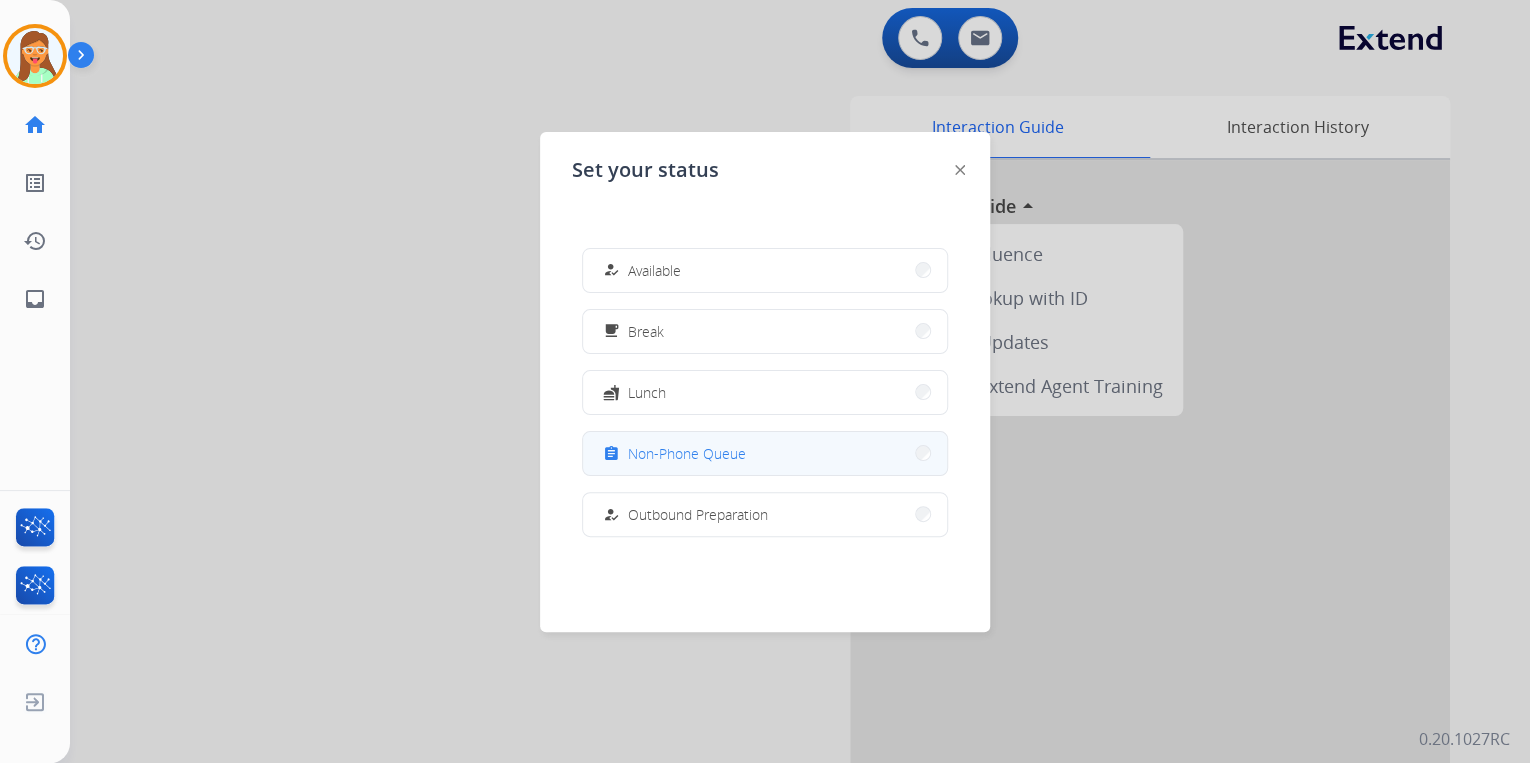 click on "assignment Non-Phone Queue" at bounding box center (765, 453) 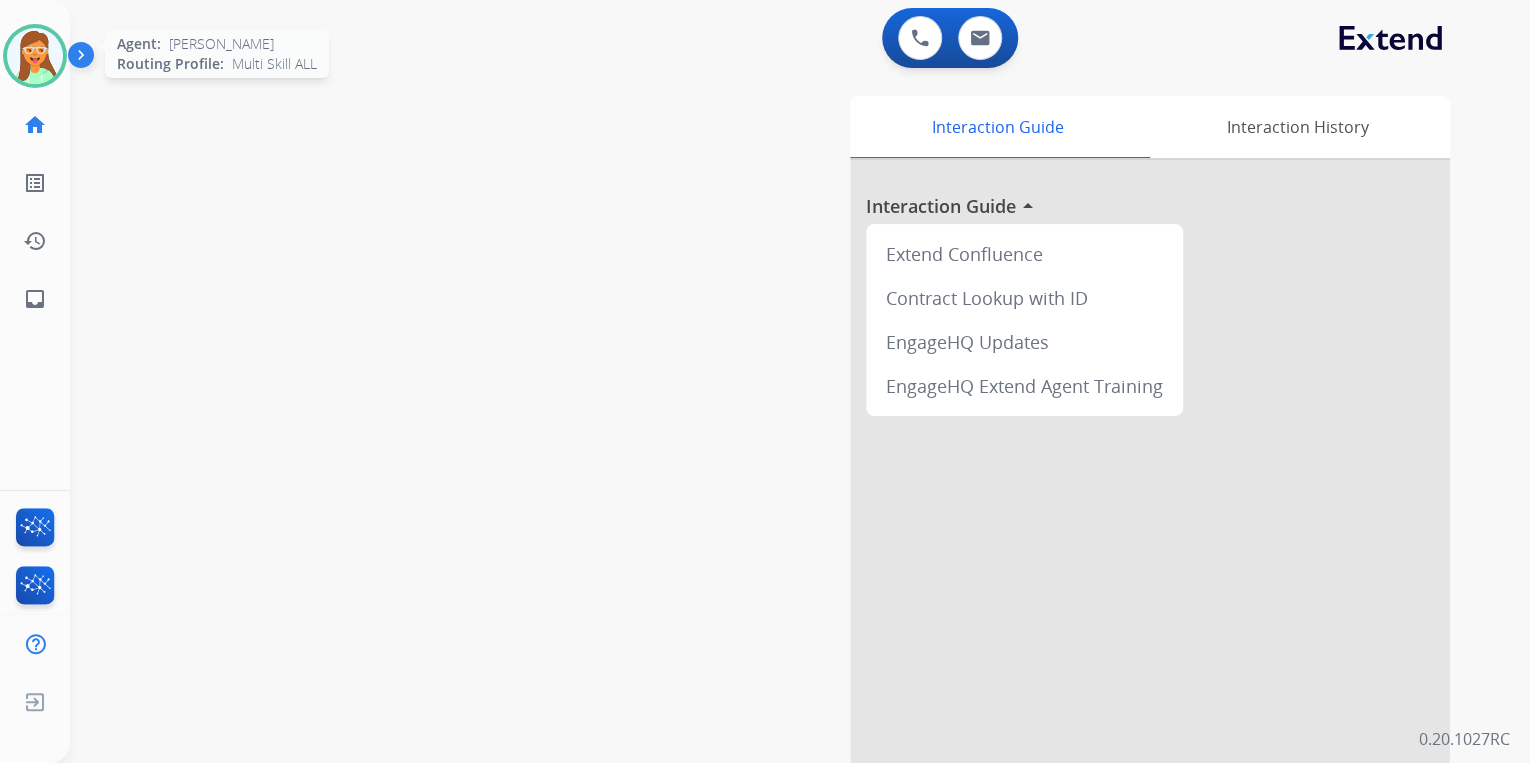 click at bounding box center [35, 56] 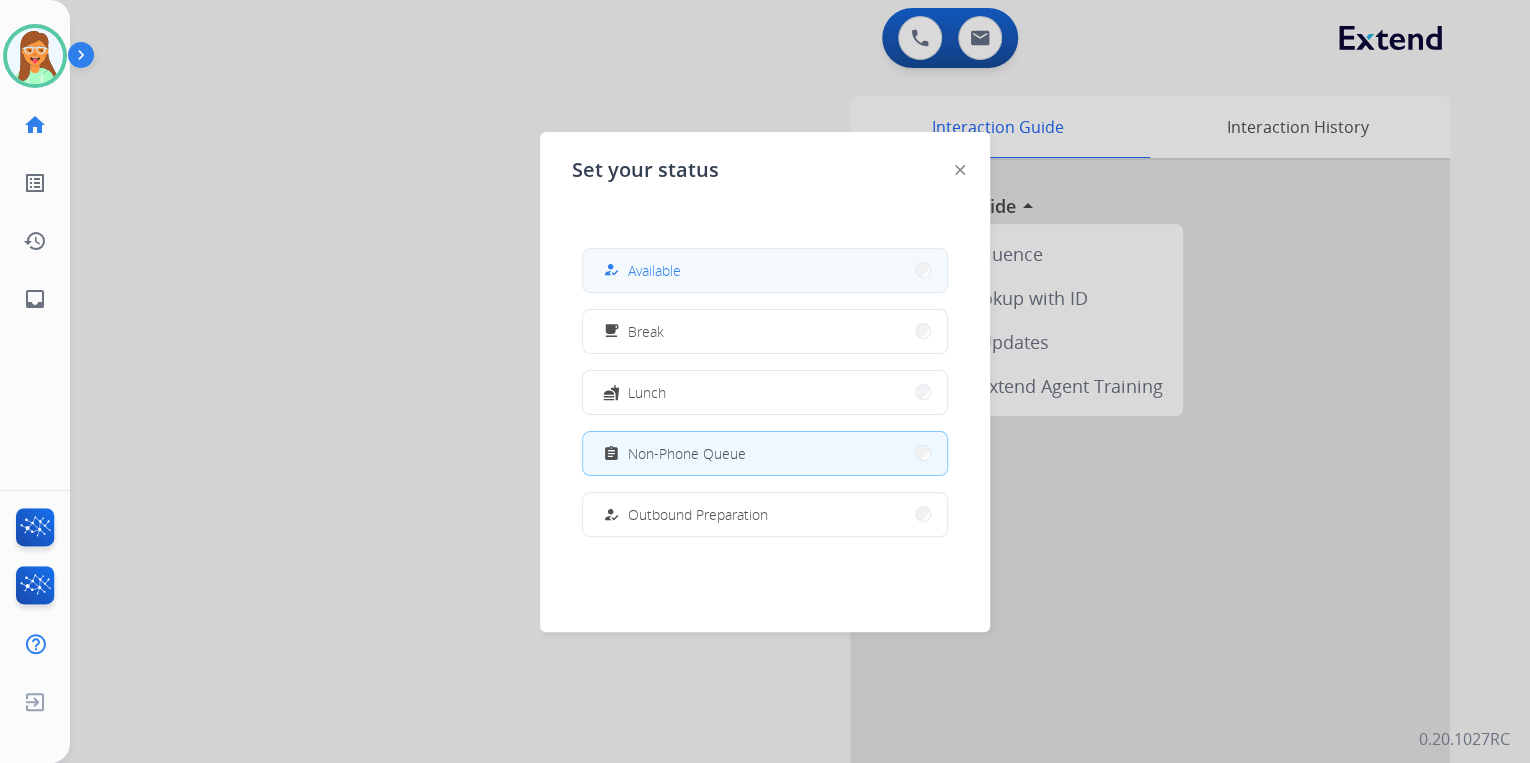 click on "how_to_reg Available" at bounding box center [765, 270] 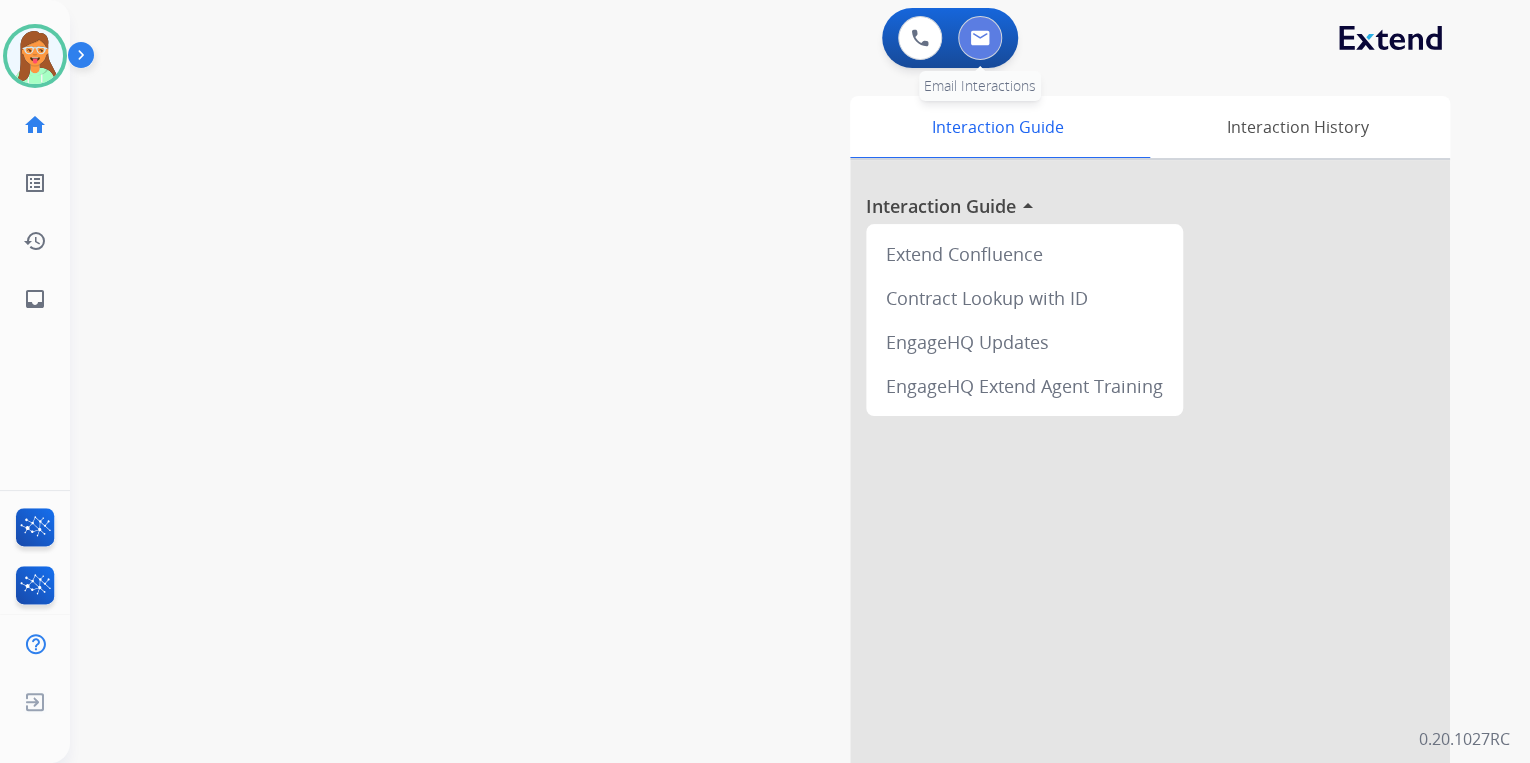 click at bounding box center (980, 38) 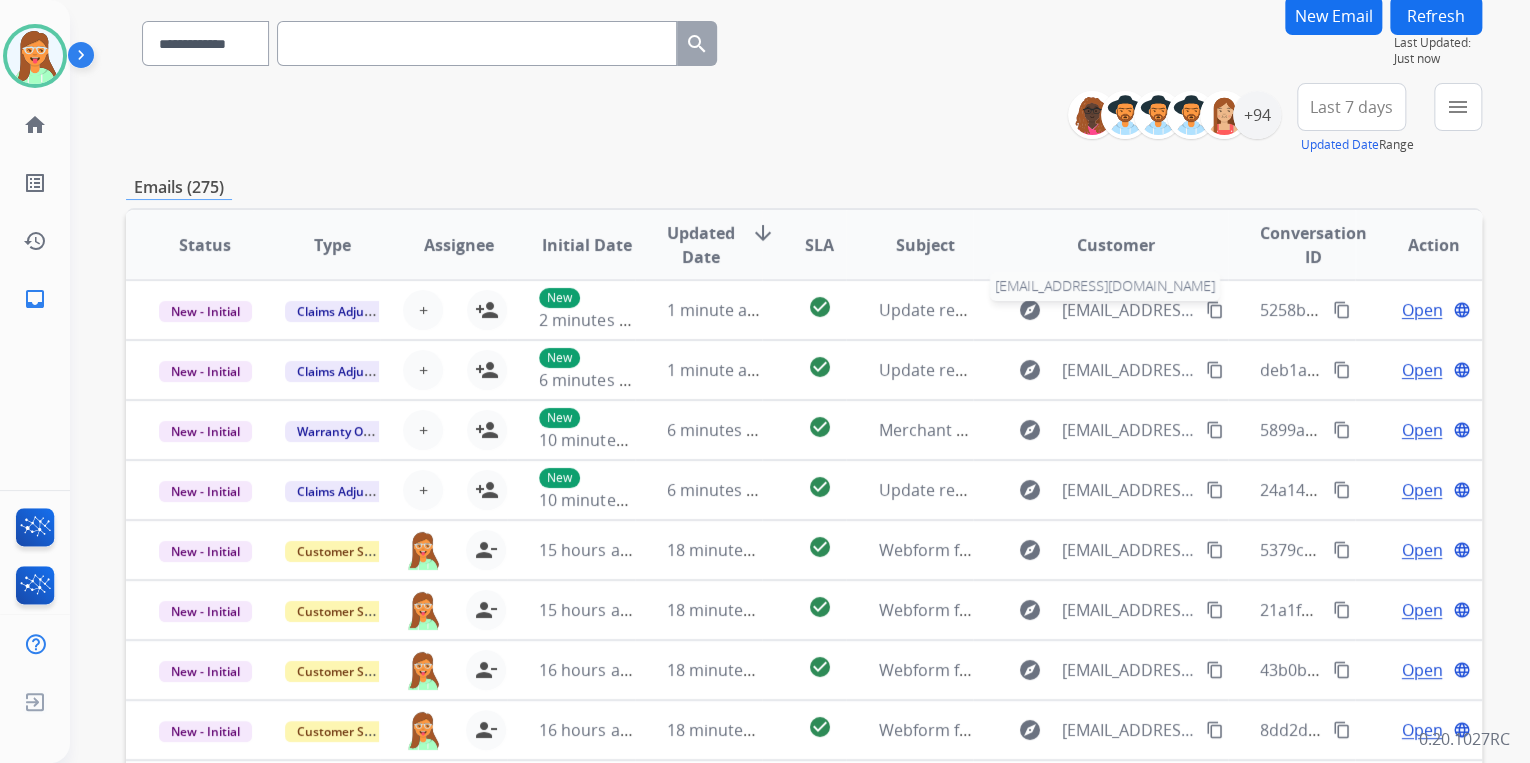 scroll, scrollTop: 0, scrollLeft: 0, axis: both 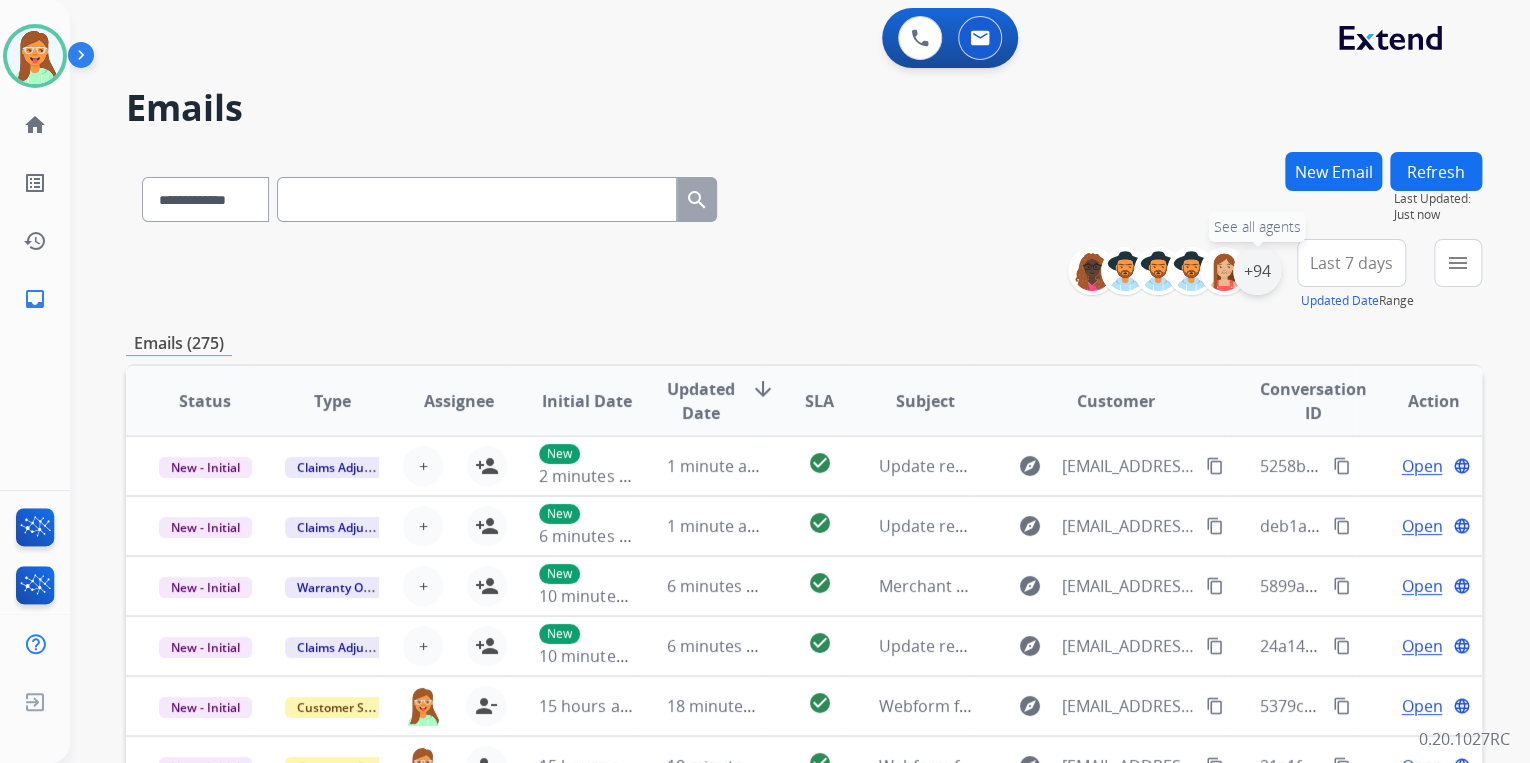 click on "+94" at bounding box center (1257, 271) 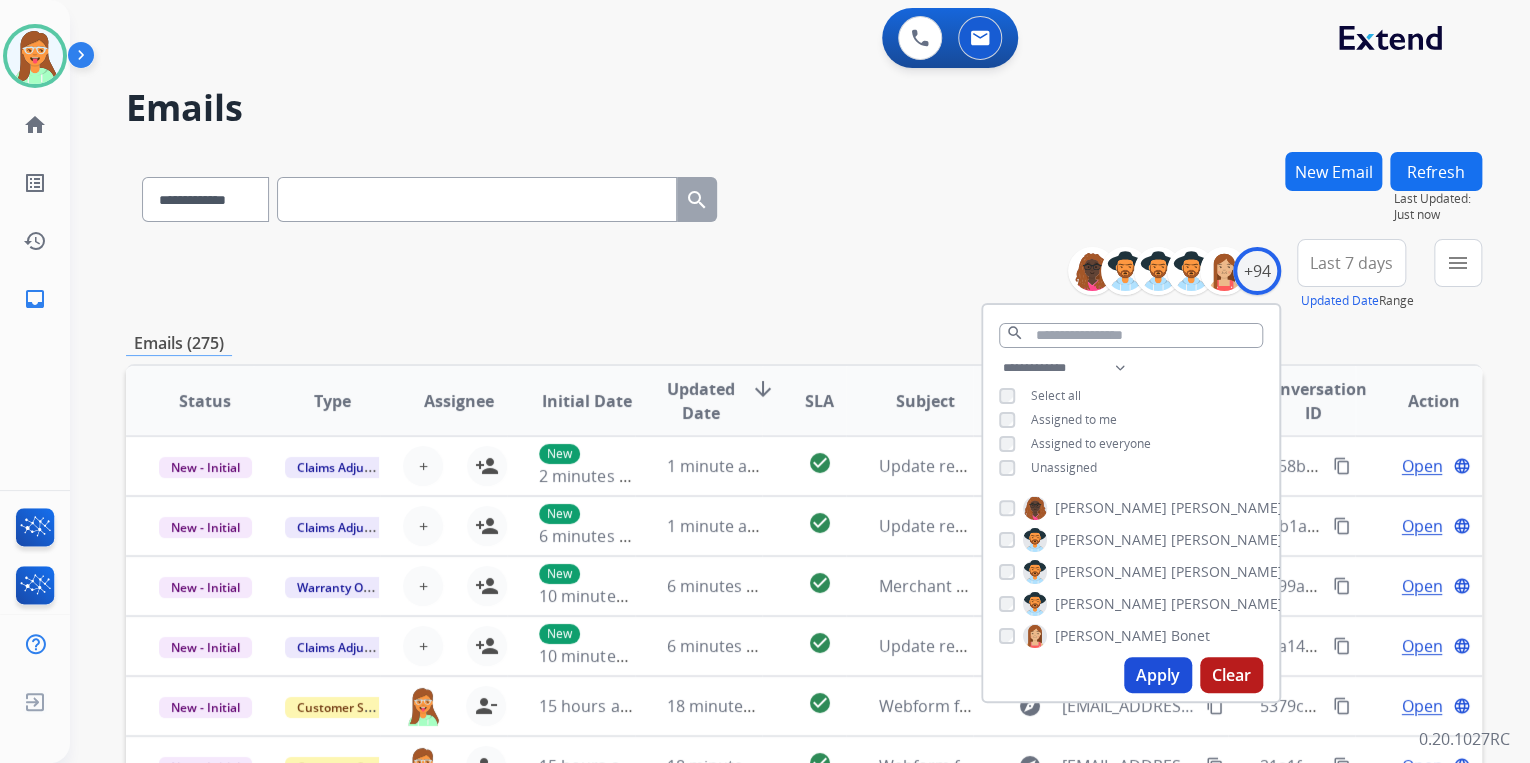 click on "Apply" at bounding box center [1158, 675] 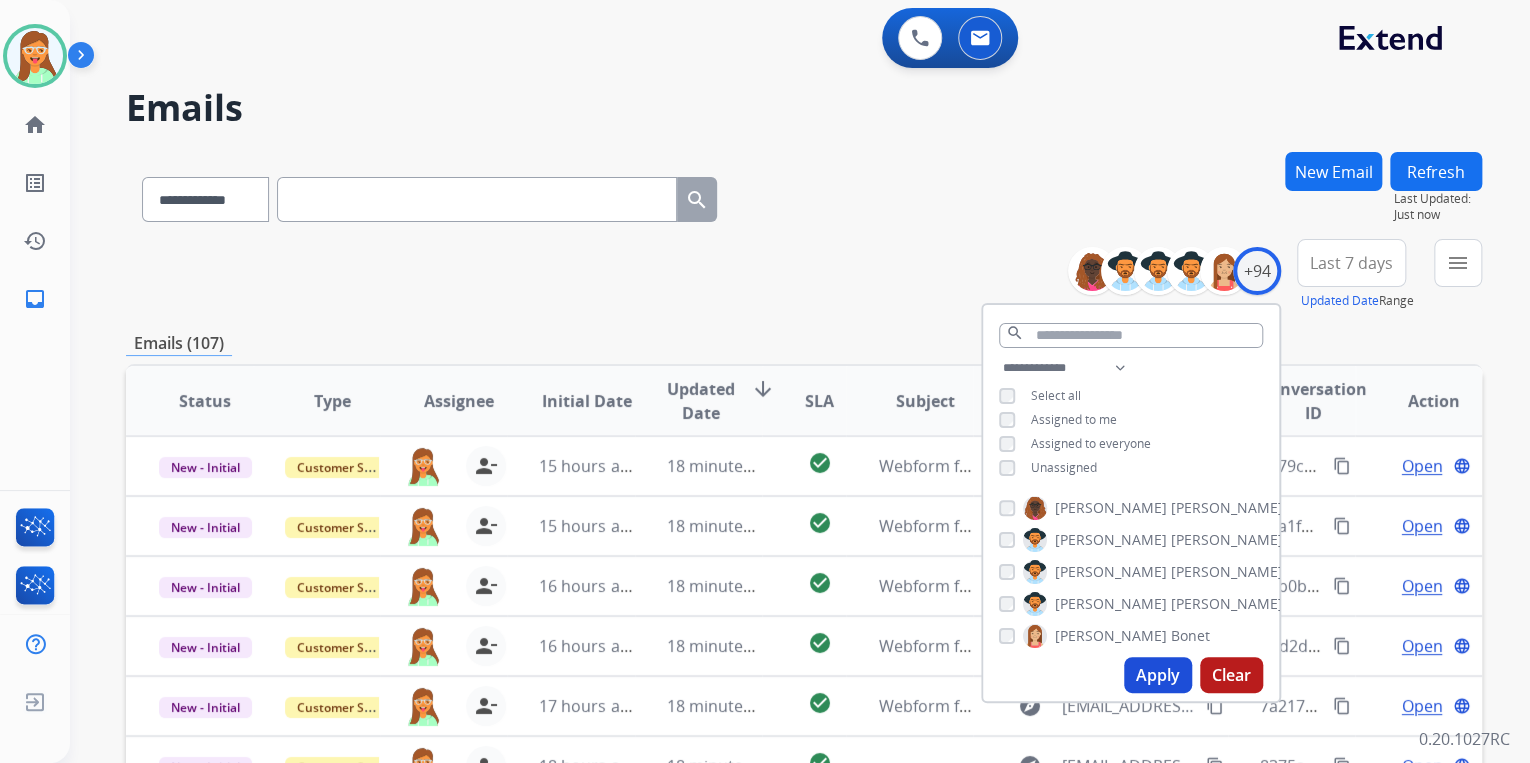click on "**********" at bounding box center [804, 275] 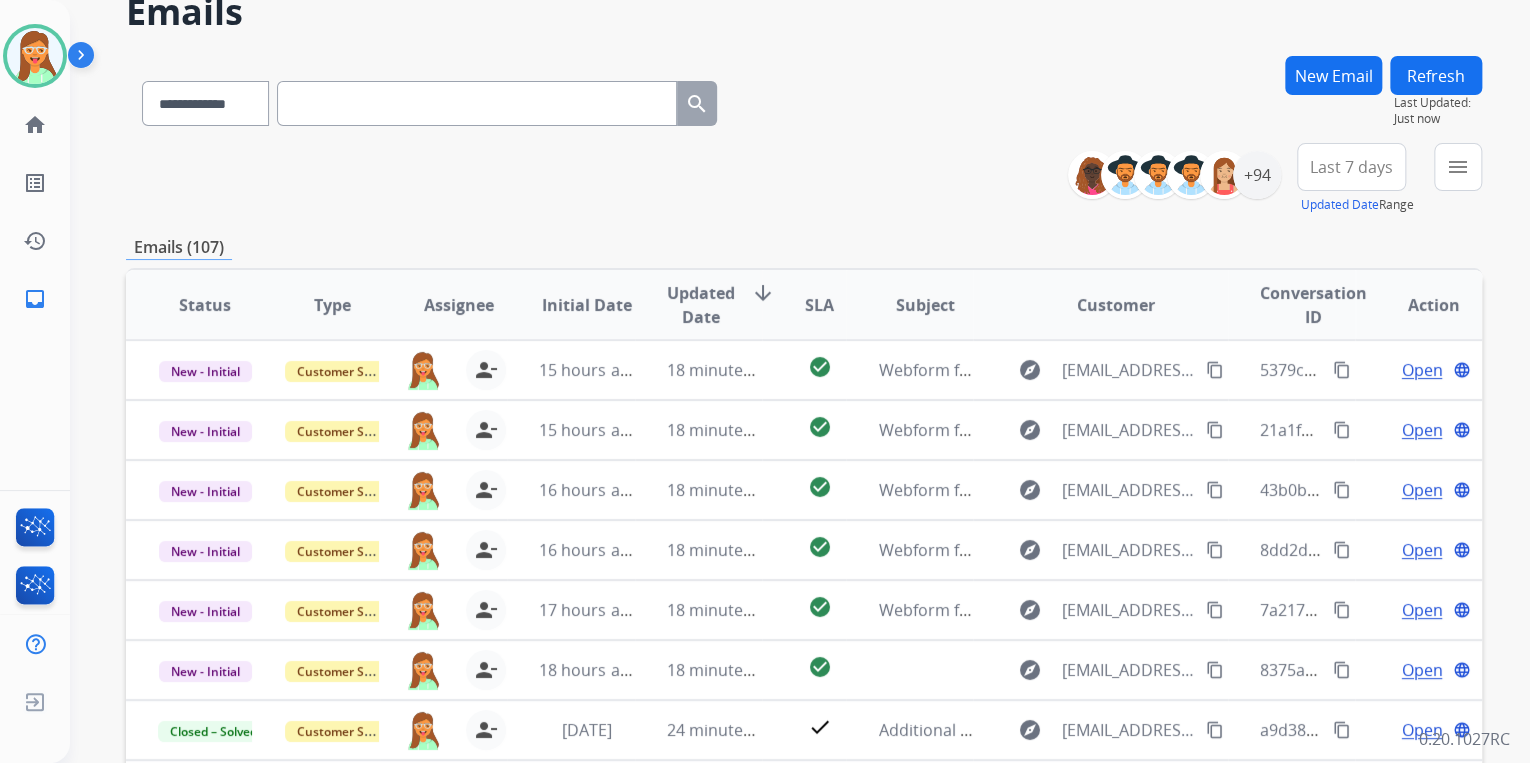 scroll, scrollTop: 320, scrollLeft: 0, axis: vertical 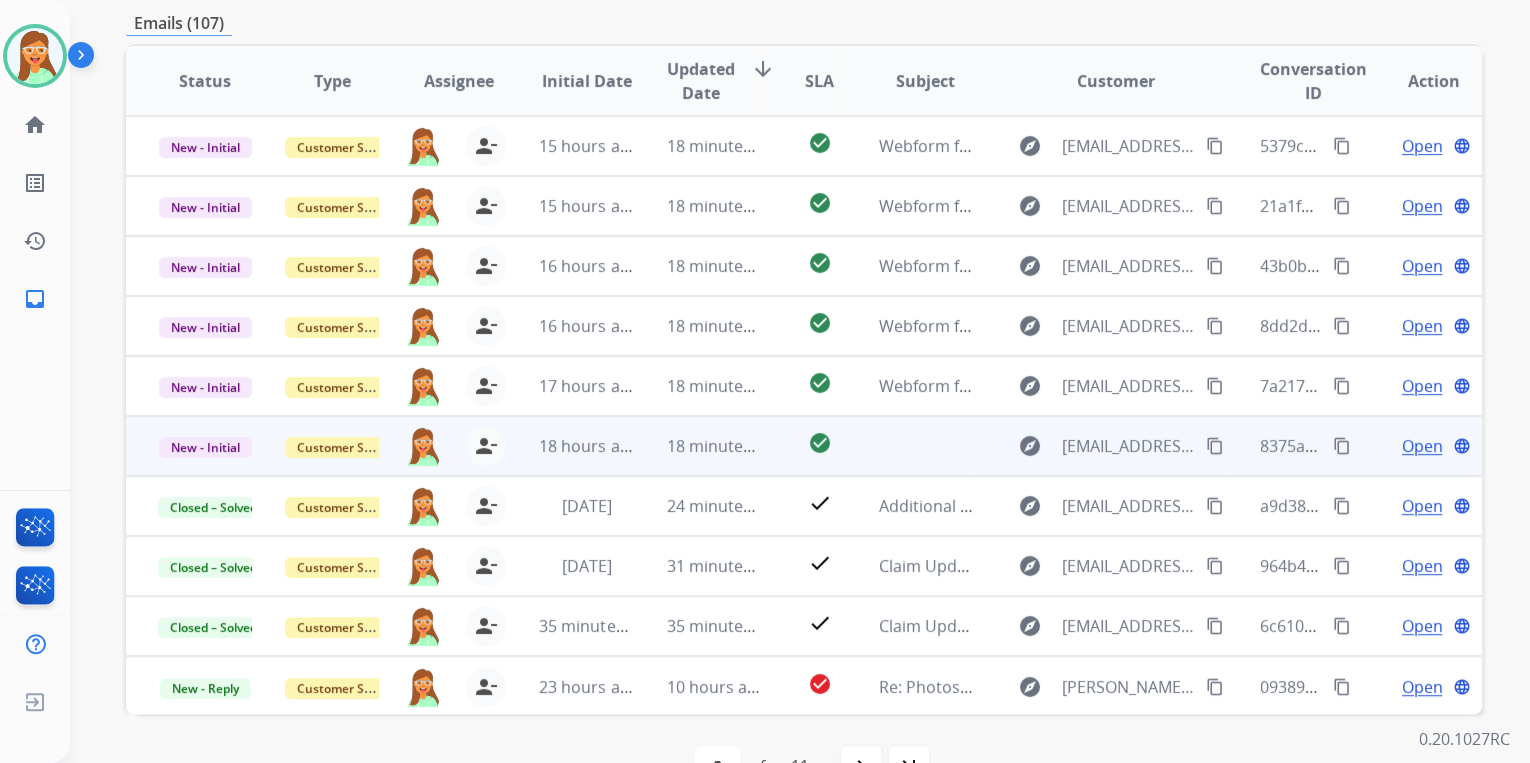 click on "Open" at bounding box center (1421, 446) 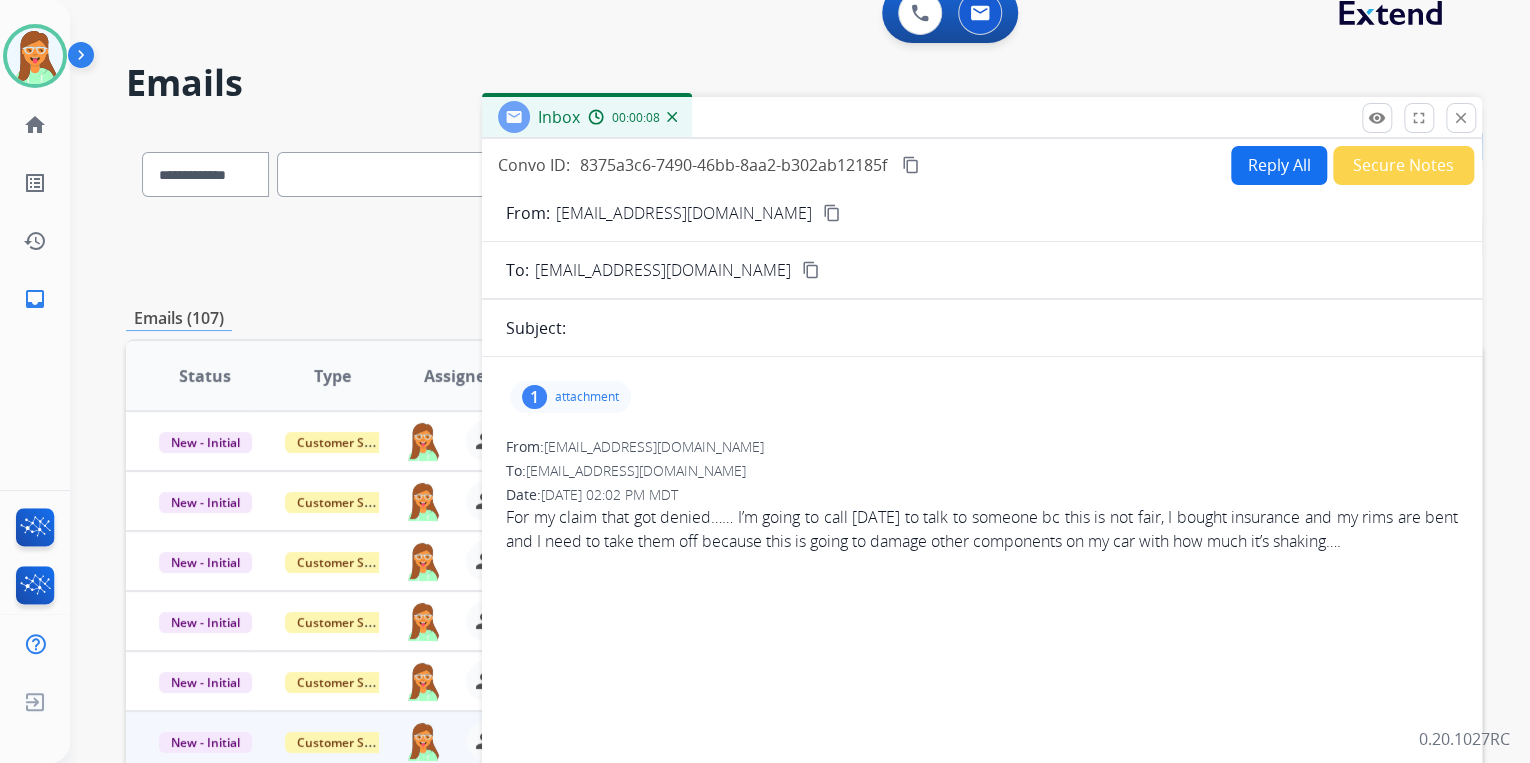 scroll, scrollTop: 0, scrollLeft: 0, axis: both 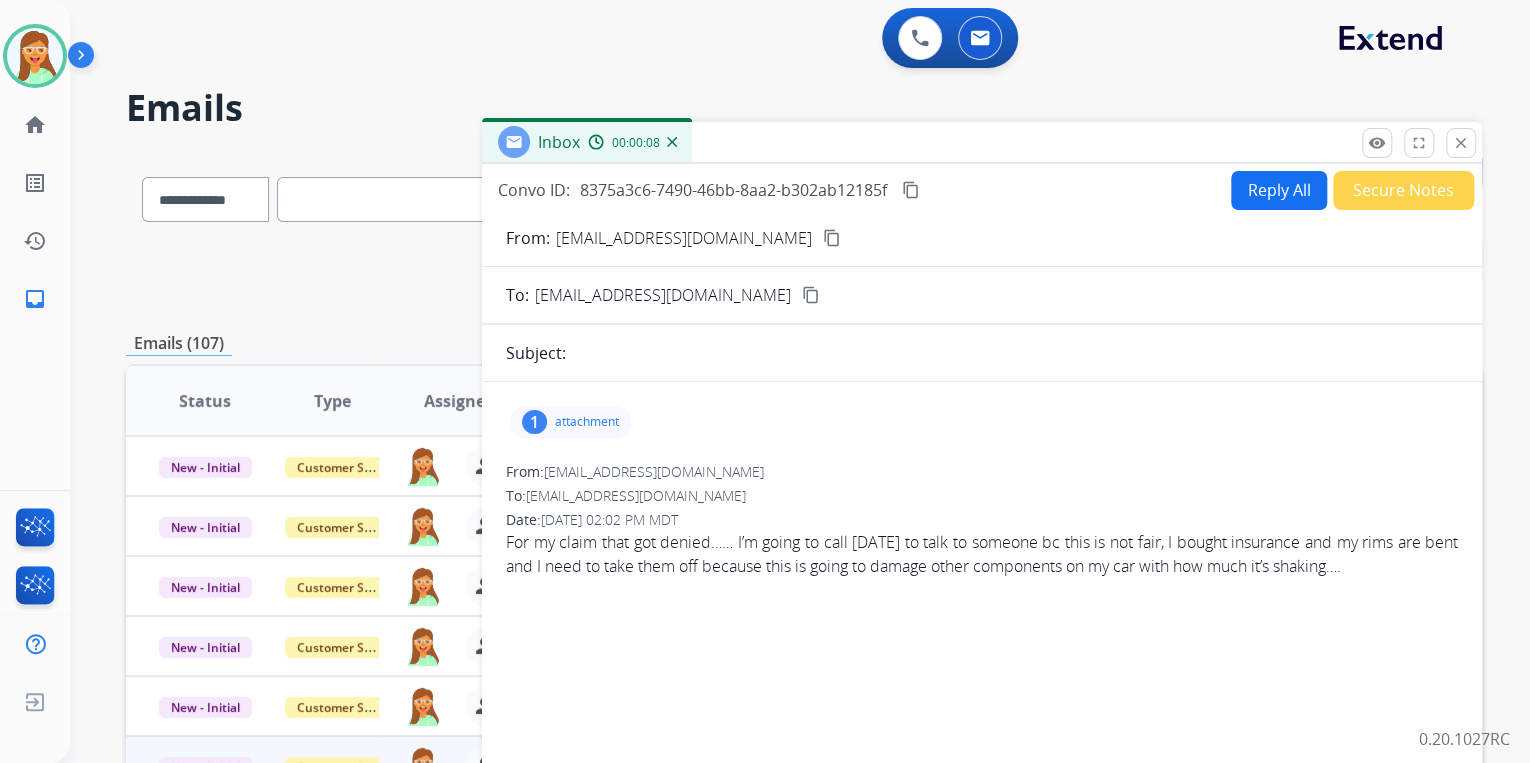 click on "content_copy" at bounding box center (832, 238) 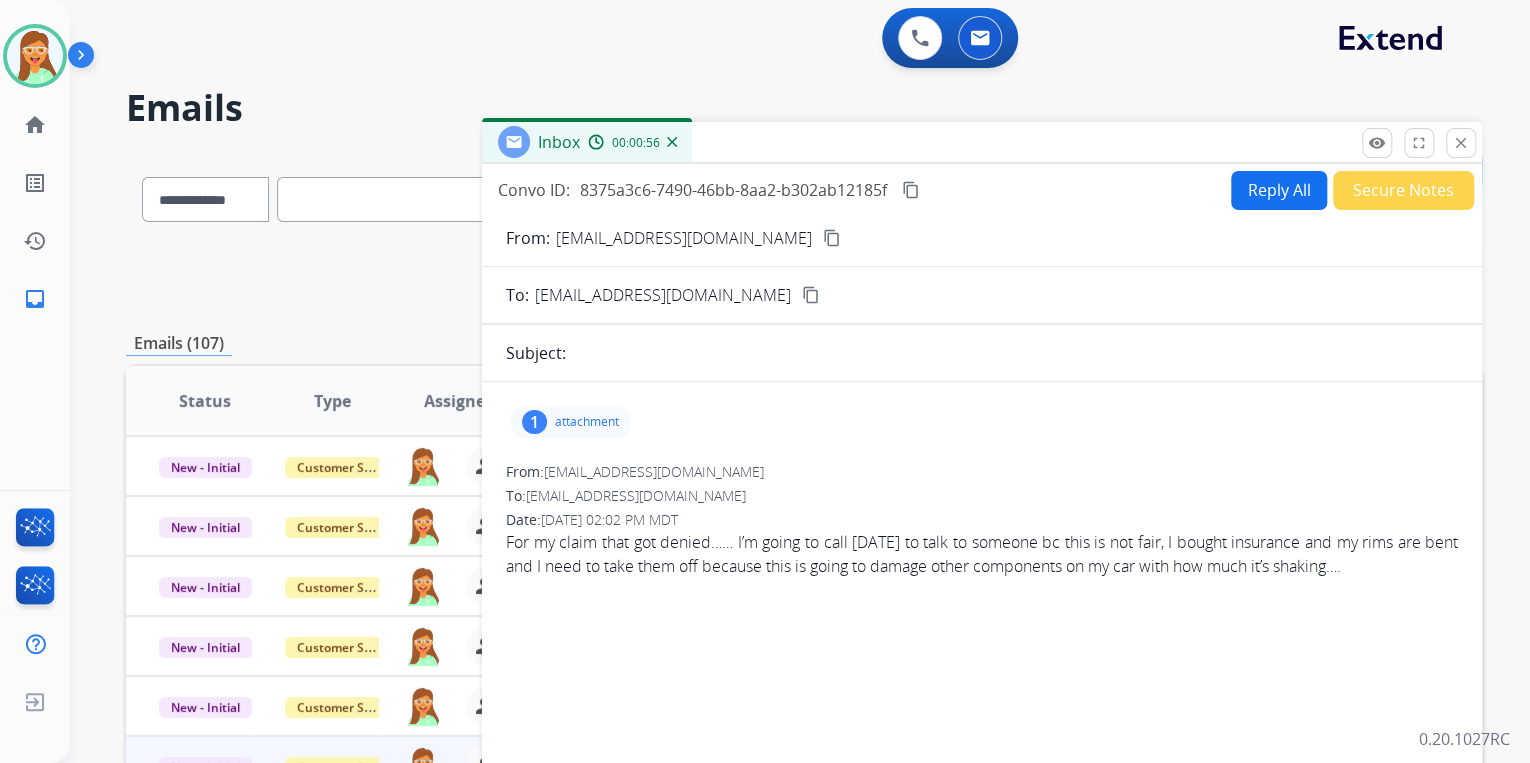 click on "attachment" at bounding box center [587, 422] 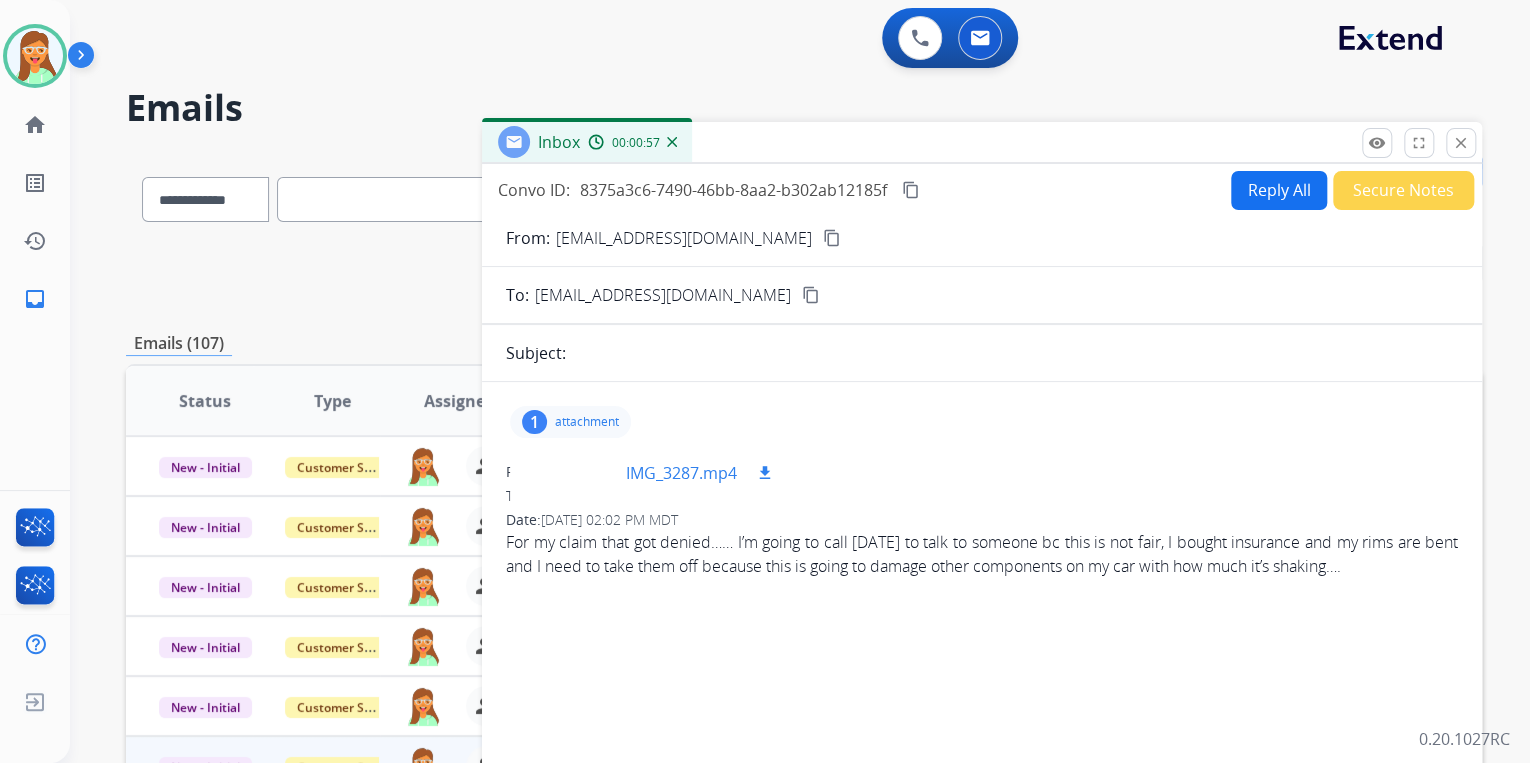 click at bounding box center [576, 473] 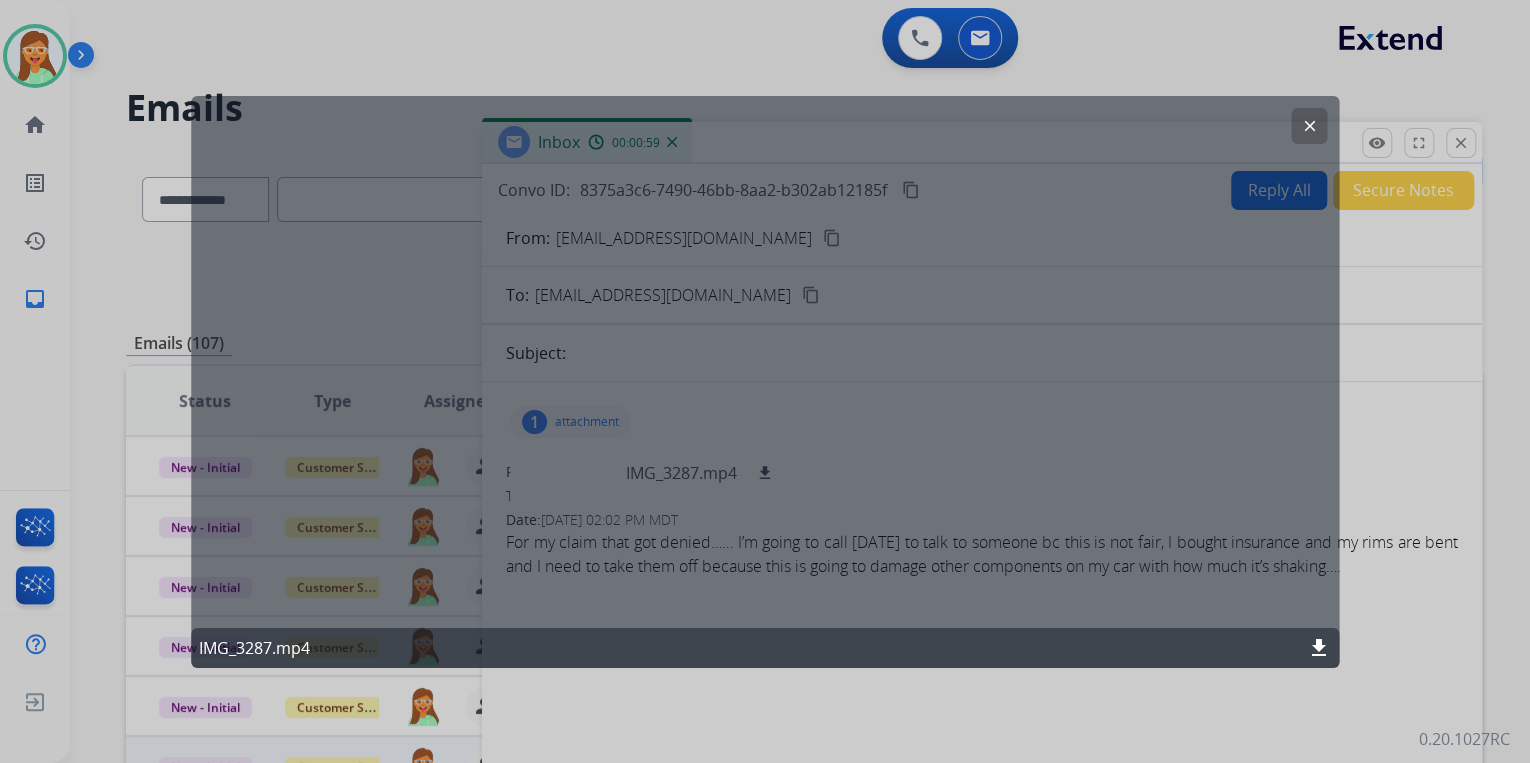 click on "download" 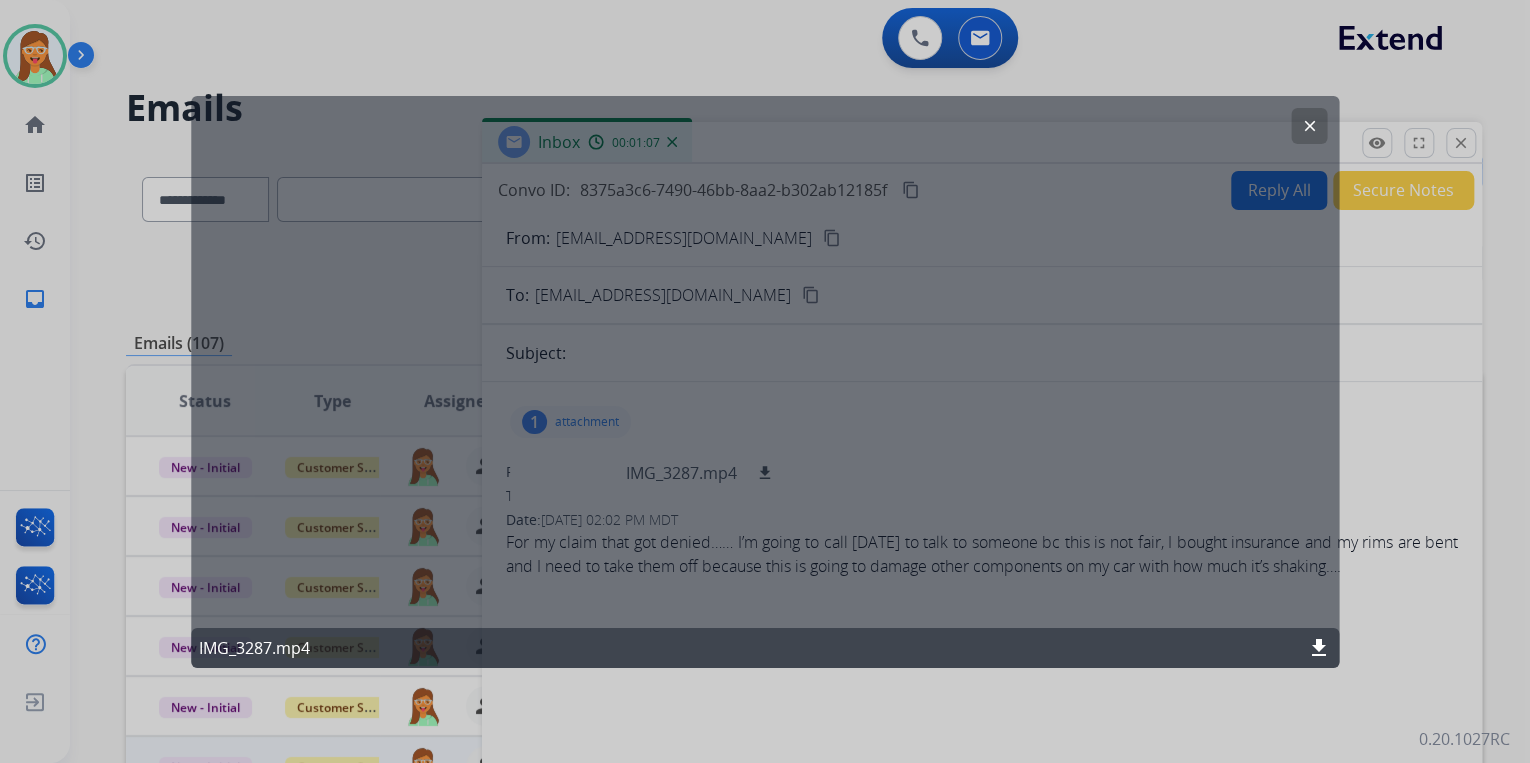 click on "download" 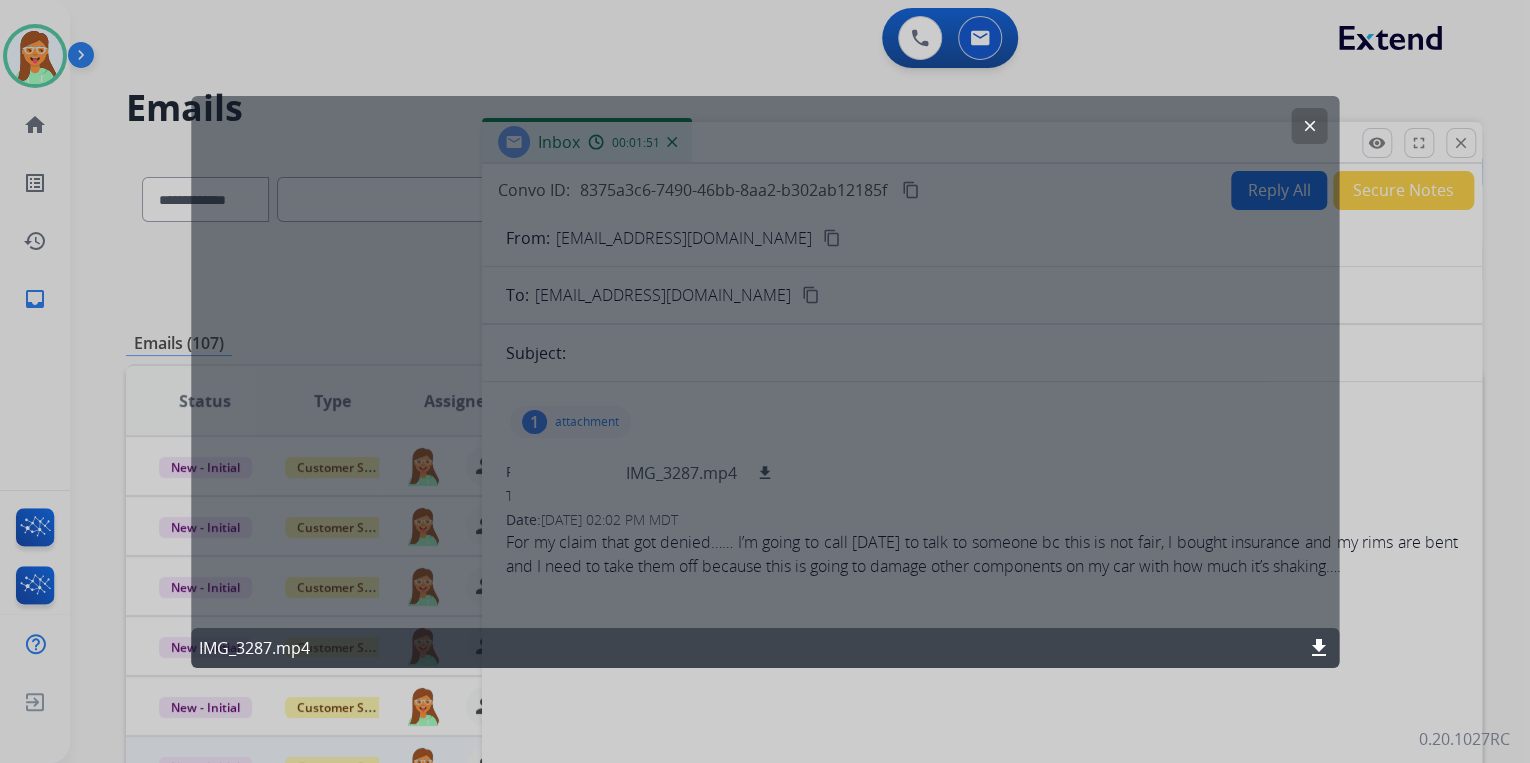 click 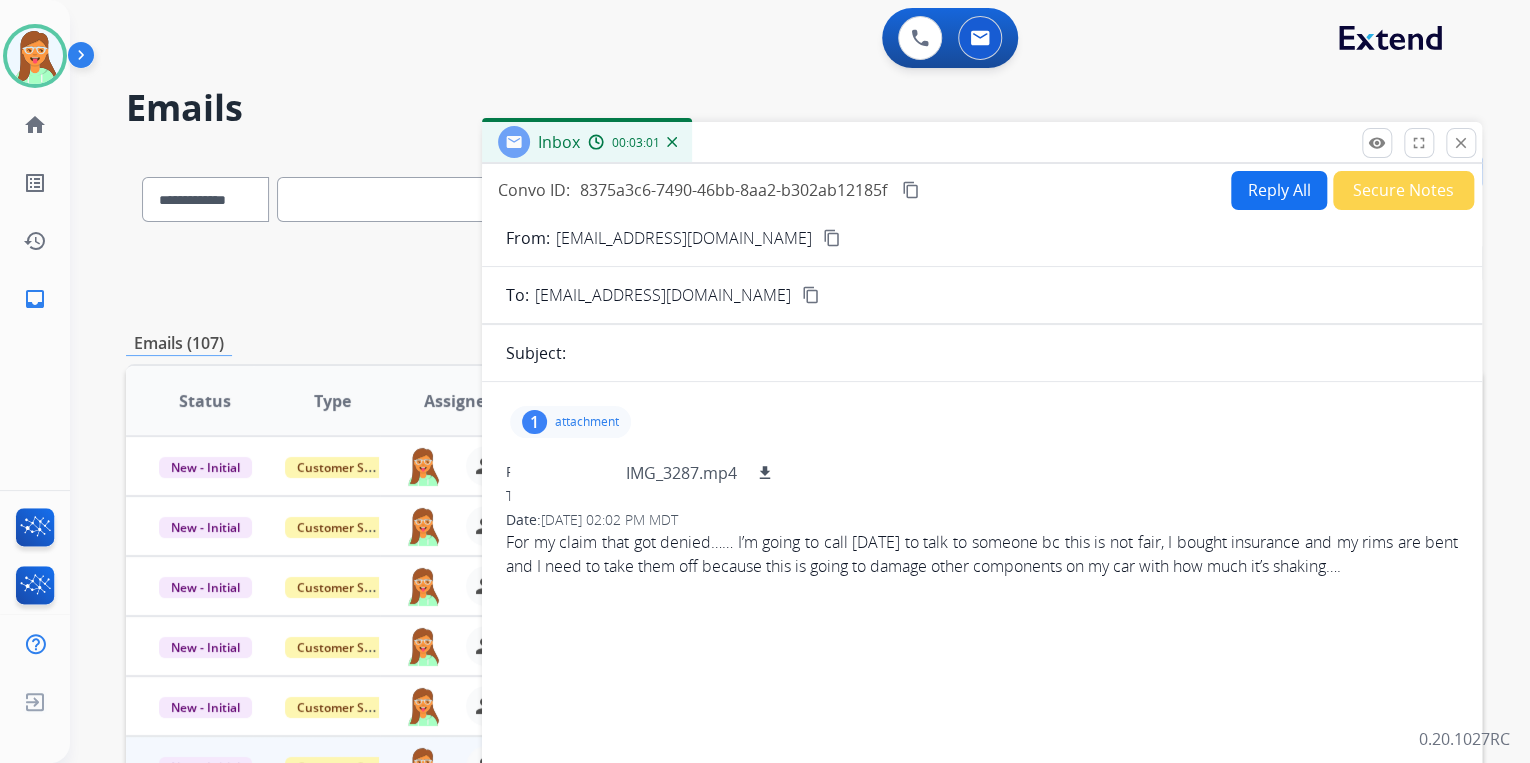 click on "Reply All" at bounding box center [1279, 190] 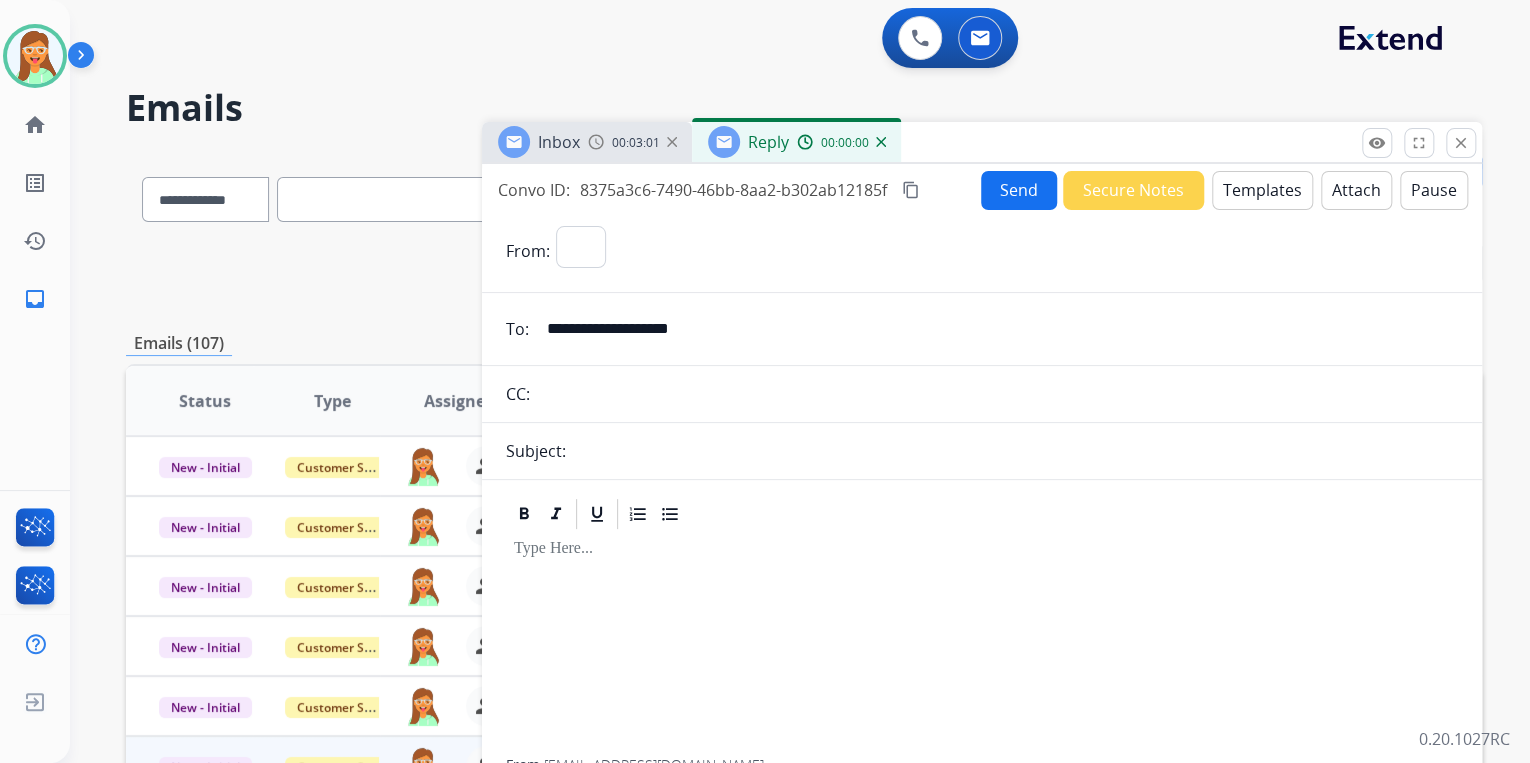 click on "Templates" at bounding box center [1262, 190] 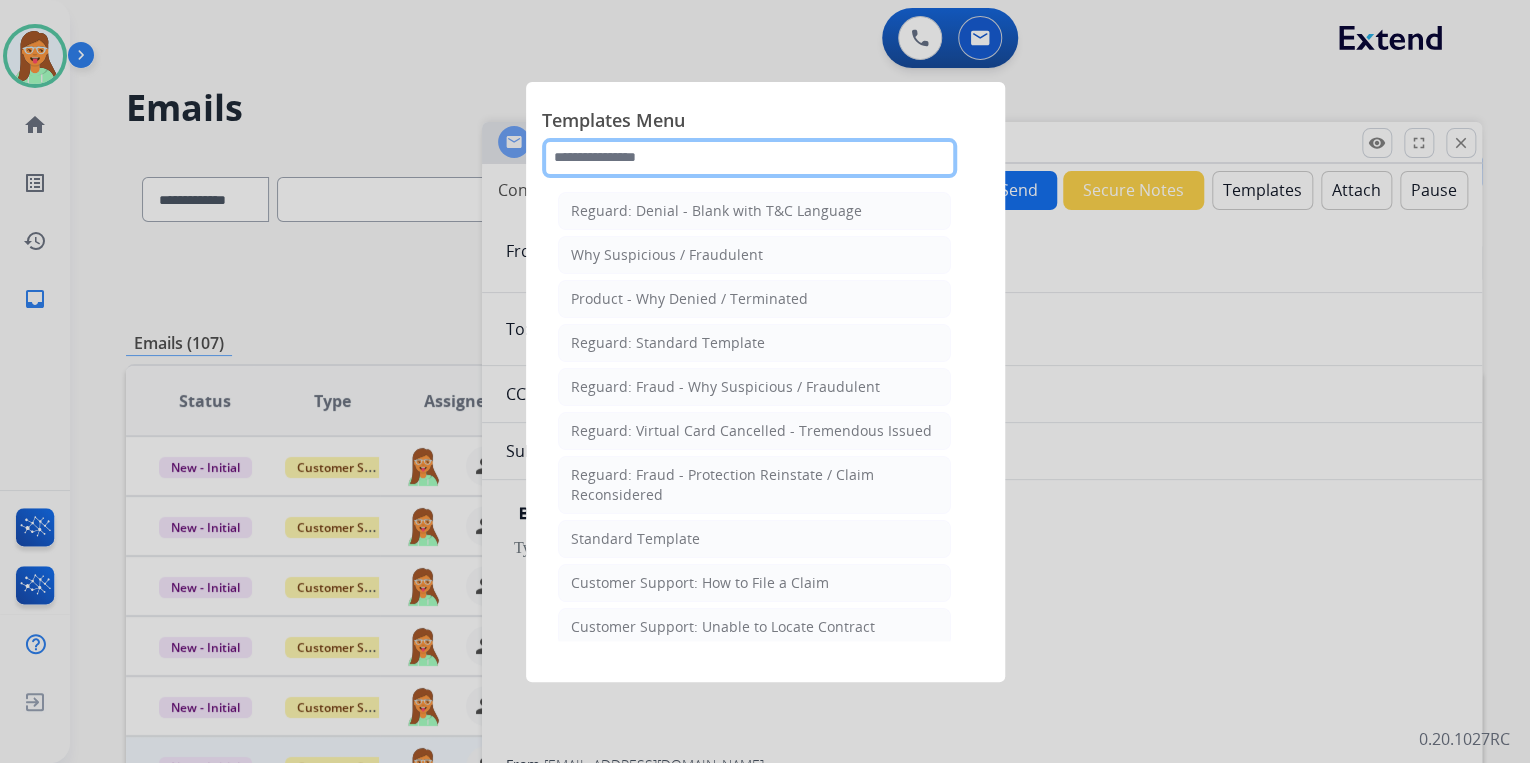 click 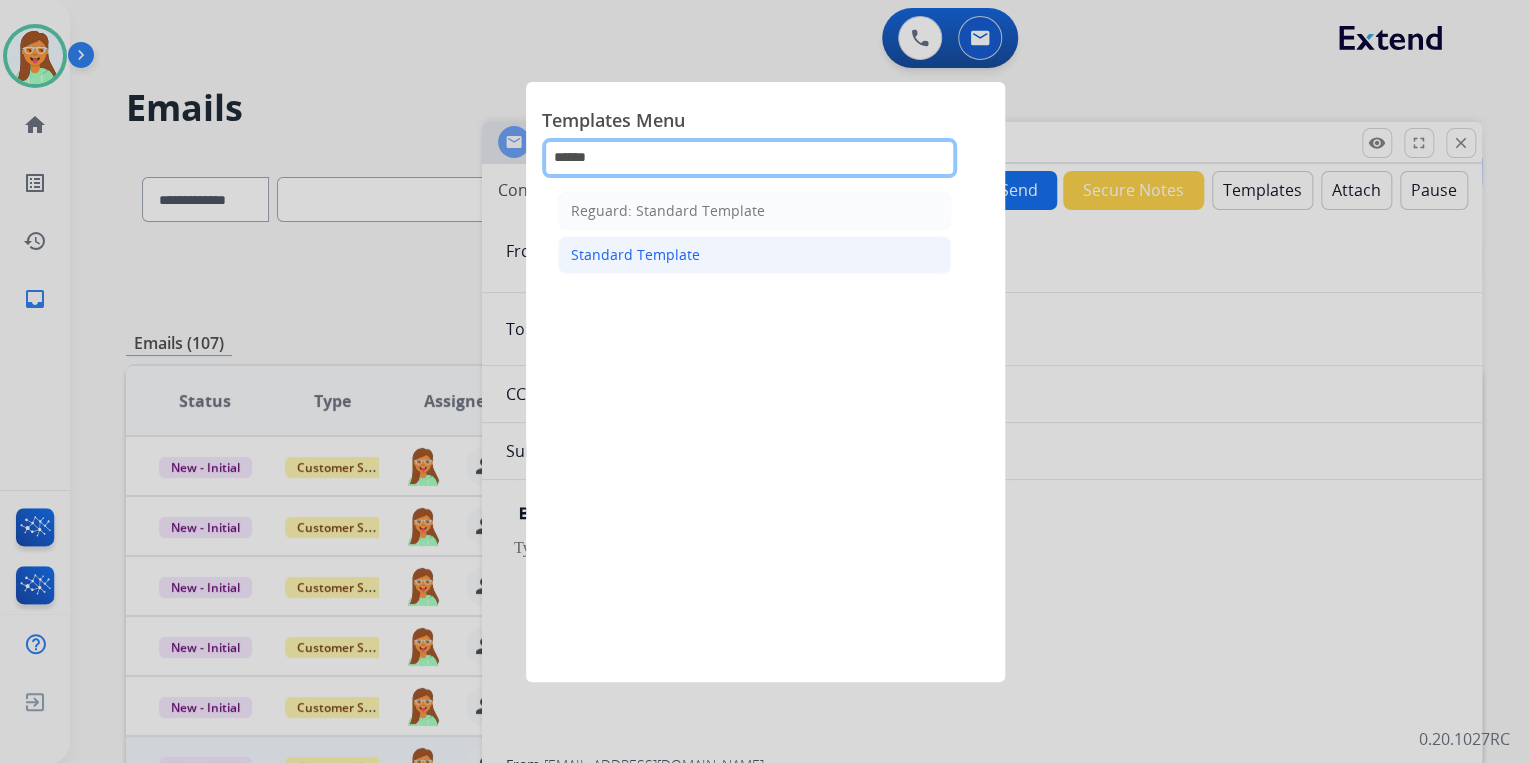 type on "******" 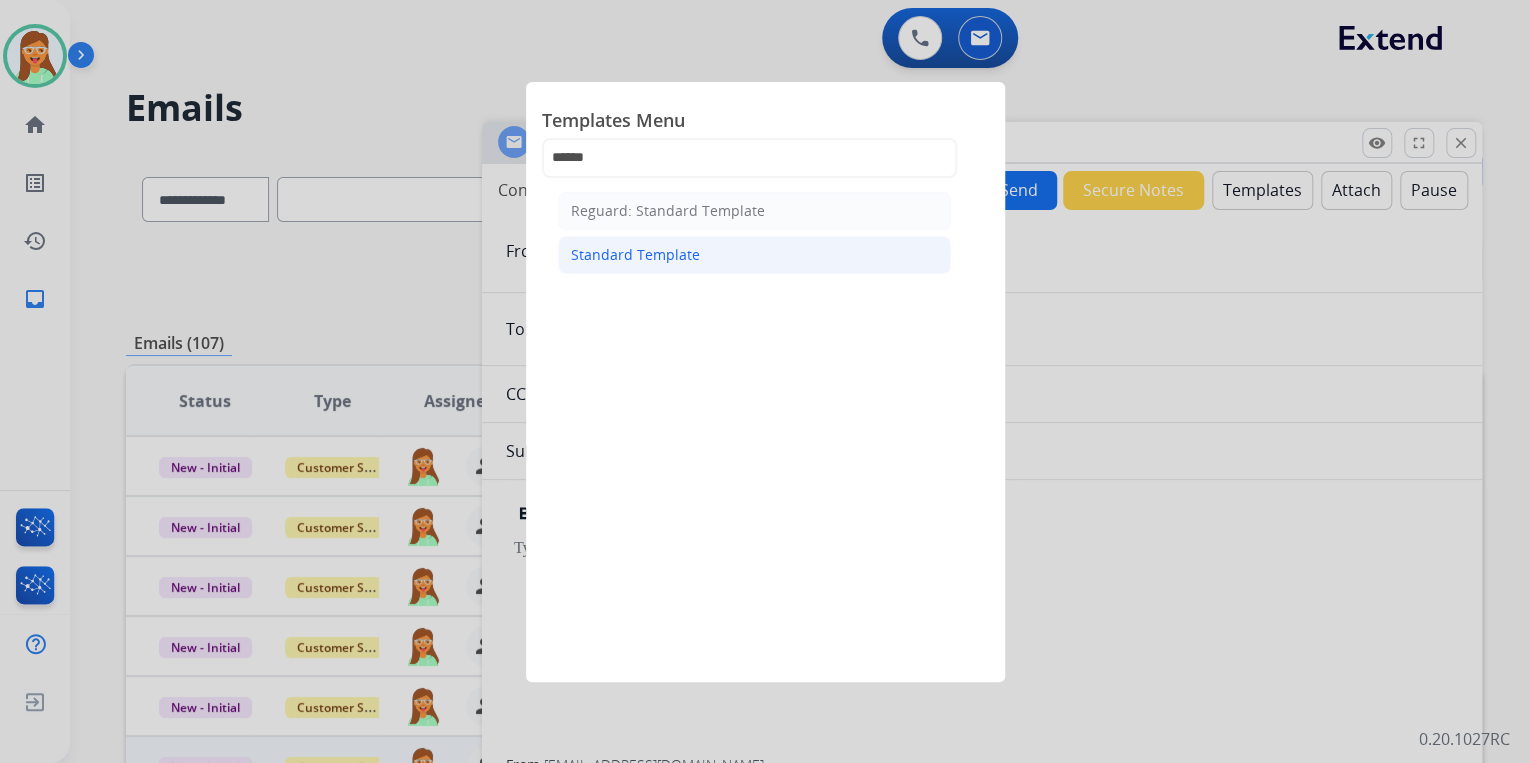 click on "Standard Template" 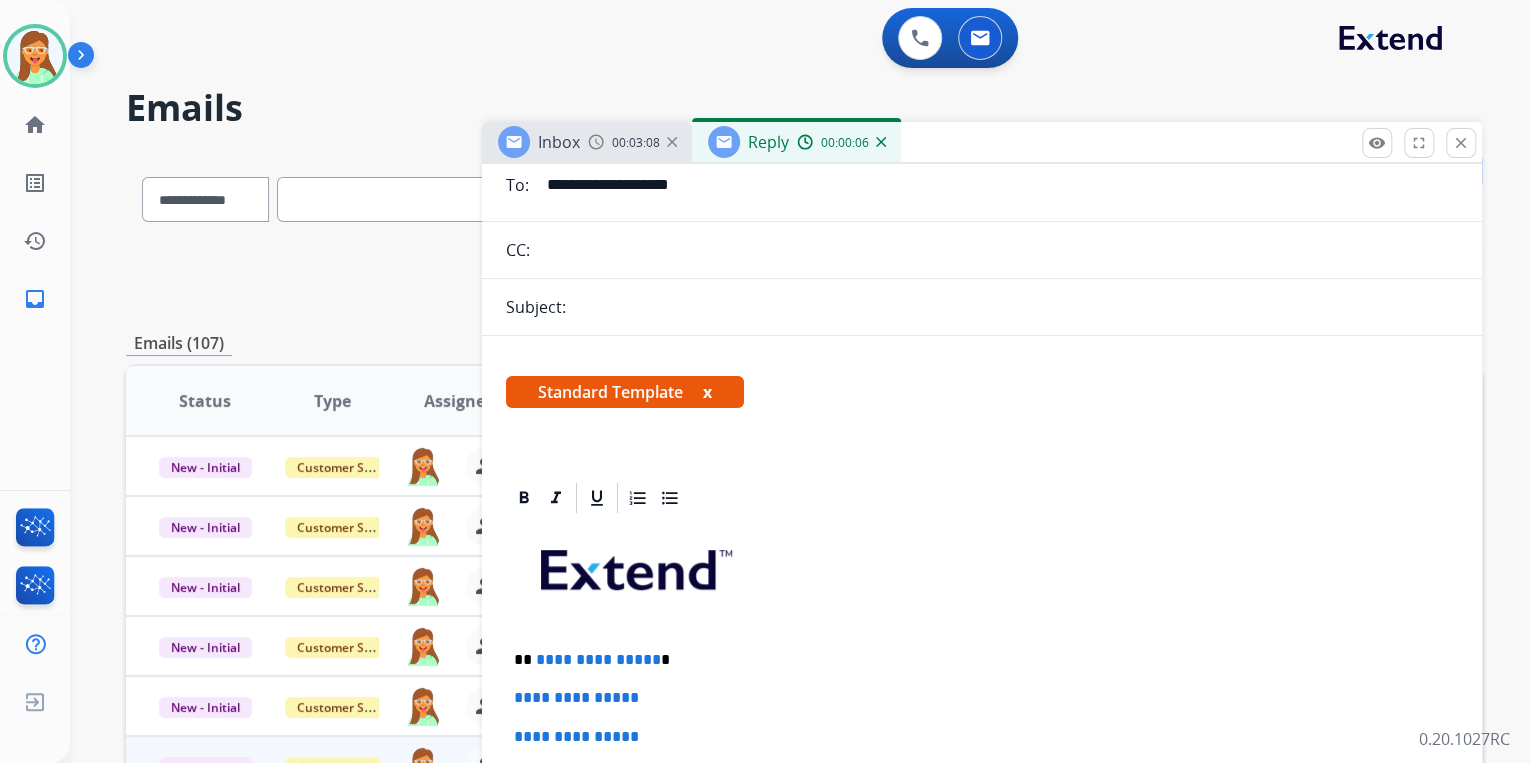 scroll, scrollTop: 320, scrollLeft: 0, axis: vertical 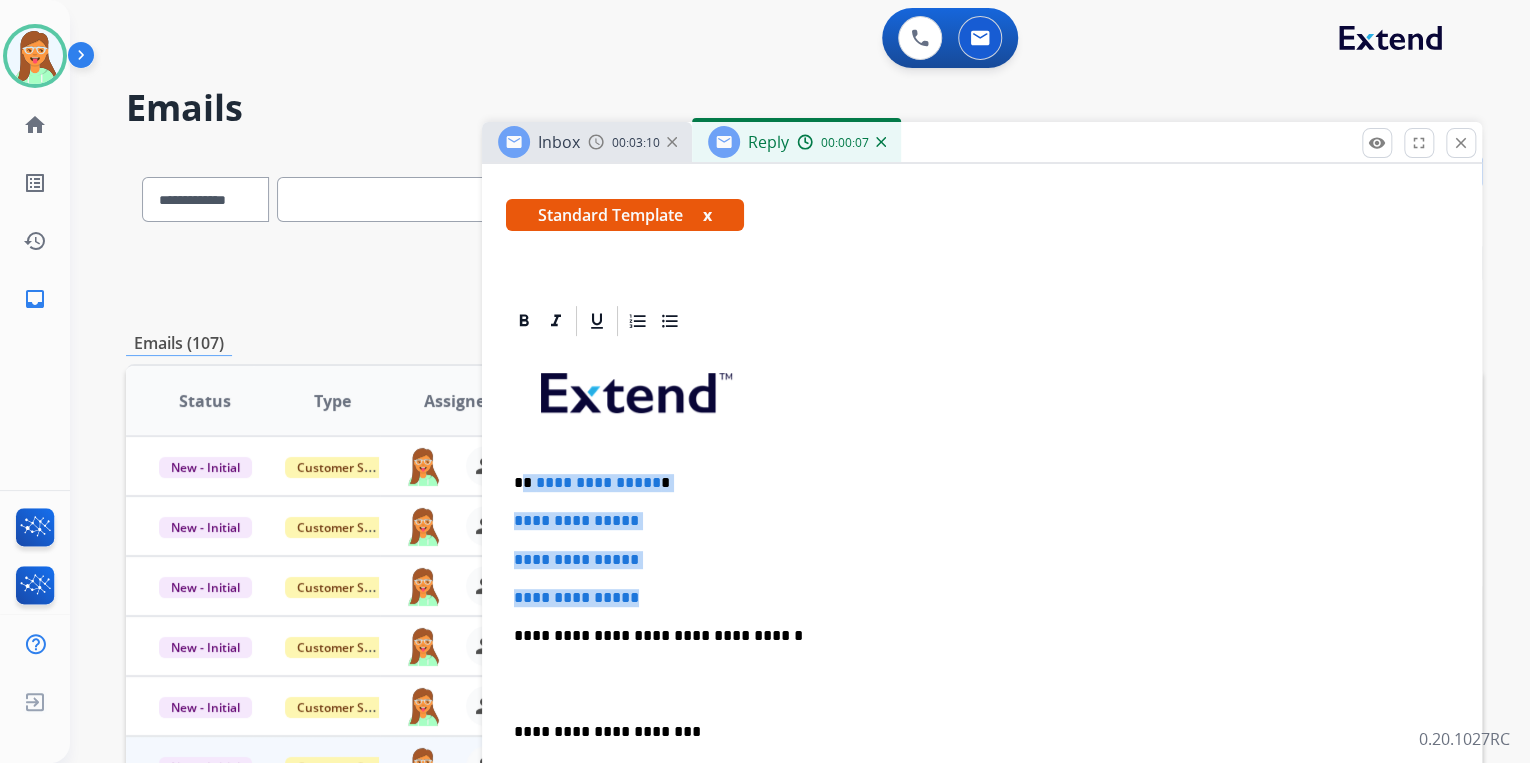 drag, startPoint x: 654, startPoint y: 578, endPoint x: 527, endPoint y: 467, distance: 168.67128 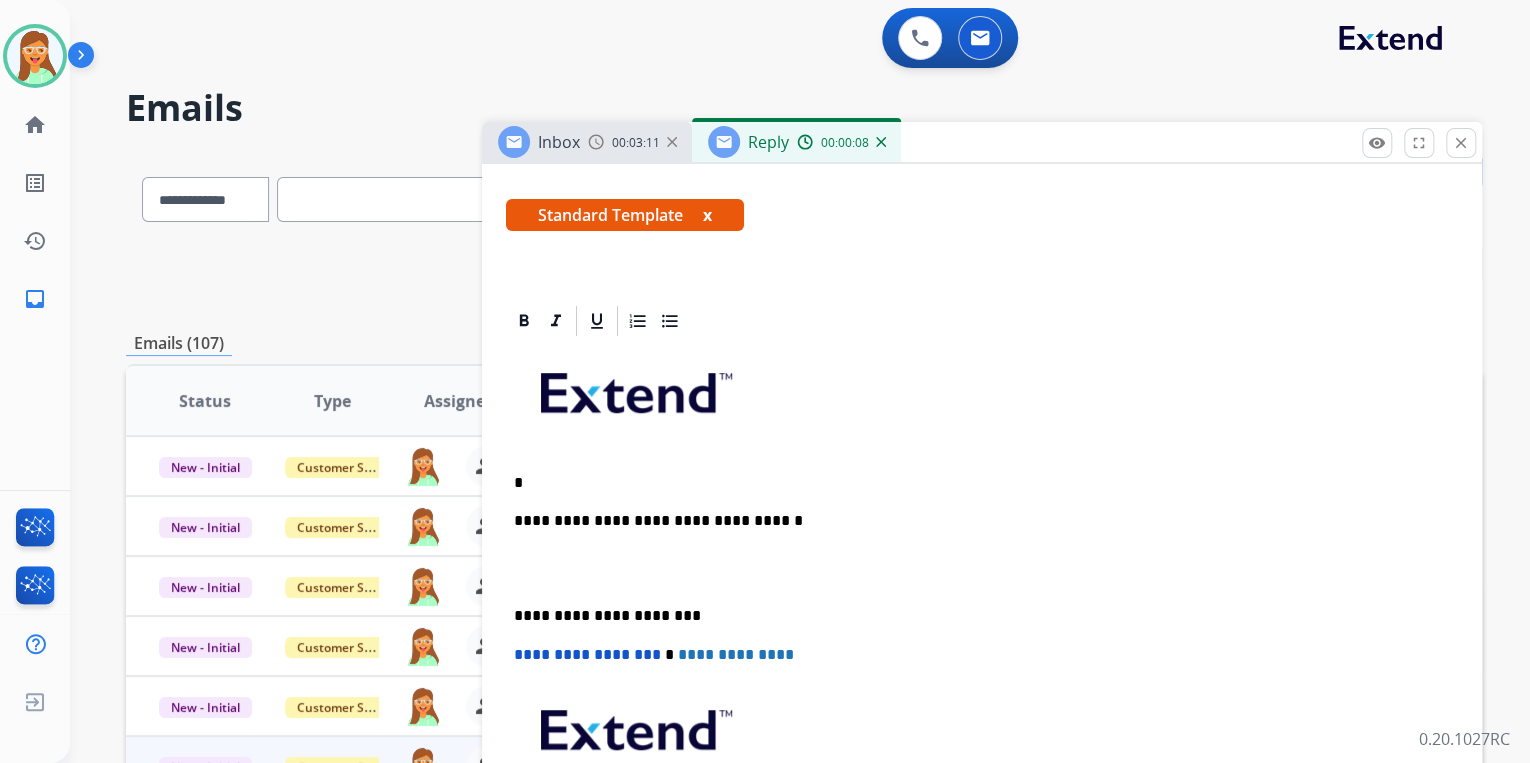 type 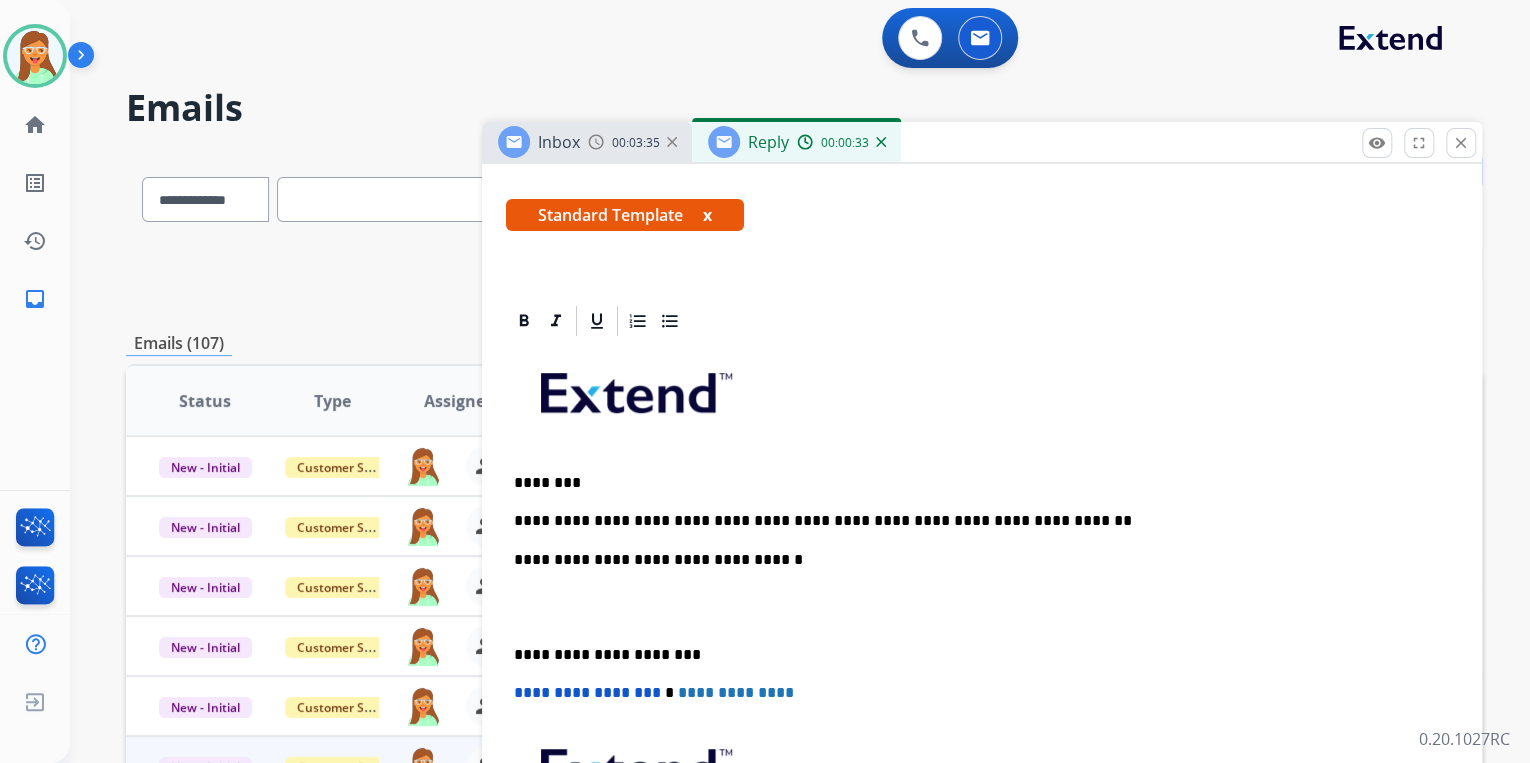 click on "**********" at bounding box center [974, 521] 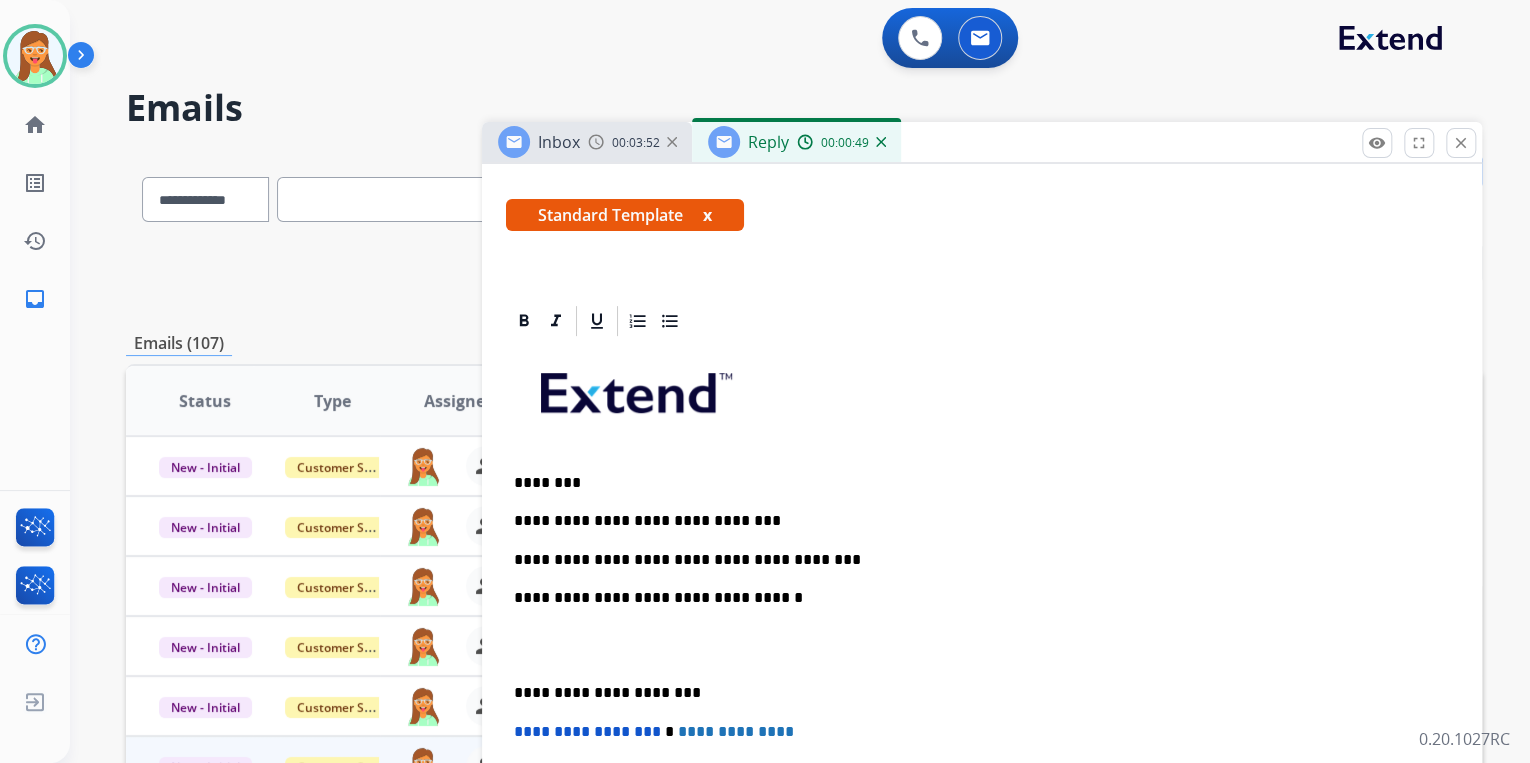 click on "**********" at bounding box center [974, 560] 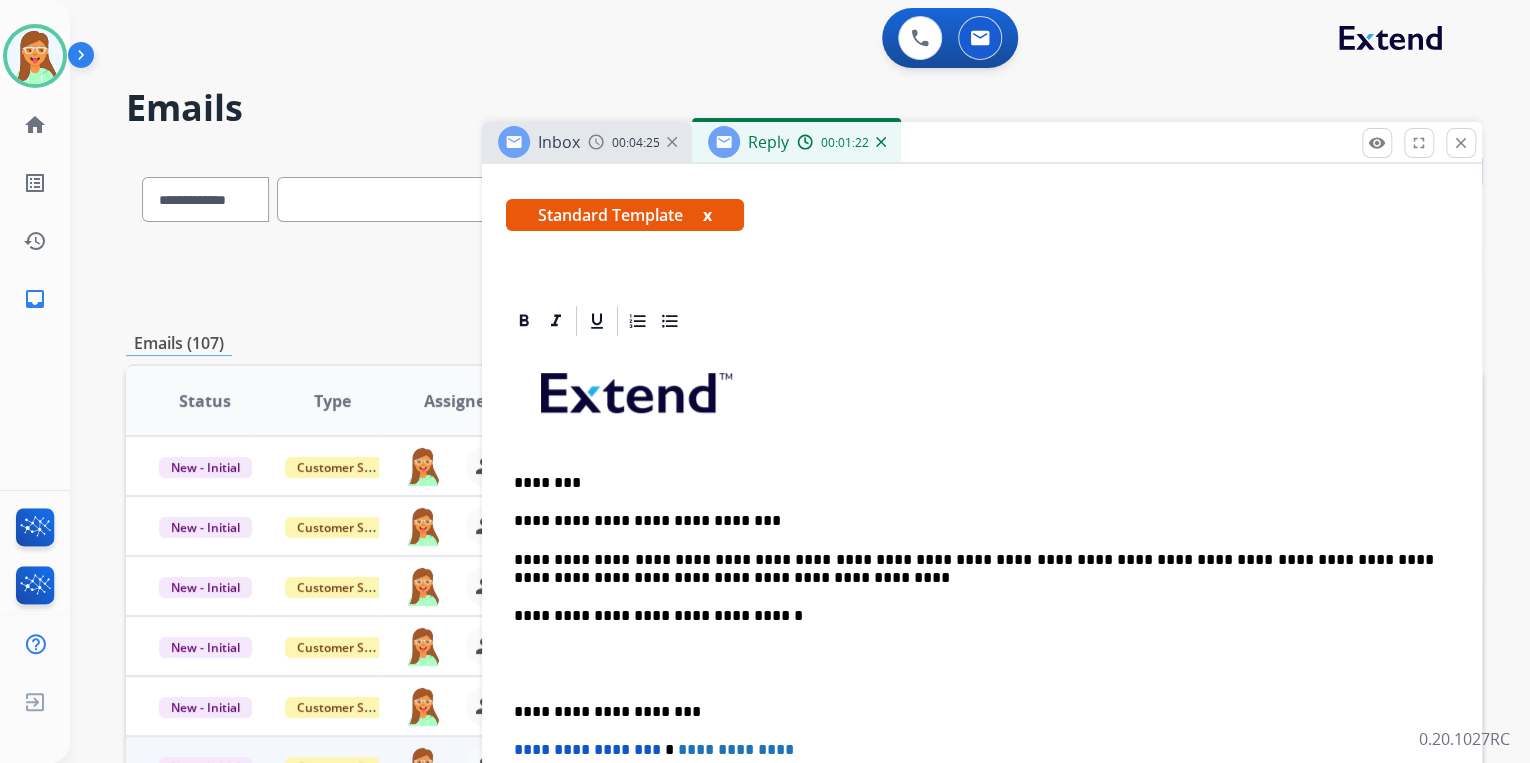 click on "**********" at bounding box center [974, 569] 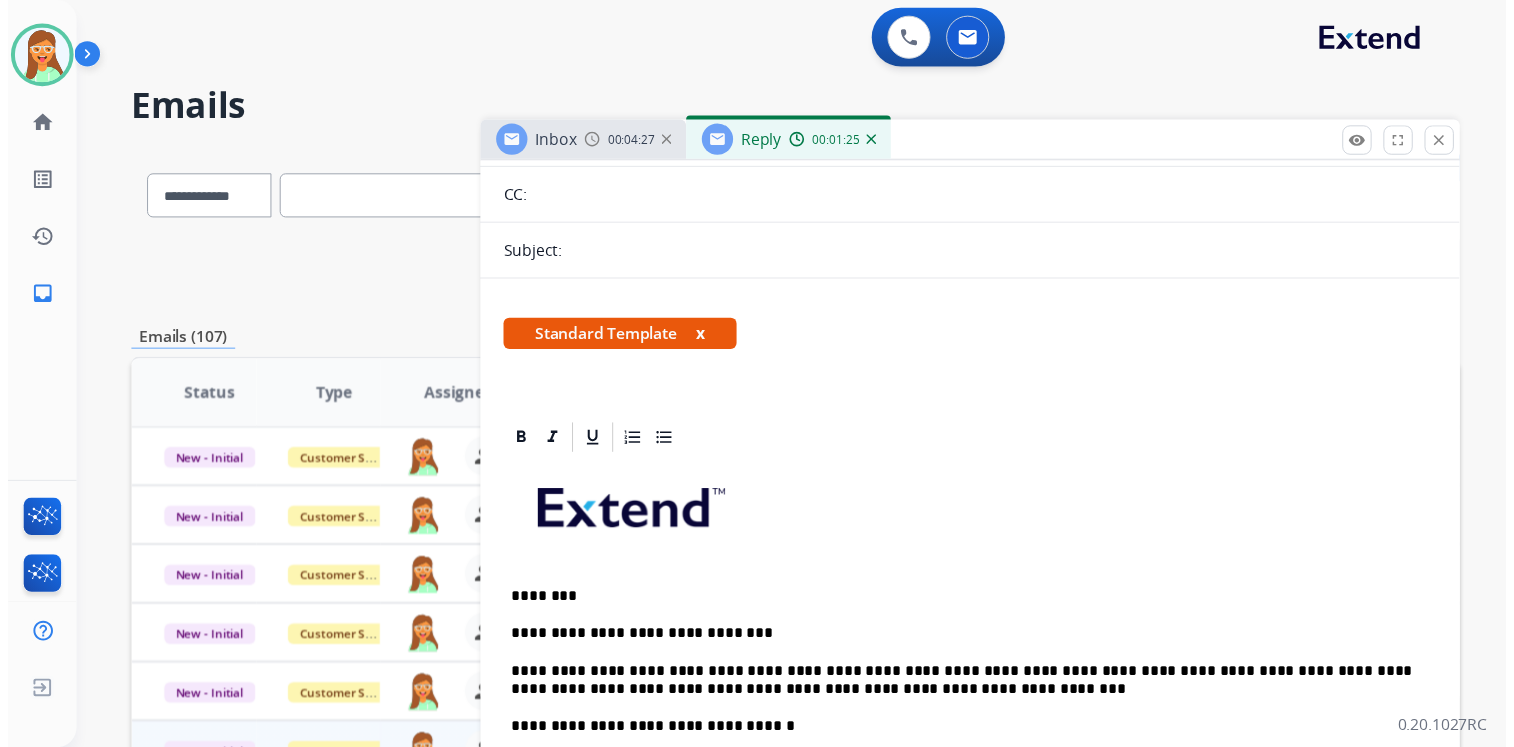 scroll, scrollTop: 0, scrollLeft: 0, axis: both 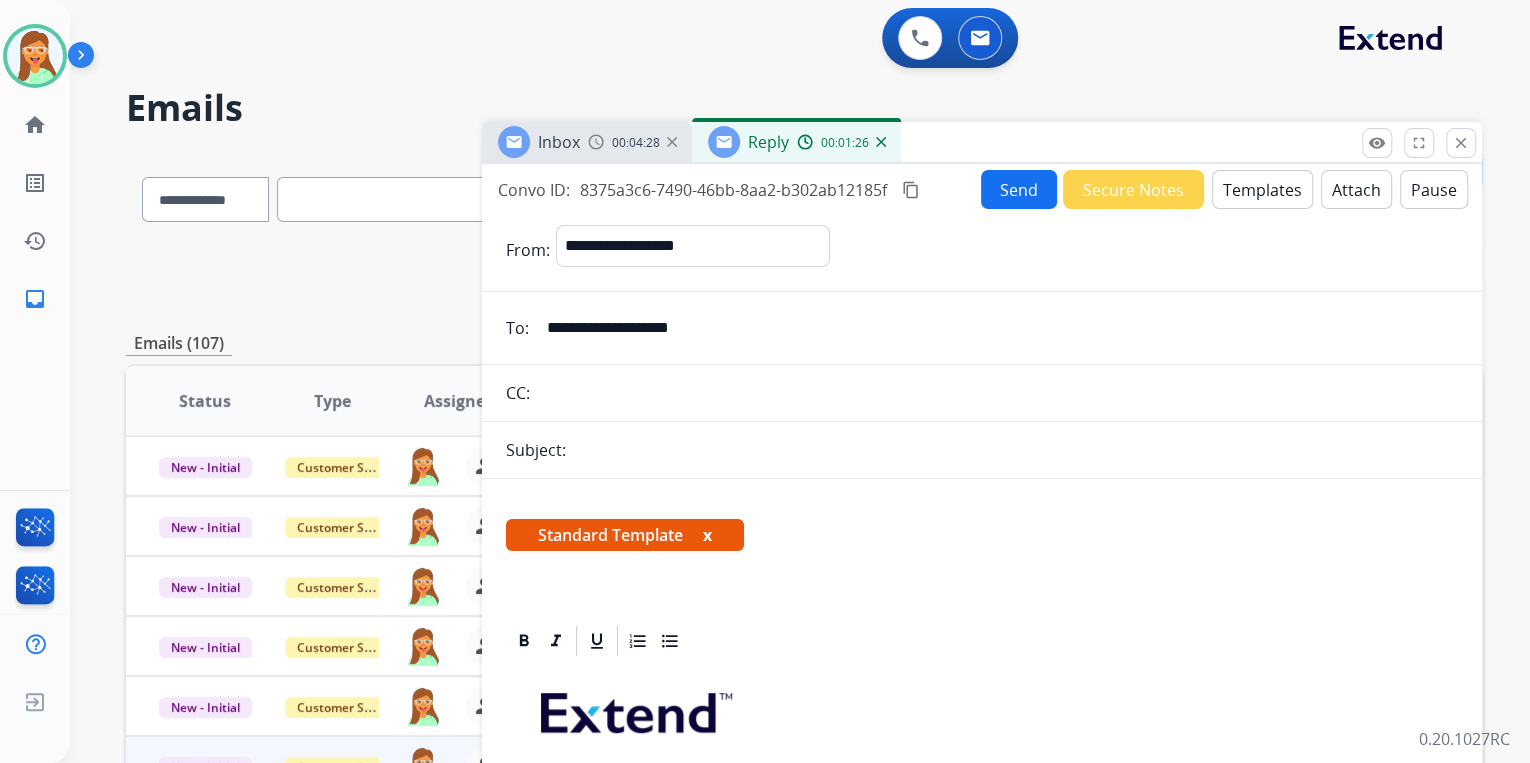 click on "Send" at bounding box center (1019, 189) 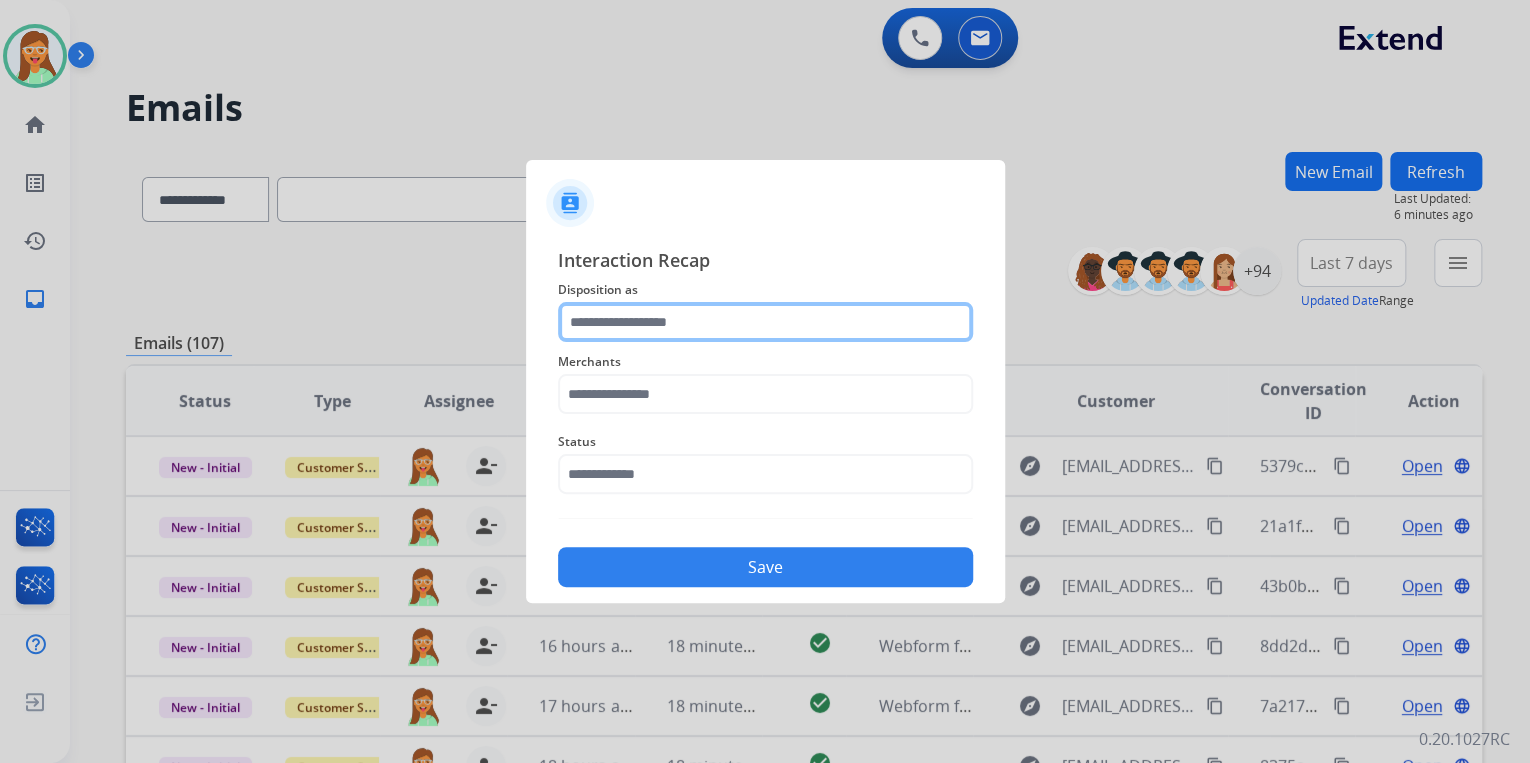 click 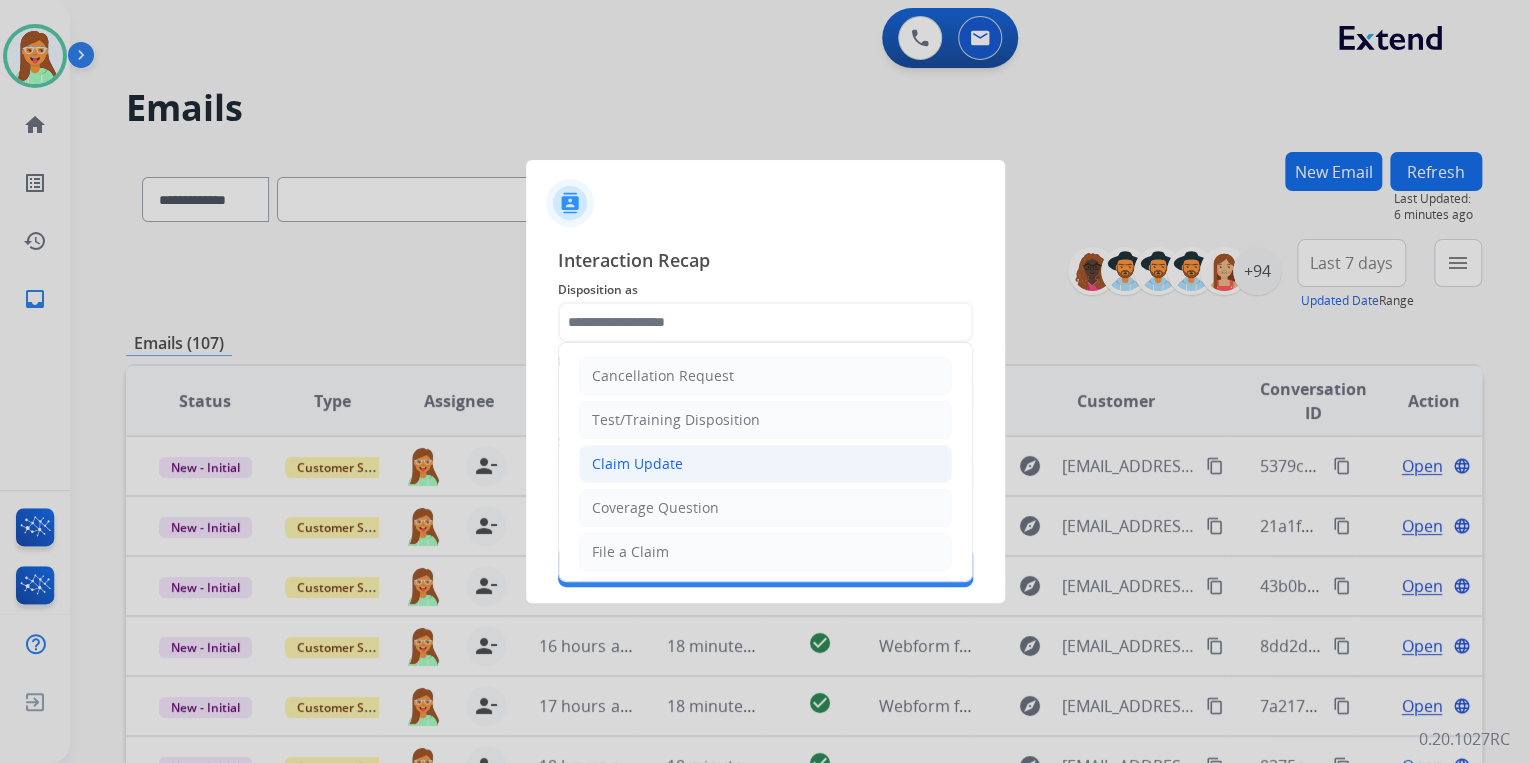click on "Claim Update" 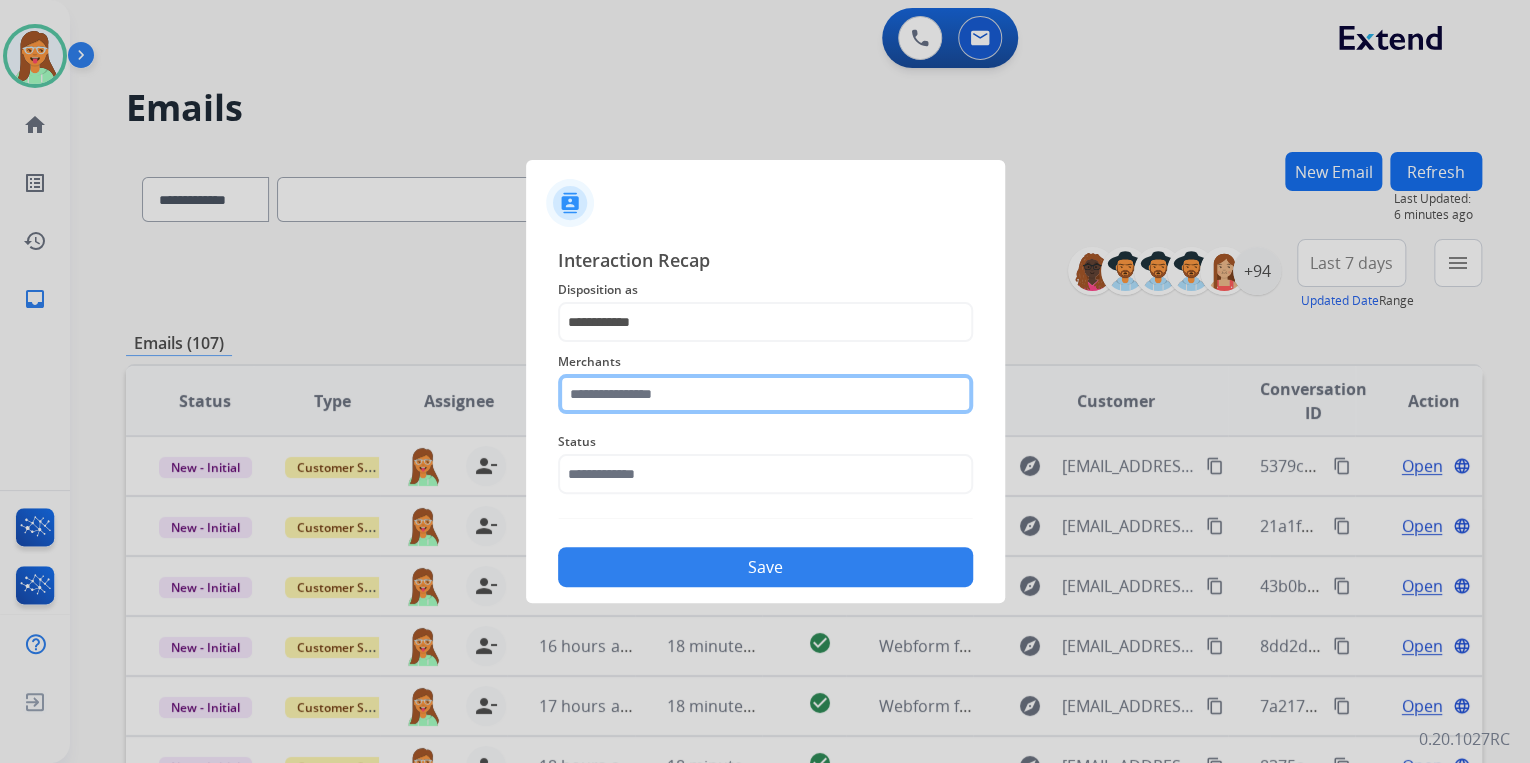 click 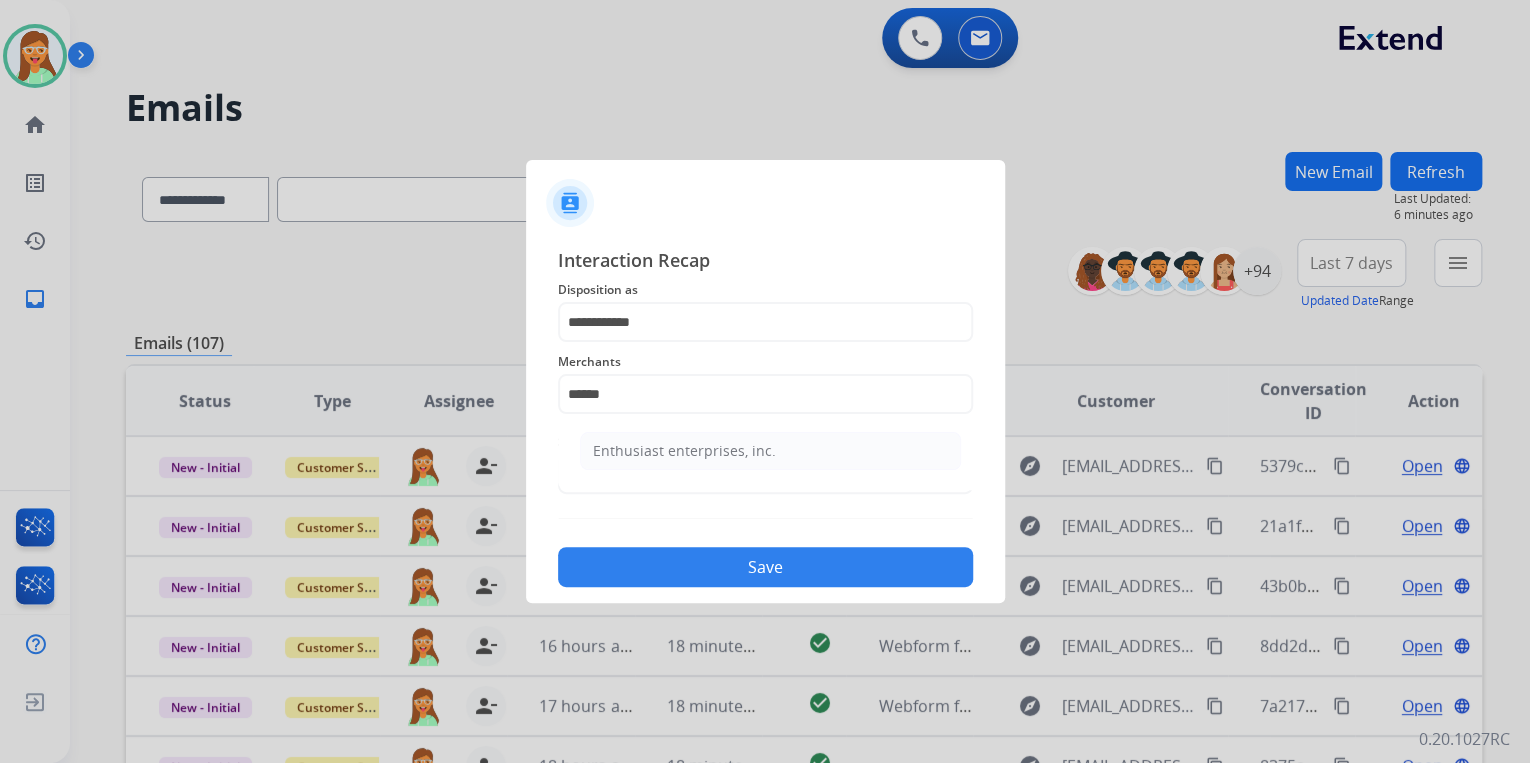 click on "Enthusiast enterprises, inc." 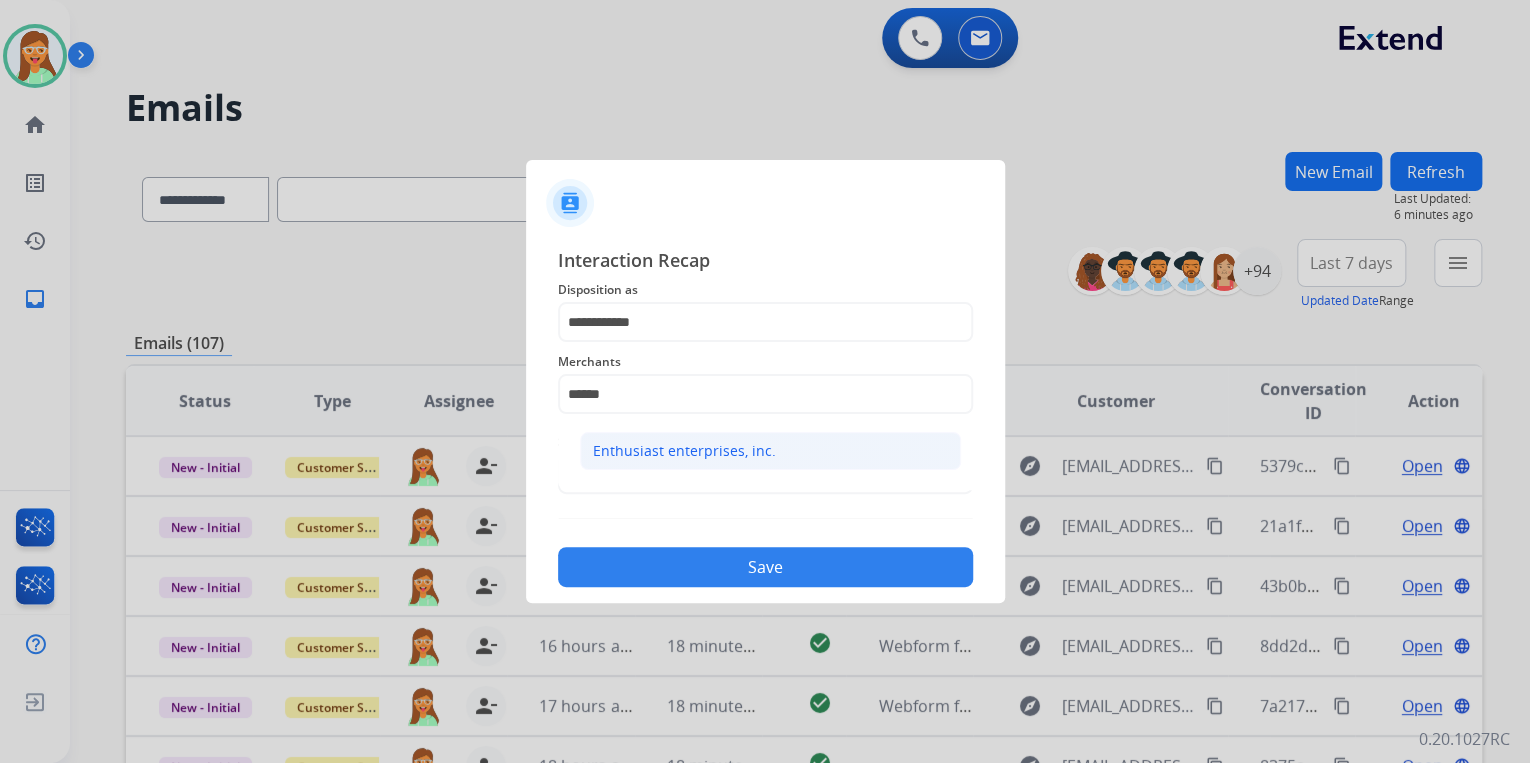 click on "Enthusiast enterprises, inc." 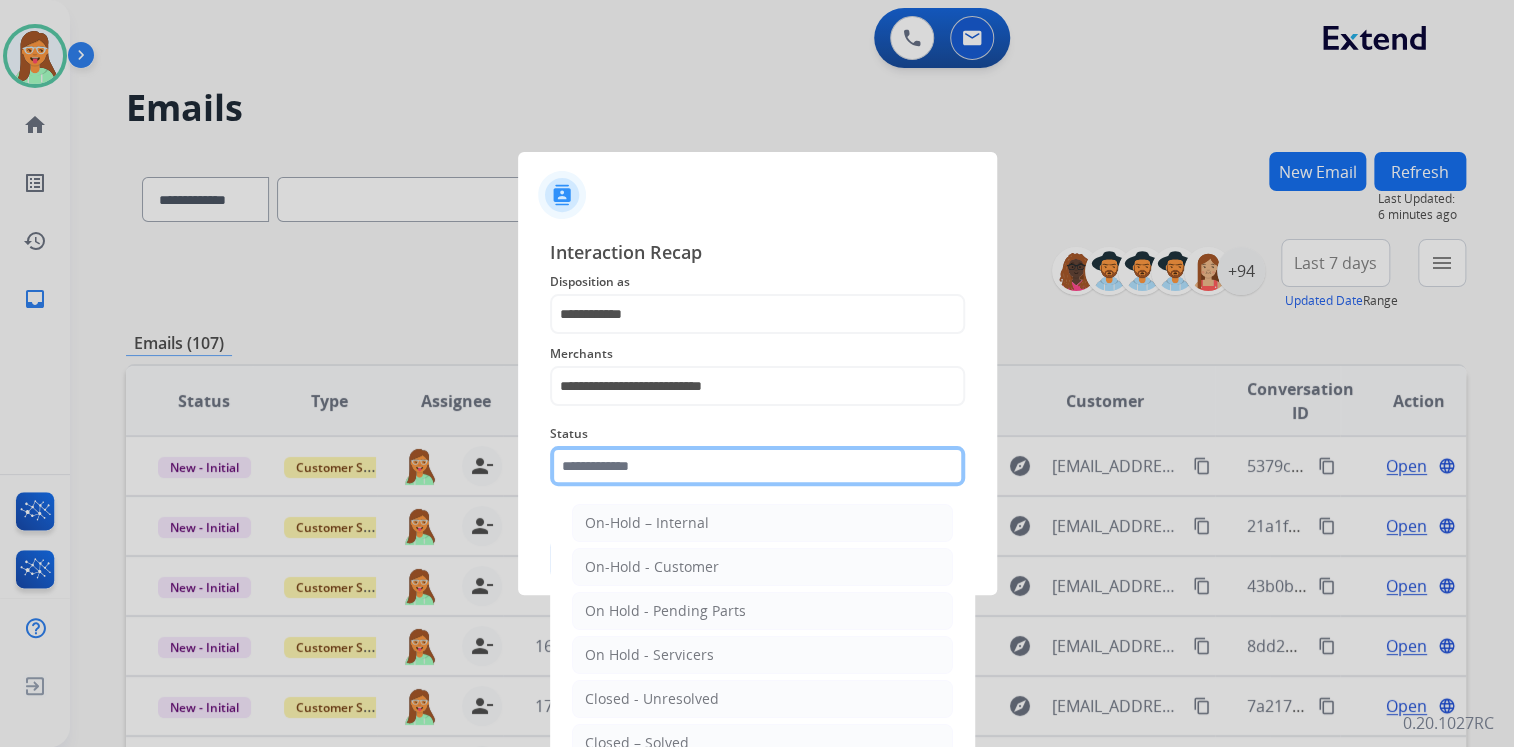click 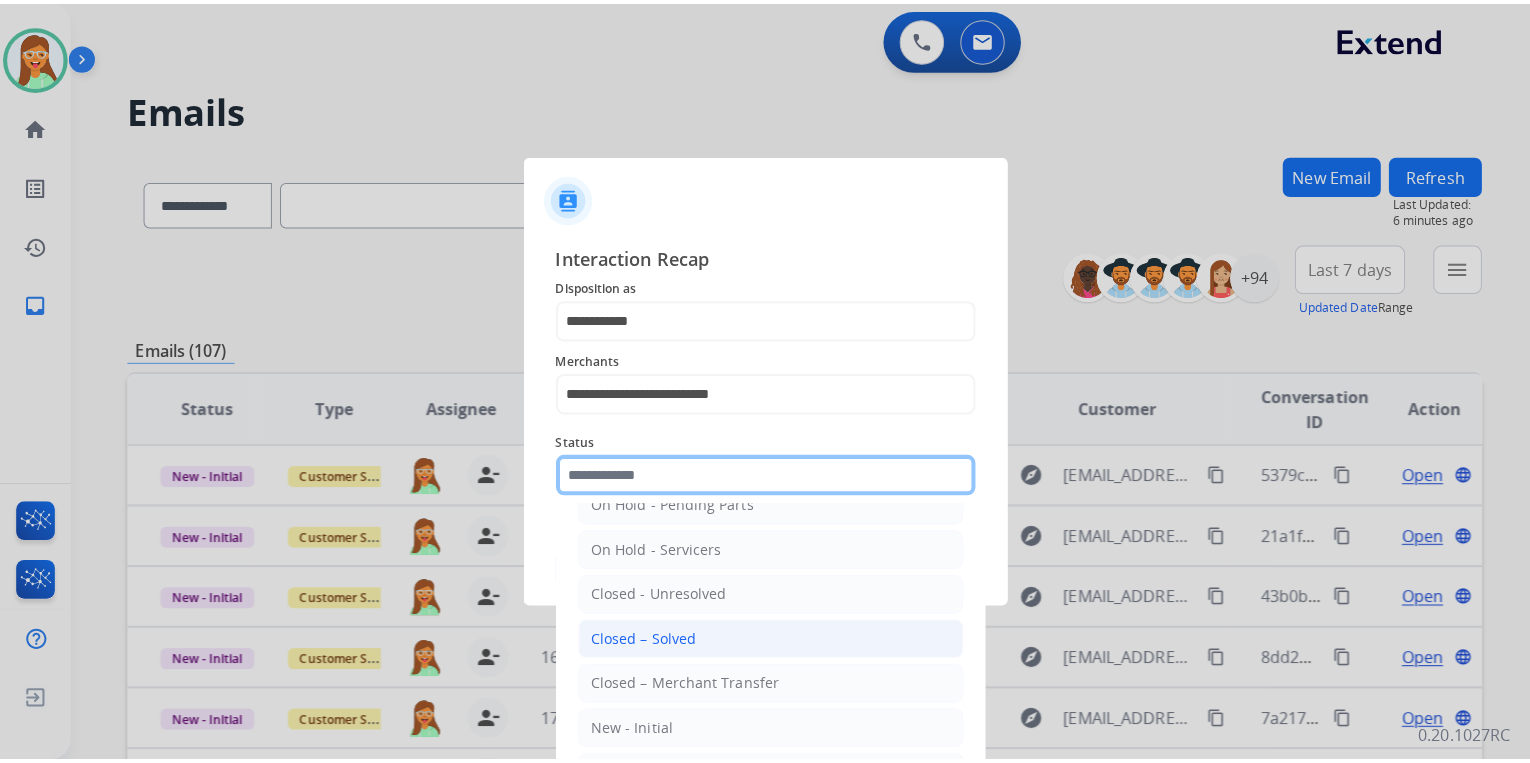 scroll, scrollTop: 116, scrollLeft: 0, axis: vertical 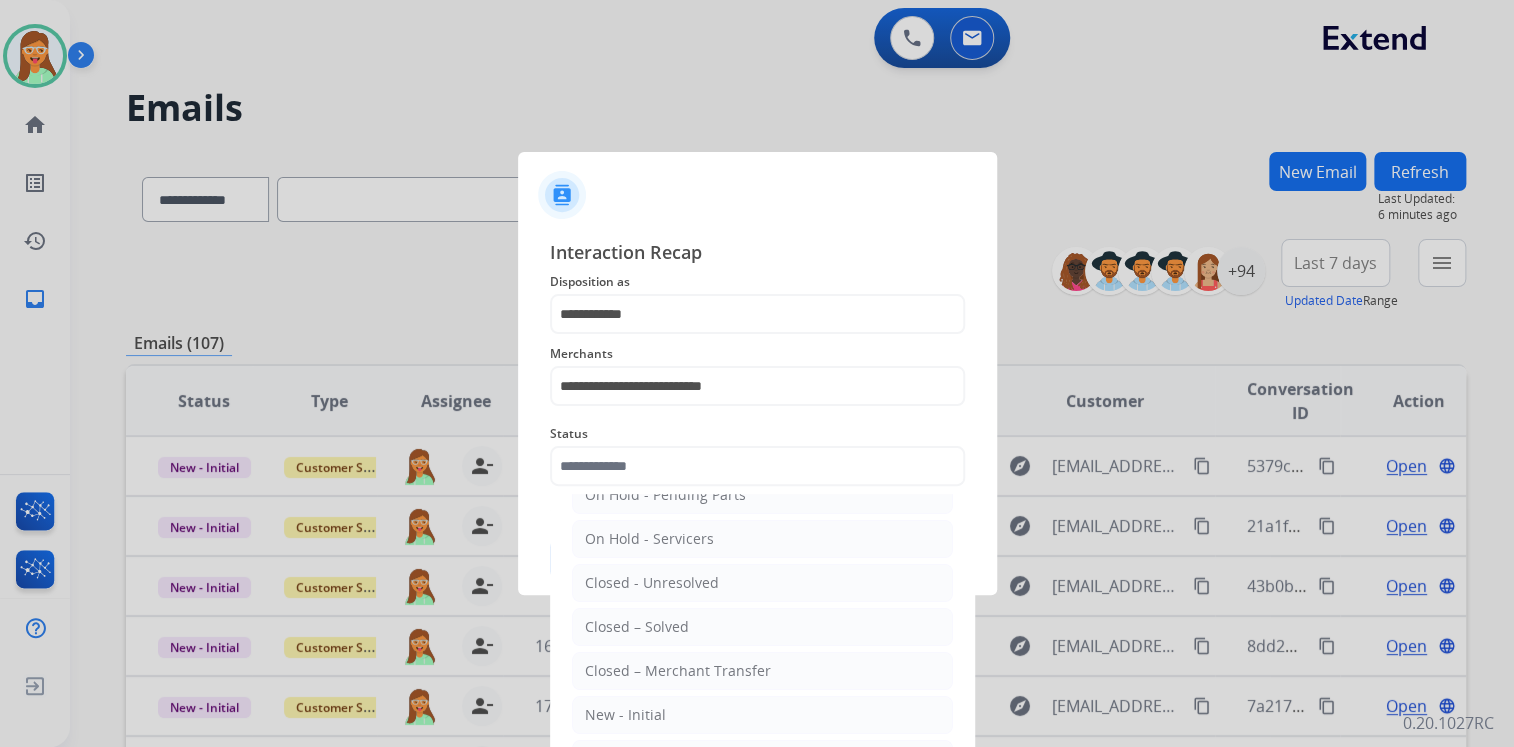 click on "Closed – Solved" 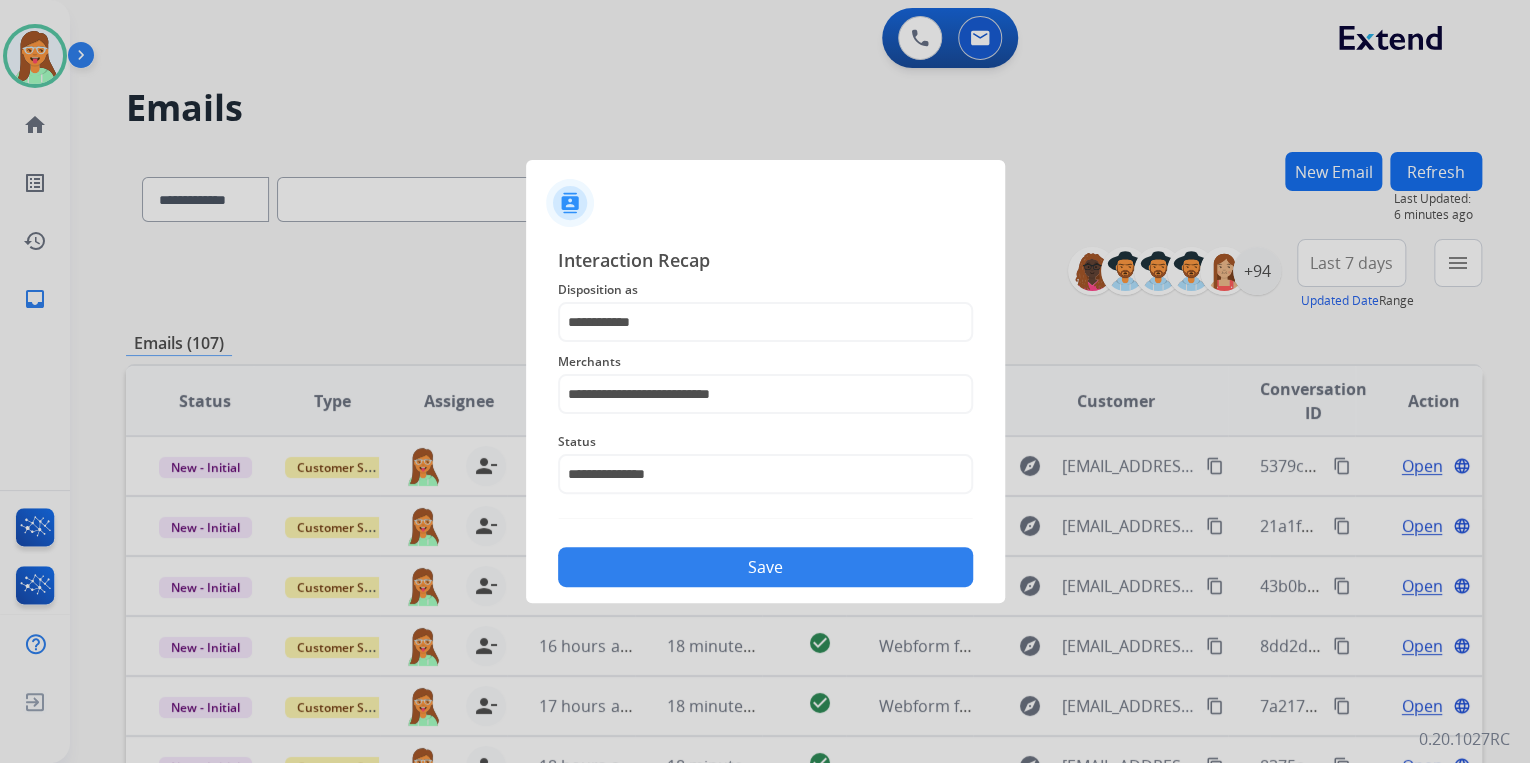 click on "Save" 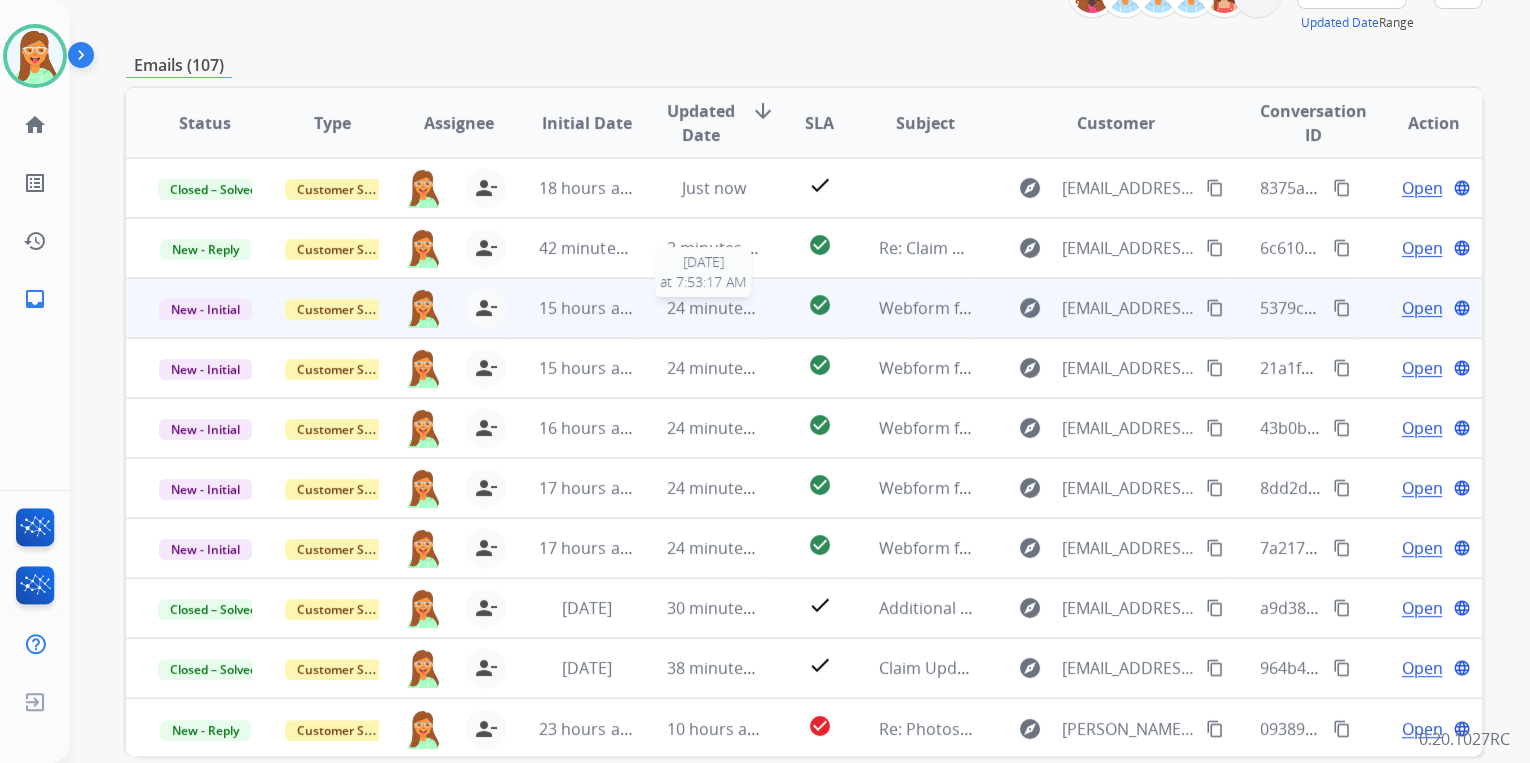 scroll, scrollTop: 320, scrollLeft: 0, axis: vertical 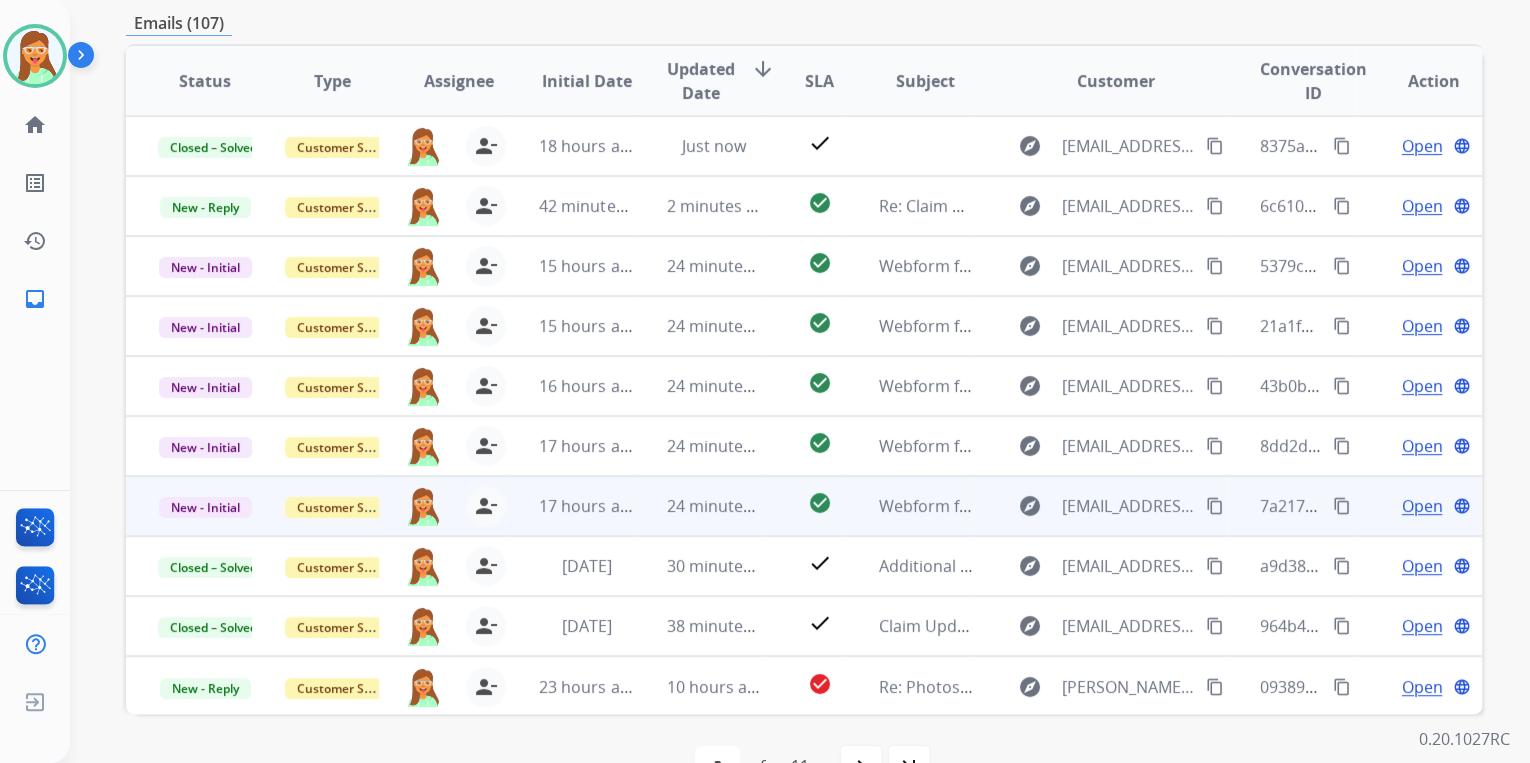 click on "Open" at bounding box center (1421, 506) 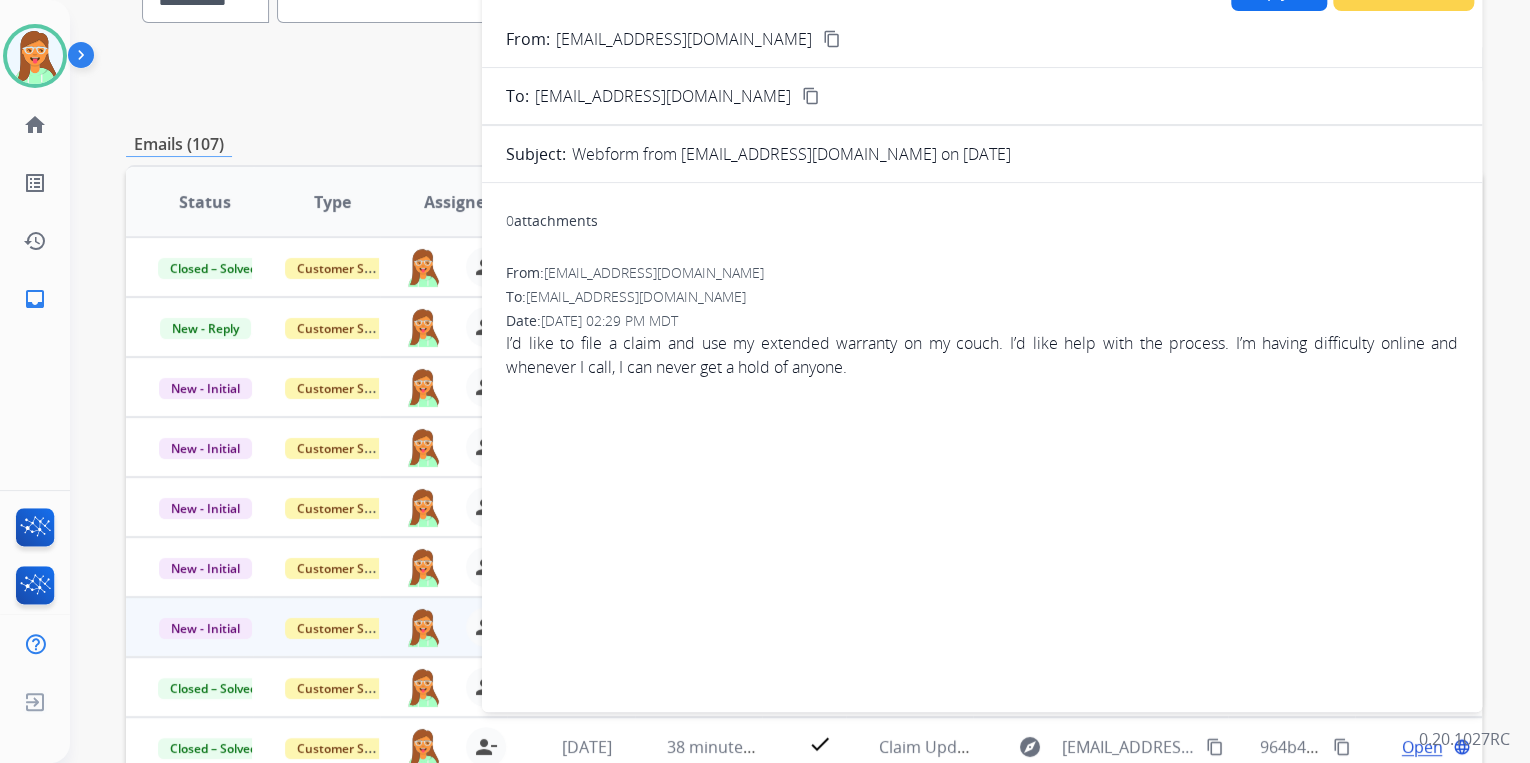 scroll, scrollTop: 160, scrollLeft: 0, axis: vertical 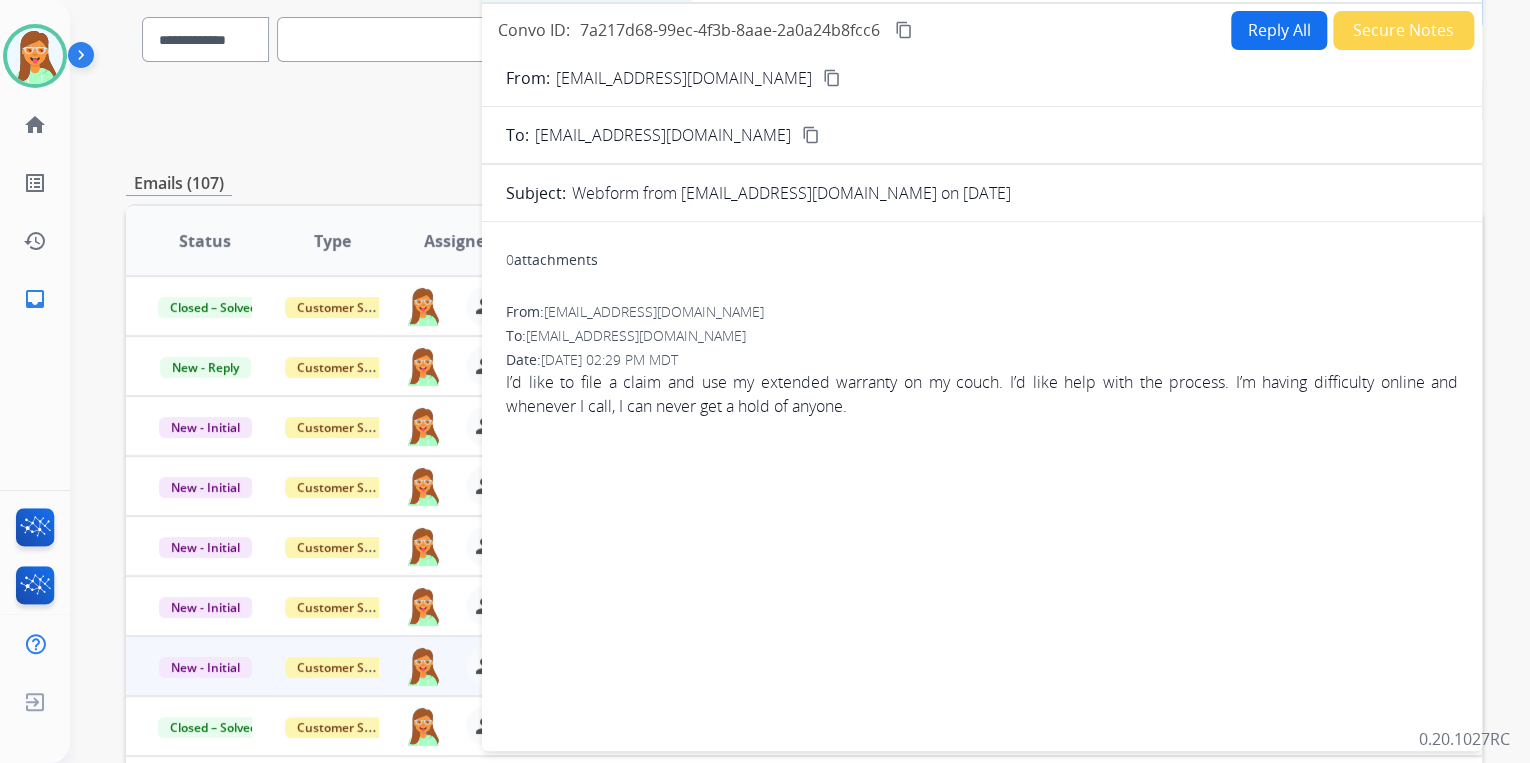click on "content_copy" at bounding box center (832, 78) 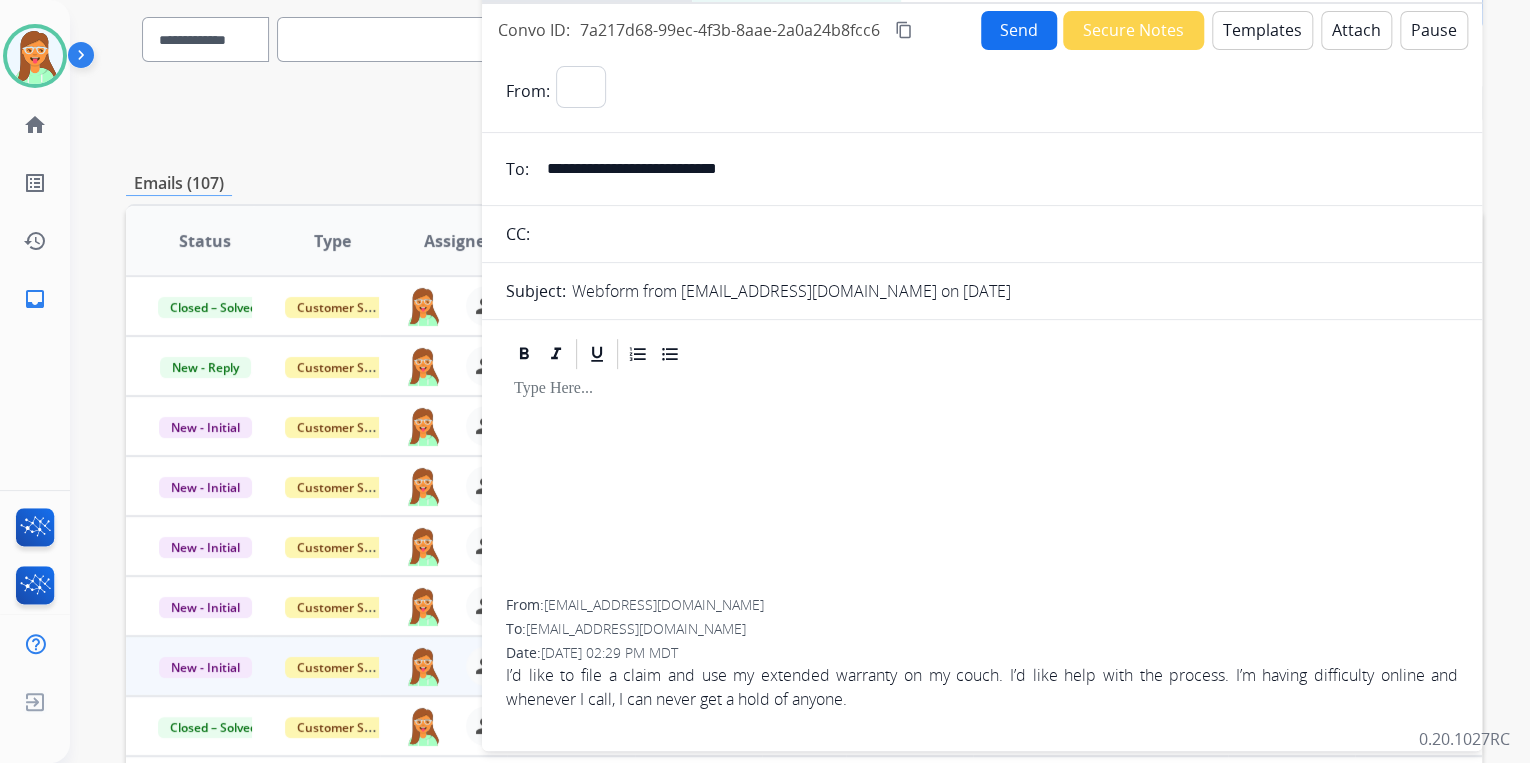 click on "Templates" at bounding box center (1262, 30) 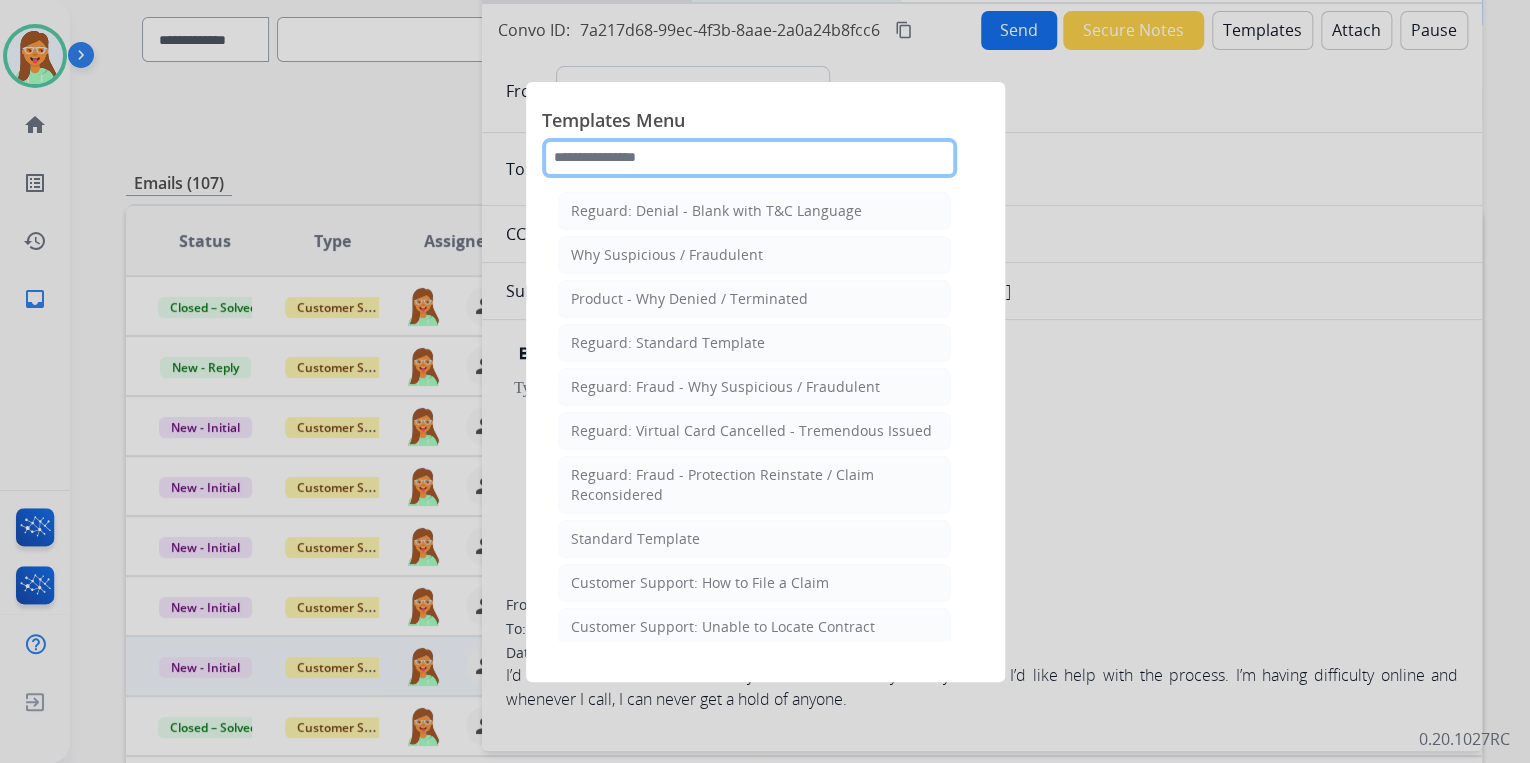 click 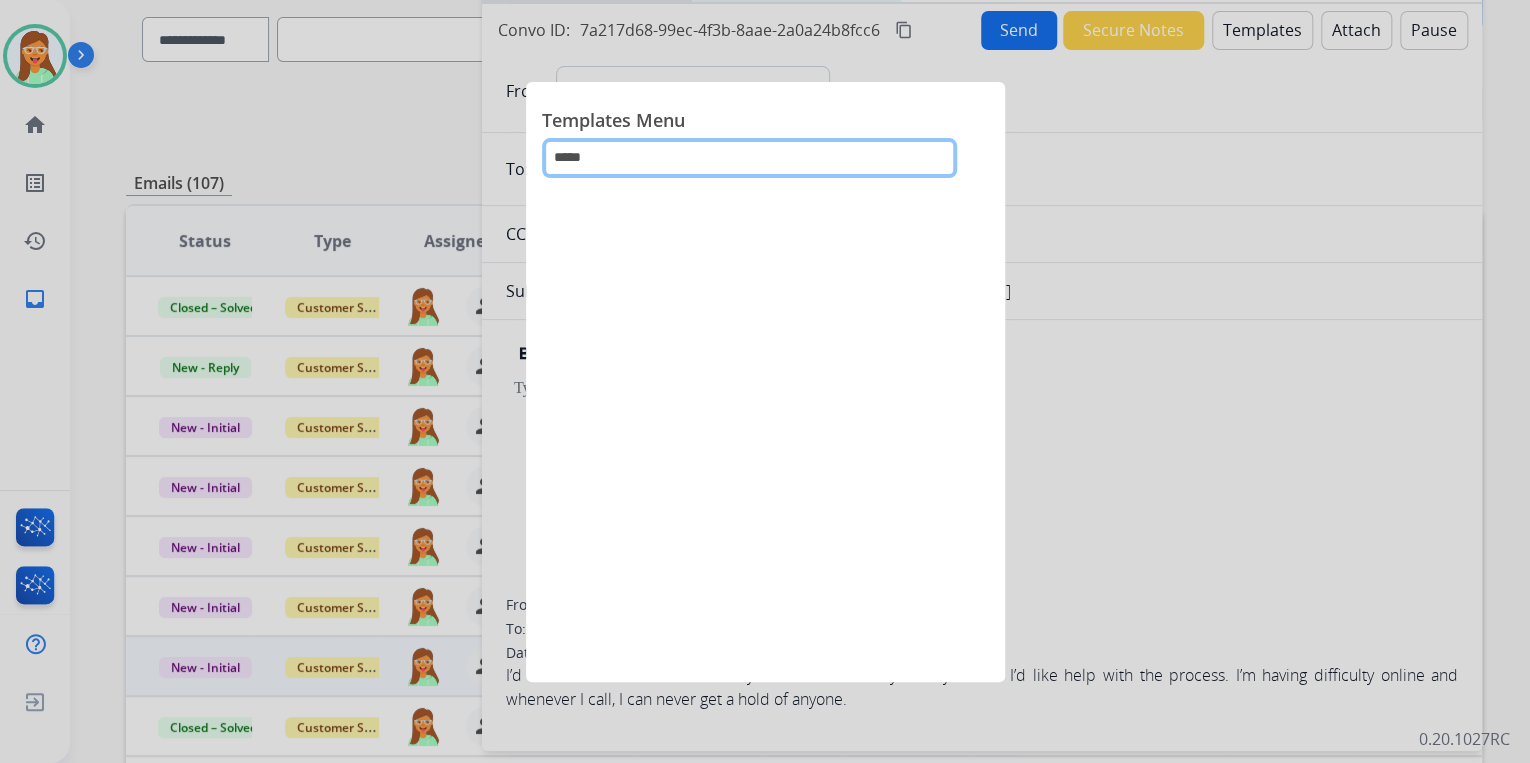 type on "****" 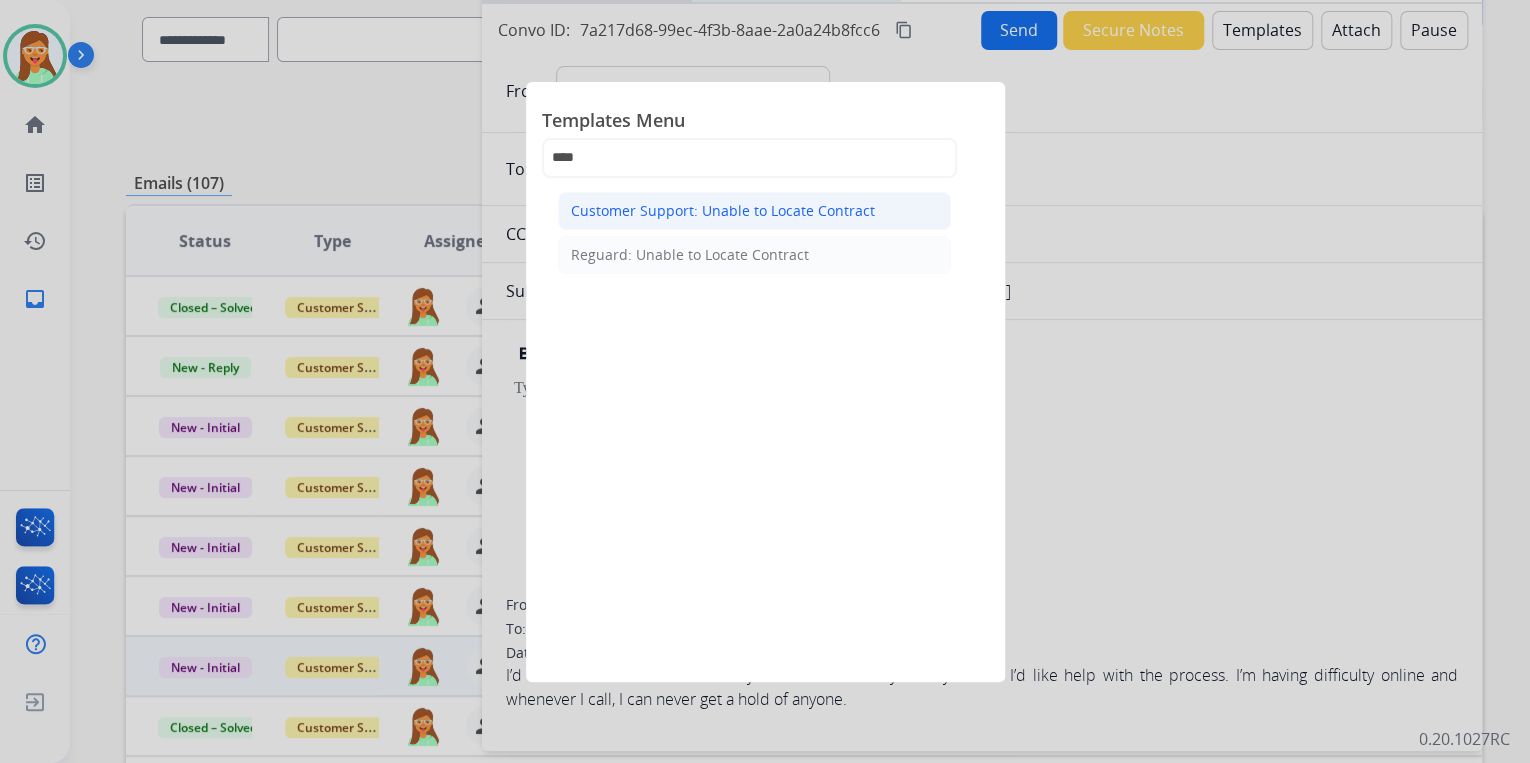 click on "Customer Support: Unable to Locate Contract" 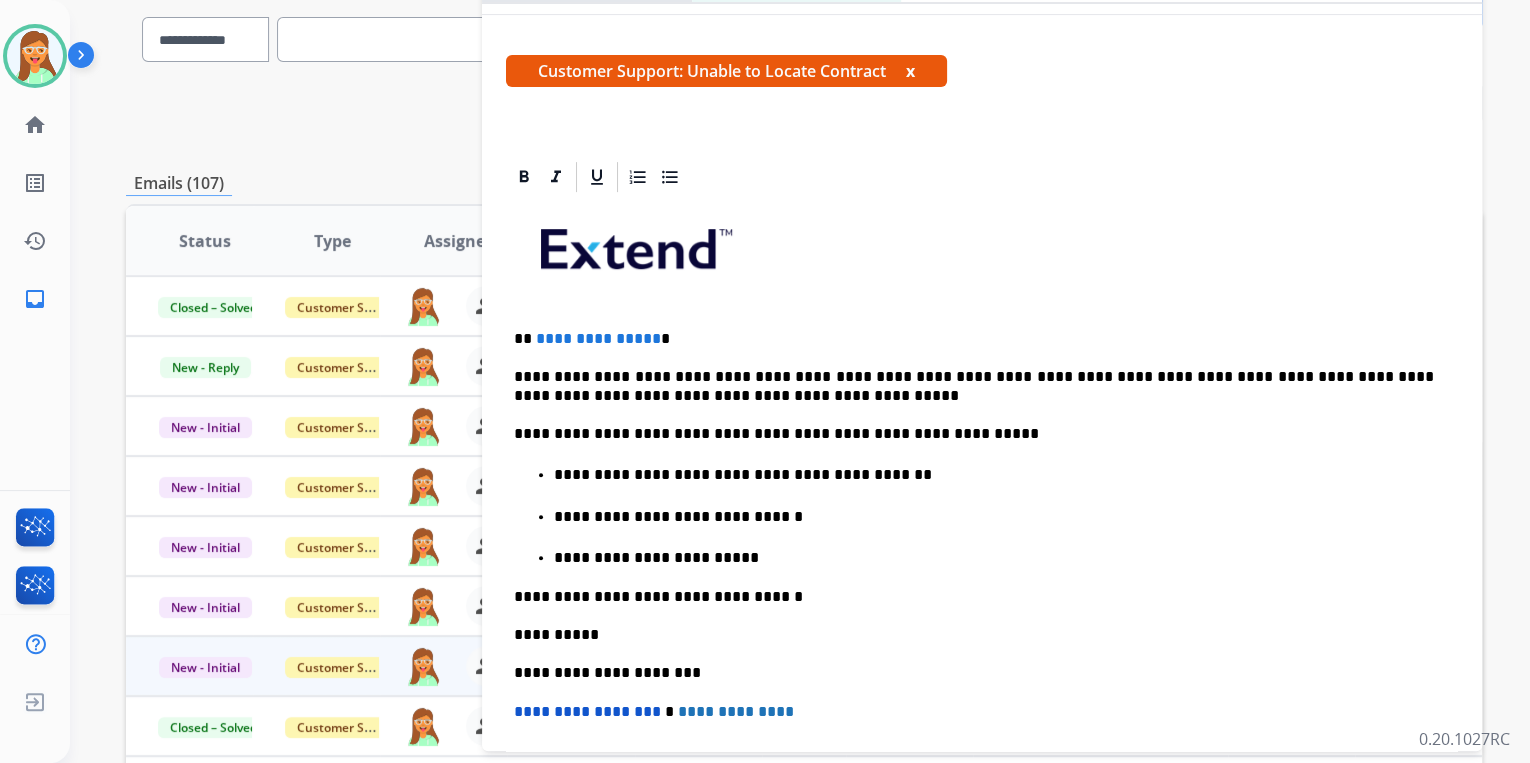 scroll, scrollTop: 480, scrollLeft: 0, axis: vertical 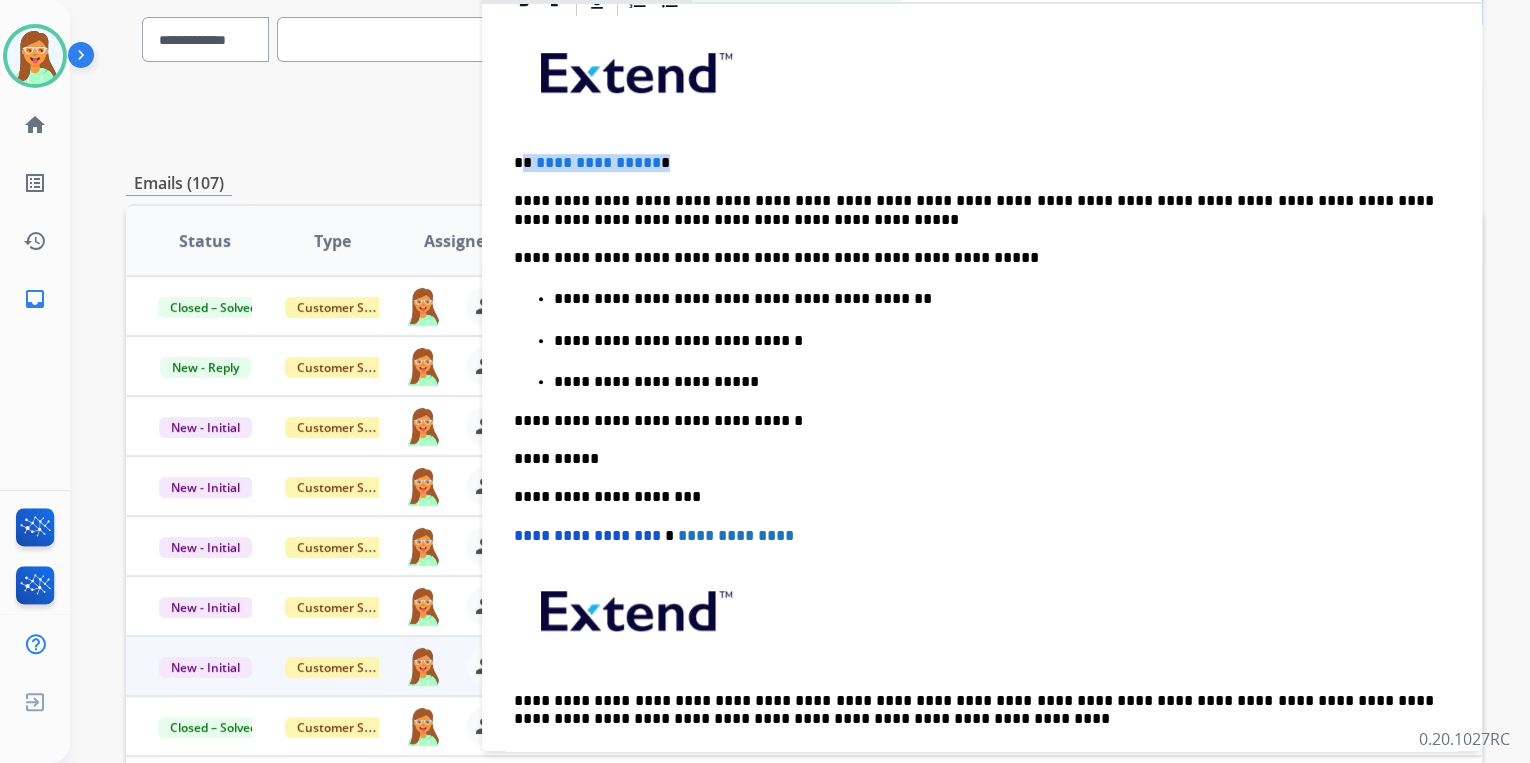 drag, startPoint x: 700, startPoint y: 167, endPoint x: 525, endPoint y: 159, distance: 175.18275 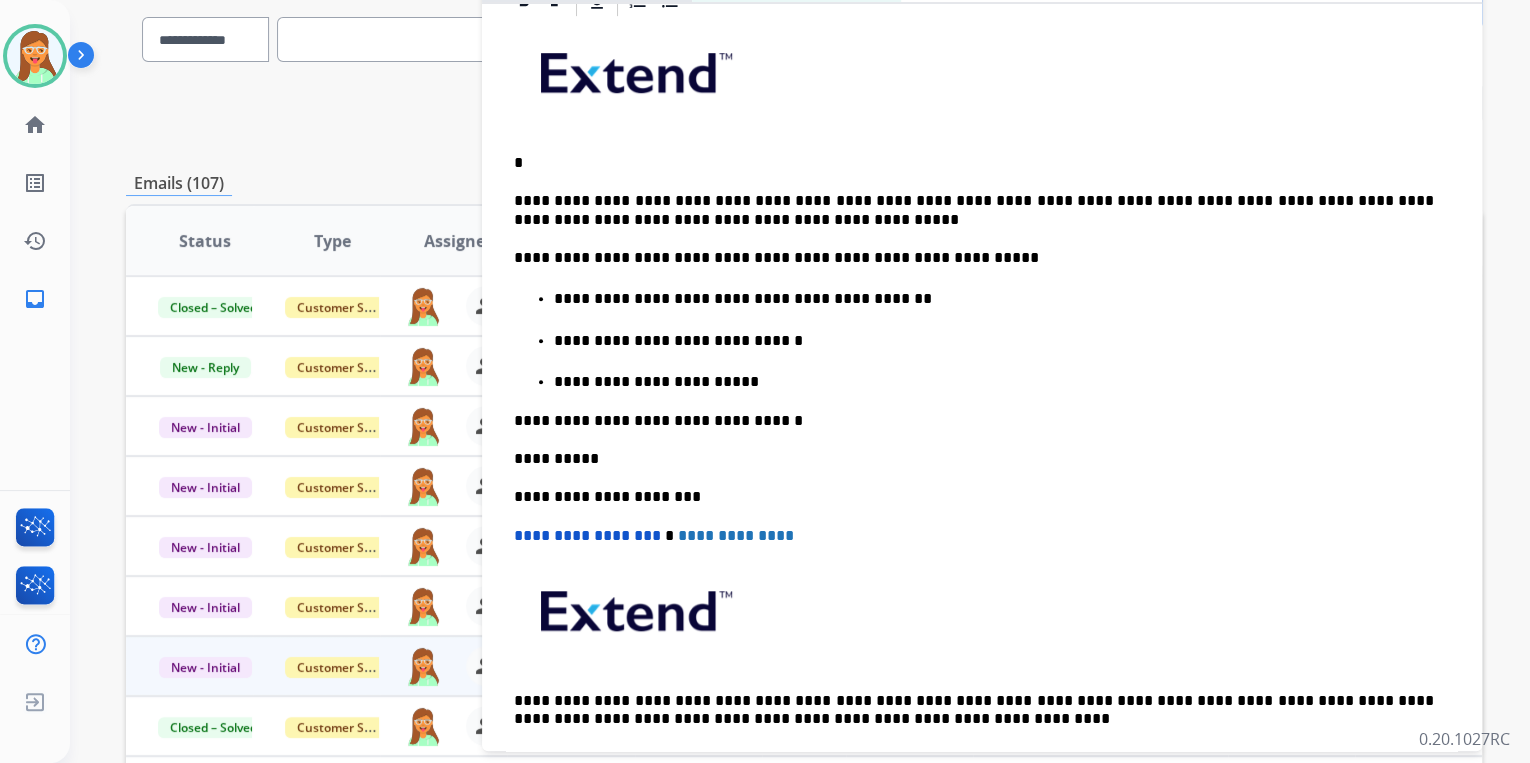 type 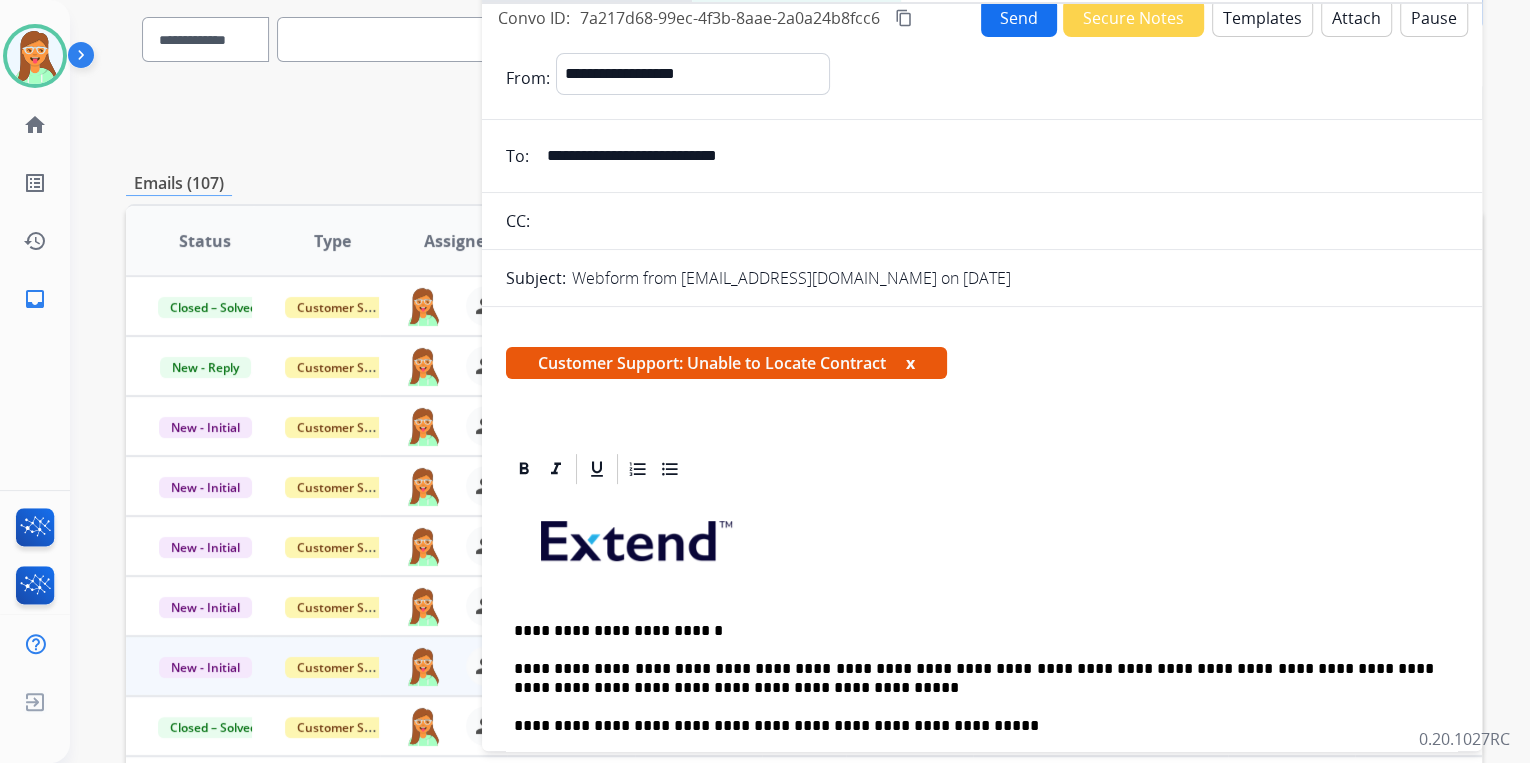 scroll, scrollTop: 0, scrollLeft: 0, axis: both 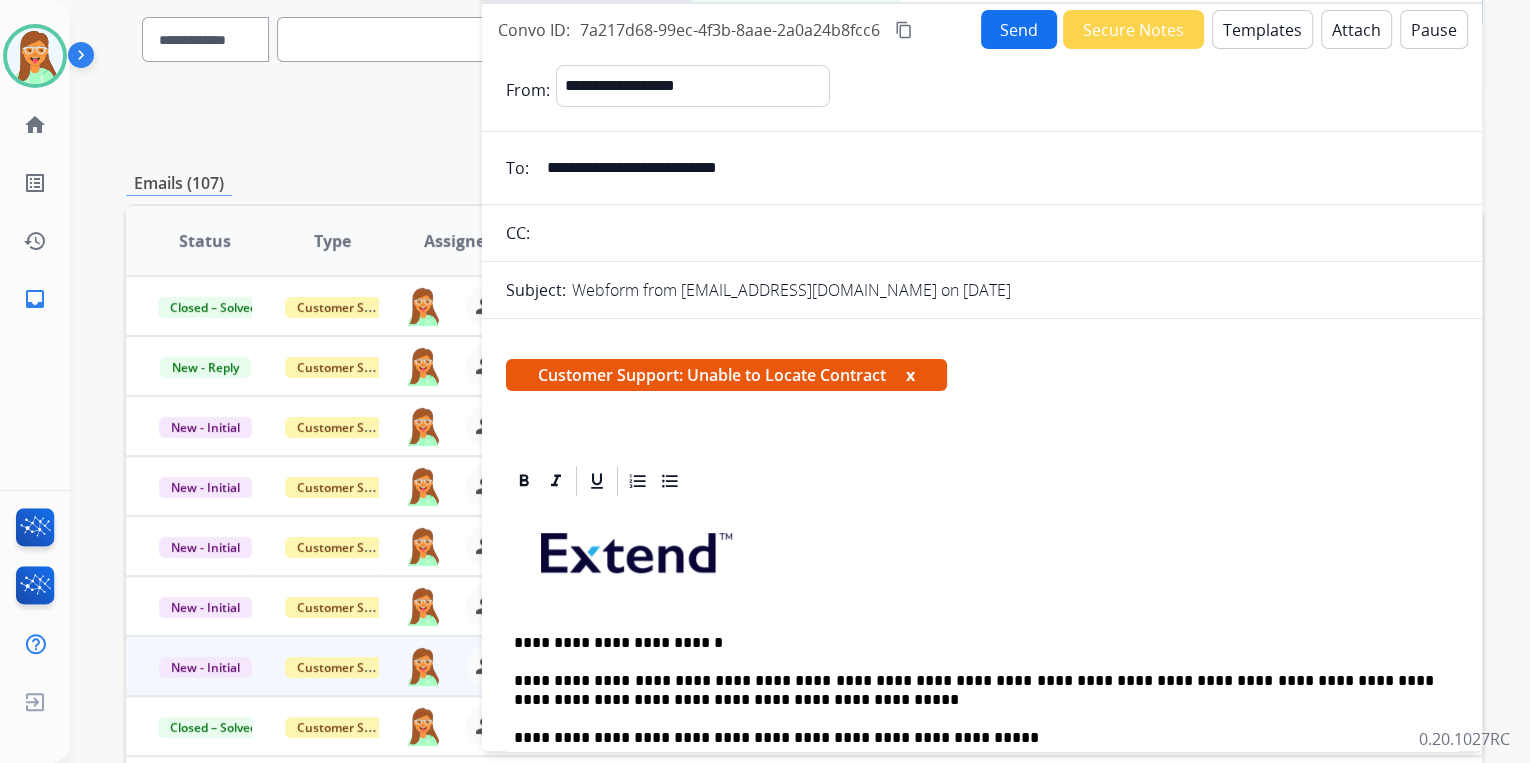 click on "Send" at bounding box center (1019, 29) 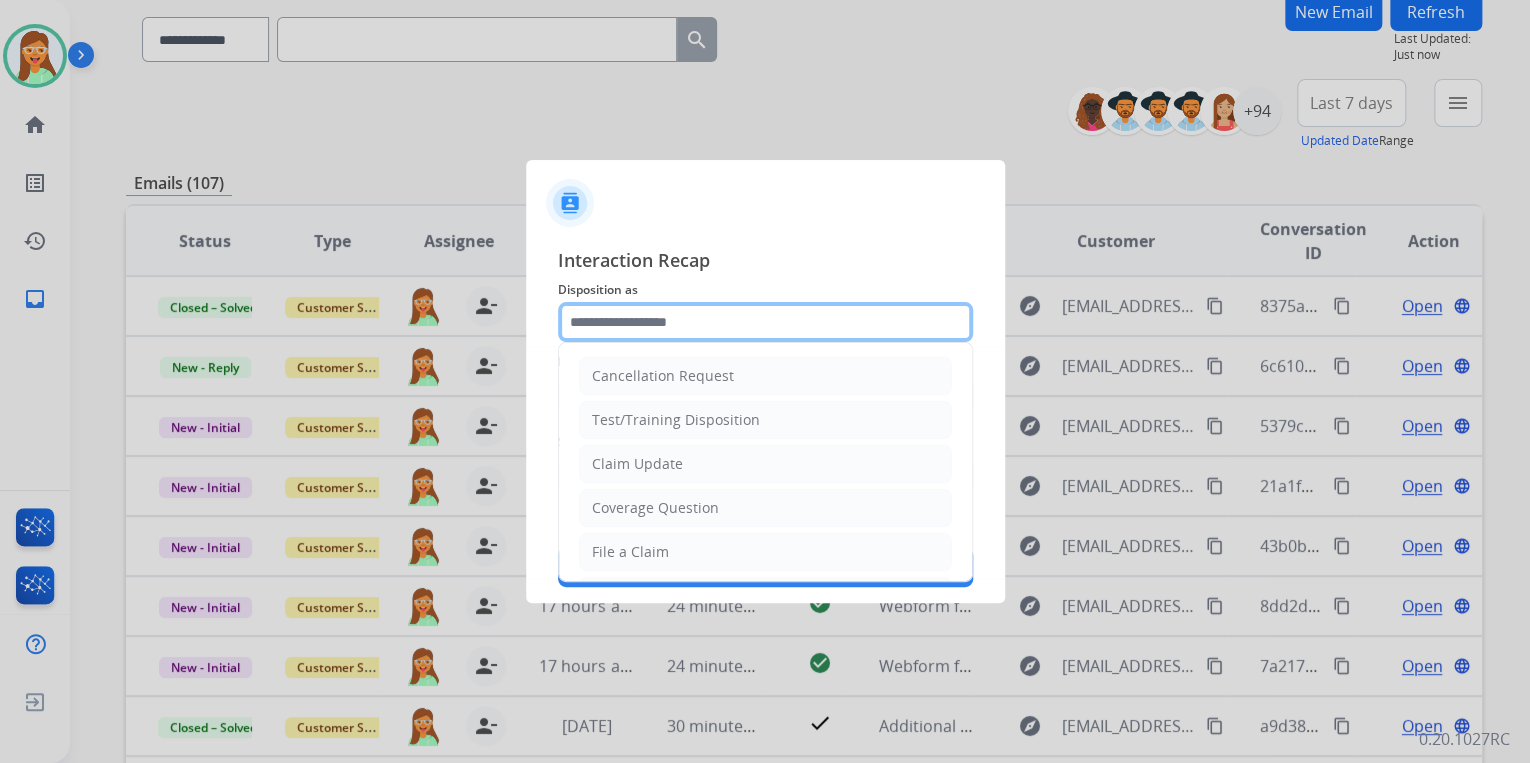 click 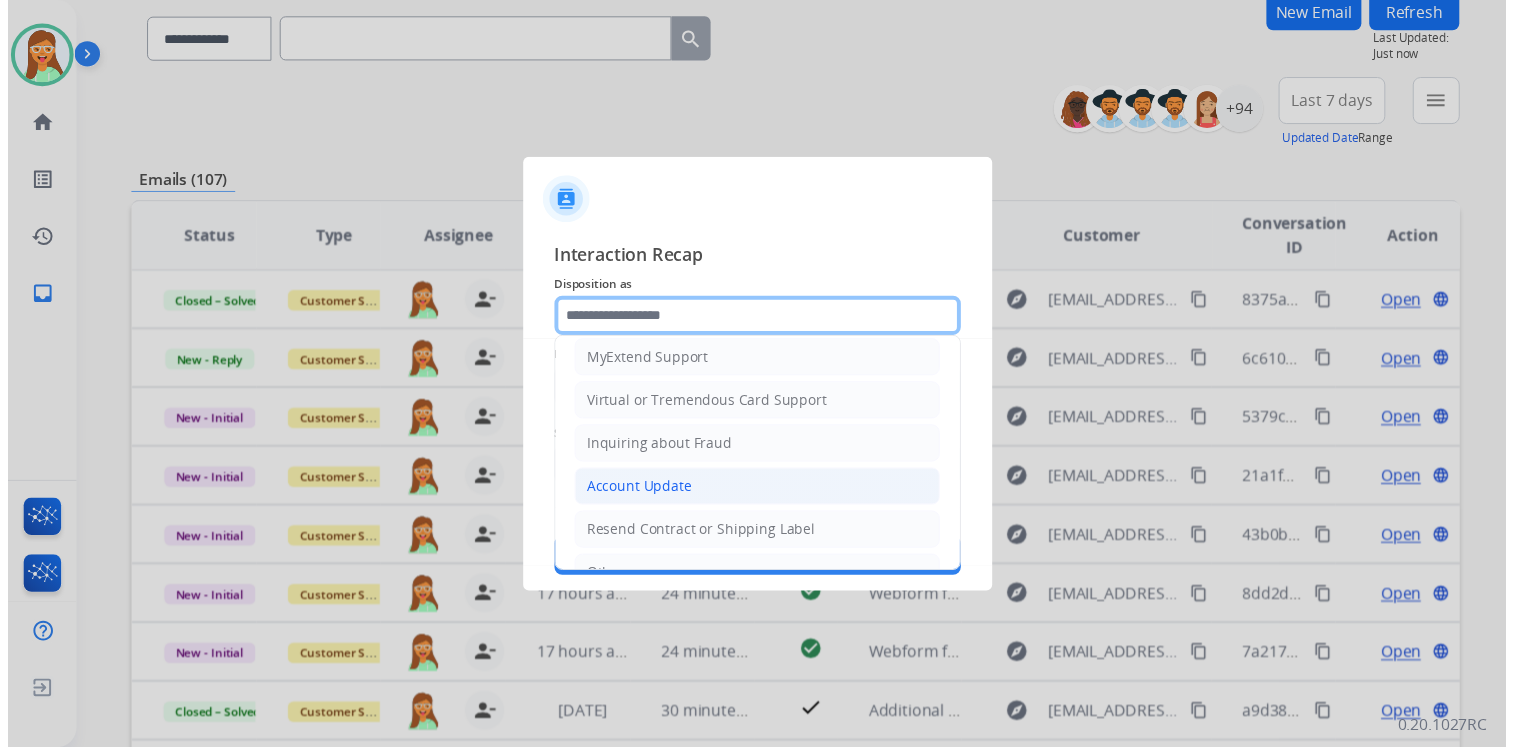 scroll, scrollTop: 240, scrollLeft: 0, axis: vertical 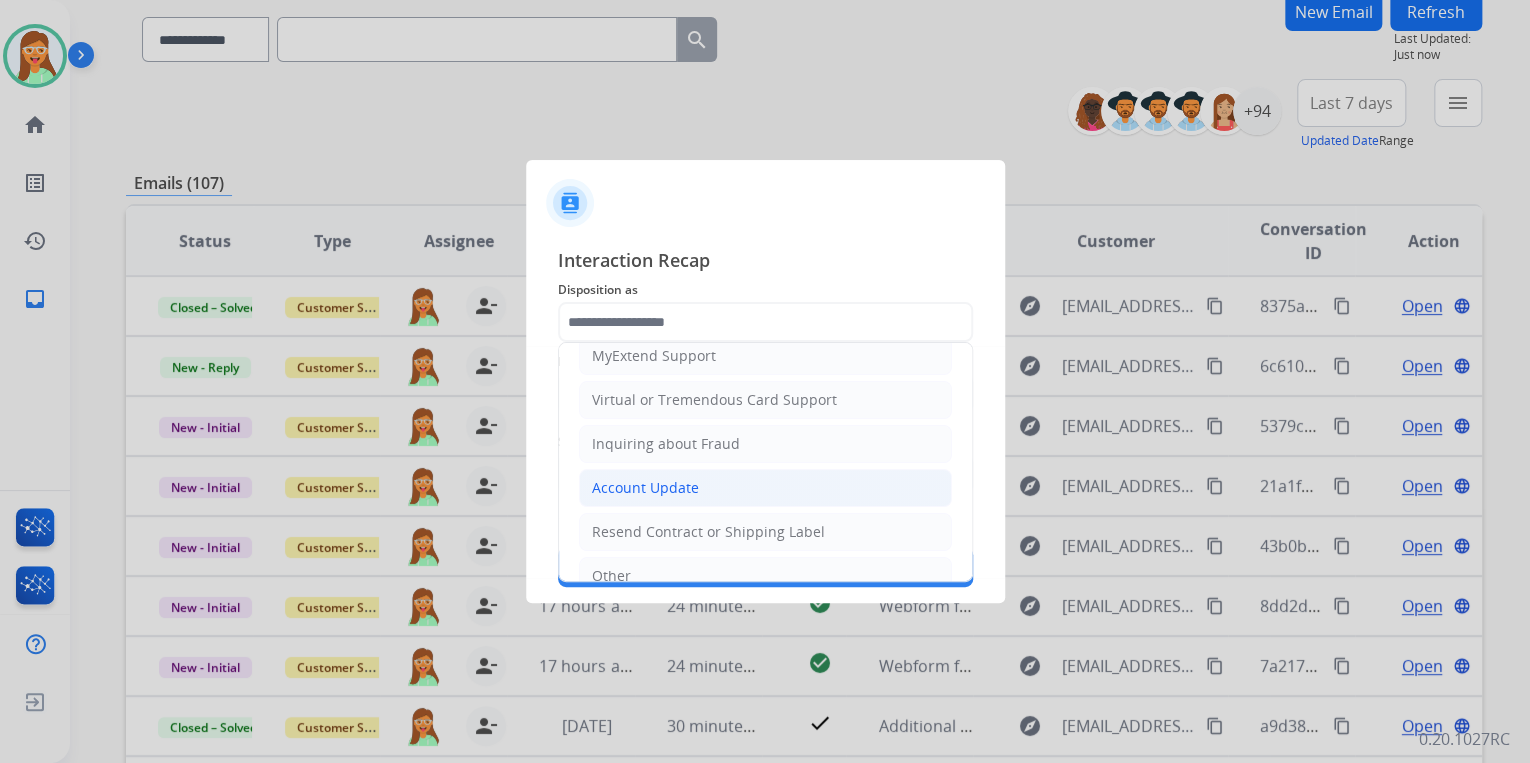drag, startPoint x: 644, startPoint y: 488, endPoint x: 648, endPoint y: 427, distance: 61.13101 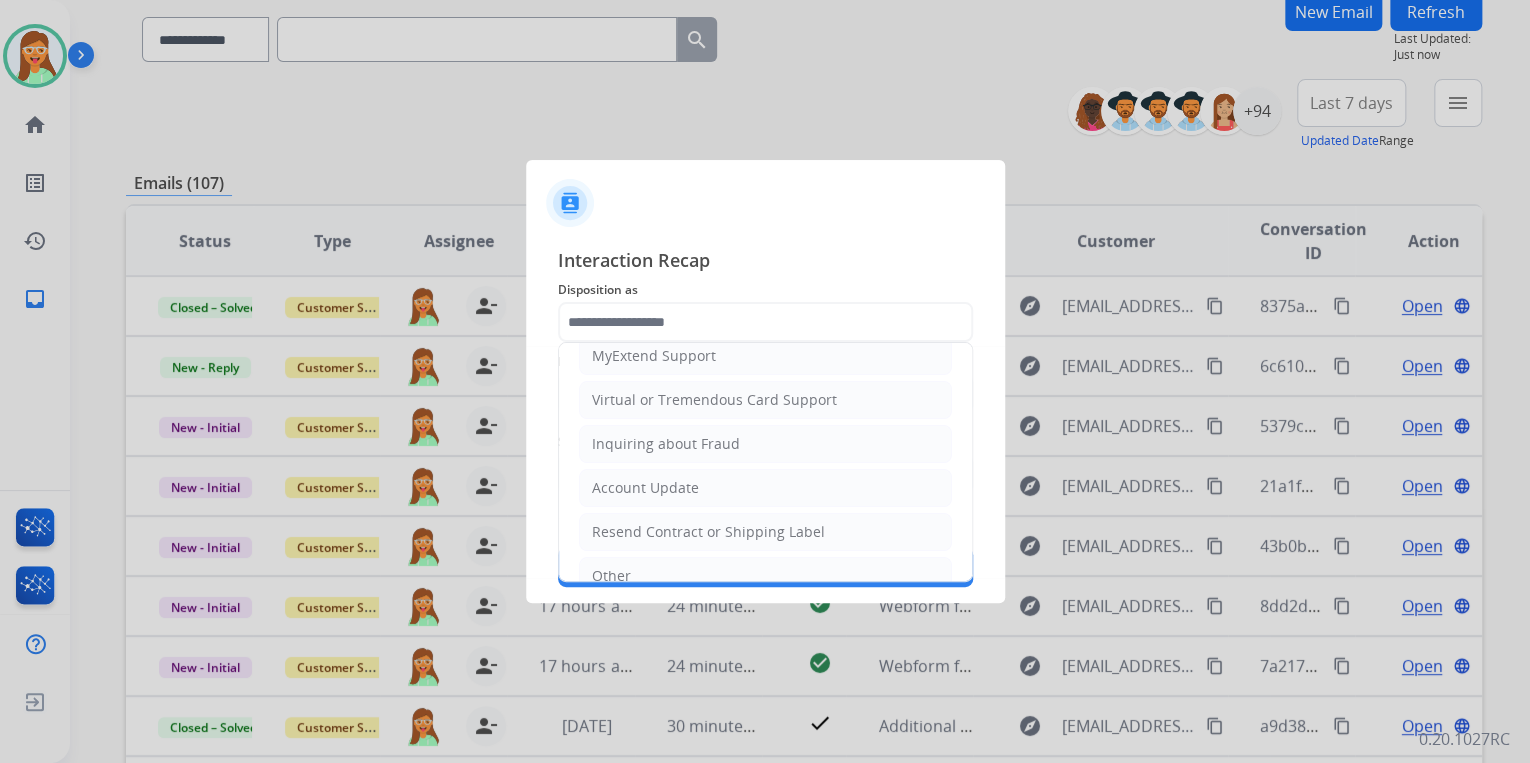 click on "Account Update" 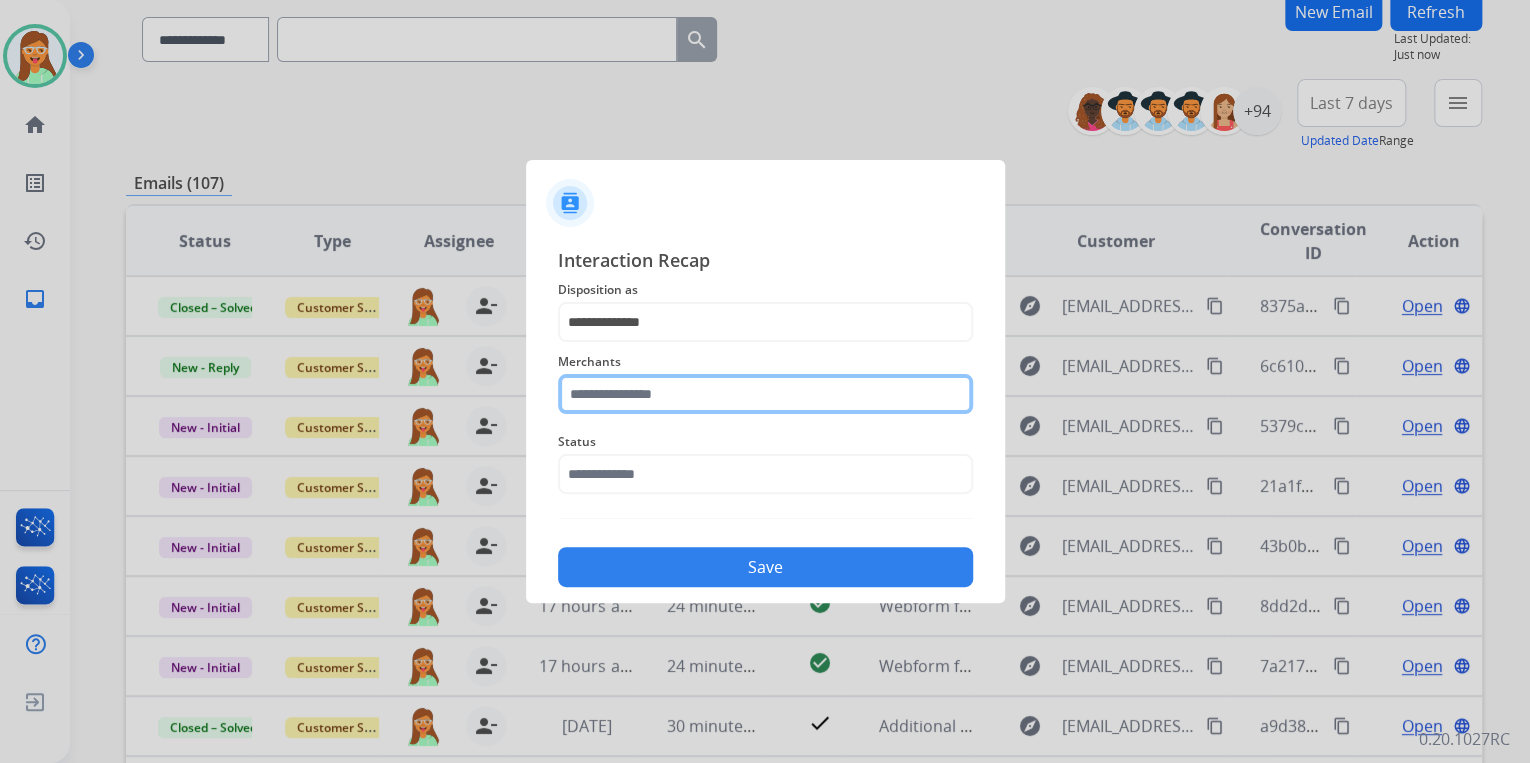 click 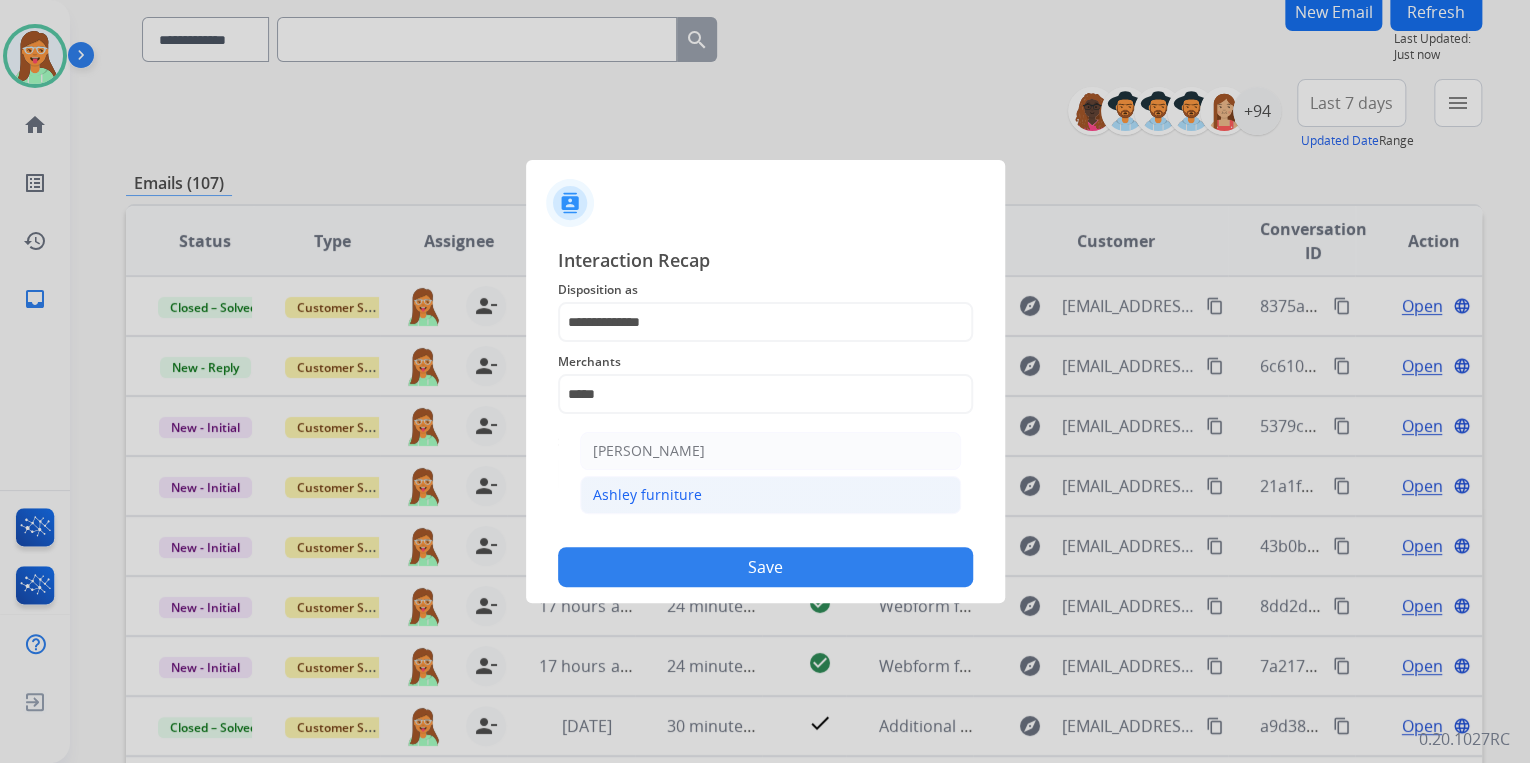 click on "Ashley furniture" 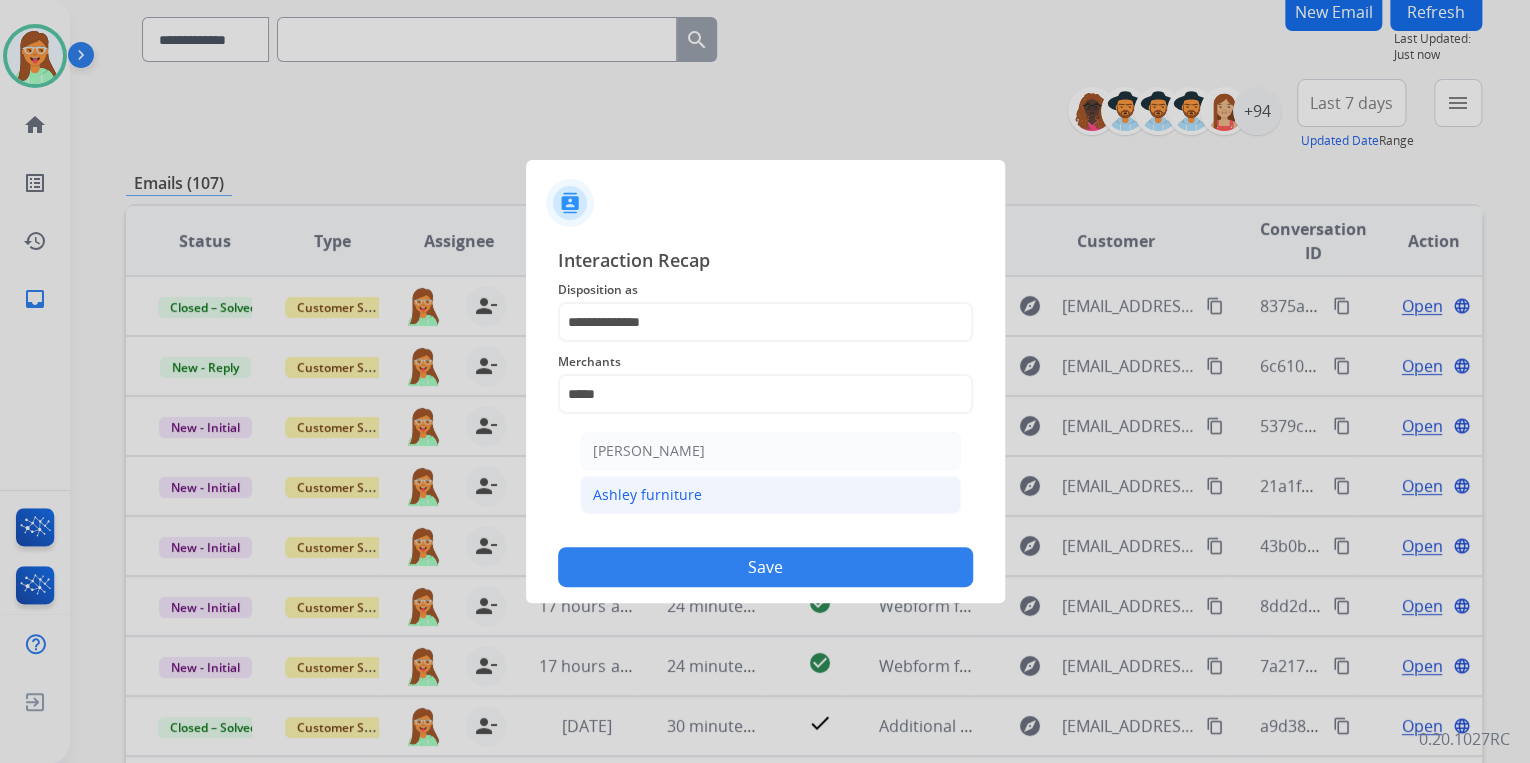 type on "**********" 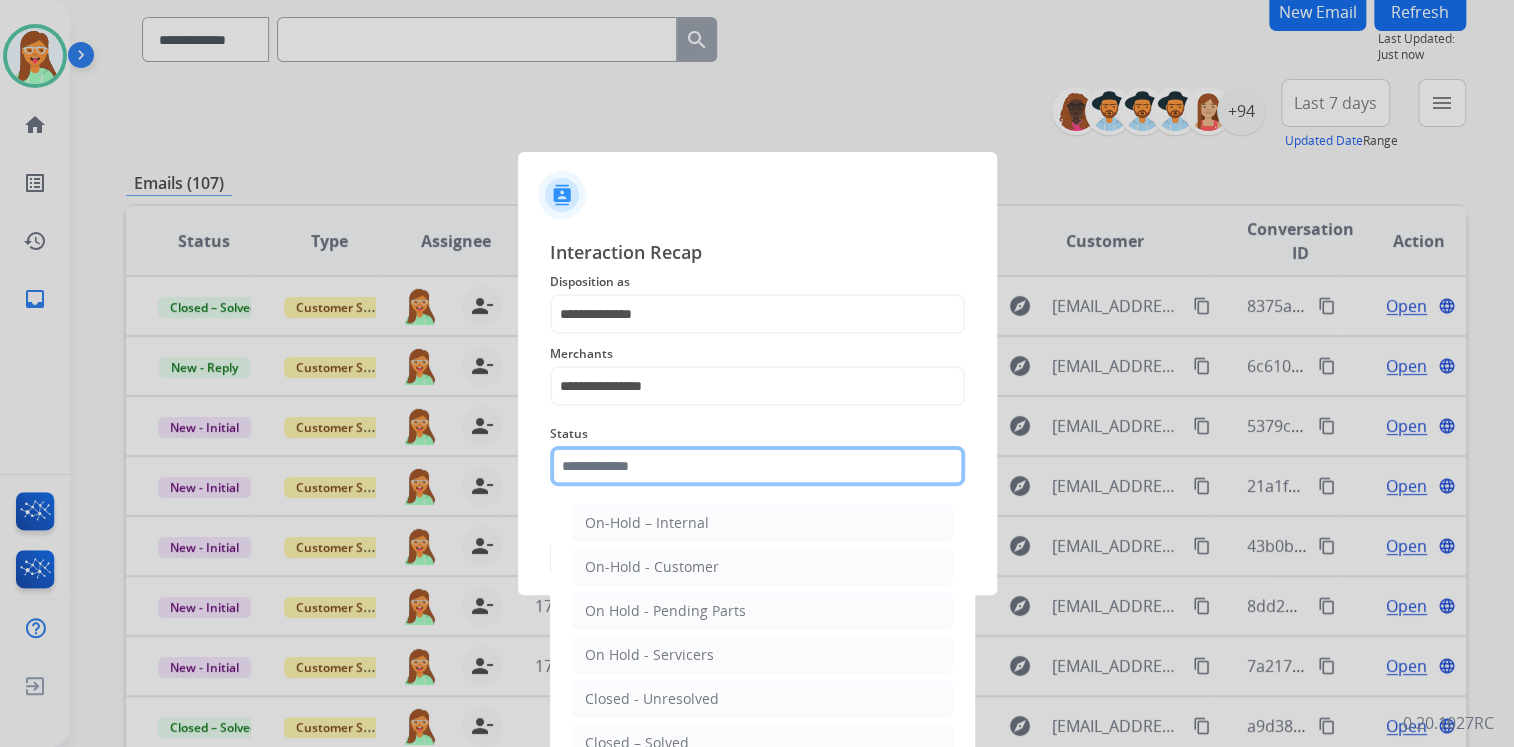 click 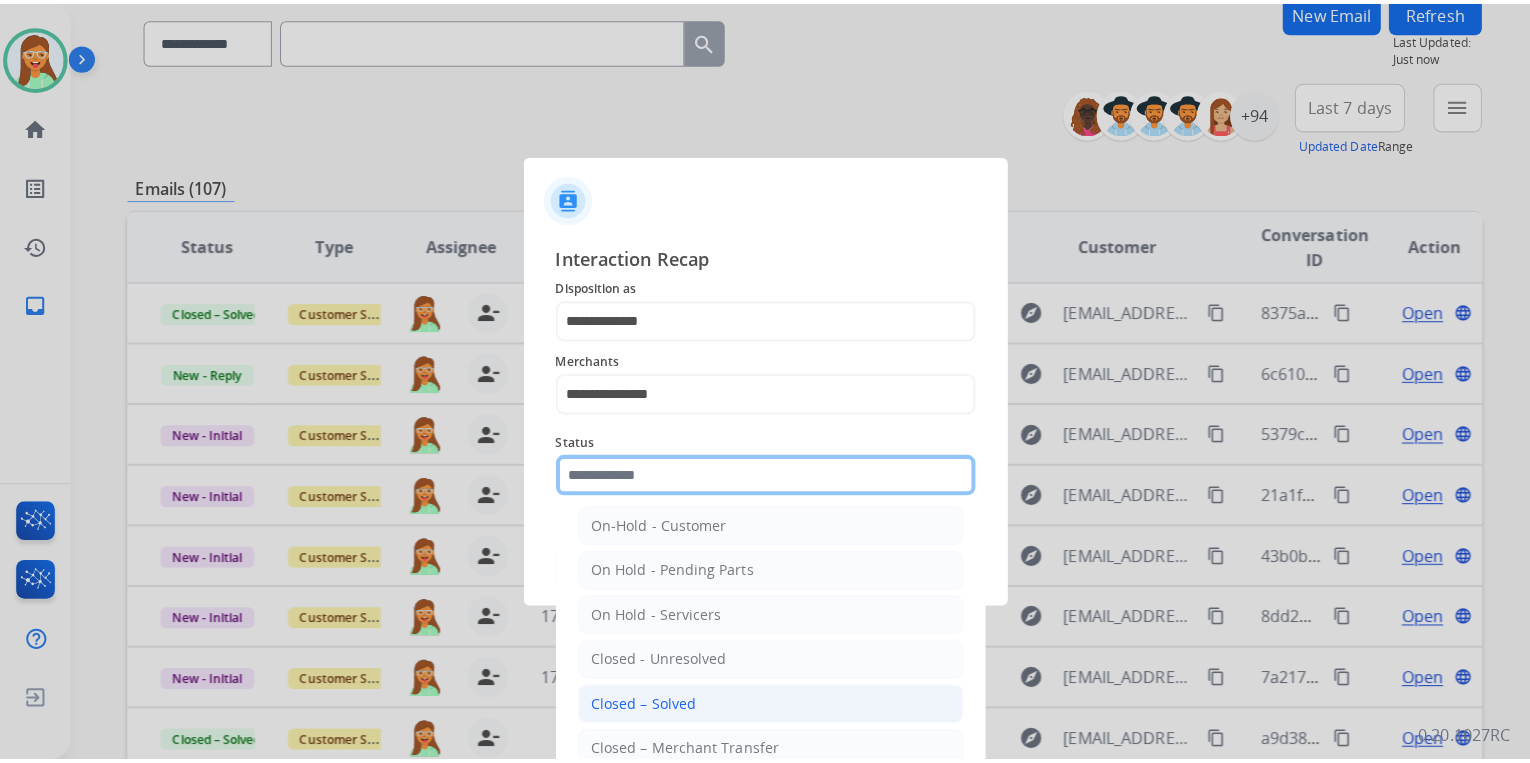 scroll, scrollTop: 116, scrollLeft: 0, axis: vertical 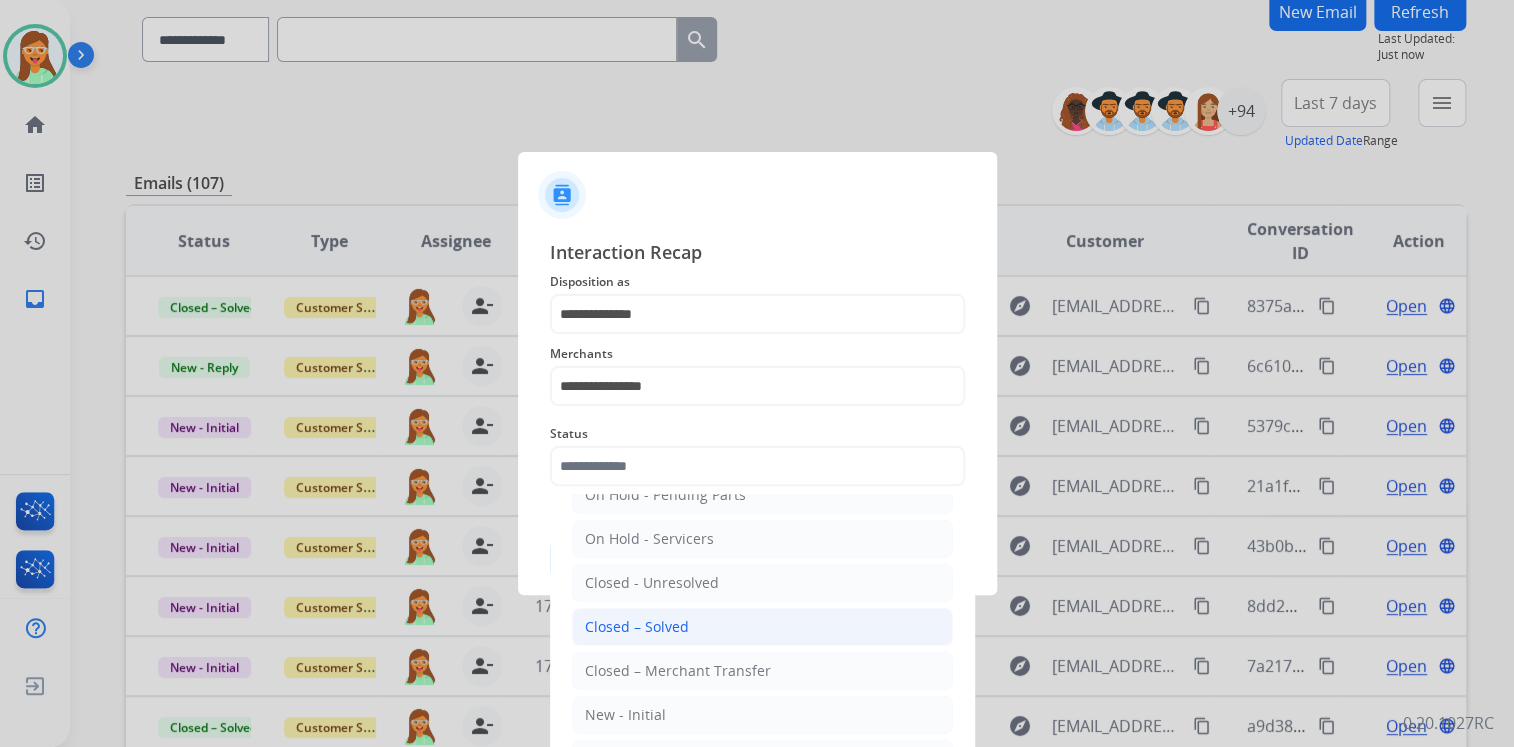 click on "Closed – Solved" 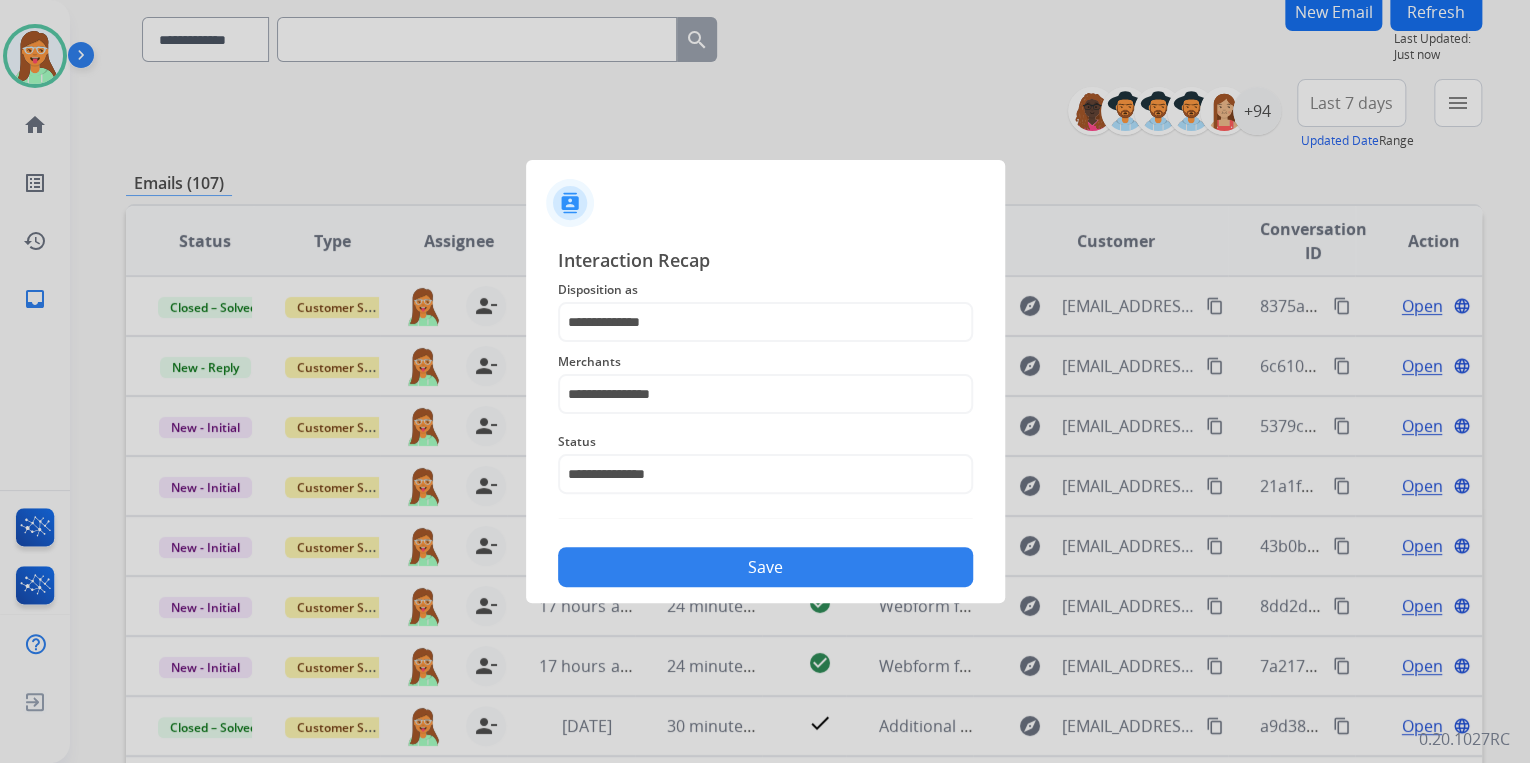 click on "Save" 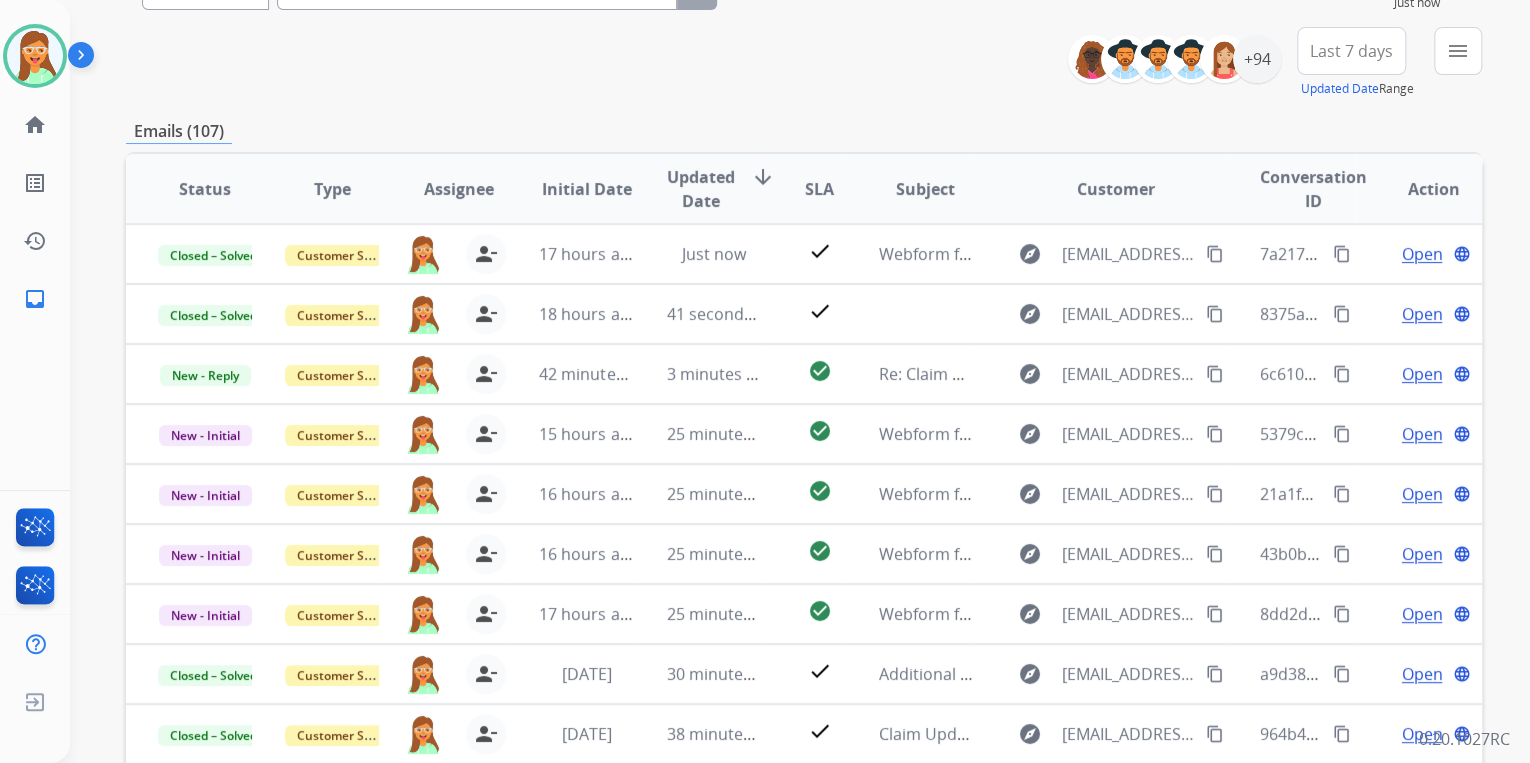 scroll, scrollTop: 240, scrollLeft: 0, axis: vertical 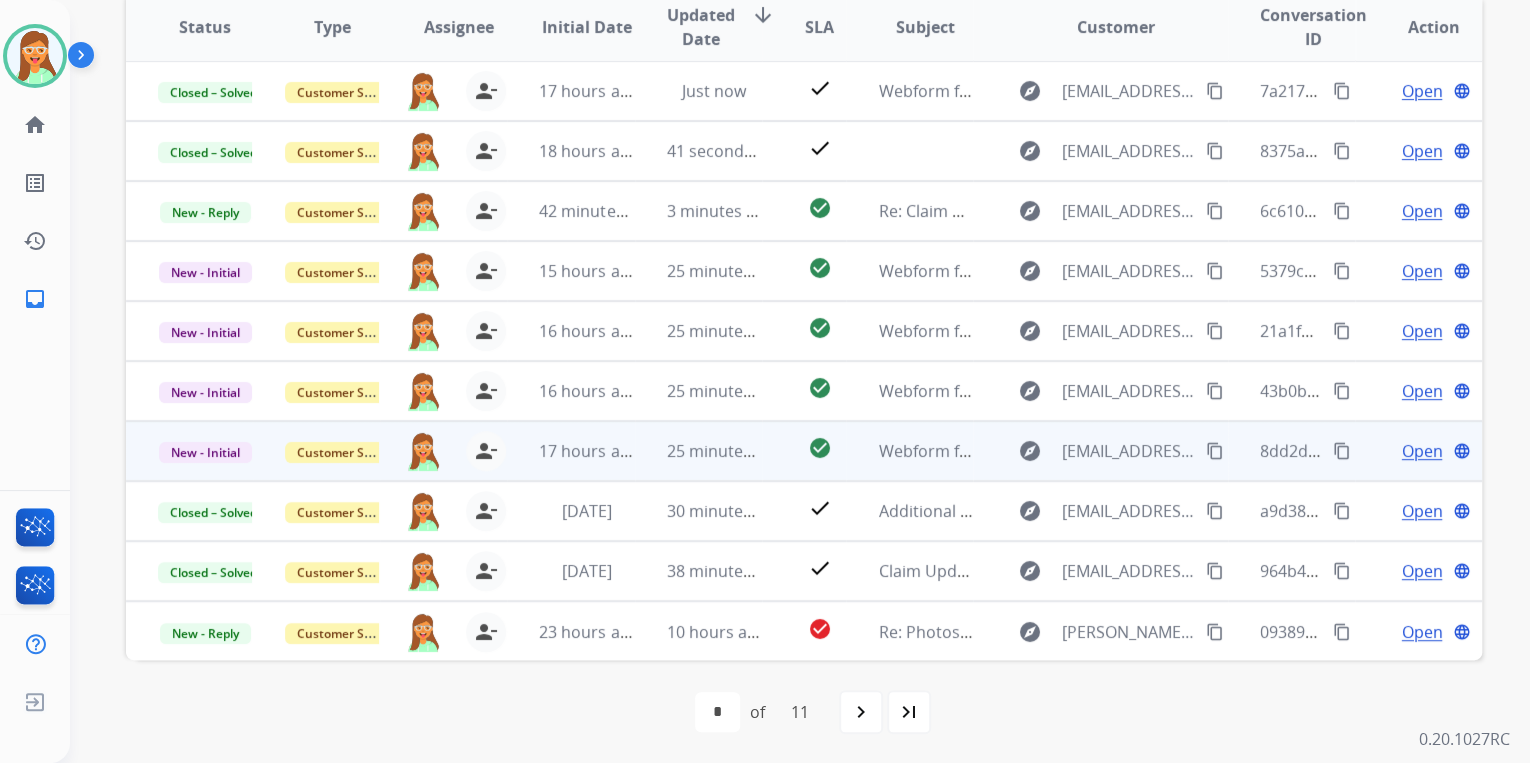 click on "Open" at bounding box center (1421, 451) 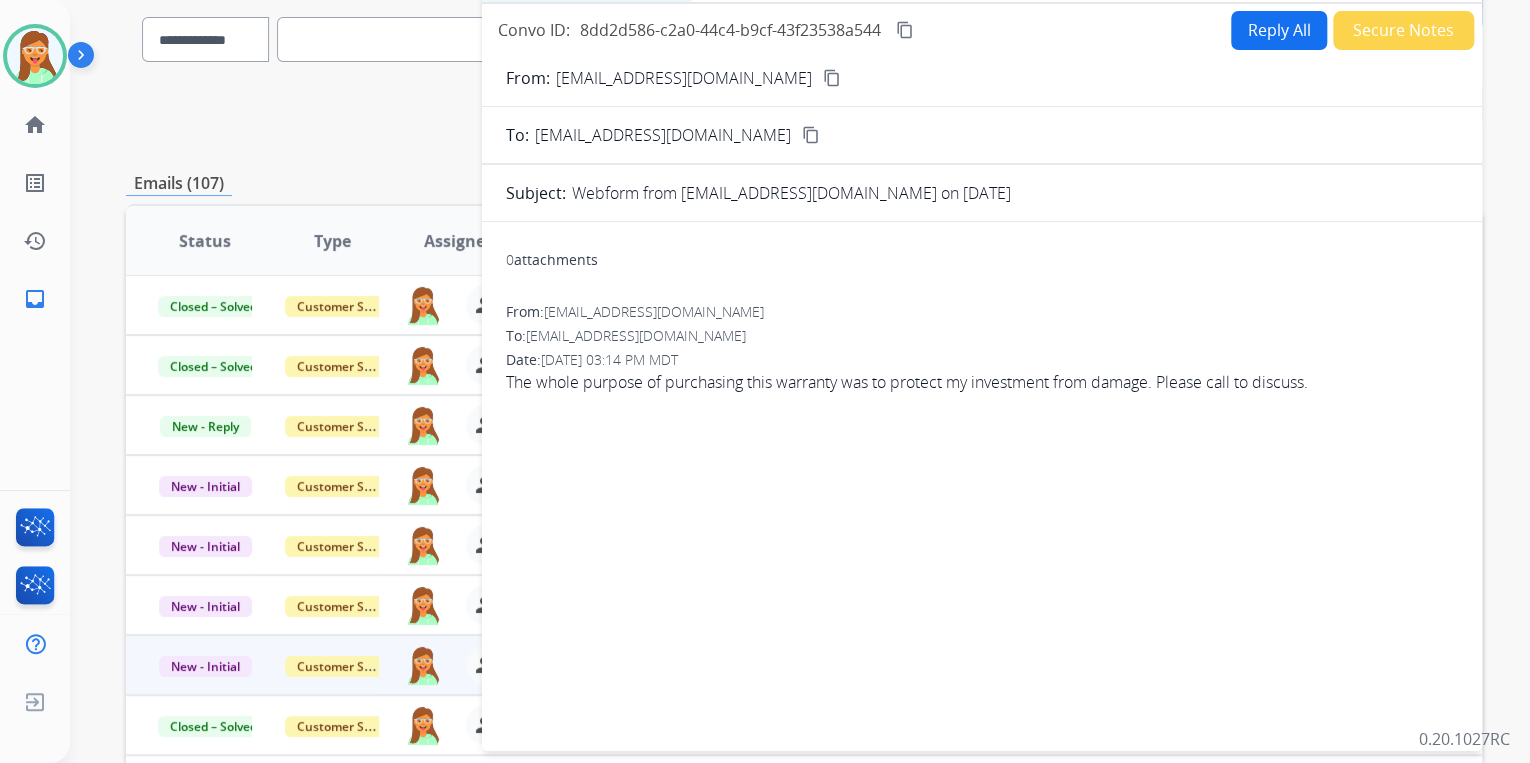 scroll, scrollTop: 134, scrollLeft: 0, axis: vertical 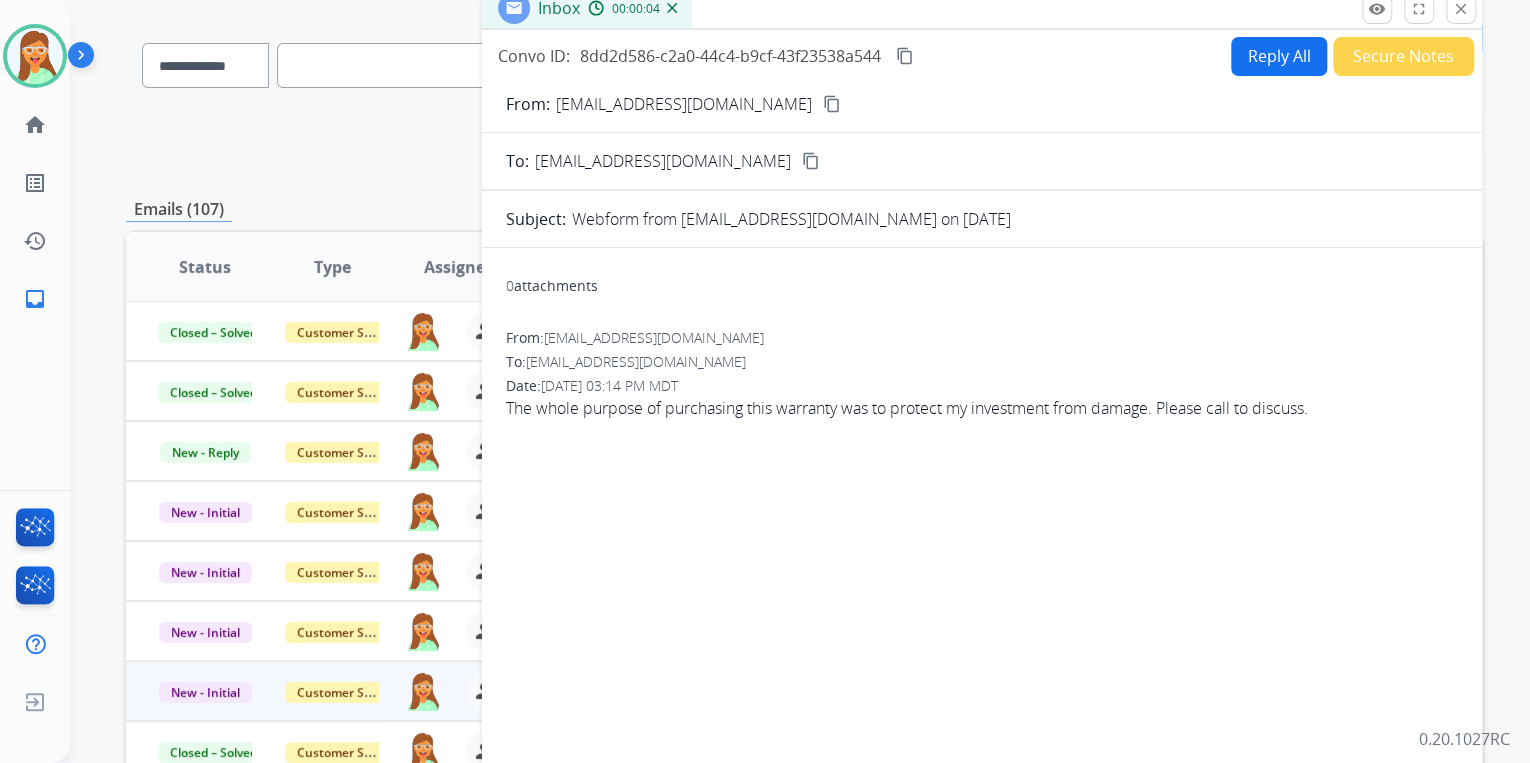 click on "content_copy" at bounding box center [832, 104] 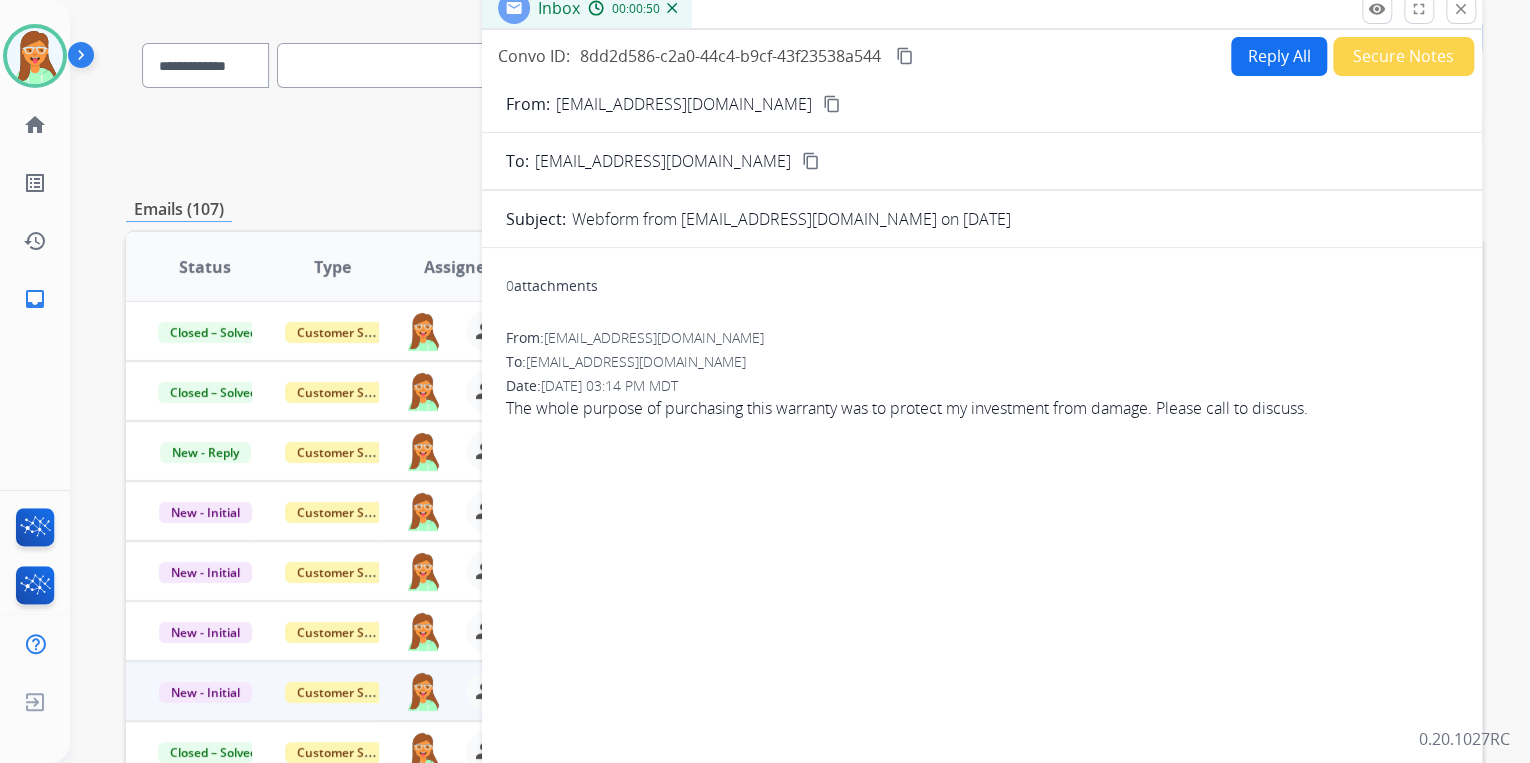 click on "Reply All" at bounding box center [1279, 56] 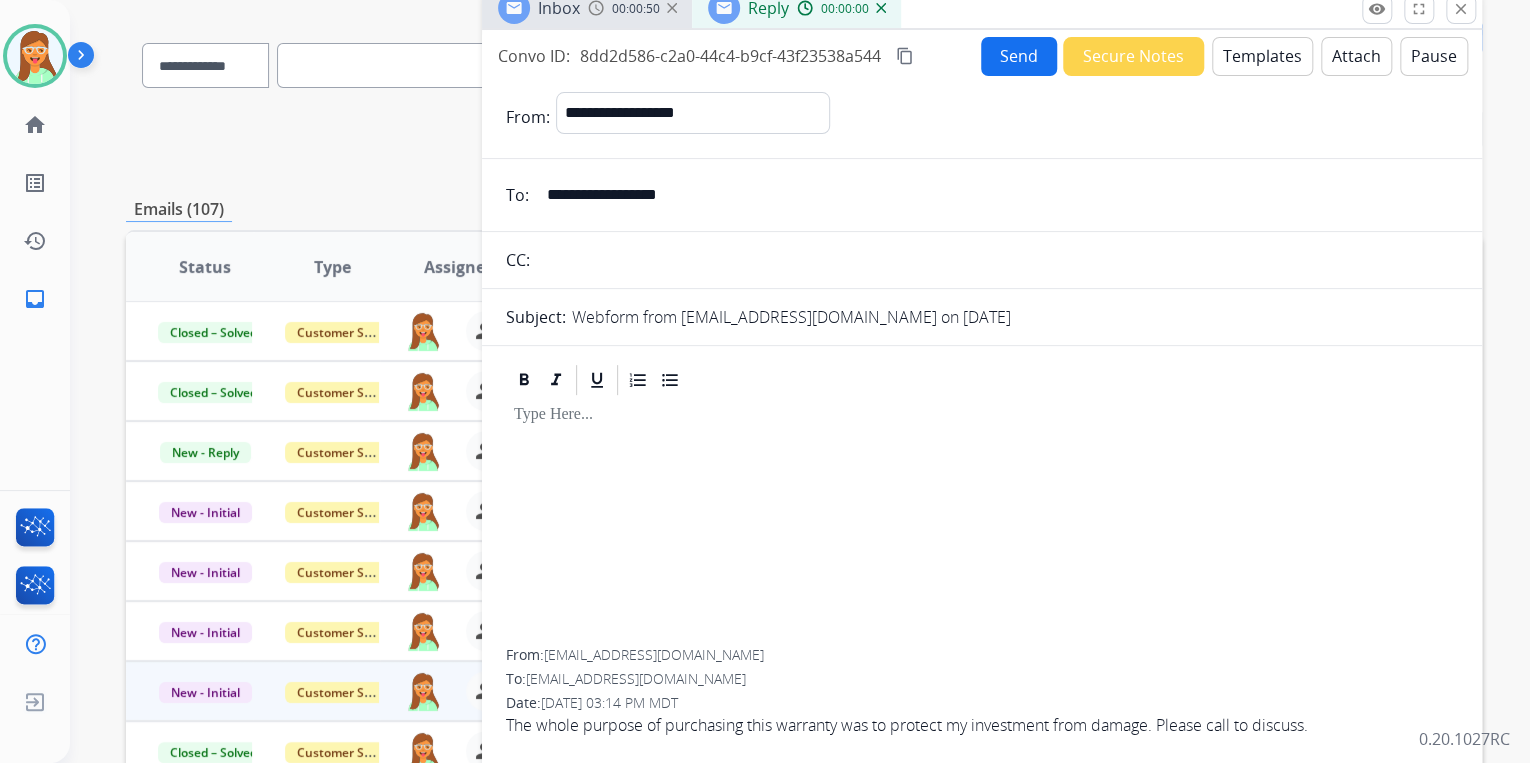 click on "Templates" at bounding box center [1262, 56] 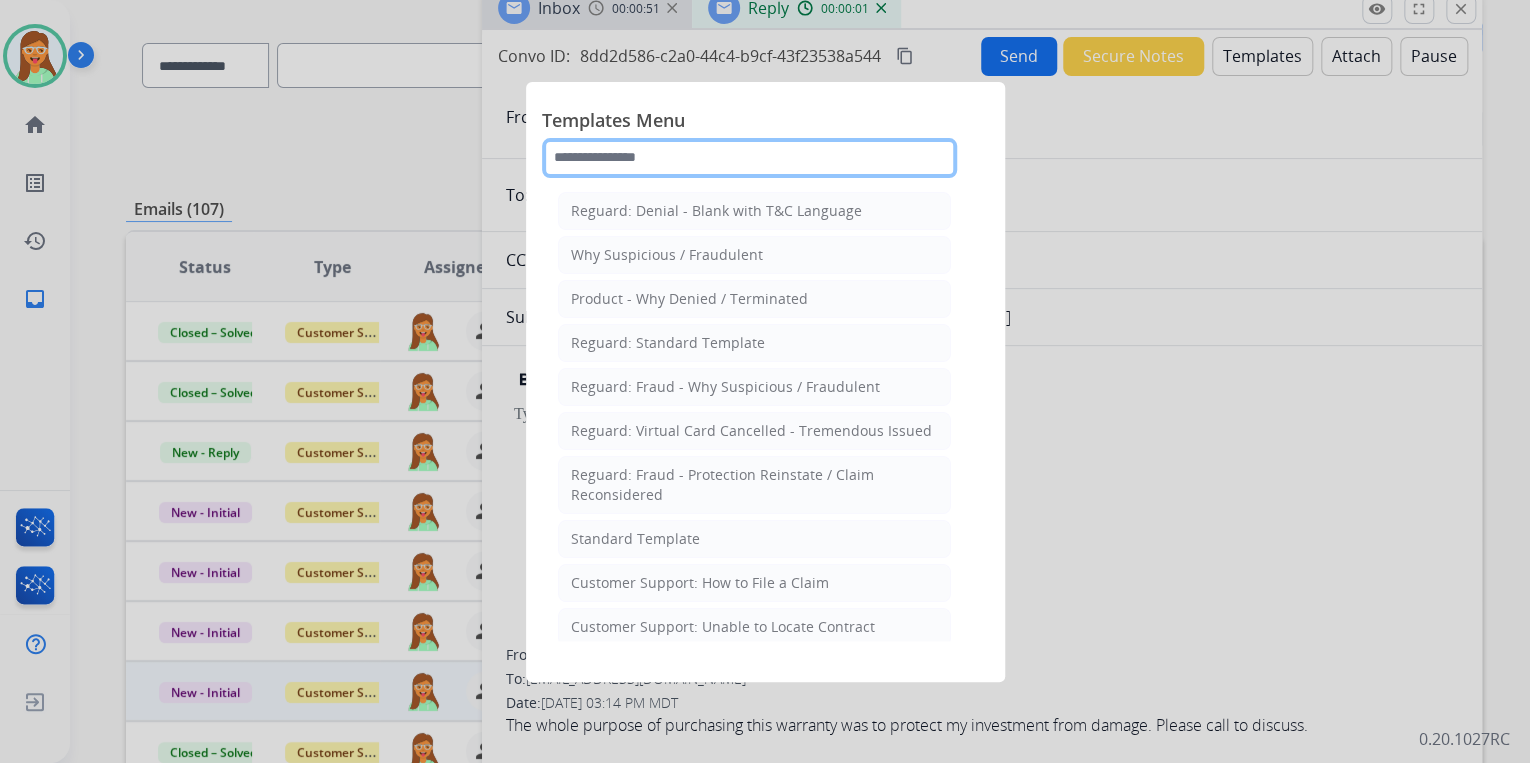 click 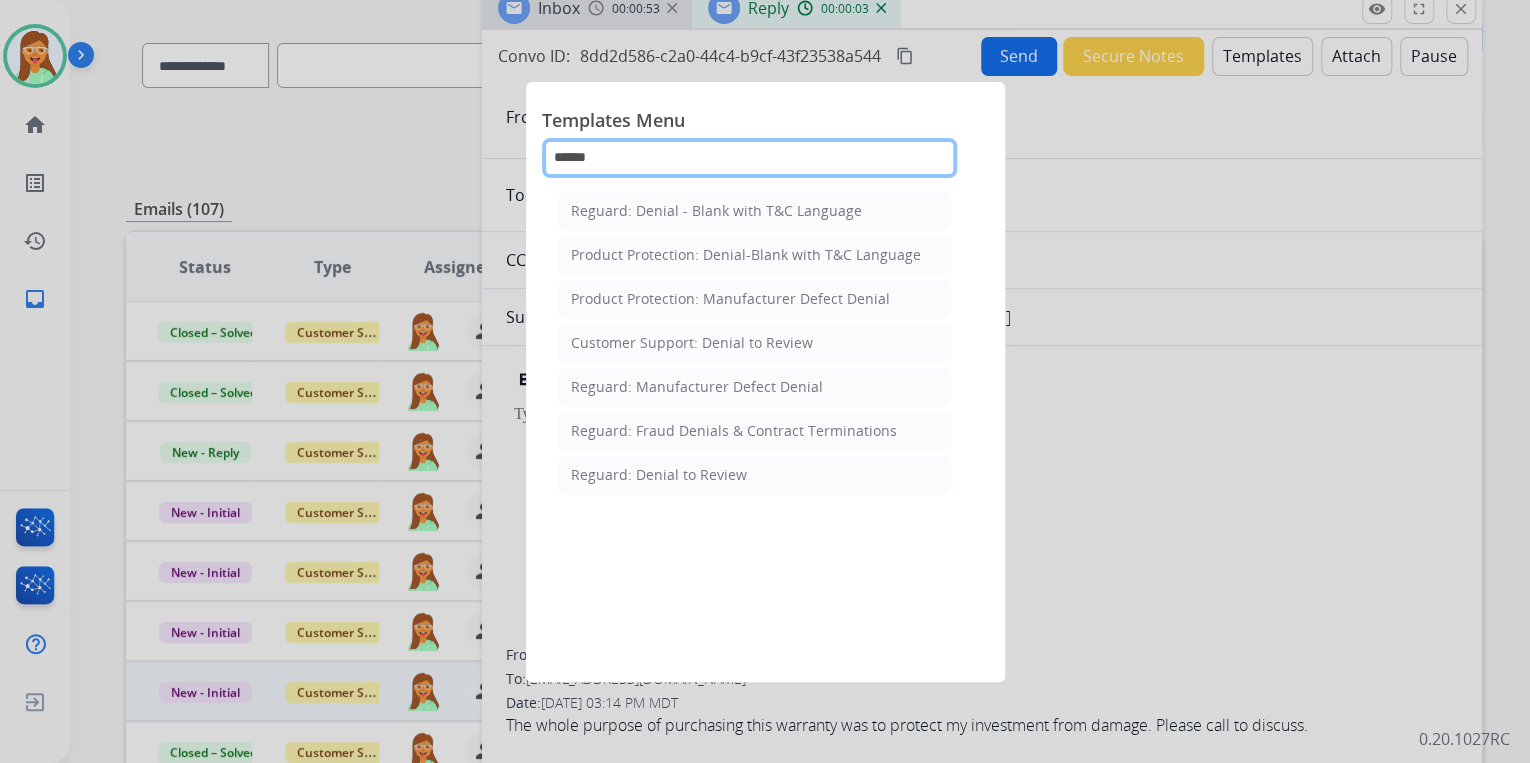 type on "******" 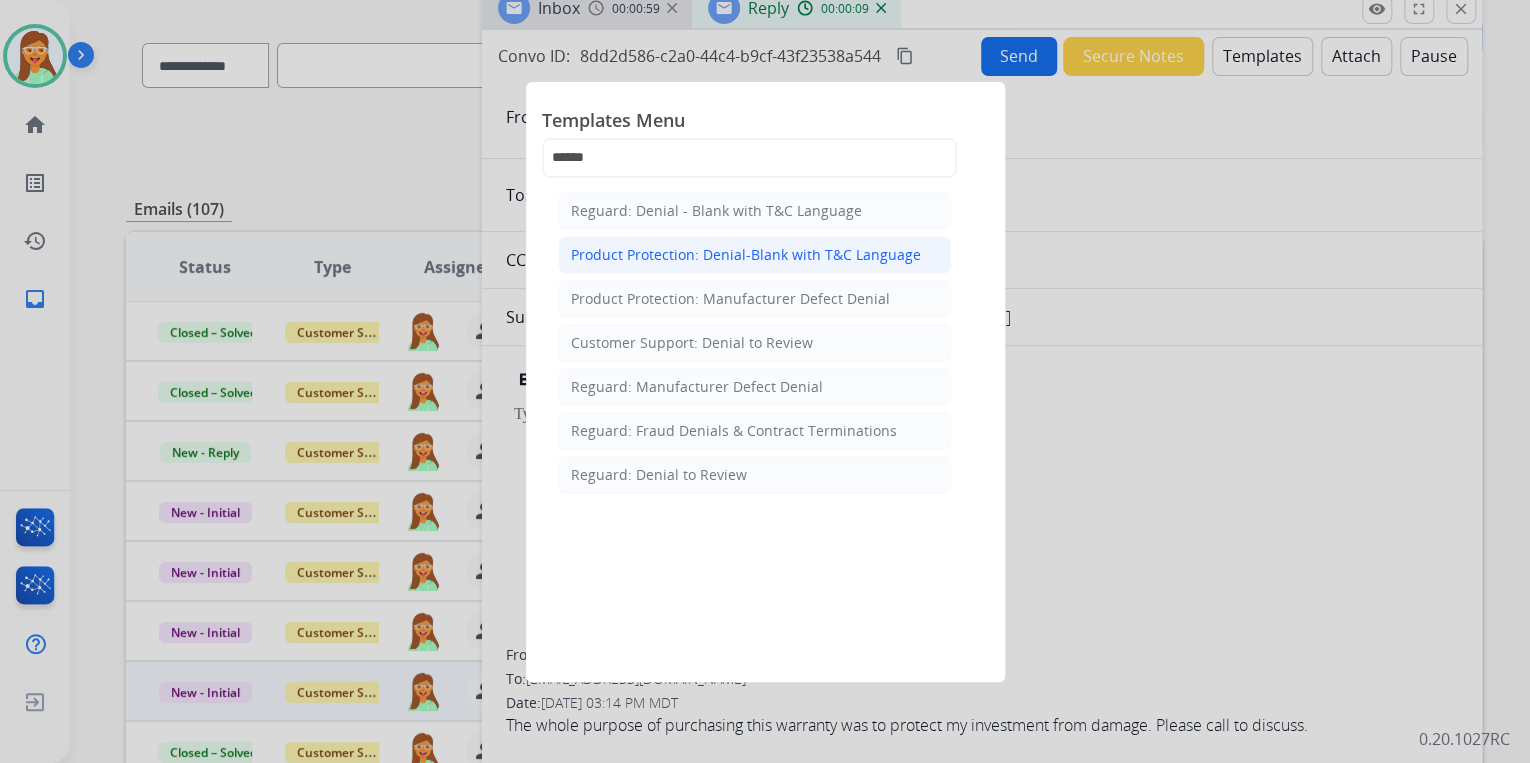 click on "Product Protection: Denial-Blank with T&C Language" 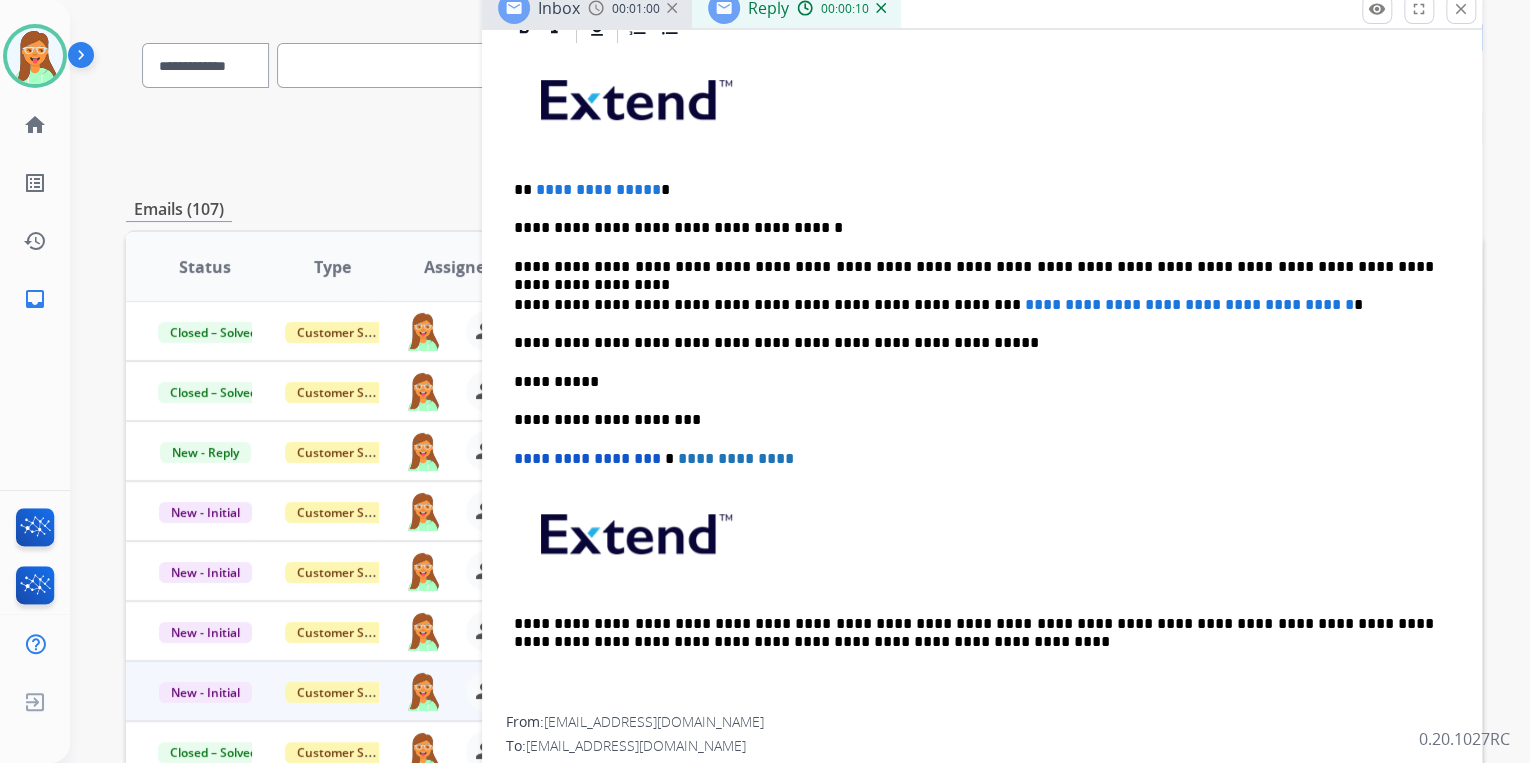 scroll, scrollTop: 480, scrollLeft: 0, axis: vertical 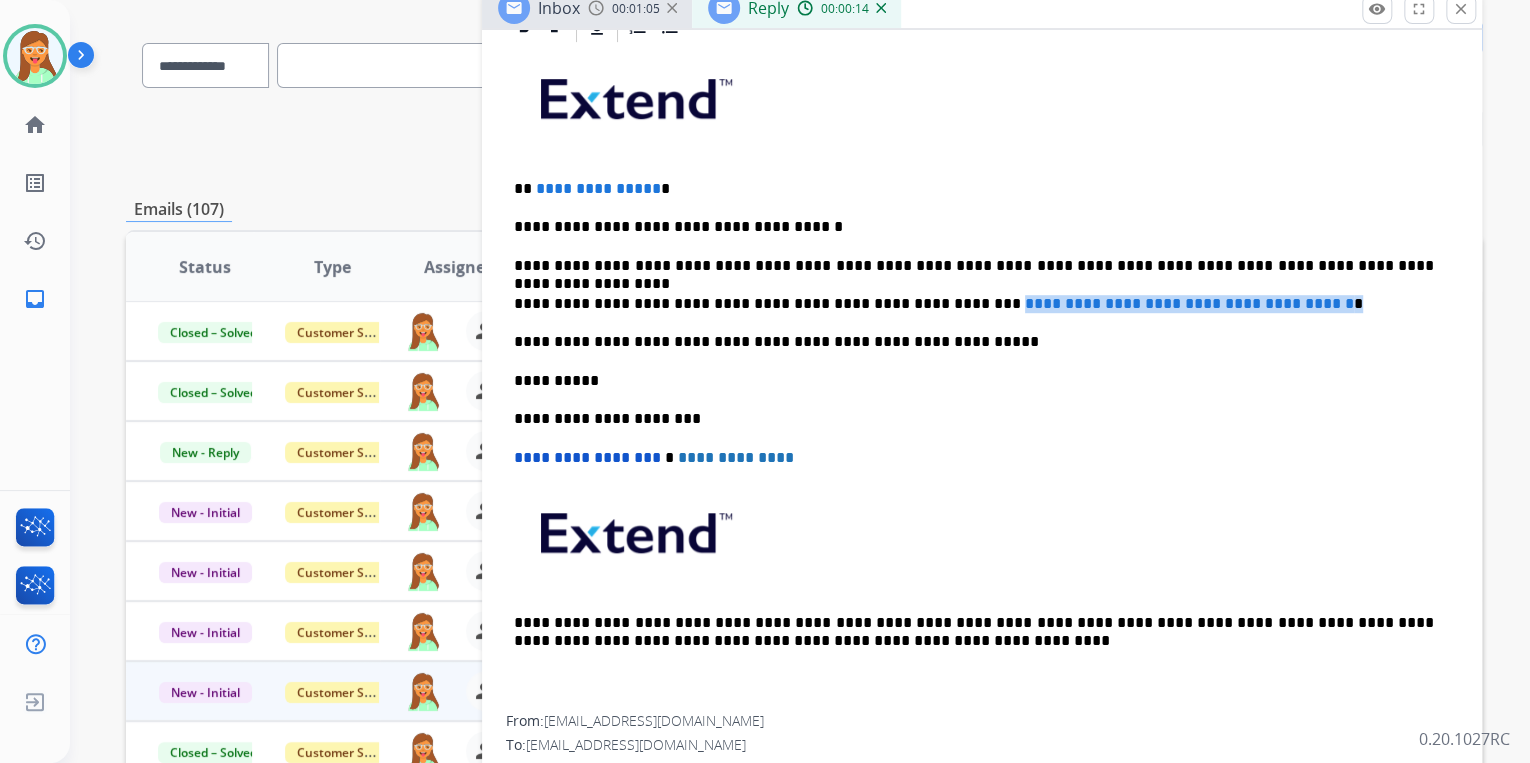 drag, startPoint x: 923, startPoint y: 303, endPoint x: 1324, endPoint y: 296, distance: 401.0611 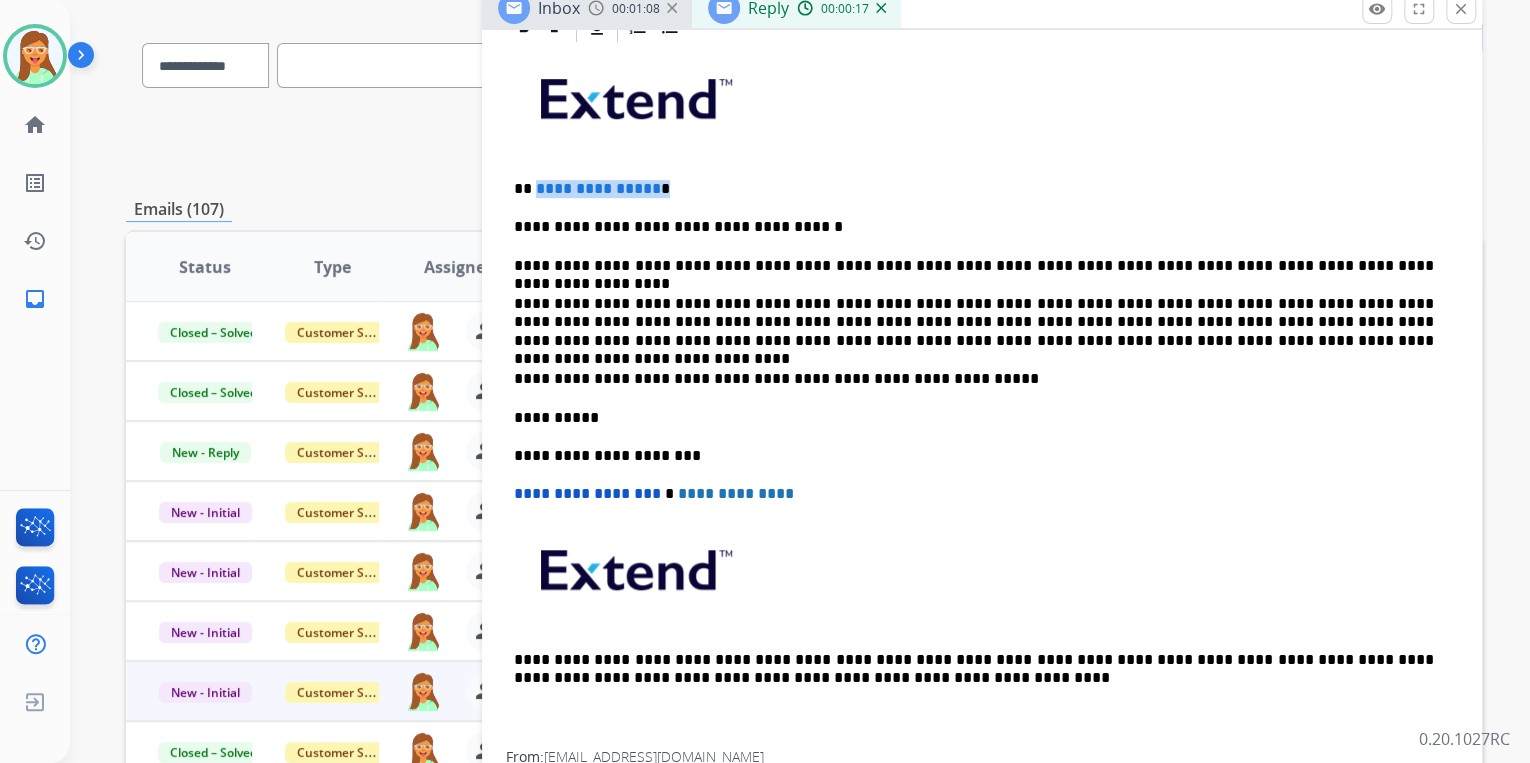 drag, startPoint x: 656, startPoint y: 181, endPoint x: 533, endPoint y: 169, distance: 123.58398 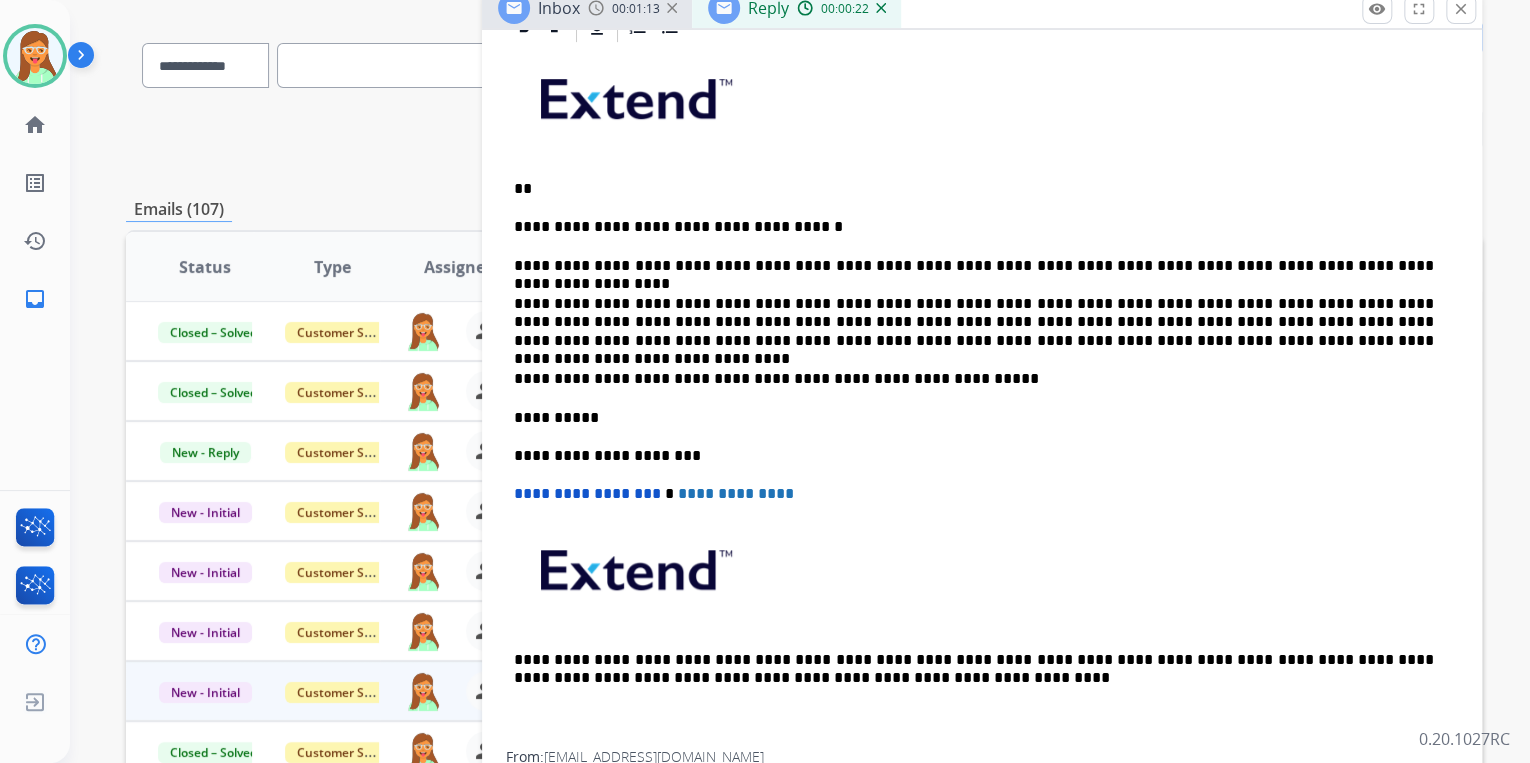type 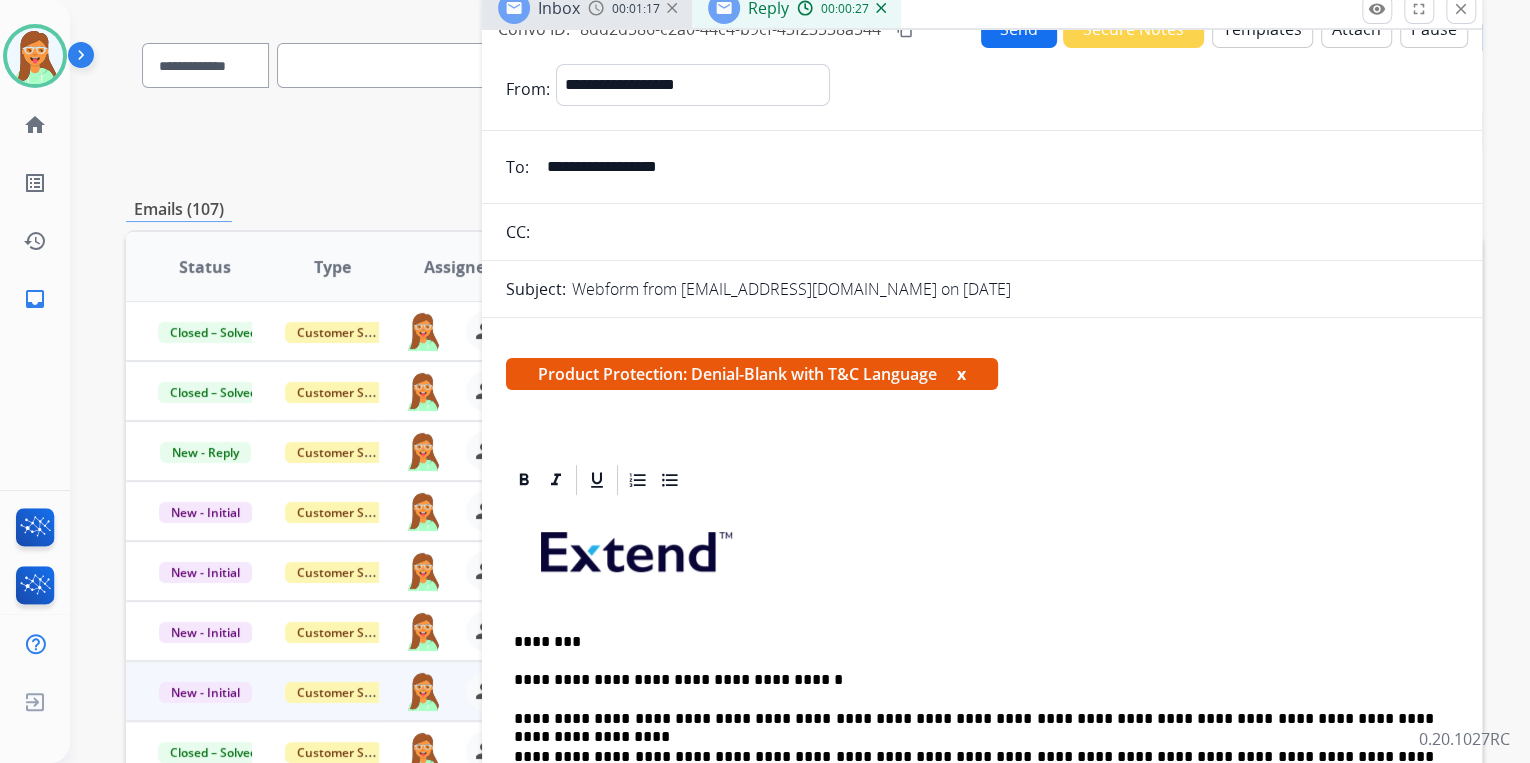 scroll, scrollTop: 0, scrollLeft: 0, axis: both 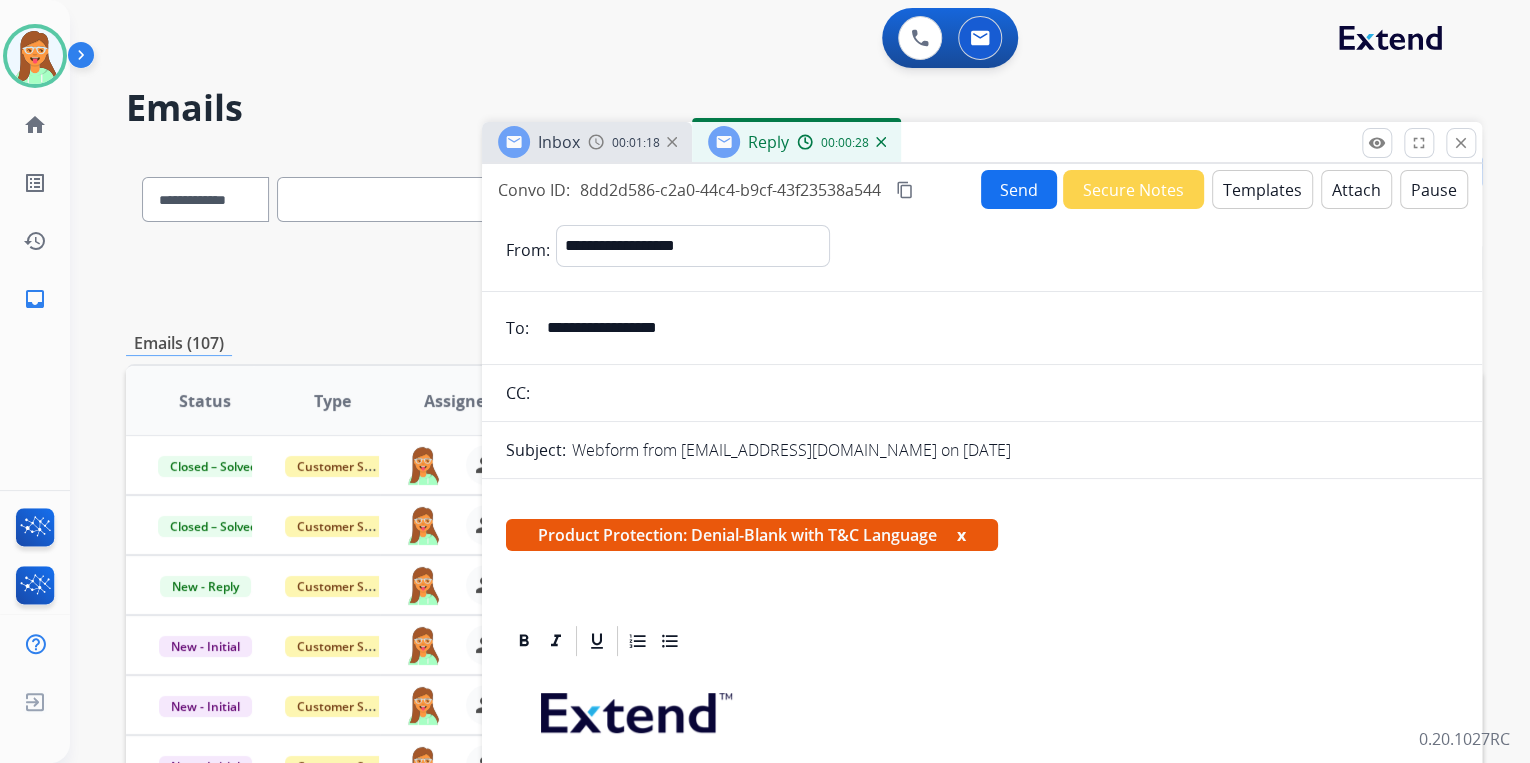 click on "Attach" at bounding box center [1356, 189] 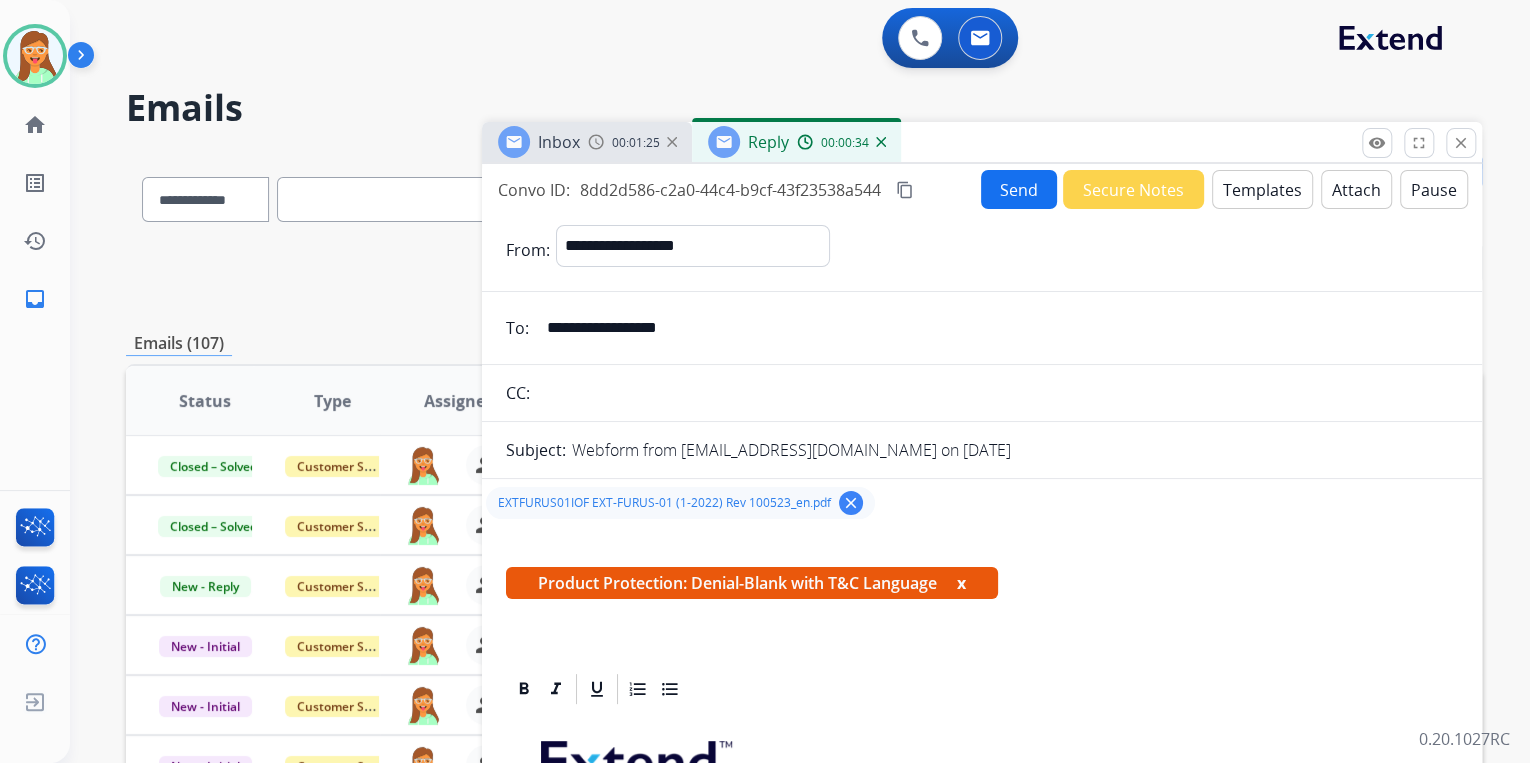 click on "Send" at bounding box center (1019, 189) 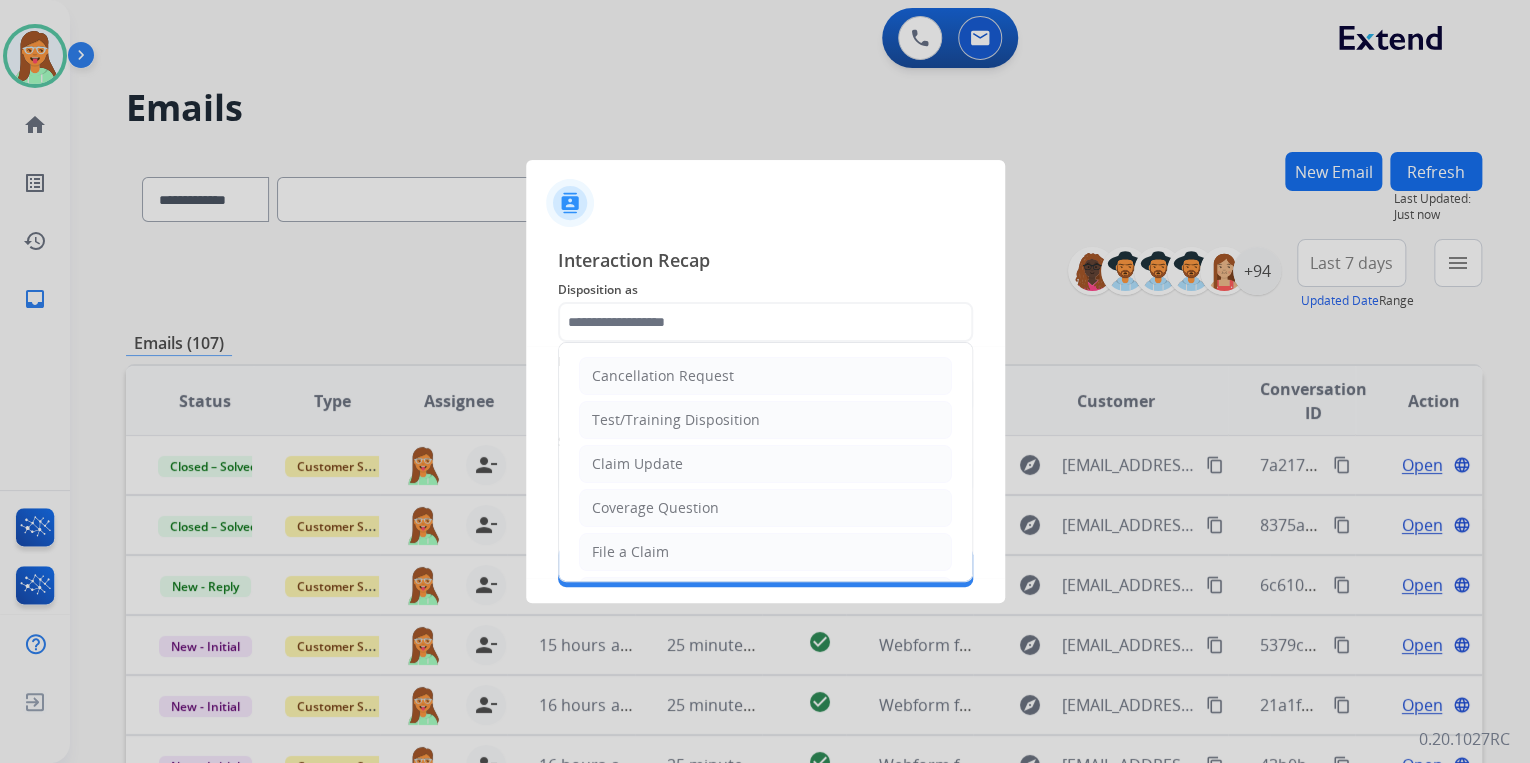 click on "Interaction Recap" 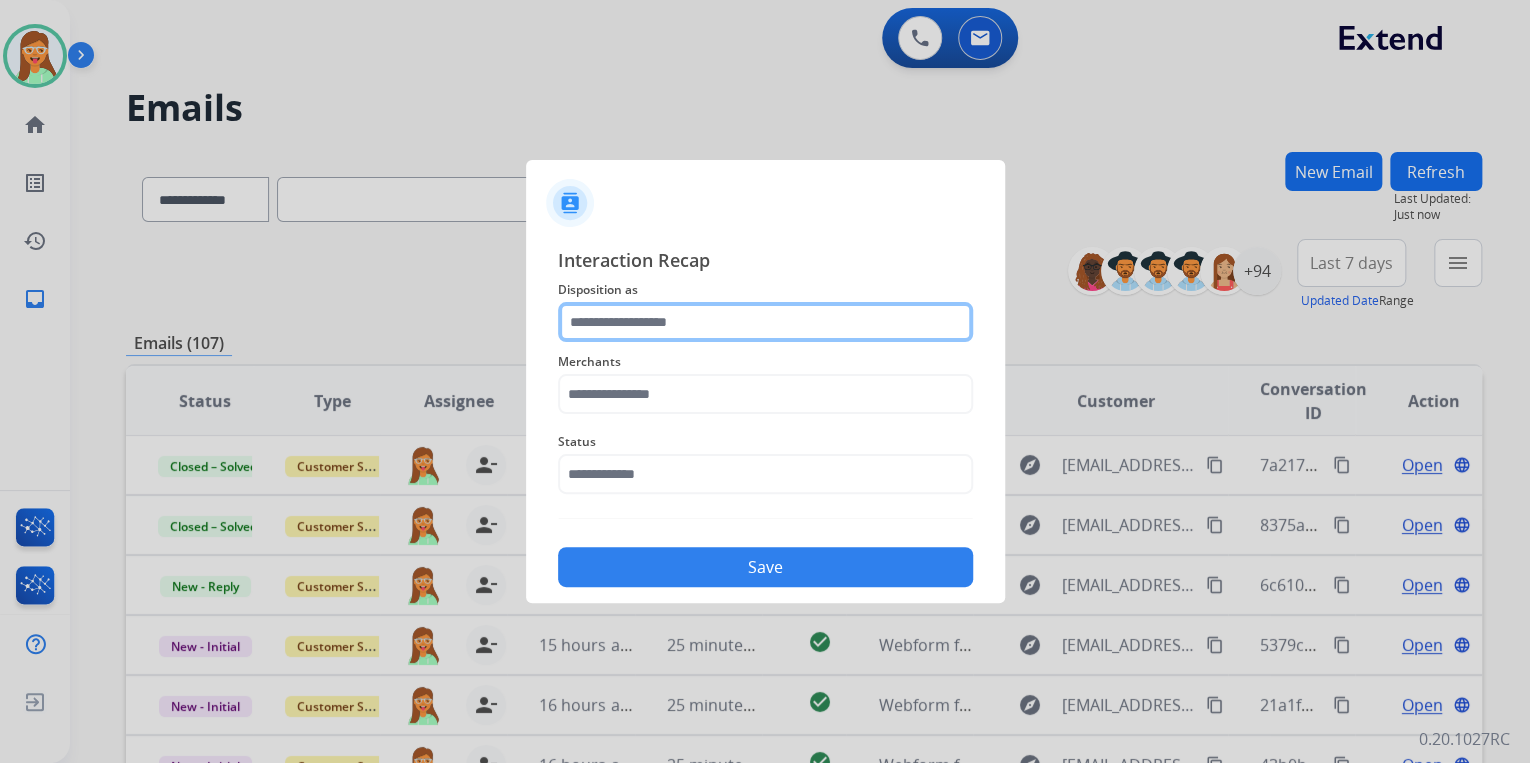 click 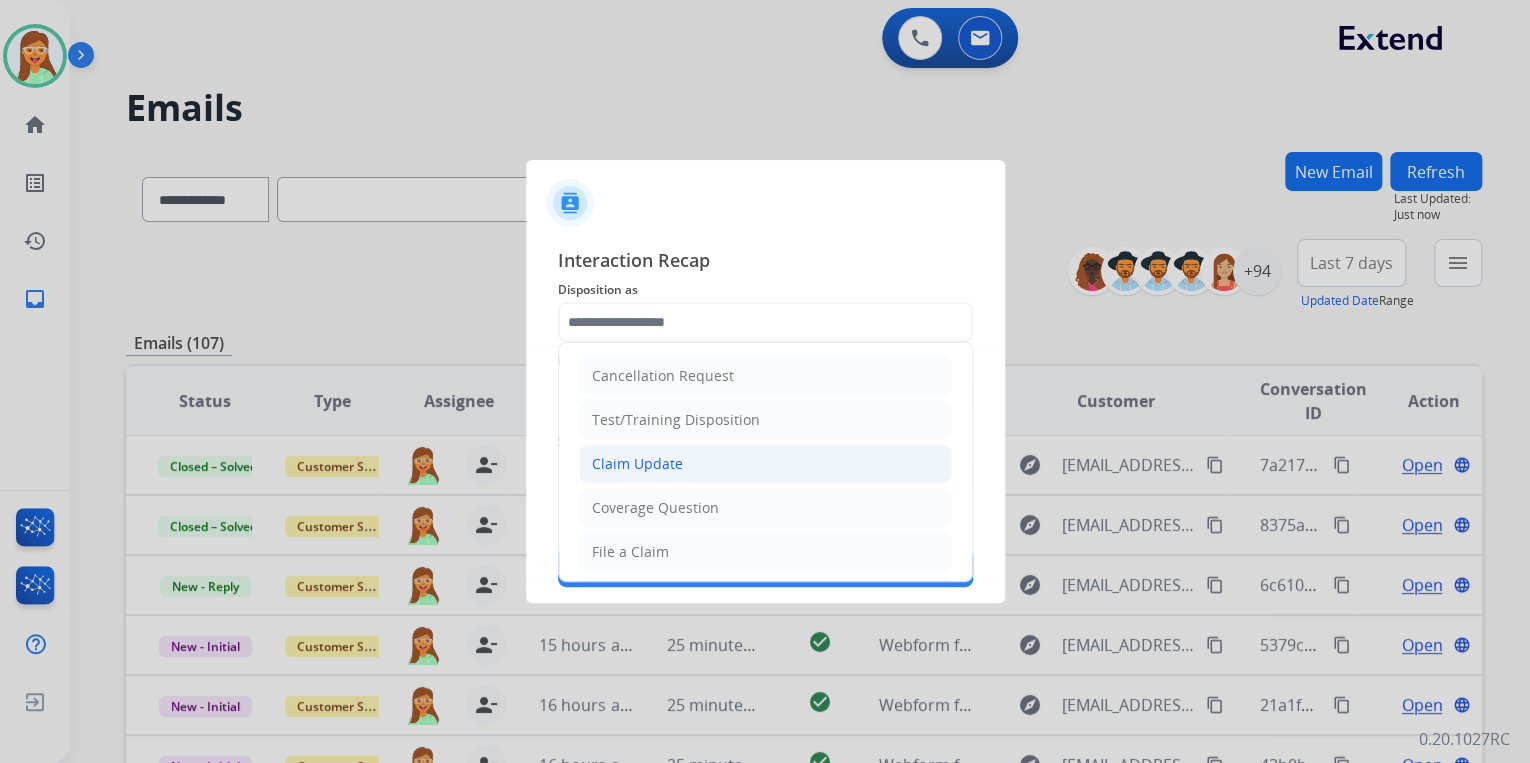 click on "Claim Update" 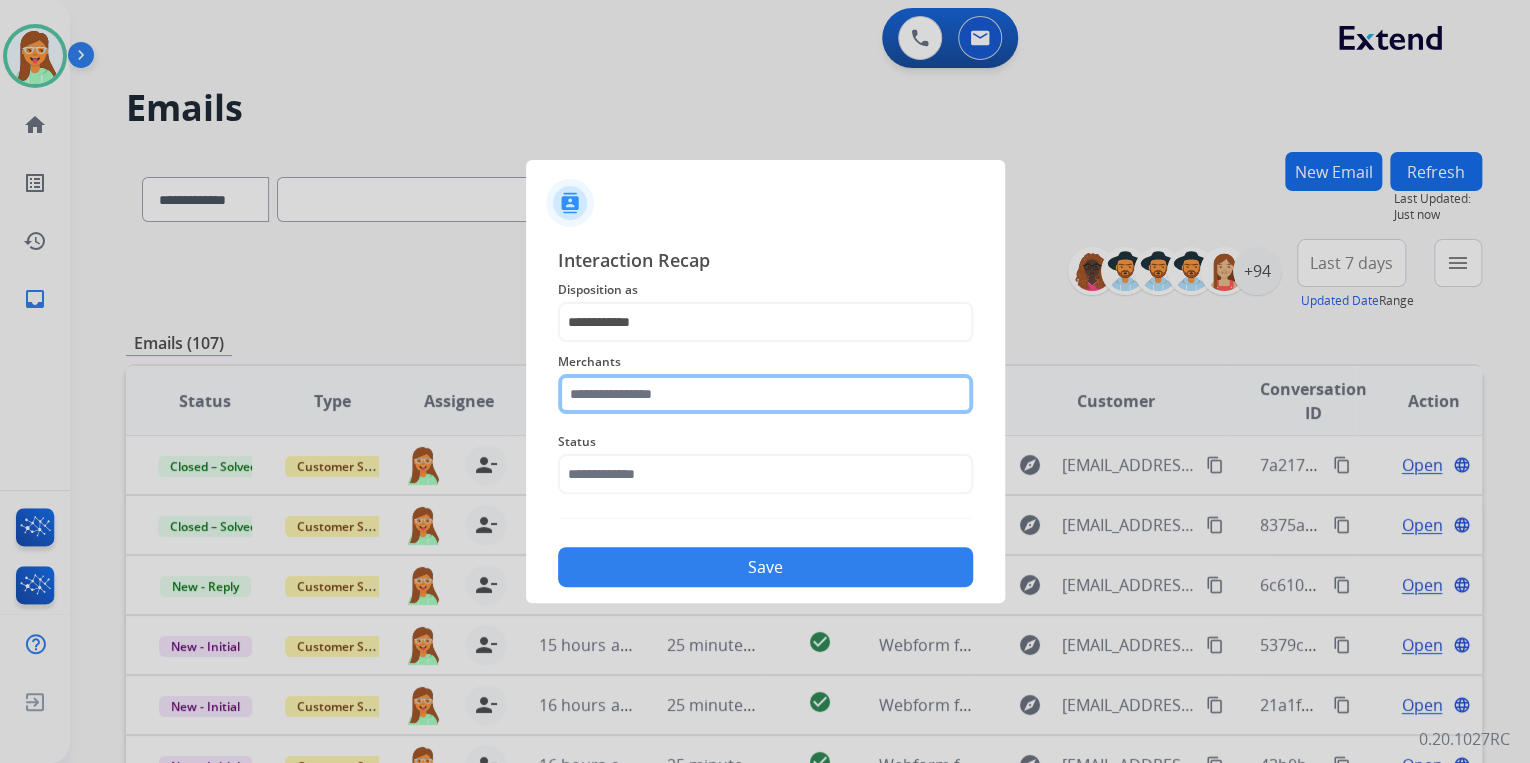 click 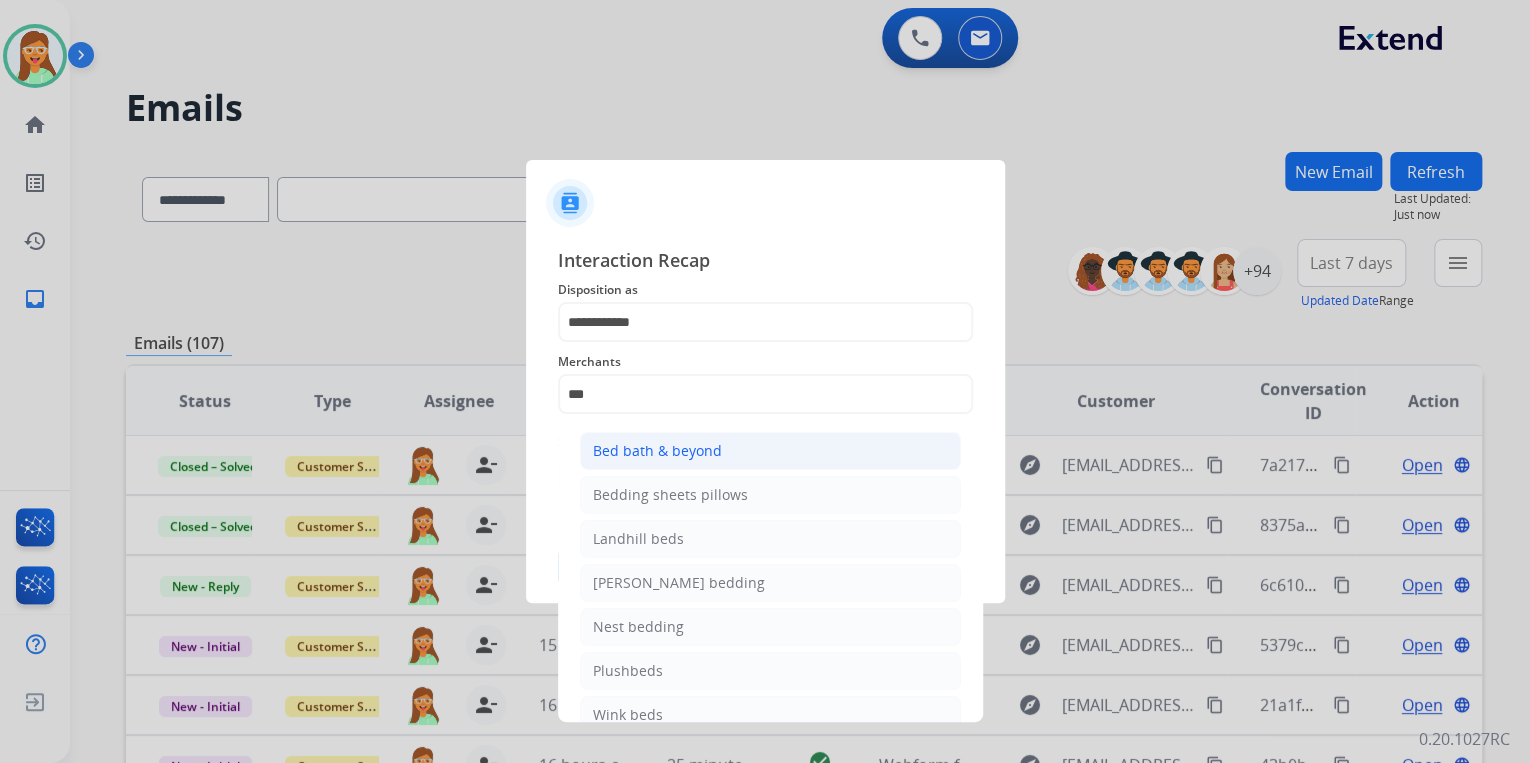 click on "Bed bath & beyond" 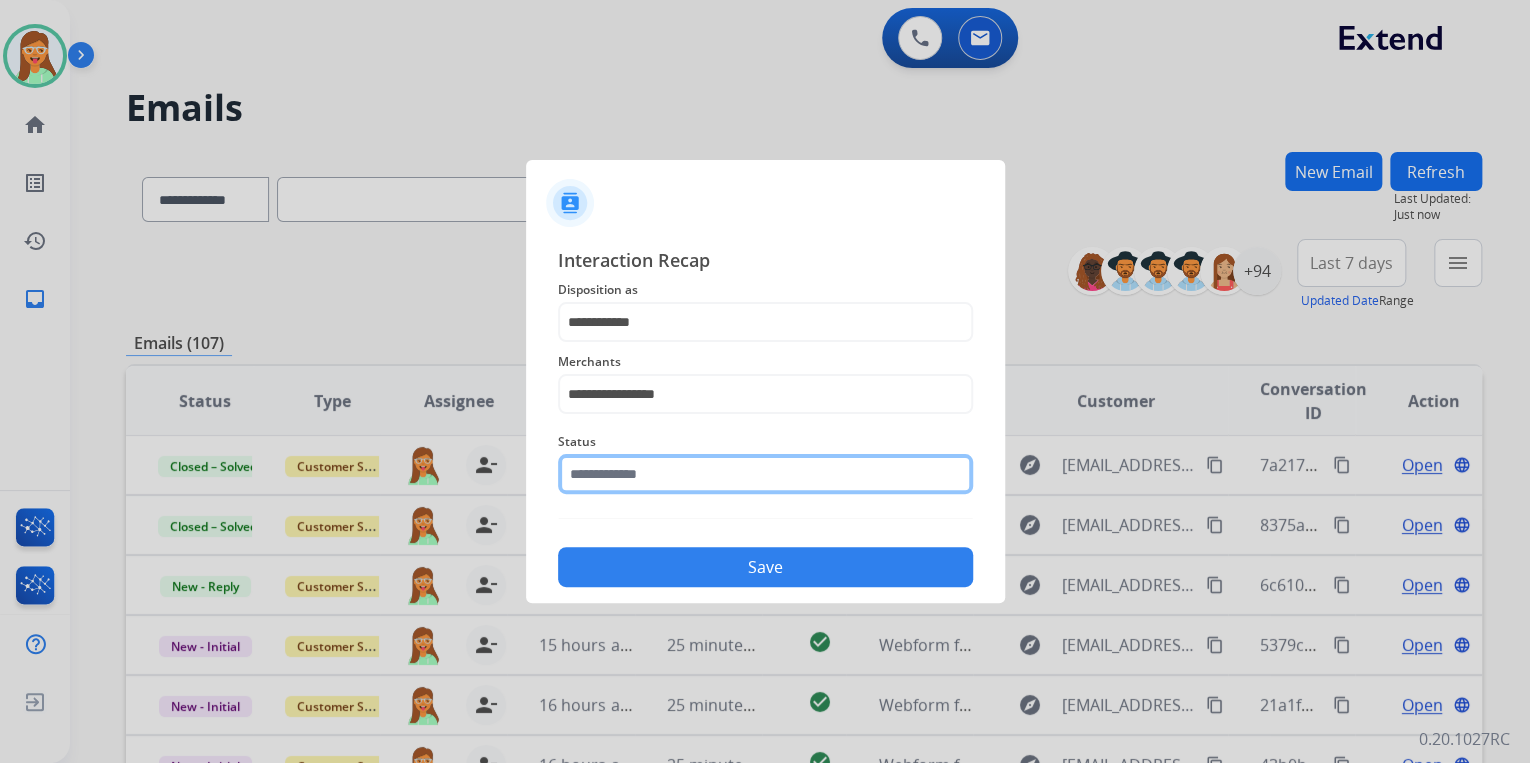 click 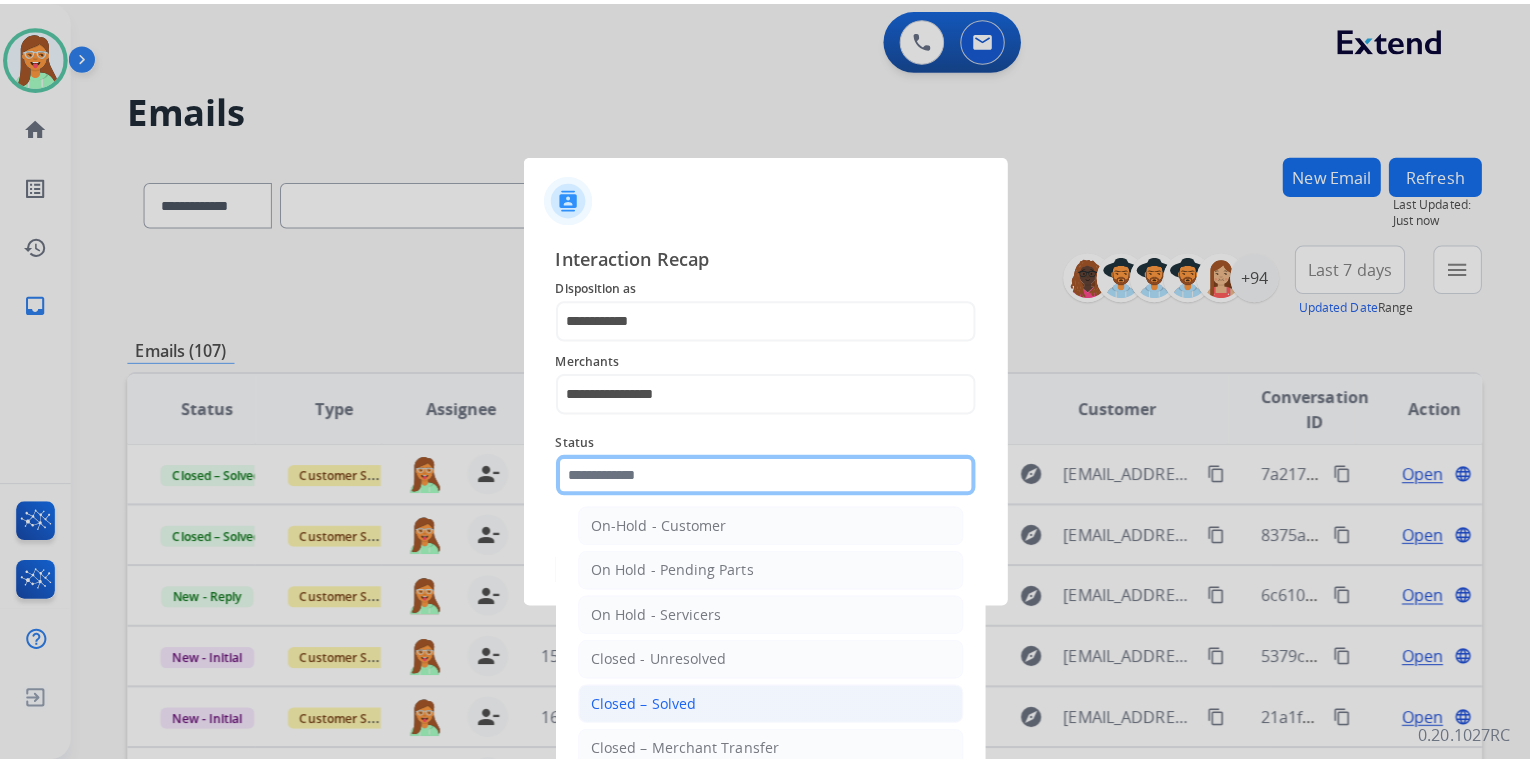 scroll, scrollTop: 116, scrollLeft: 0, axis: vertical 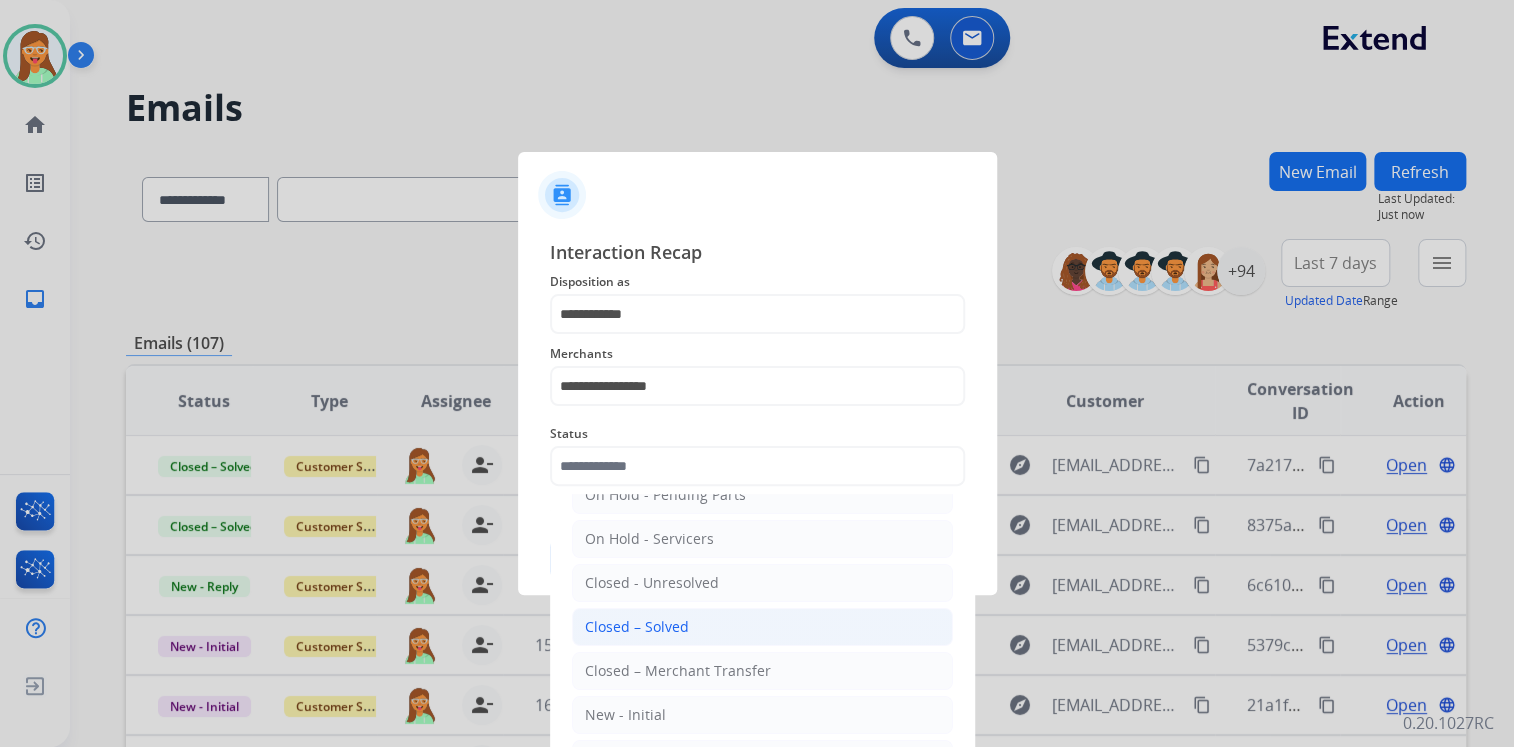click on "Closed – Solved" 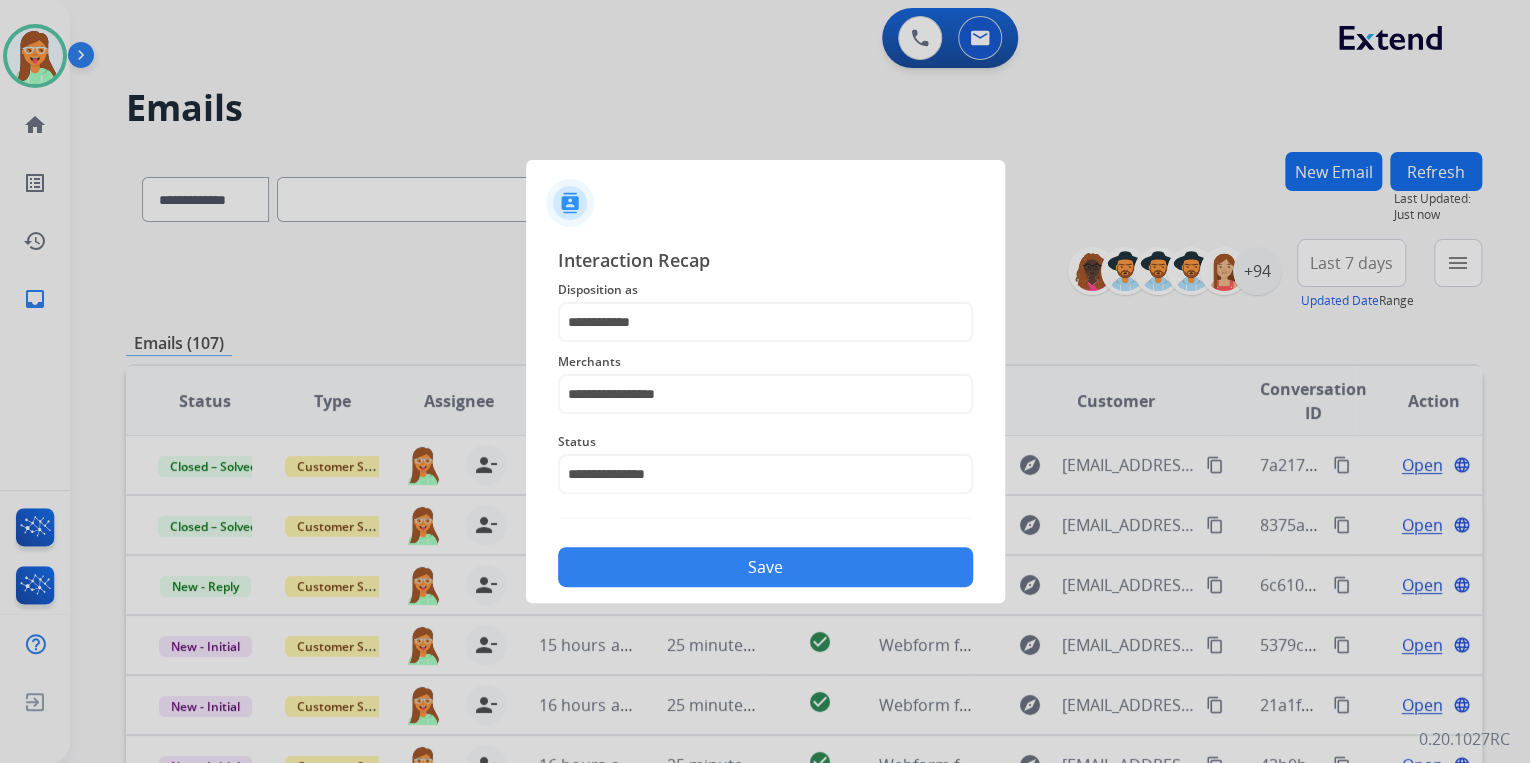 click on "Save" 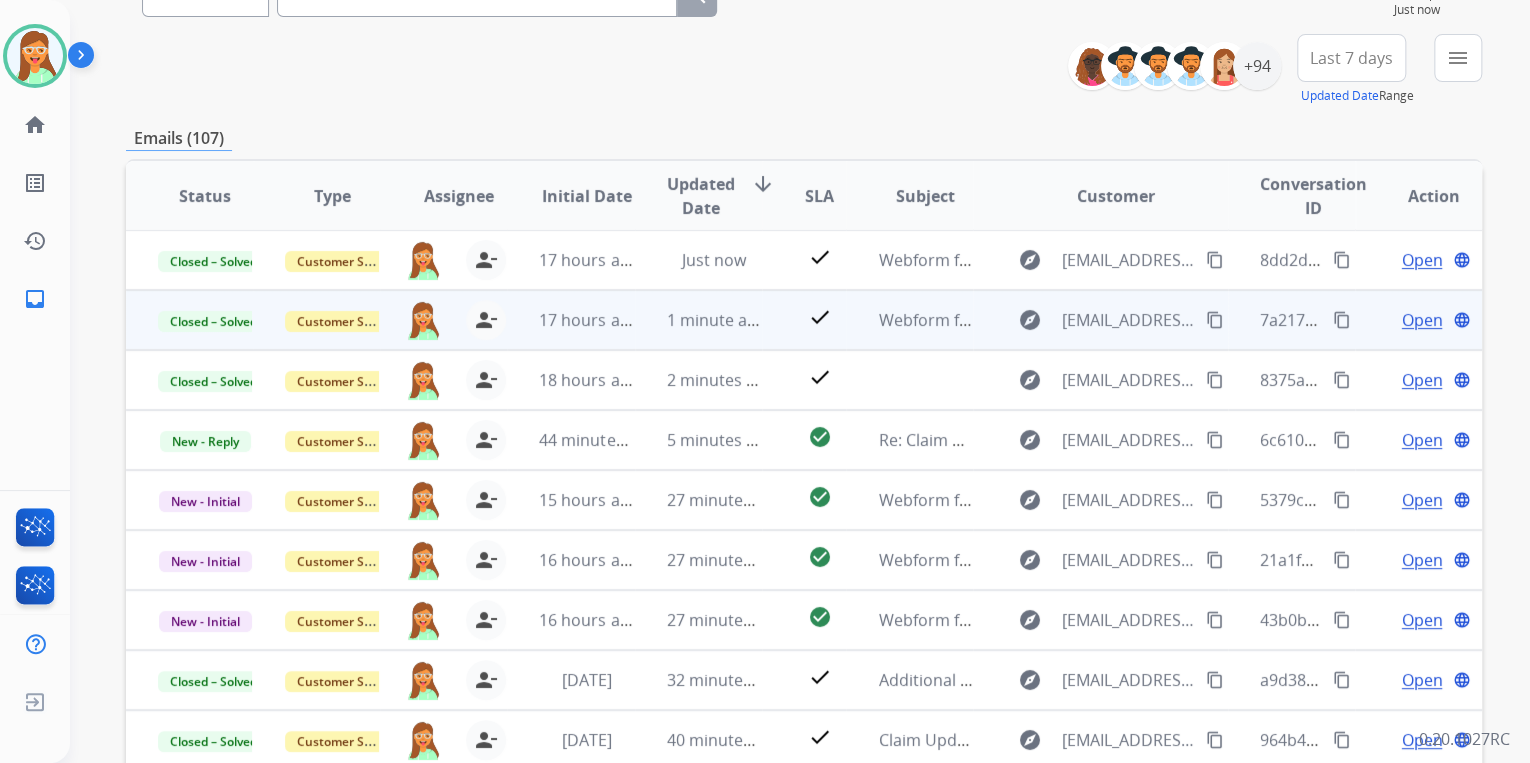 scroll, scrollTop: 240, scrollLeft: 0, axis: vertical 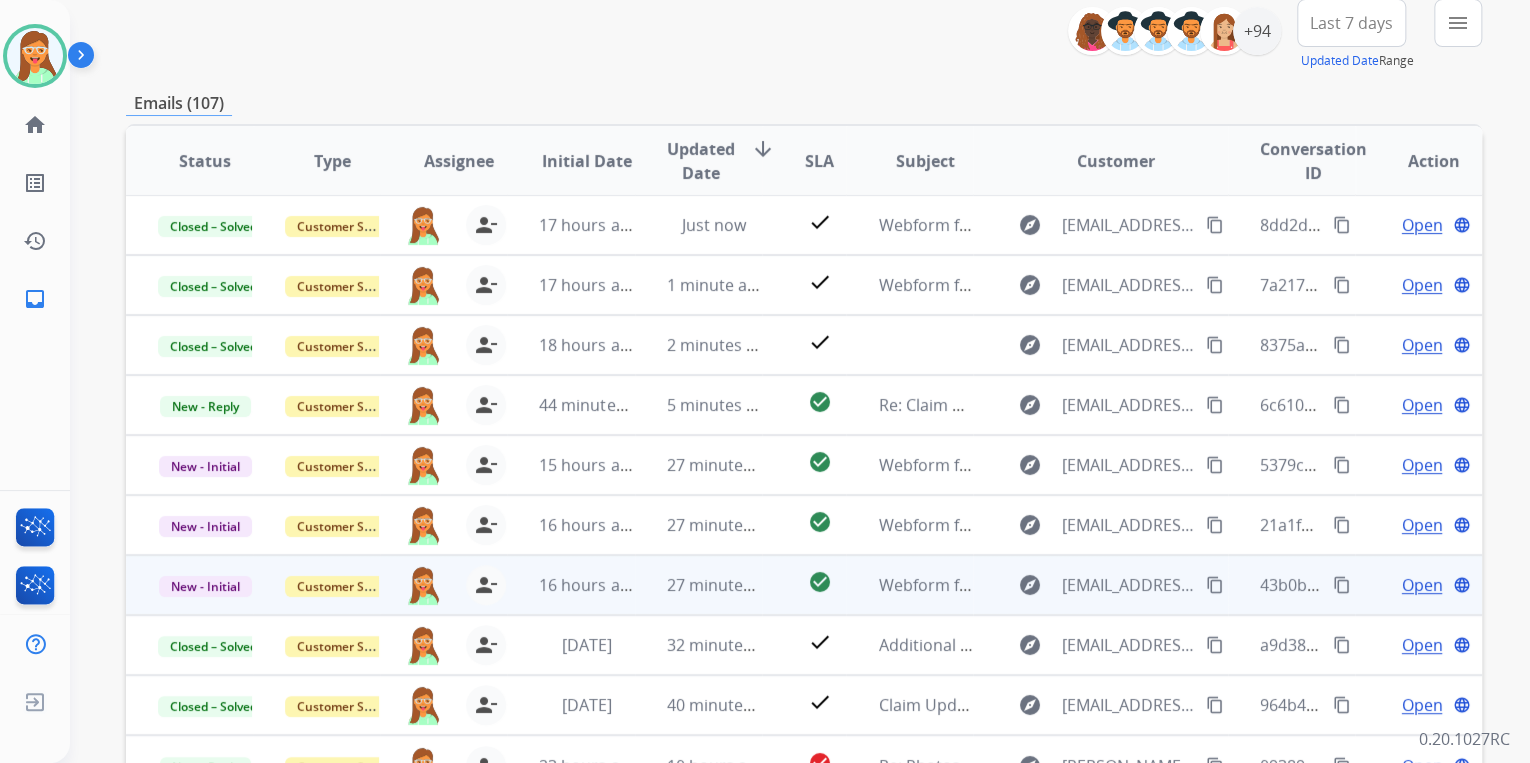 click on "Open" at bounding box center [1421, 585] 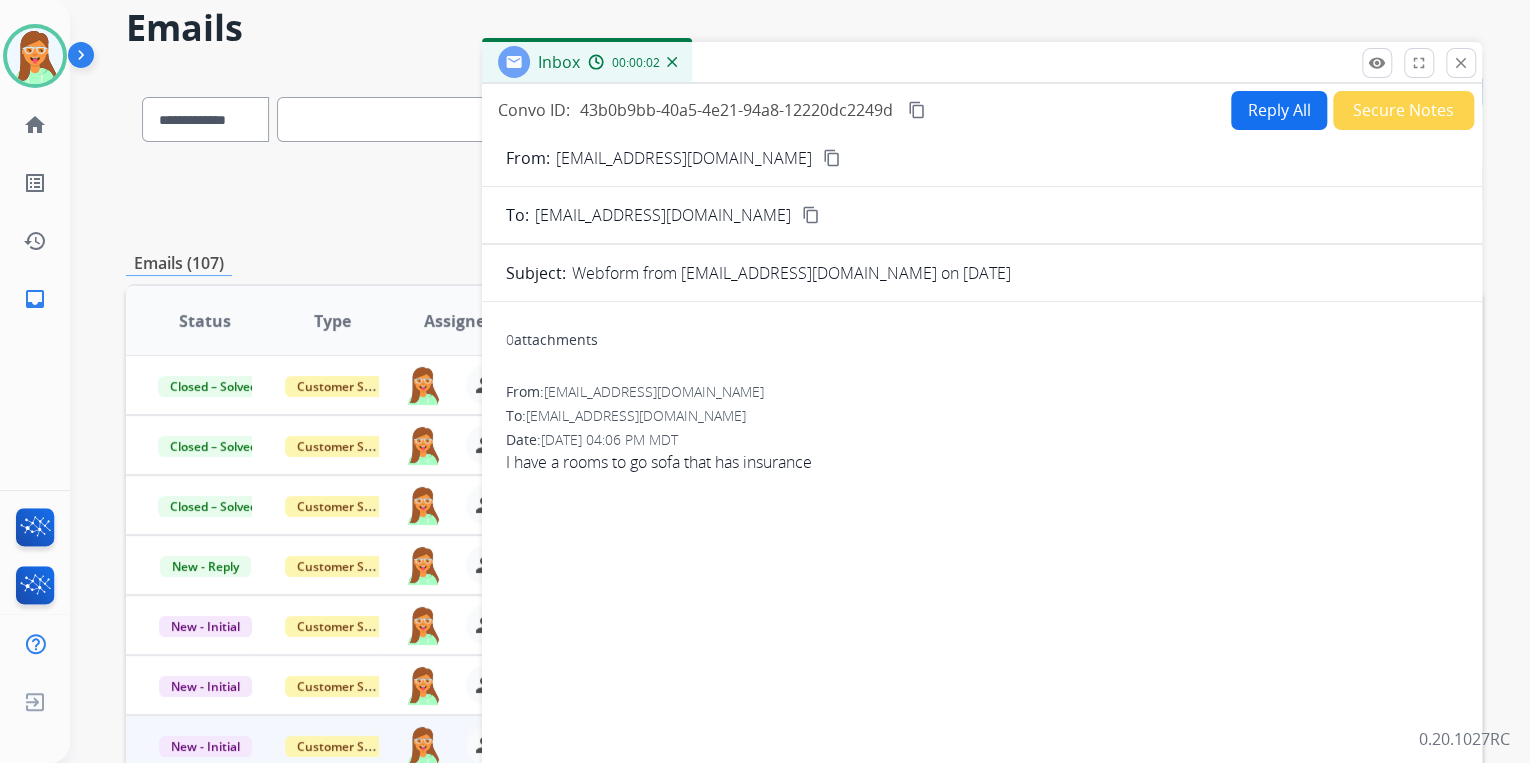 scroll, scrollTop: 80, scrollLeft: 0, axis: vertical 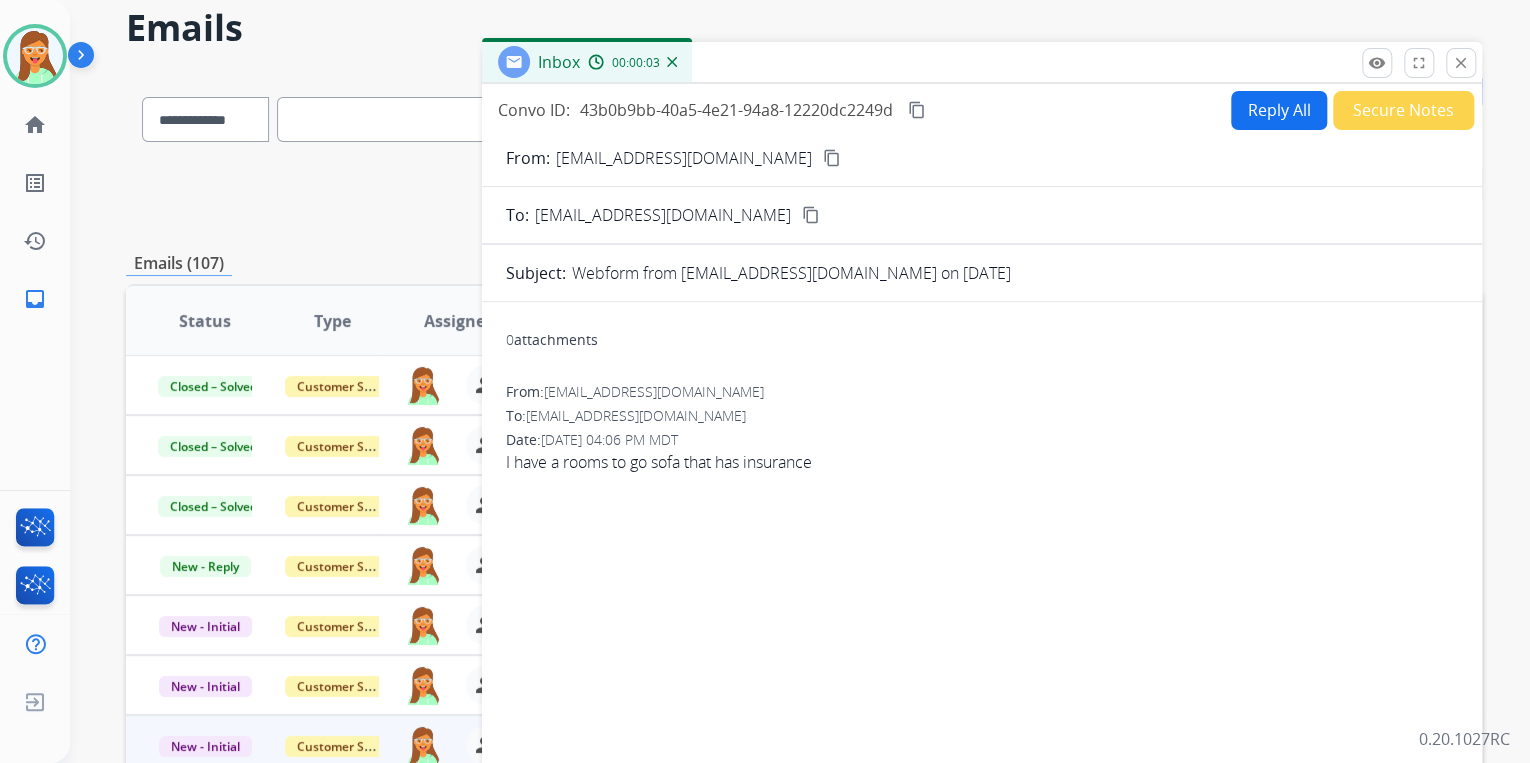 click on "content_copy" at bounding box center (832, 158) 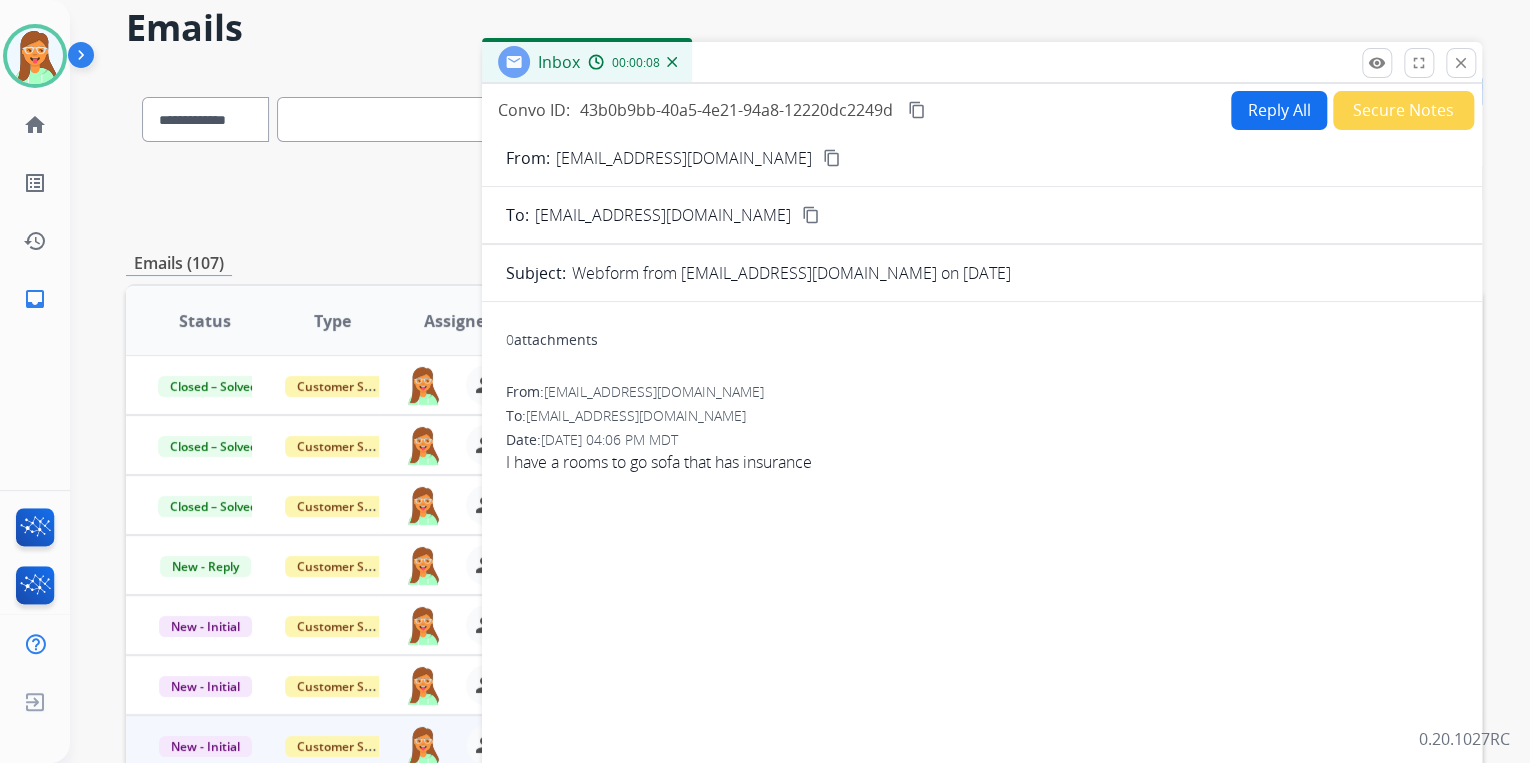 click on "Reply All" at bounding box center [1279, 110] 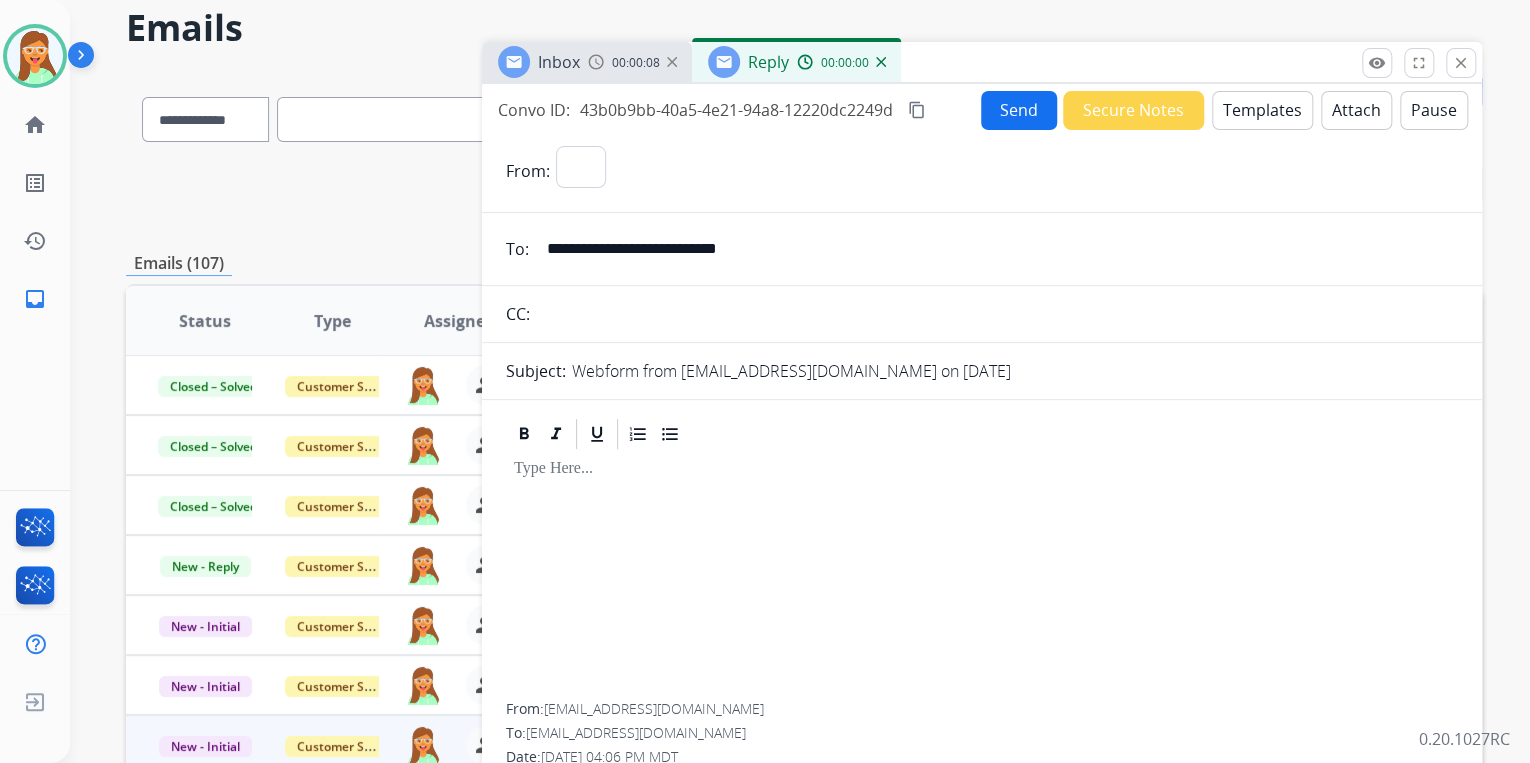 click on "Templates" at bounding box center [1262, 110] 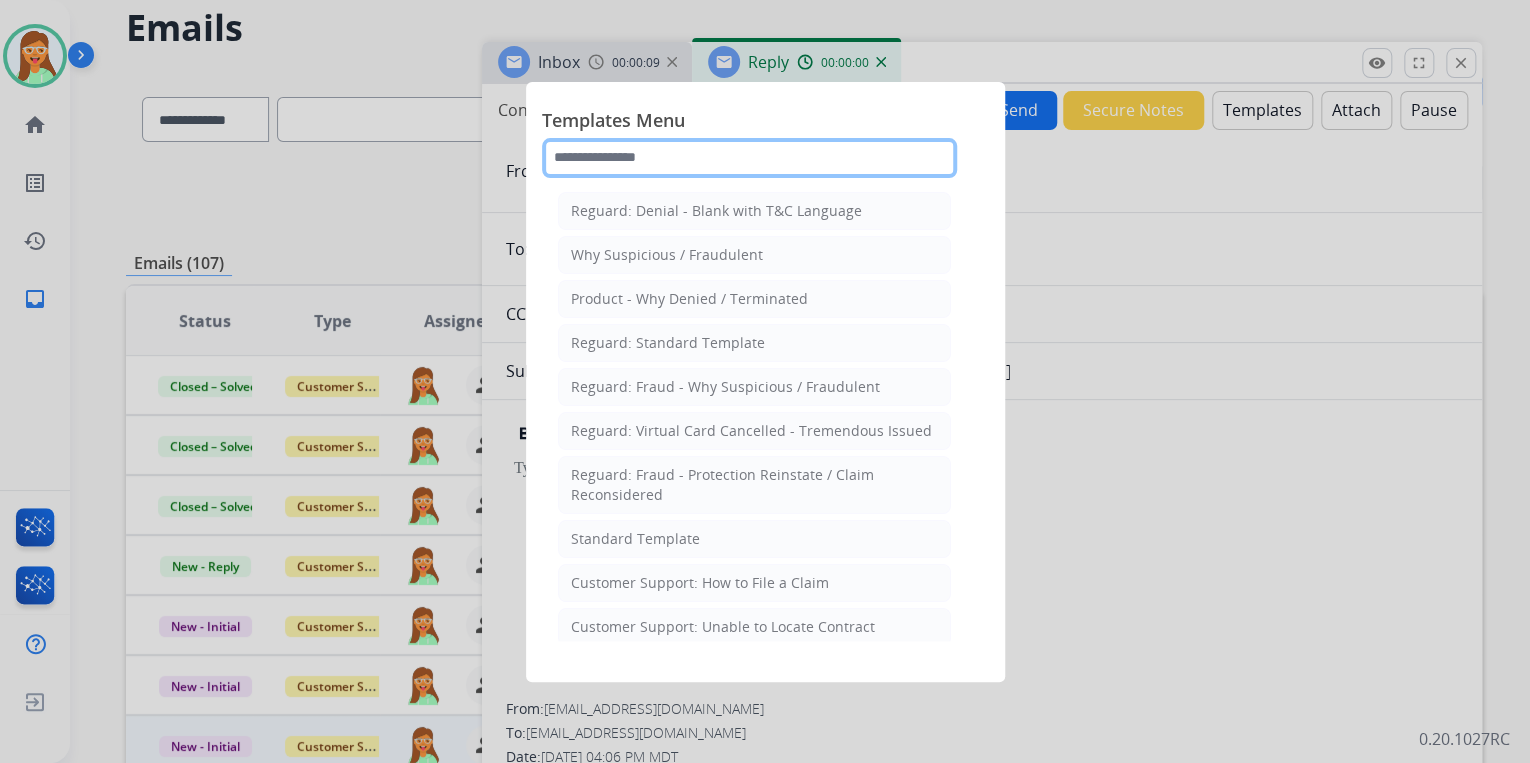 click 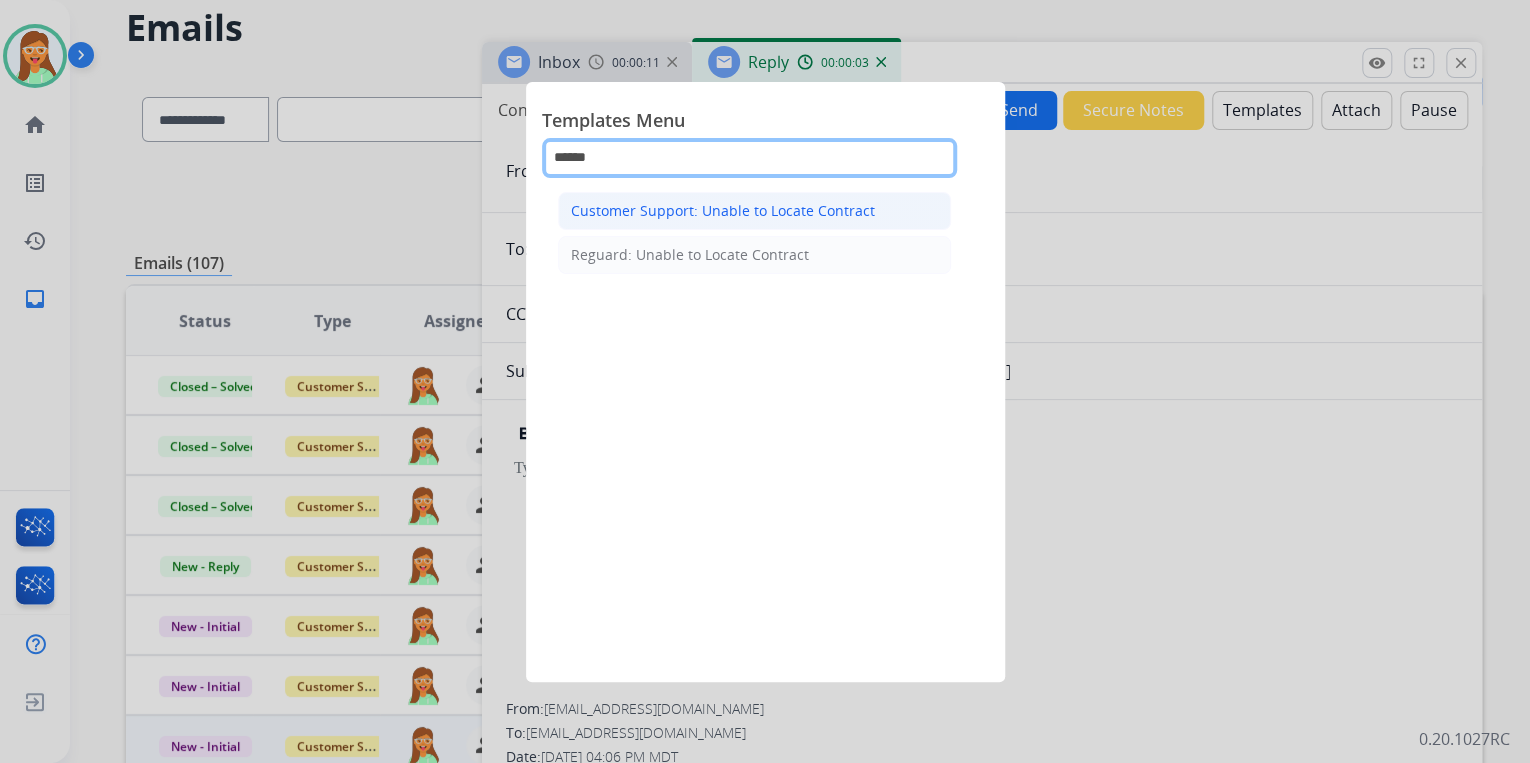 type on "******" 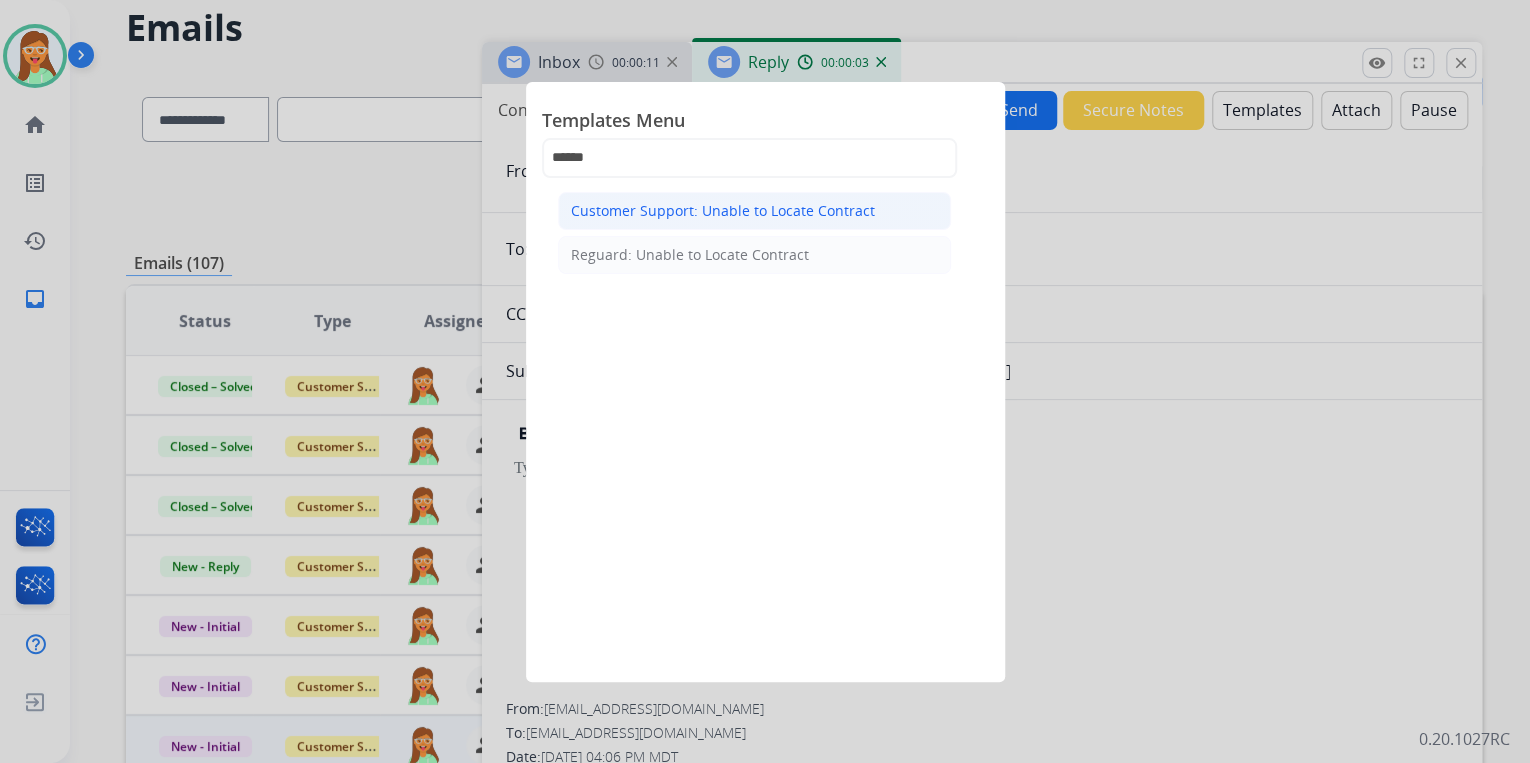 click on "Customer Support: Unable to Locate Contract" 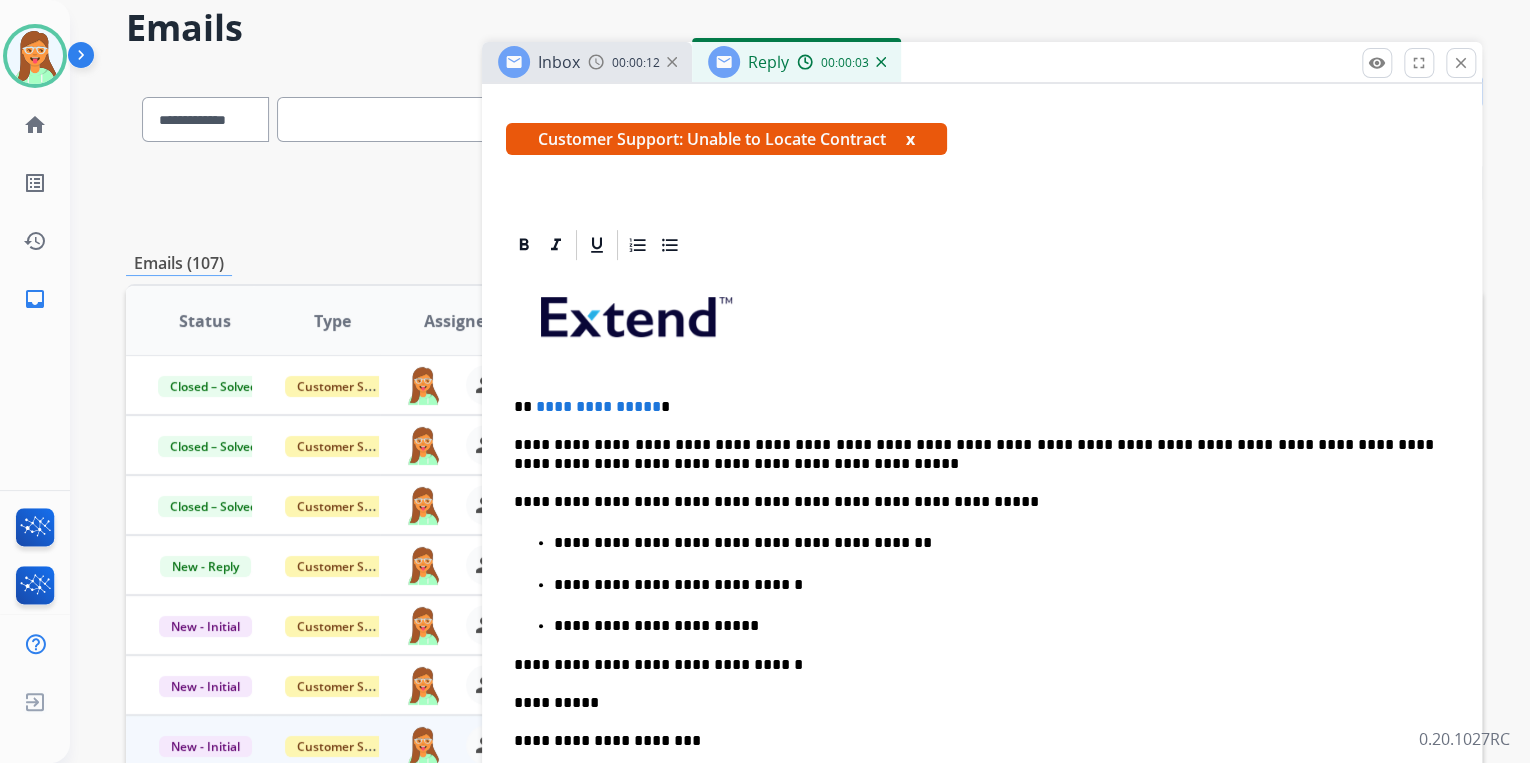 scroll, scrollTop: 320, scrollLeft: 0, axis: vertical 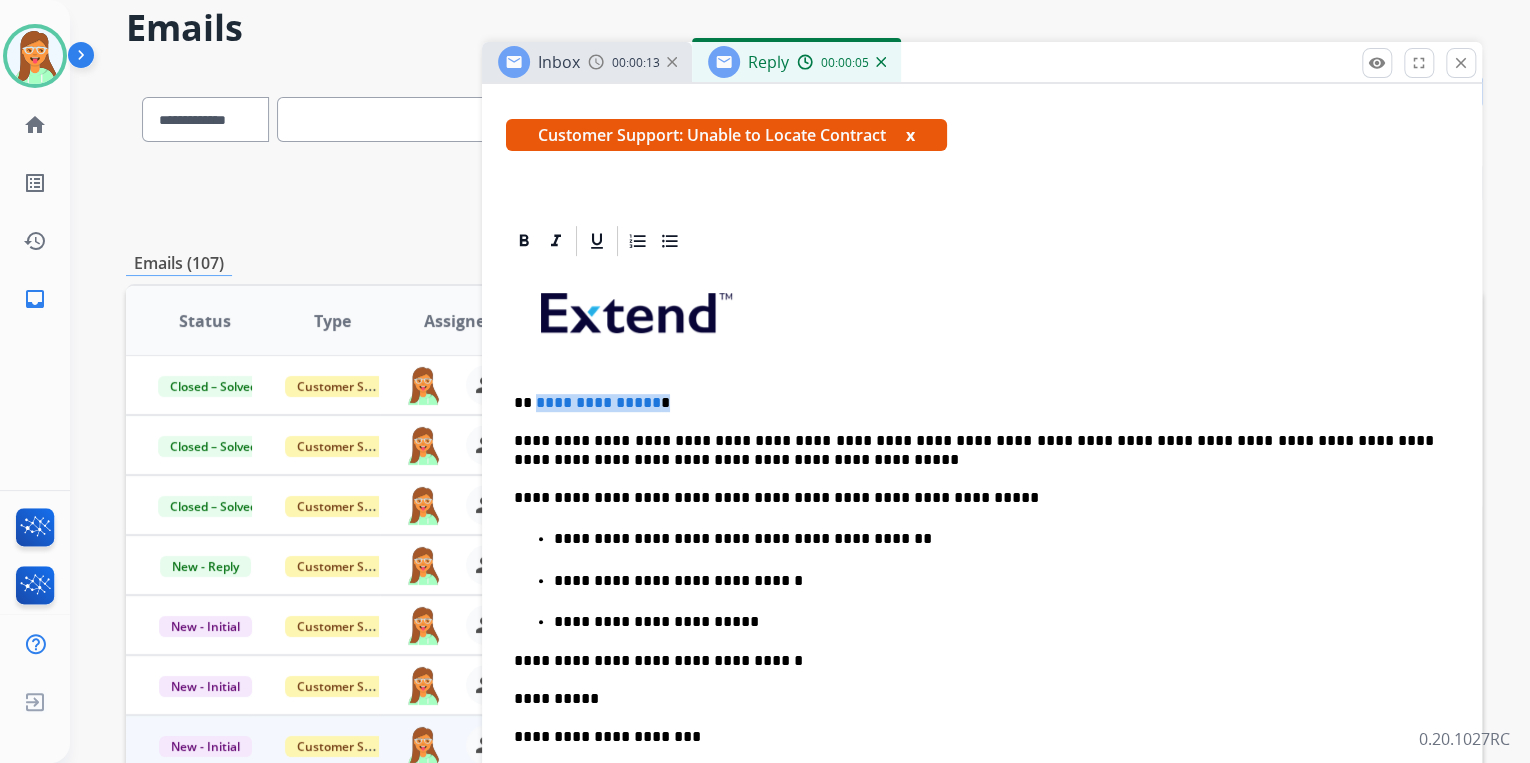 drag, startPoint x: 696, startPoint y: 390, endPoint x: 533, endPoint y: 385, distance: 163.07668 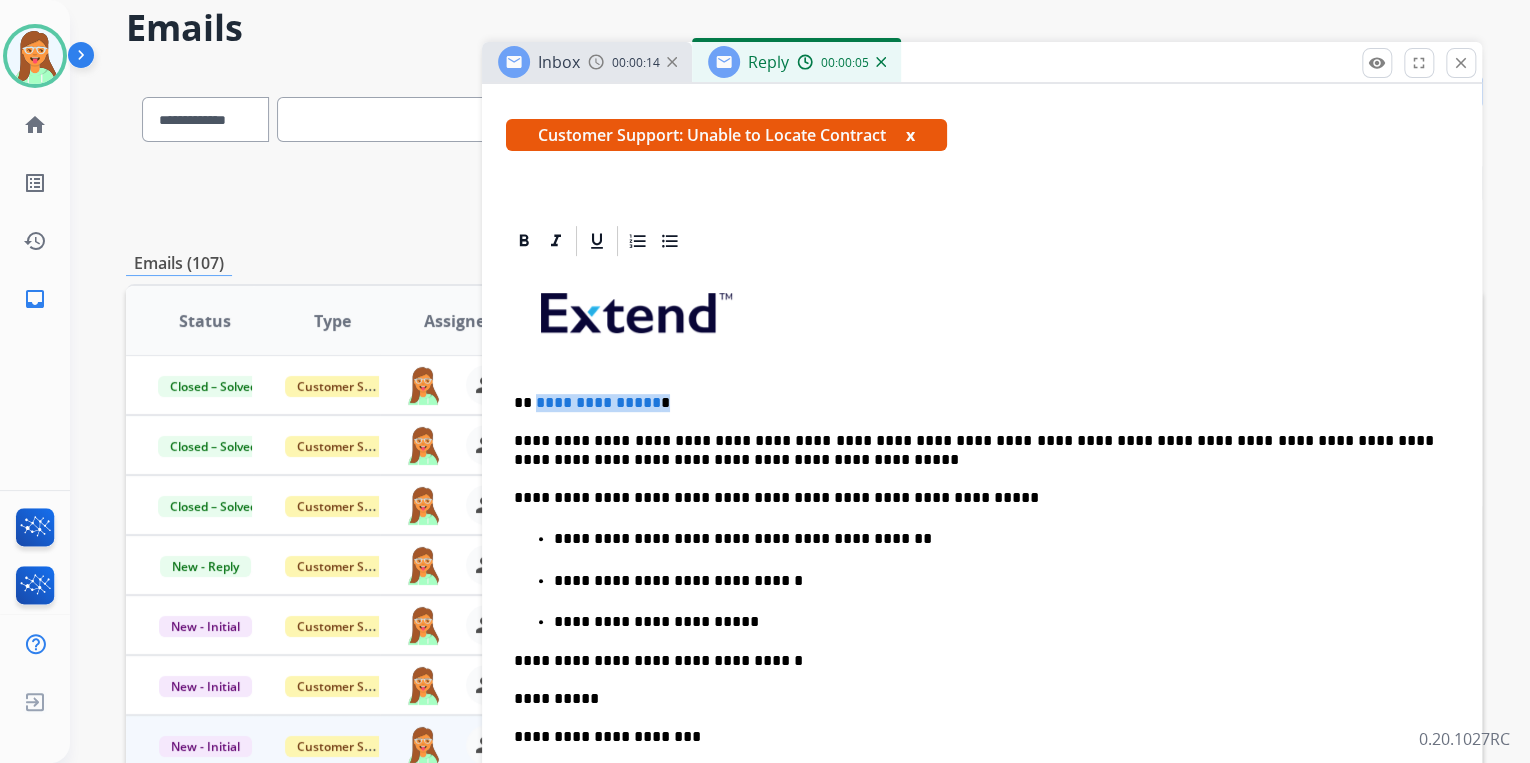 type 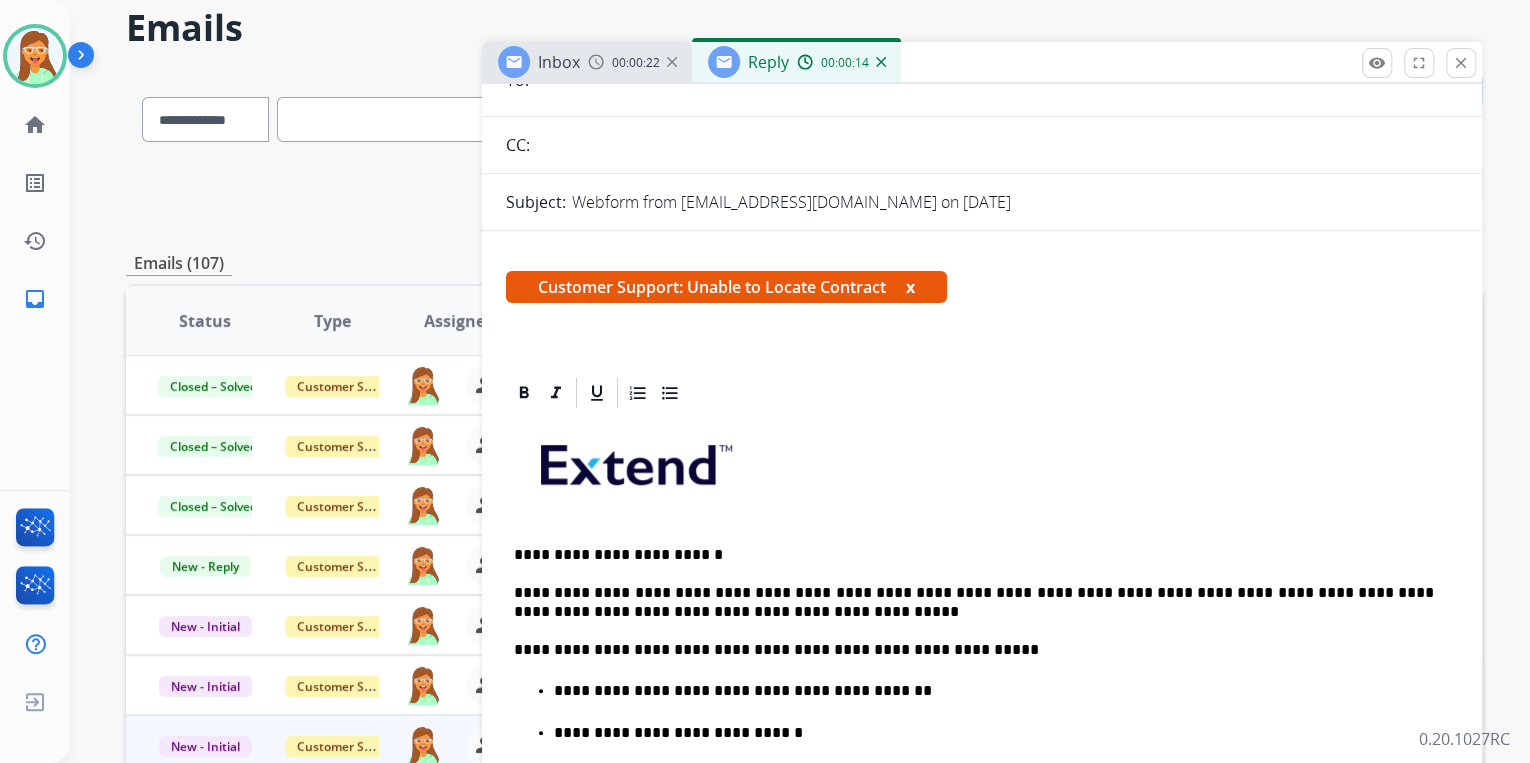 scroll, scrollTop: 0, scrollLeft: 0, axis: both 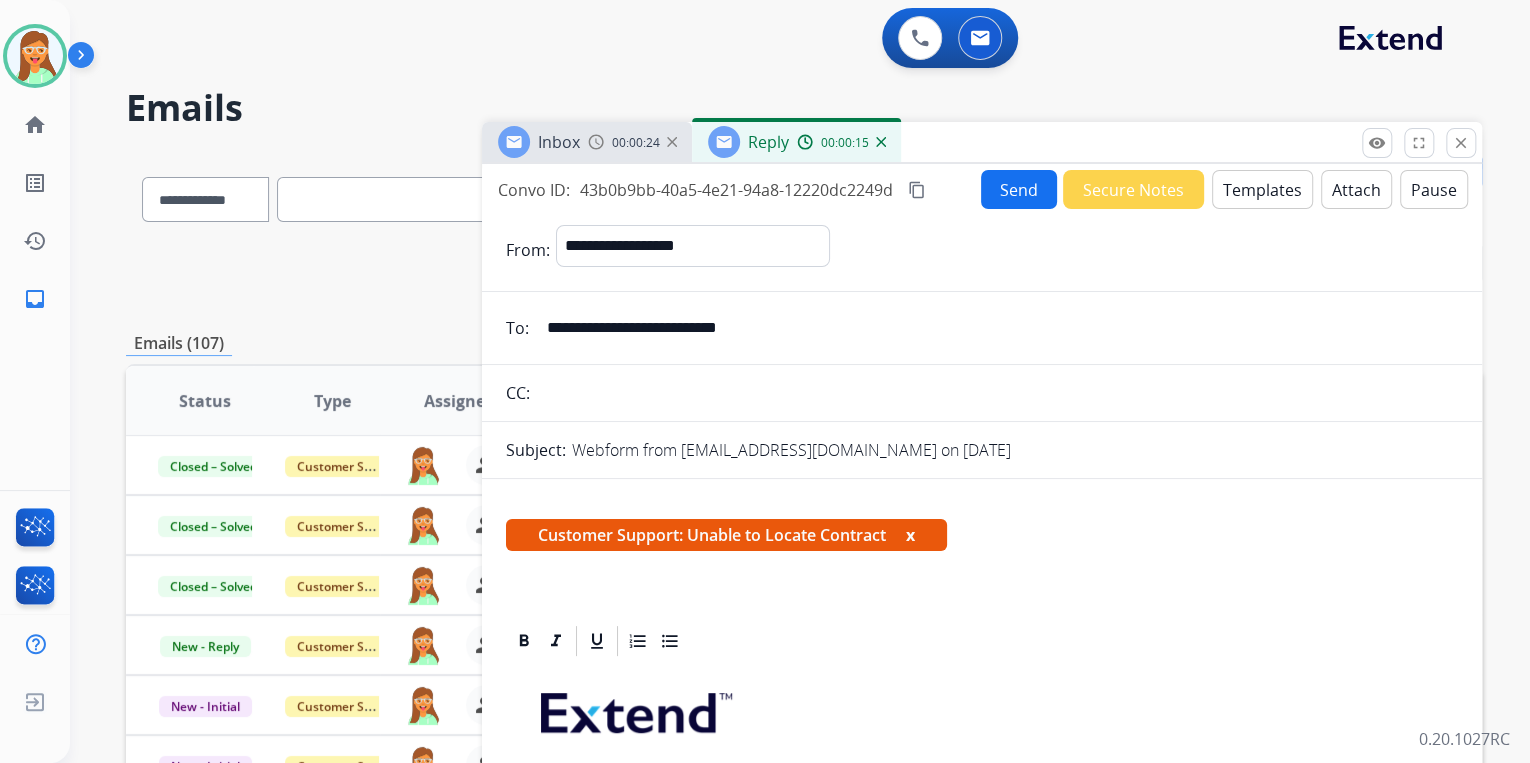 click on "Send" at bounding box center (1019, 189) 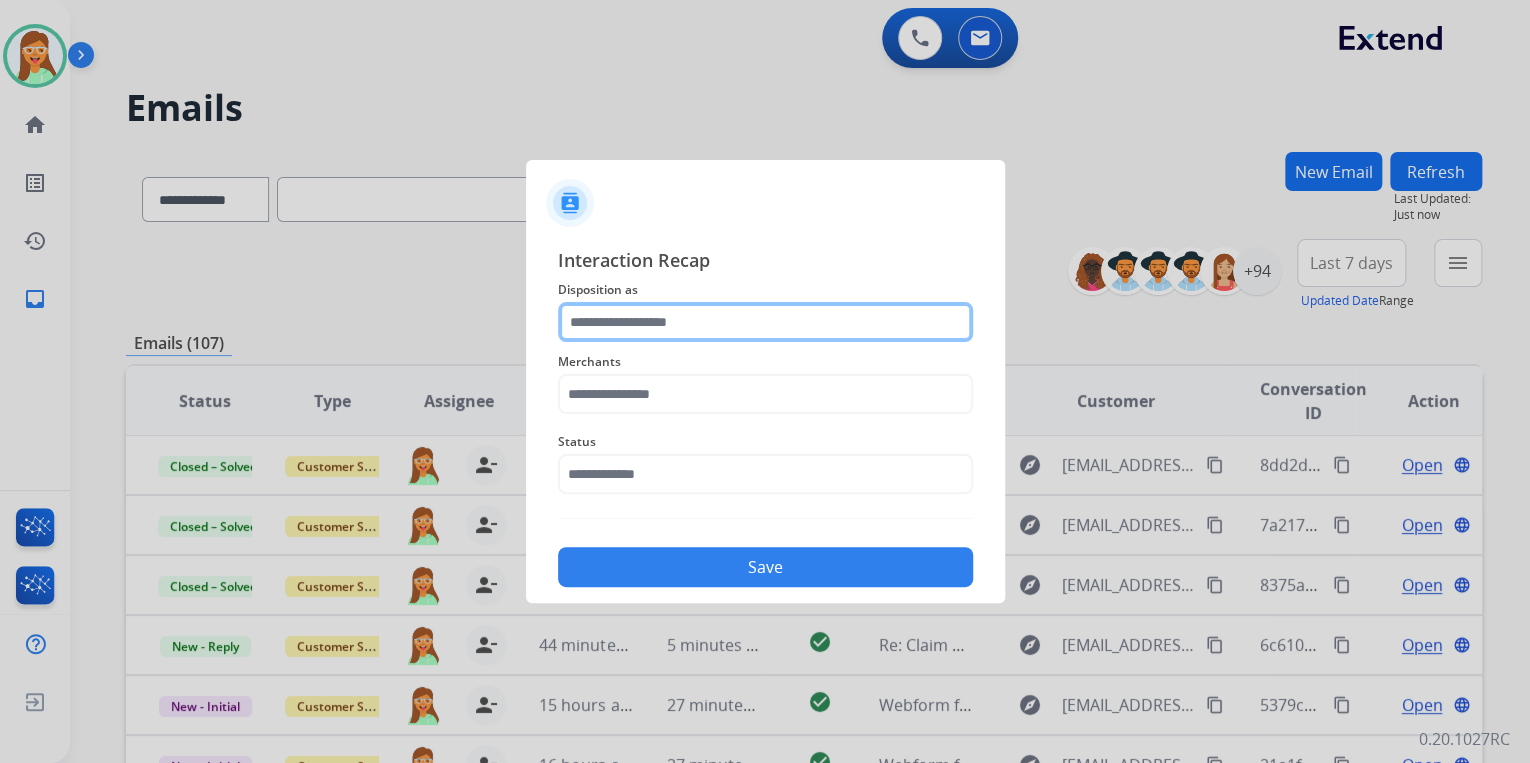 click 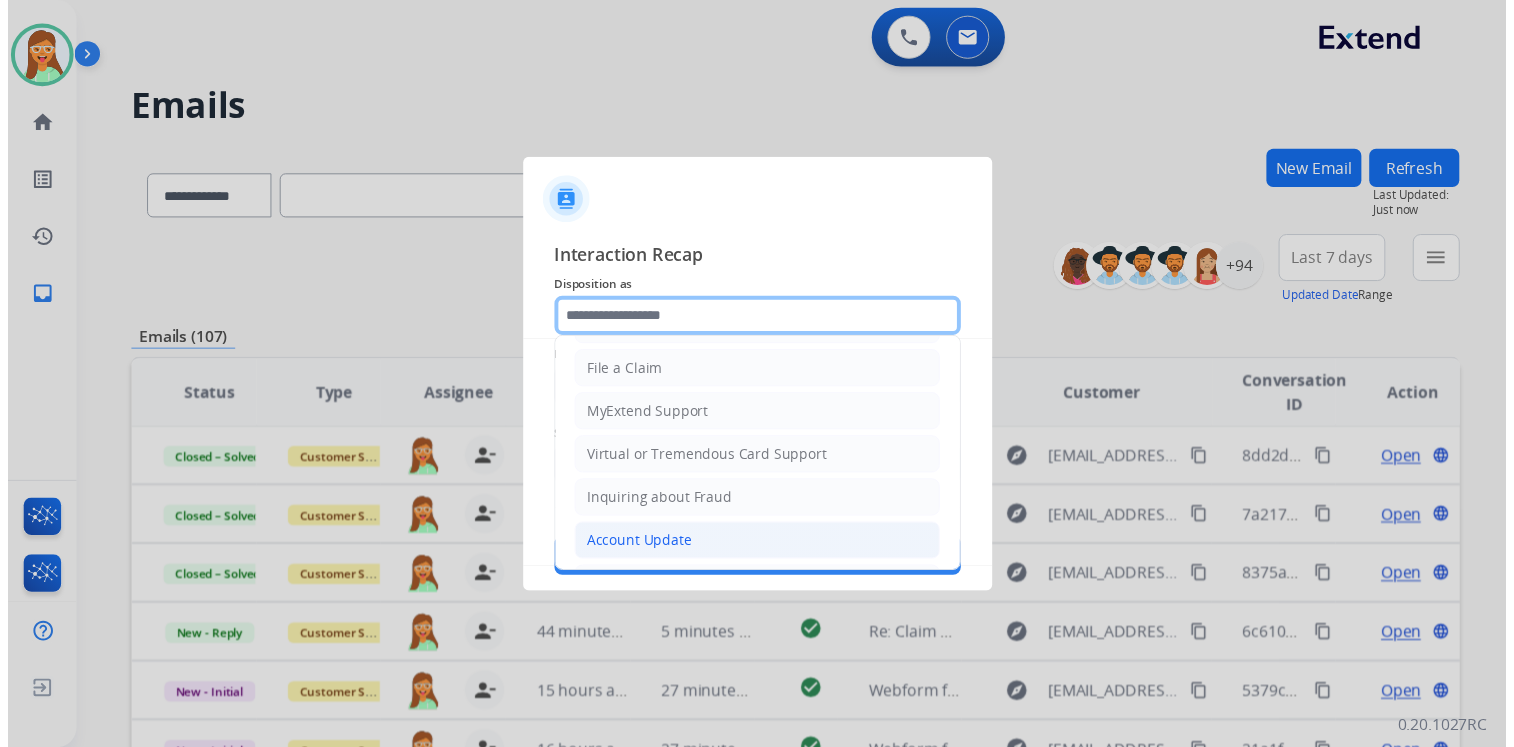 scroll, scrollTop: 306, scrollLeft: 0, axis: vertical 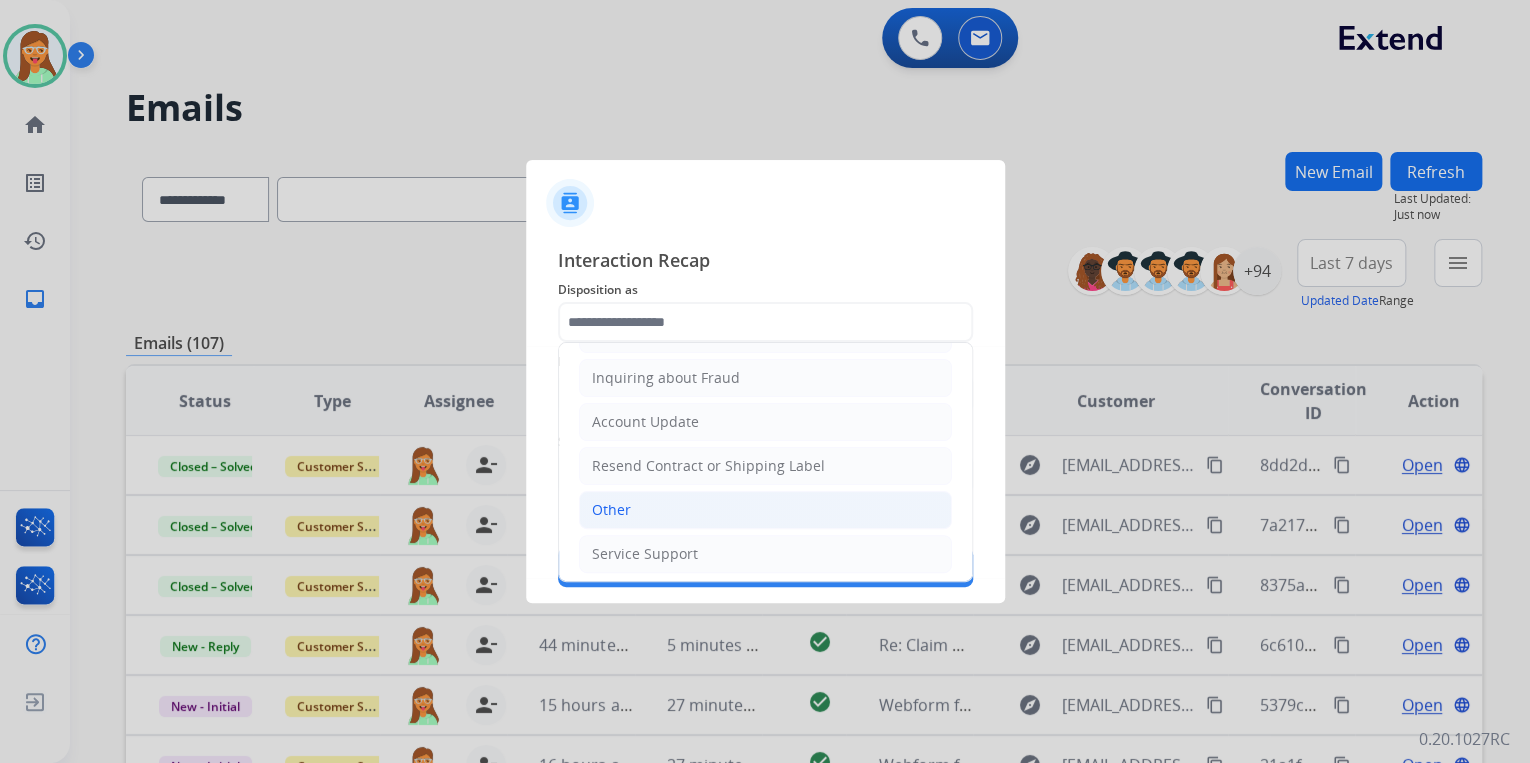 click on "Other" 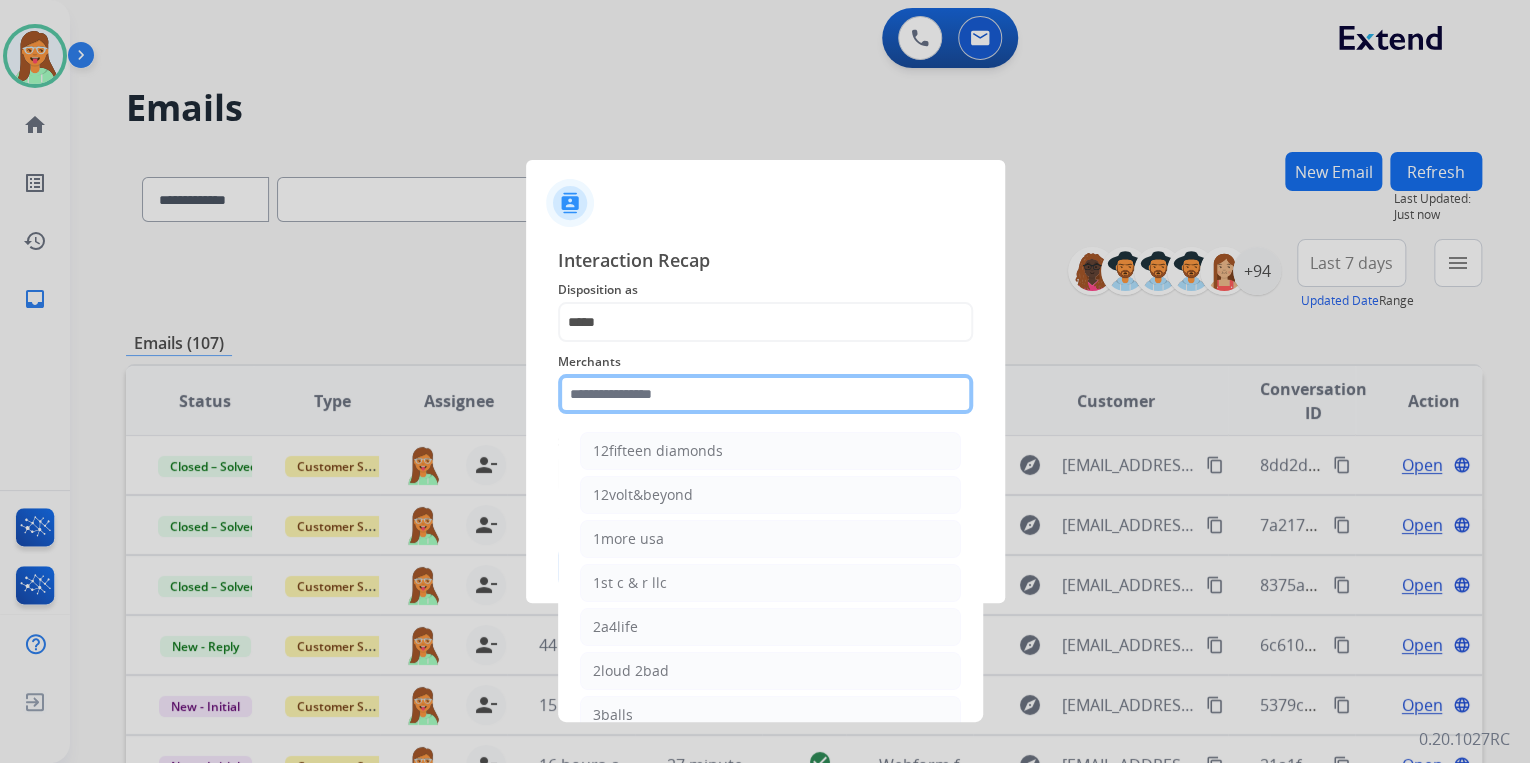 drag, startPoint x: 676, startPoint y: 372, endPoint x: 682, endPoint y: 389, distance: 18.027756 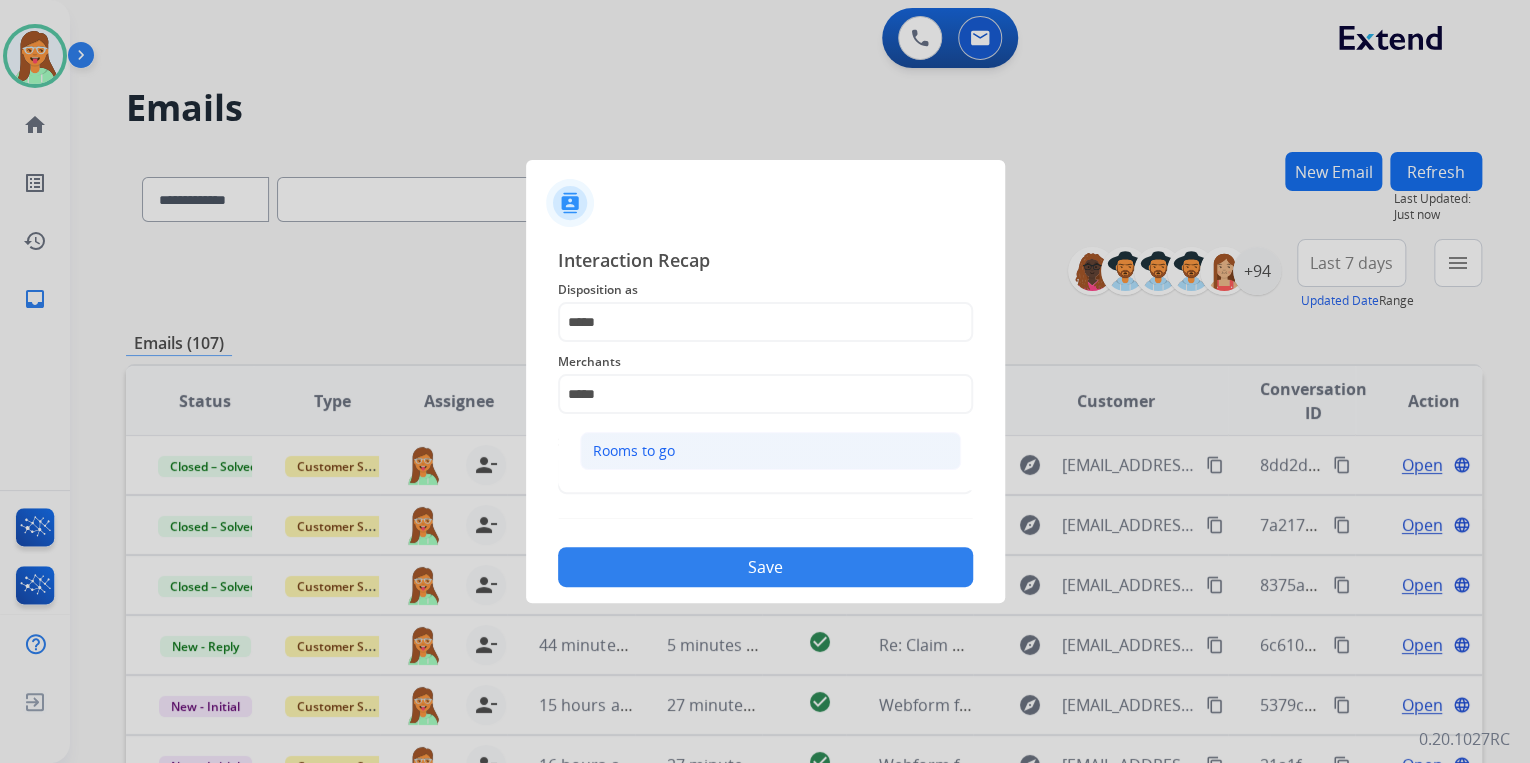 click on "Rooms to go" 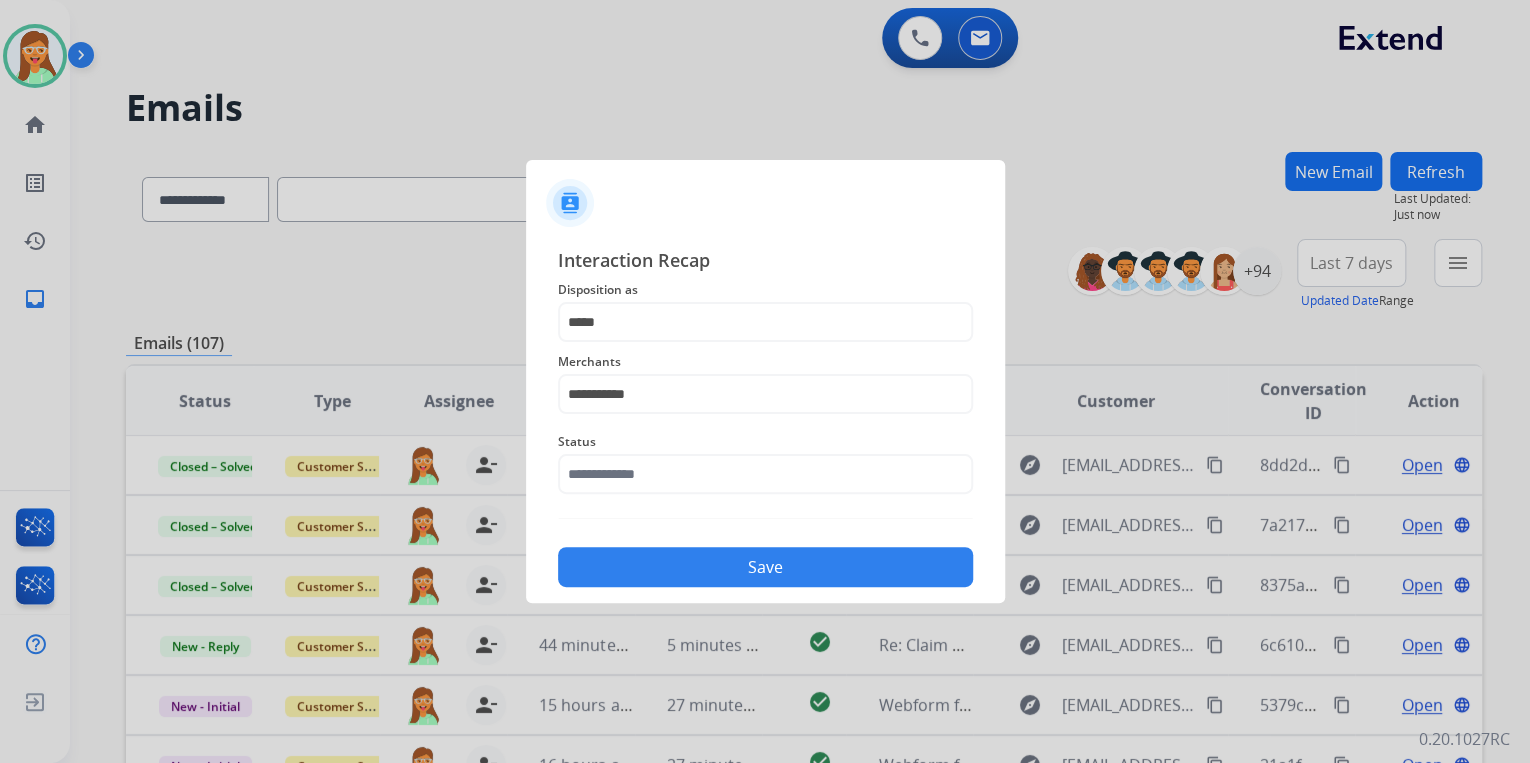 click on "Status" 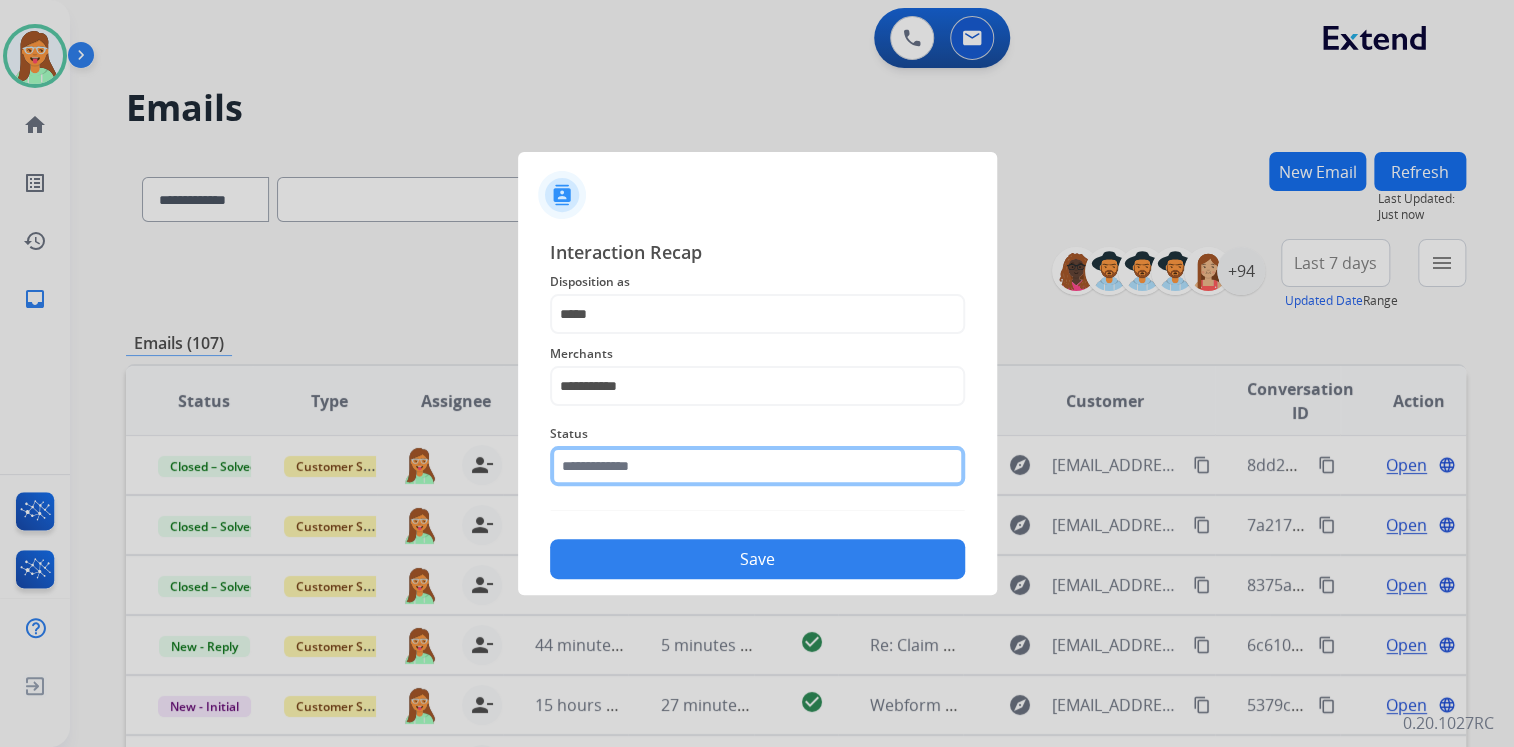 click on "Status" 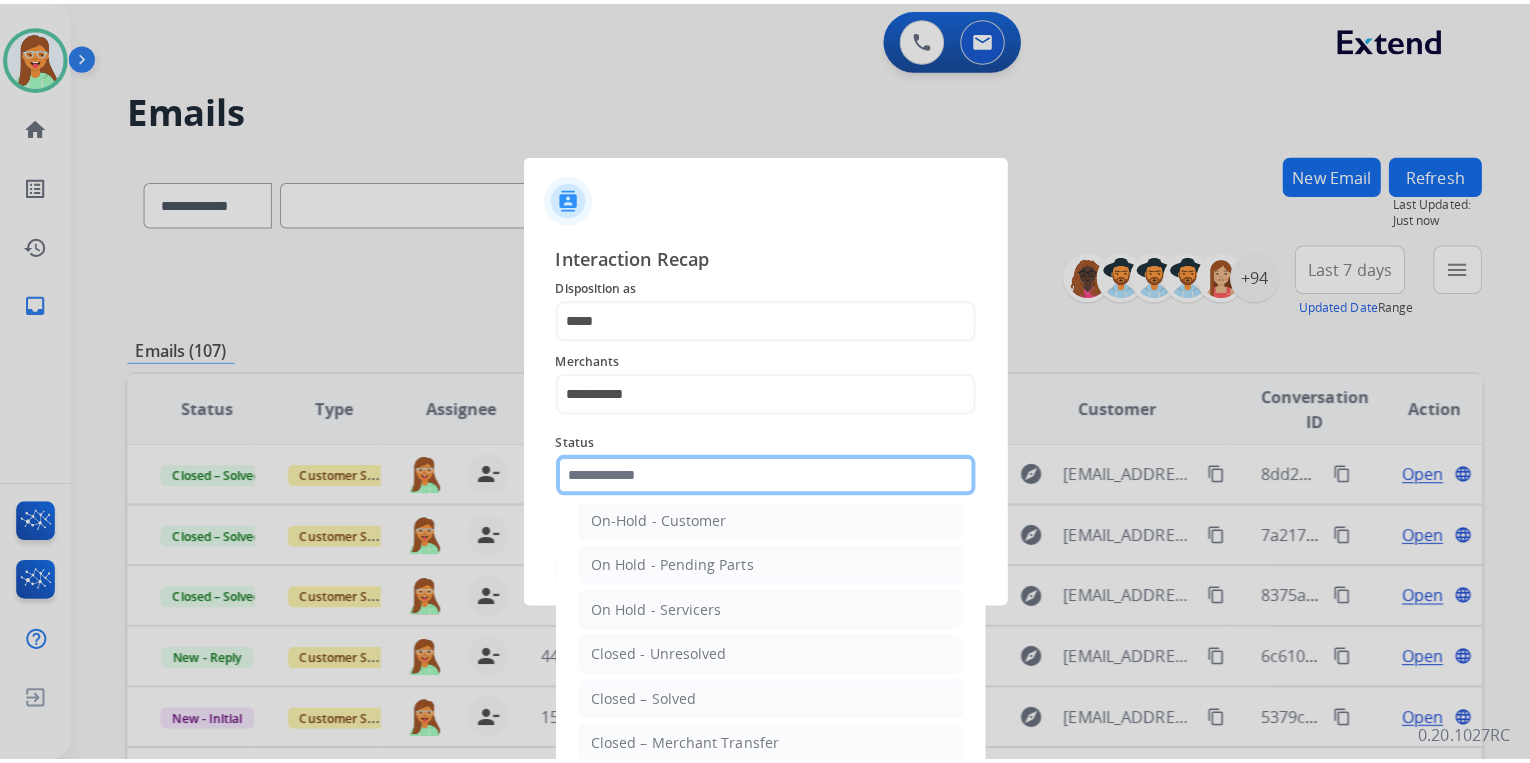 scroll, scrollTop: 116, scrollLeft: 0, axis: vertical 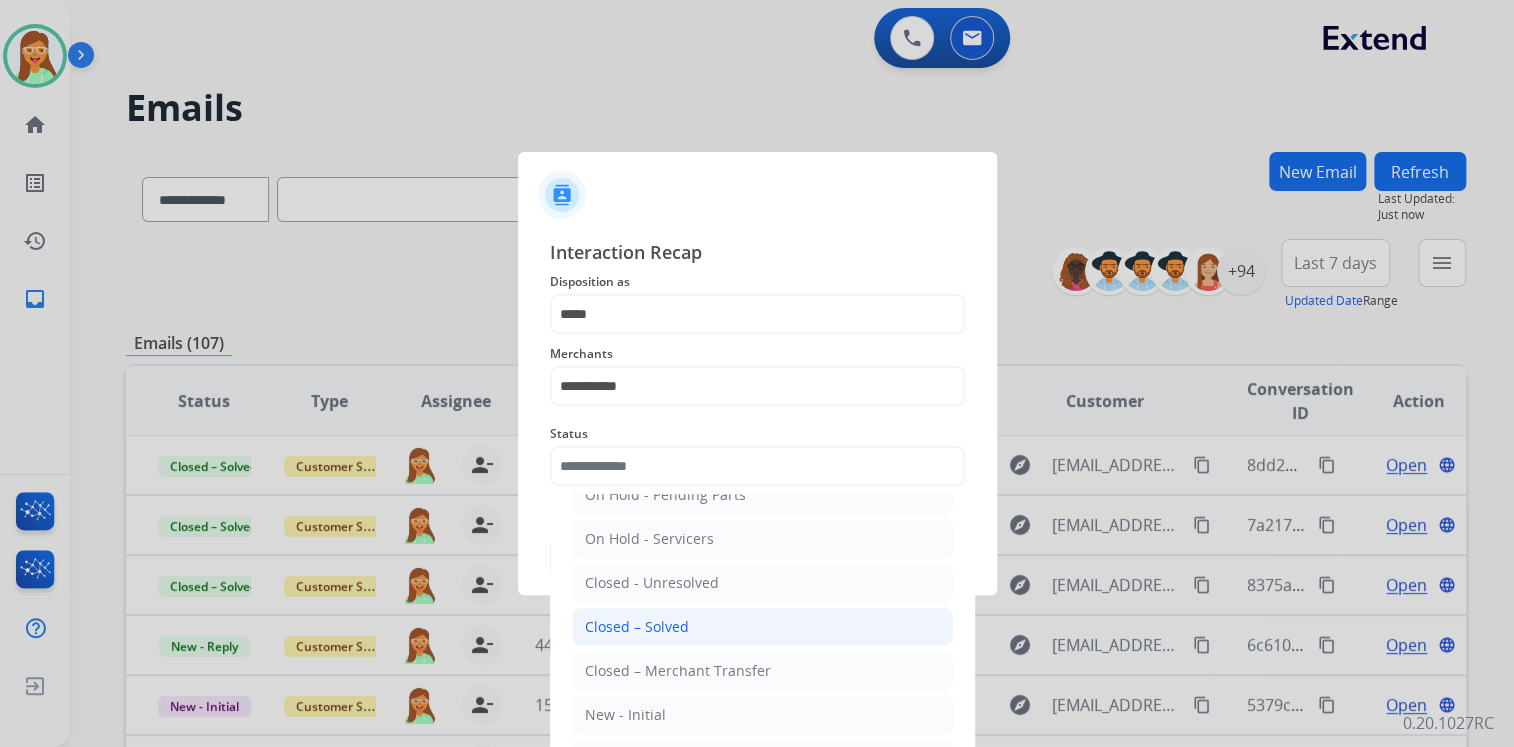click on "Closed – Solved" 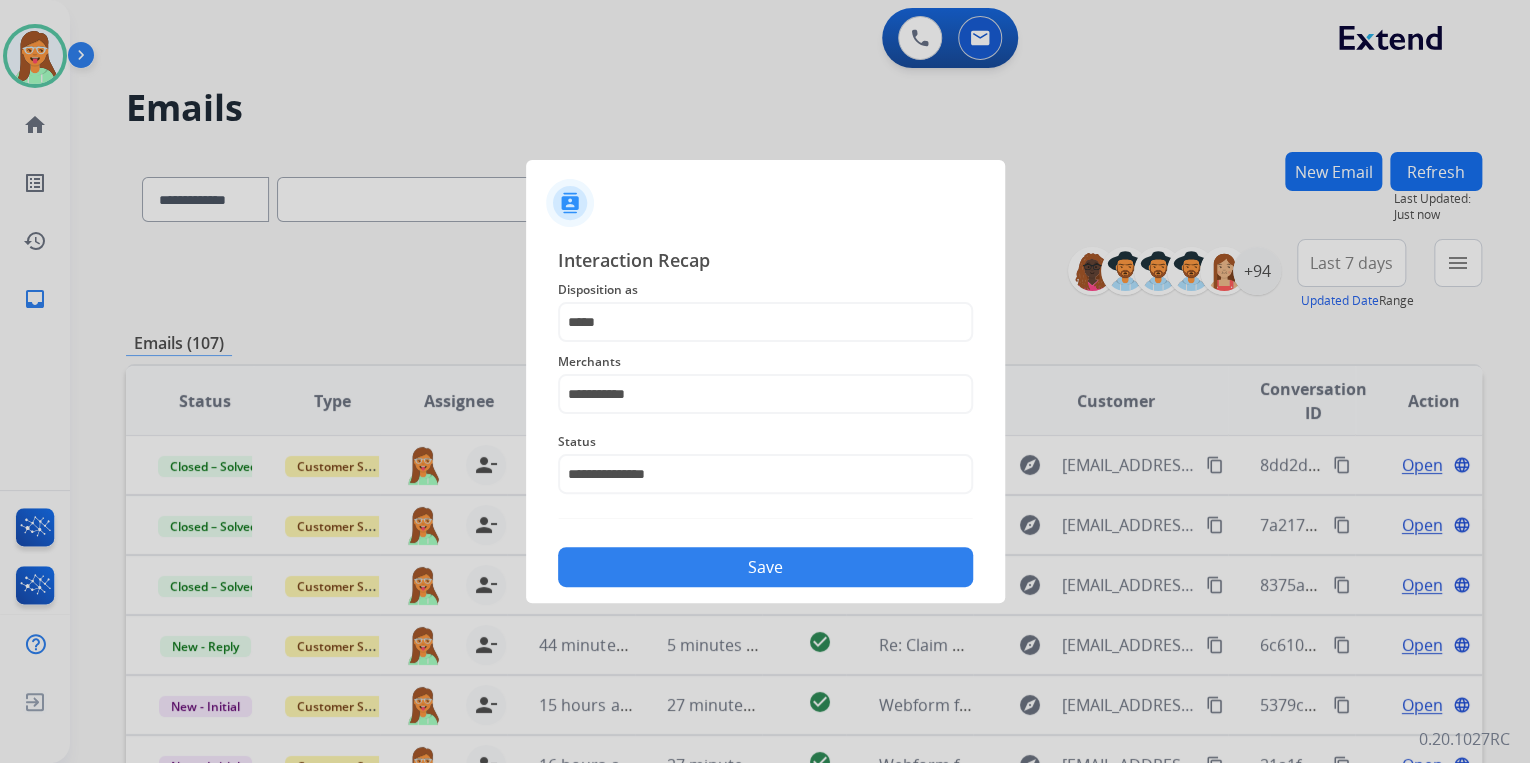 click on "Save" 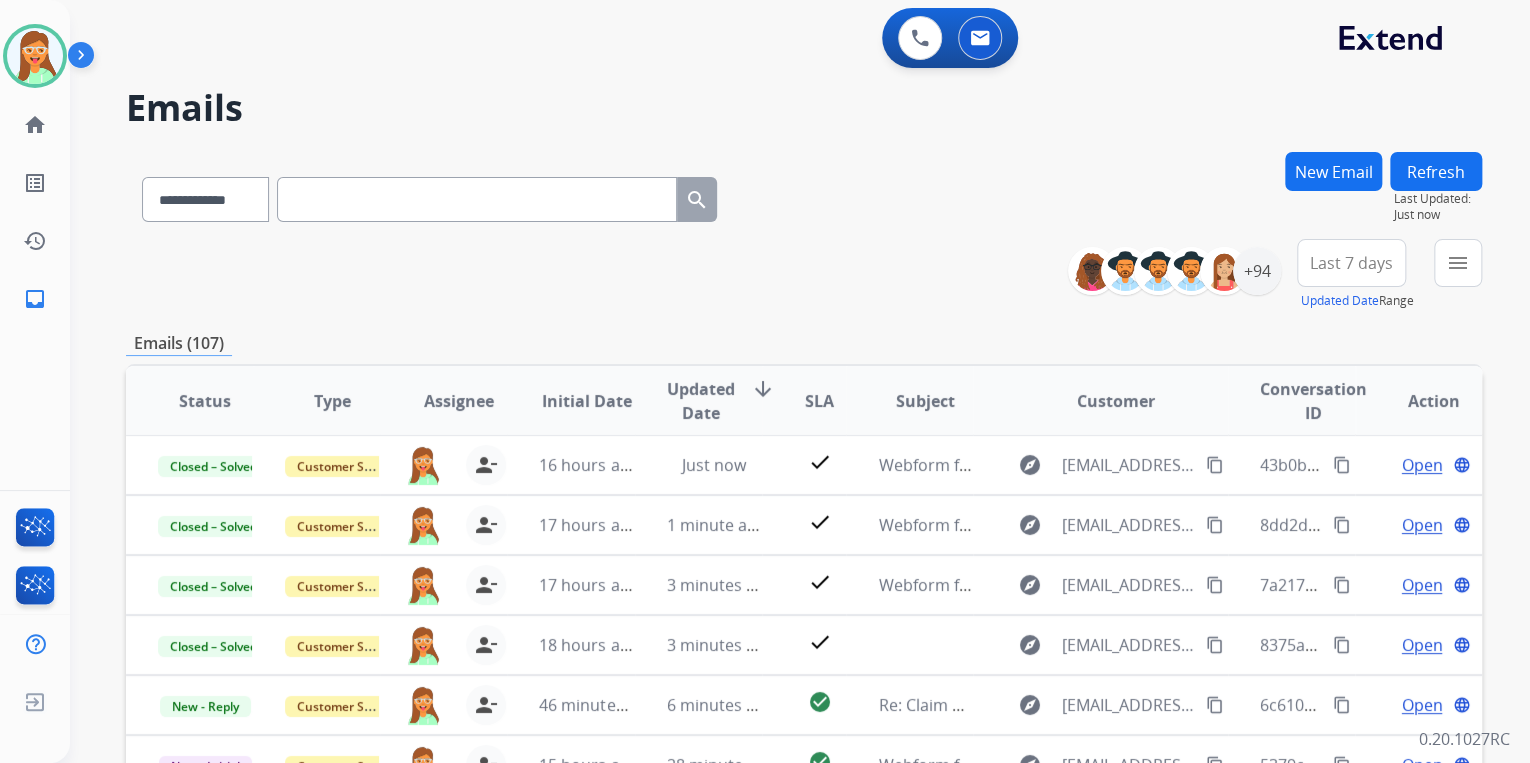 click on "**********" at bounding box center [804, 195] 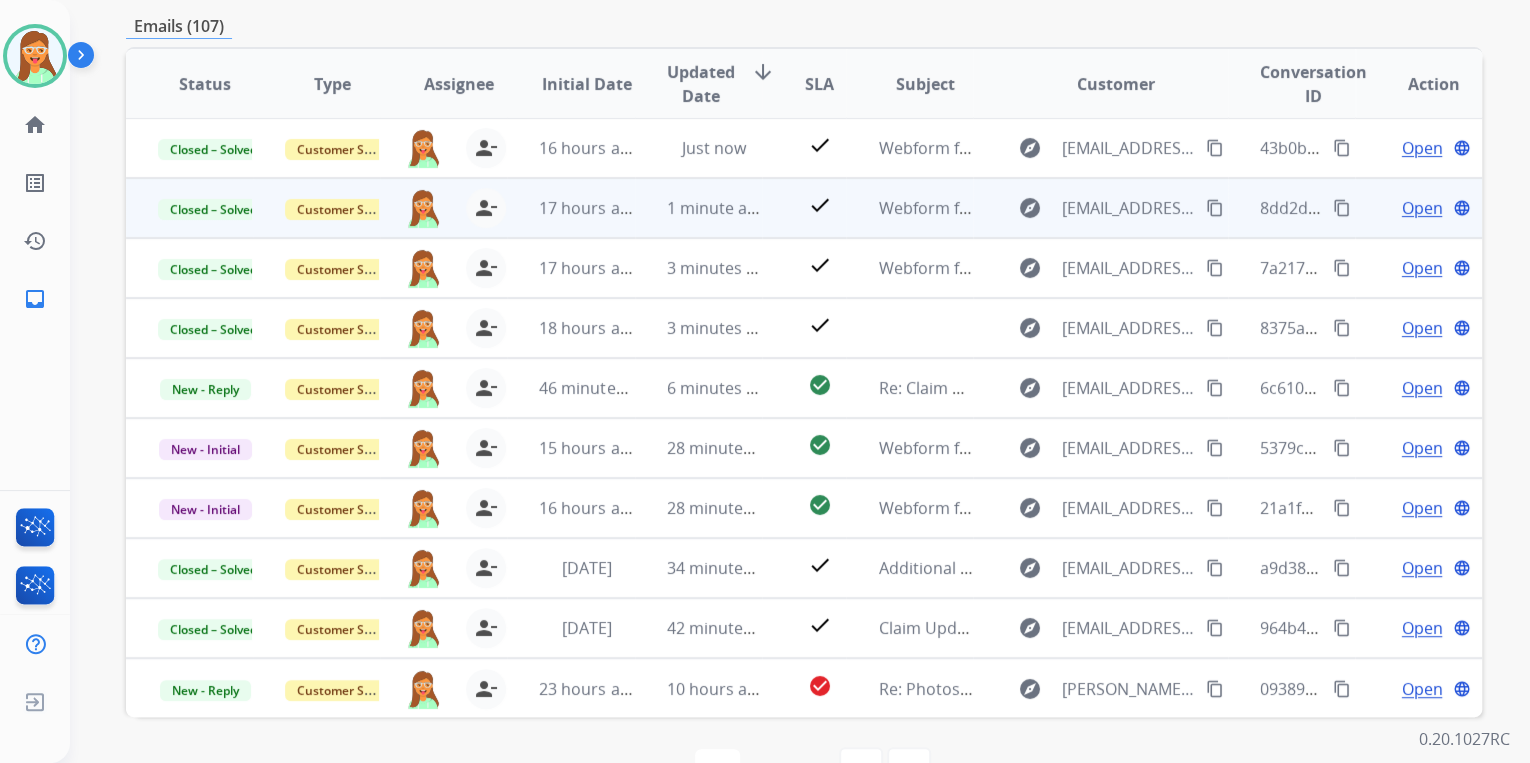 scroll, scrollTop: 320, scrollLeft: 0, axis: vertical 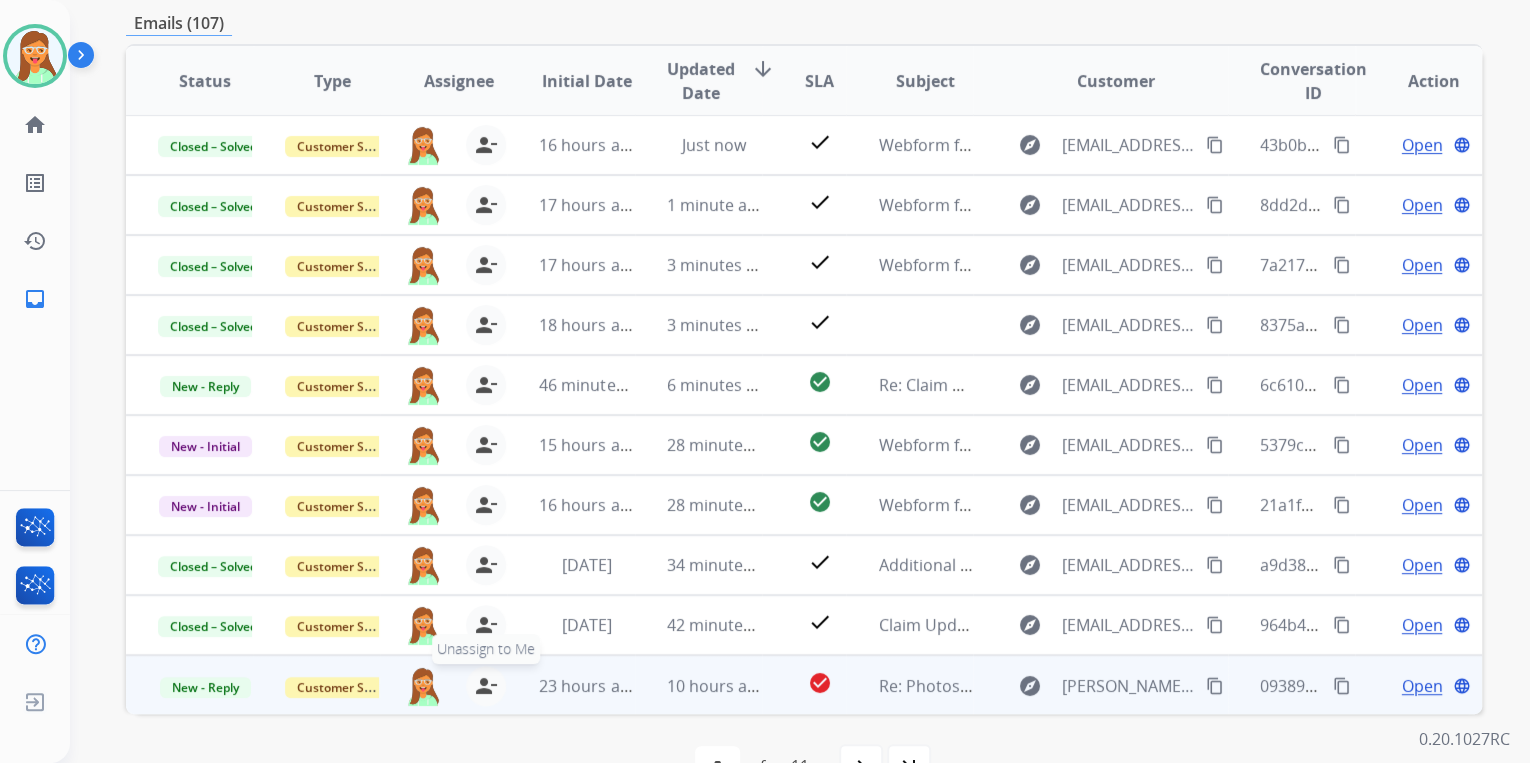 click on "person_remove" at bounding box center [486, 686] 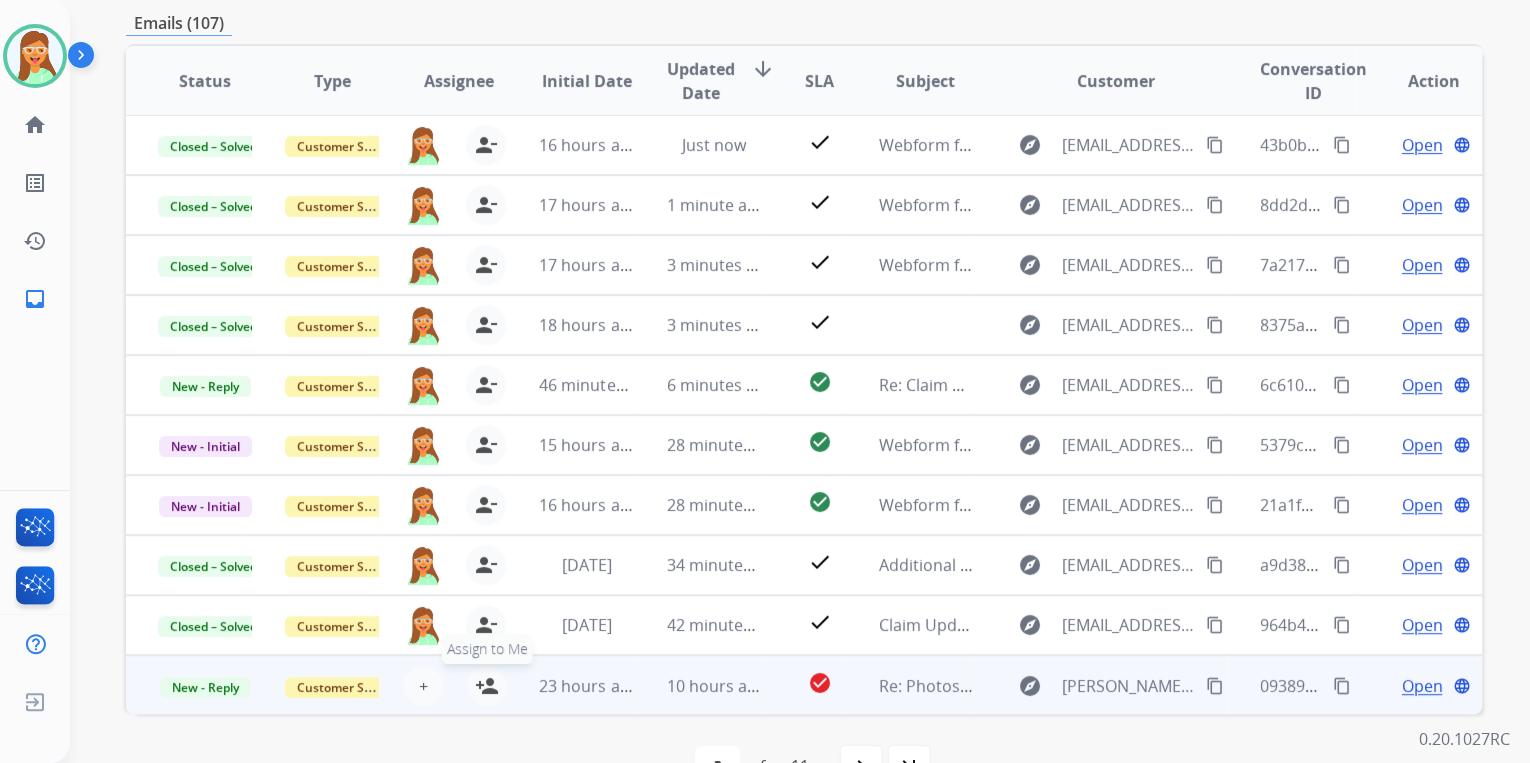 click on "person_add" at bounding box center (487, 686) 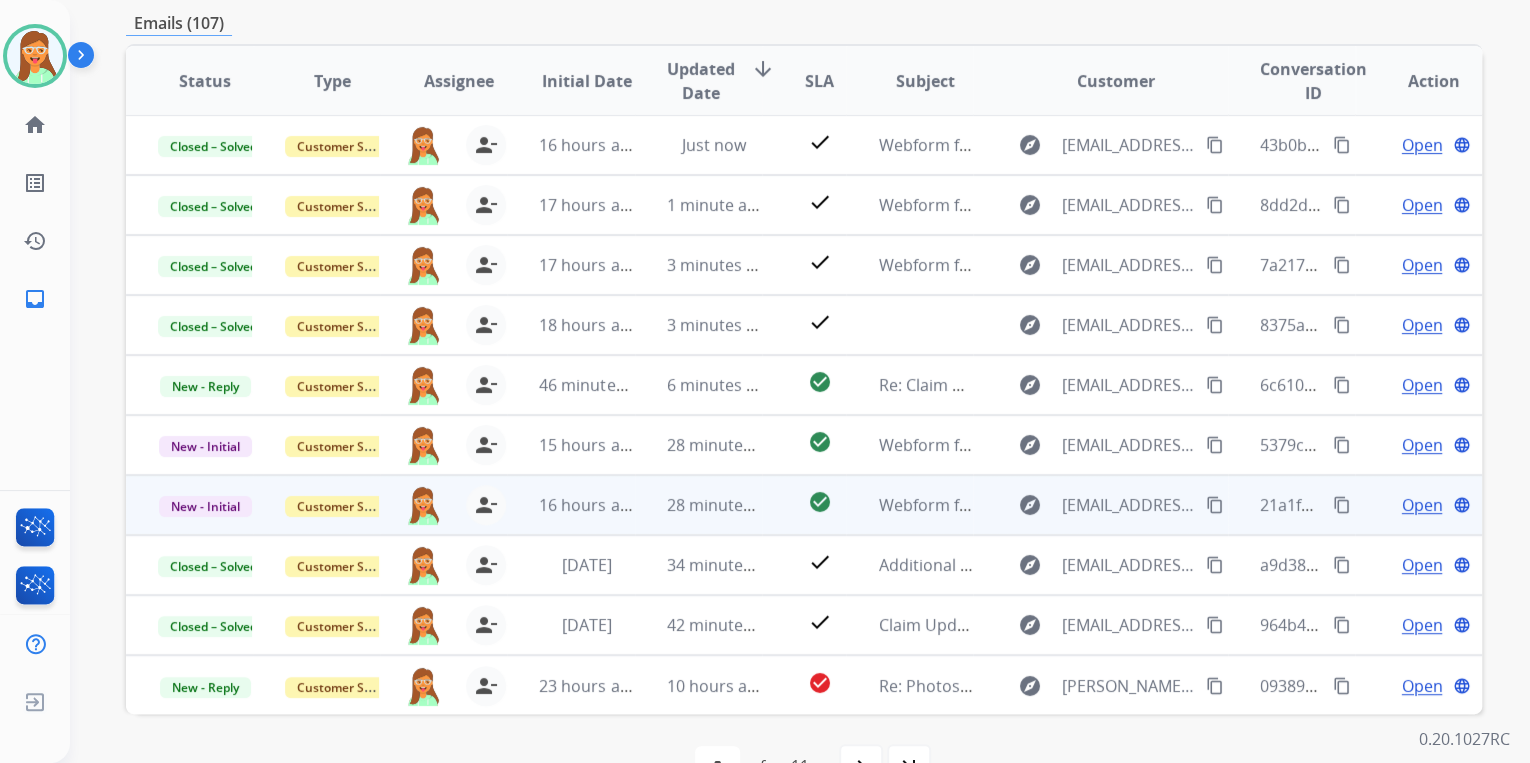 click on "Open" at bounding box center (1421, 505) 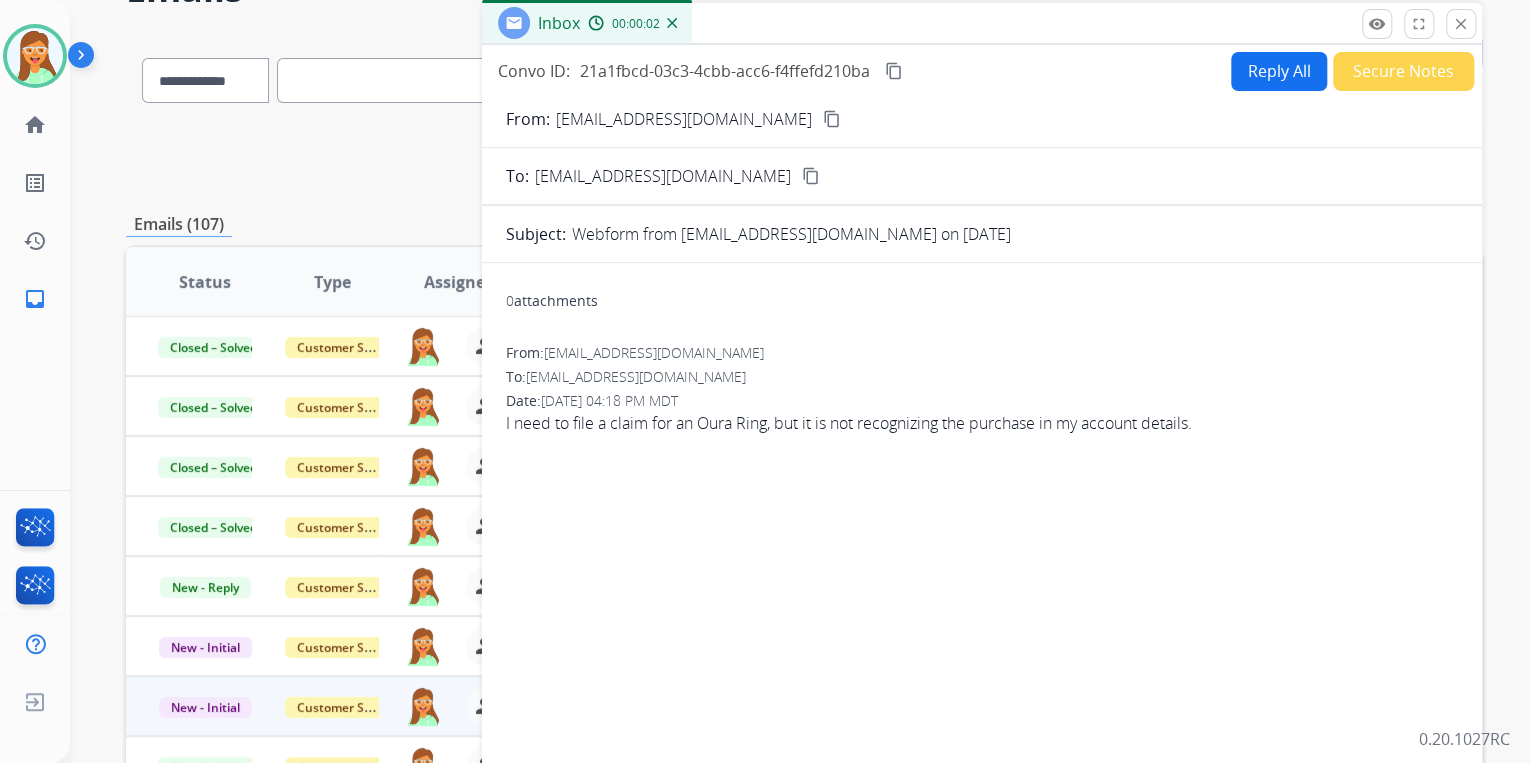 scroll, scrollTop: 80, scrollLeft: 0, axis: vertical 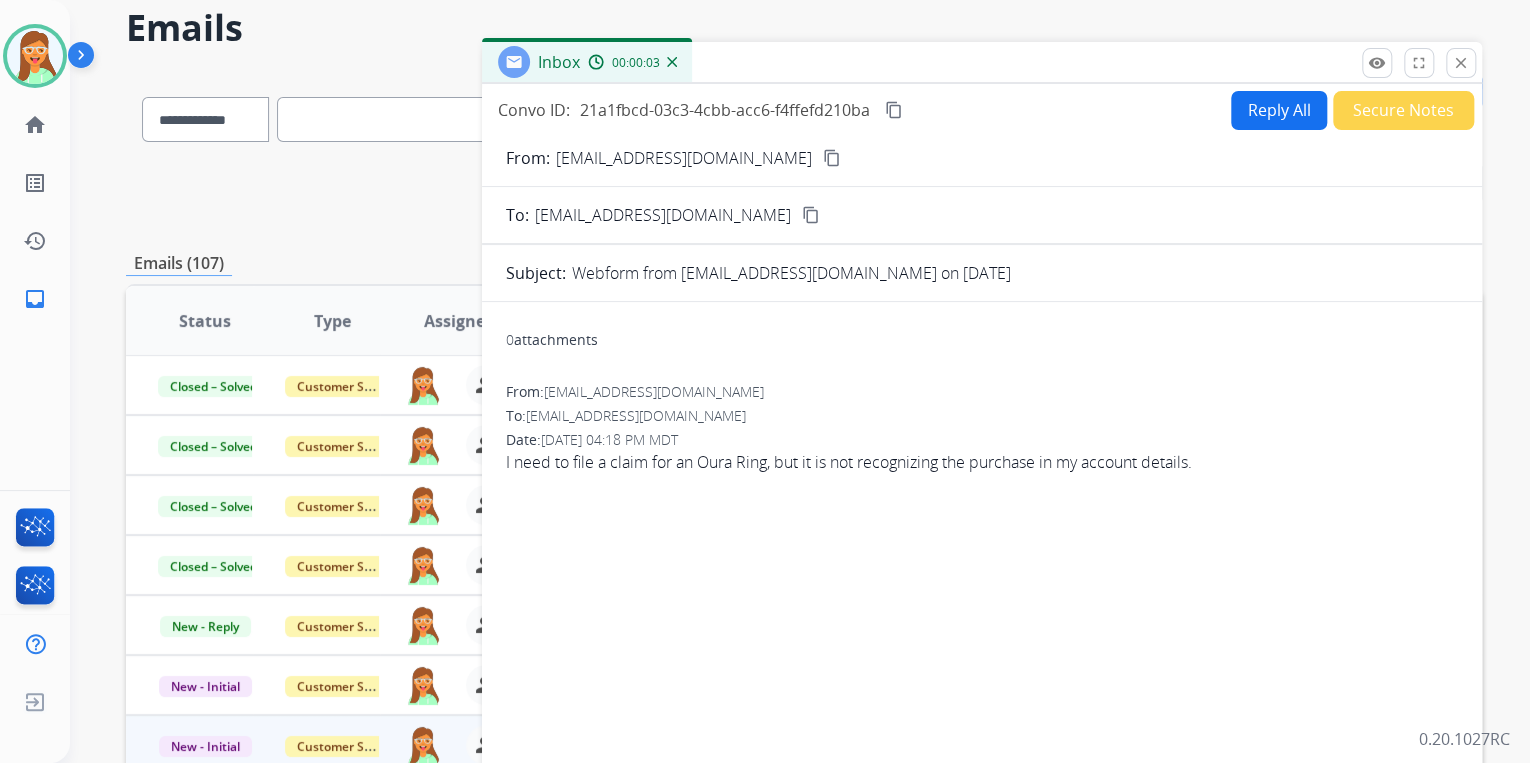 click on "content_copy" at bounding box center [832, 158] 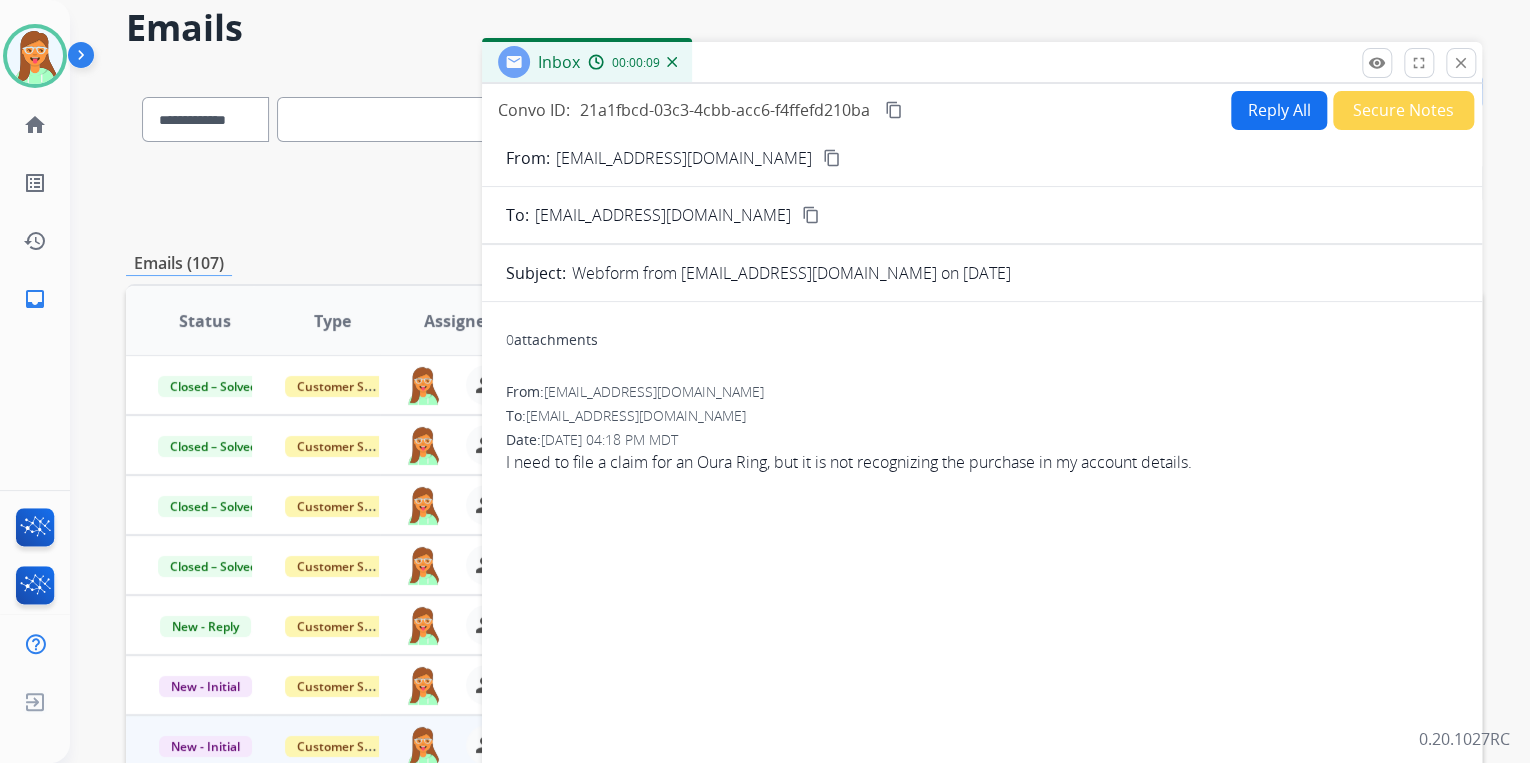 click on "Reply All" at bounding box center (1279, 110) 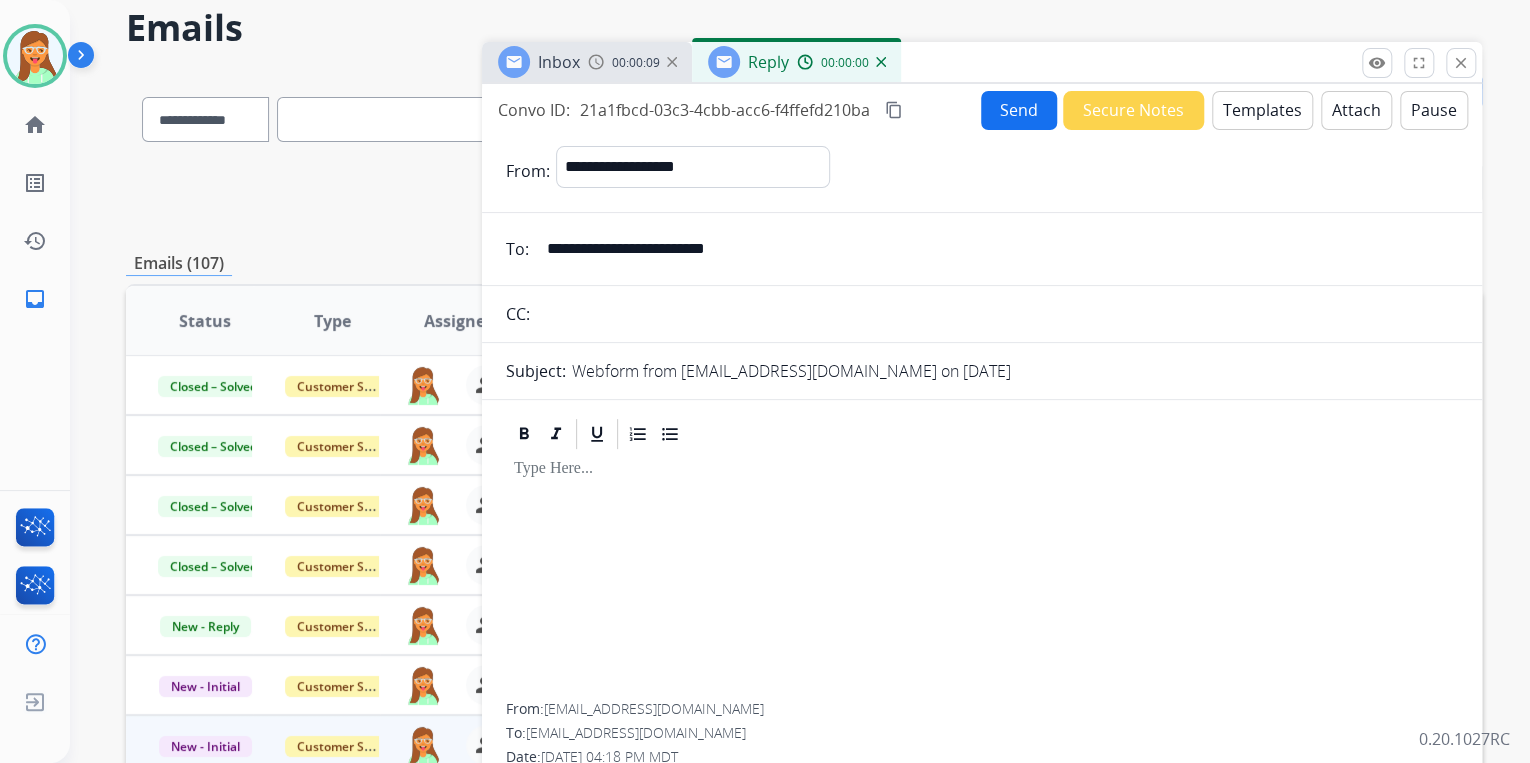 click on "Templates" at bounding box center [1262, 110] 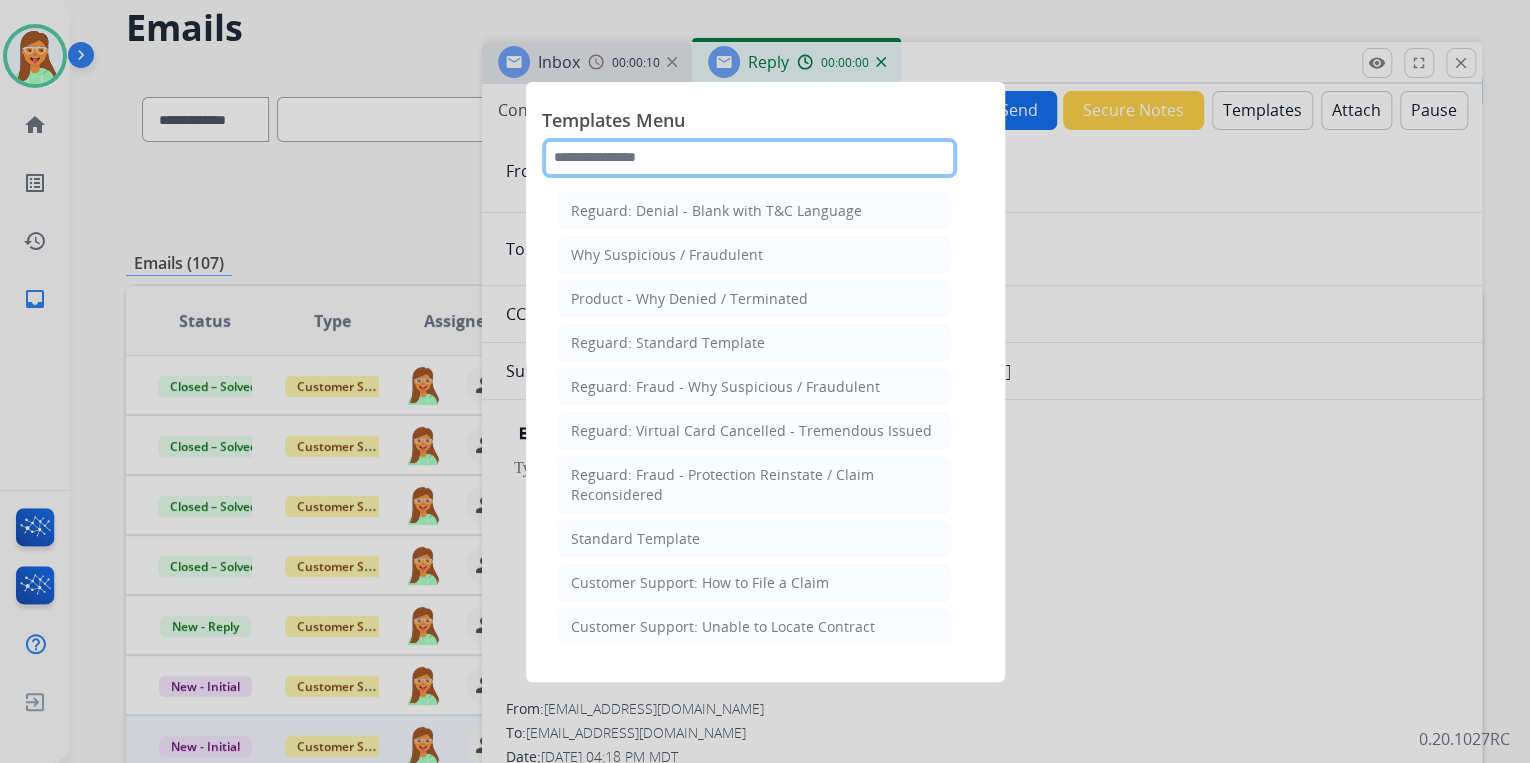 drag, startPoint x: 804, startPoint y: 151, endPoint x: 815, endPoint y: 160, distance: 14.21267 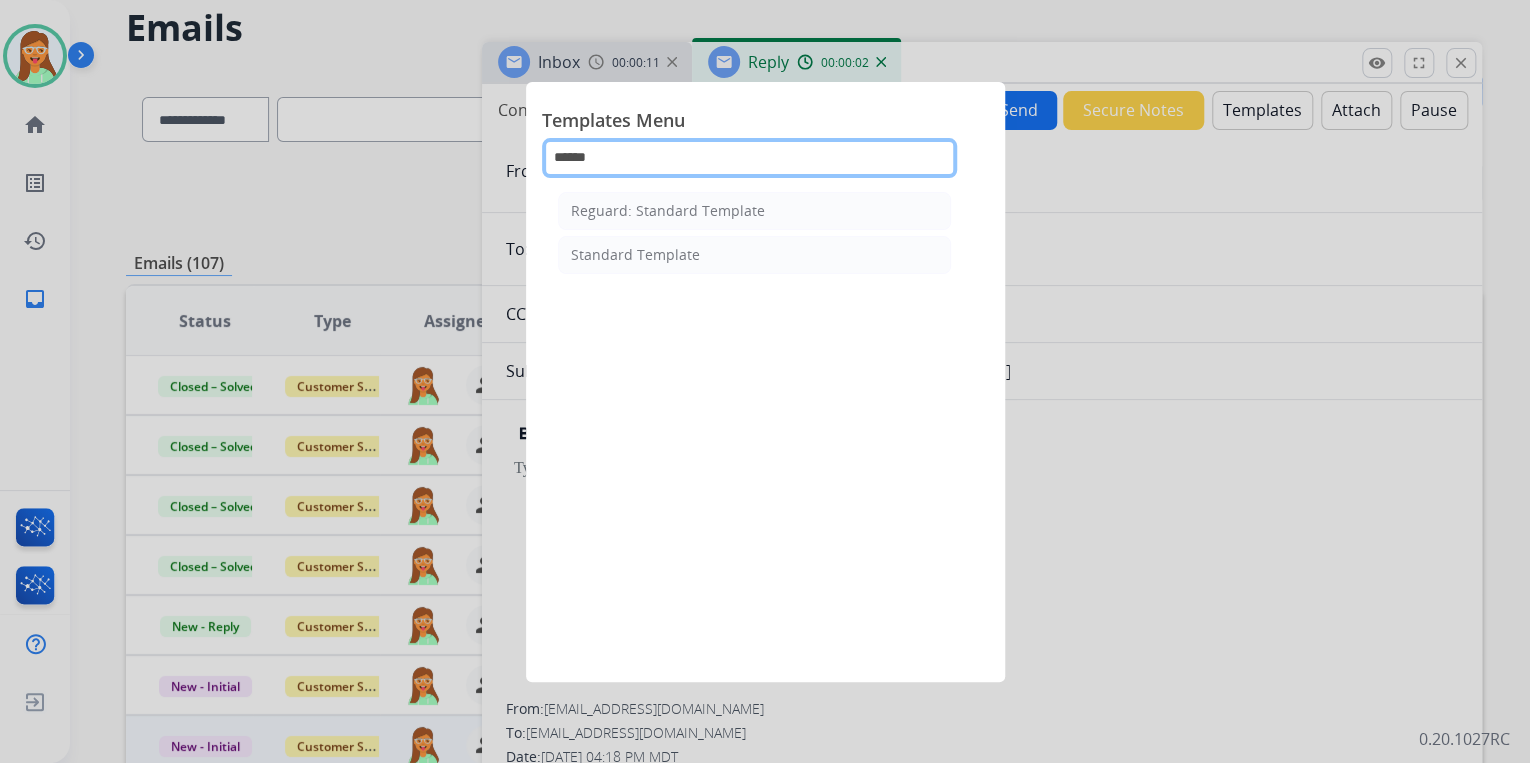type on "*******" 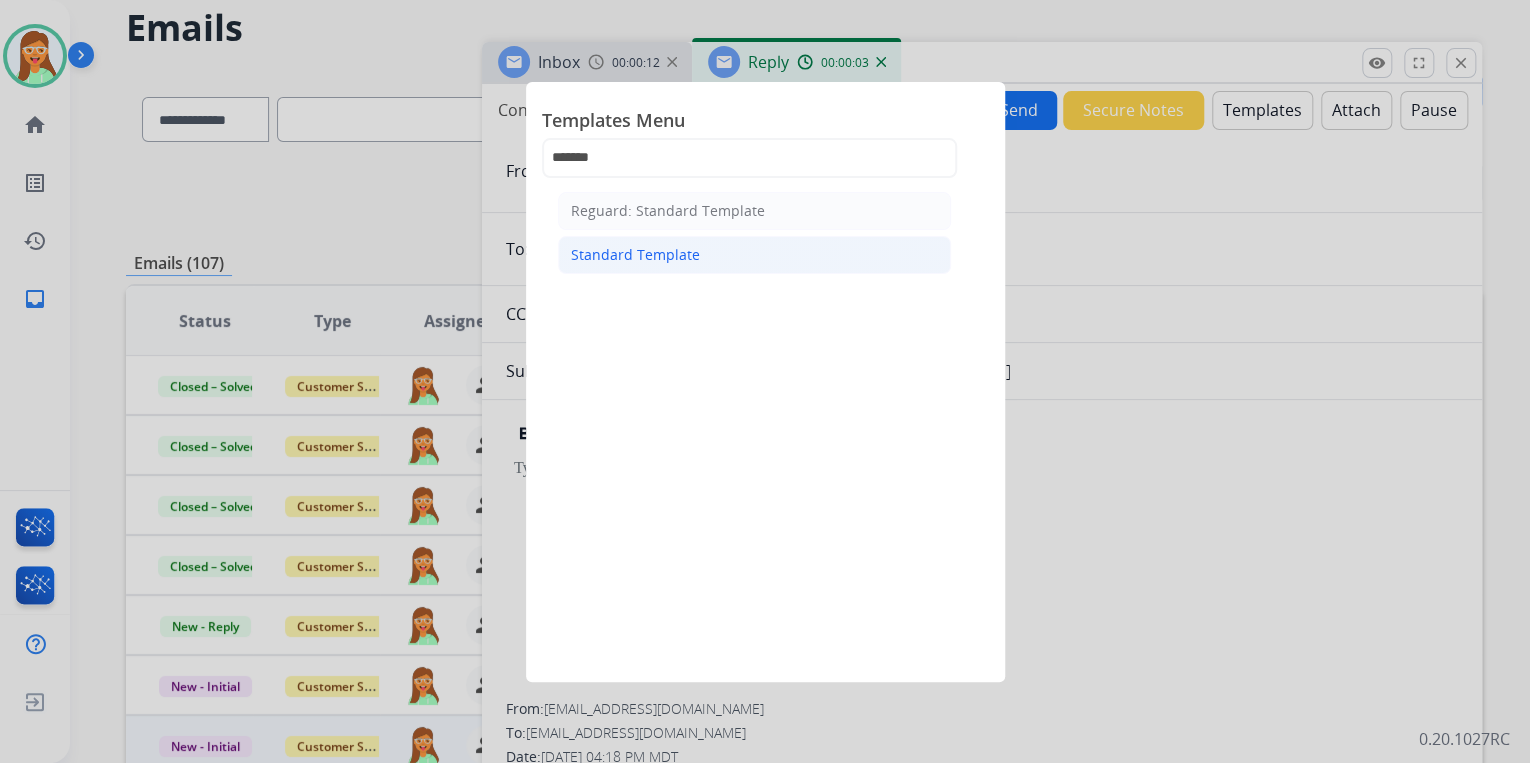 click on "Standard Template" 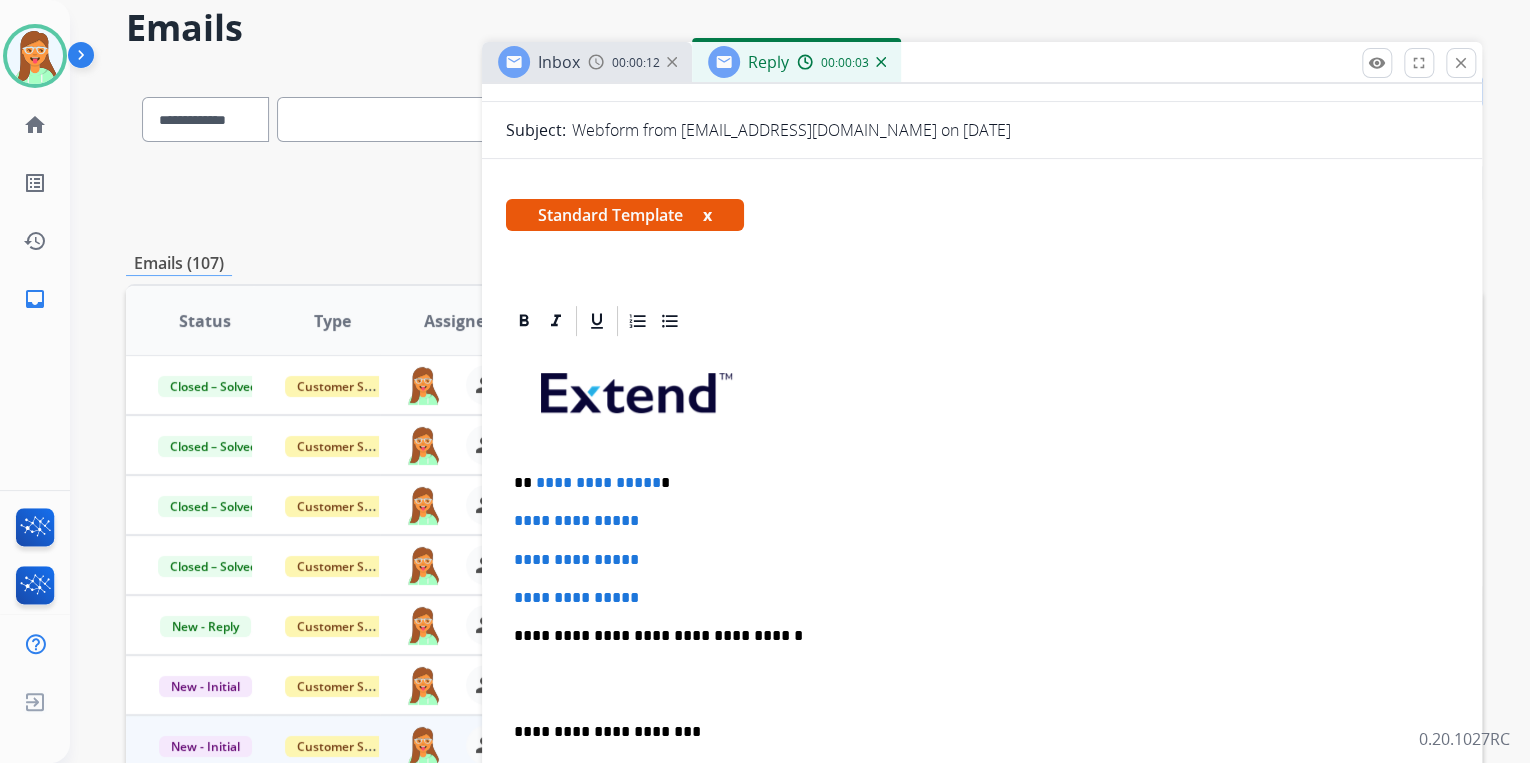 scroll, scrollTop: 400, scrollLeft: 0, axis: vertical 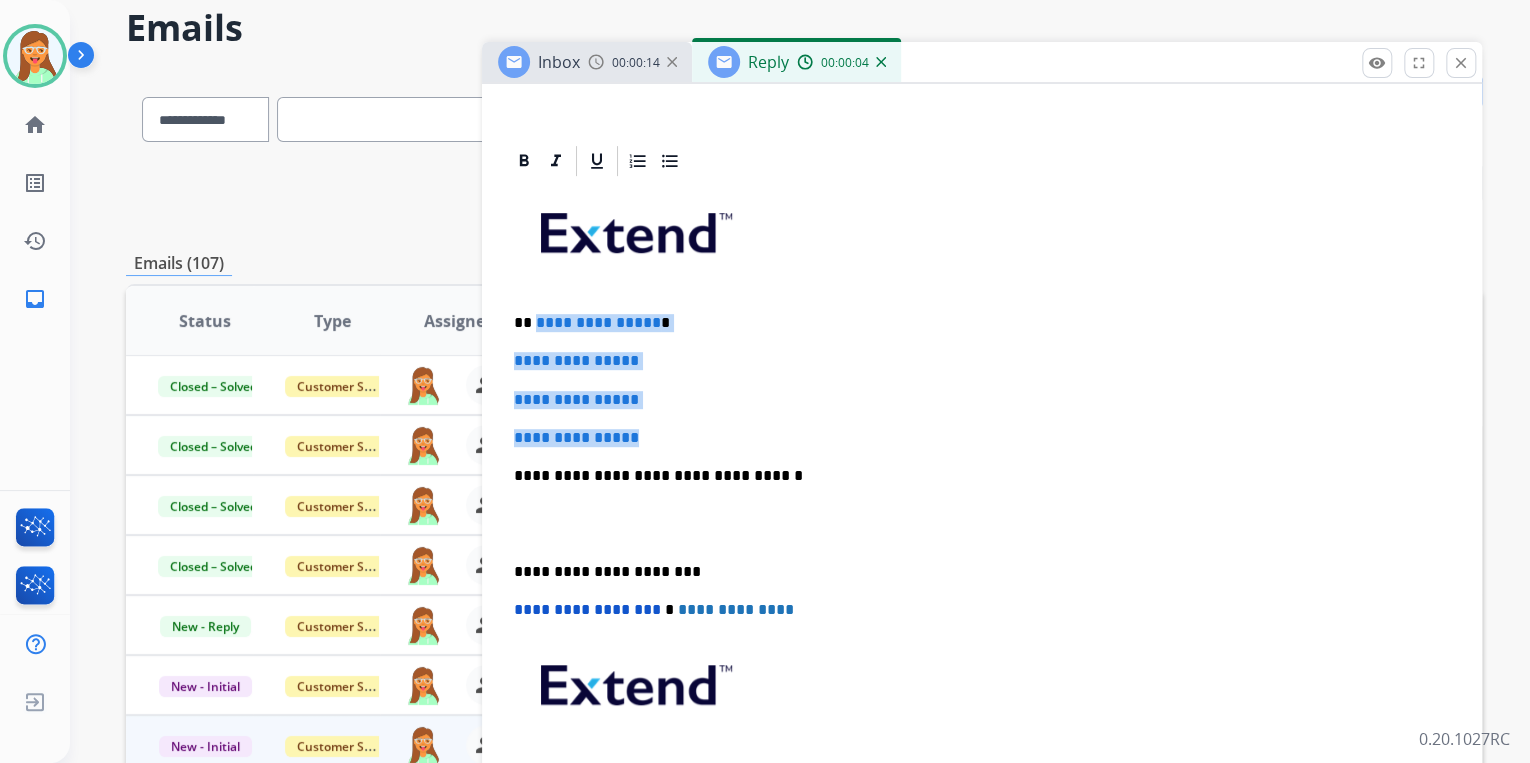 drag, startPoint x: 669, startPoint y: 434, endPoint x: 532, endPoint y: 311, distance: 184.11409 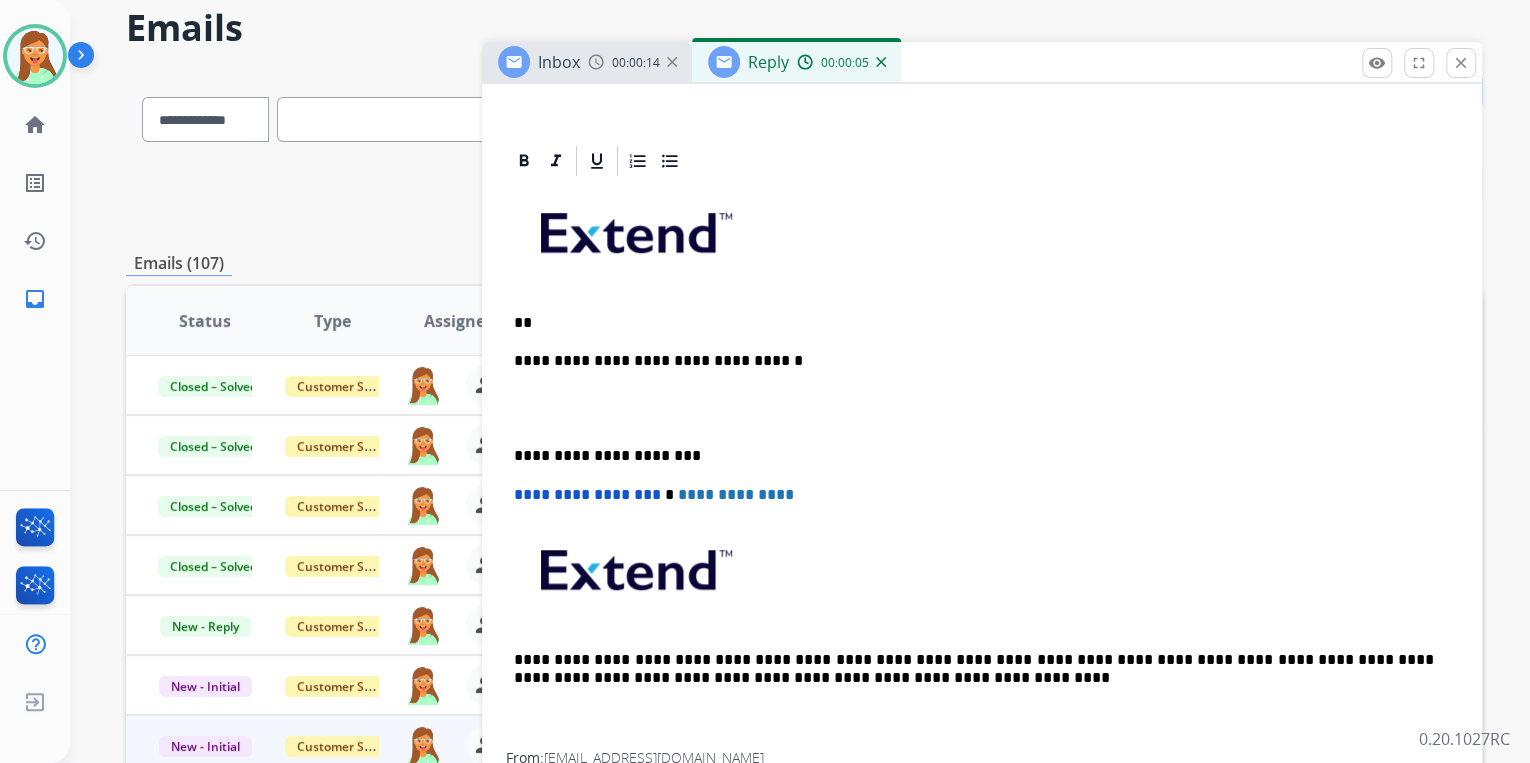 type 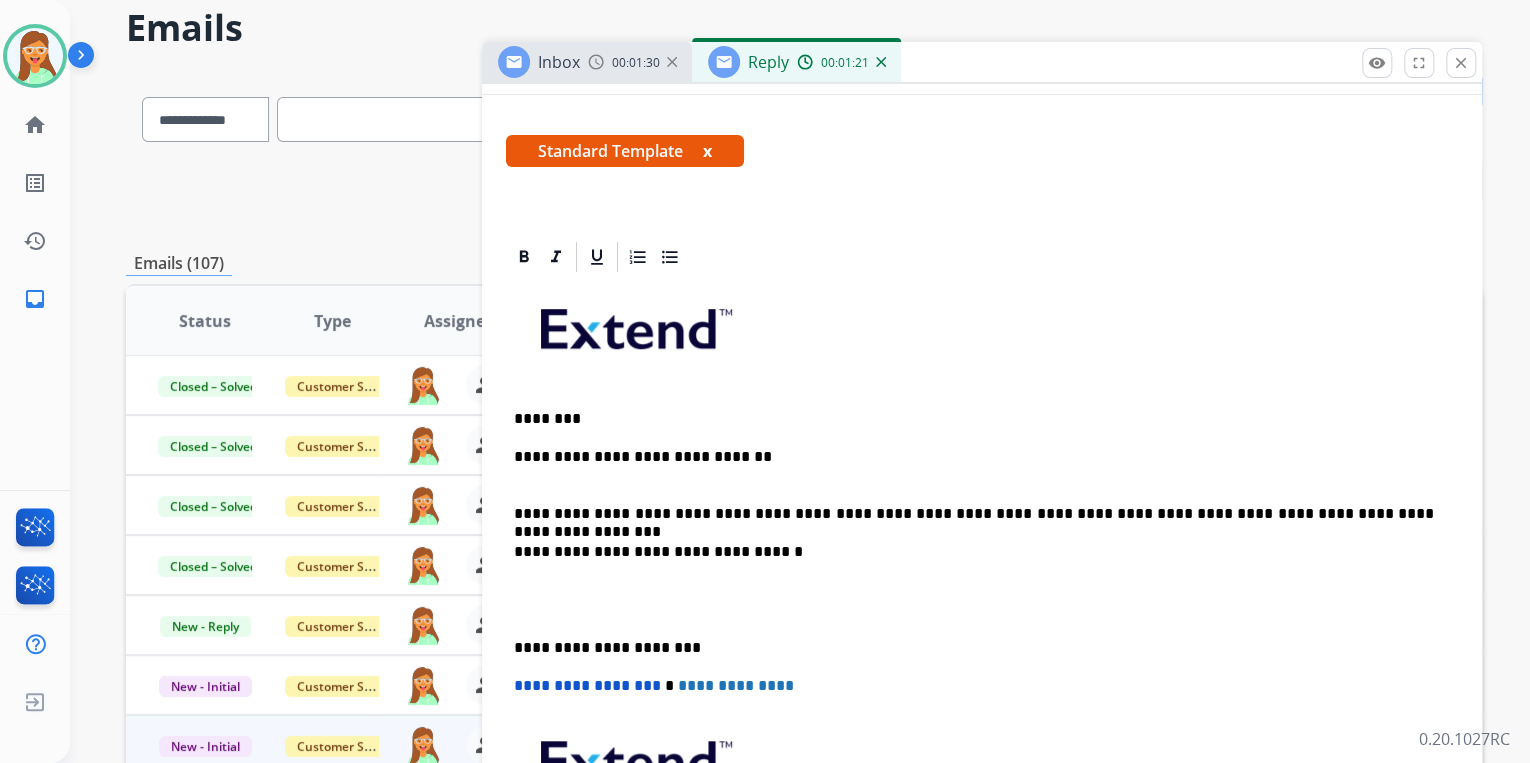 scroll, scrollTop: 0, scrollLeft: 0, axis: both 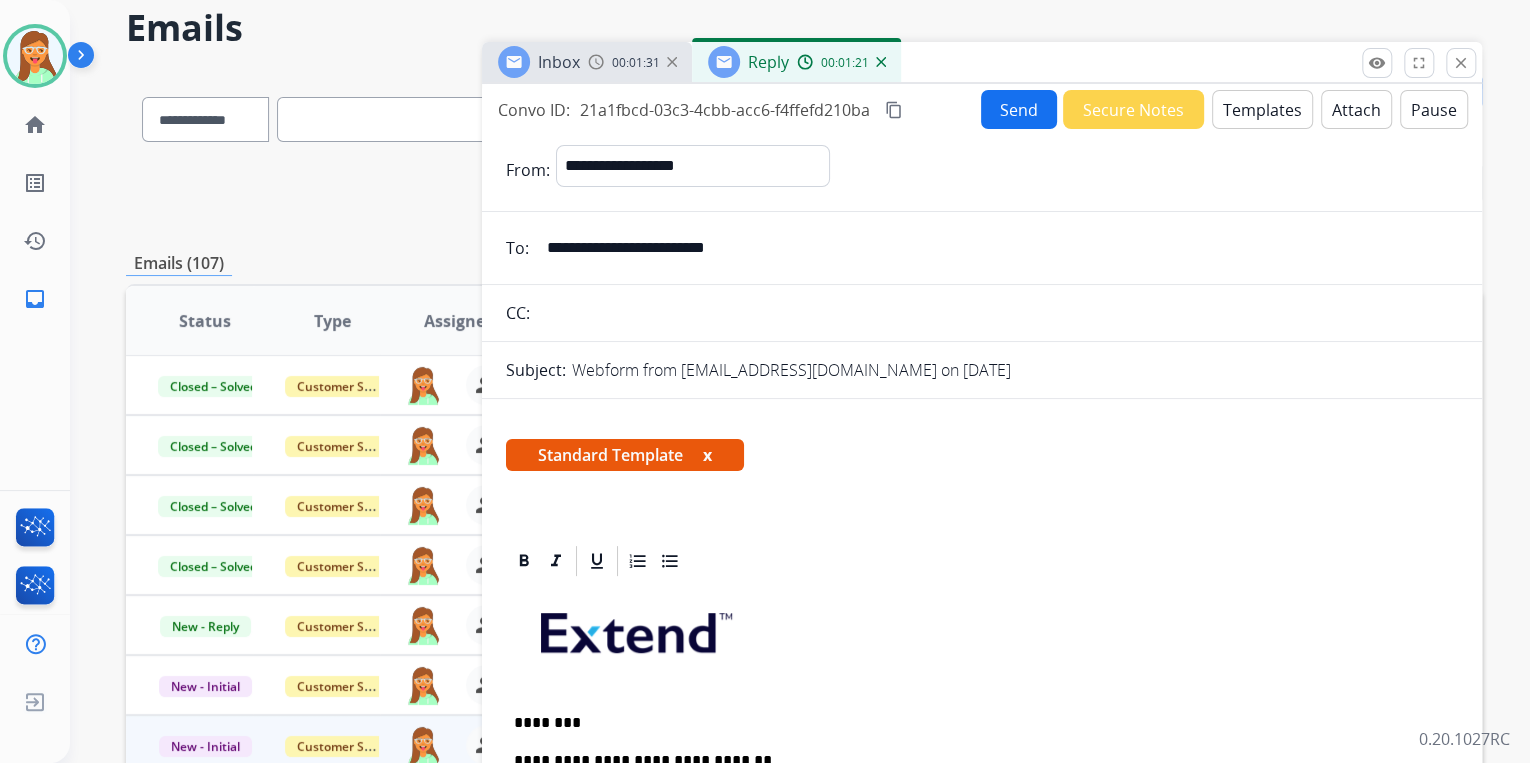 click on "Send" at bounding box center (1019, 109) 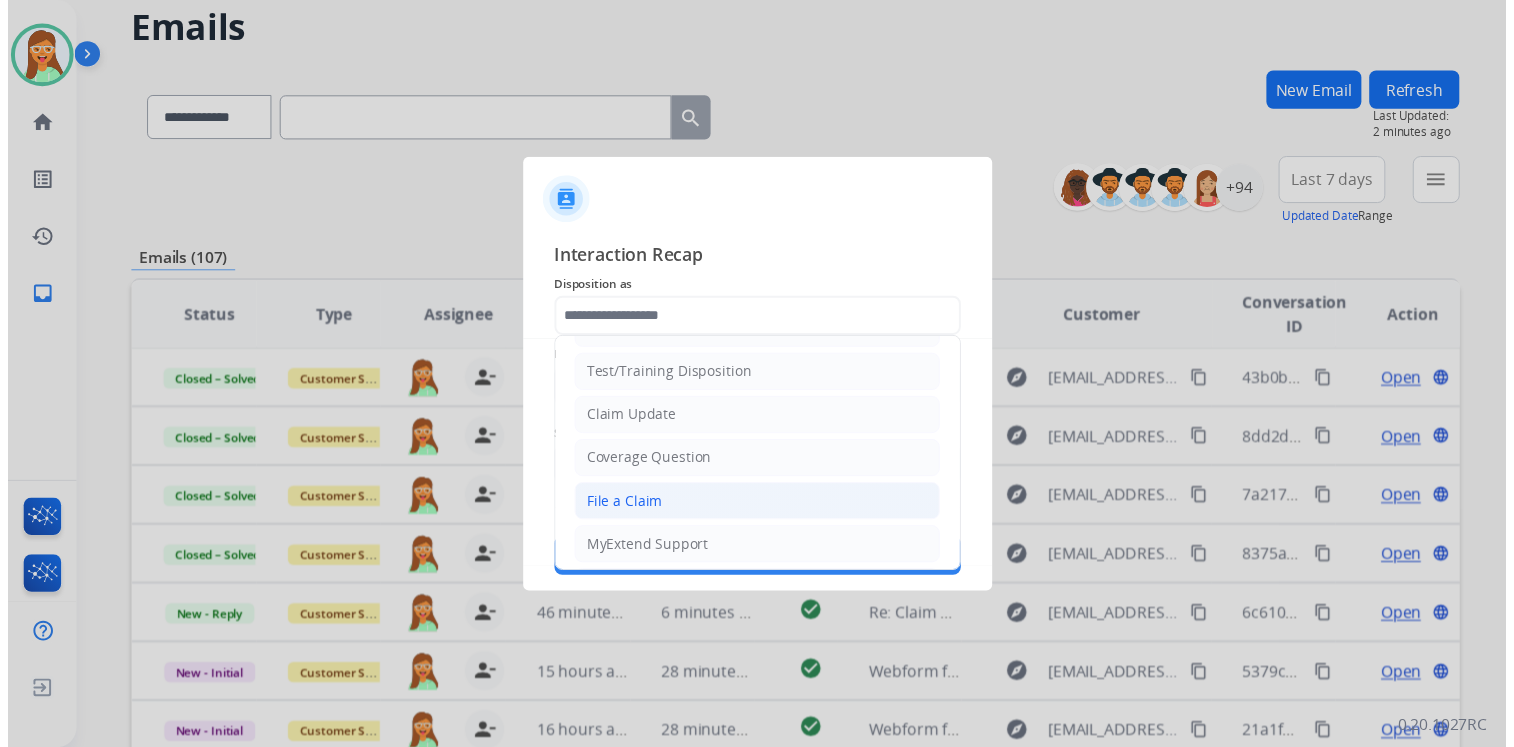 scroll, scrollTop: 80, scrollLeft: 0, axis: vertical 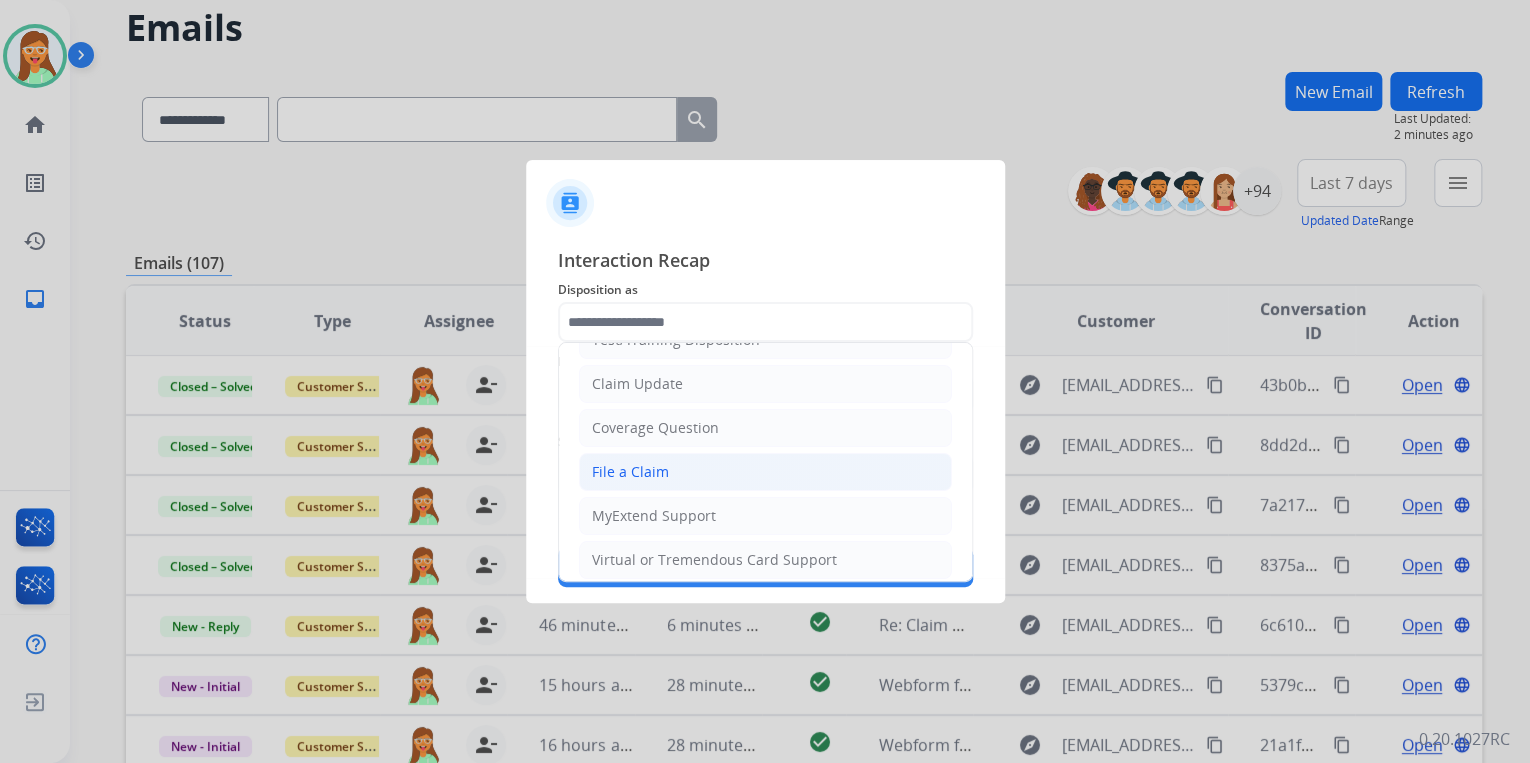click on "File a Claim" 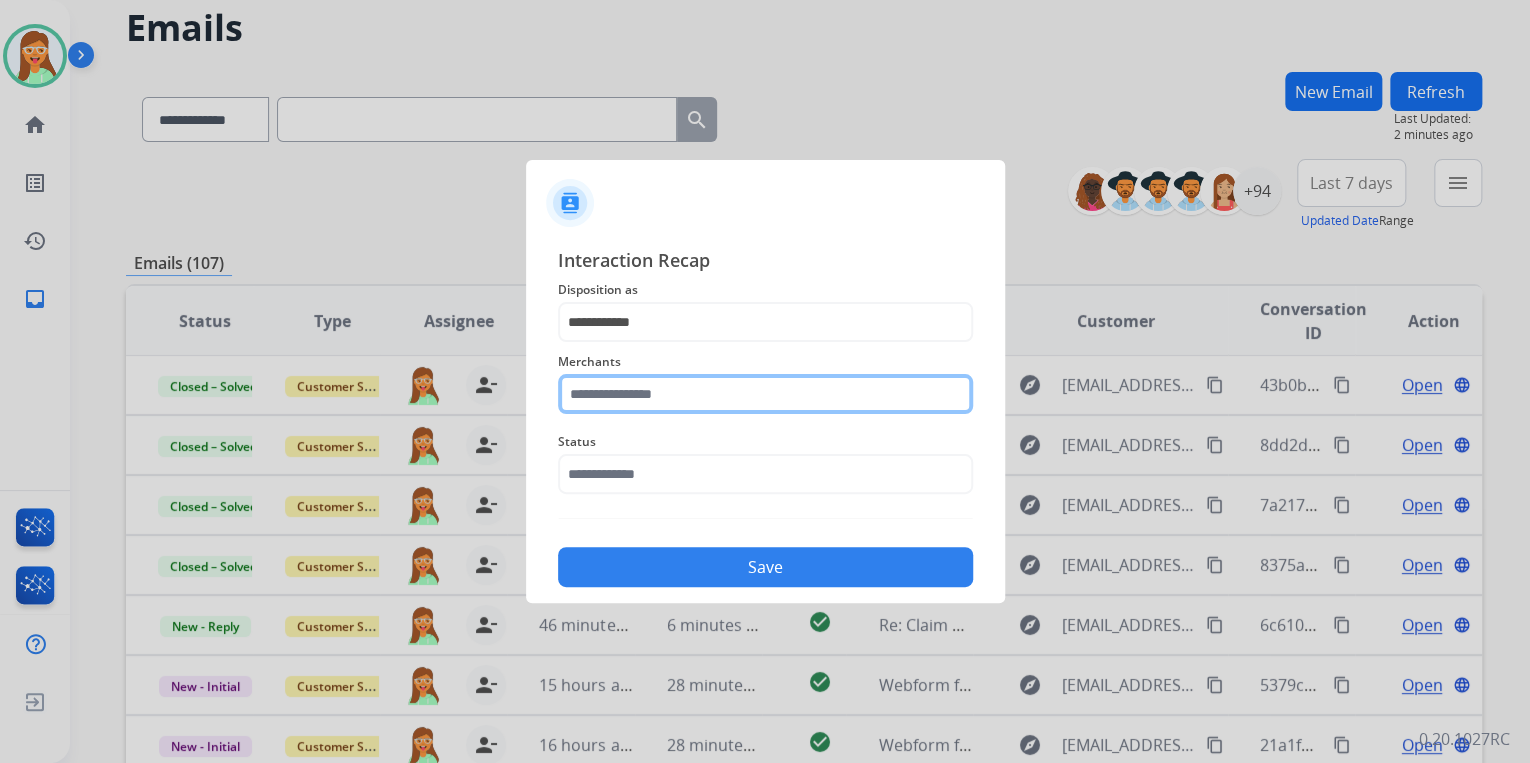 click 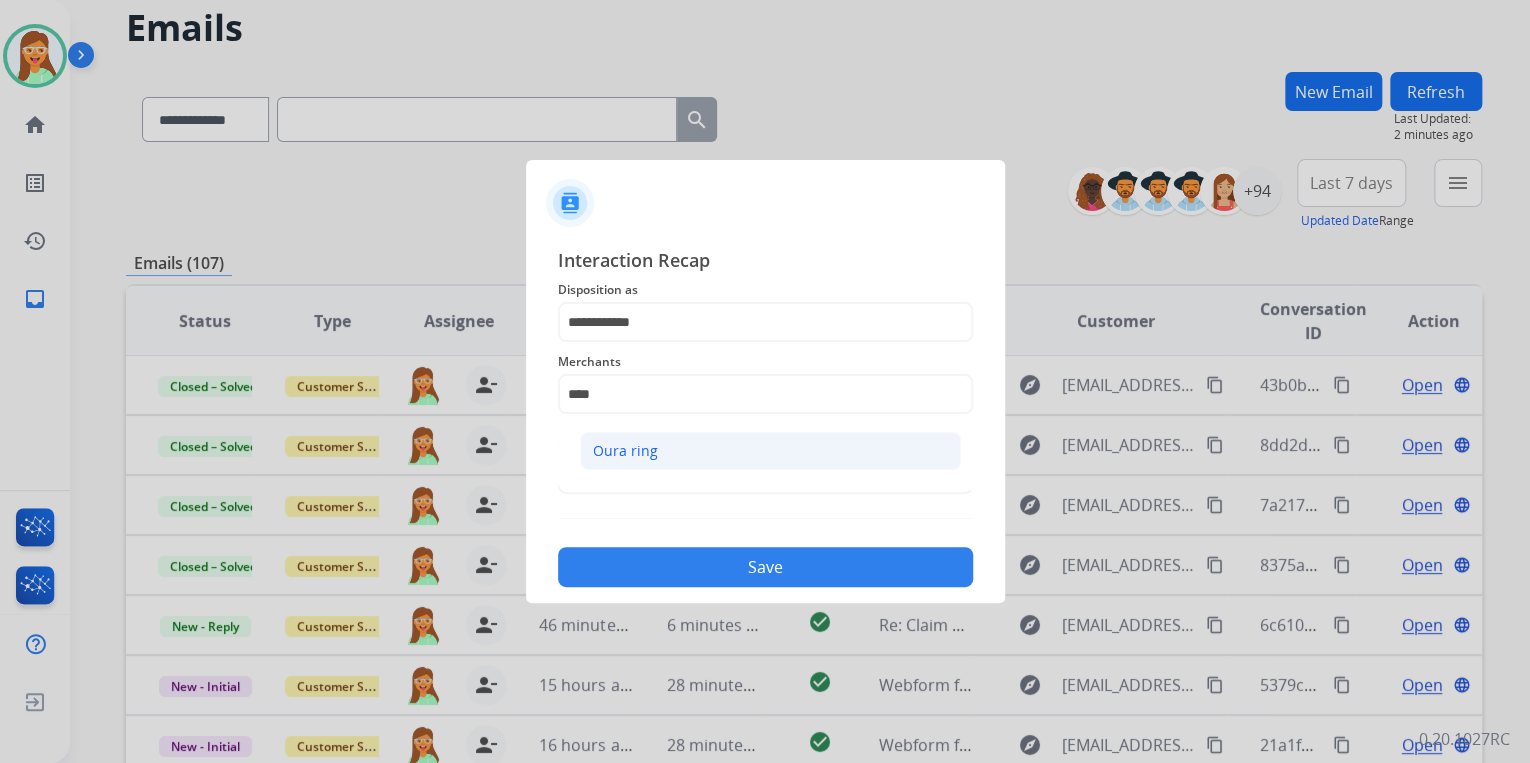 click on "Oura ring" 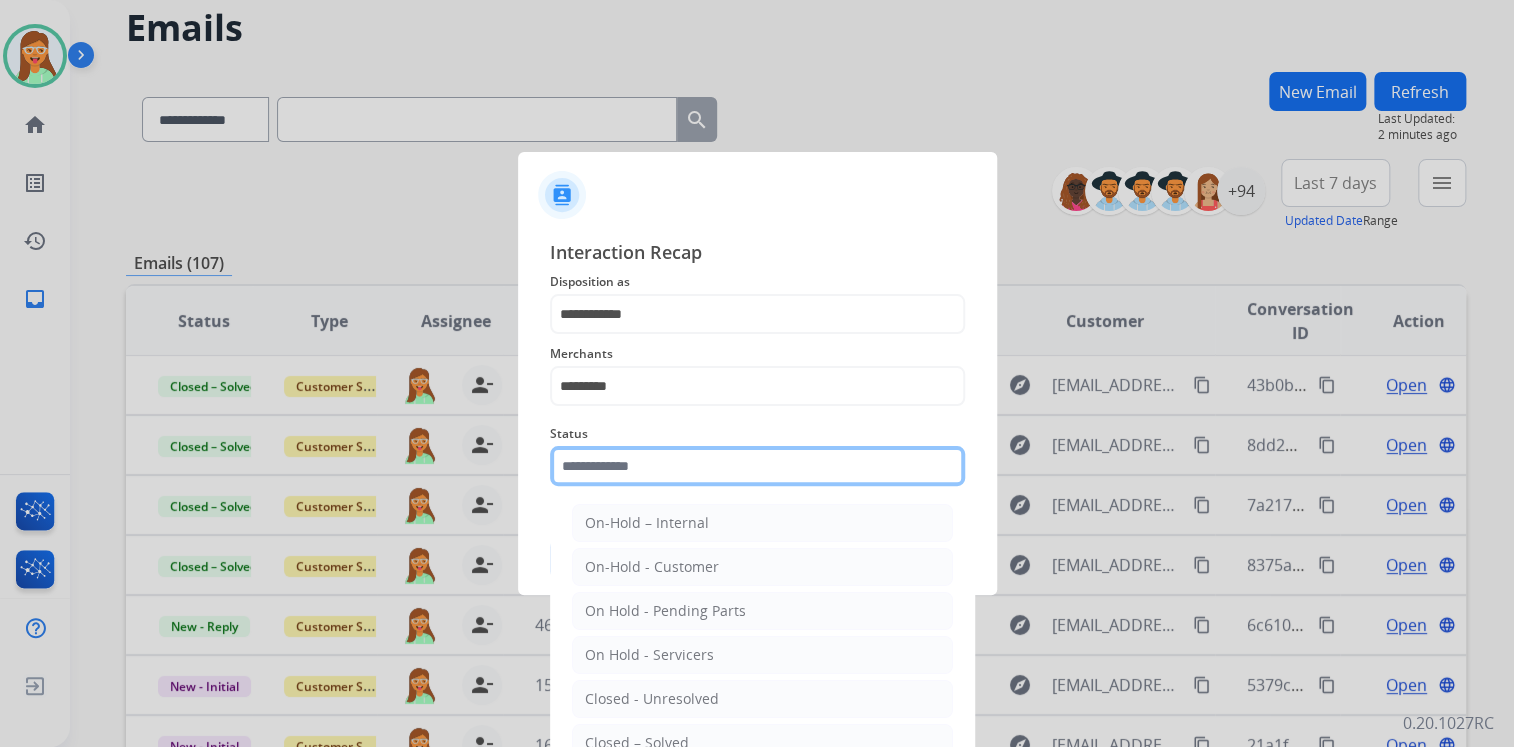 click 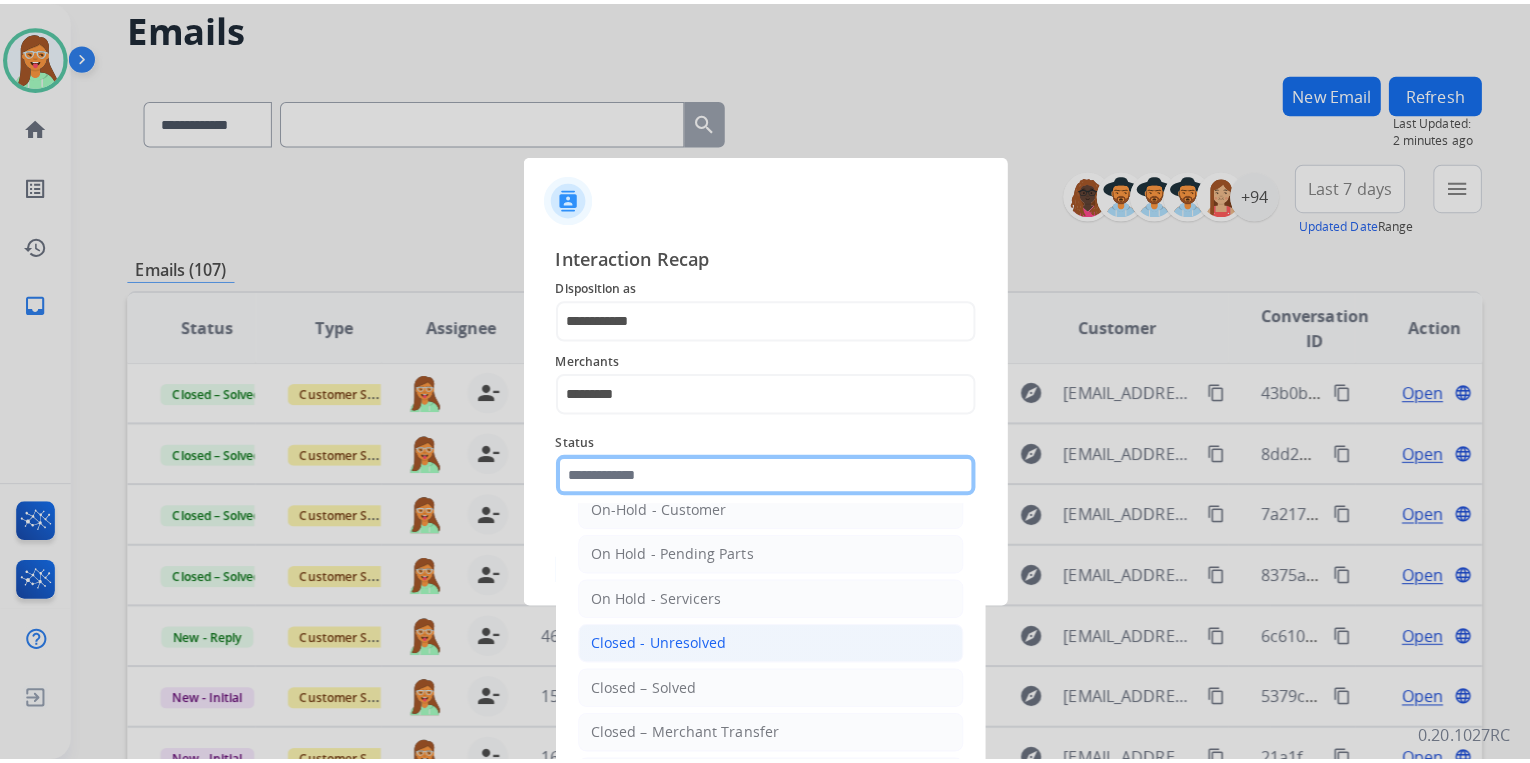 scroll, scrollTop: 116, scrollLeft: 0, axis: vertical 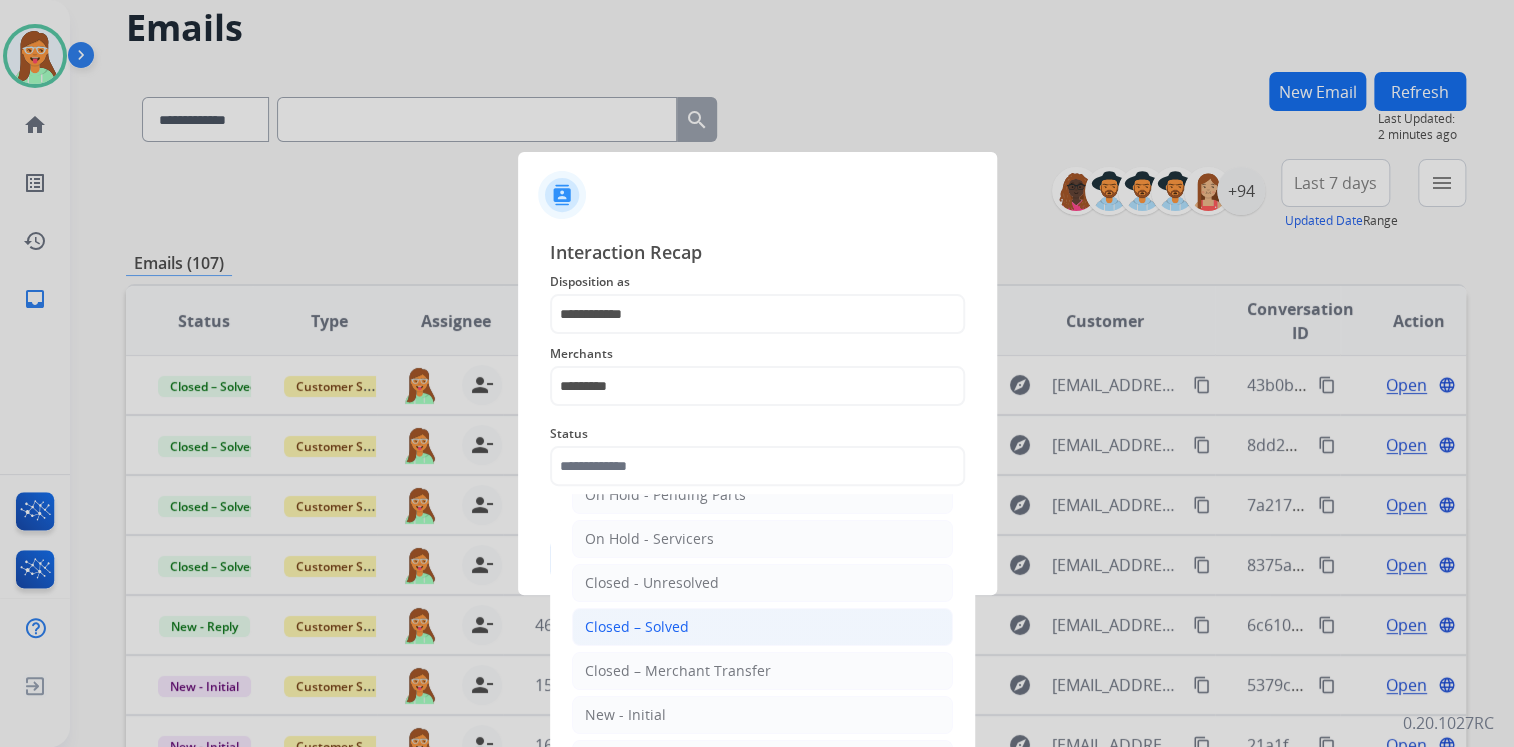click on "Closed – Solved" 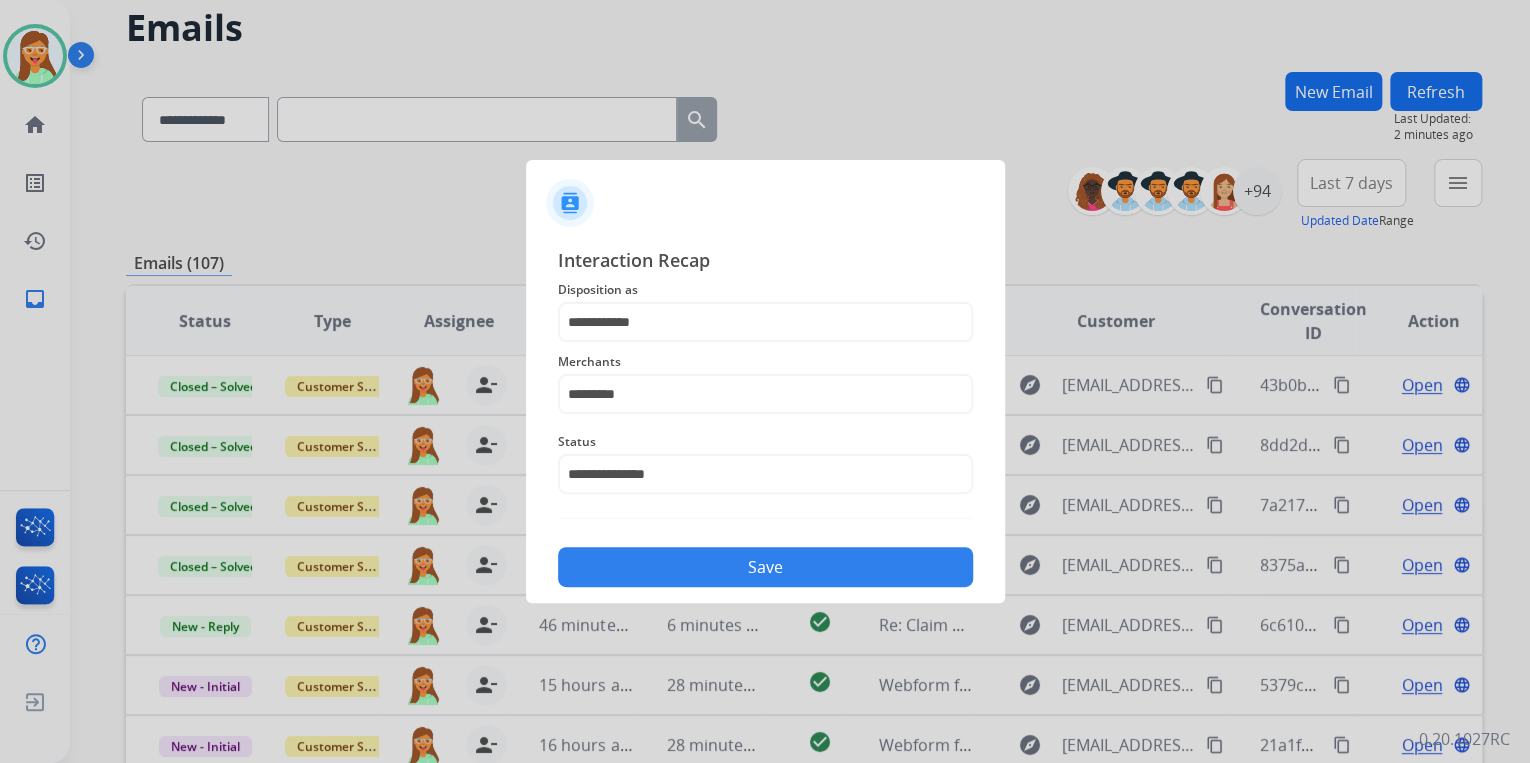 click on "Save" 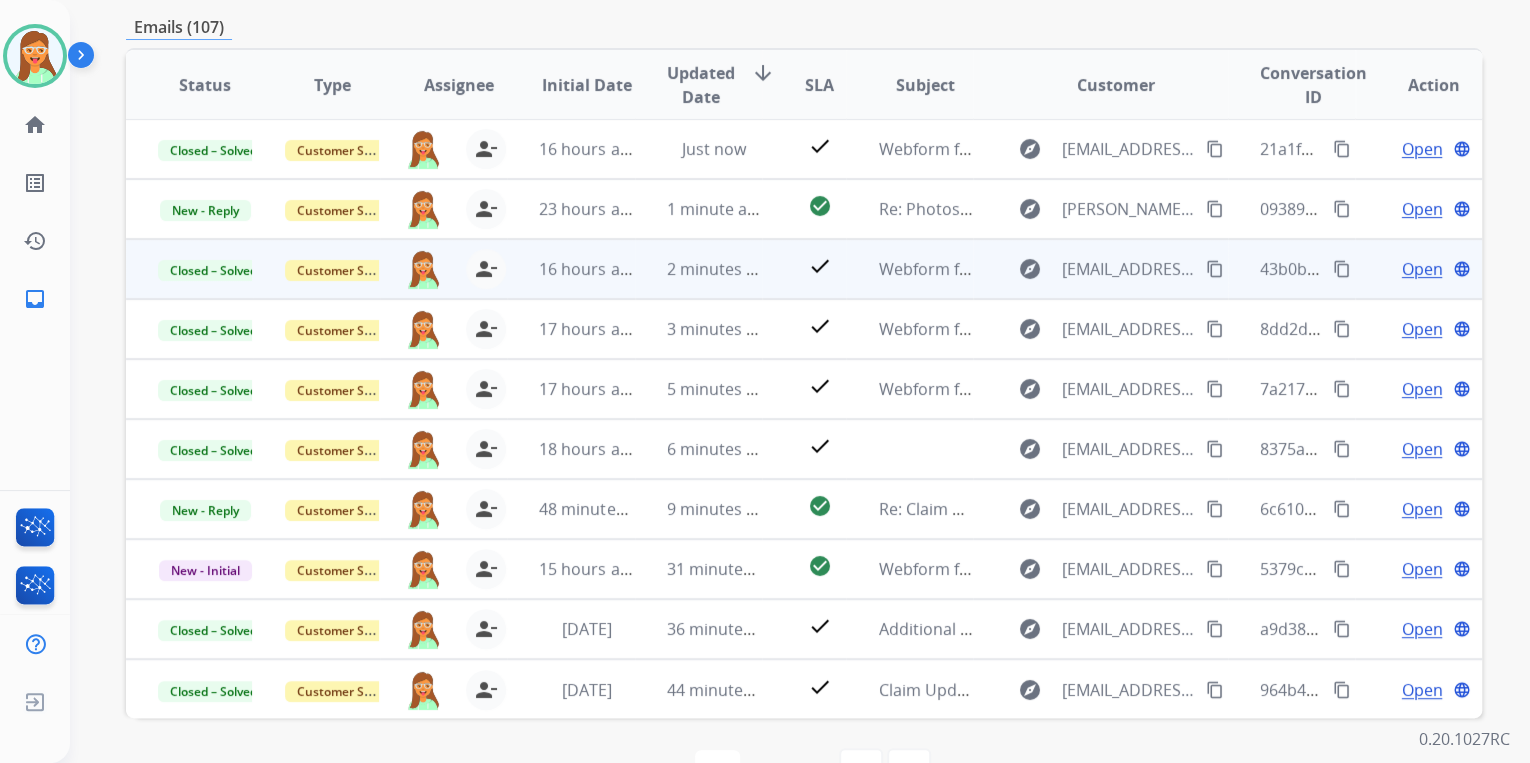 scroll, scrollTop: 374, scrollLeft: 0, axis: vertical 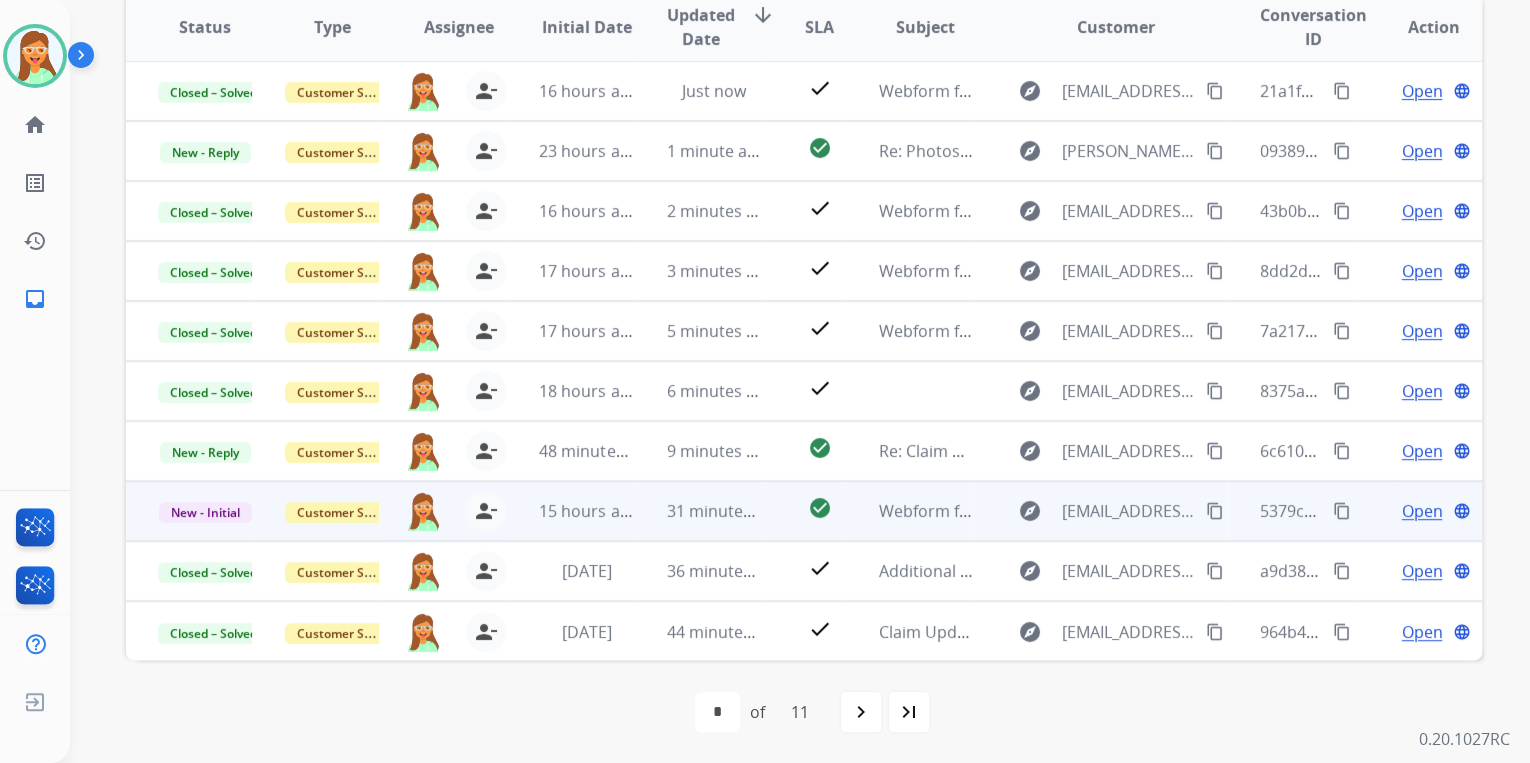 click on "Open" at bounding box center [1421, 511] 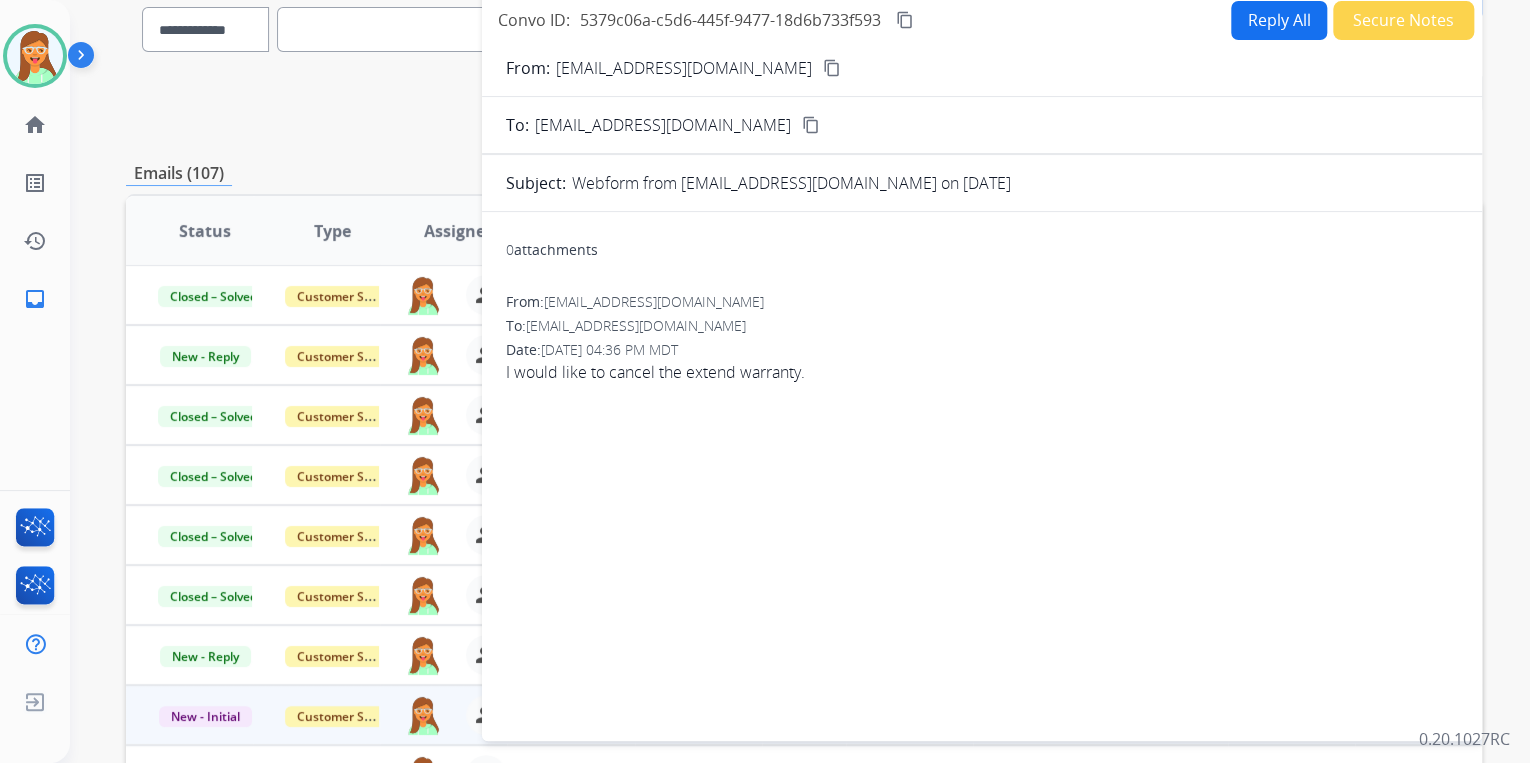 scroll, scrollTop: 134, scrollLeft: 0, axis: vertical 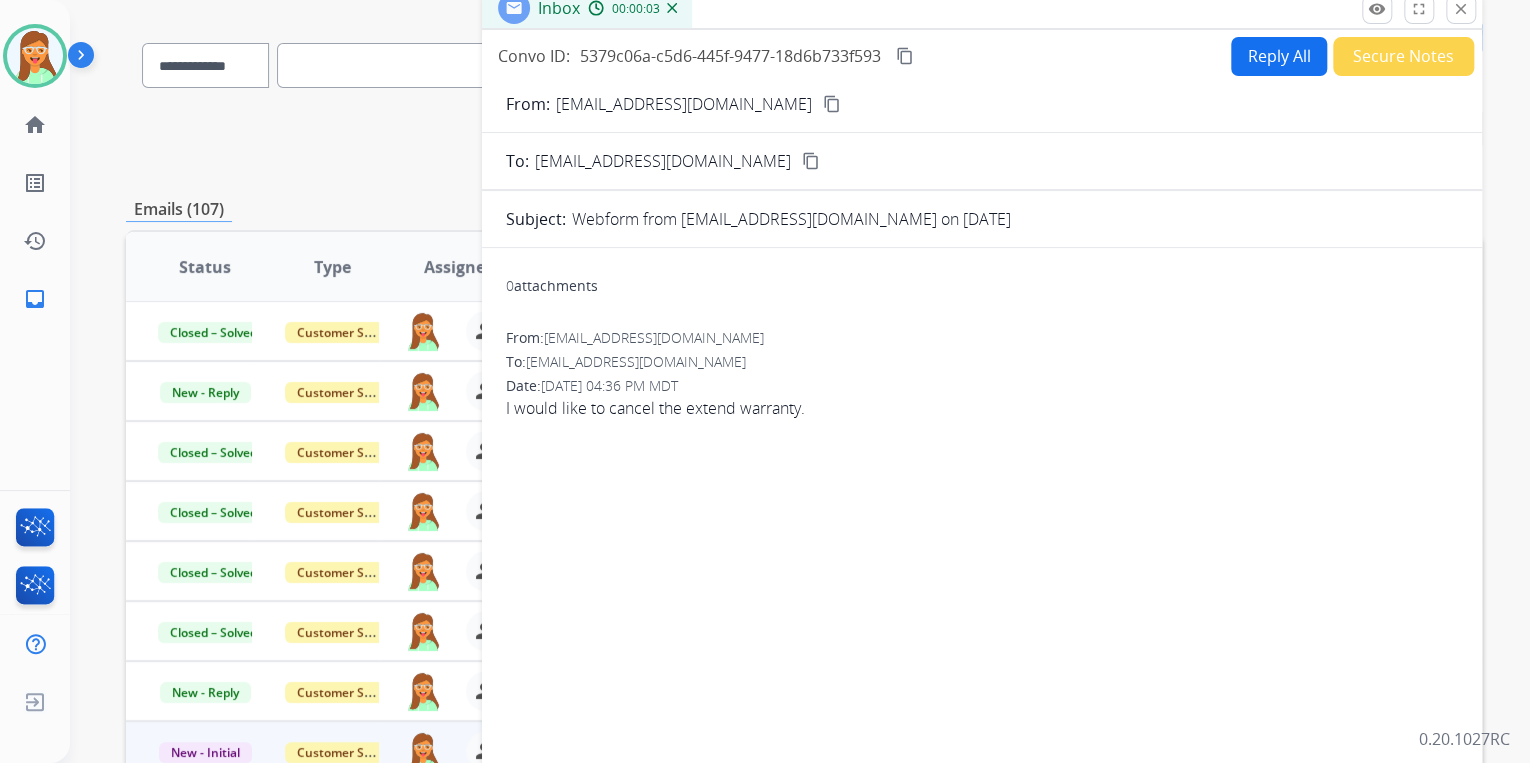 click on "content_copy" at bounding box center (832, 104) 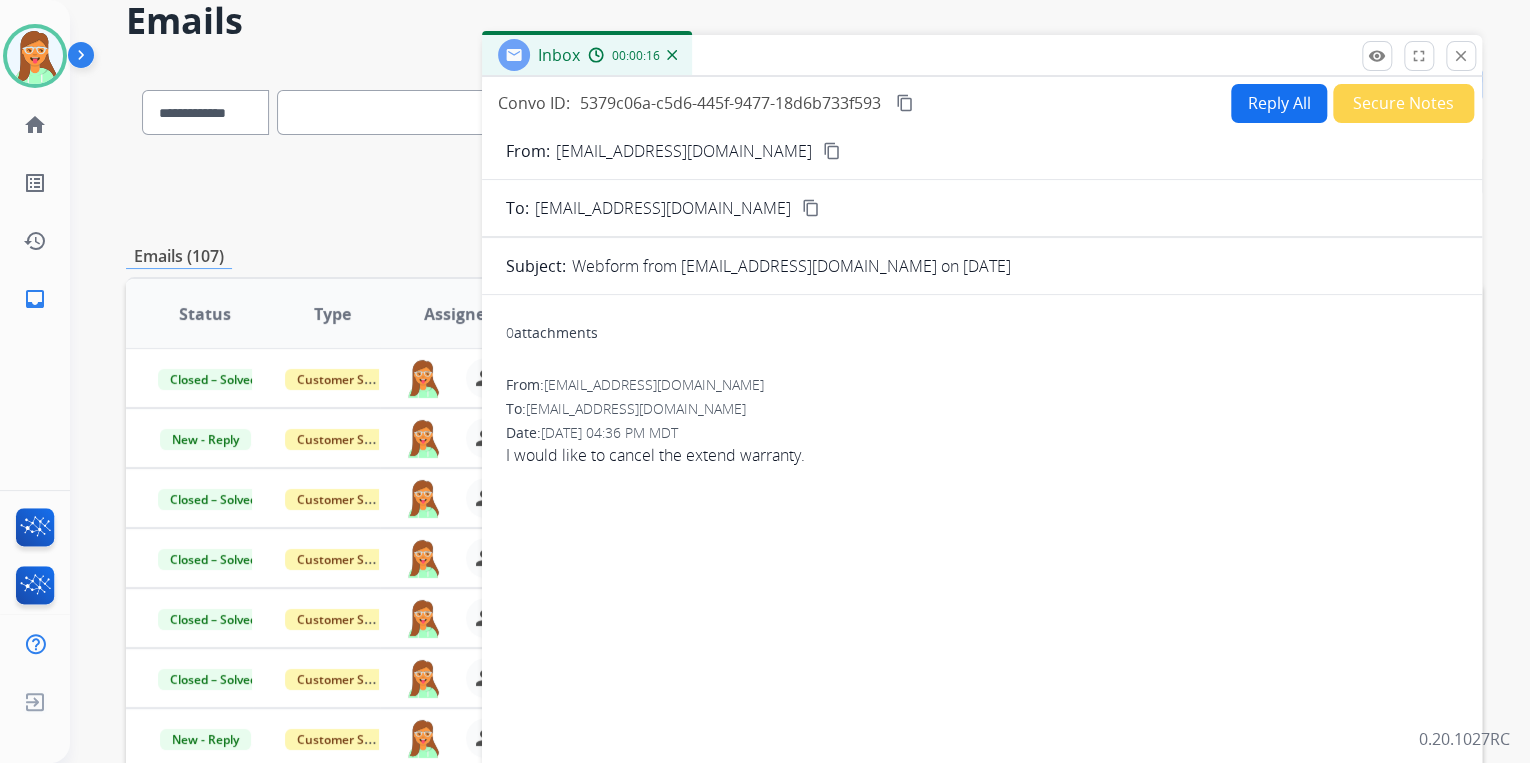 scroll, scrollTop: 0, scrollLeft: 0, axis: both 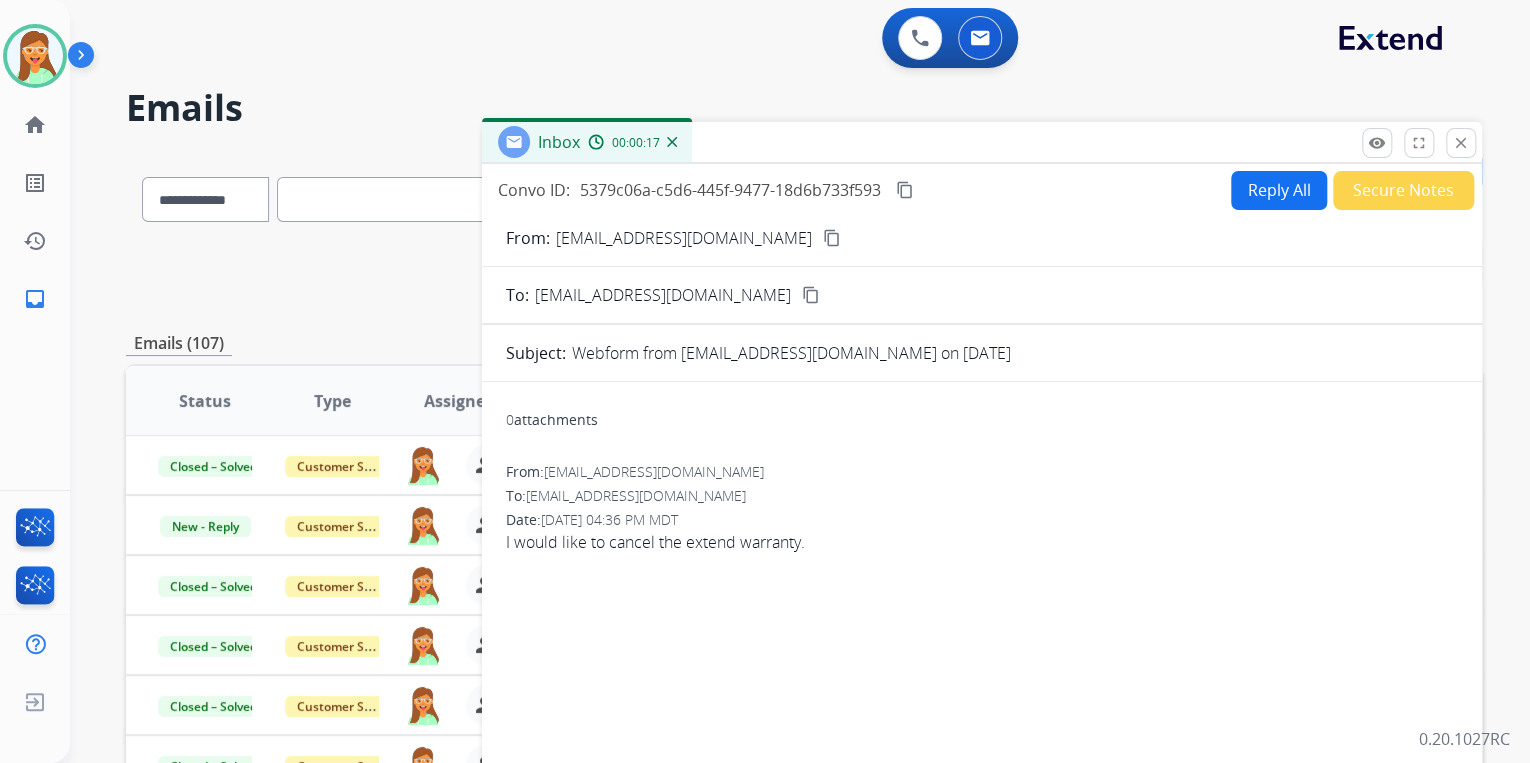 click on "Reply All" at bounding box center (1279, 190) 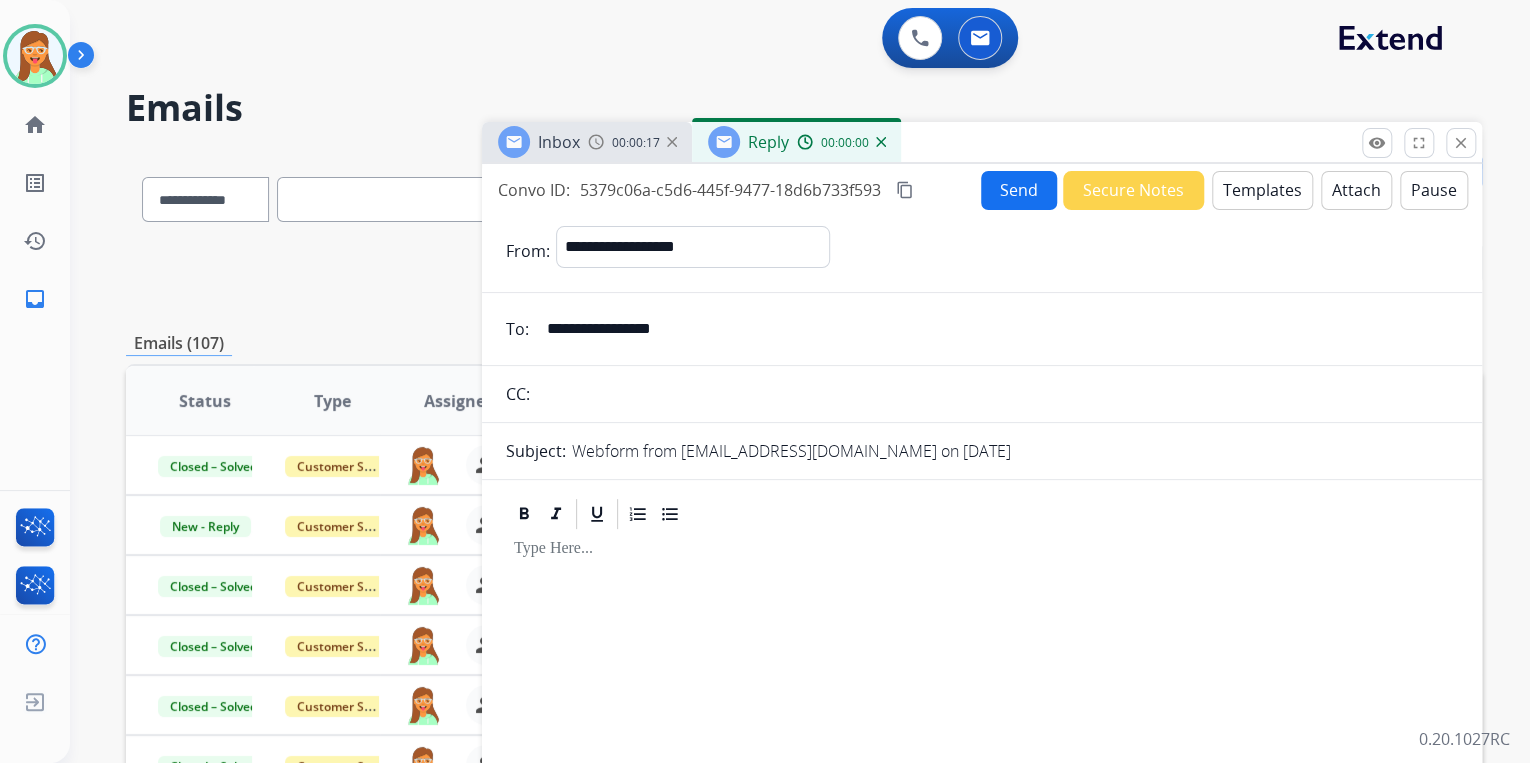 click on "Templates" at bounding box center [1262, 190] 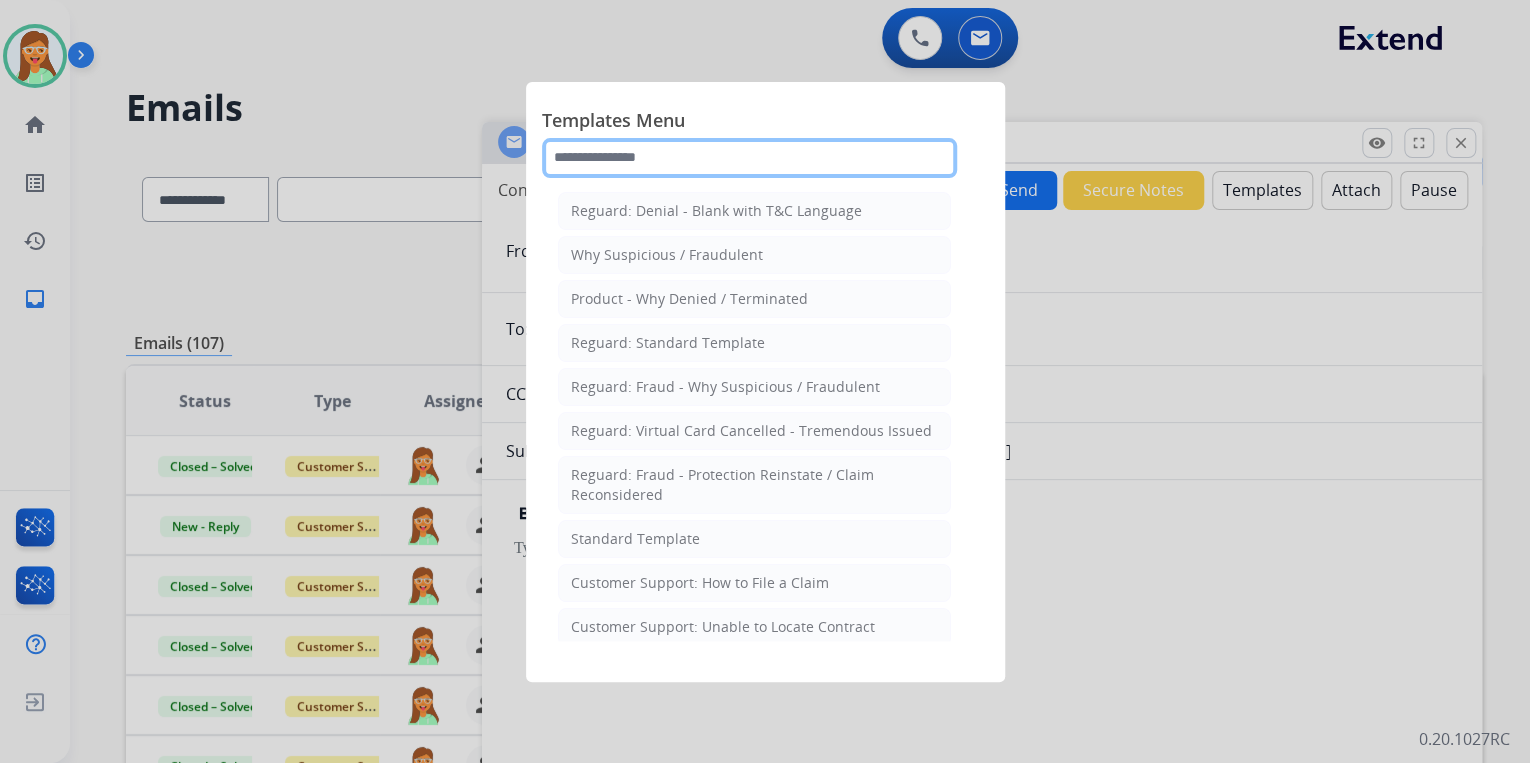 click 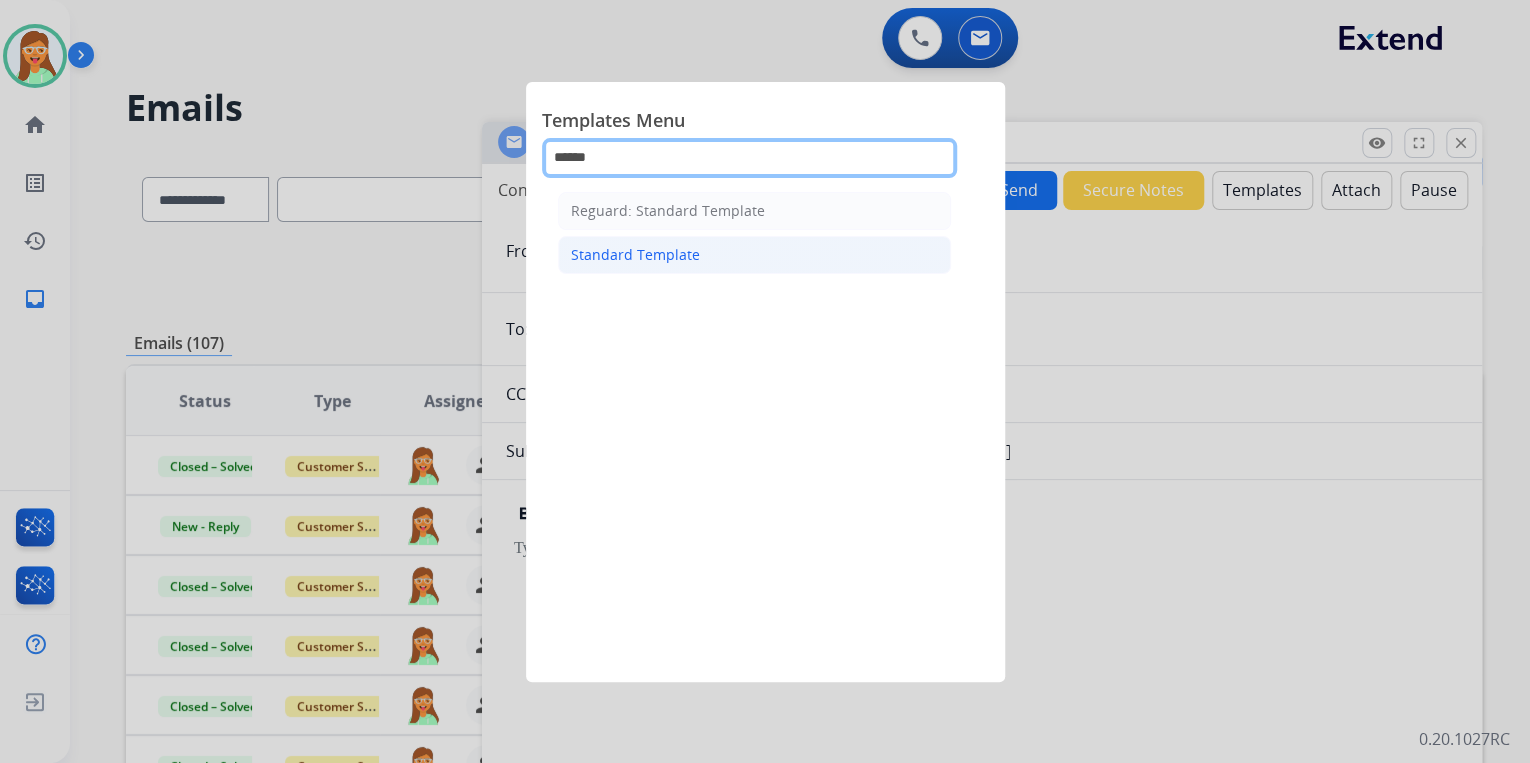 type on "******" 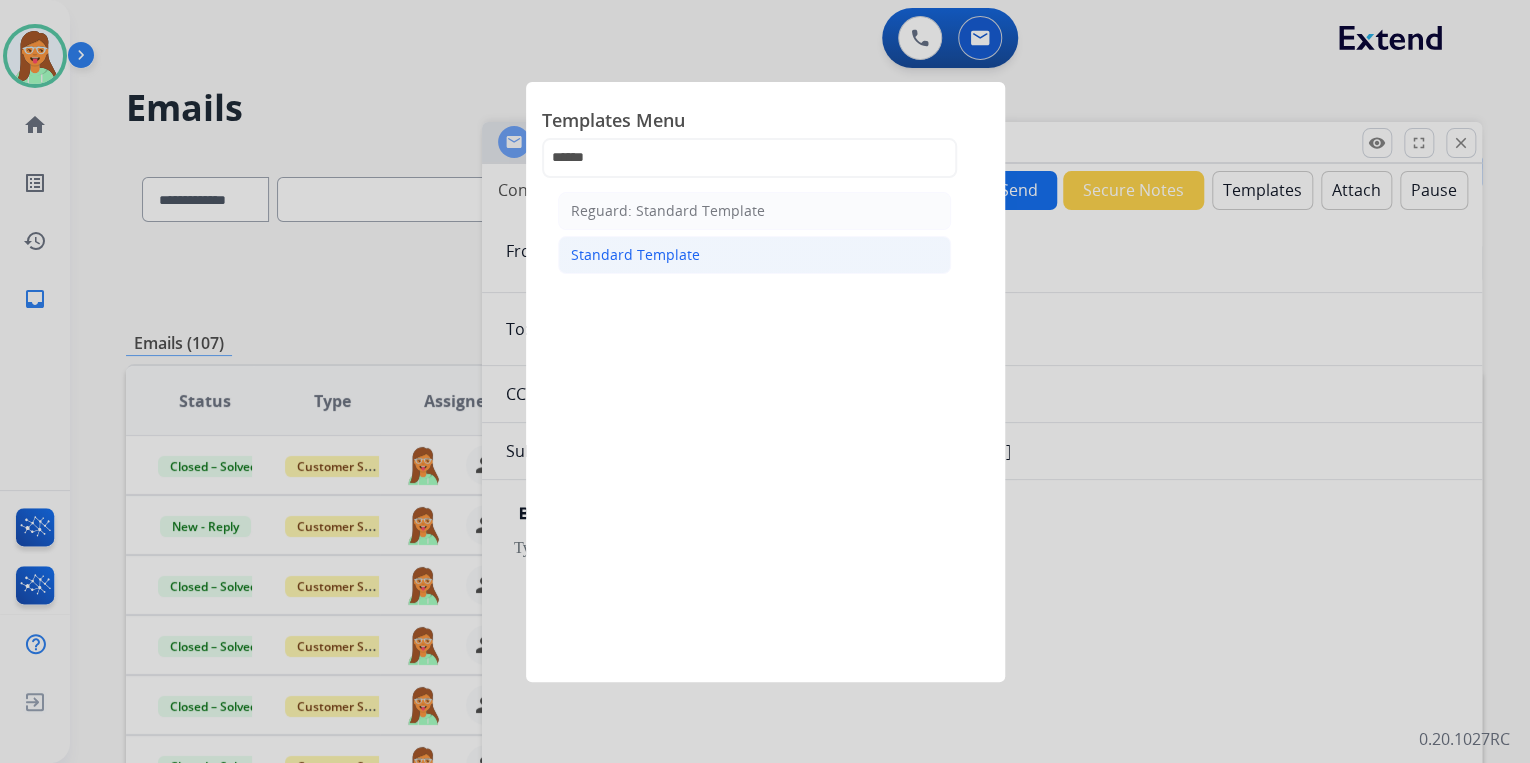 click on "Standard Template" 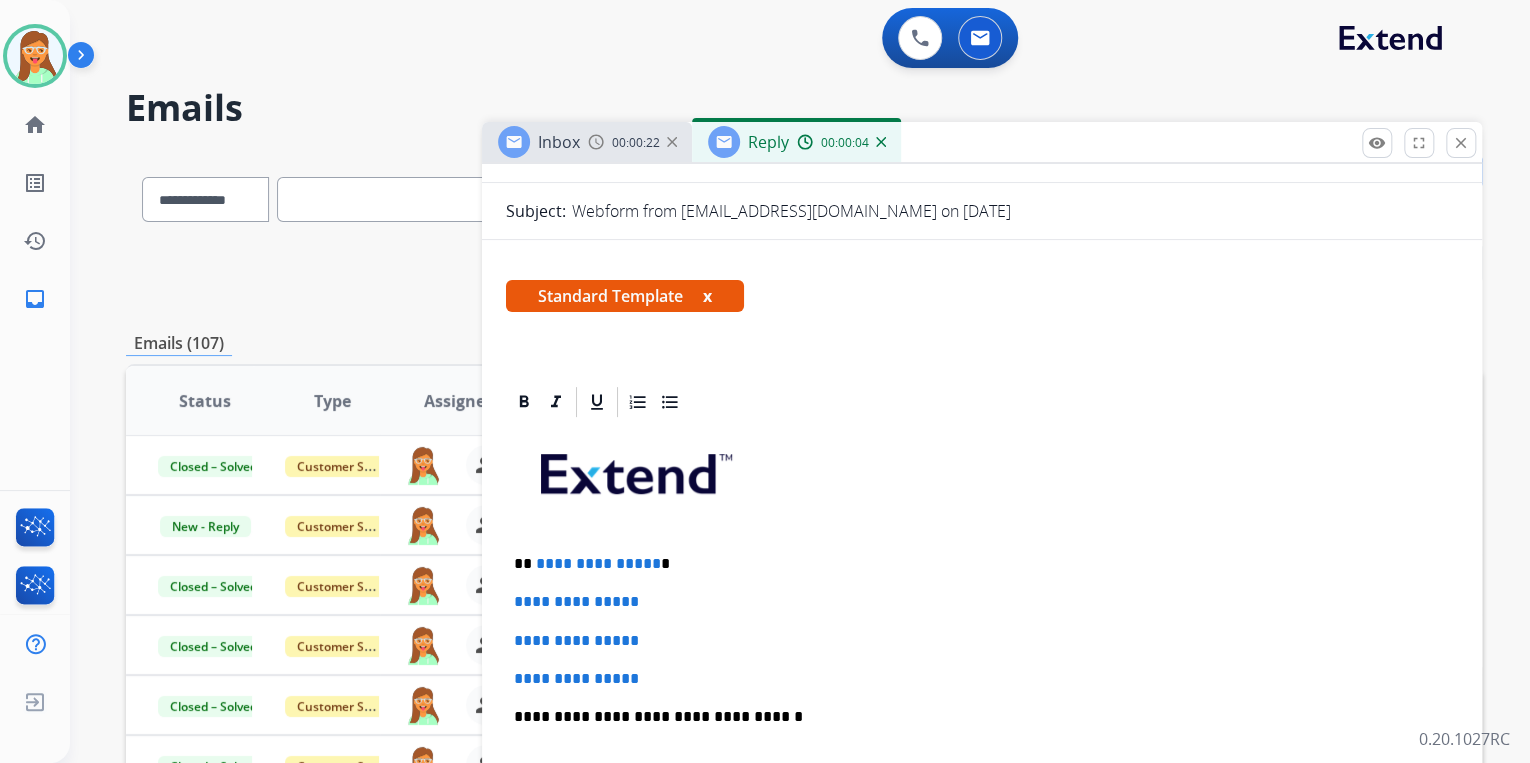 scroll, scrollTop: 400, scrollLeft: 0, axis: vertical 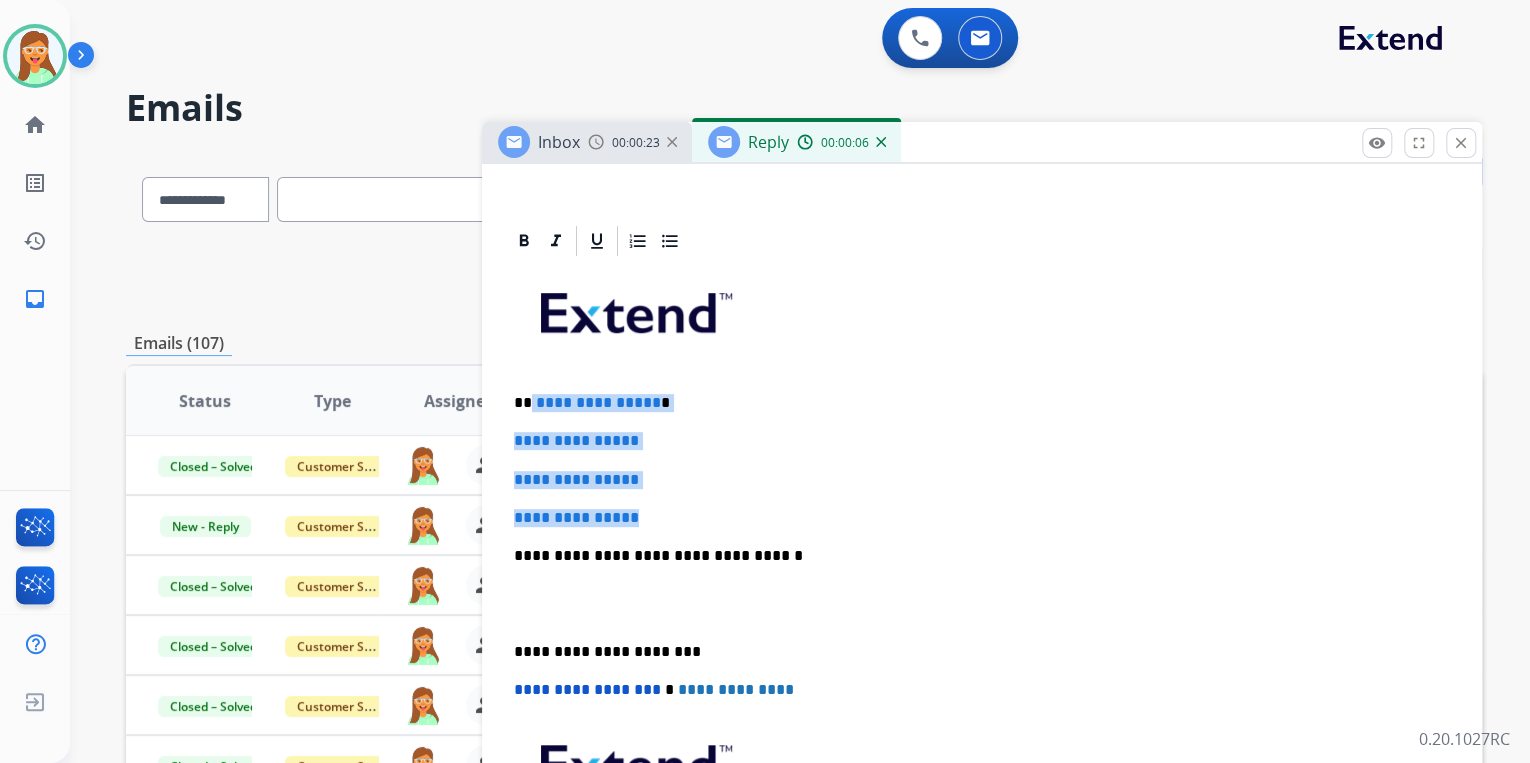 drag, startPoint x: 664, startPoint y: 508, endPoint x: 528, endPoint y: 388, distance: 181.37254 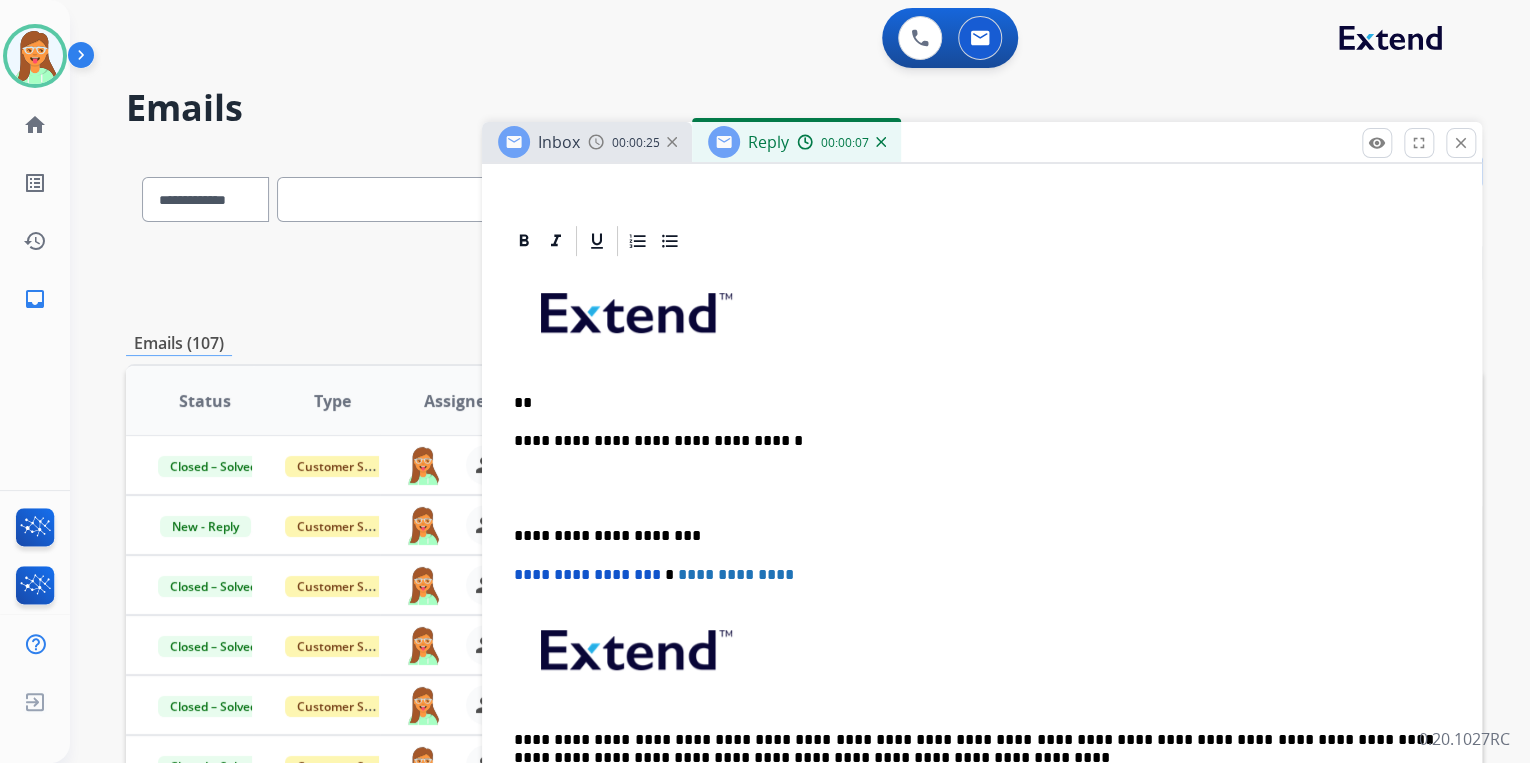 type 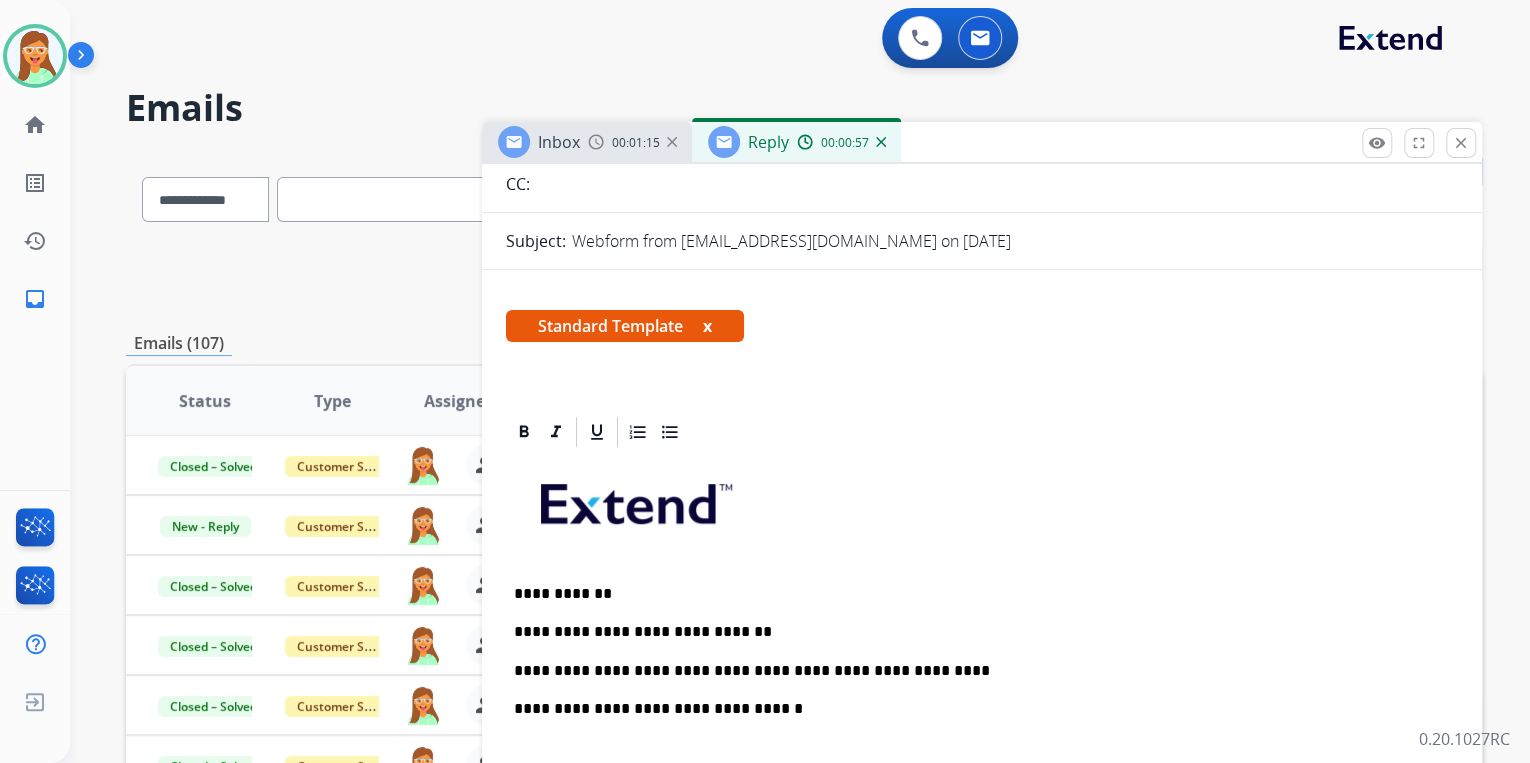 scroll, scrollTop: 0, scrollLeft: 0, axis: both 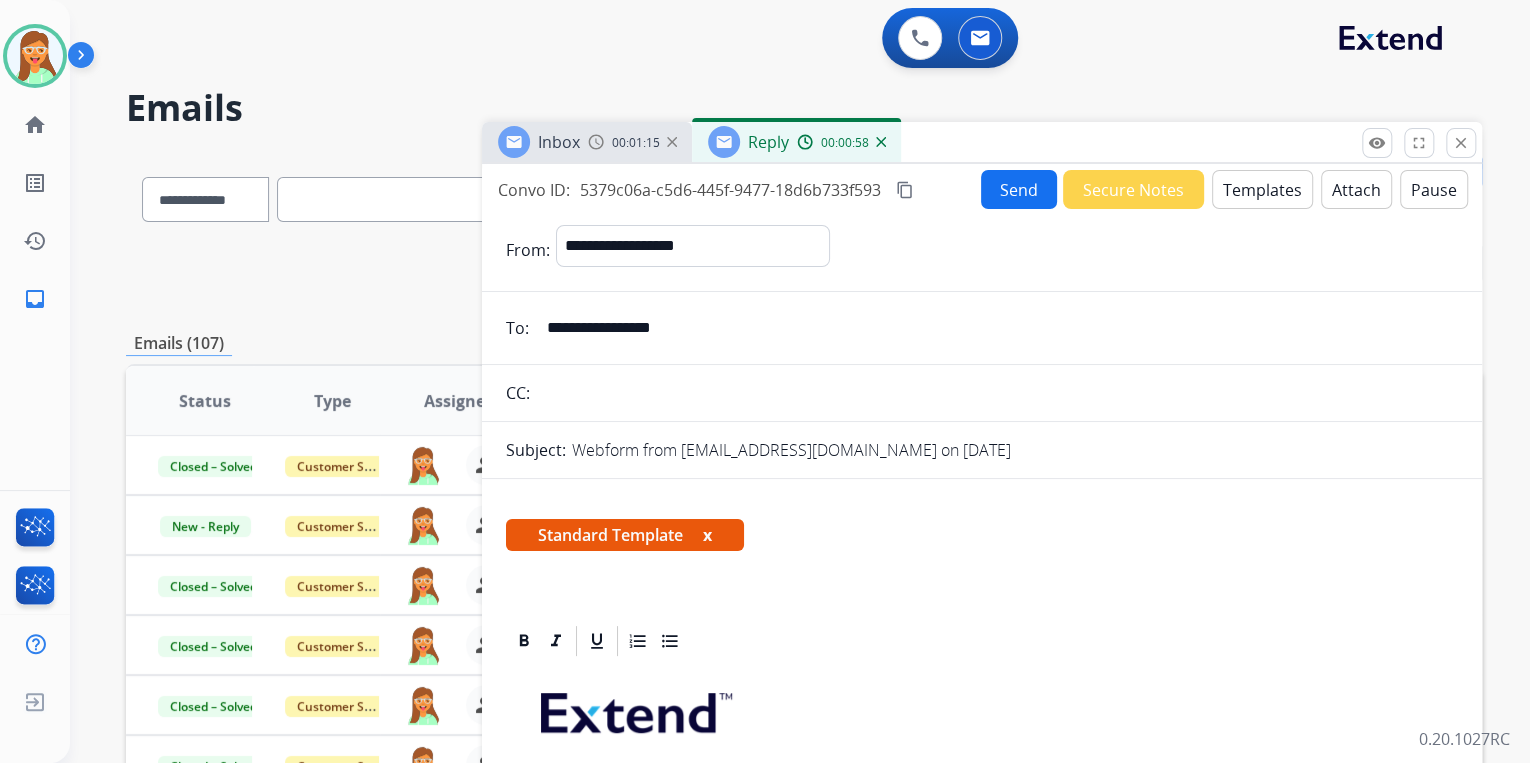 click on "Send" at bounding box center (1019, 189) 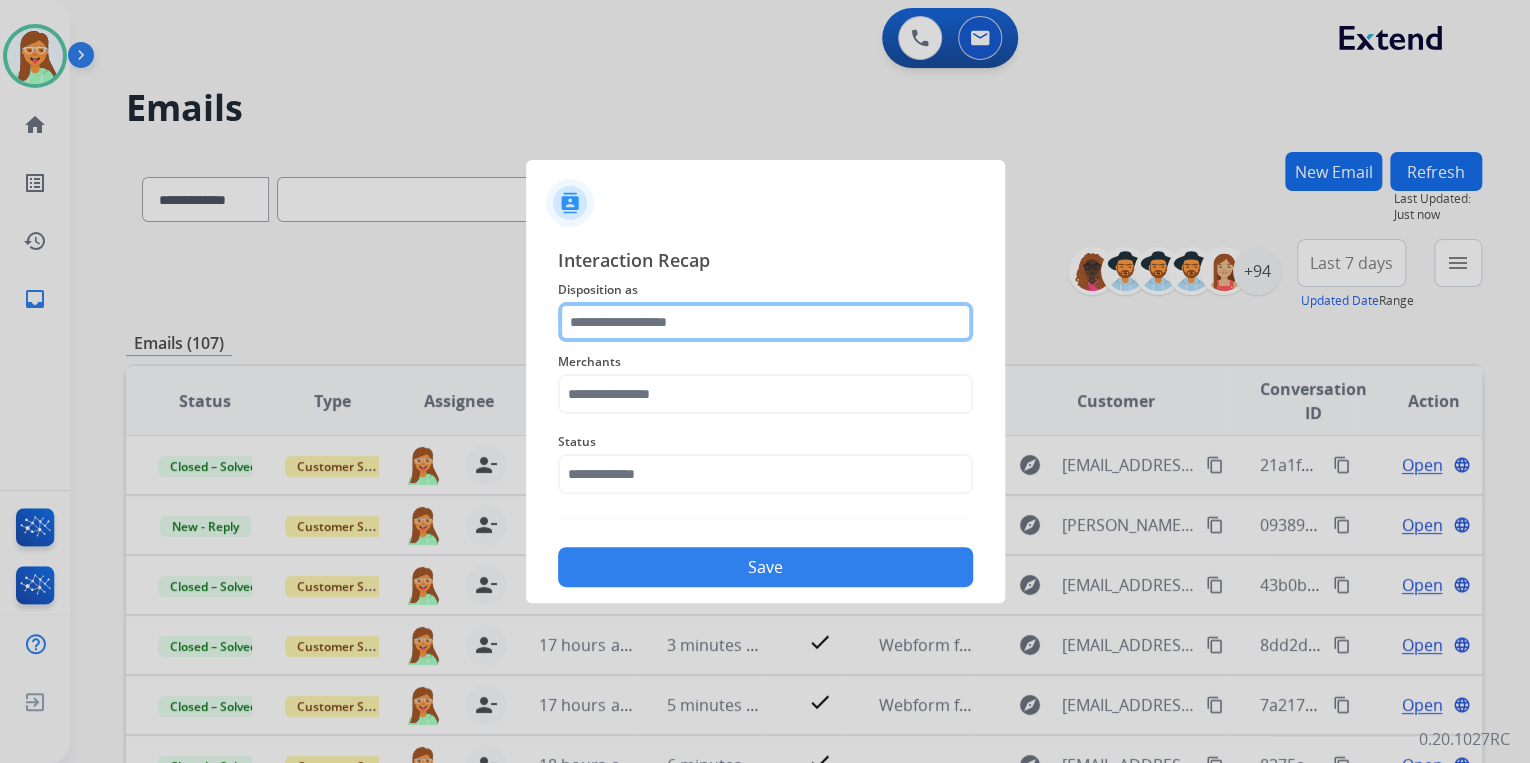 click 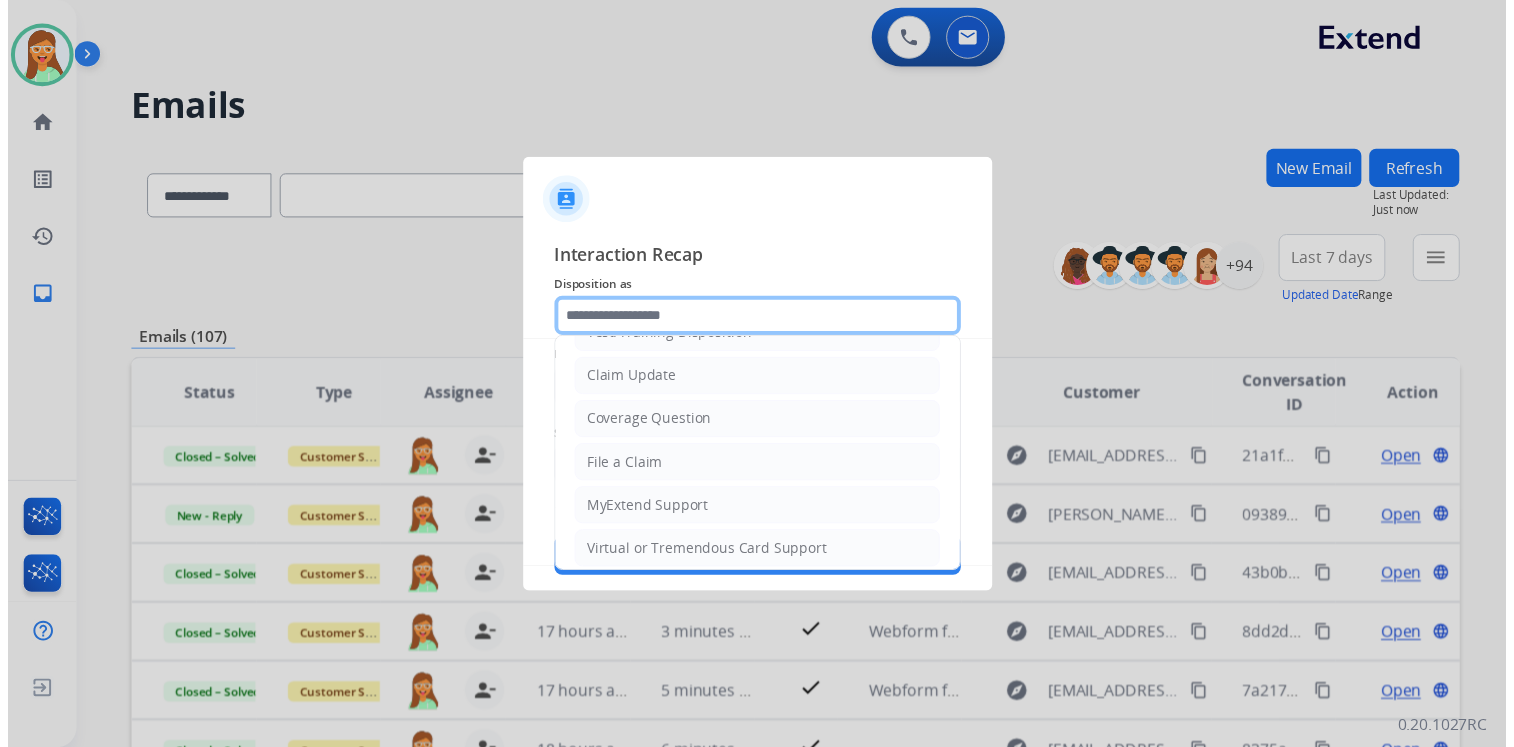 scroll, scrollTop: 306, scrollLeft: 0, axis: vertical 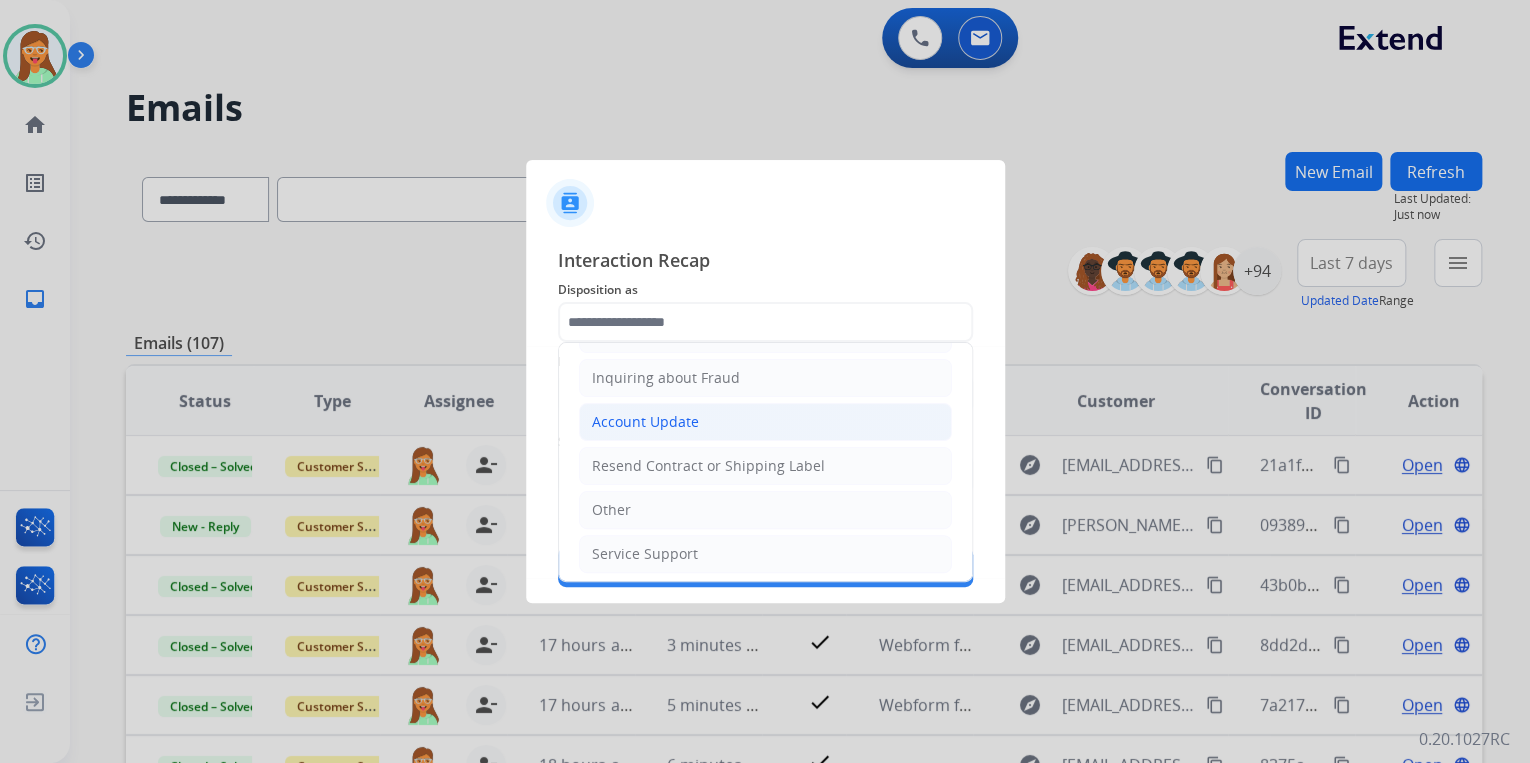 click on "Account Update" 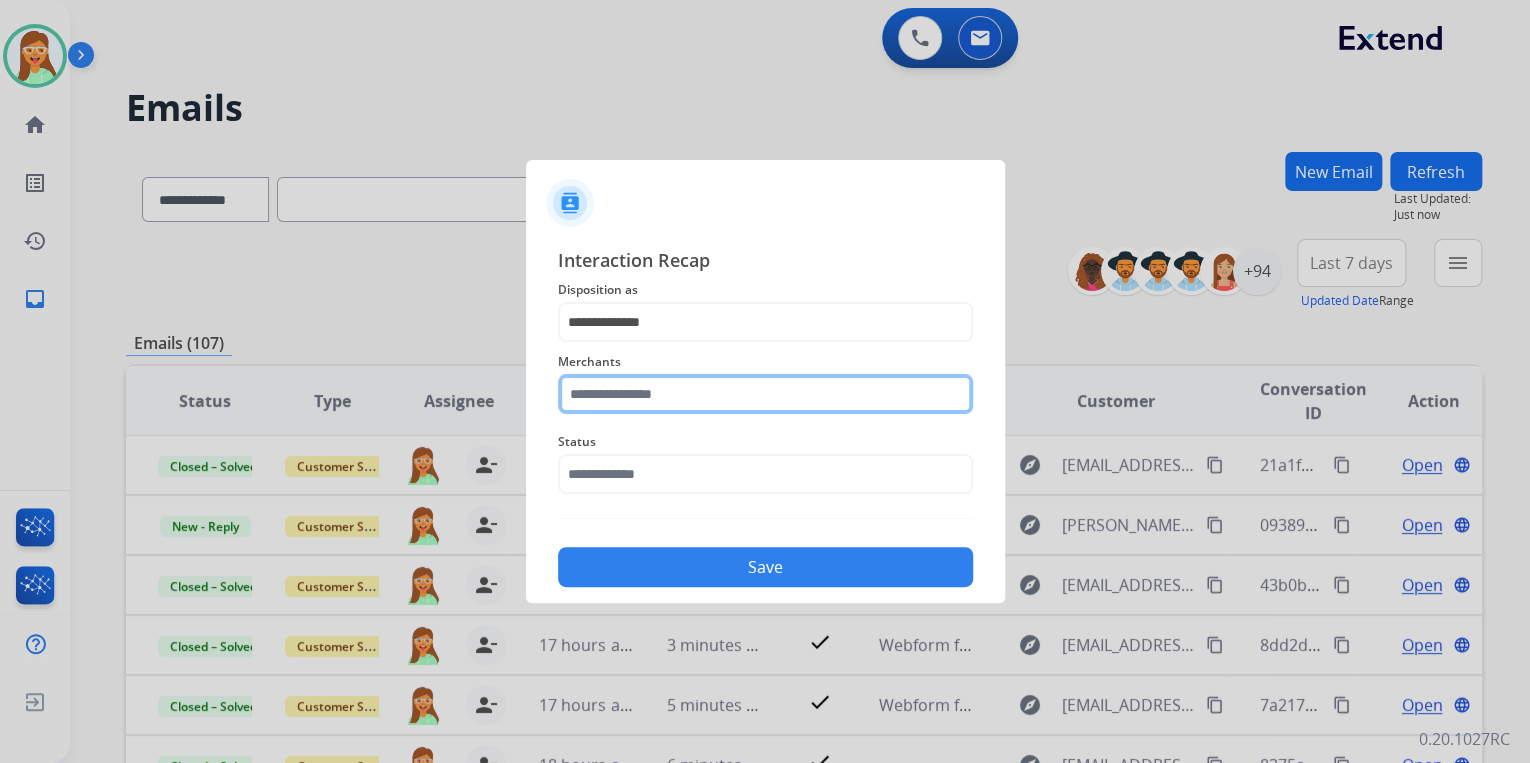 click 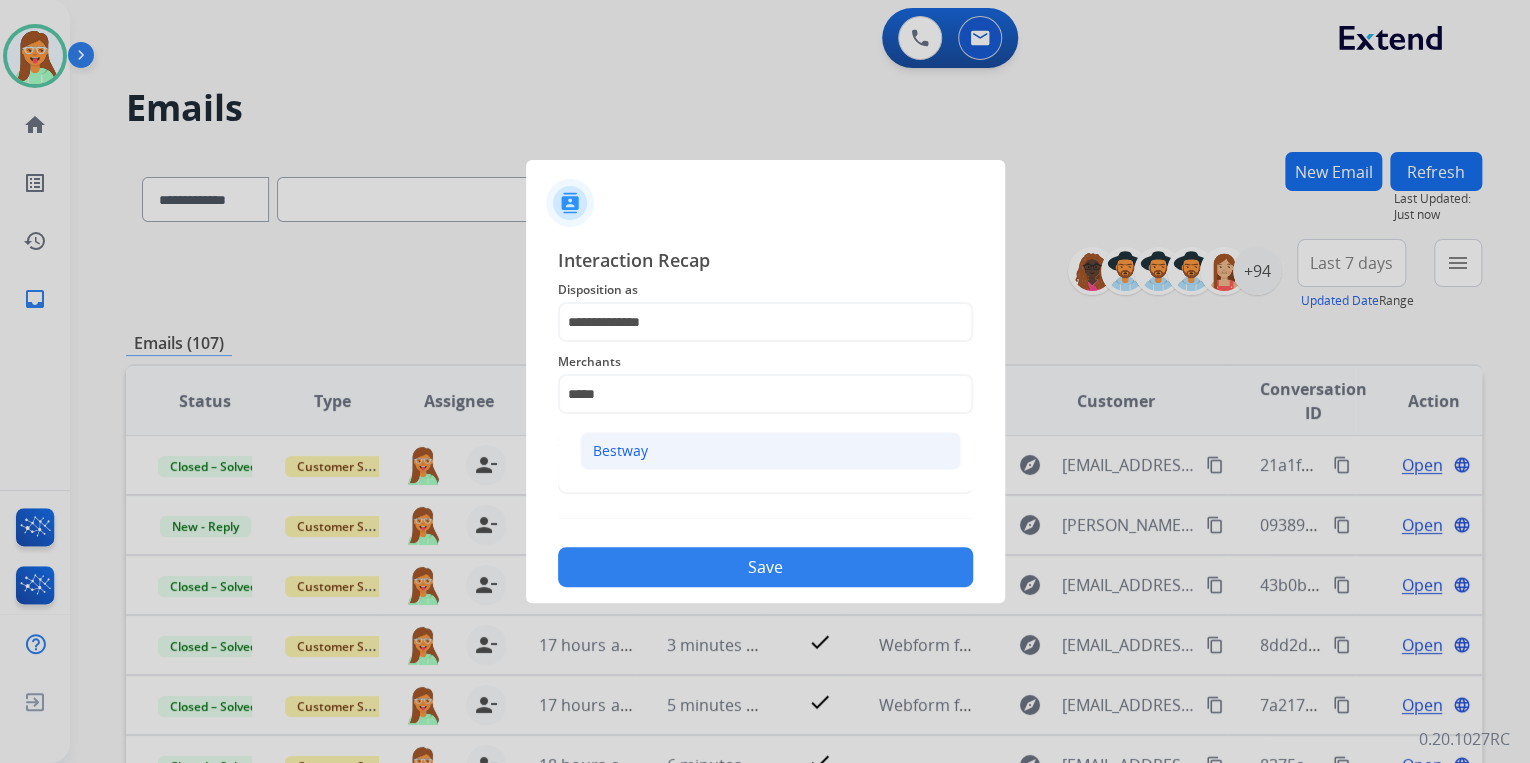 drag, startPoint x: 673, startPoint y: 451, endPoint x: 671, endPoint y: 469, distance: 18.110771 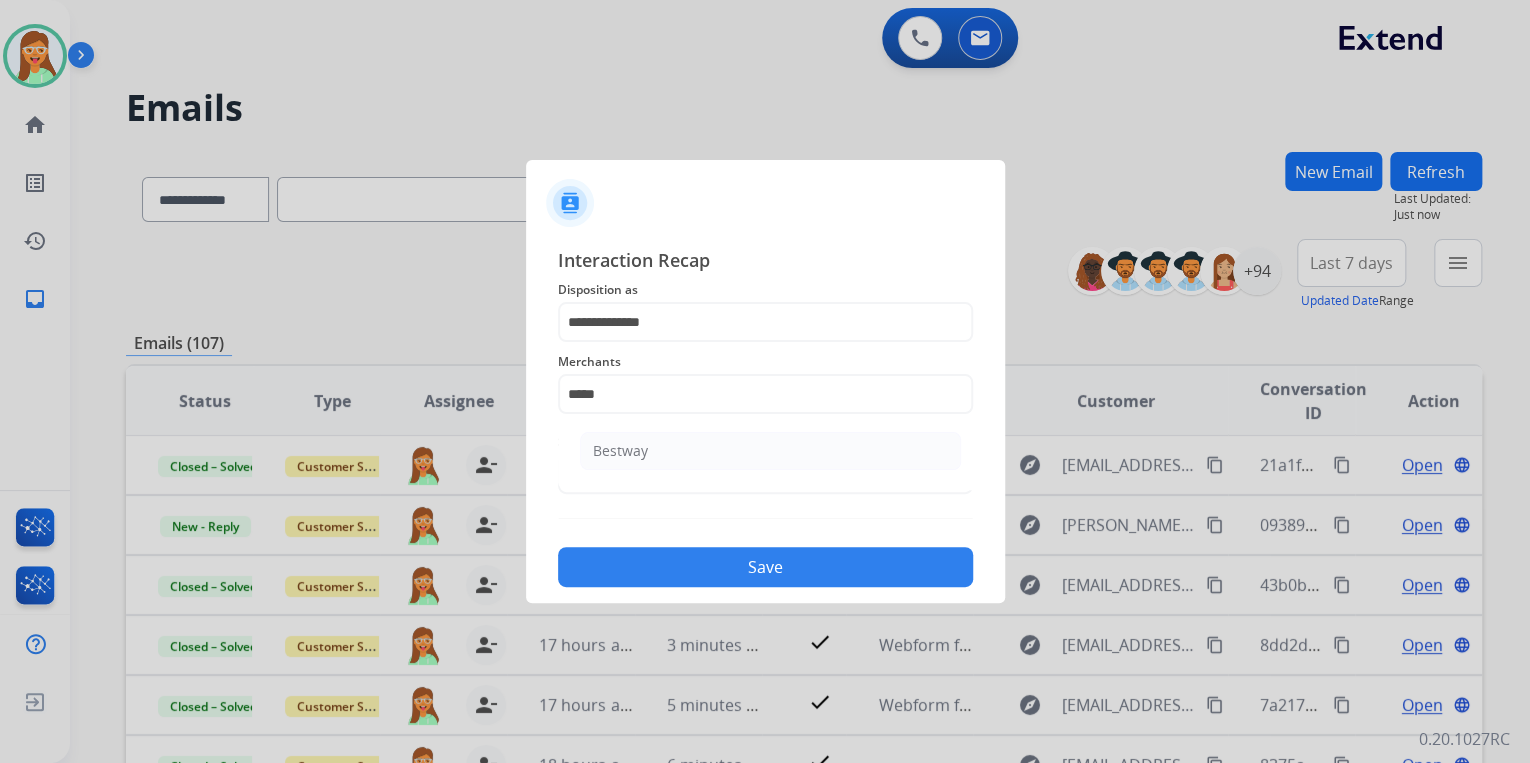 click on "Bestway" 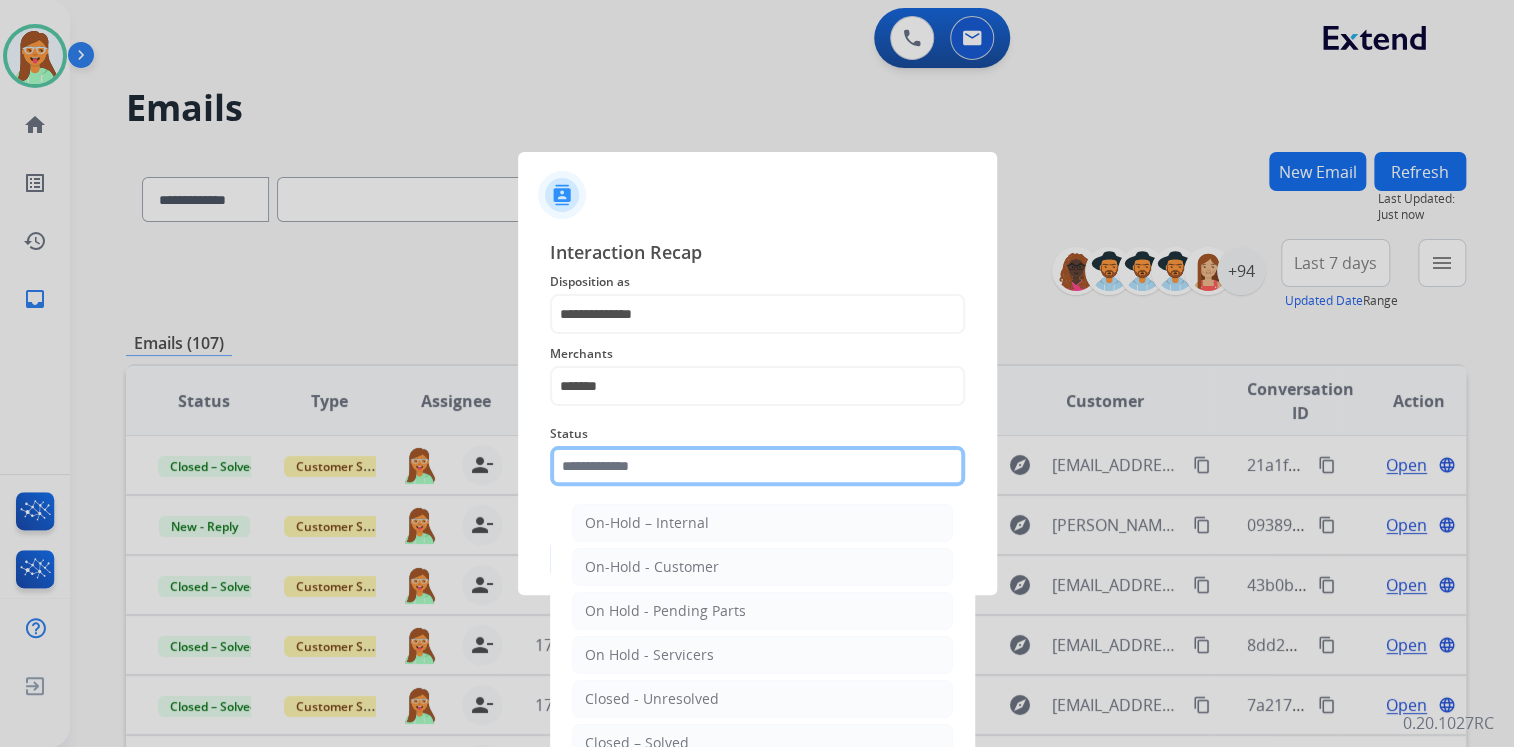 click 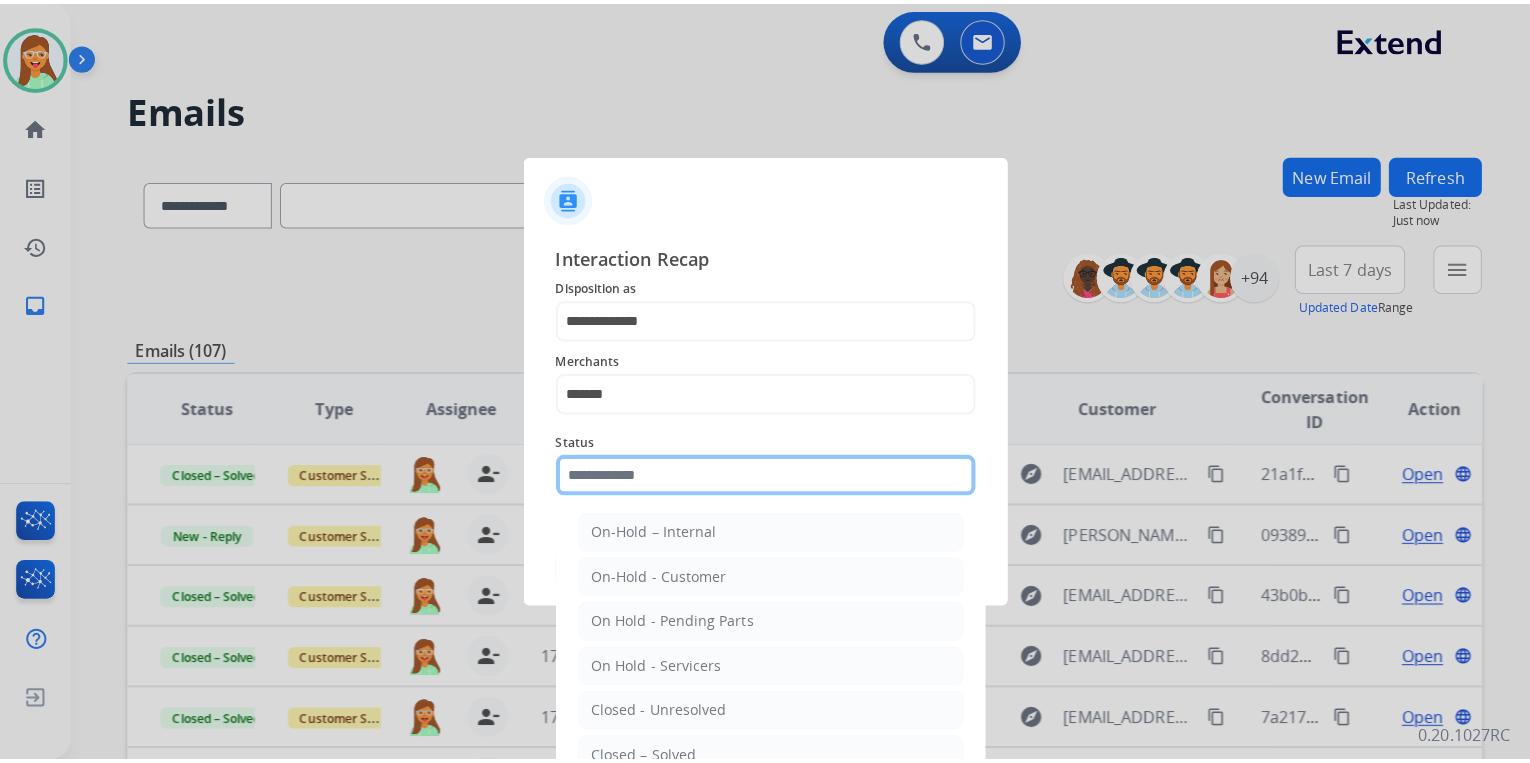 scroll, scrollTop: 116, scrollLeft: 0, axis: vertical 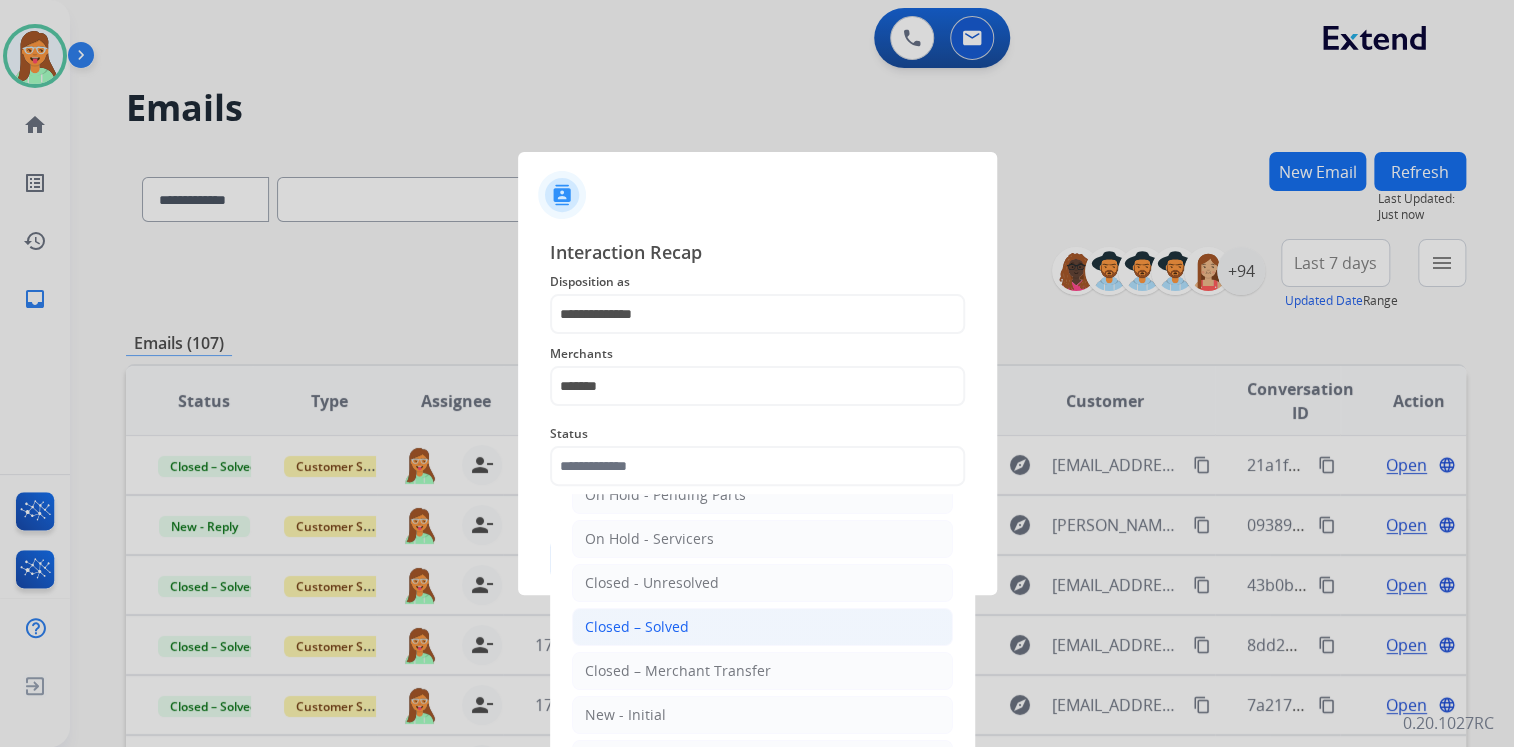 click on "Closed – Solved" 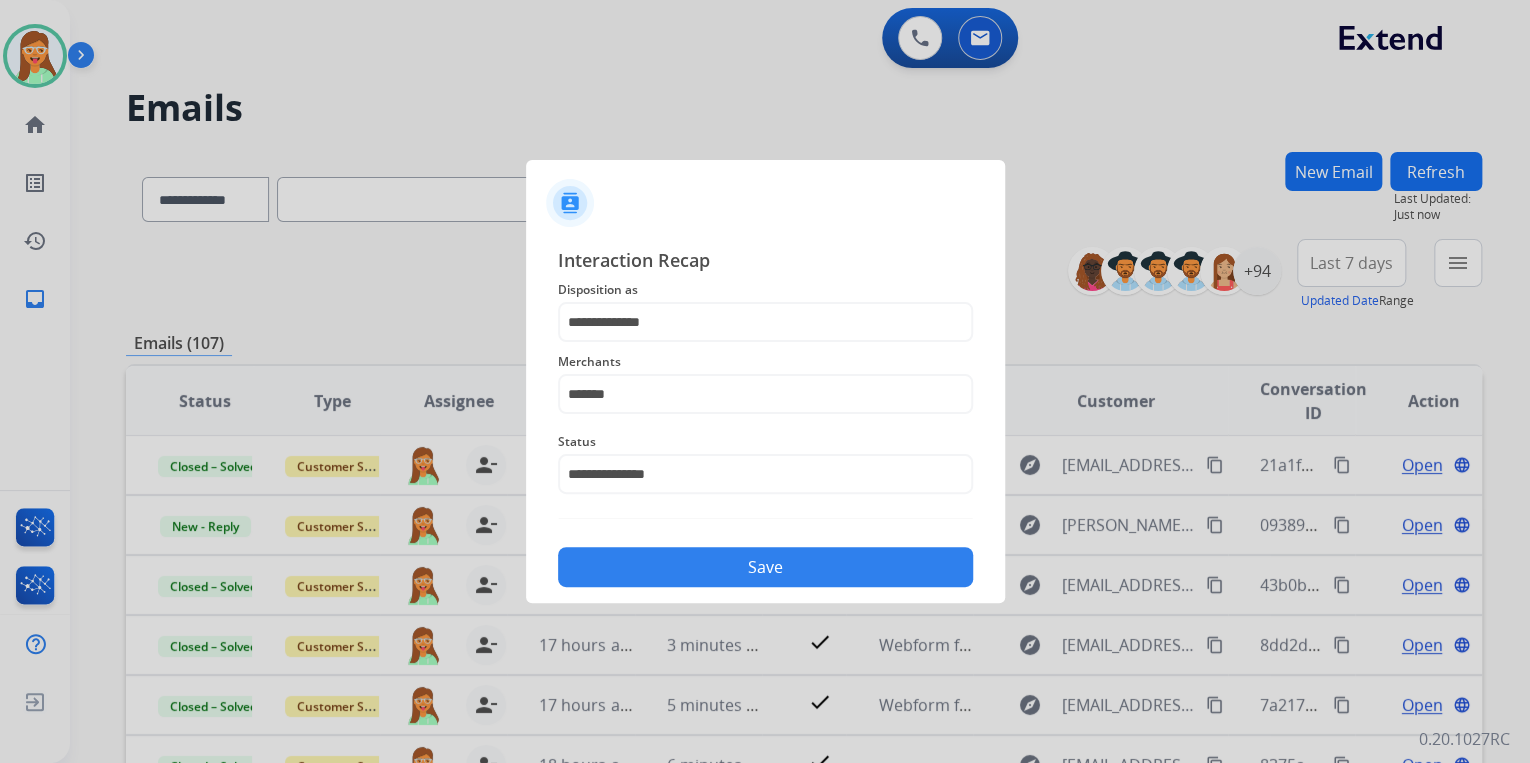 click on "Save" 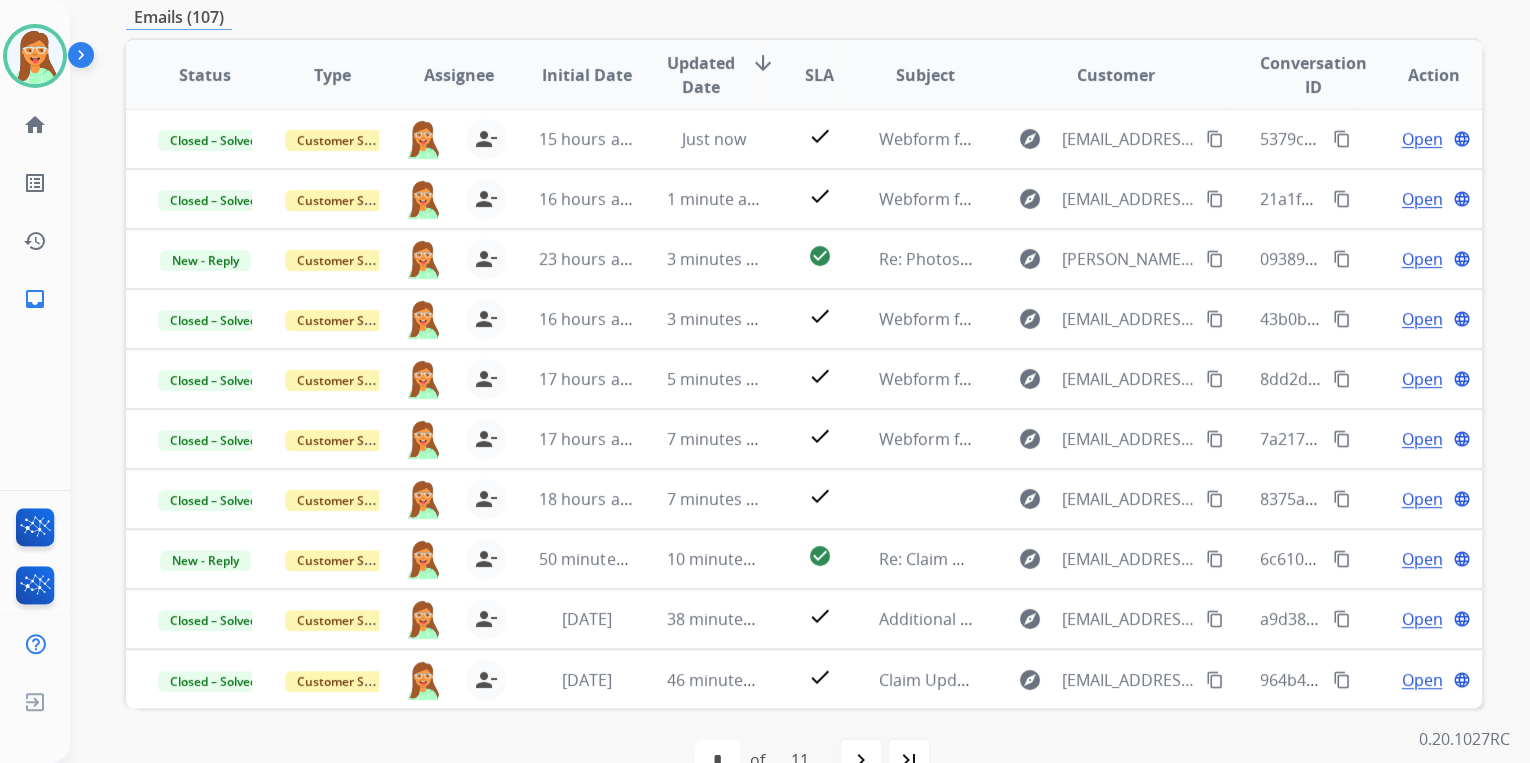 scroll, scrollTop: 374, scrollLeft: 0, axis: vertical 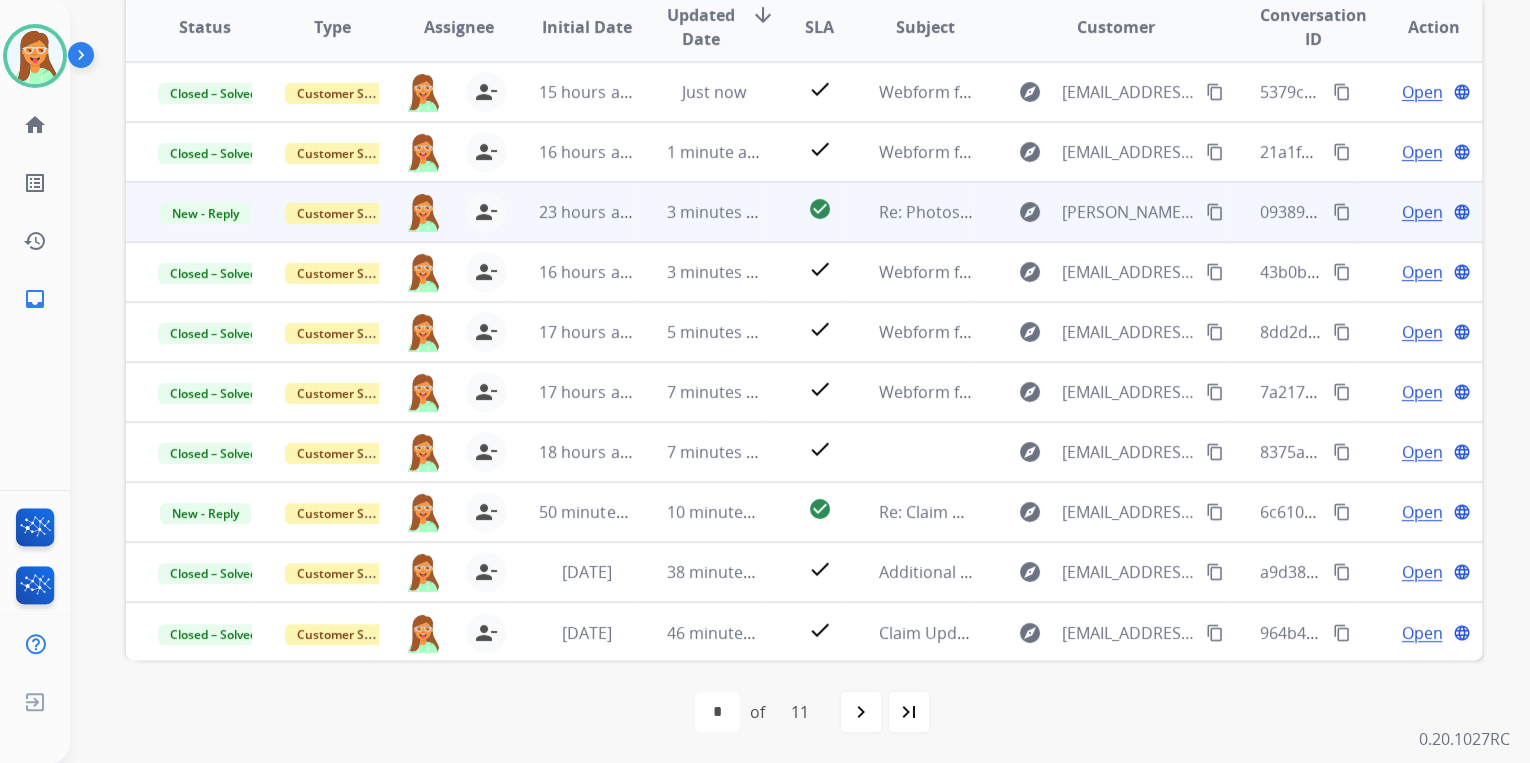 click on "explore [PERSON_NAME][EMAIL_ADDRESS][PERSON_NAME][DOMAIN_NAME] content_copy" at bounding box center [1100, 212] 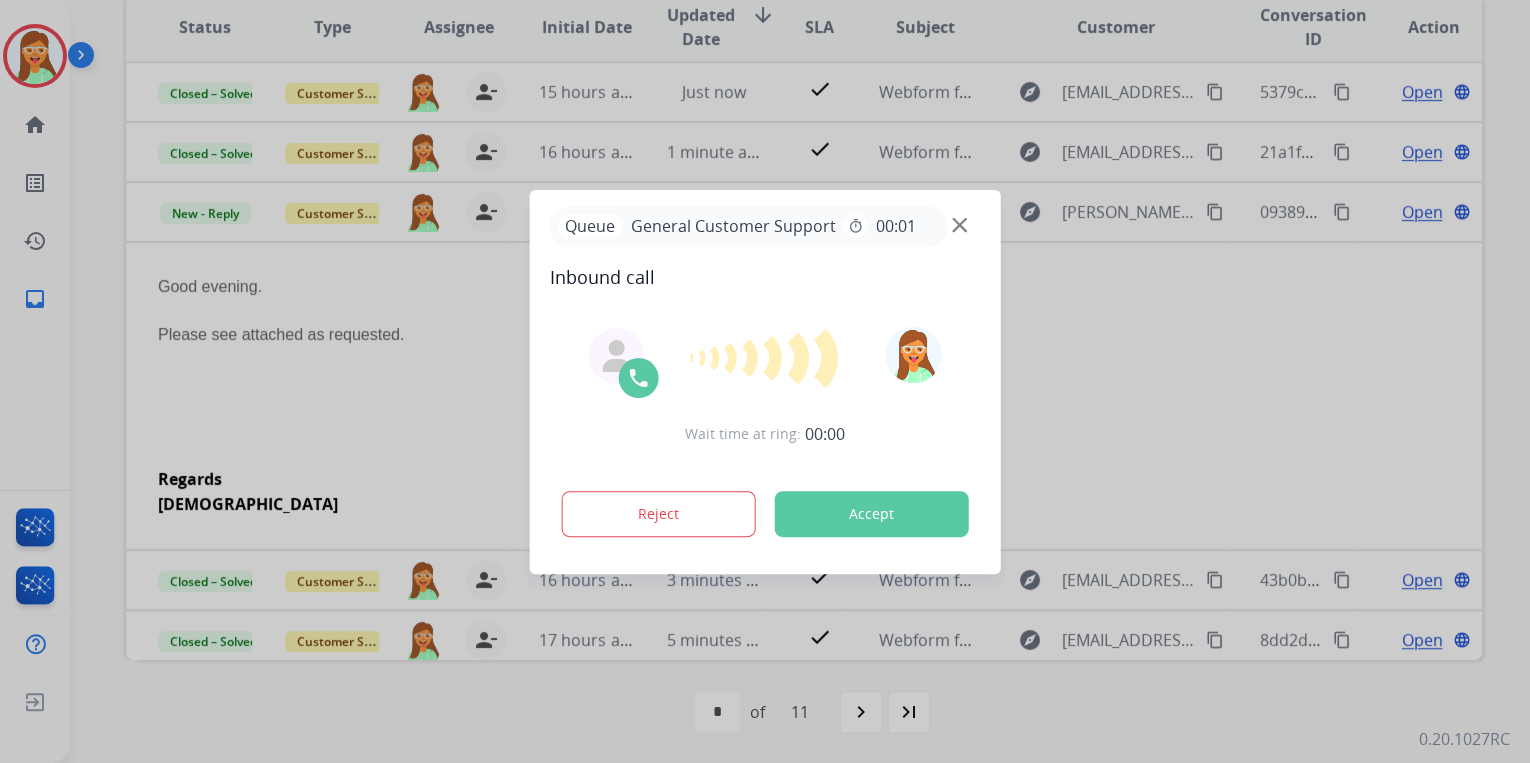 scroll, scrollTop: 120, scrollLeft: 0, axis: vertical 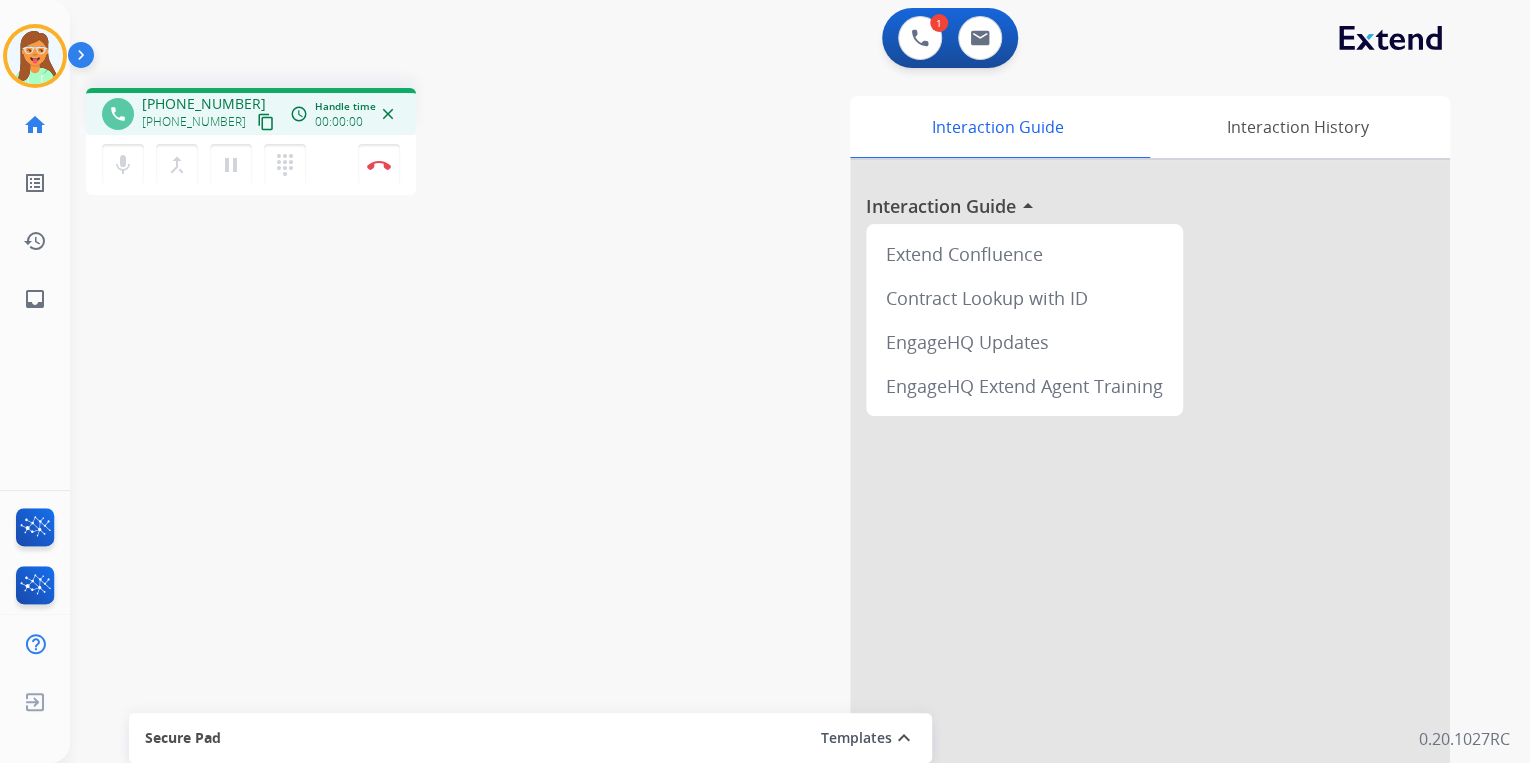 click on "content_copy" at bounding box center [266, 122] 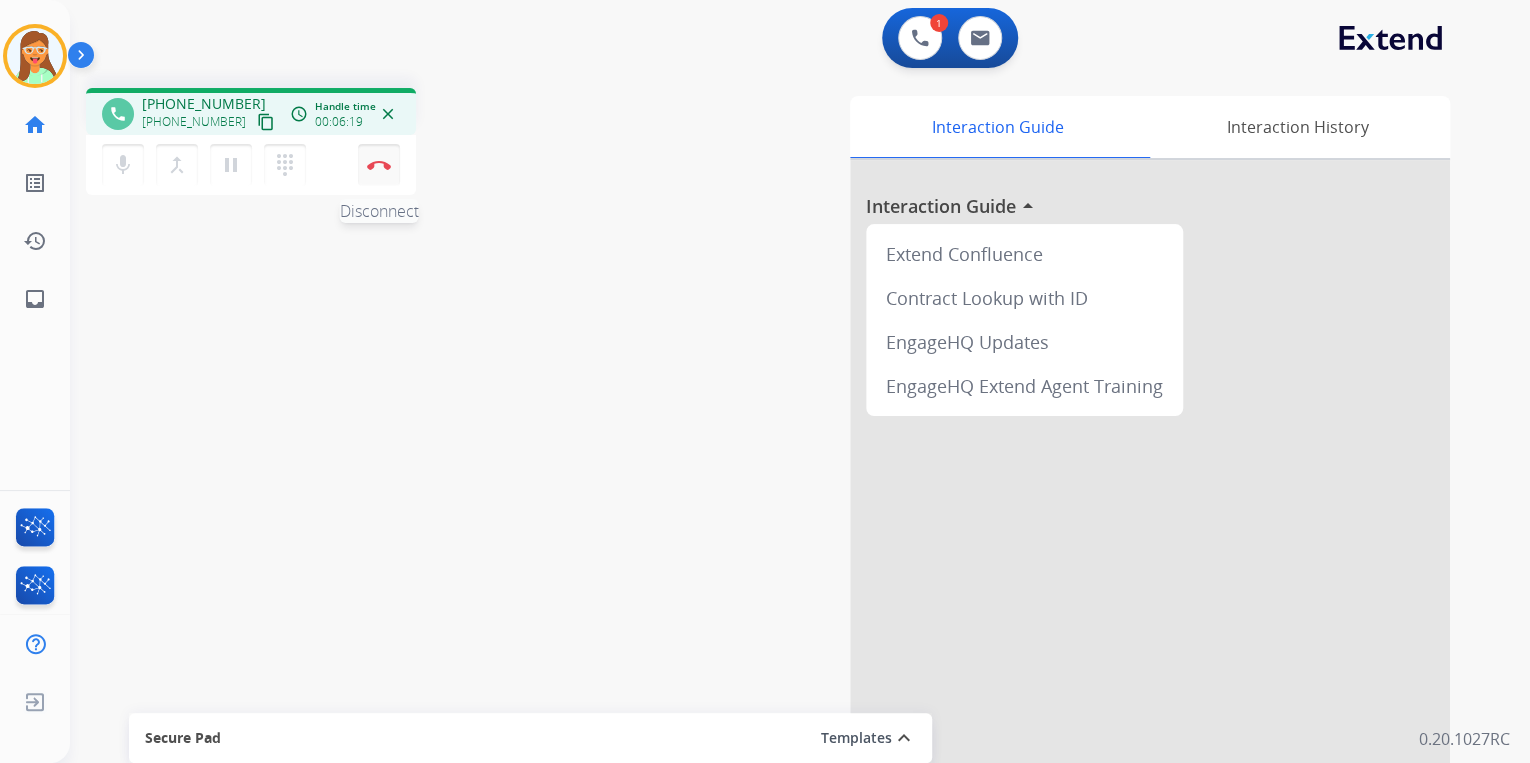 click on "Disconnect" at bounding box center (379, 165) 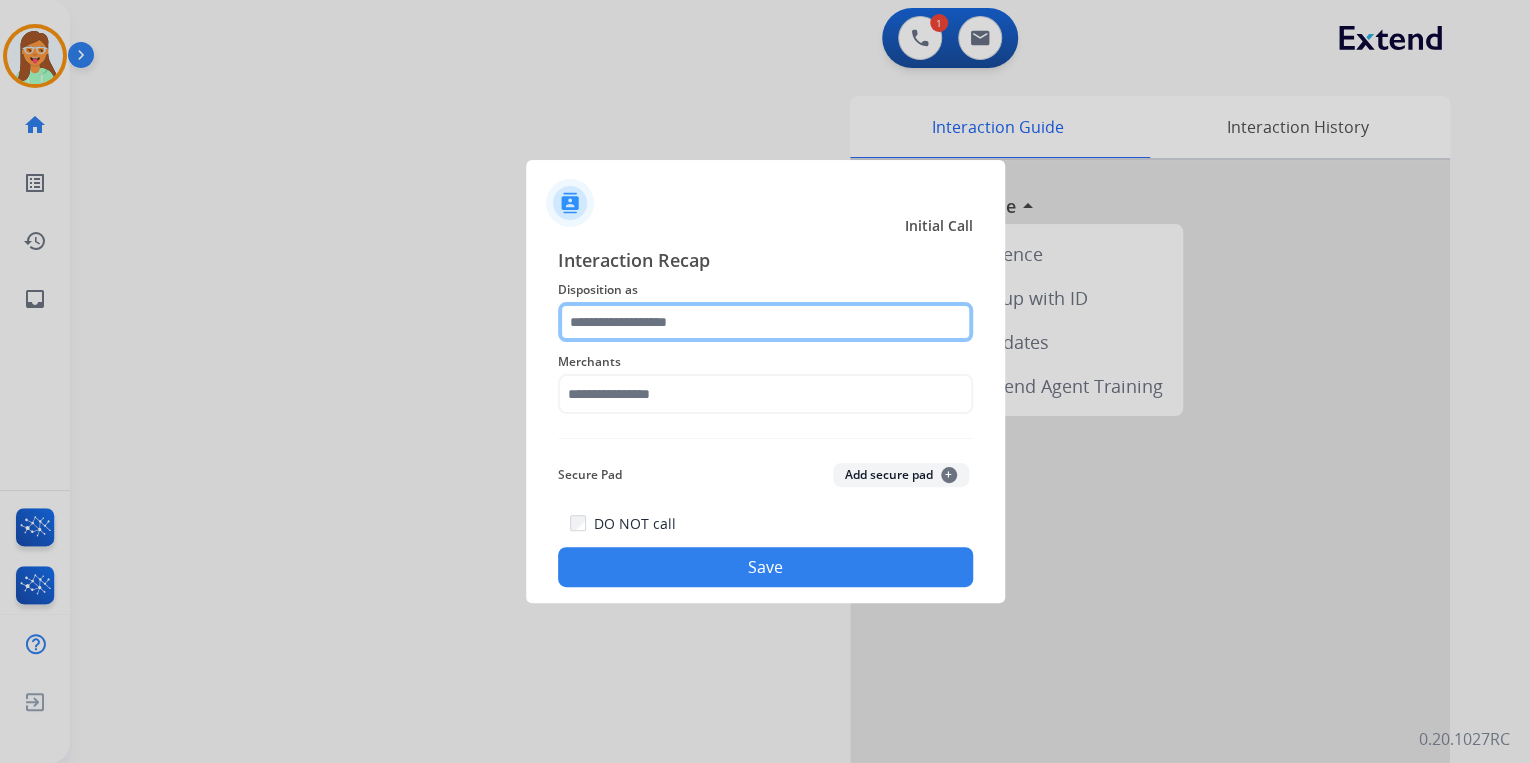click 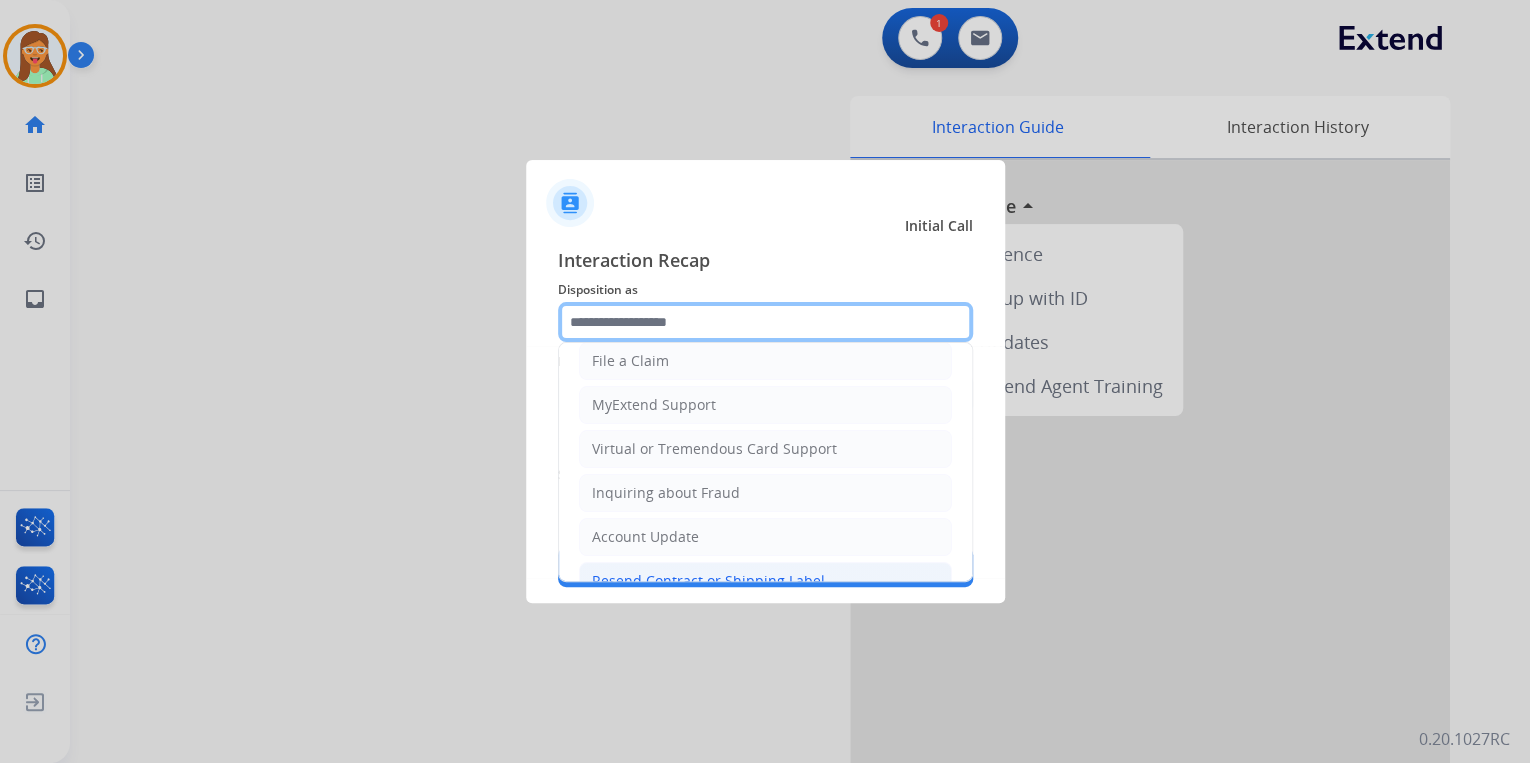 scroll, scrollTop: 306, scrollLeft: 0, axis: vertical 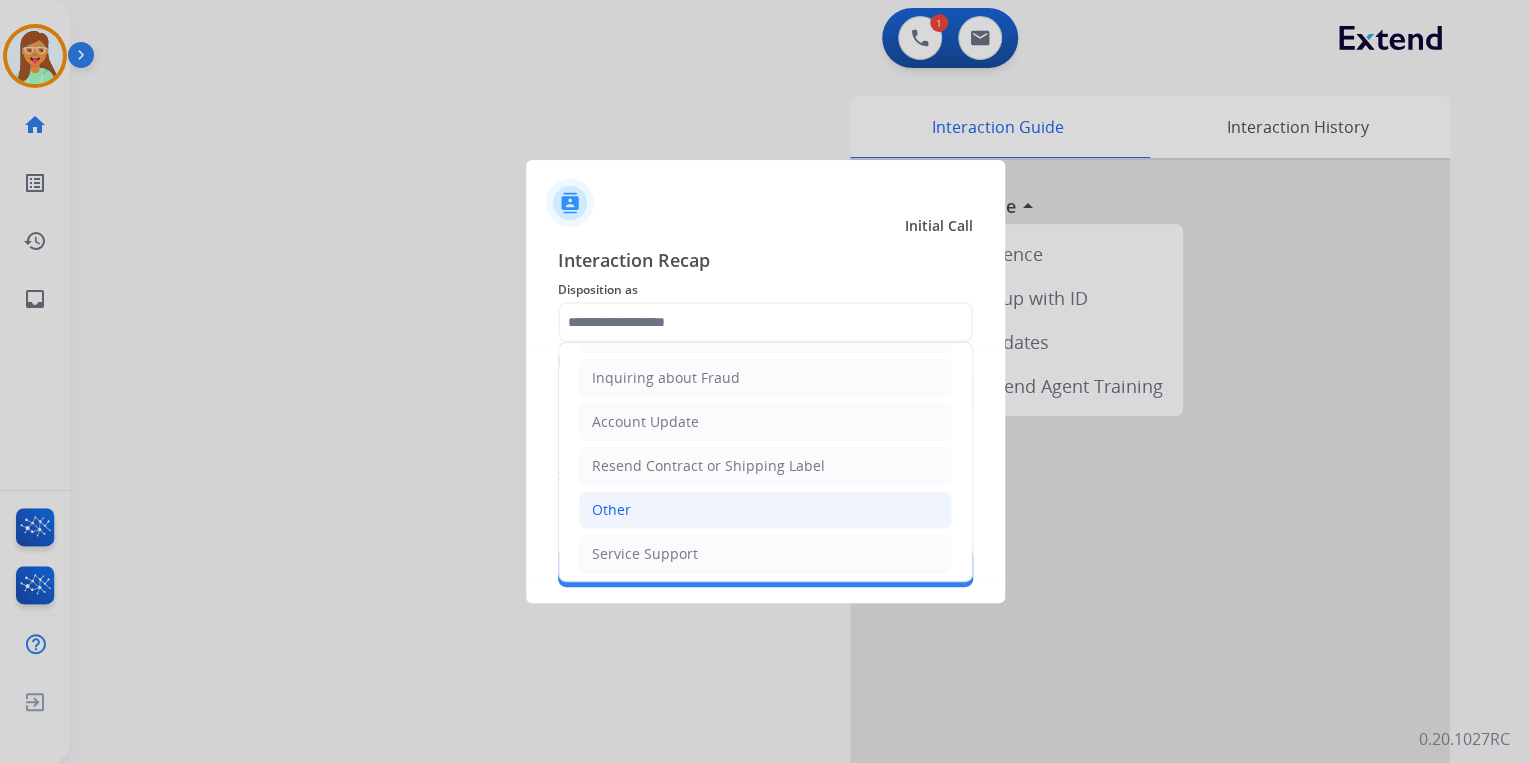 click on "Other" 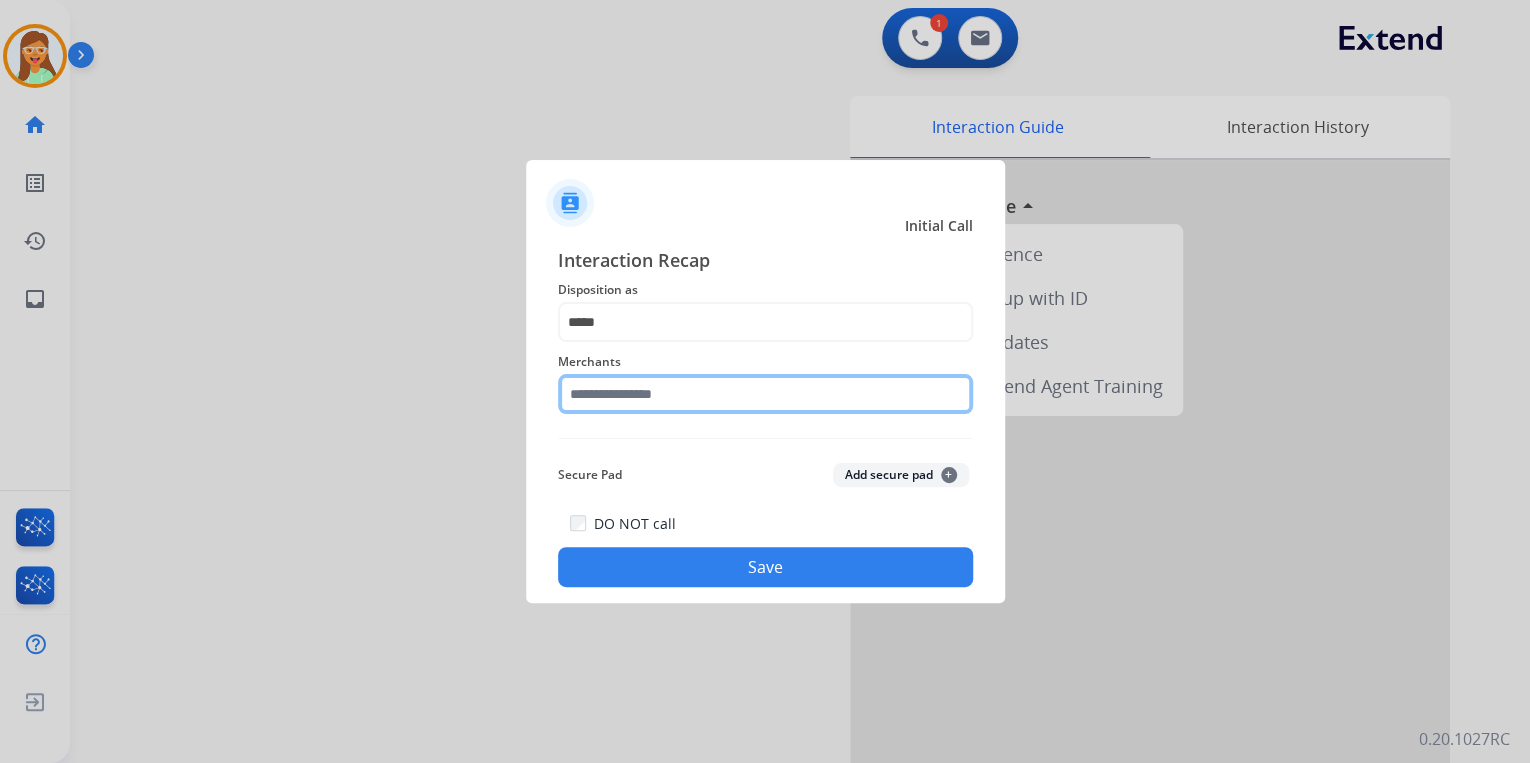 click 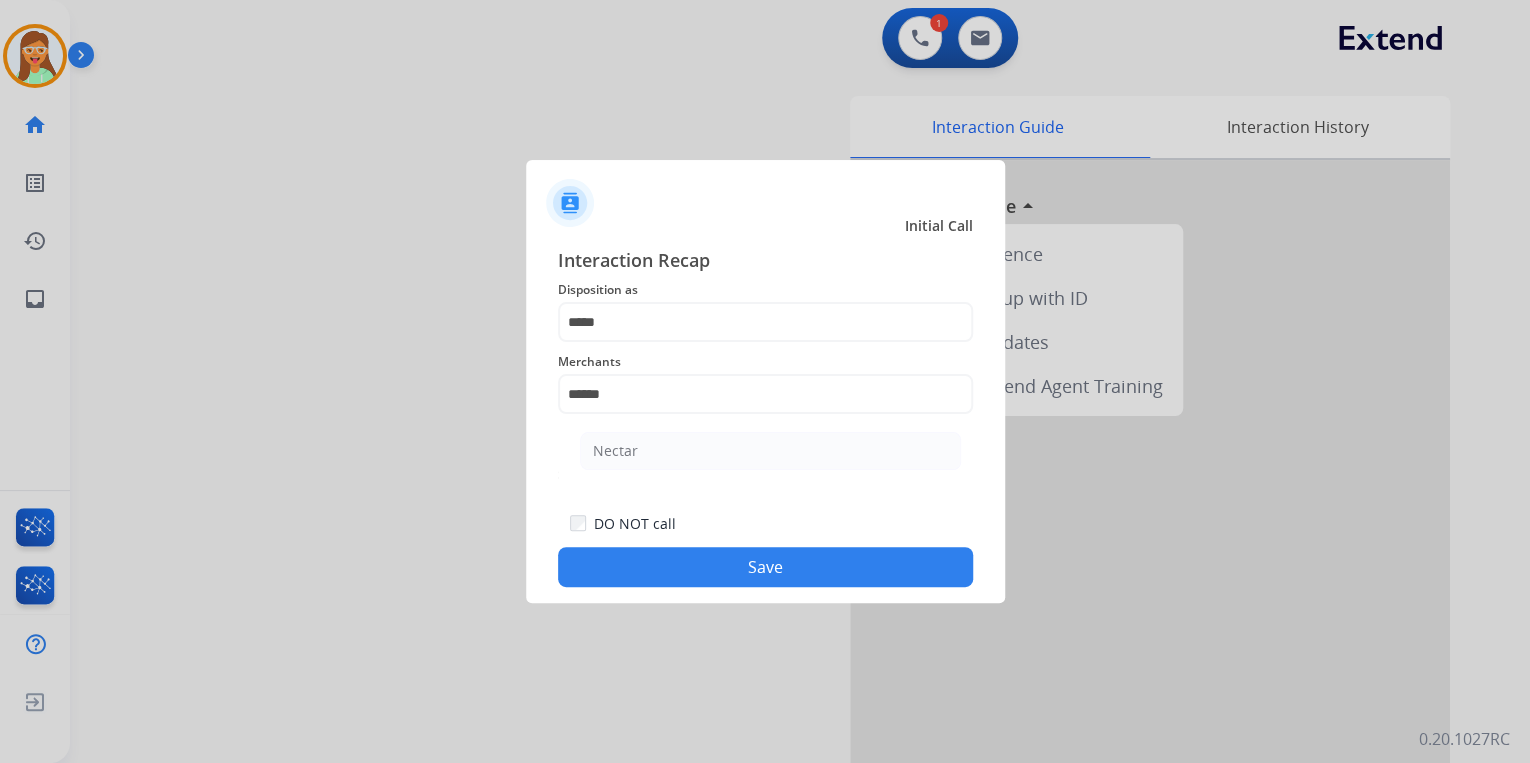click on "Nectar" 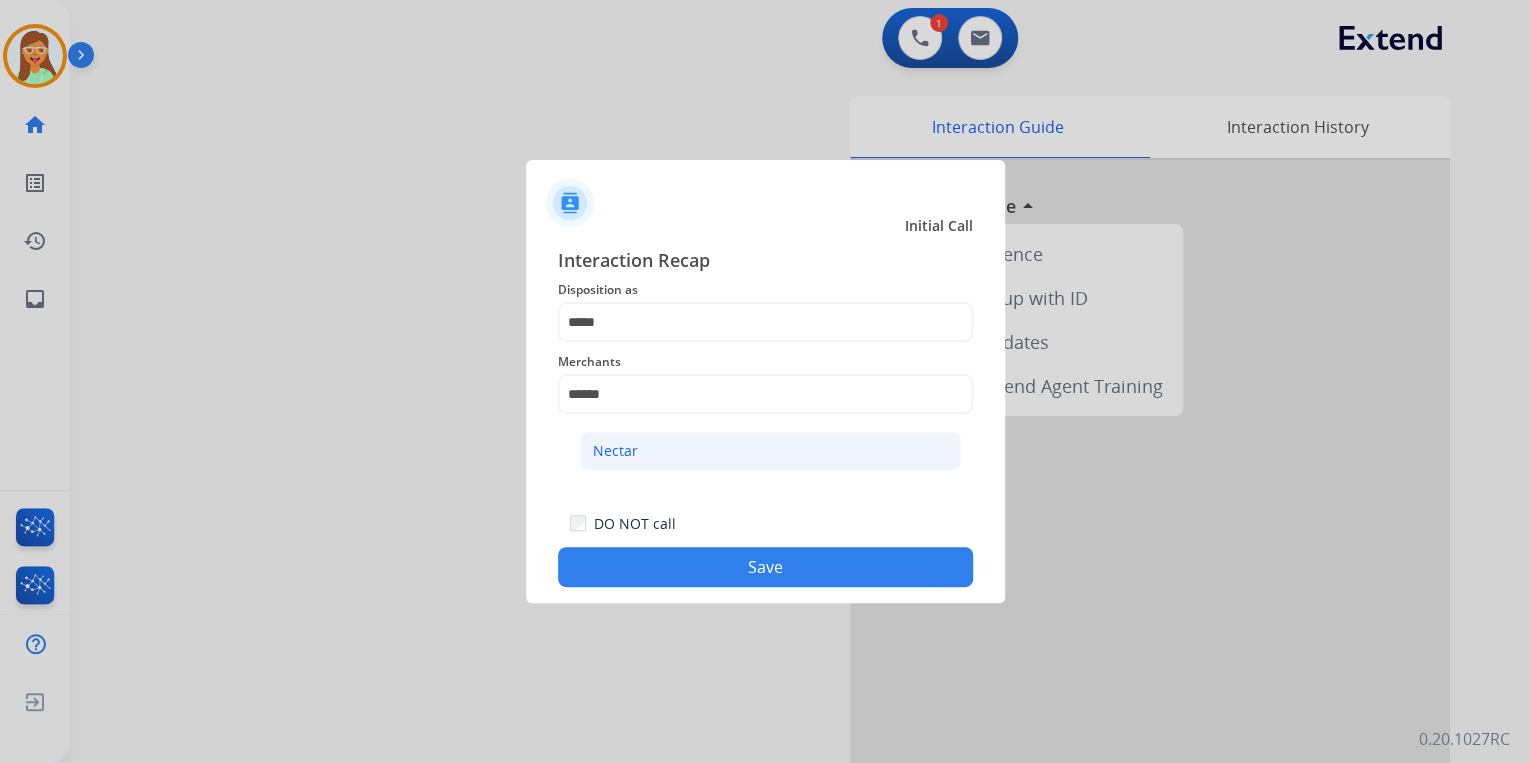 click on "Nectar" 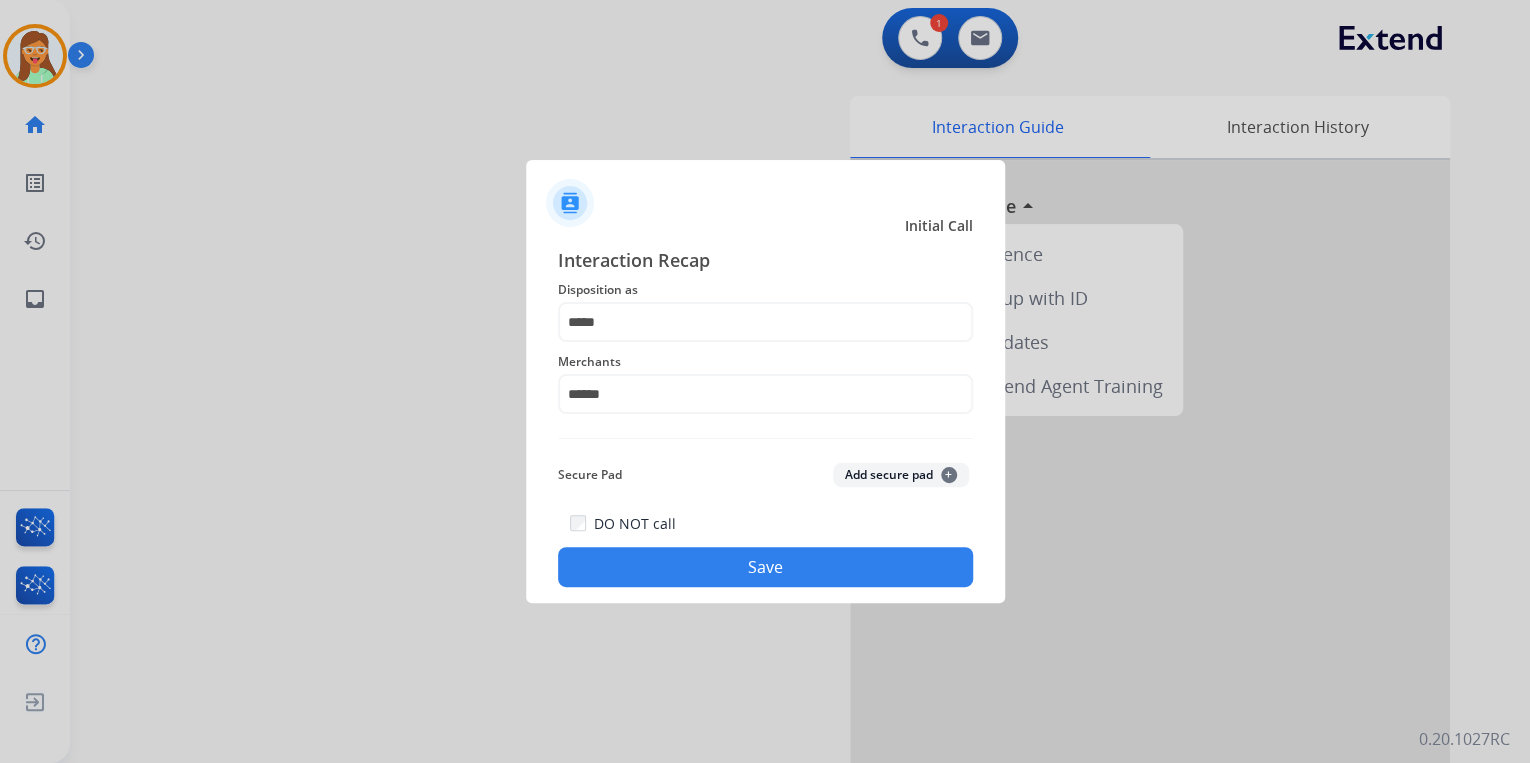 click on "Save" 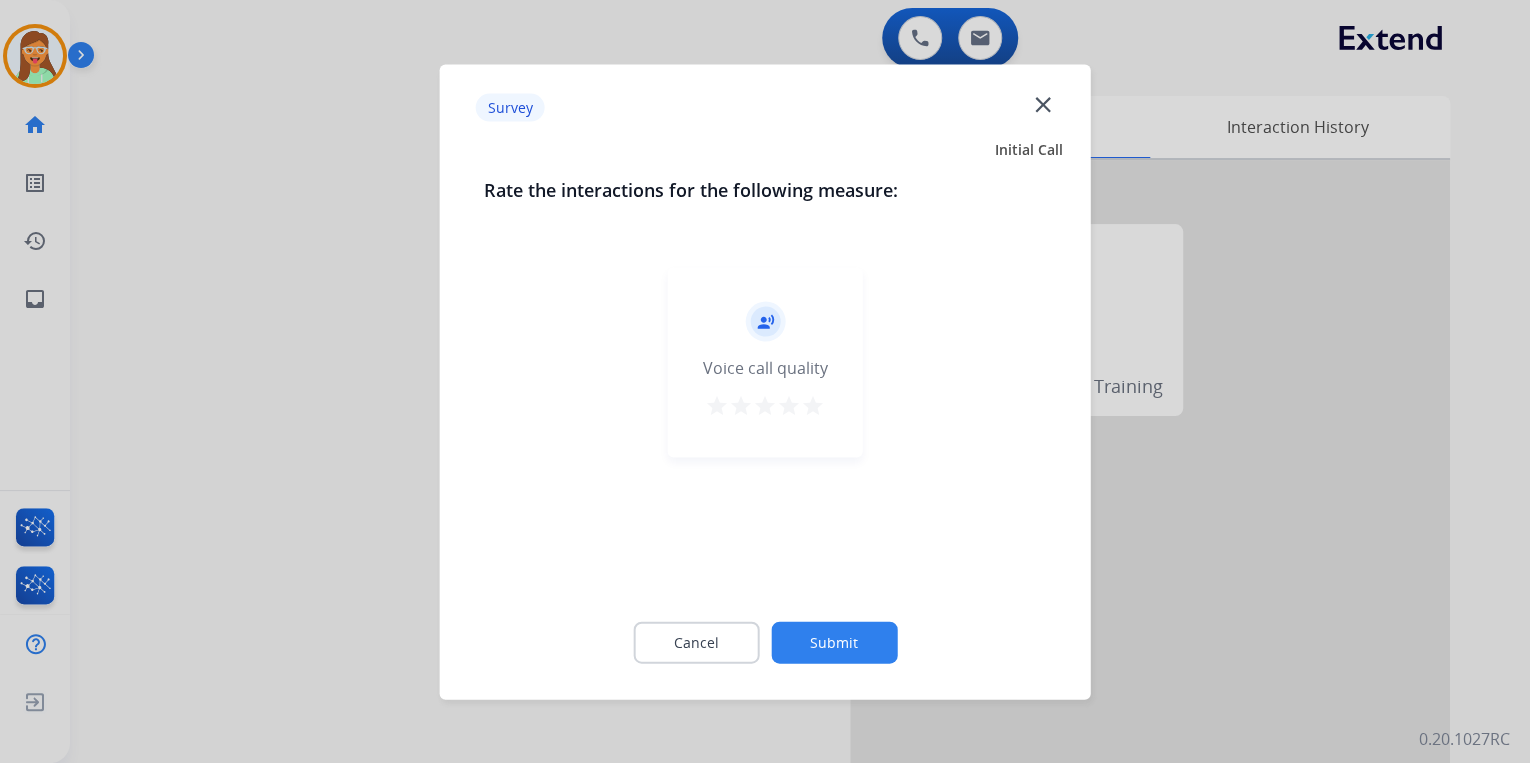 click on "star" at bounding box center [813, 405] 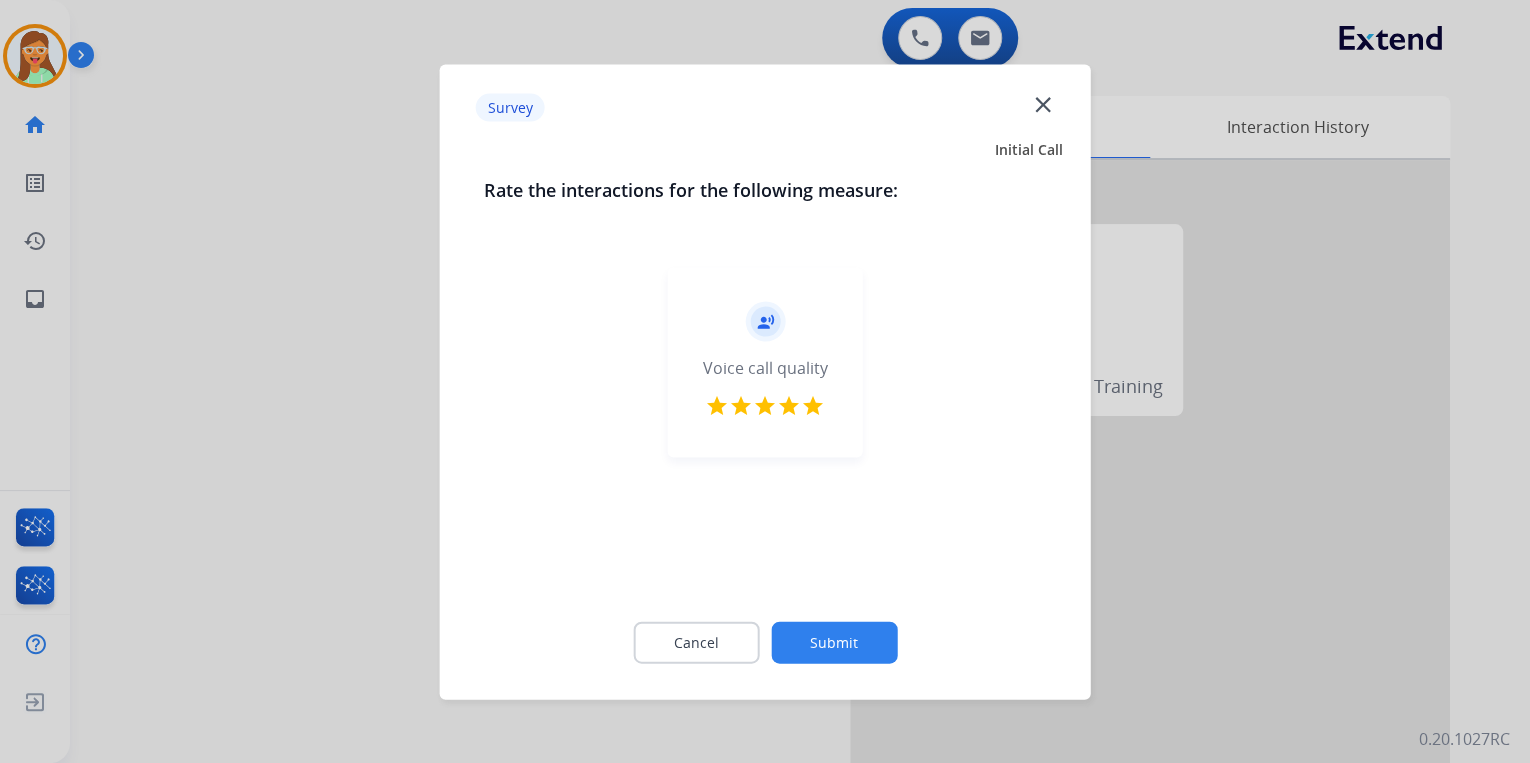 click on "Submit" 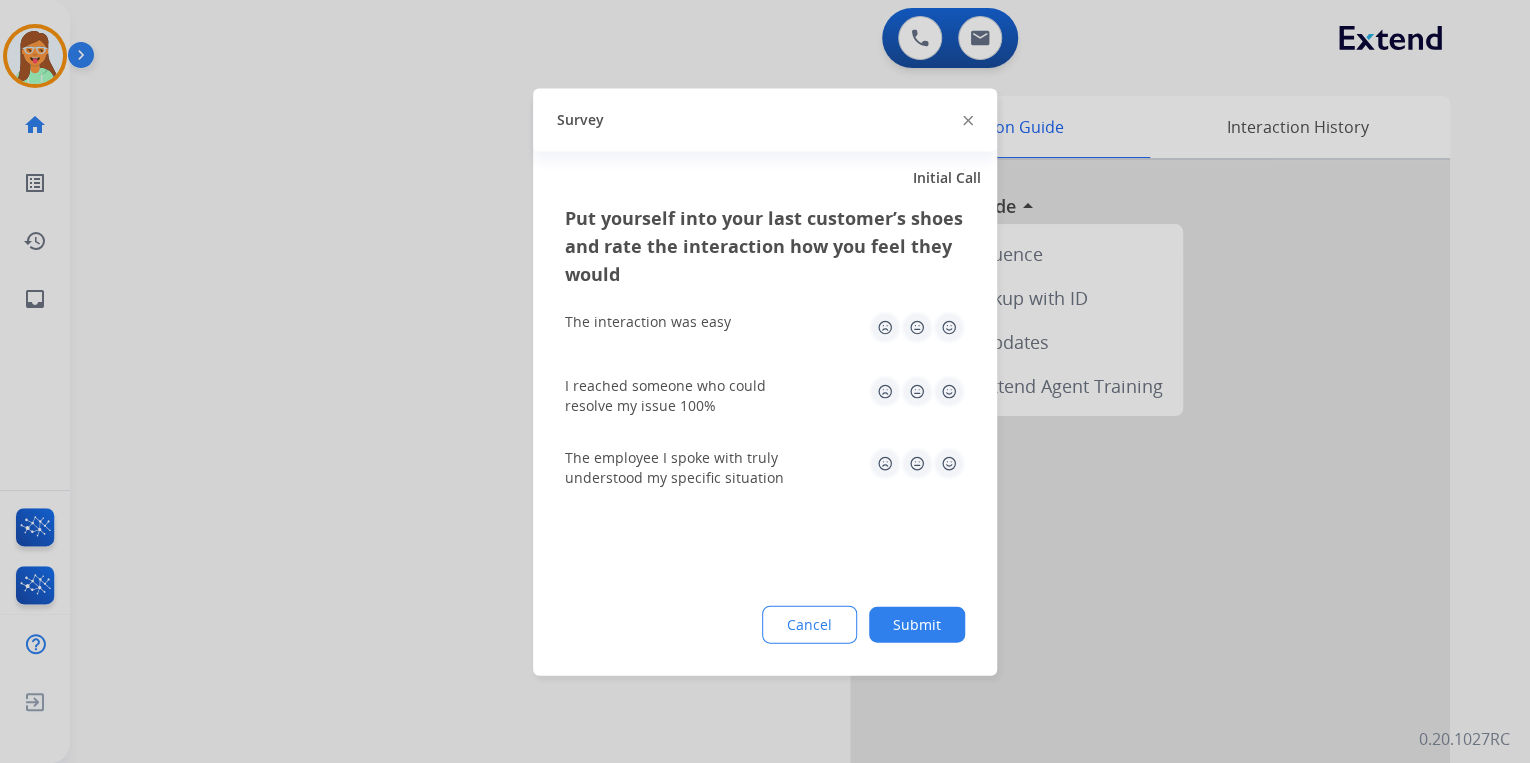 click 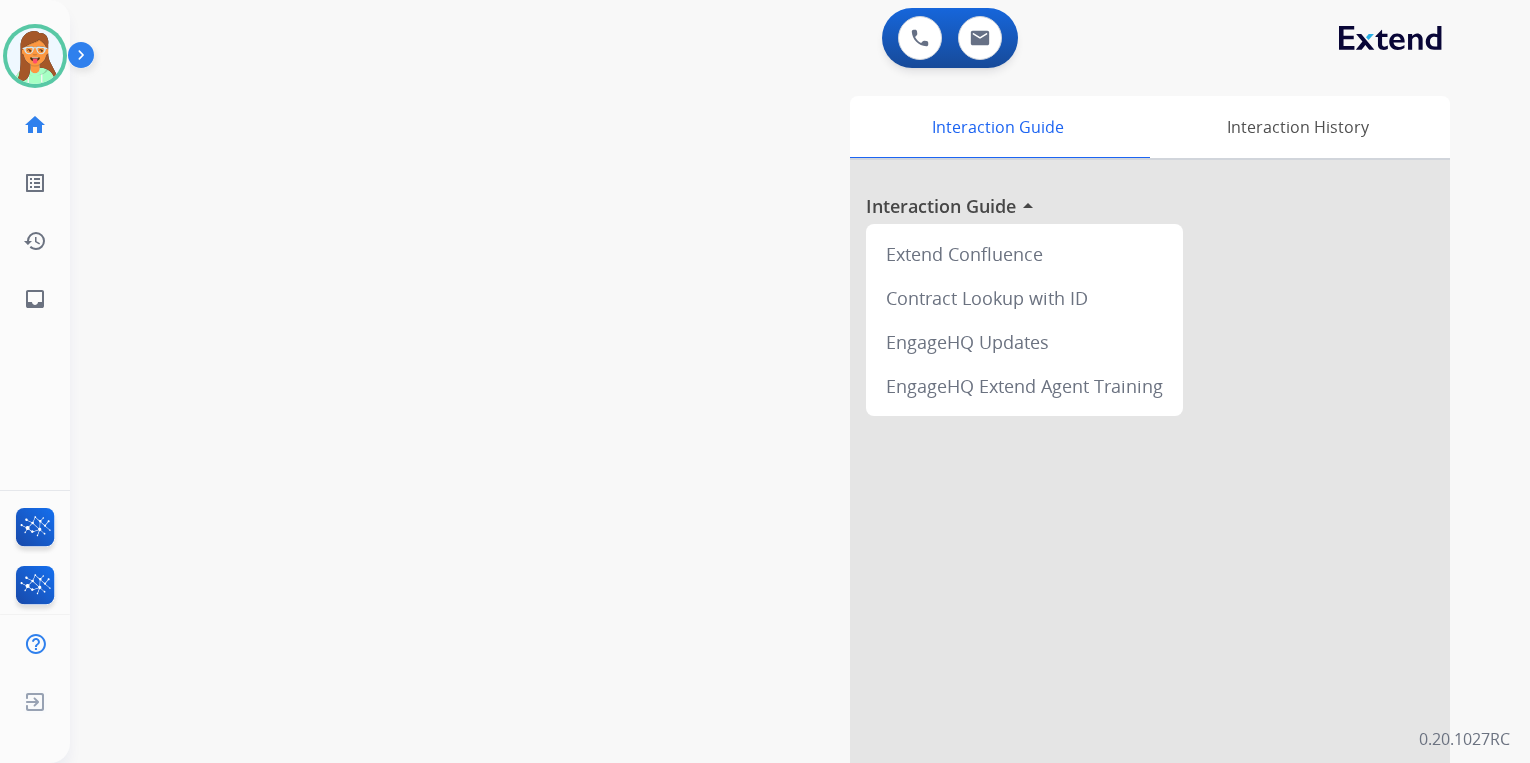 scroll, scrollTop: 0, scrollLeft: 0, axis: both 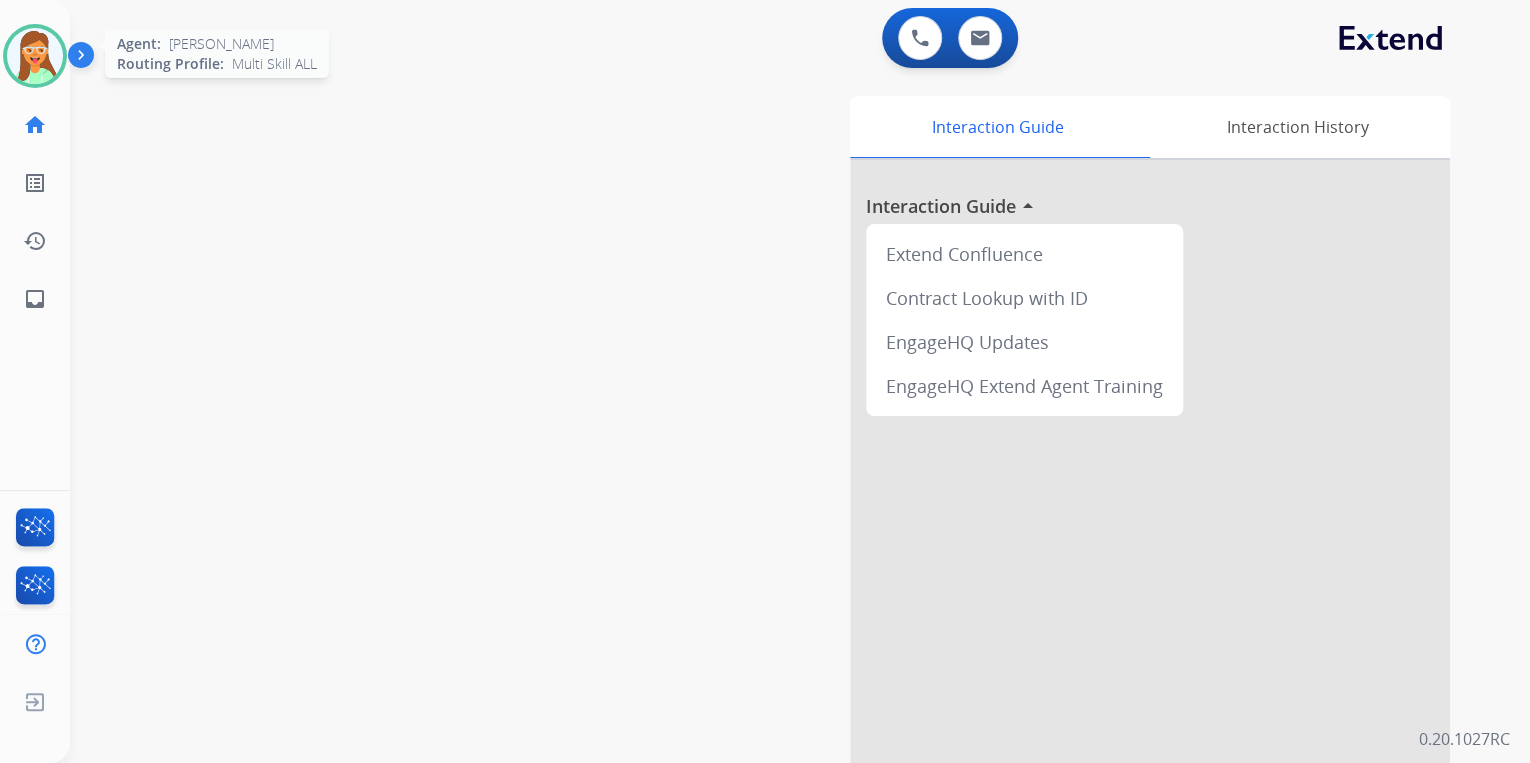 click at bounding box center [35, 56] 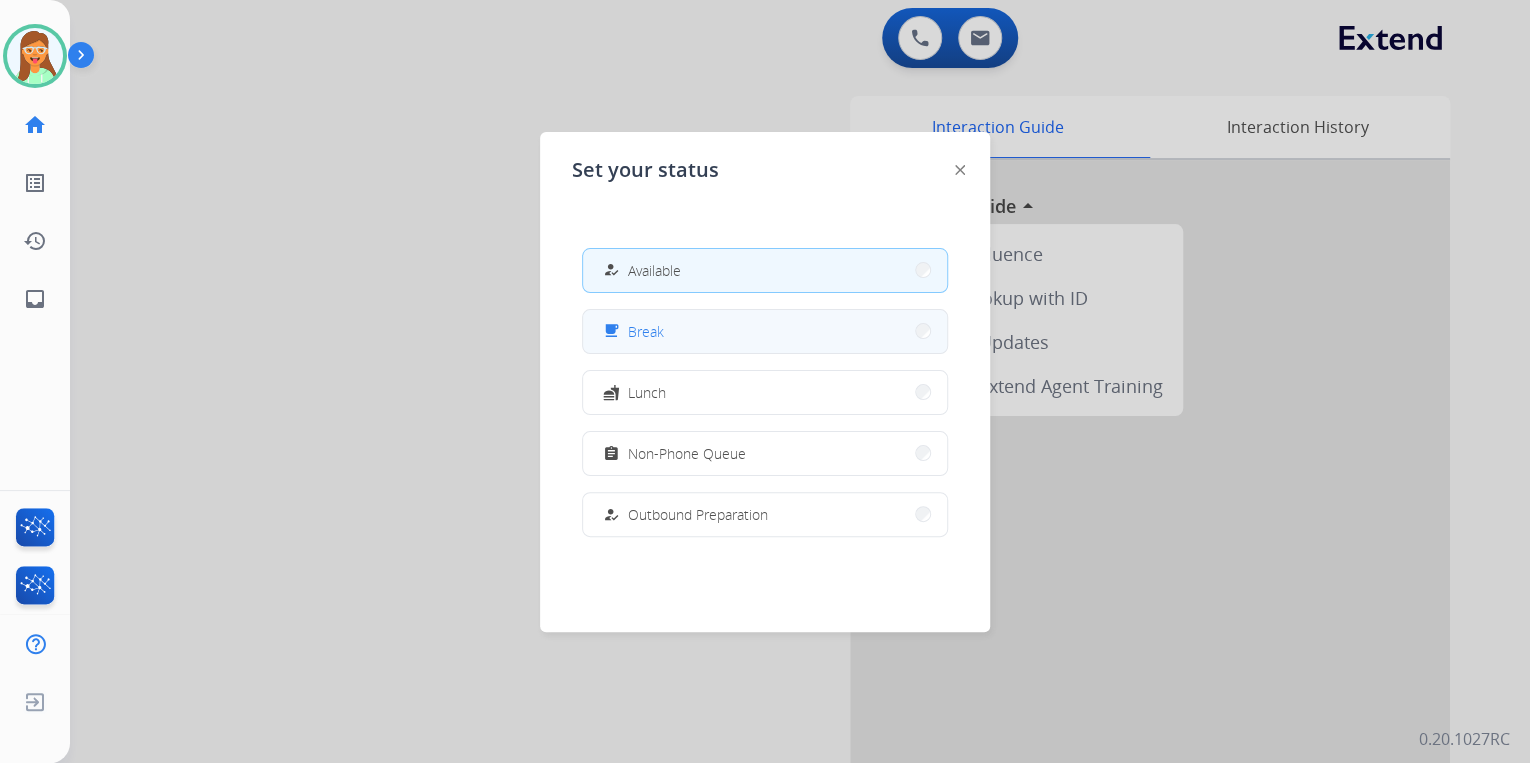 click on "free_breakfast Break" at bounding box center (765, 331) 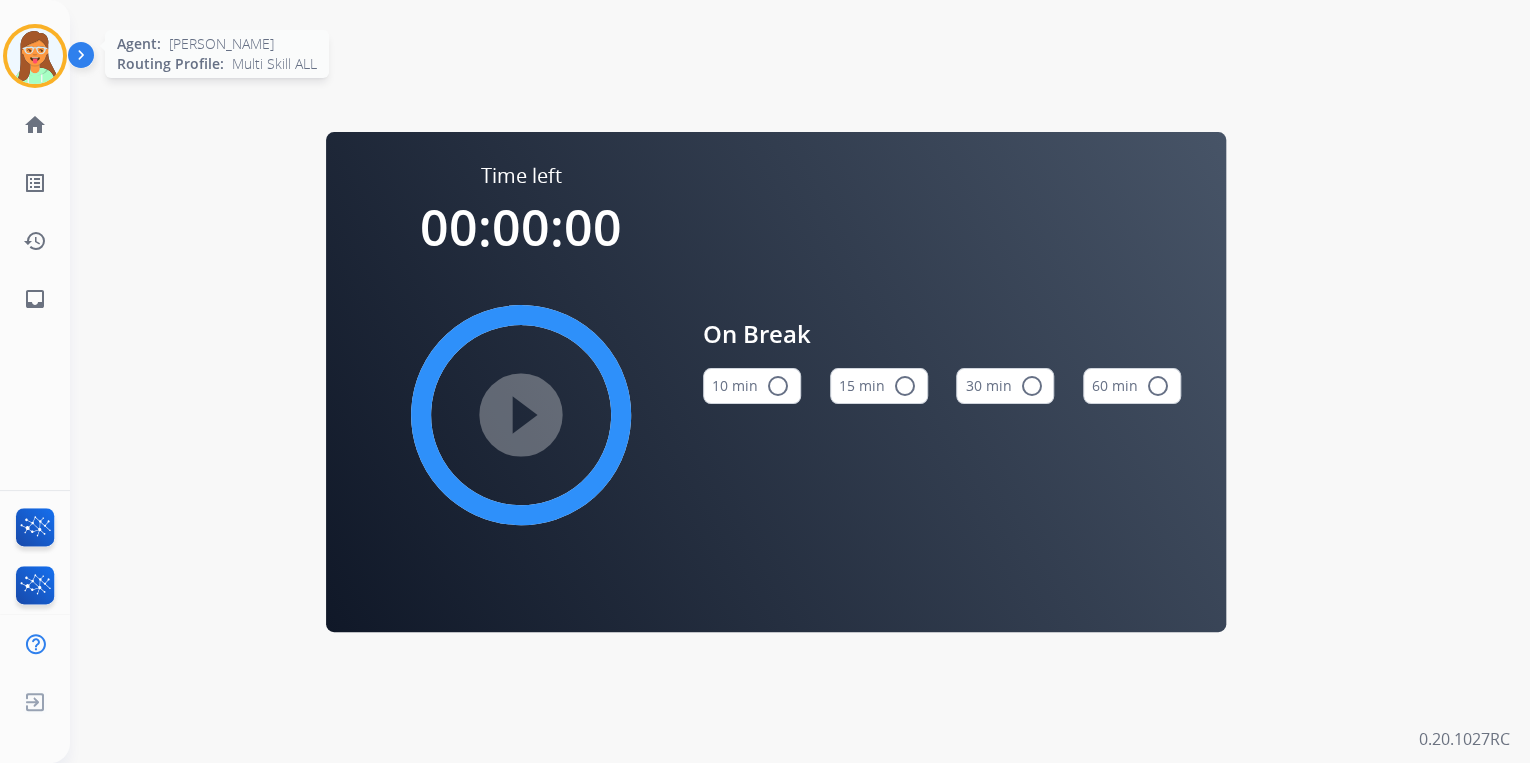 click at bounding box center [35, 56] 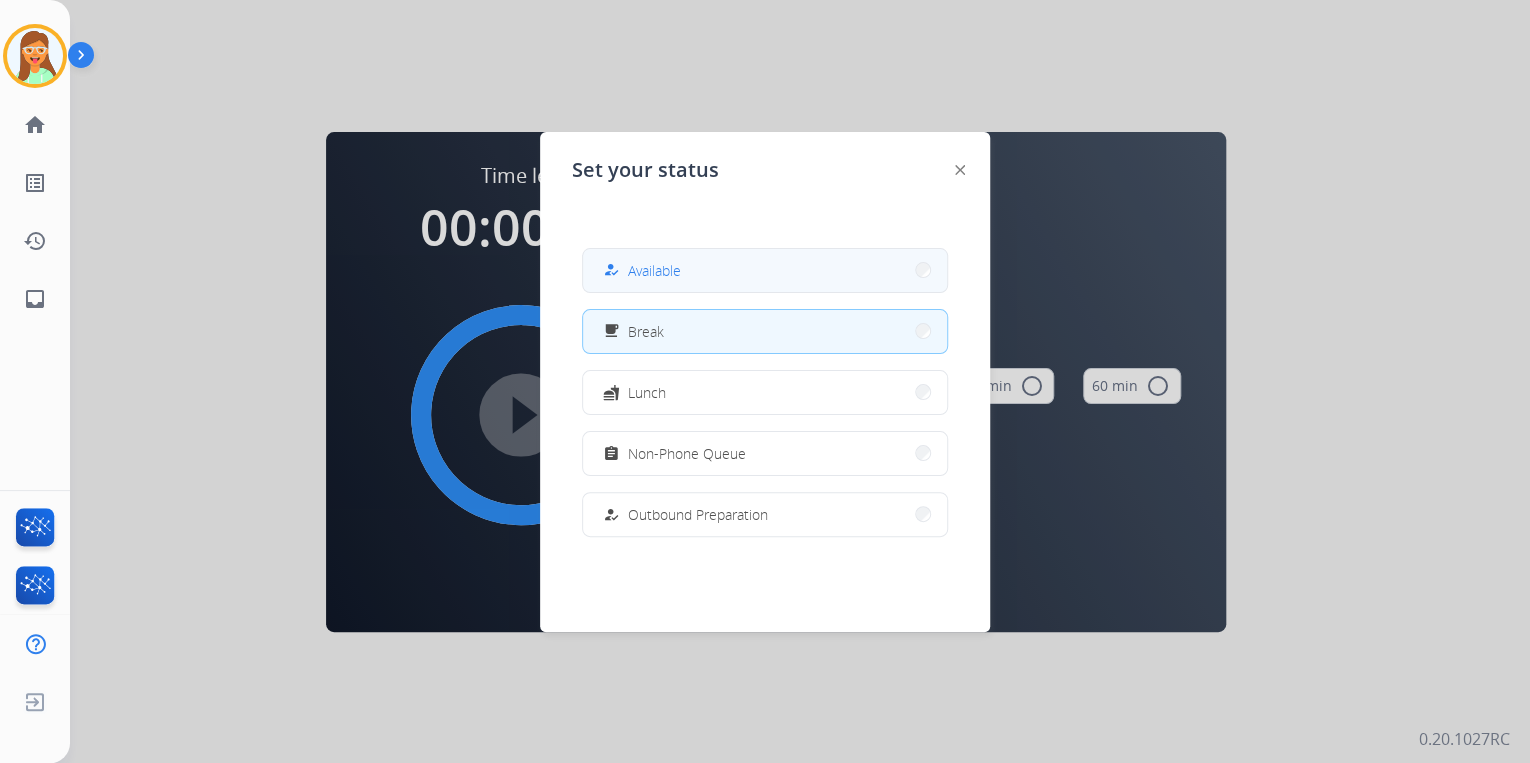 click on "how_to_reg Available" at bounding box center [765, 270] 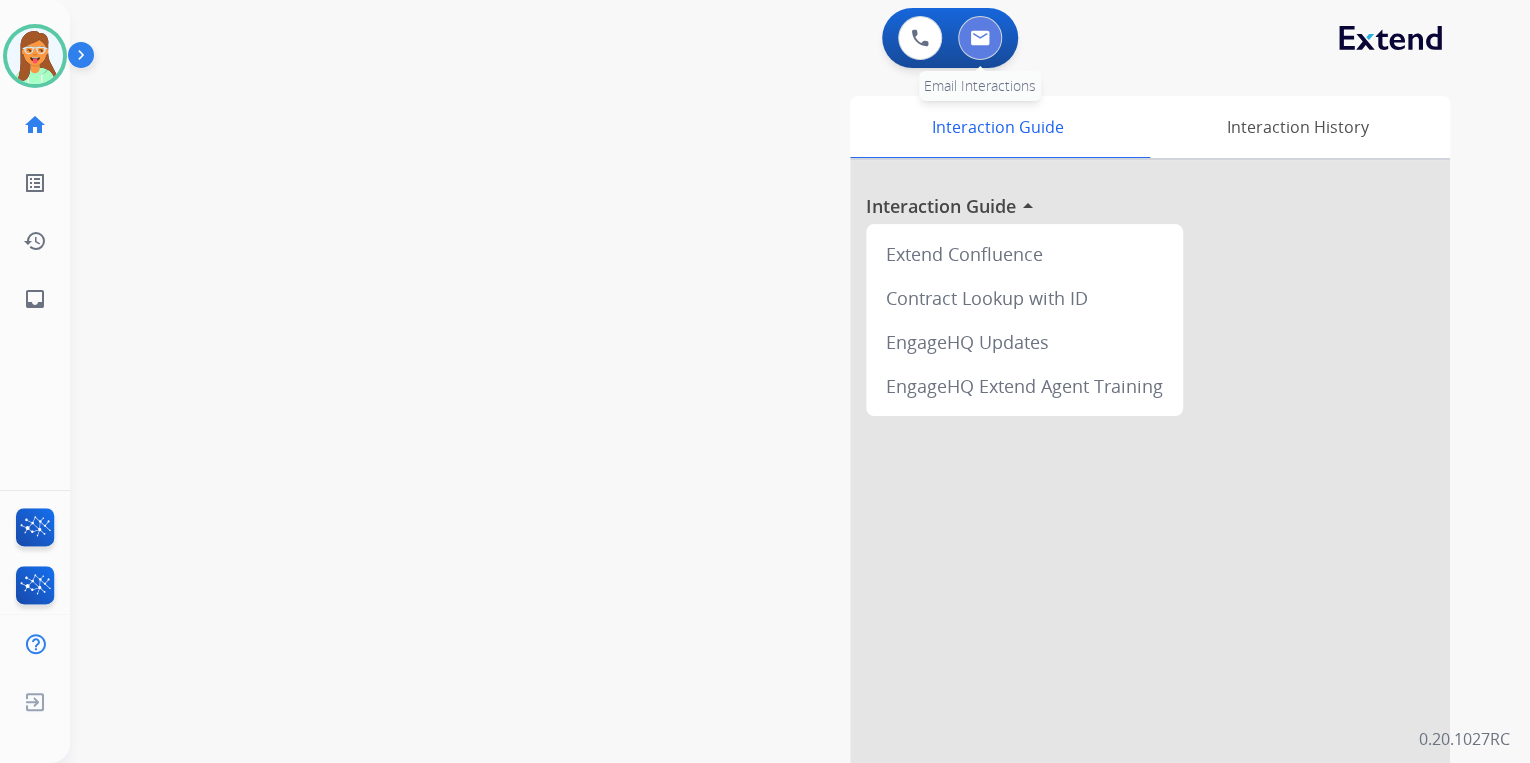 click at bounding box center (980, 38) 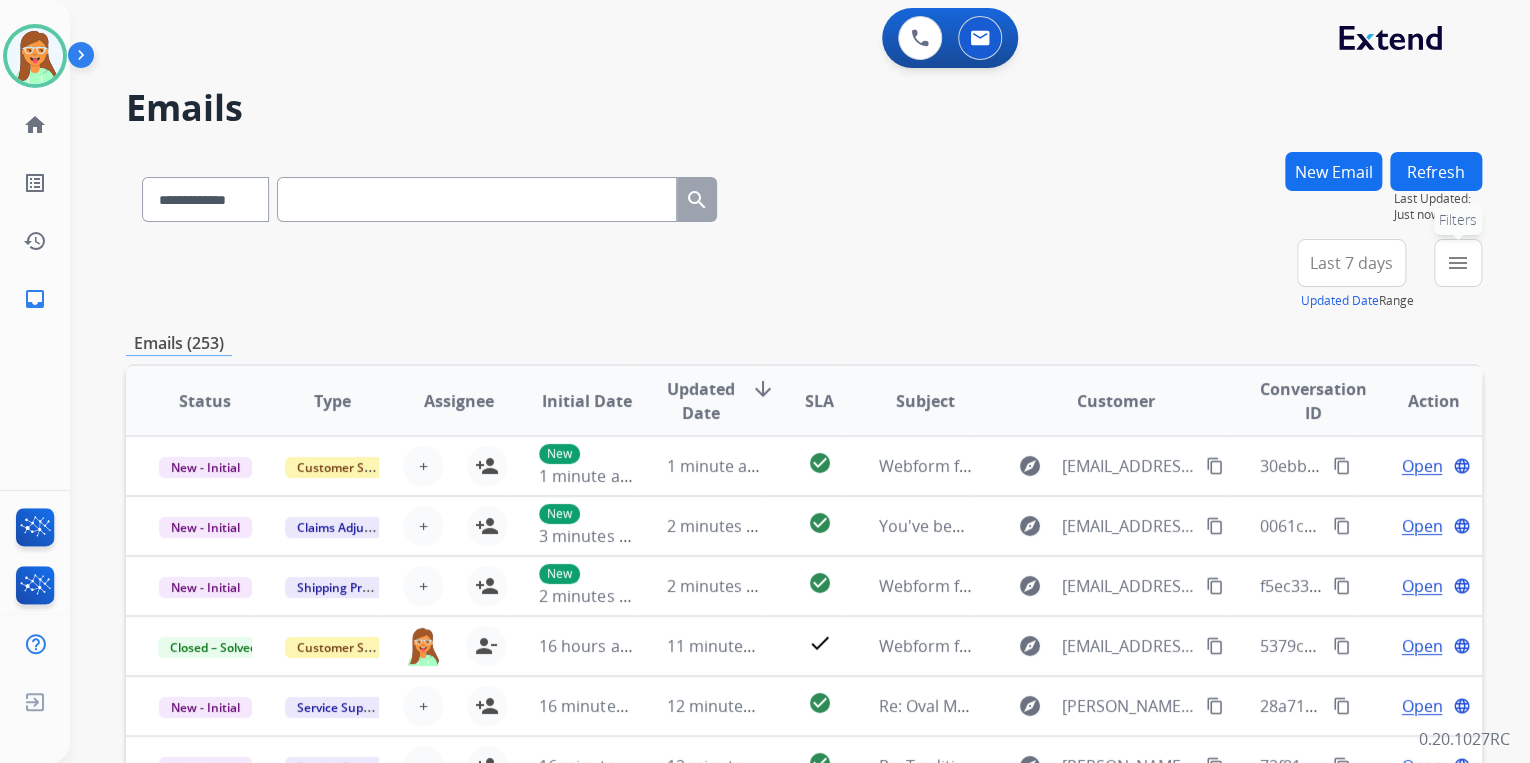 click on "menu" at bounding box center [1458, 263] 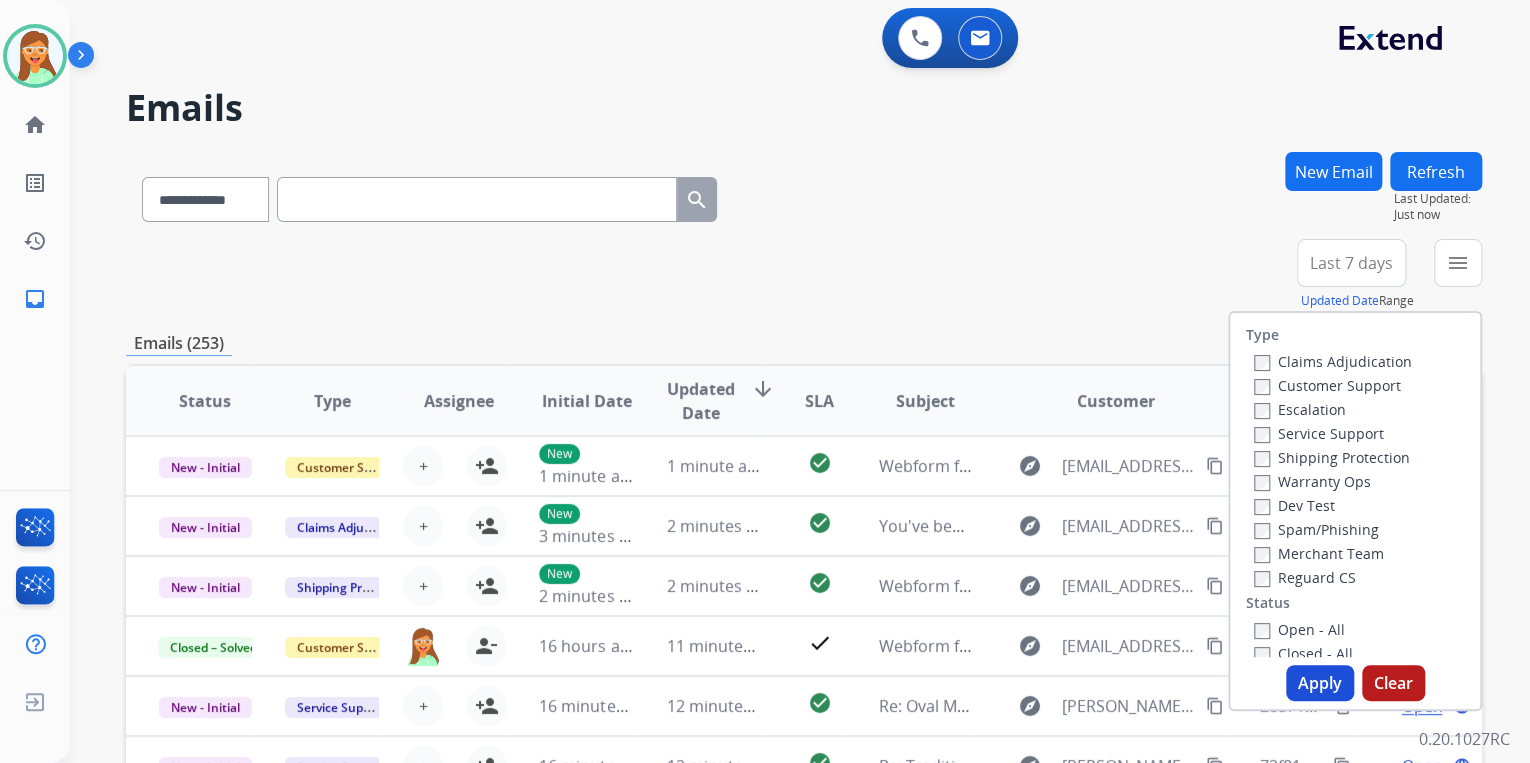 drag, startPoint x: 1217, startPoint y: 248, endPoint x: 1235, endPoint y: 247, distance: 18.027756 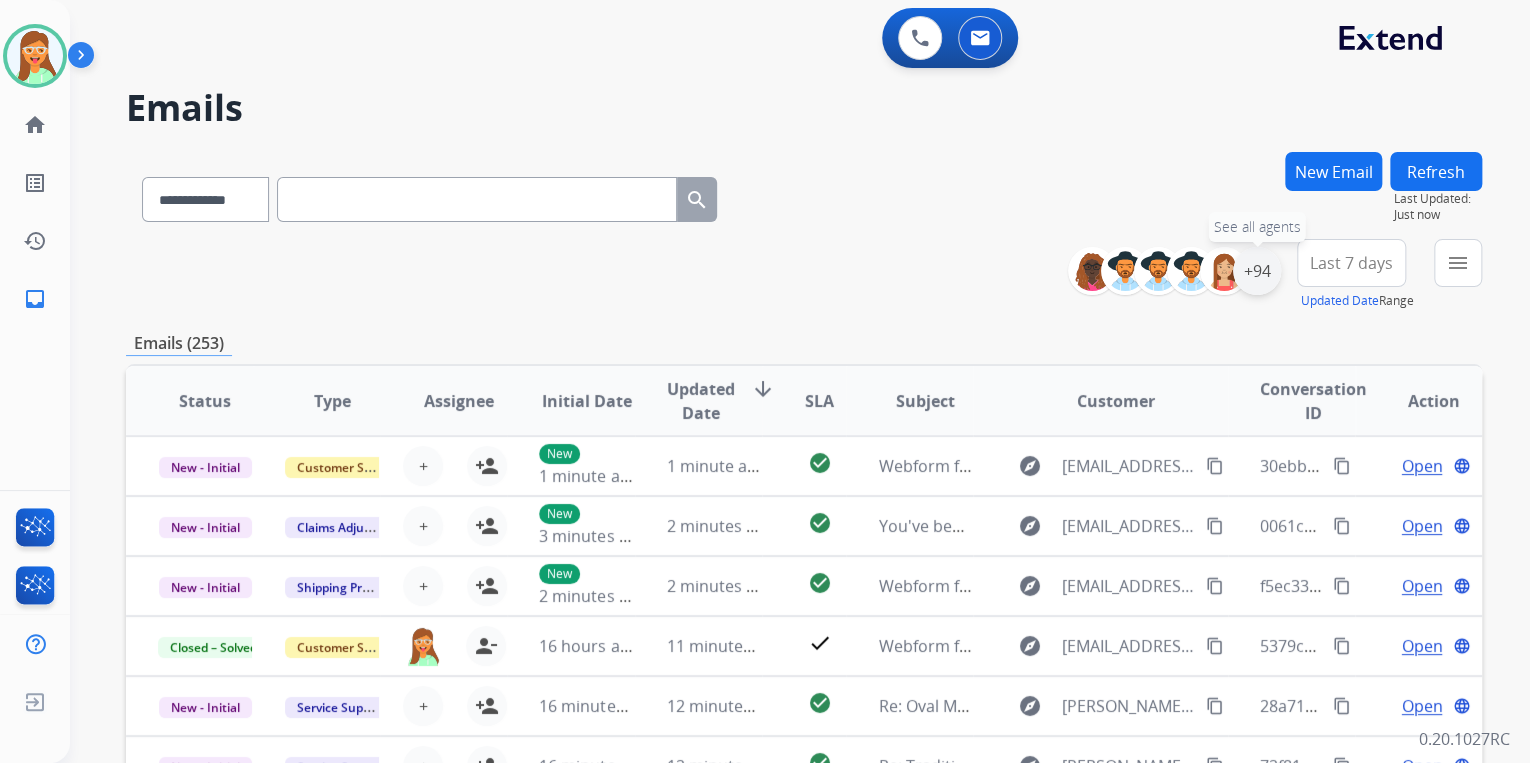 click on "+94" at bounding box center [1257, 271] 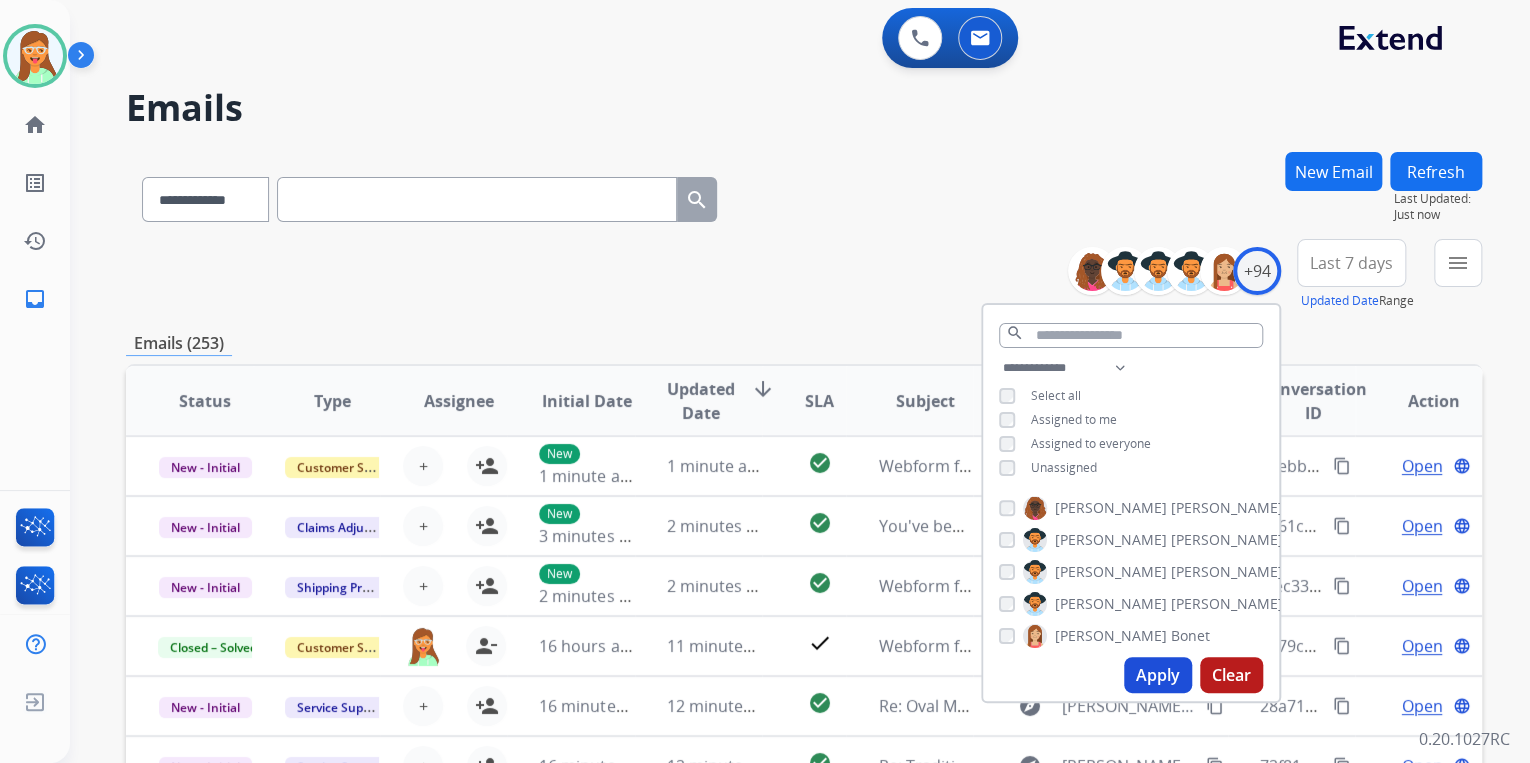 click on "Apply" at bounding box center [1158, 675] 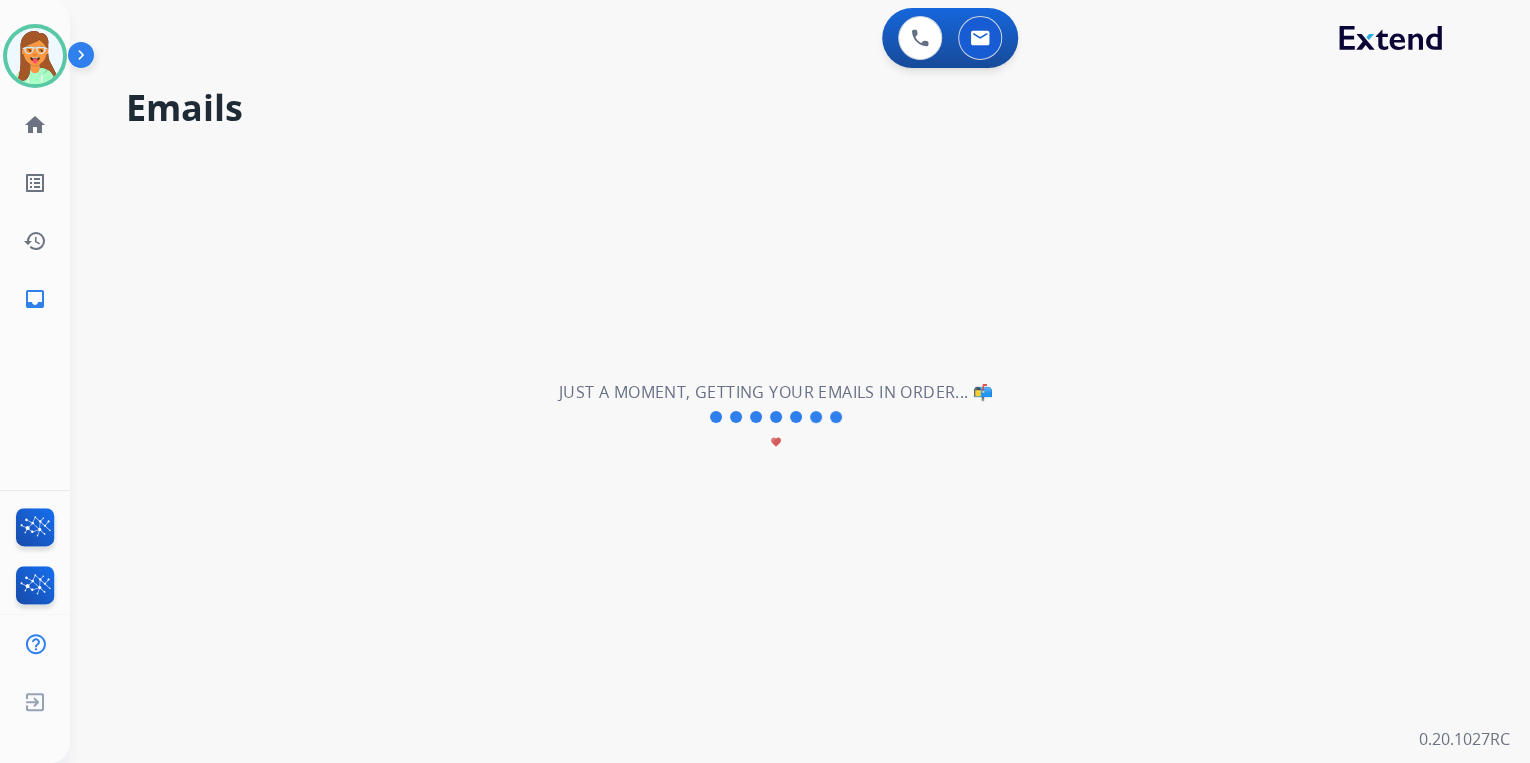 drag, startPoint x: 997, startPoint y: 160, endPoint x: 937, endPoint y: 170, distance: 60.827625 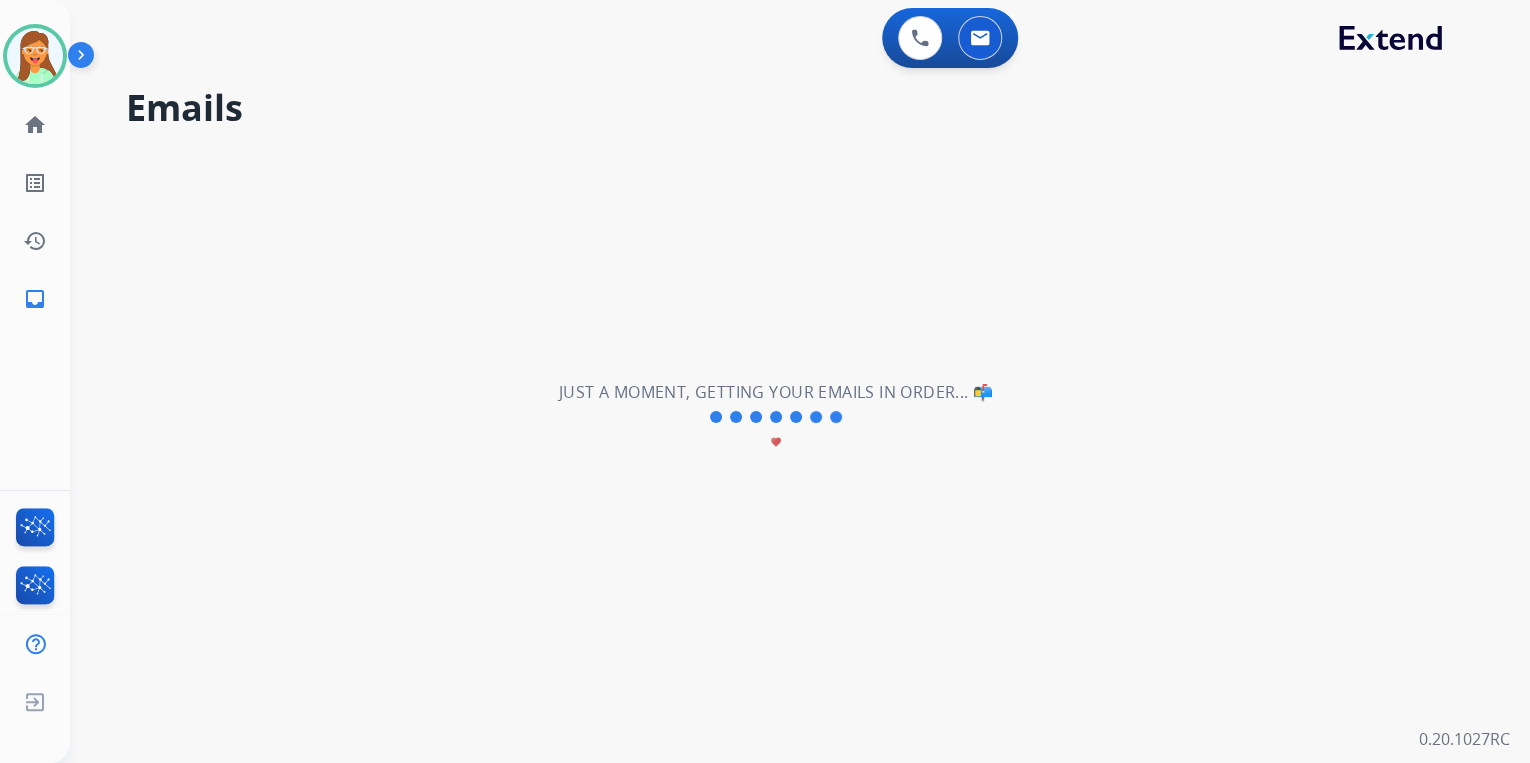 click on "**********" at bounding box center [776, 417] 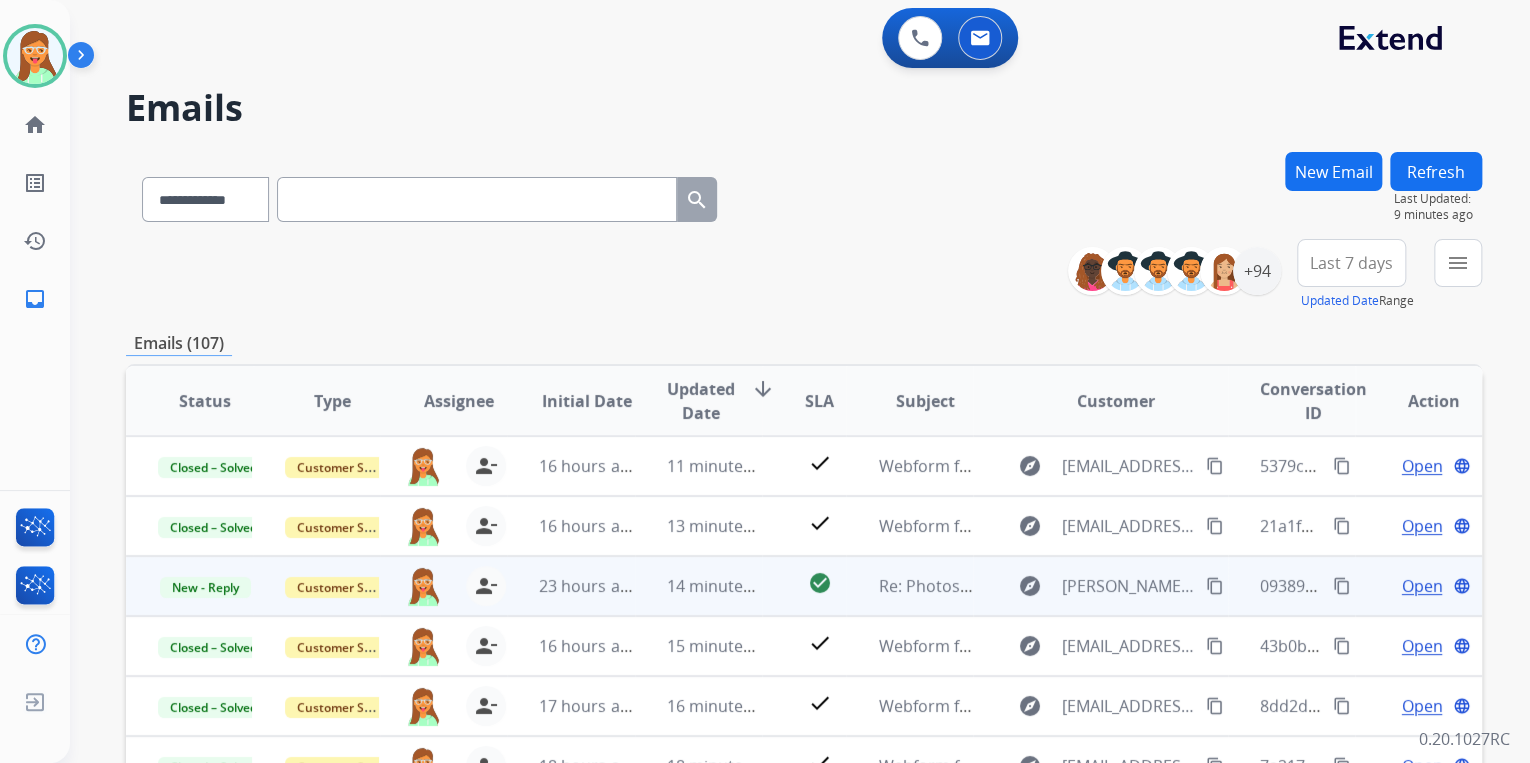 scroll, scrollTop: 1, scrollLeft: 0, axis: vertical 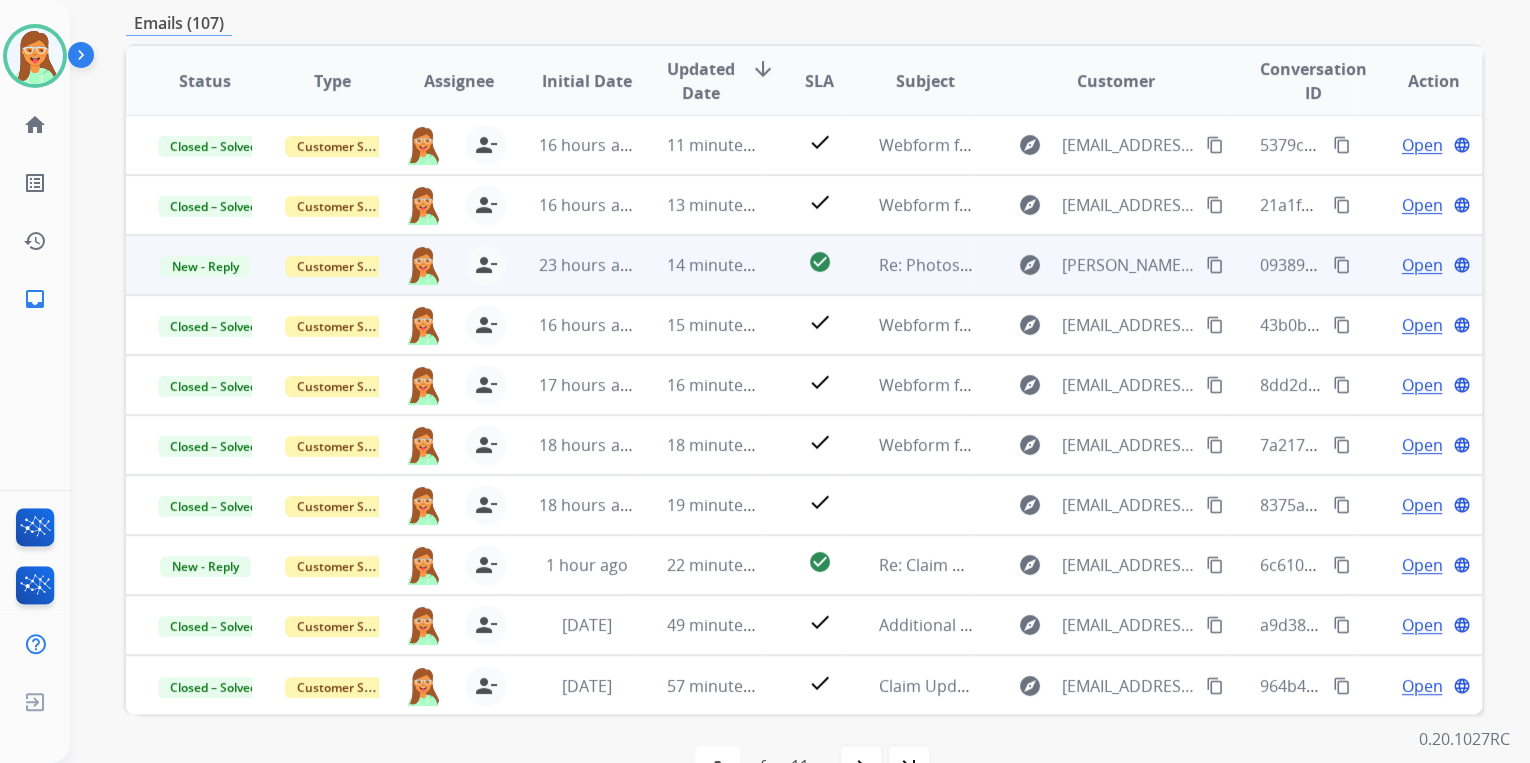 click on "Open" at bounding box center [1421, 265] 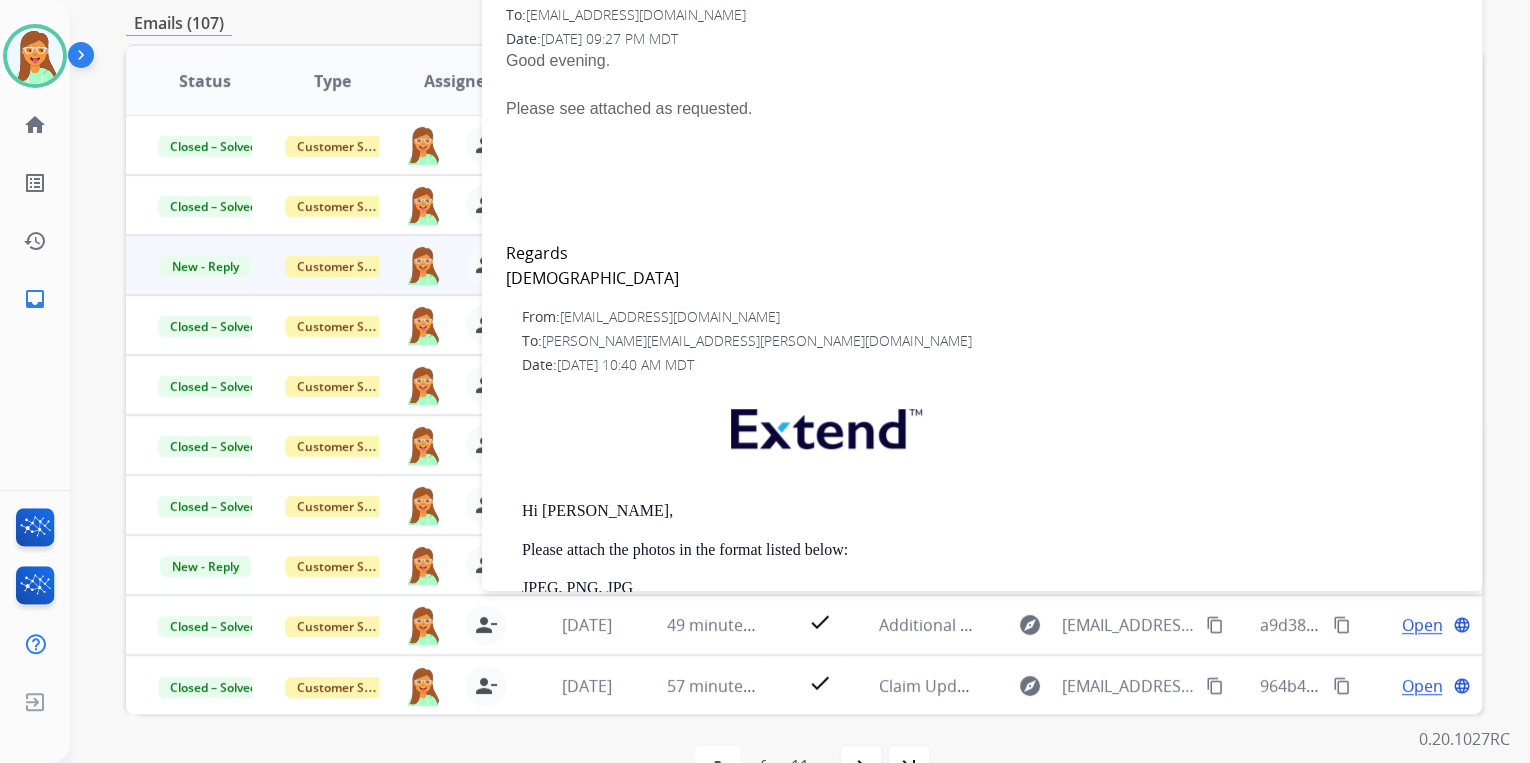 scroll, scrollTop: 0, scrollLeft: 0, axis: both 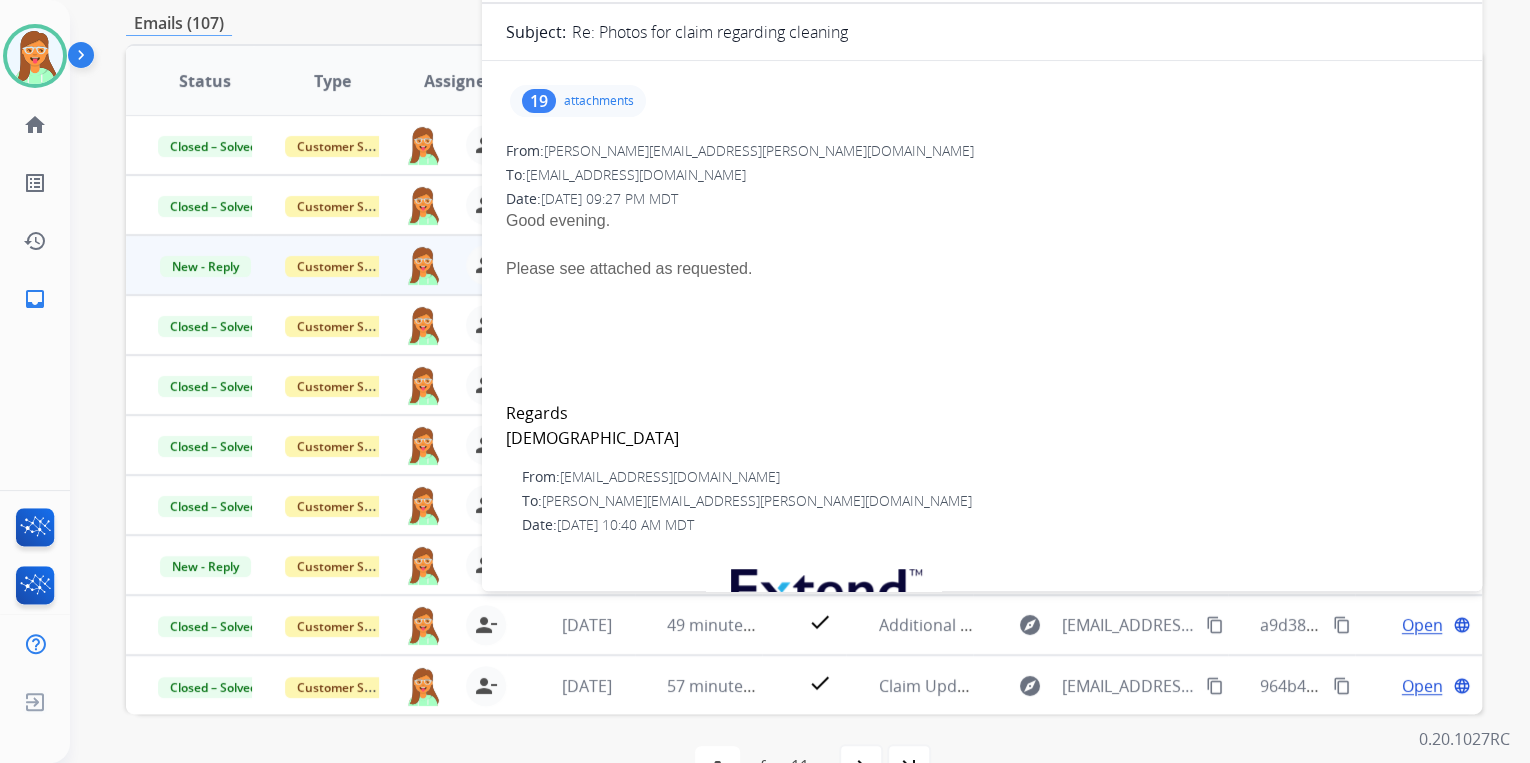 click on "attachments" at bounding box center [599, 101] 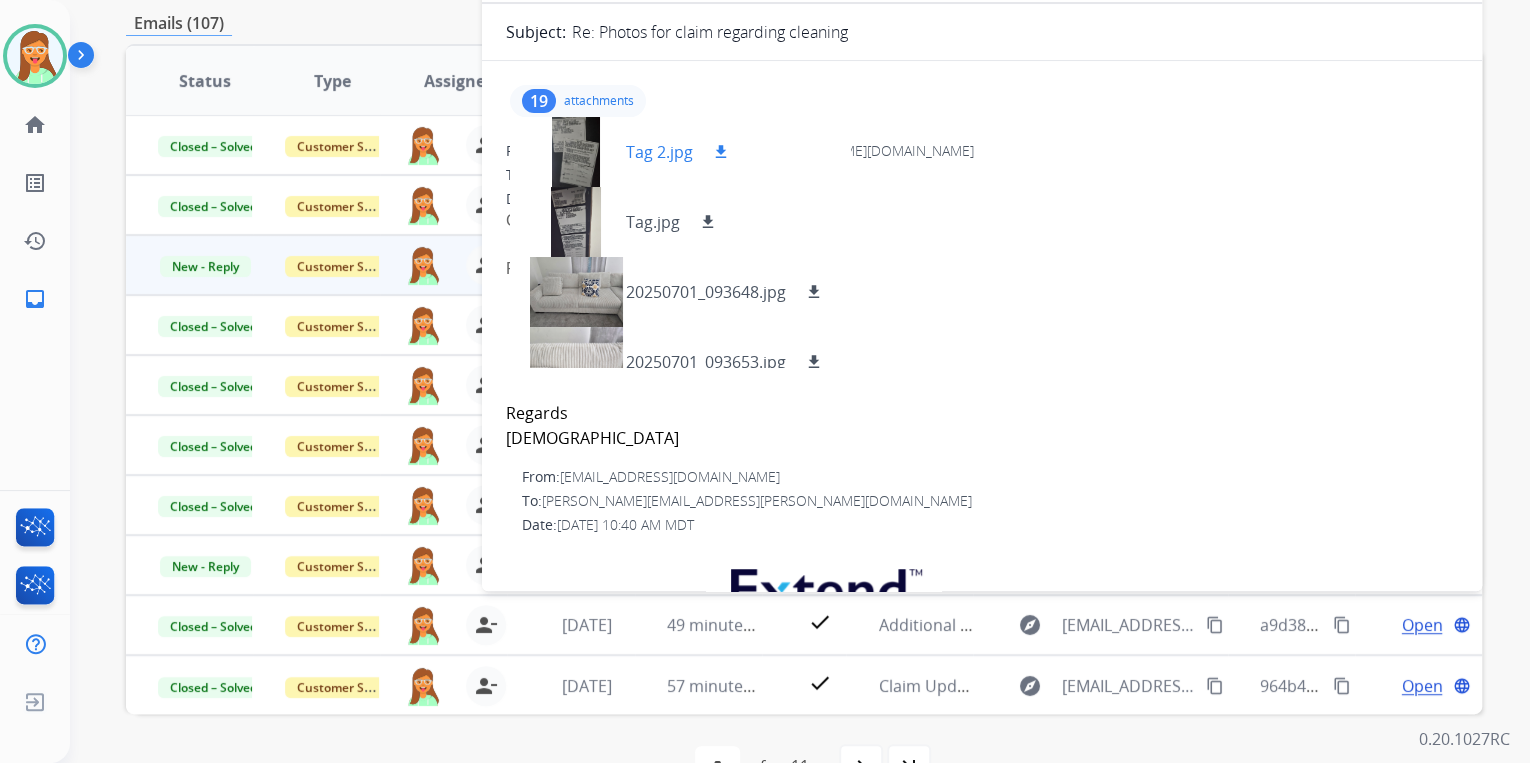 click at bounding box center [576, 152] 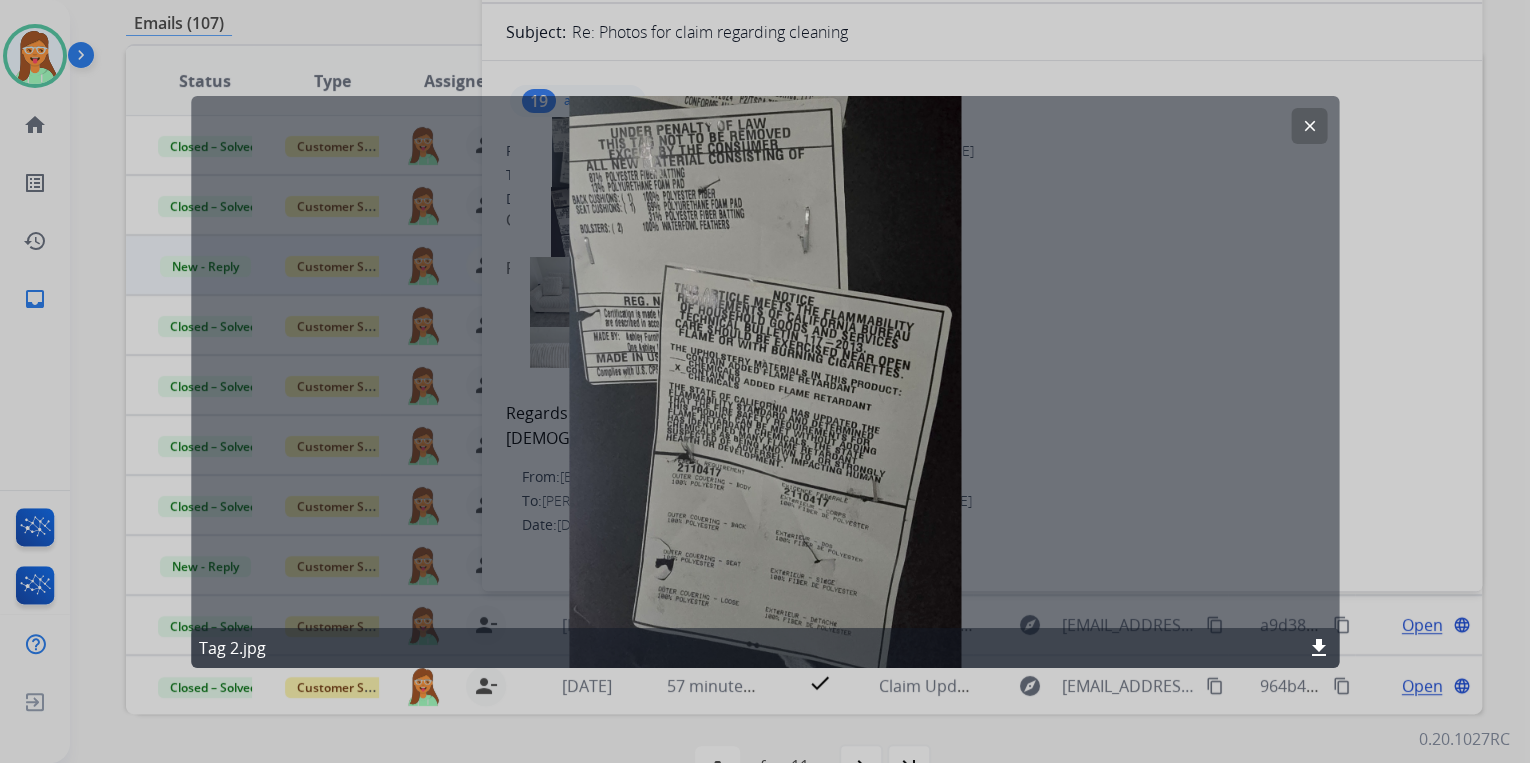 click on "clear" 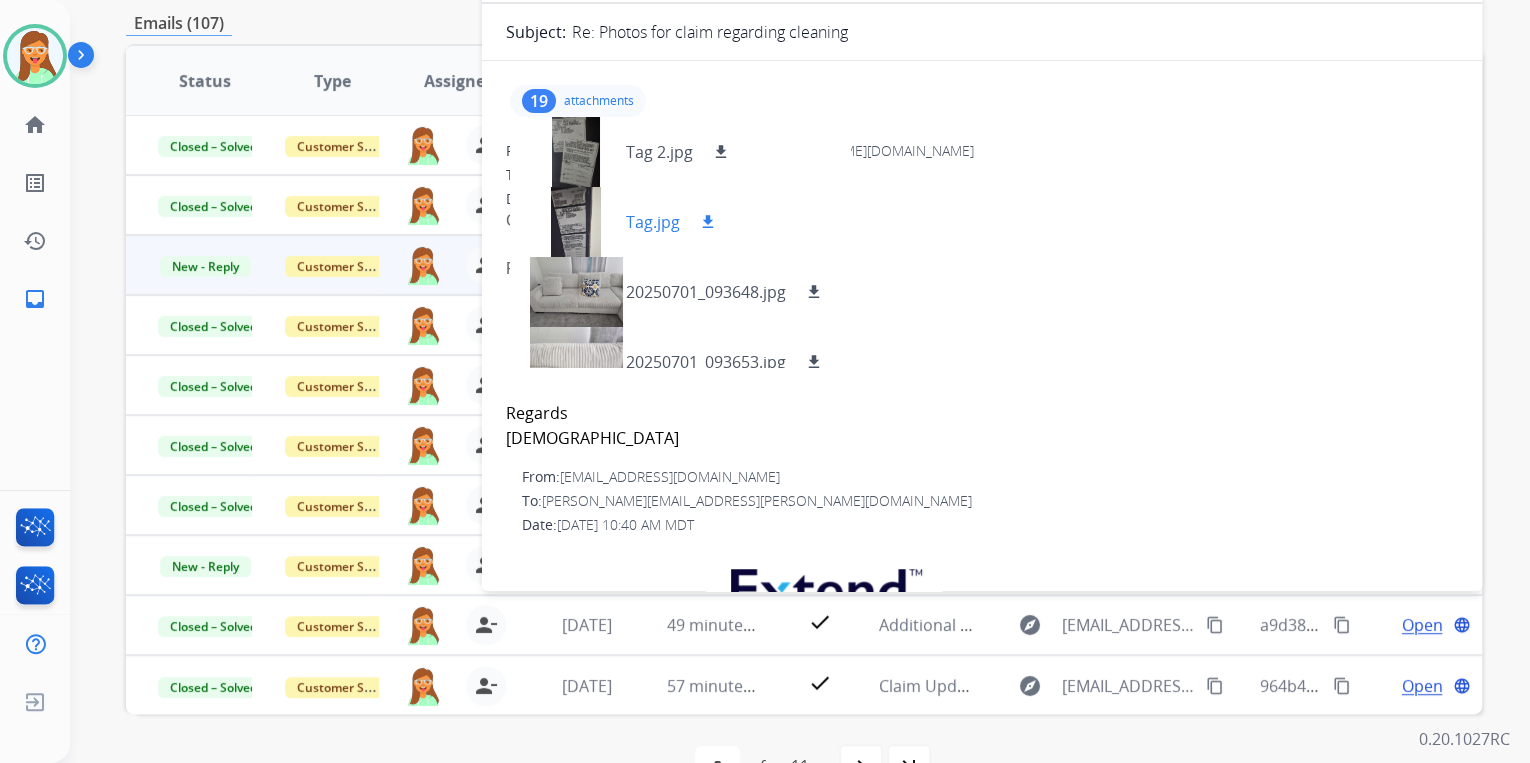 click at bounding box center [576, 222] 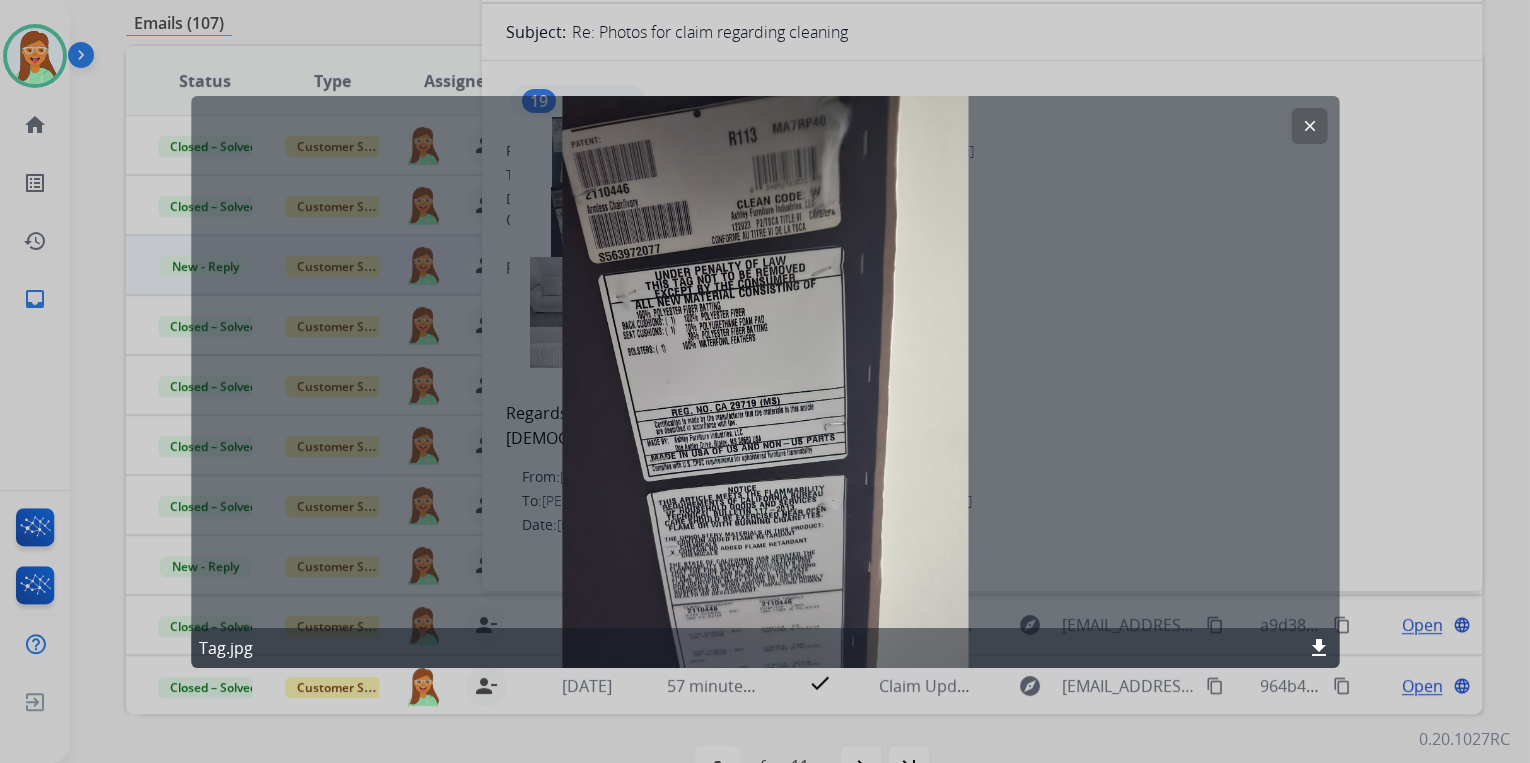 click on "download" 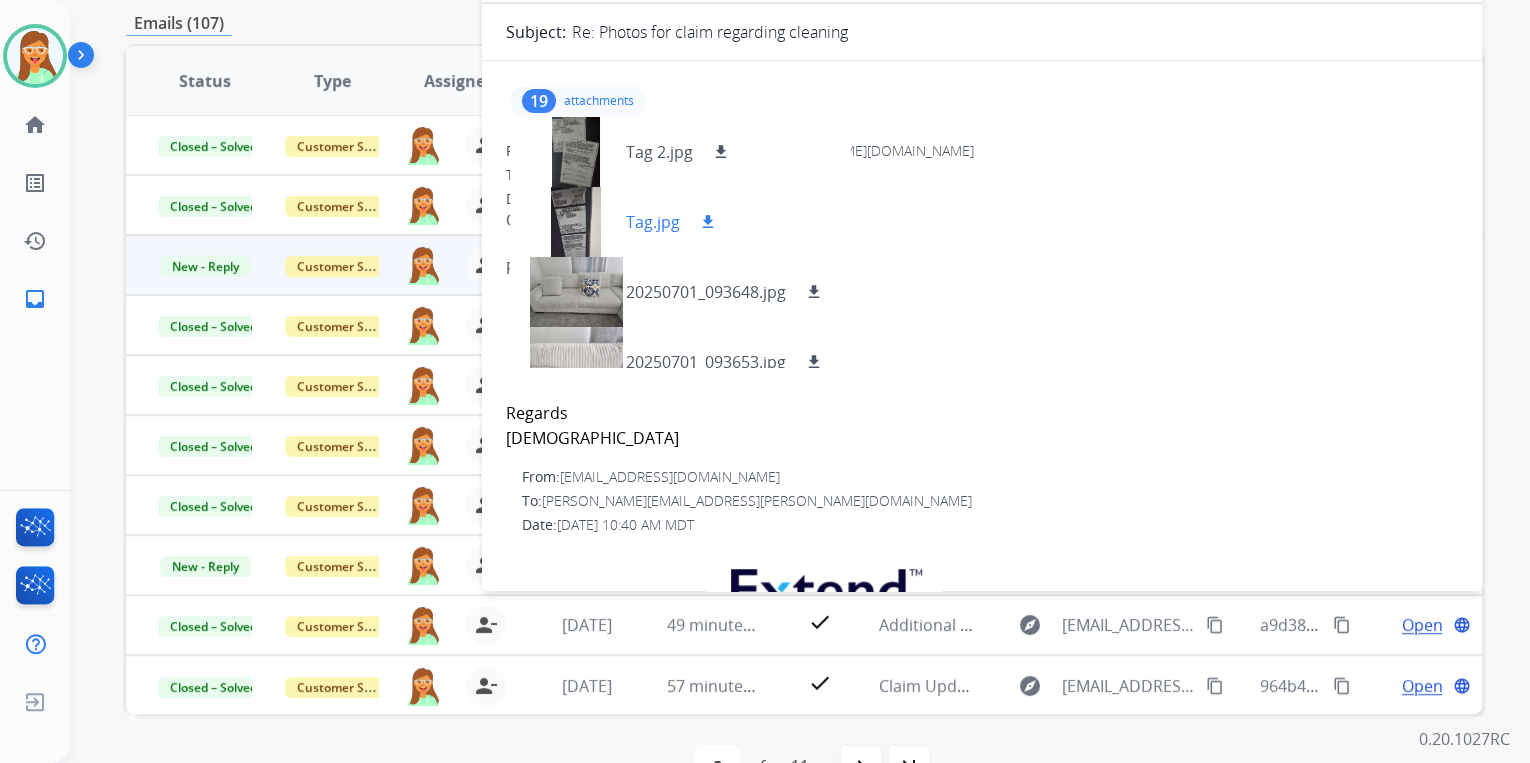 scroll, scrollTop: 80, scrollLeft: 0, axis: vertical 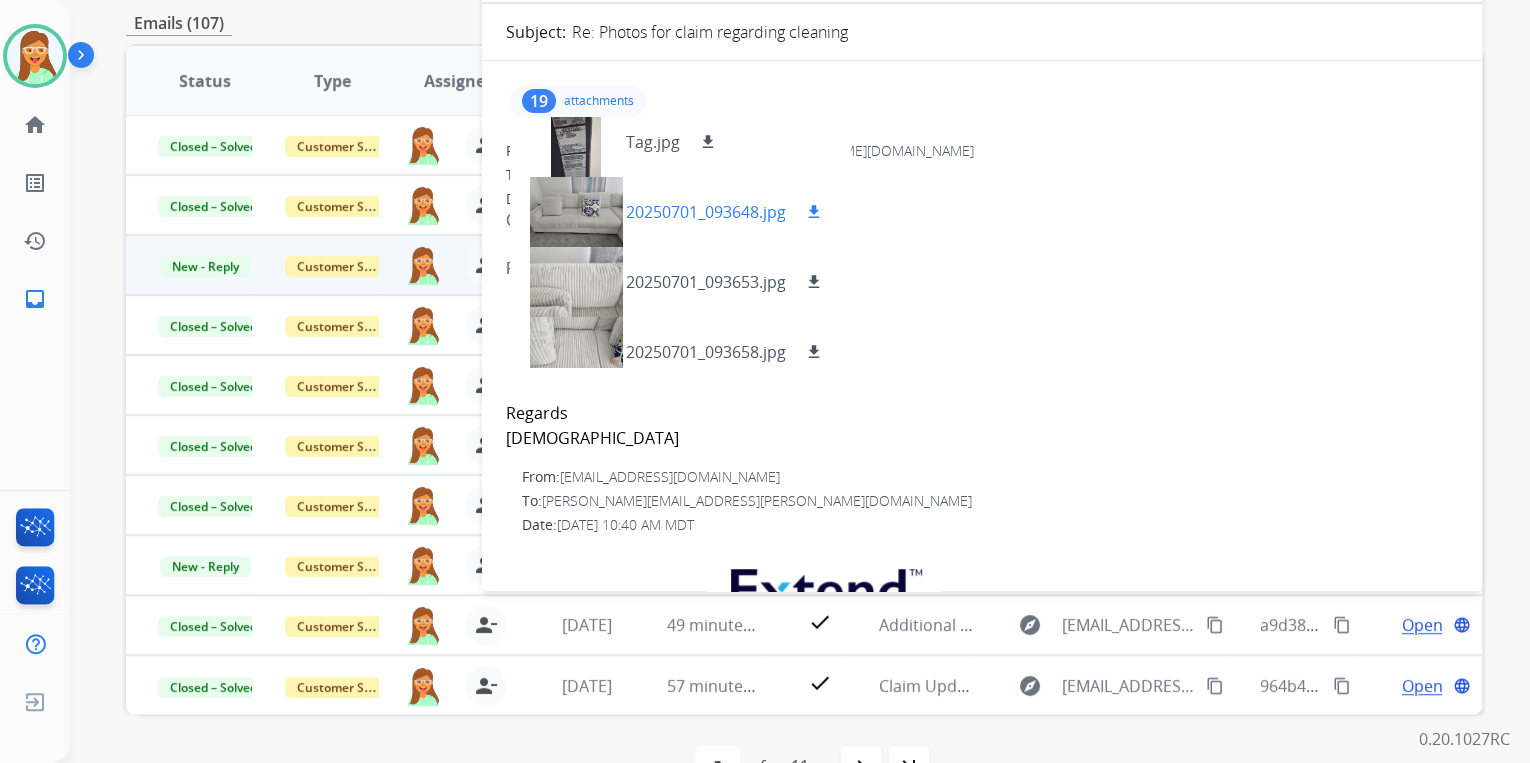 click at bounding box center [576, 212] 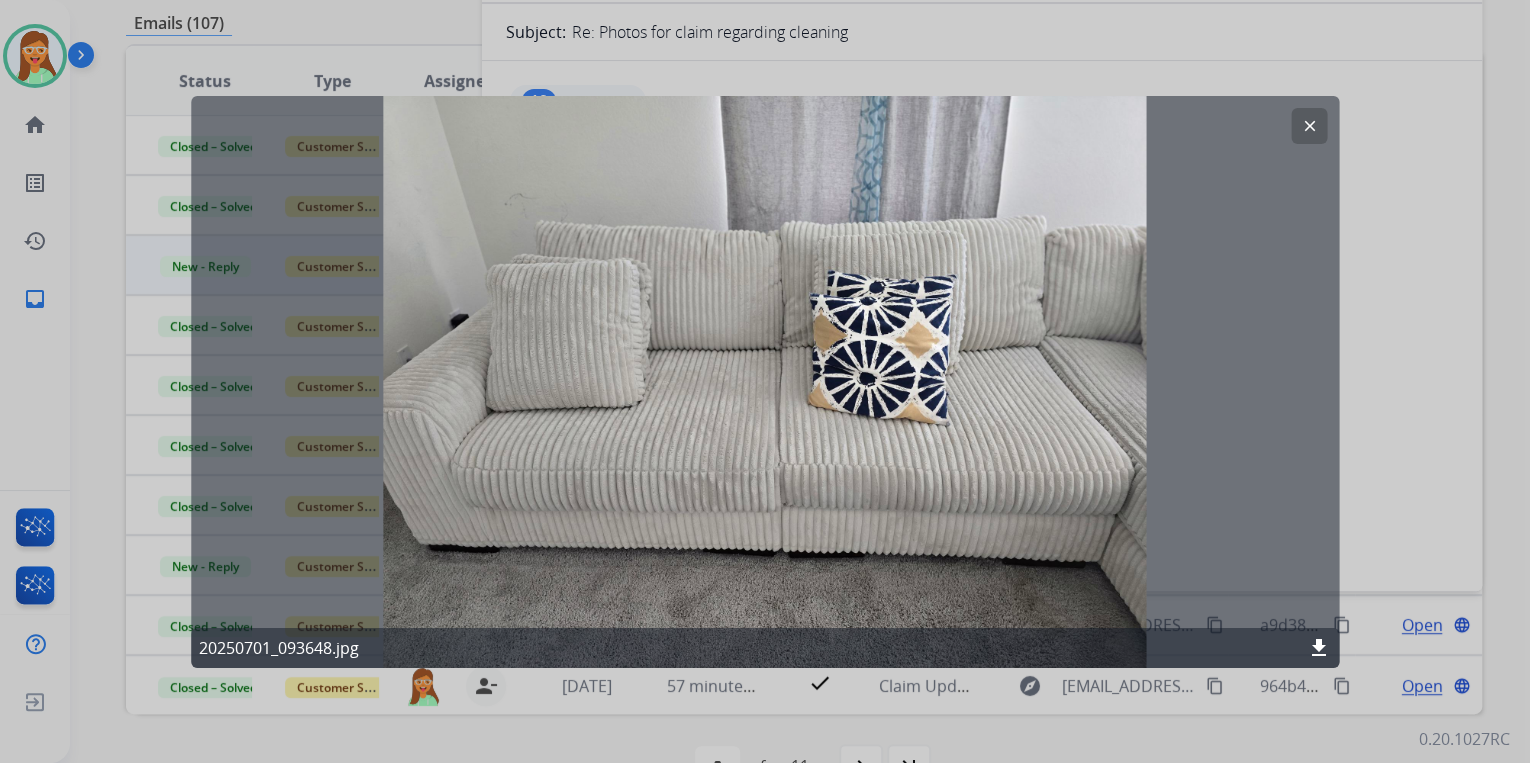 click on "download" 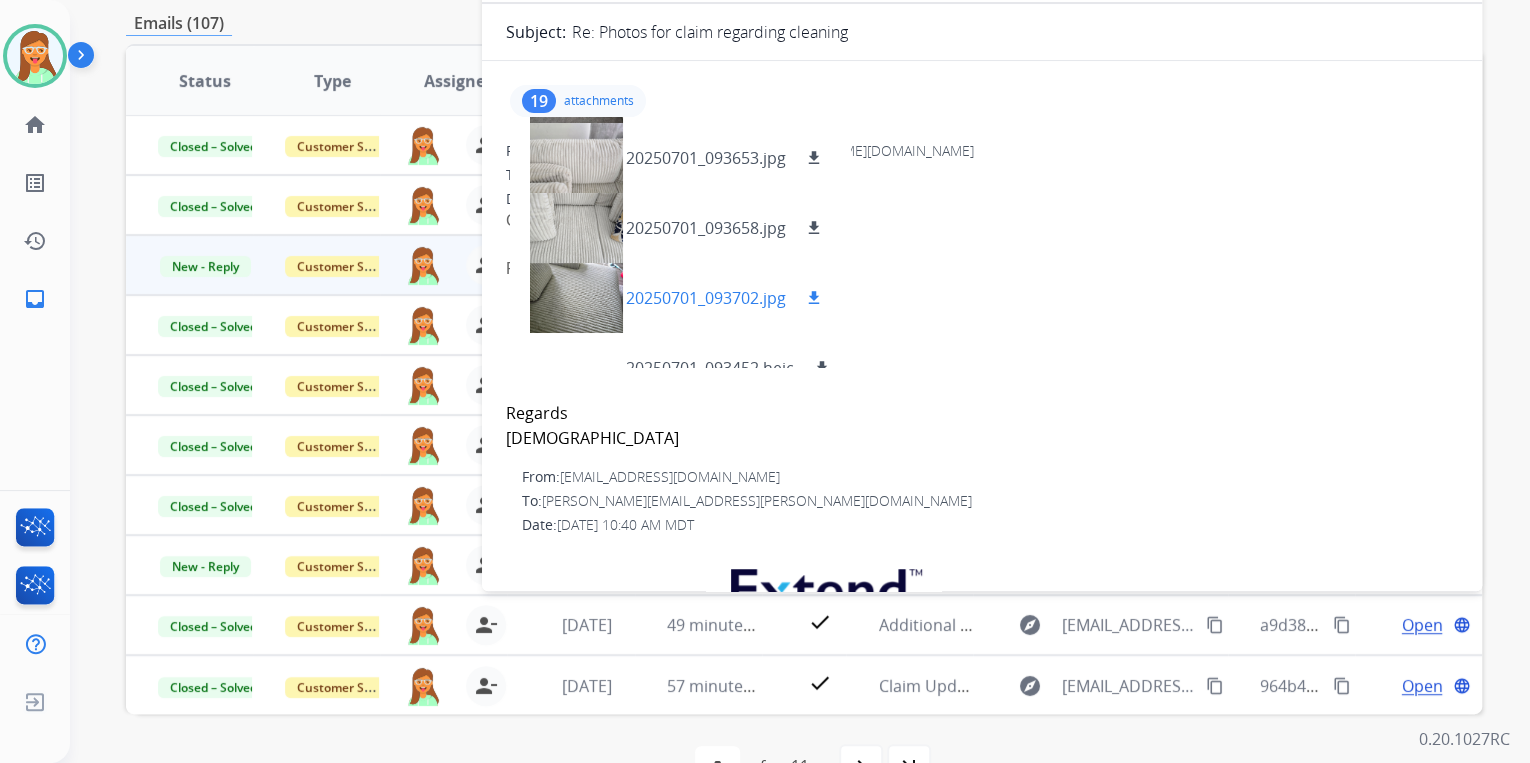 scroll, scrollTop: 240, scrollLeft: 0, axis: vertical 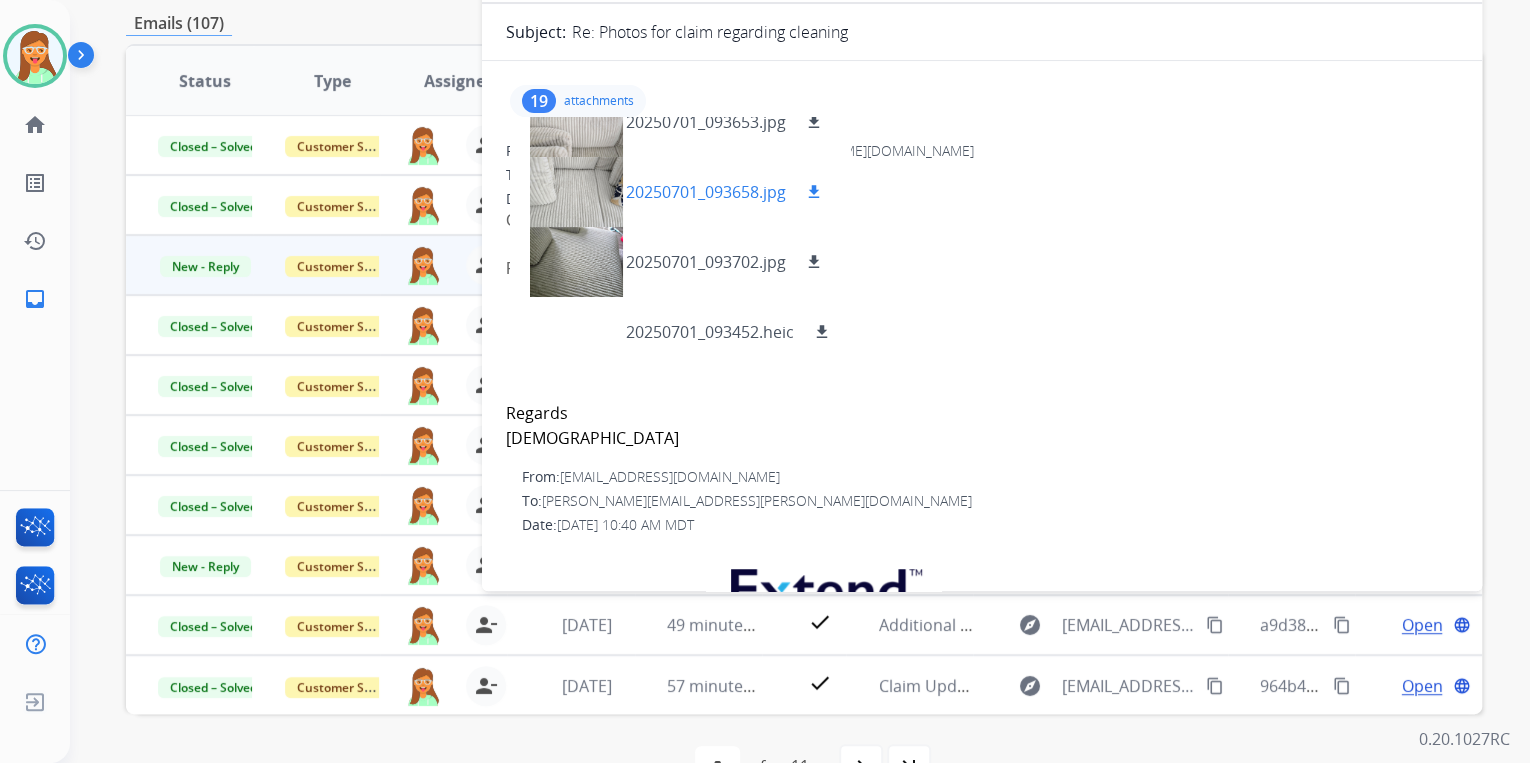 click at bounding box center [576, 192] 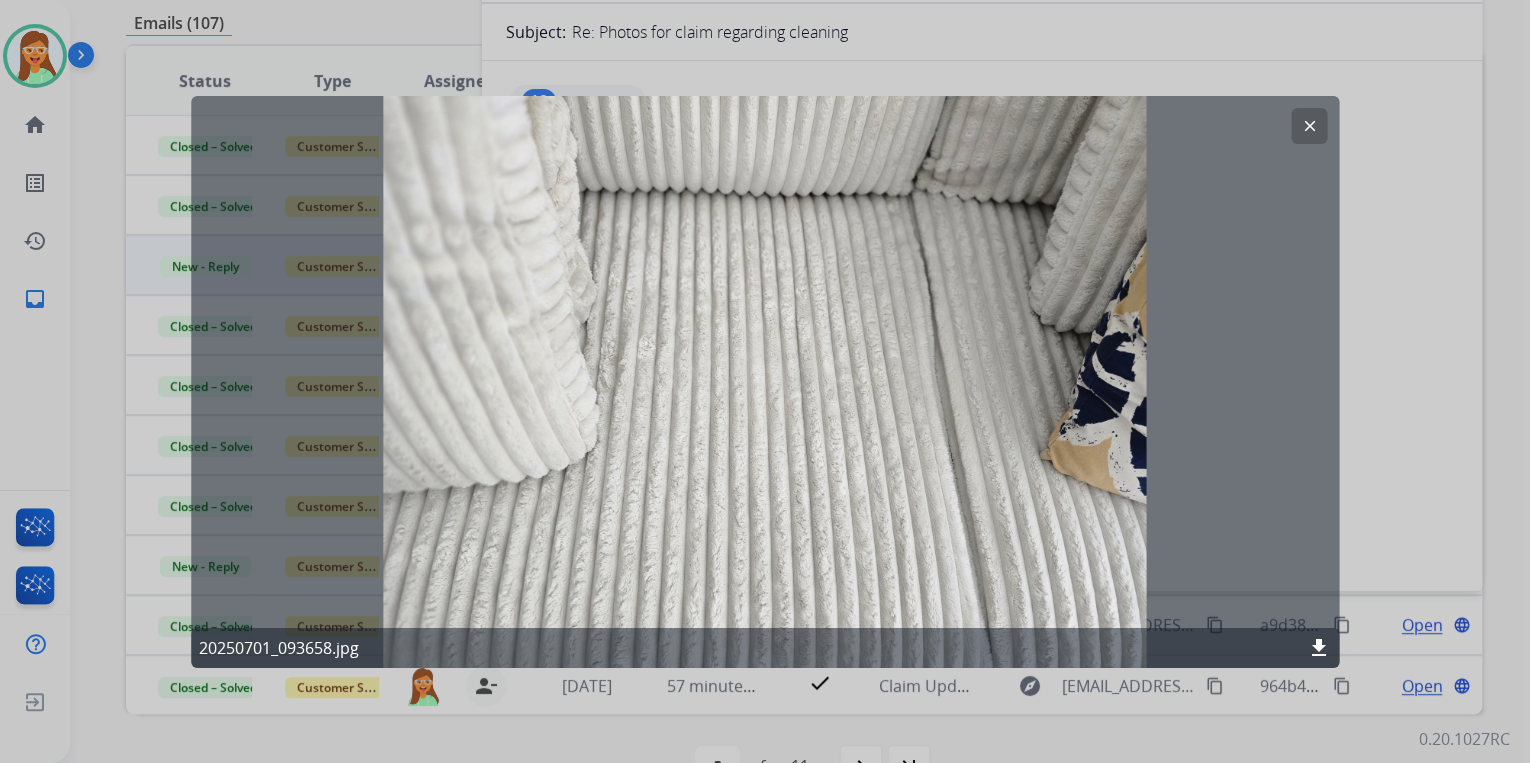 click 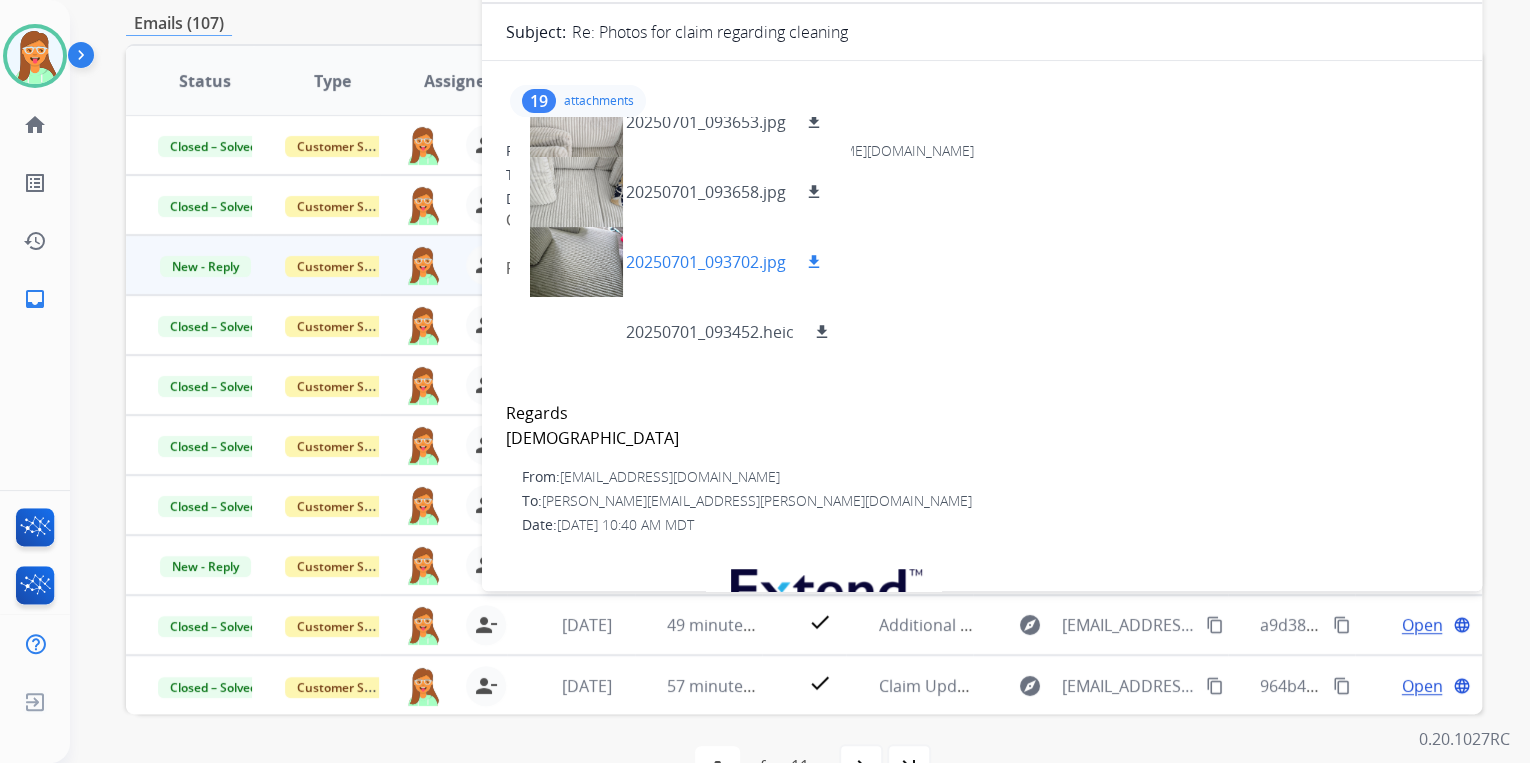 click at bounding box center (576, 262) 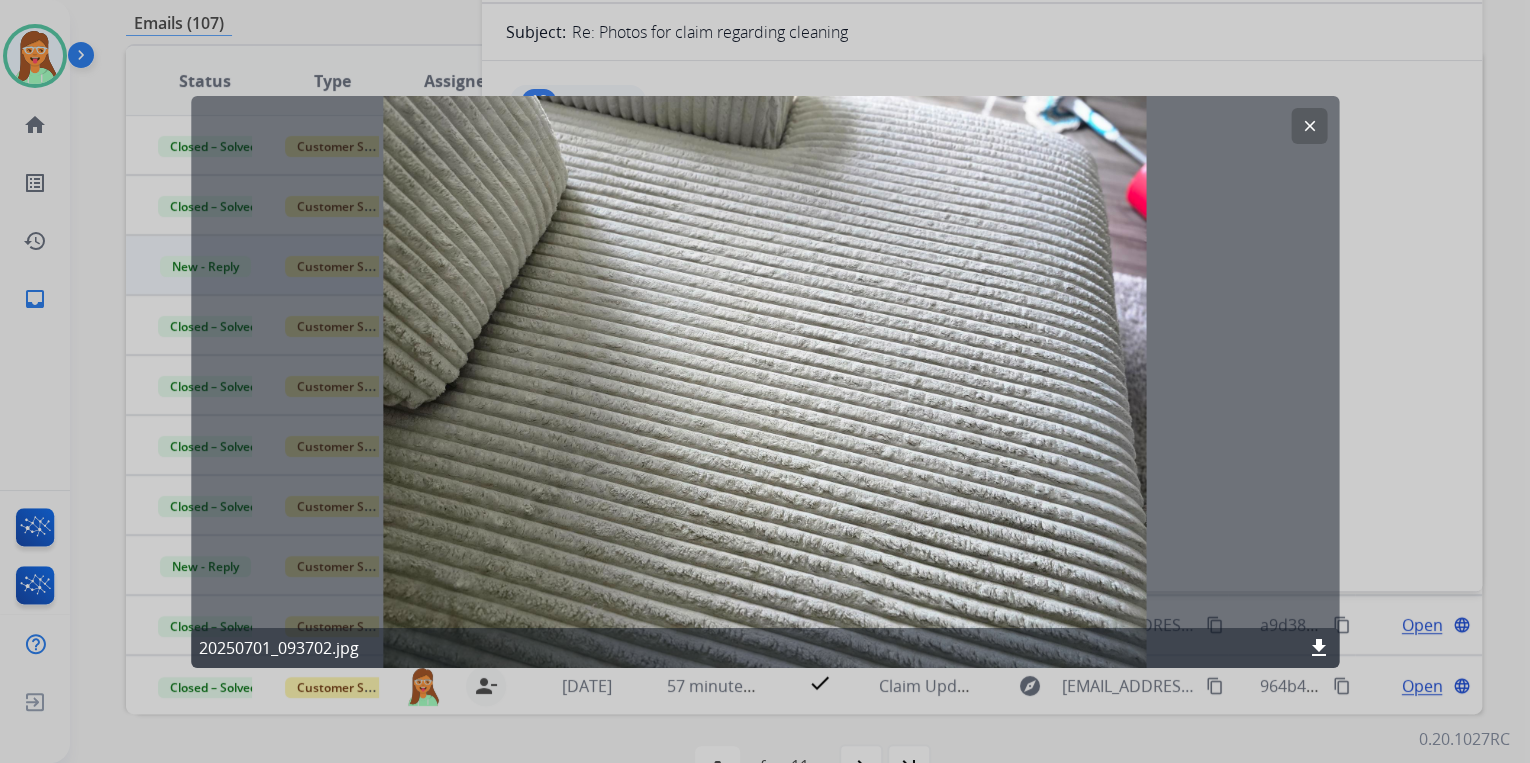 click on "download" 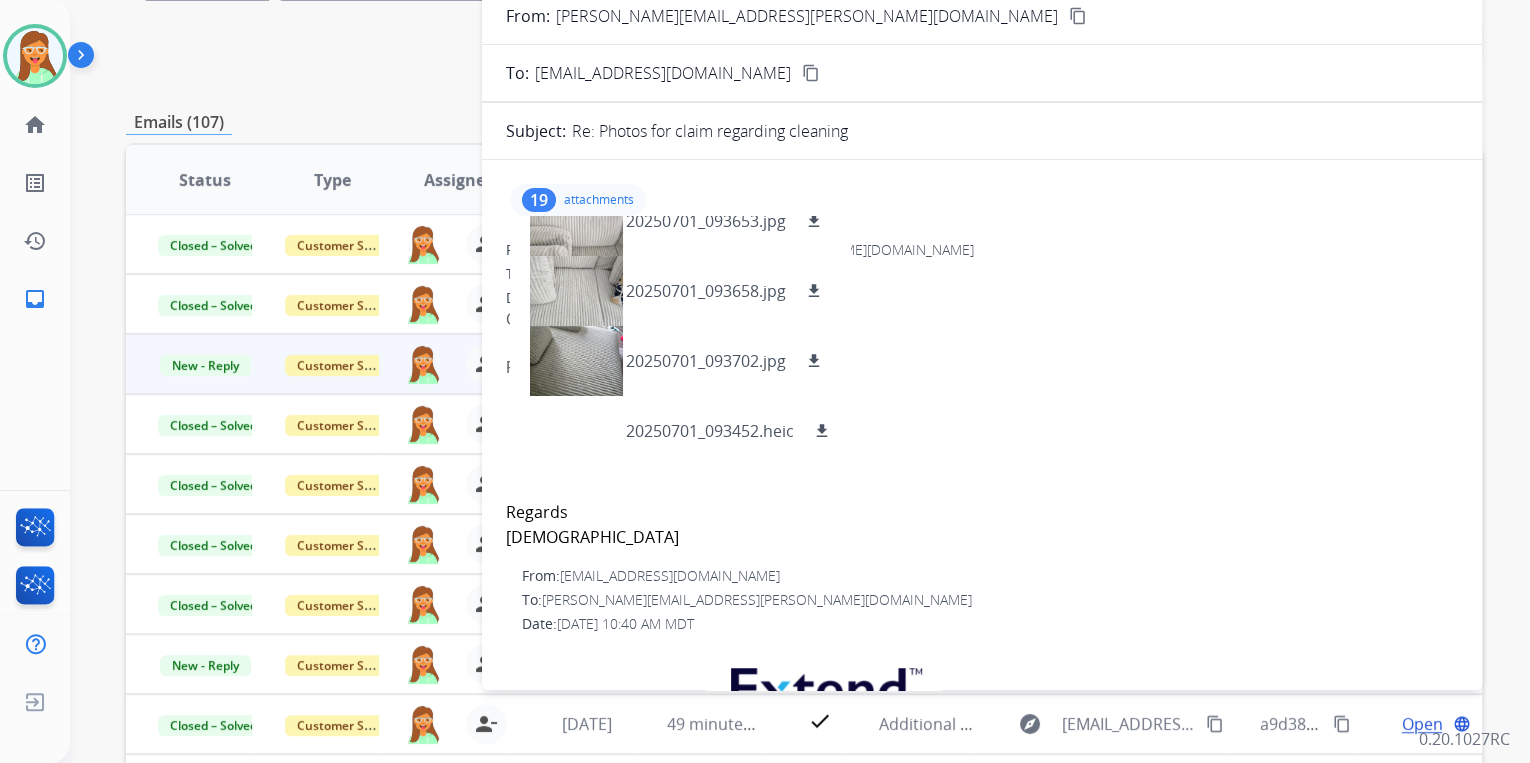 scroll, scrollTop: 0, scrollLeft: 0, axis: both 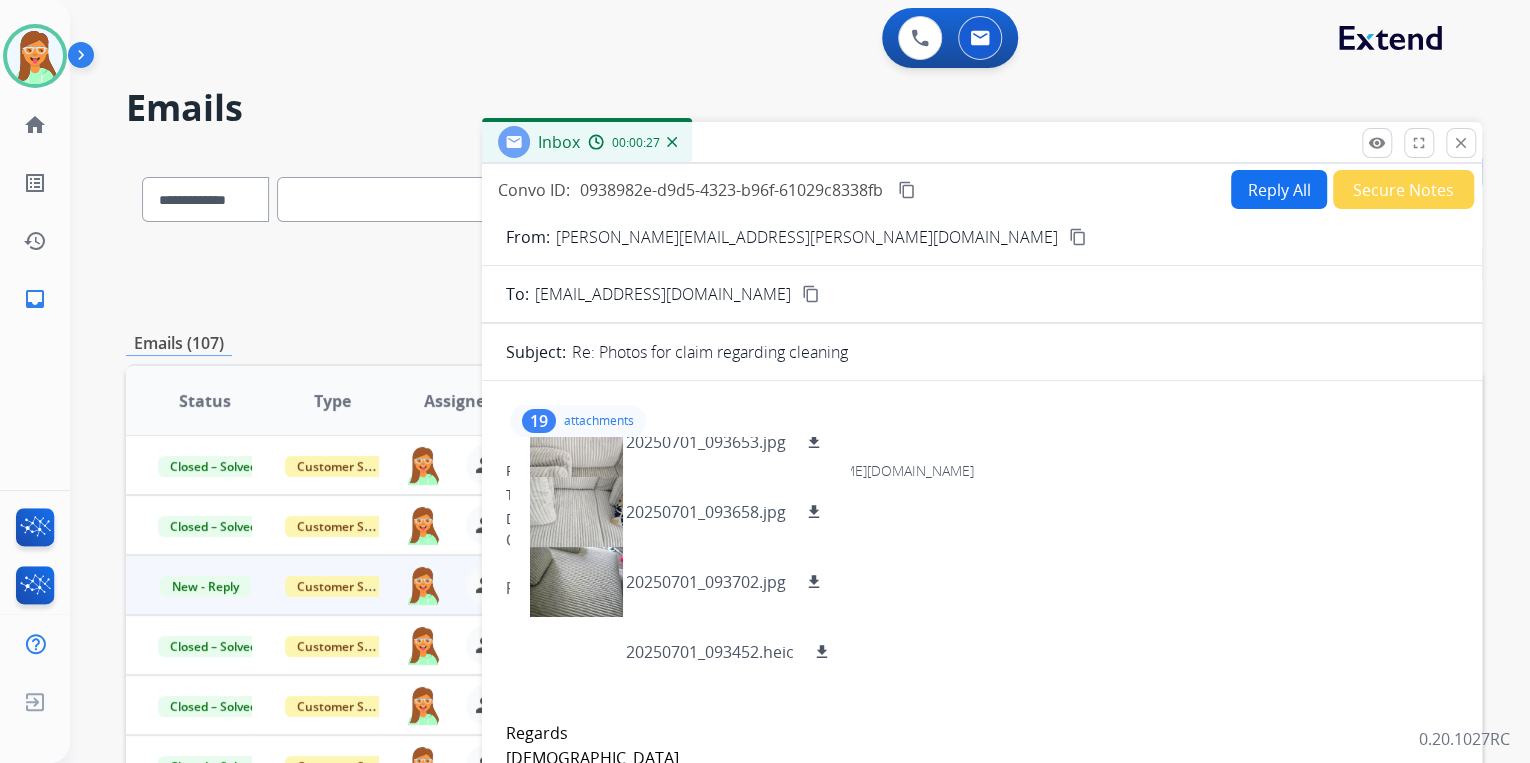 click on "content_copy" at bounding box center [1078, 237] 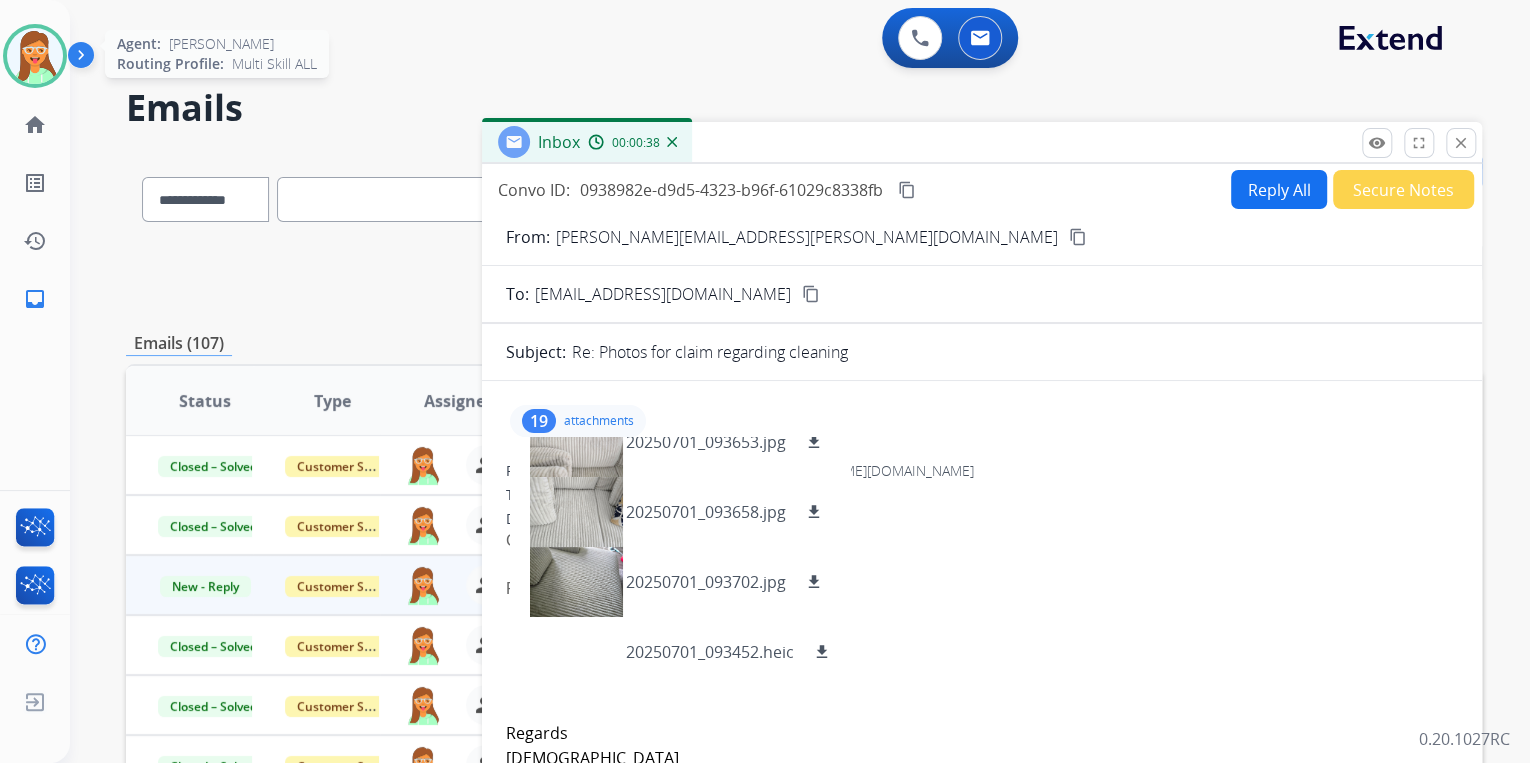 click at bounding box center [35, 56] 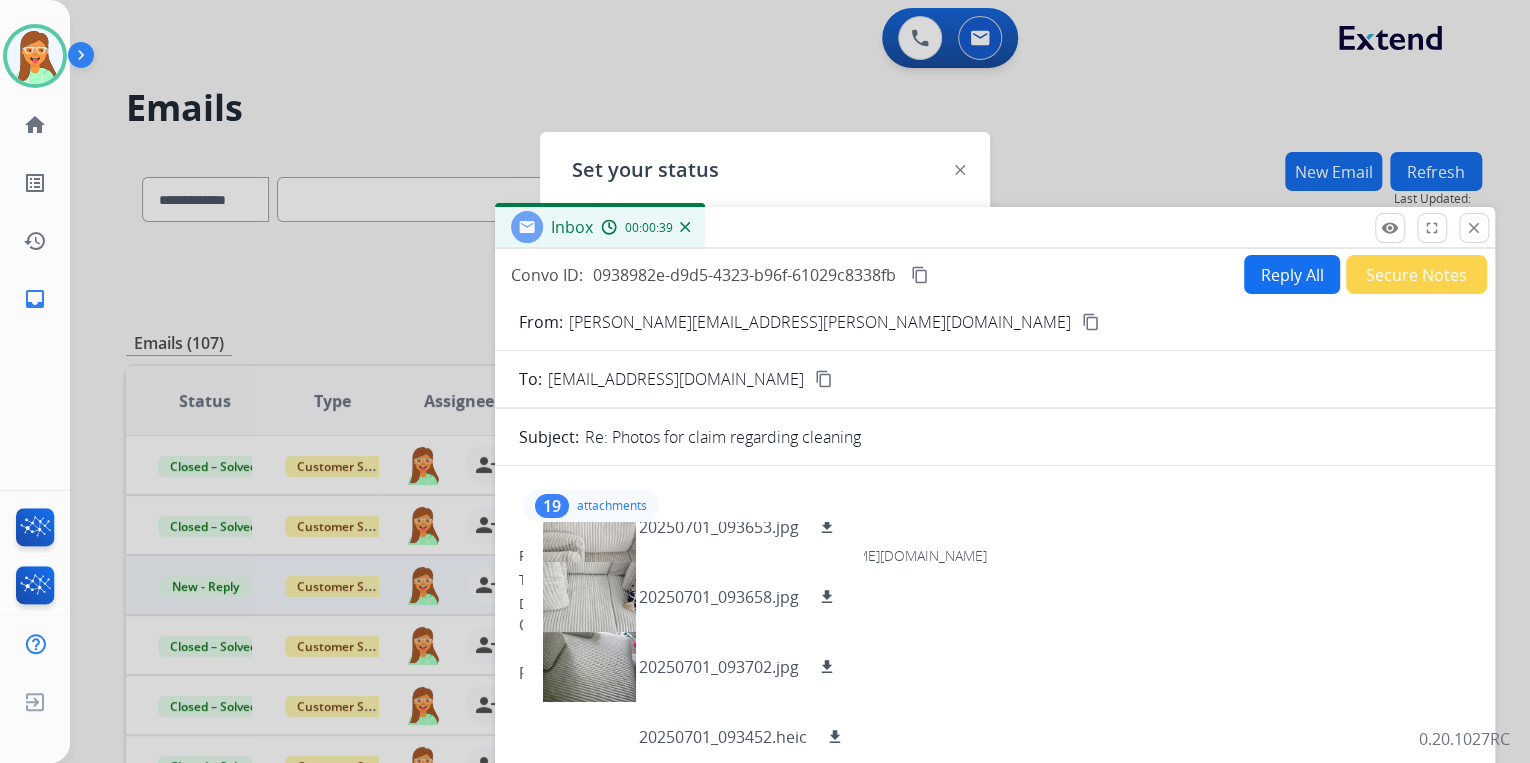 drag, startPoint x: 840, startPoint y: 143, endPoint x: 843, endPoint y: 676, distance: 533.0084 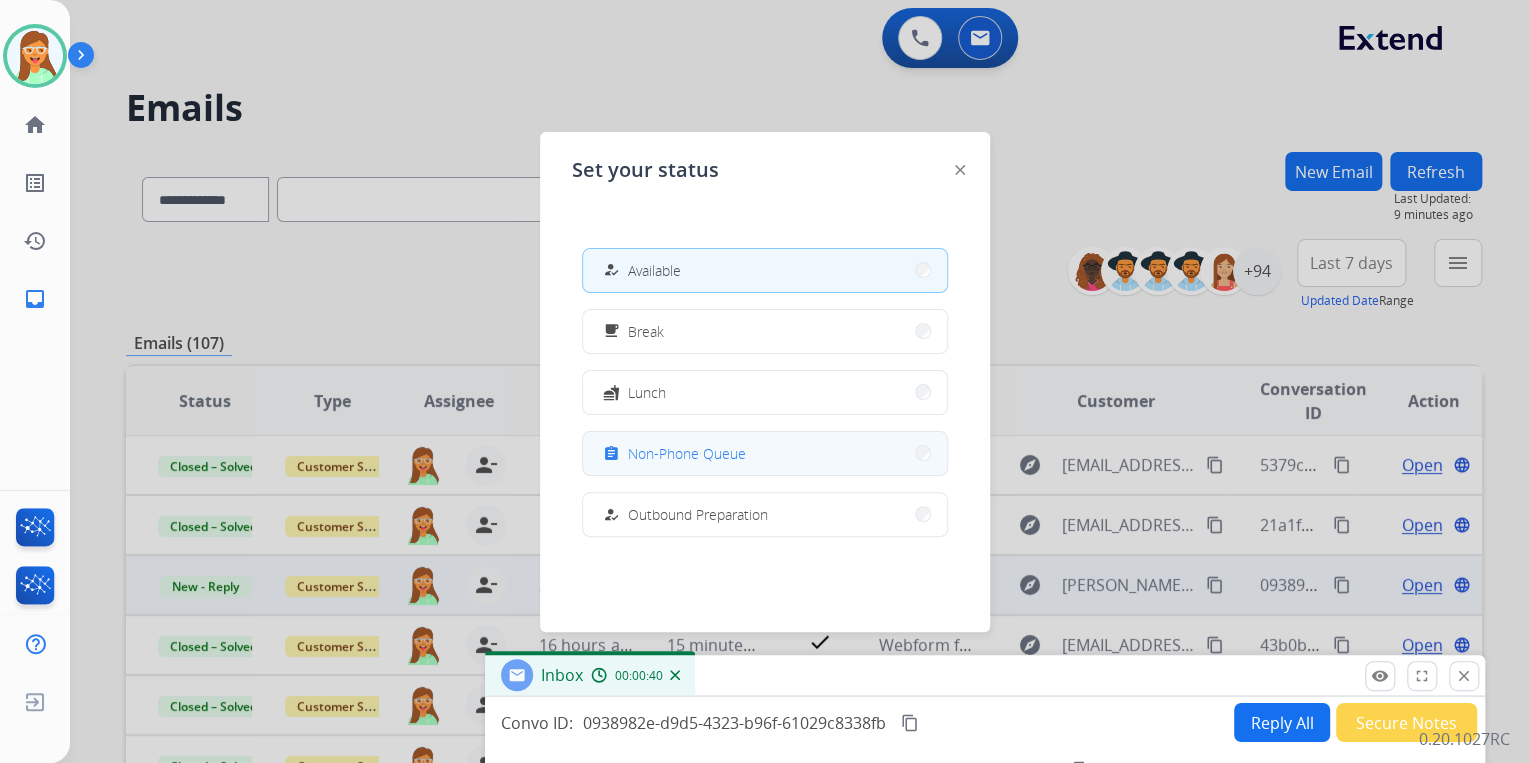 drag, startPoint x: 753, startPoint y: 453, endPoint x: 843, endPoint y: 167, distance: 299.82663 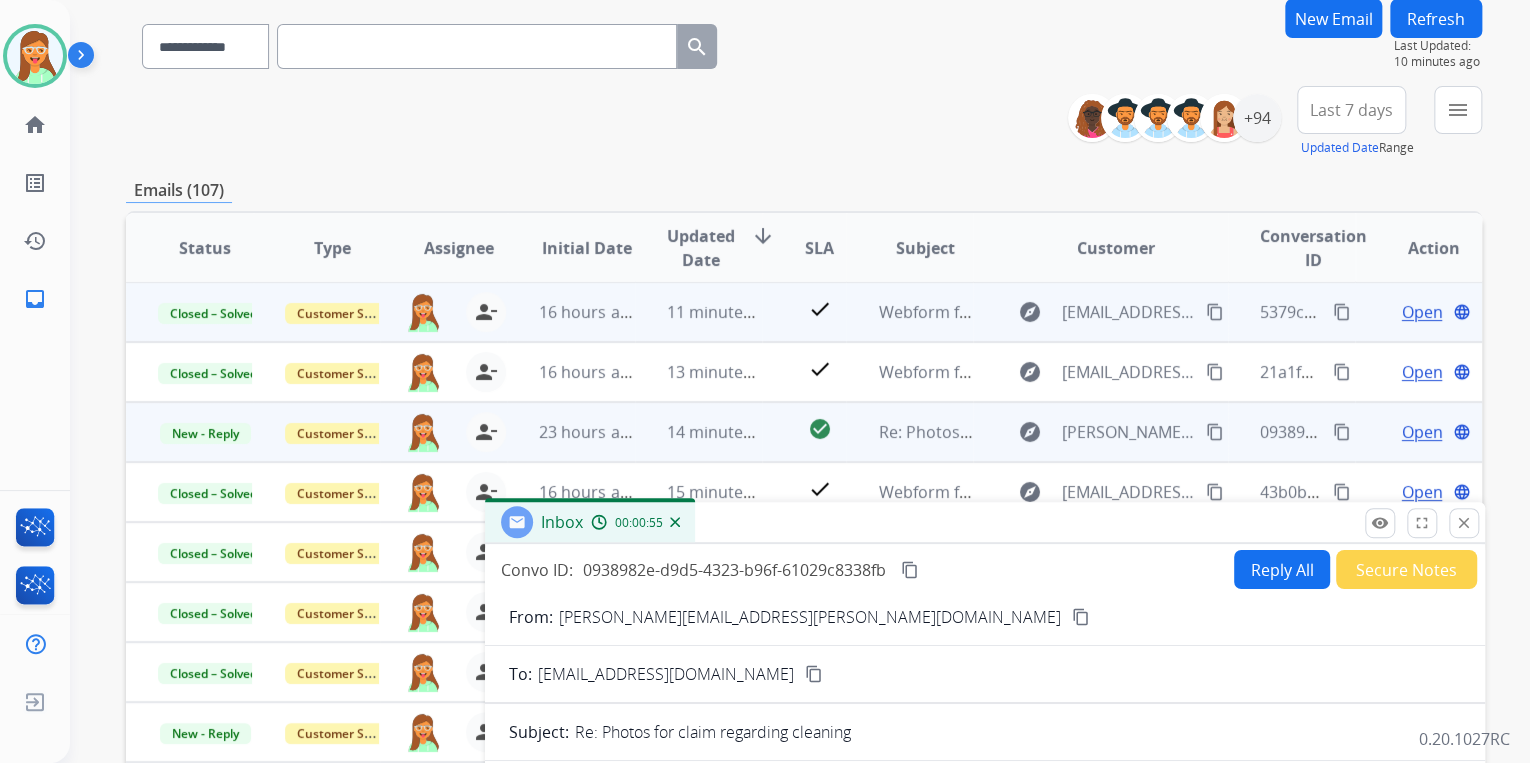 scroll, scrollTop: 160, scrollLeft: 0, axis: vertical 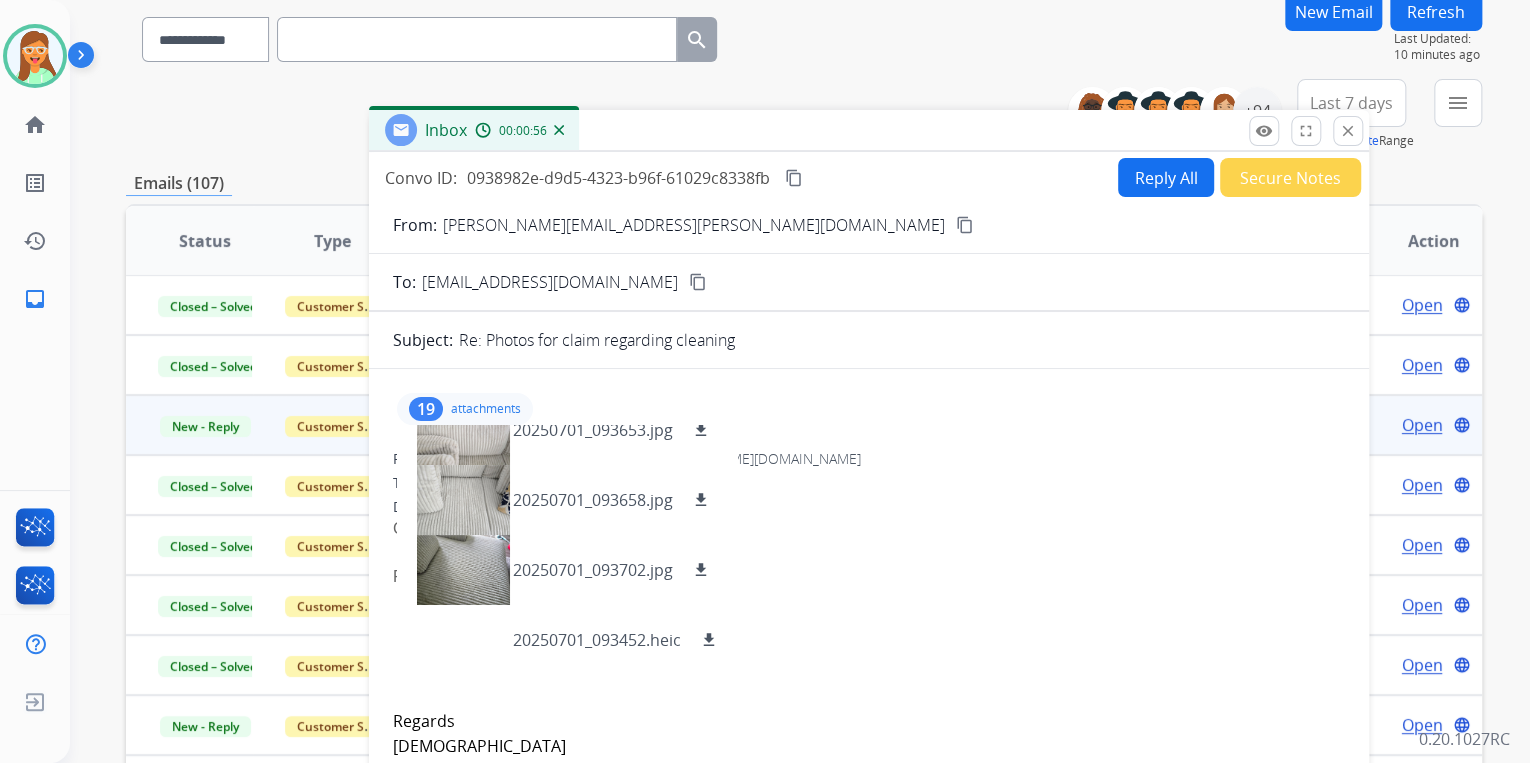 drag, startPoint x: 933, startPoint y: 529, endPoint x: 822, endPoint y: 106, distance: 437.32138 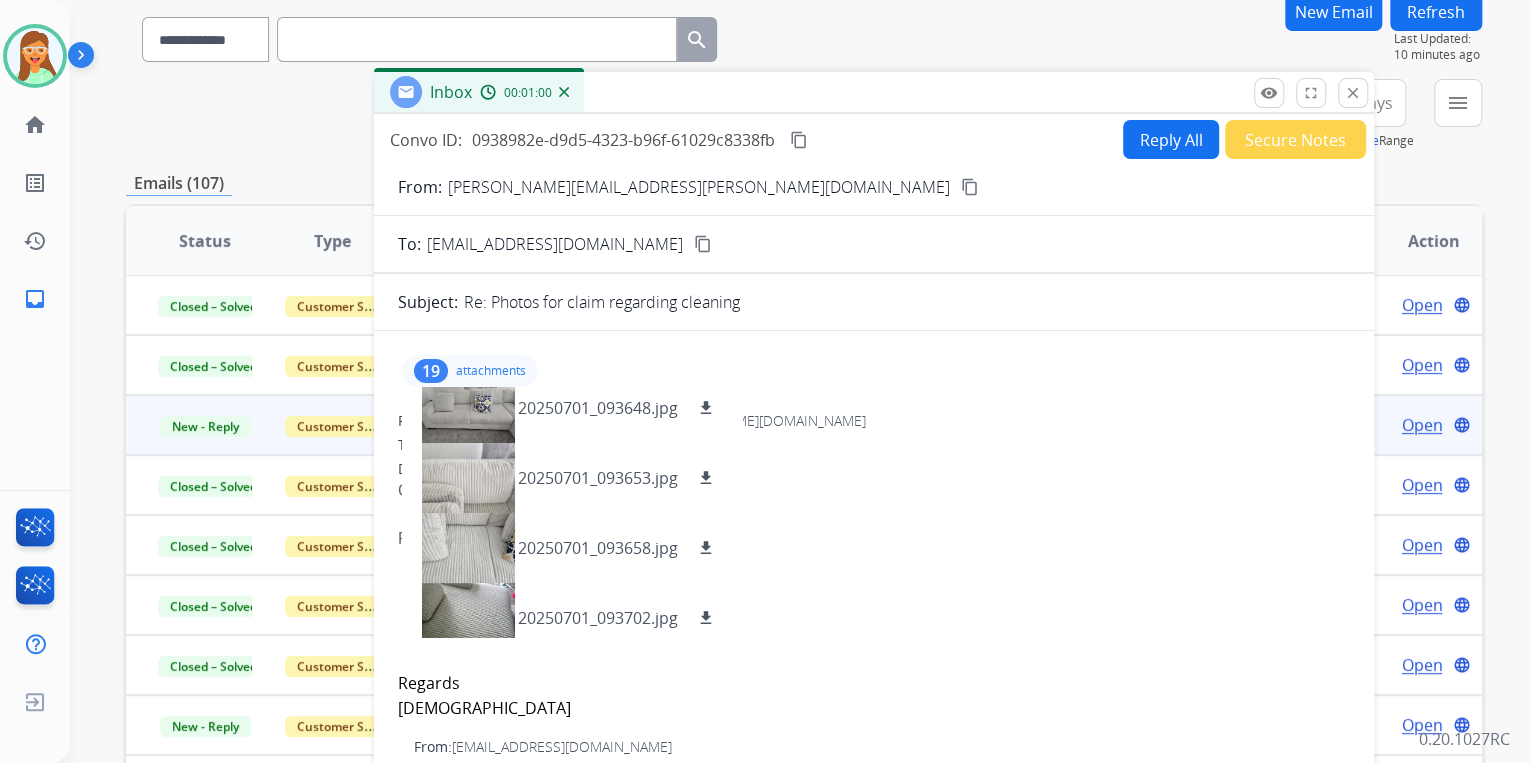 scroll, scrollTop: 0, scrollLeft: 0, axis: both 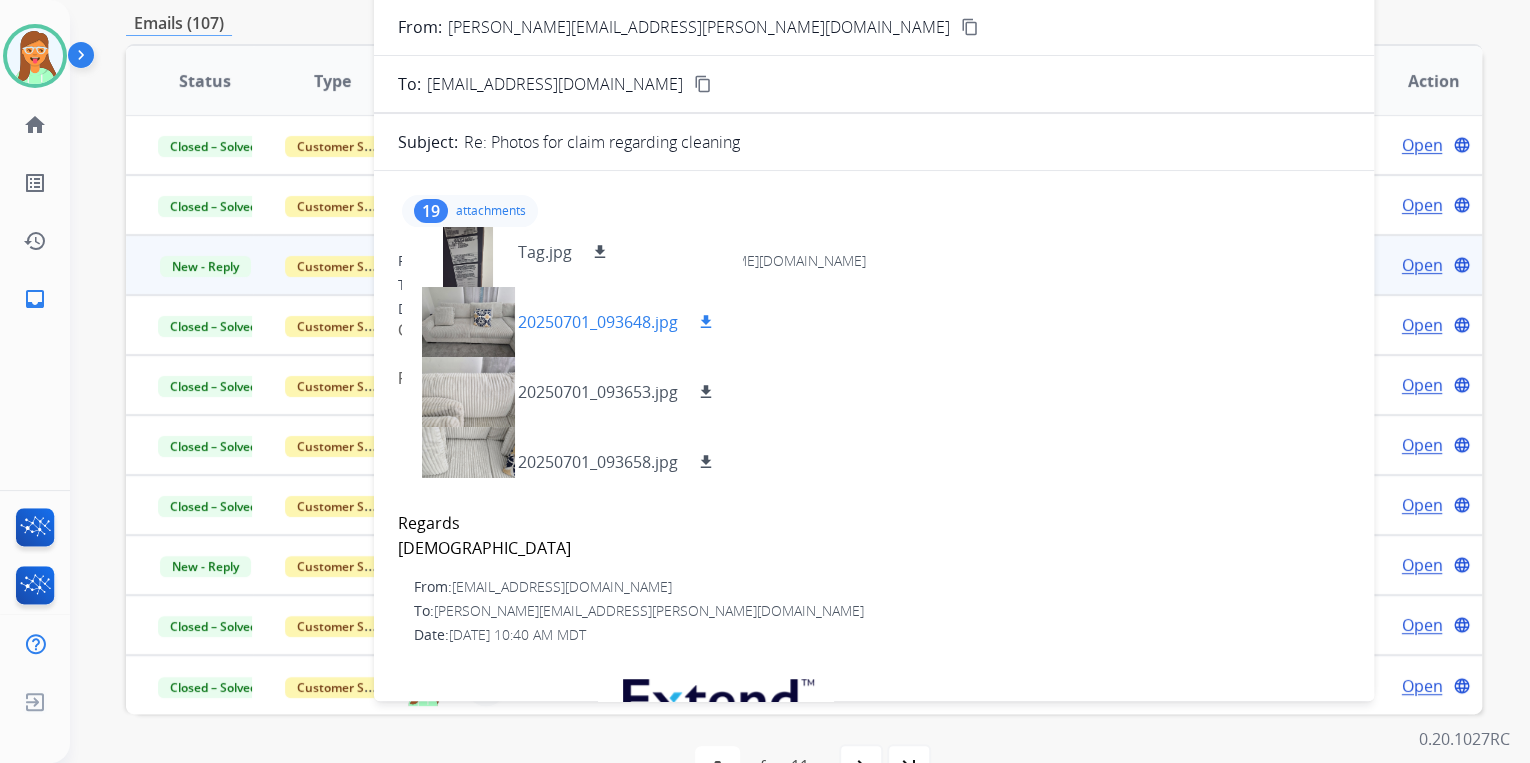 click at bounding box center (468, 322) 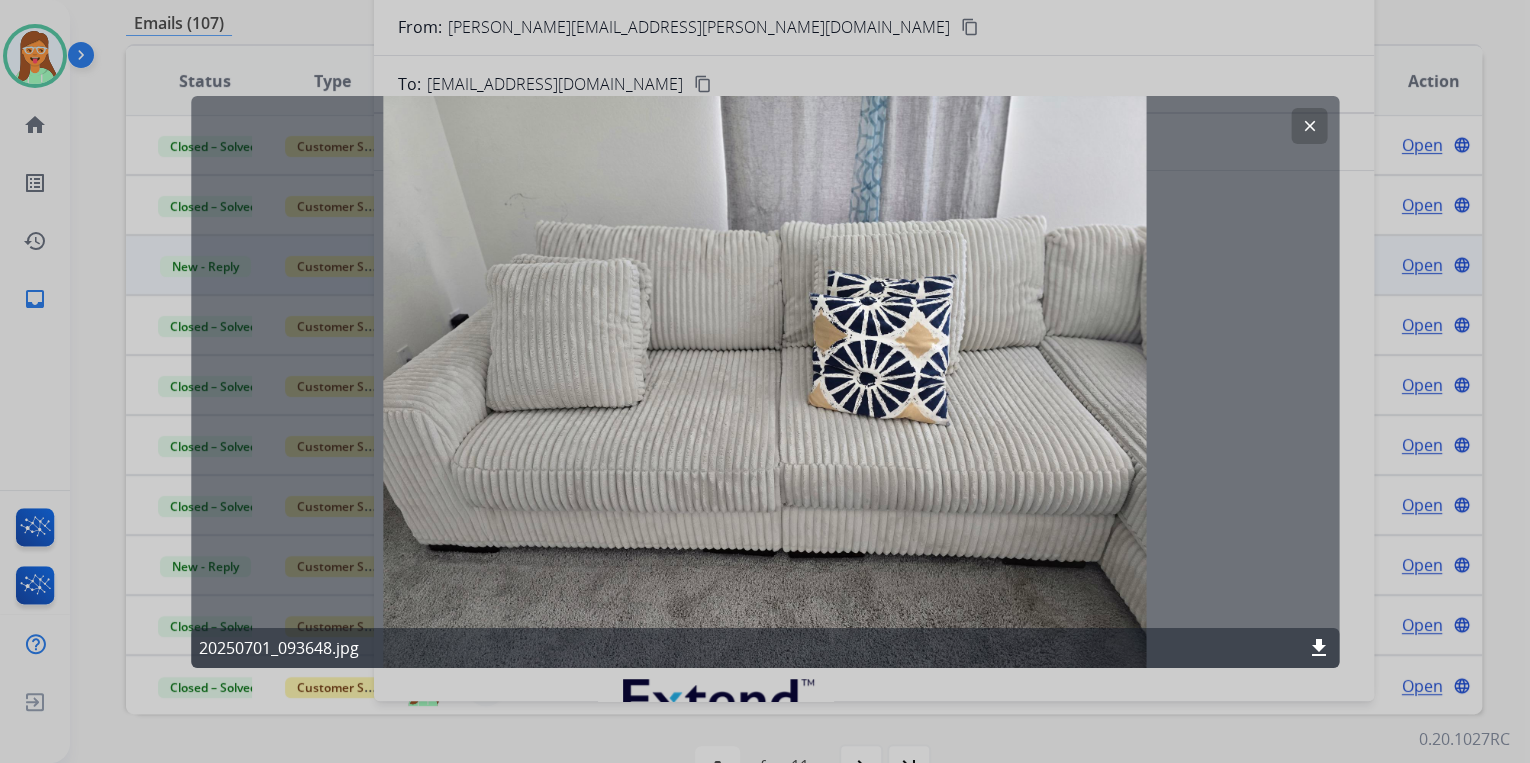 click on "clear" 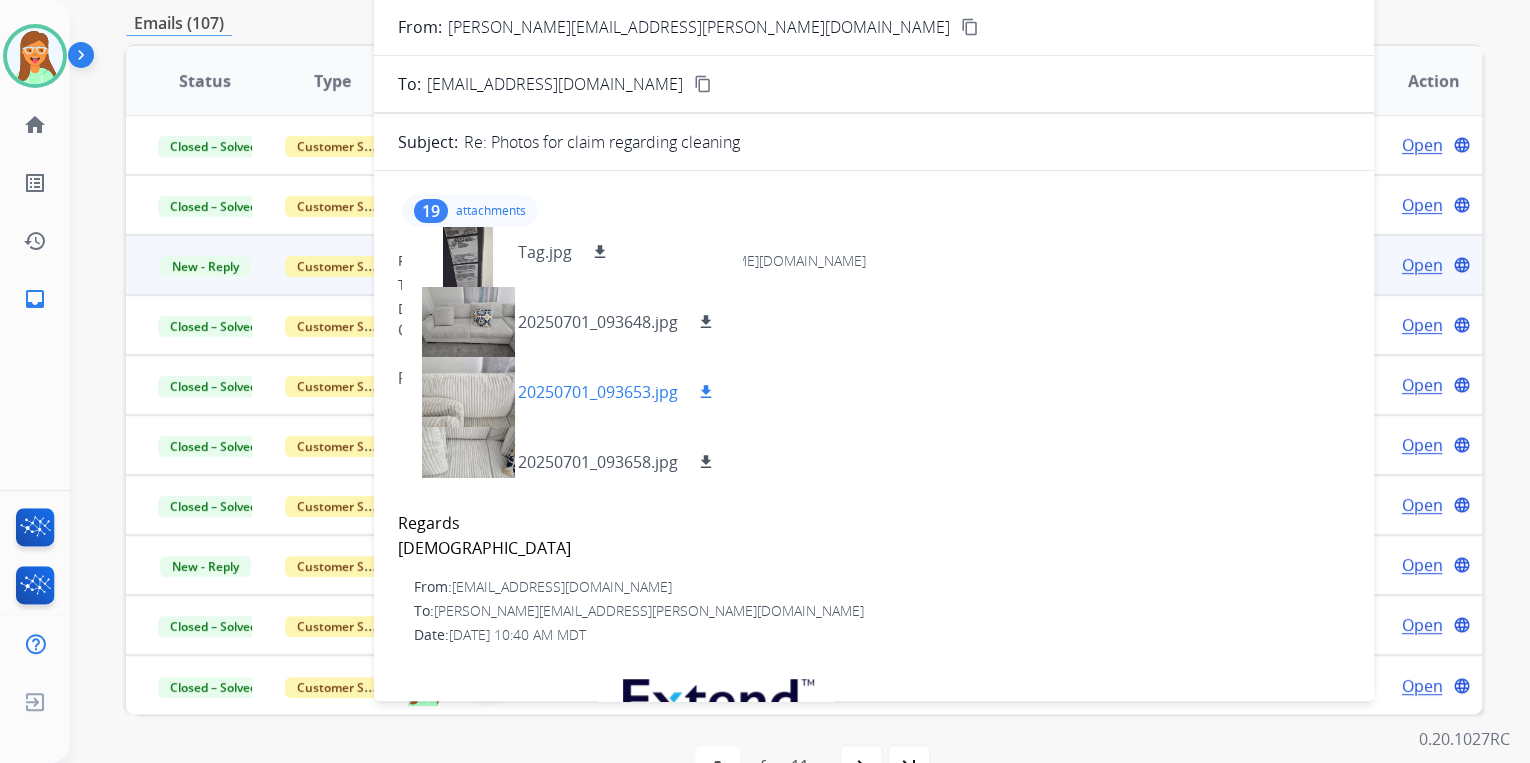 click at bounding box center (468, 392) 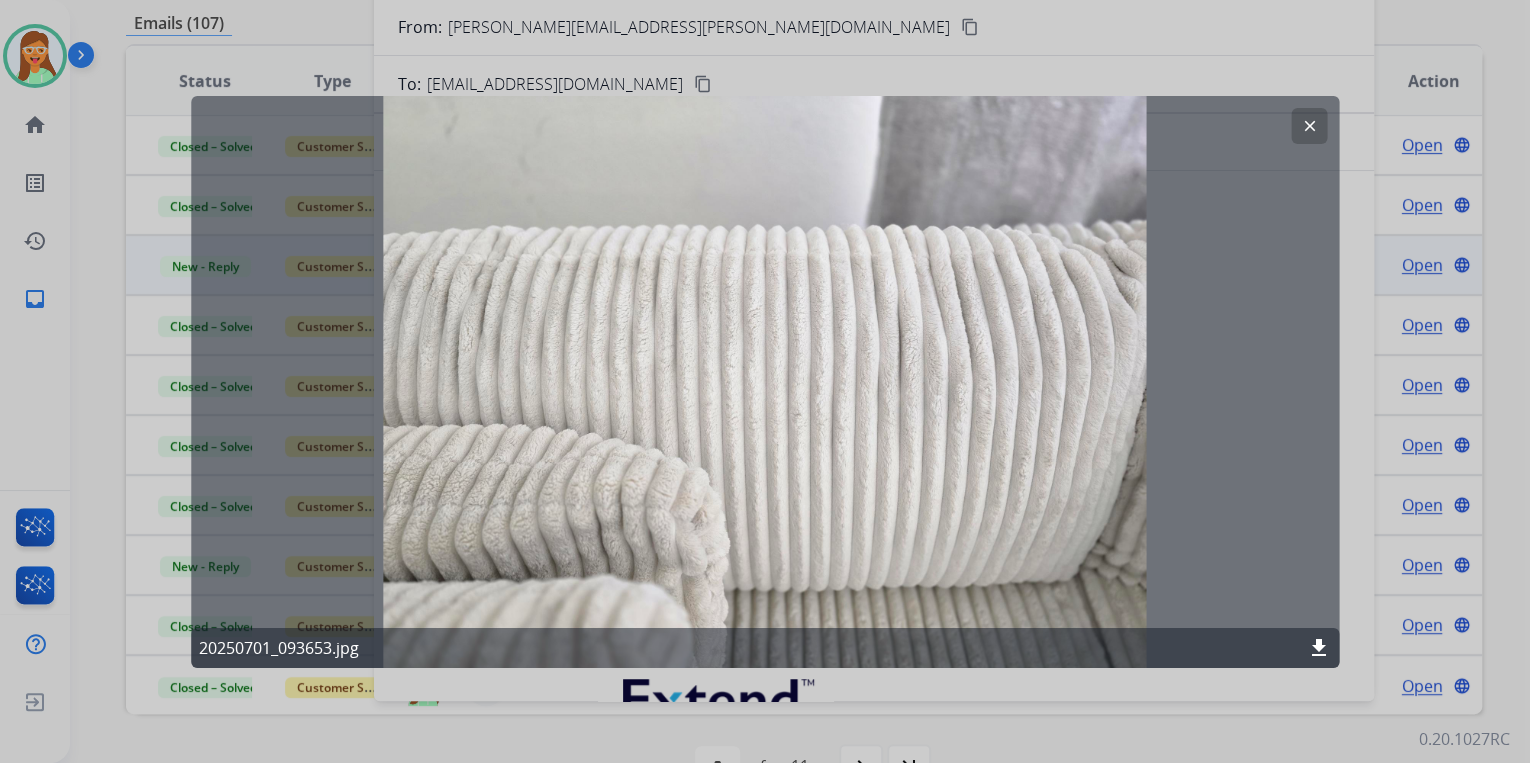 click on "download" 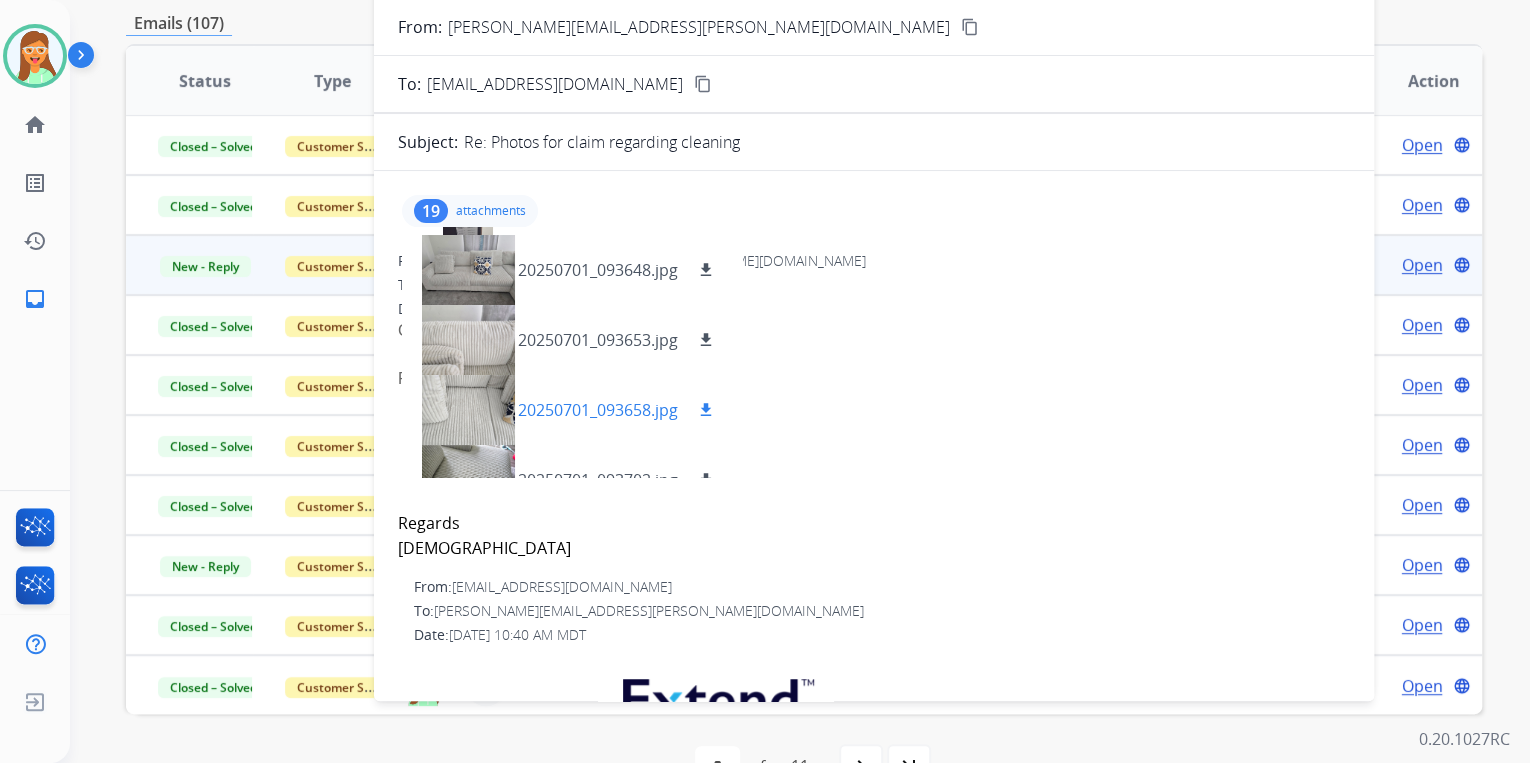 scroll, scrollTop: 160, scrollLeft: 0, axis: vertical 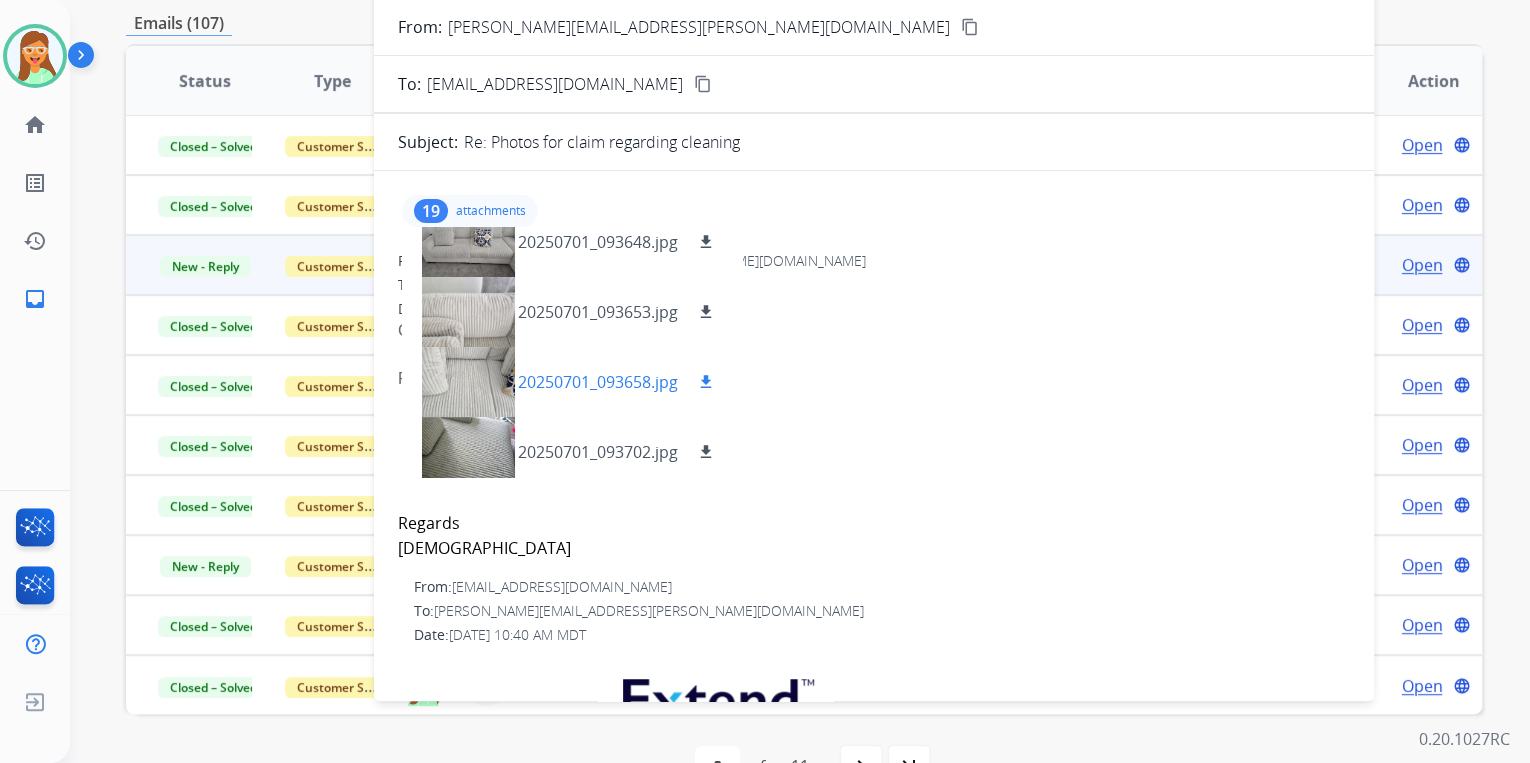 click at bounding box center [468, 382] 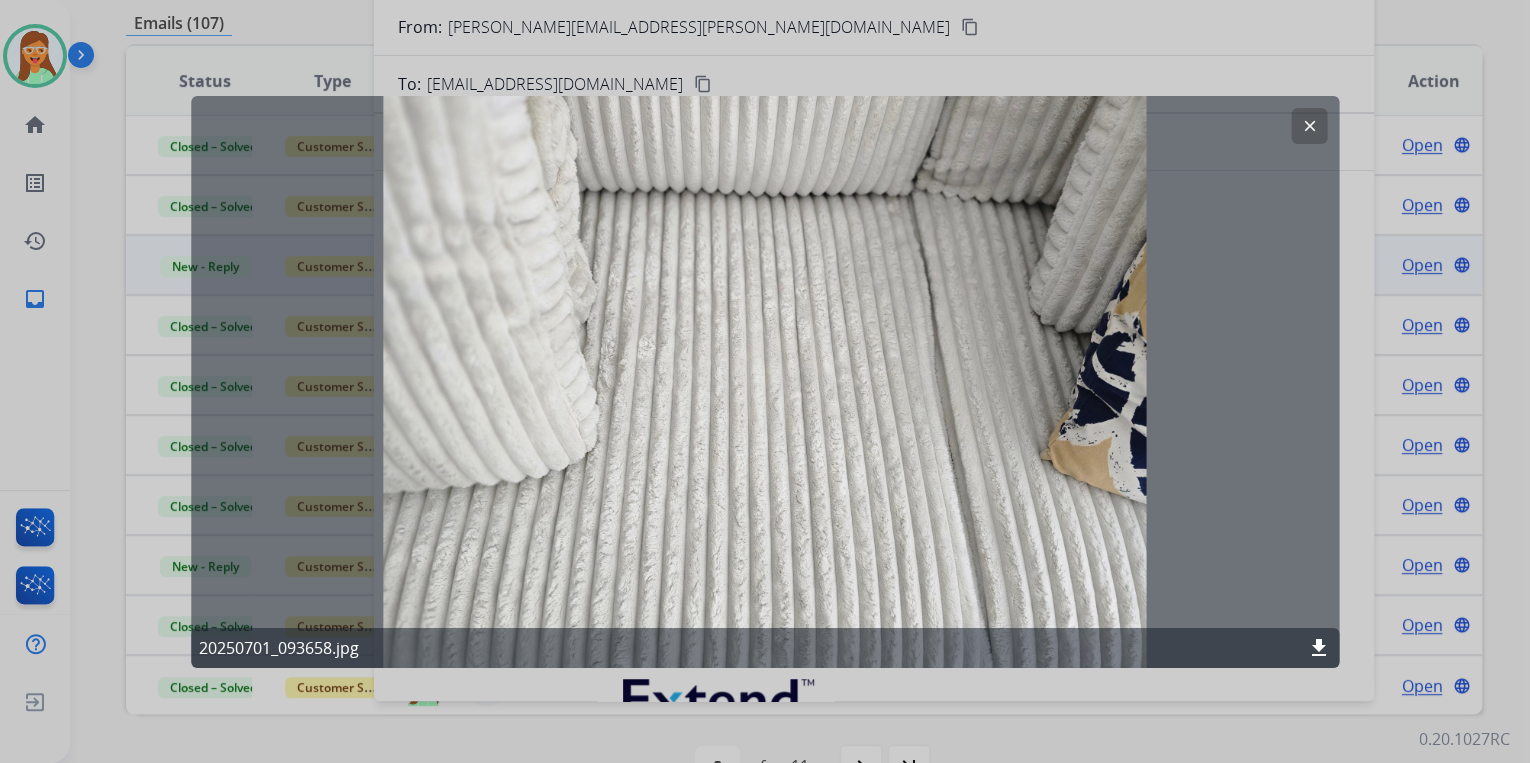 click on "download" 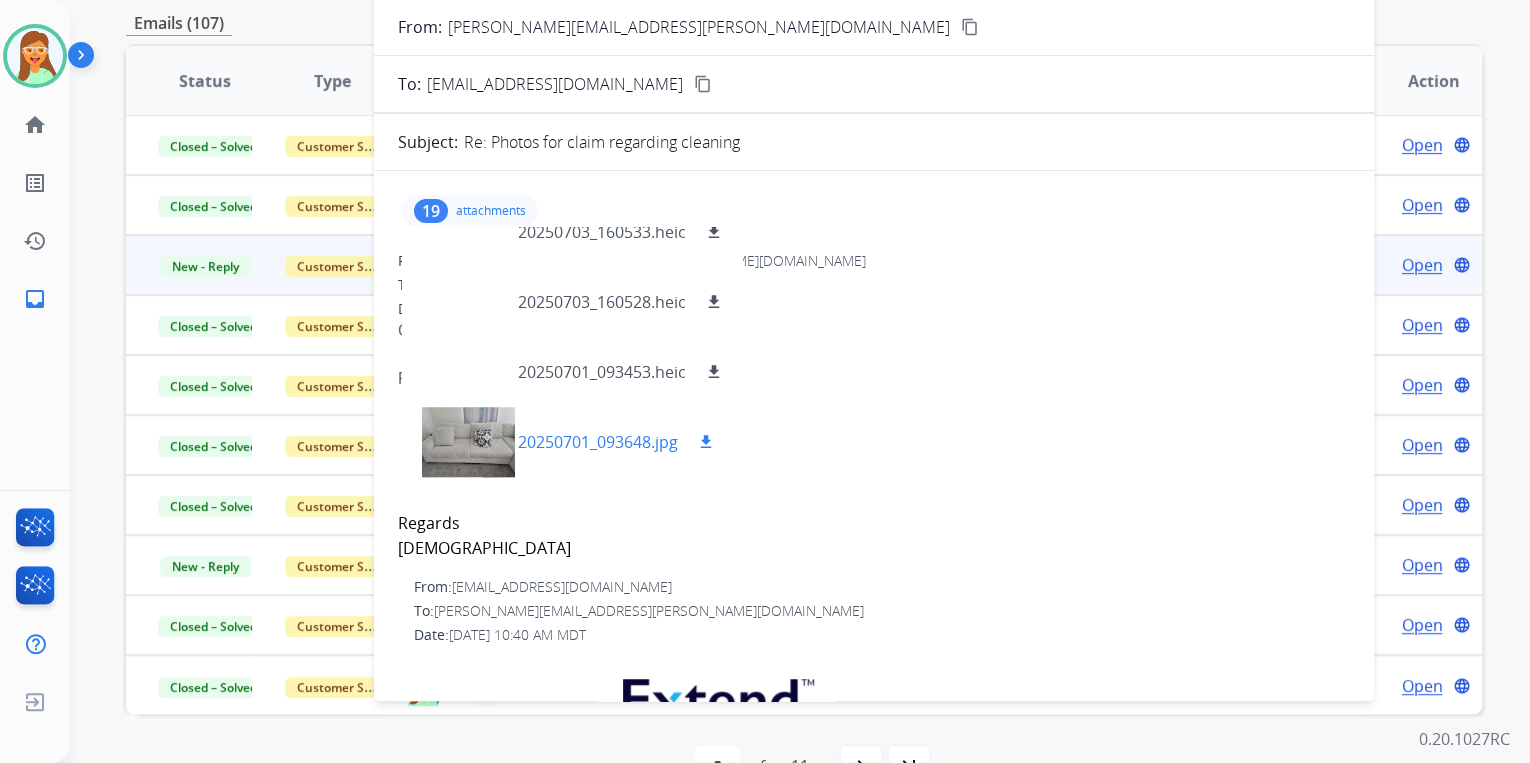 scroll, scrollTop: 1080, scrollLeft: 0, axis: vertical 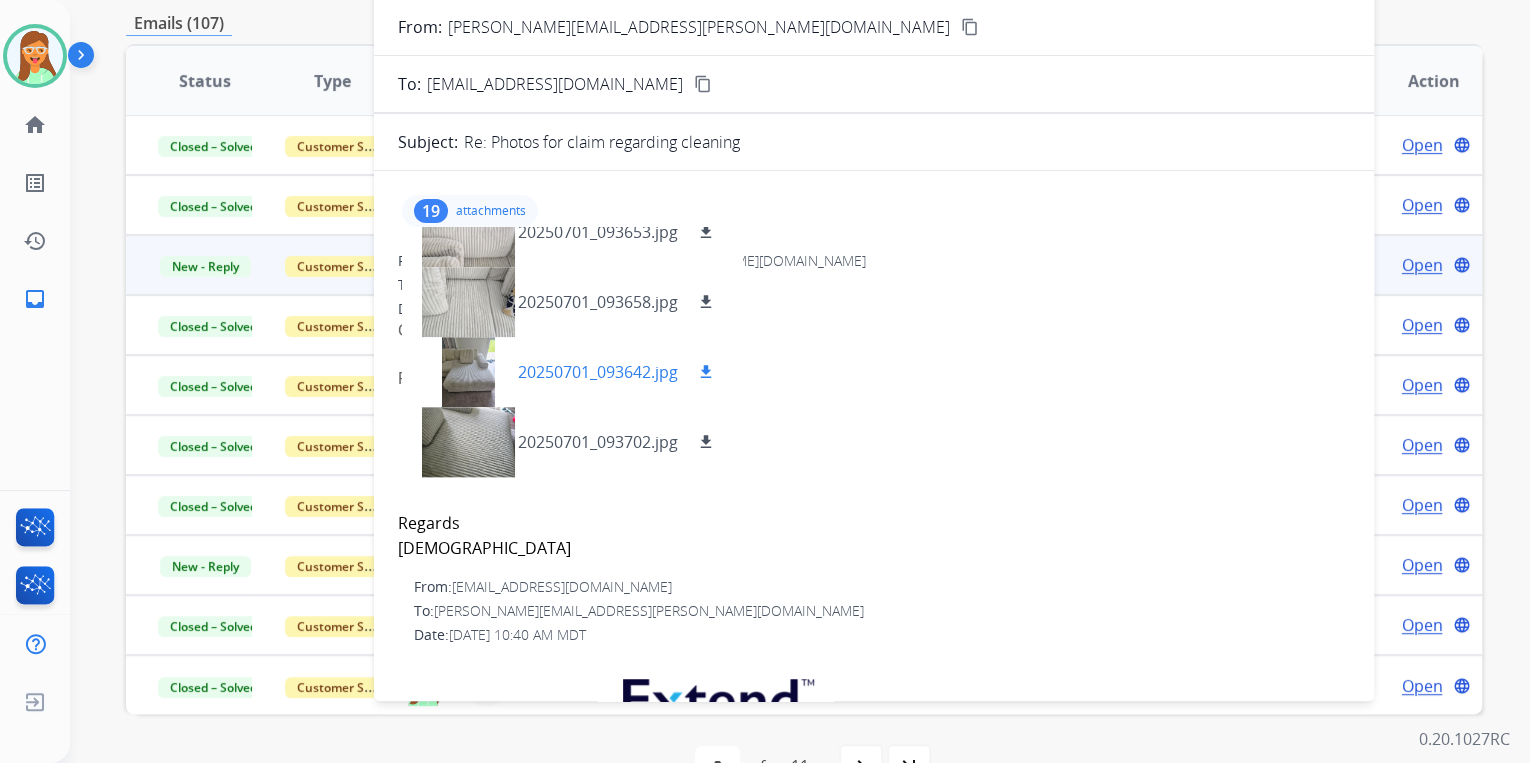 click at bounding box center (468, 372) 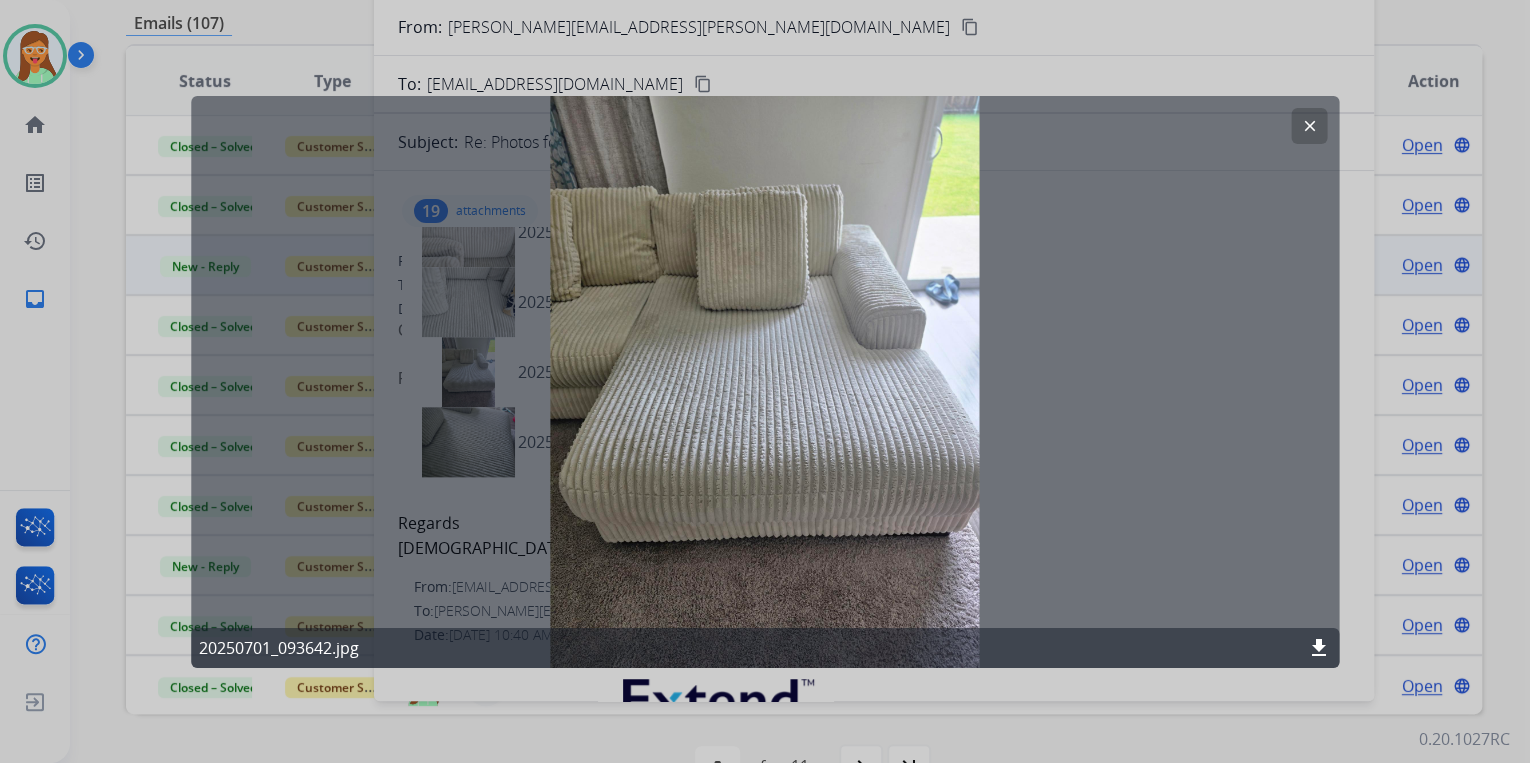 click on "download" 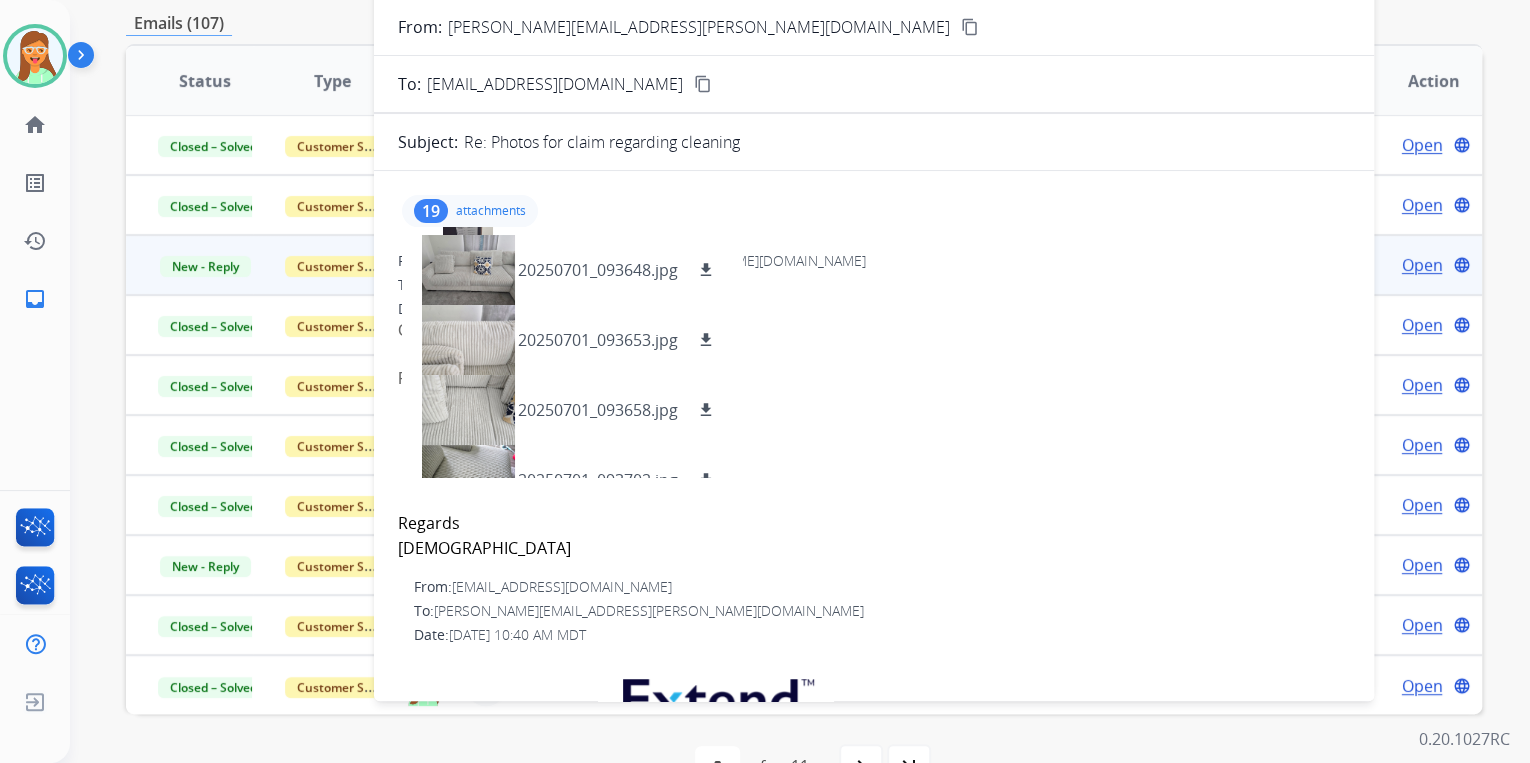 scroll, scrollTop: 0, scrollLeft: 0, axis: both 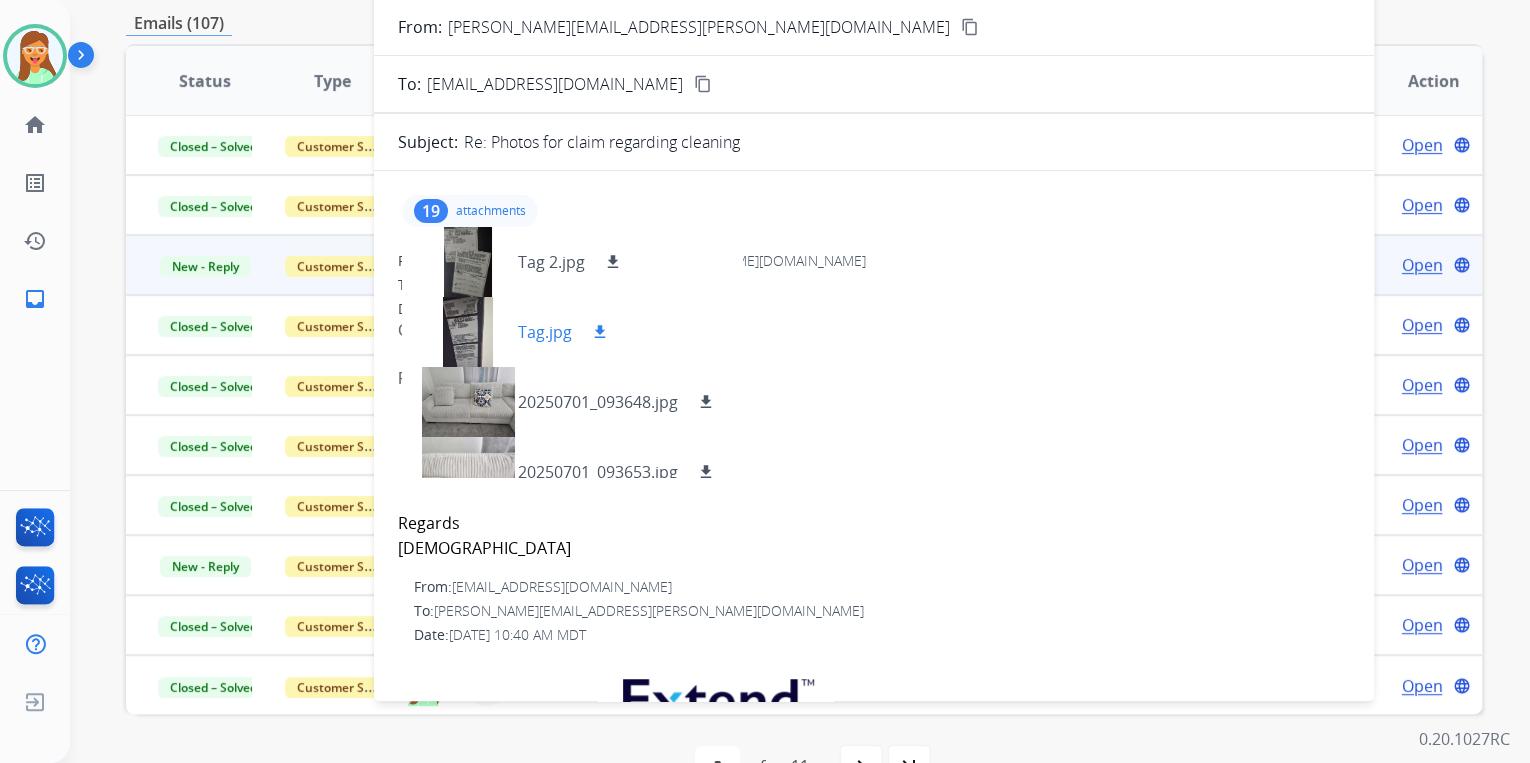 click on "download" at bounding box center [600, 332] 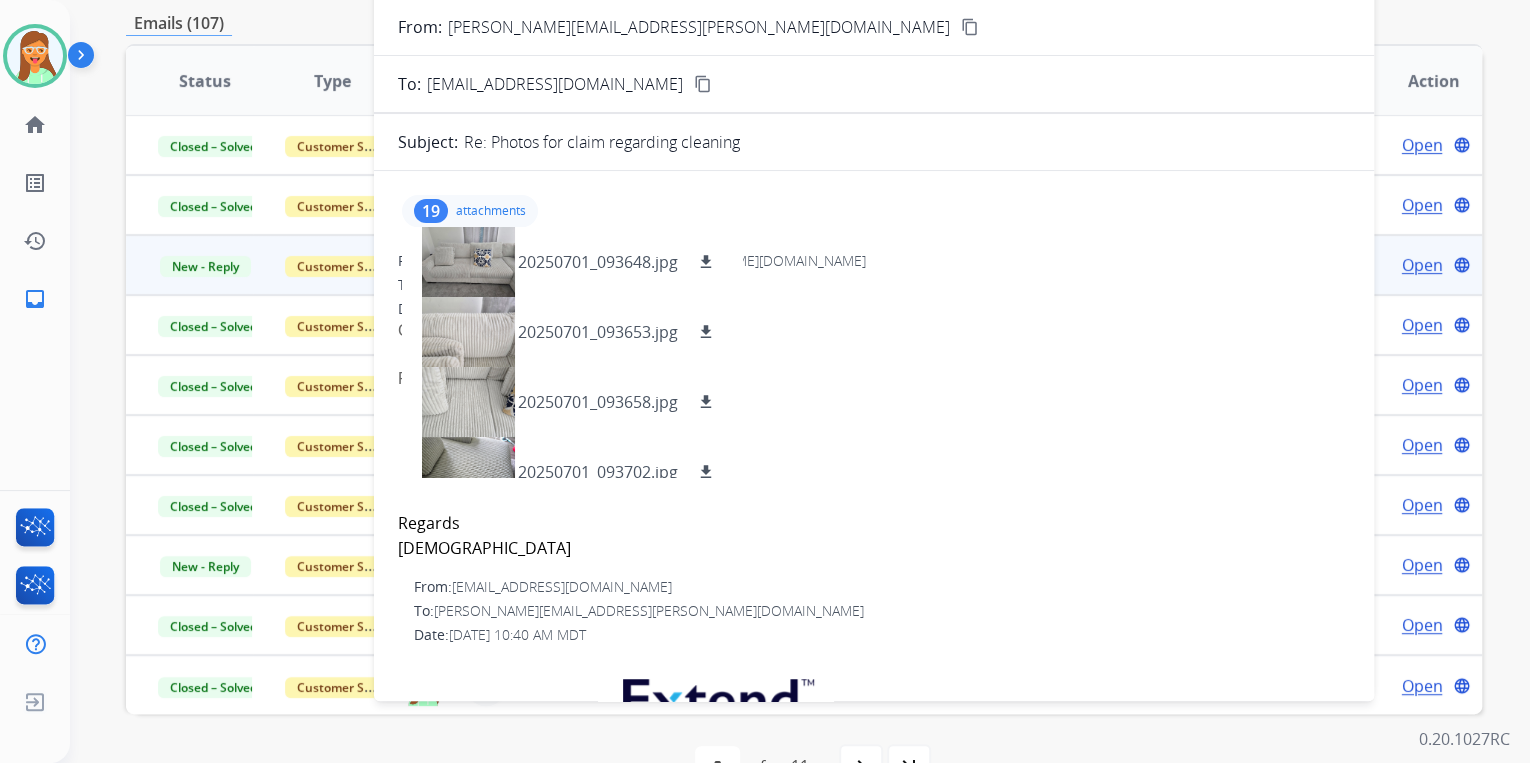 scroll, scrollTop: 160, scrollLeft: 0, axis: vertical 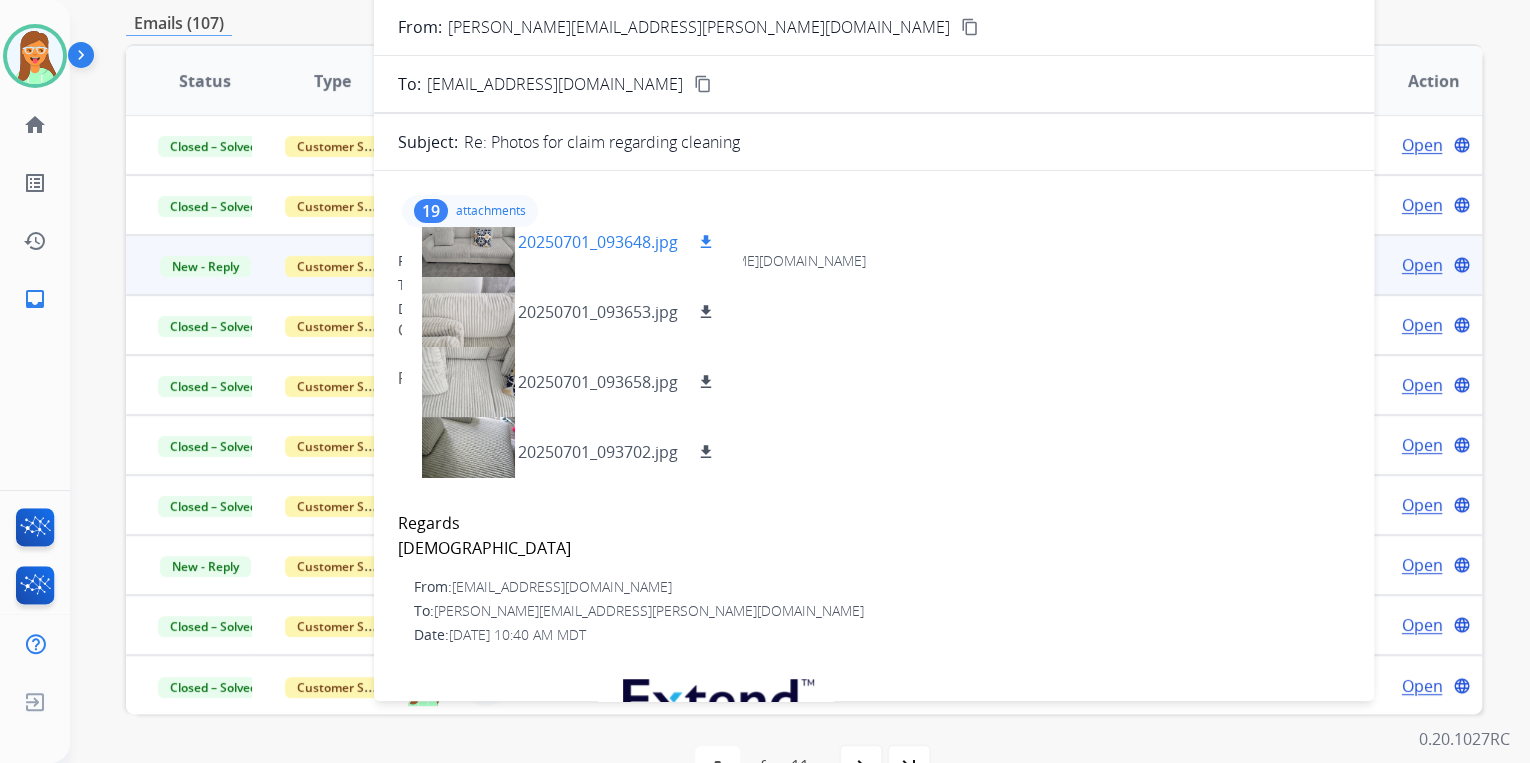 click at bounding box center [468, 242] 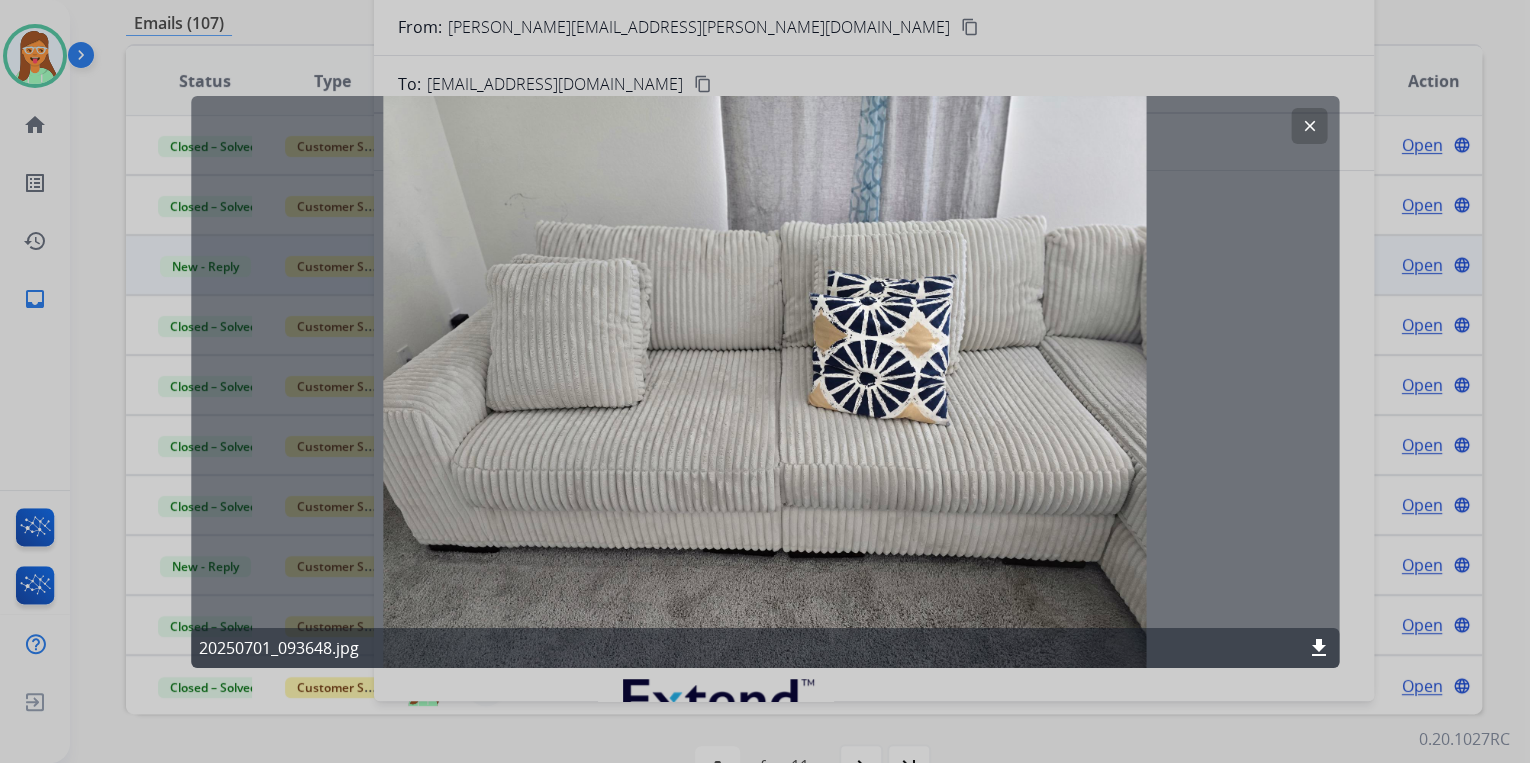 click on "download" 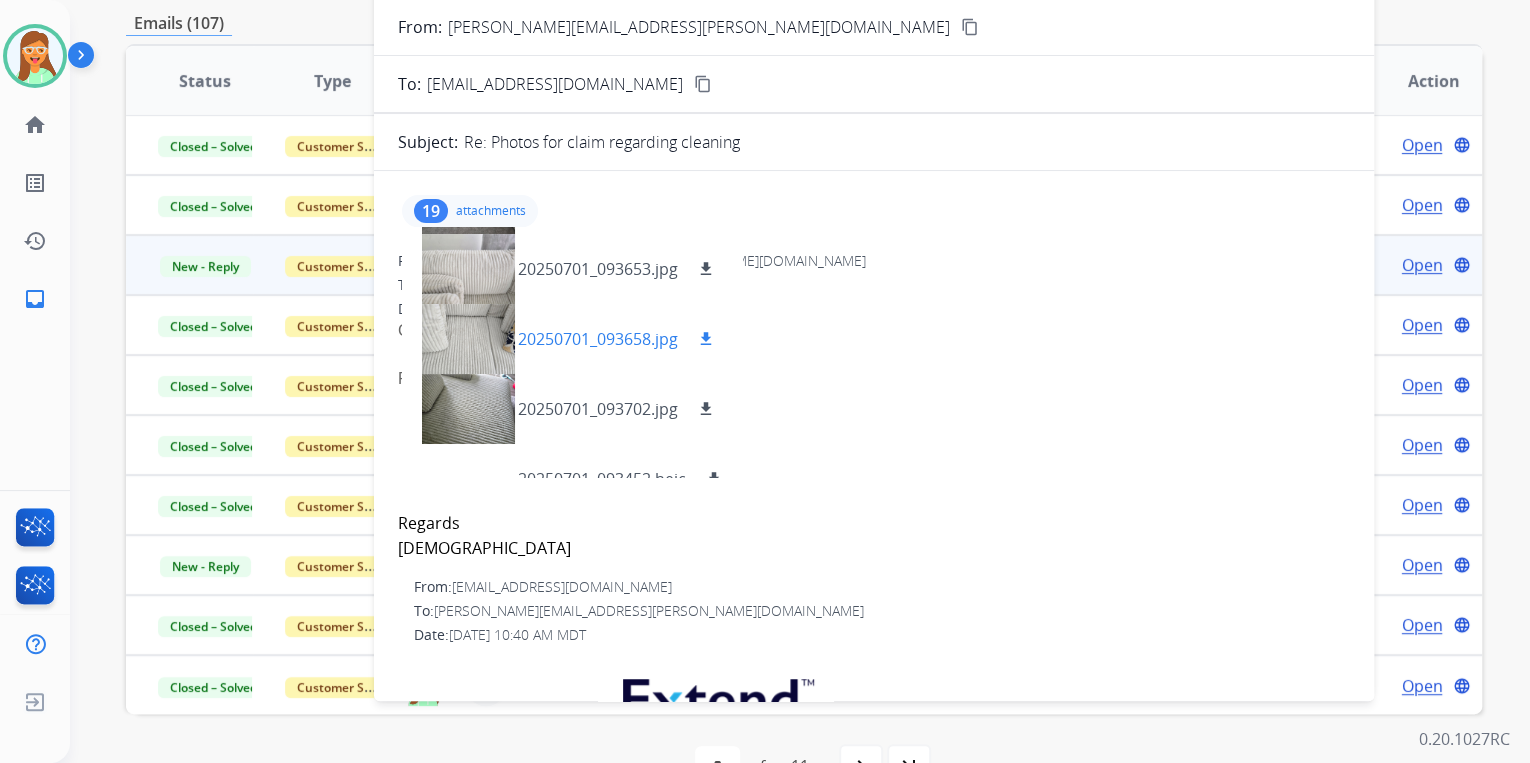 scroll, scrollTop: 240, scrollLeft: 0, axis: vertical 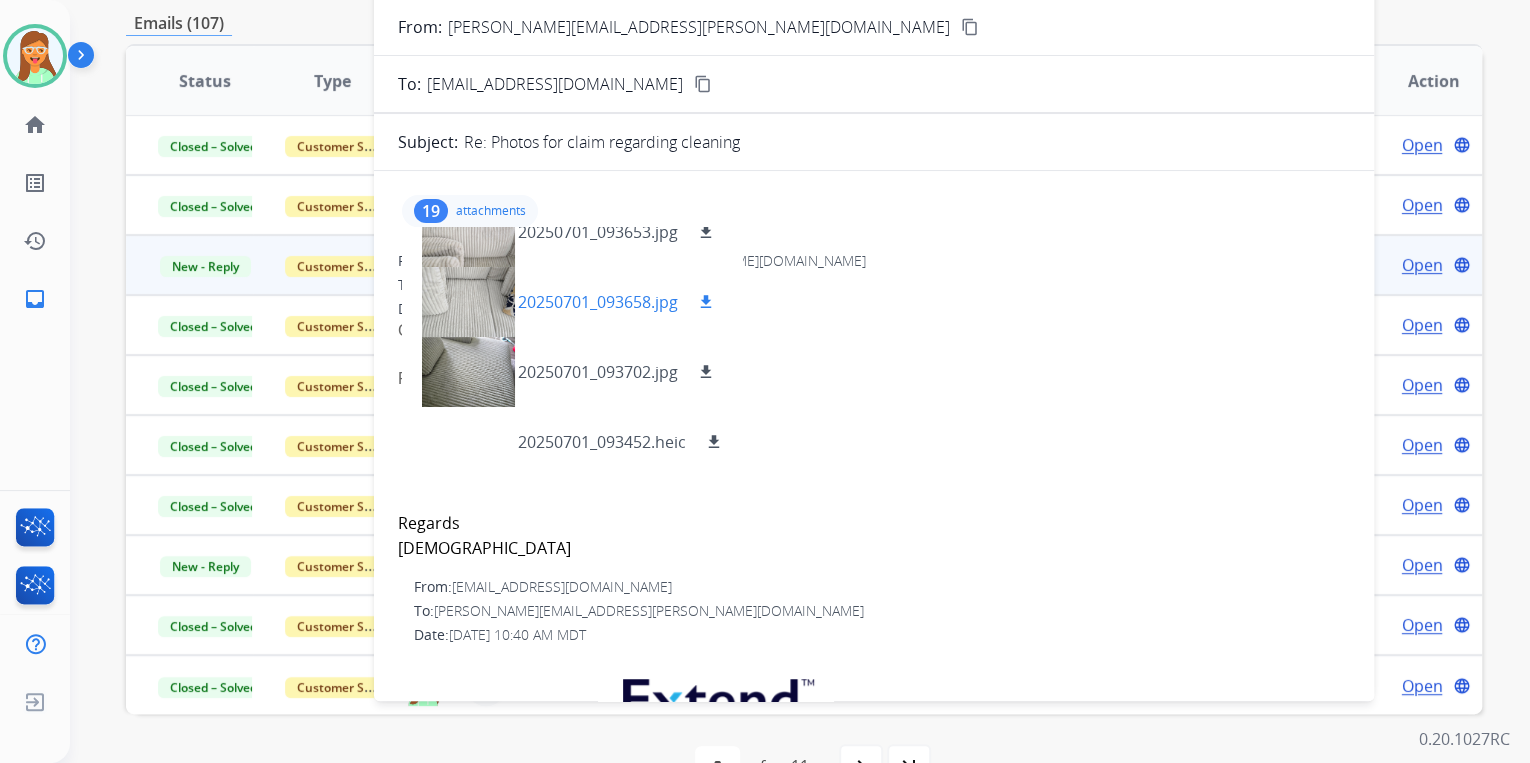 click at bounding box center [468, 302] 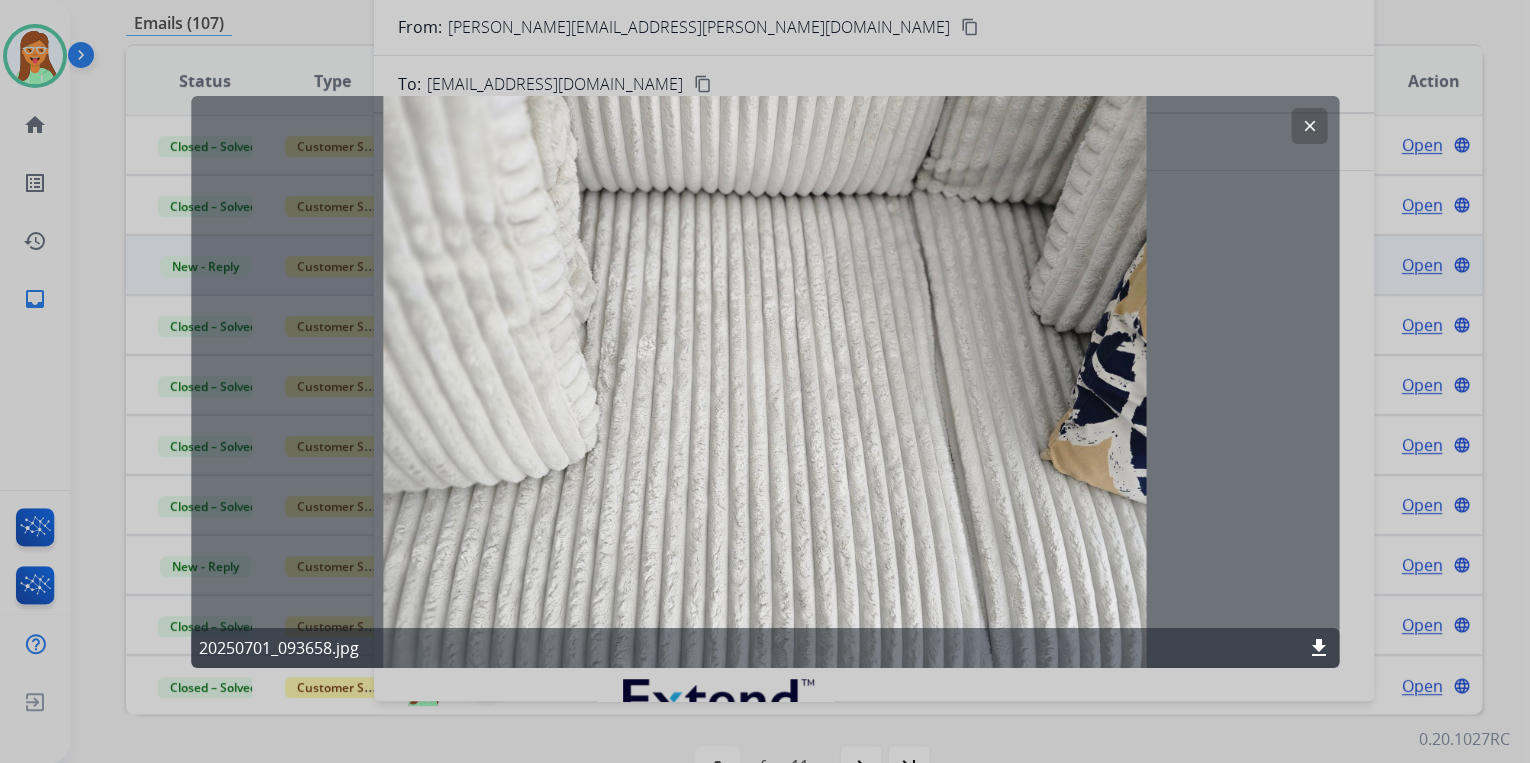 click on "download" 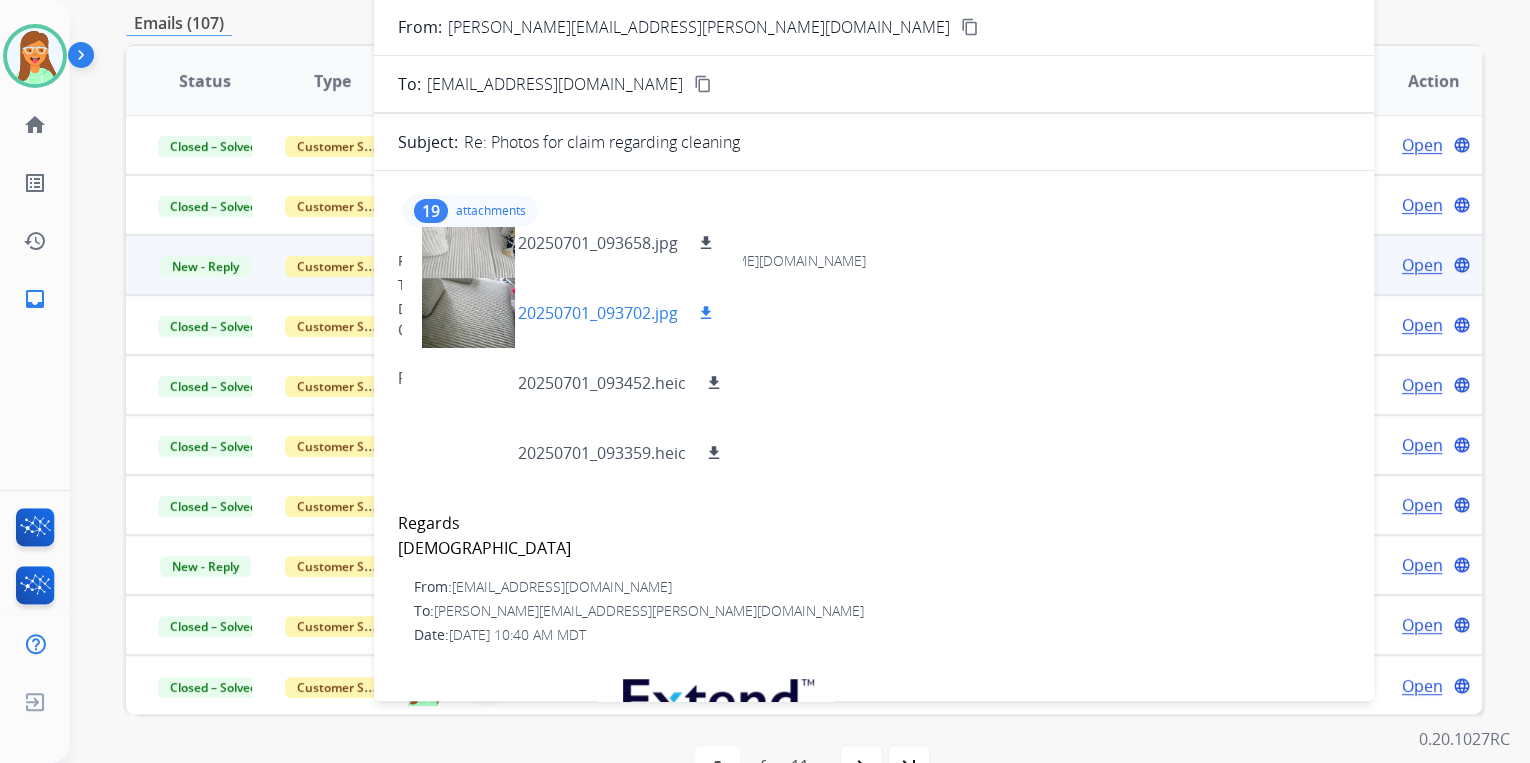 scroll, scrollTop: 320, scrollLeft: 0, axis: vertical 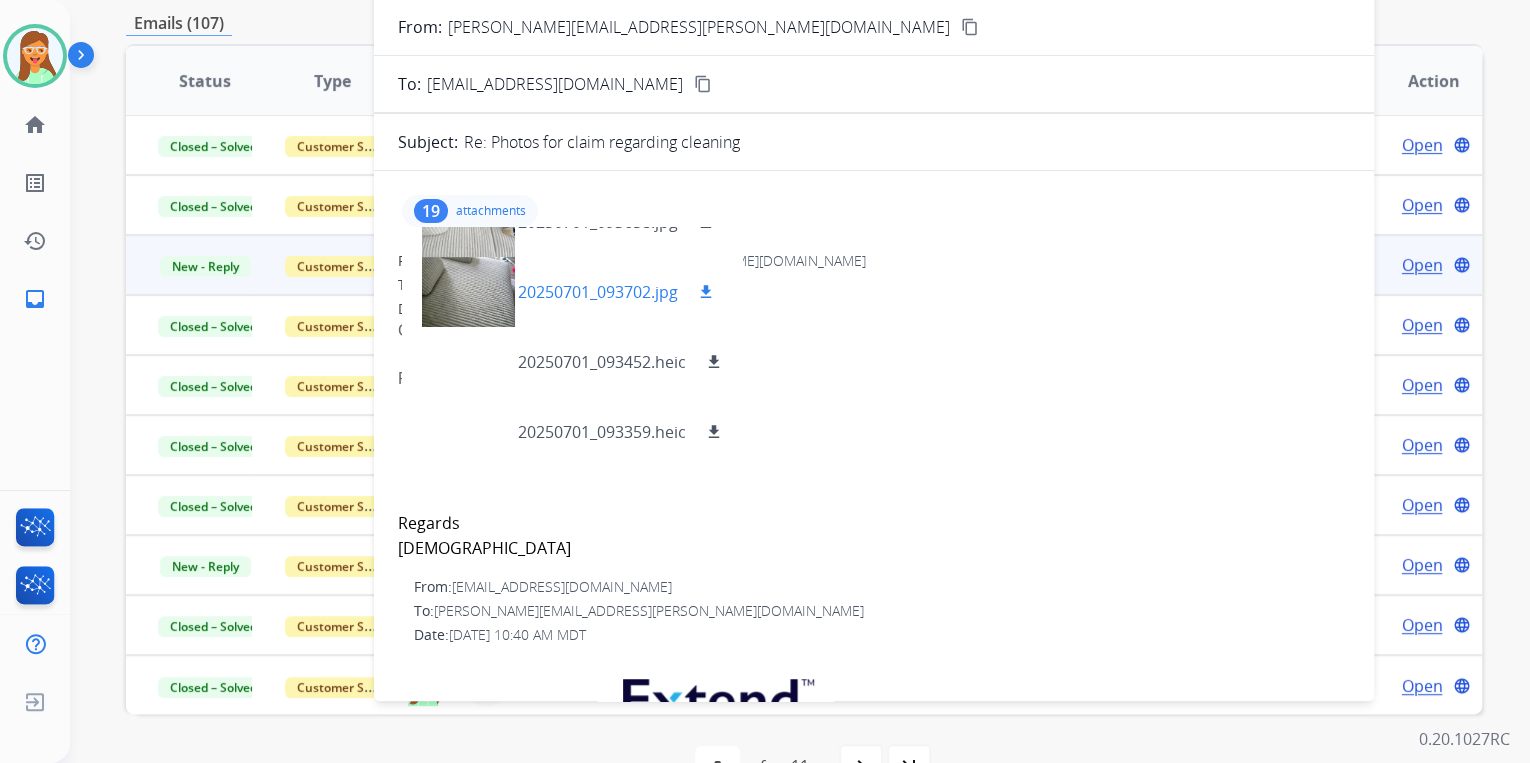 click at bounding box center (468, 292) 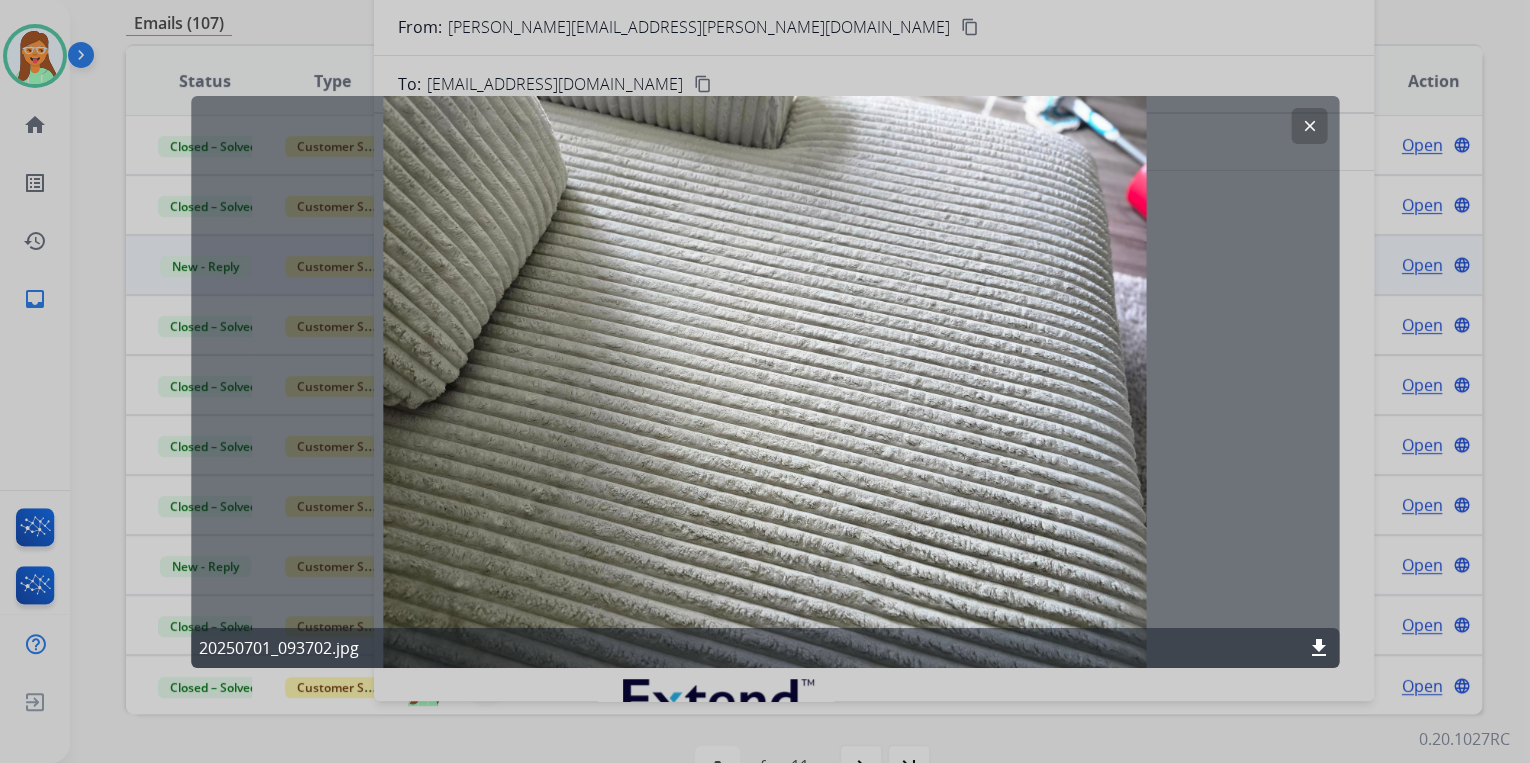 click on "20250701_093702.jpg download" 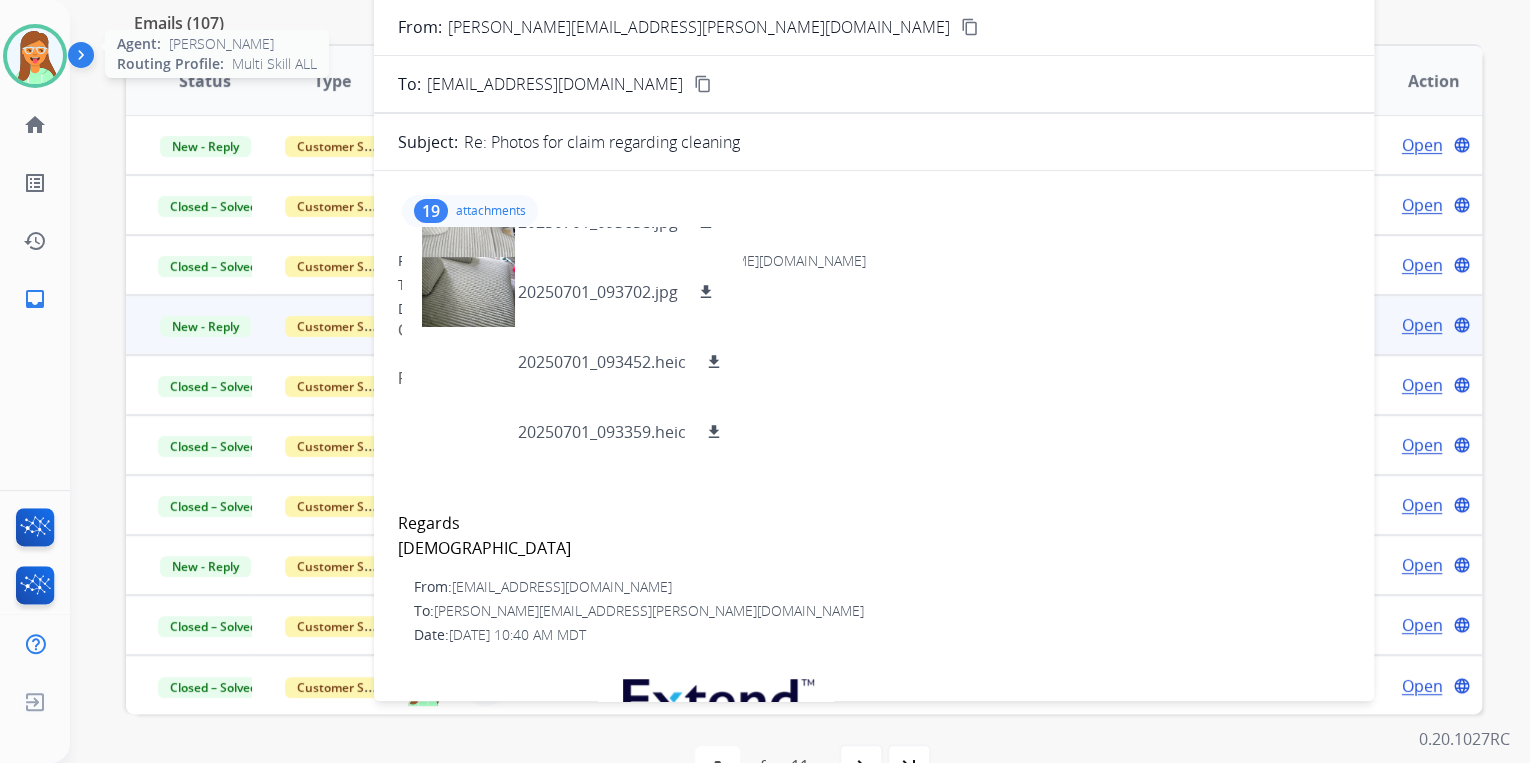 click at bounding box center [35, 56] 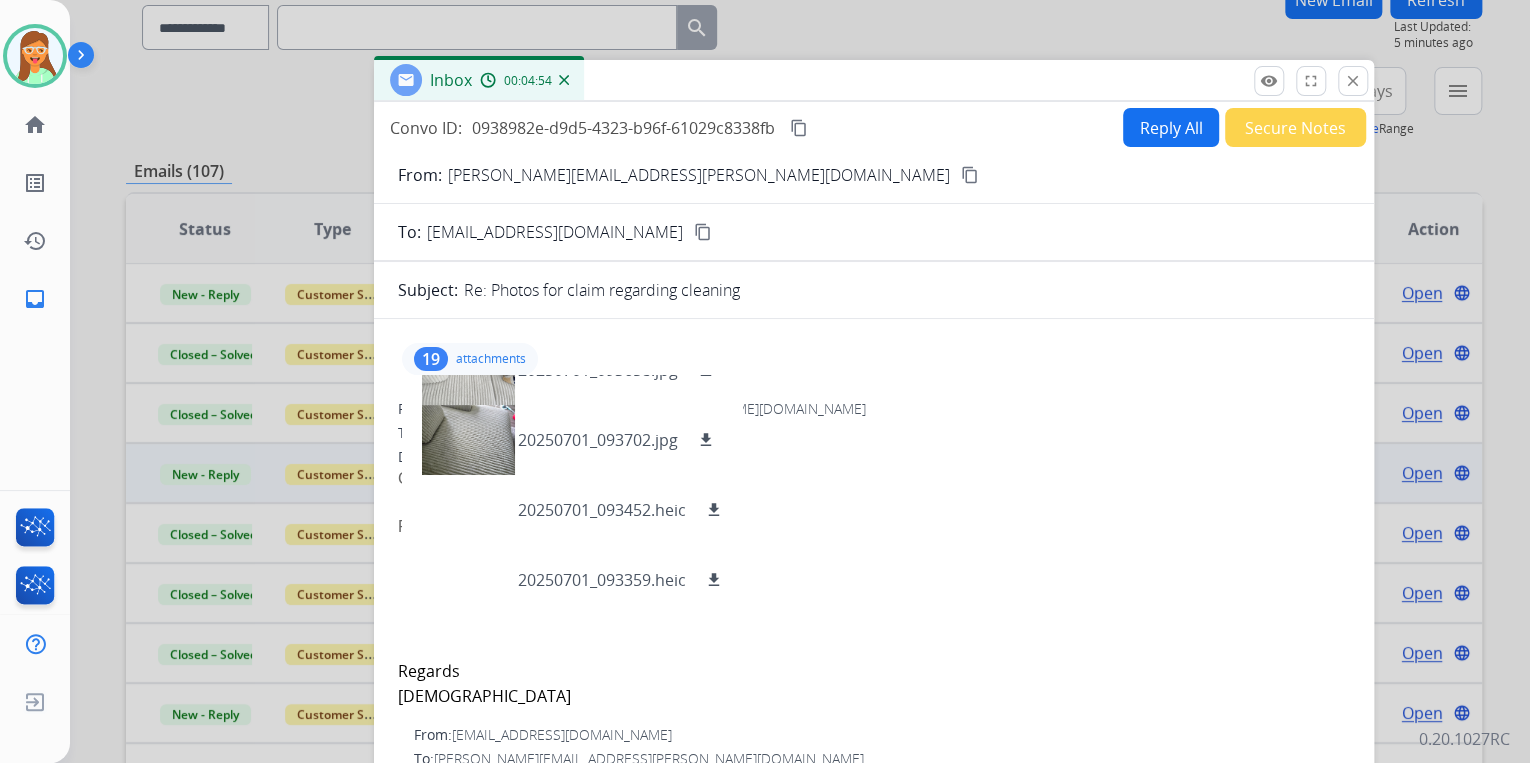scroll, scrollTop: 0, scrollLeft: 0, axis: both 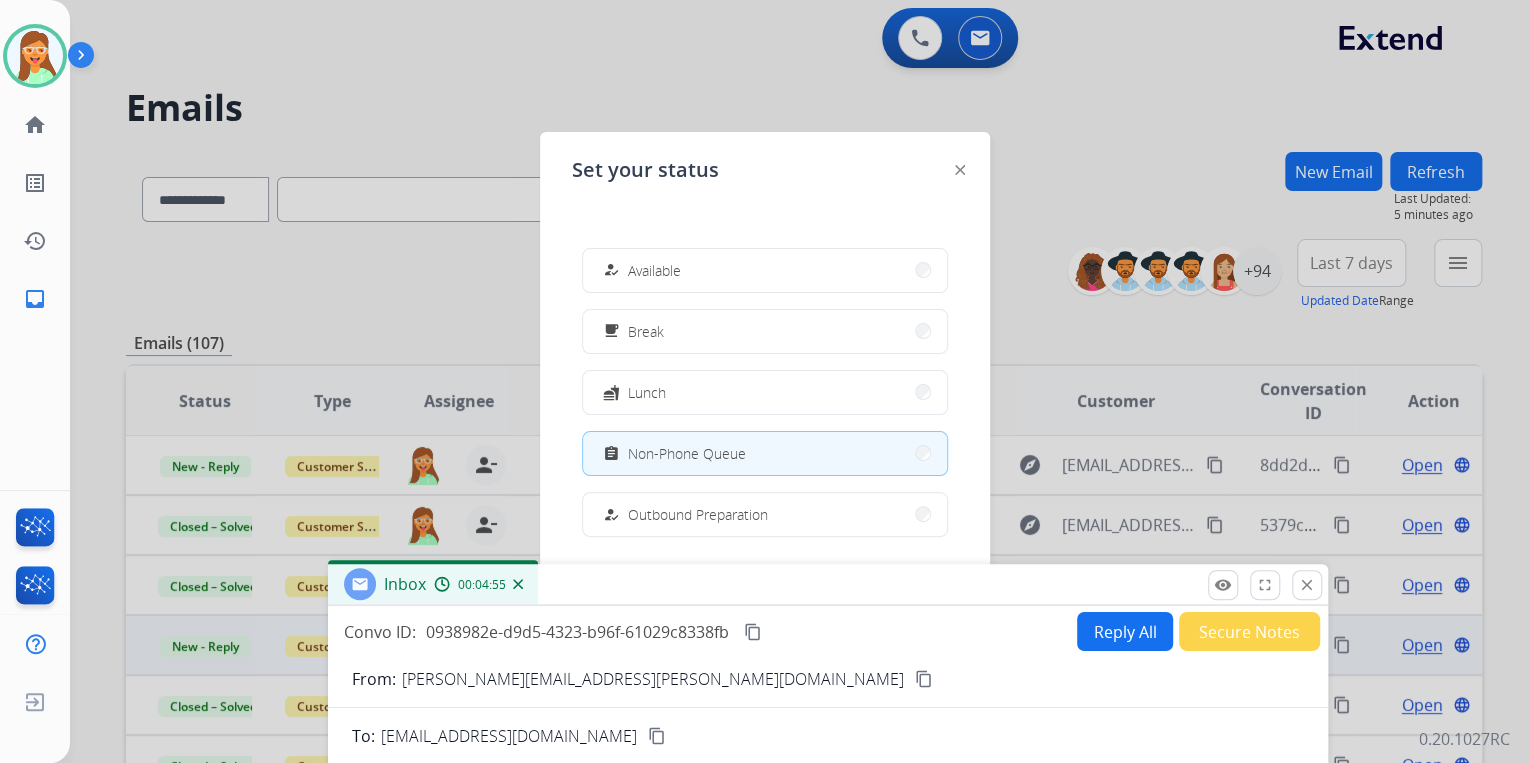 drag, startPoint x: 827, startPoint y: 256, endPoint x: 781, endPoint y: 588, distance: 335.1716 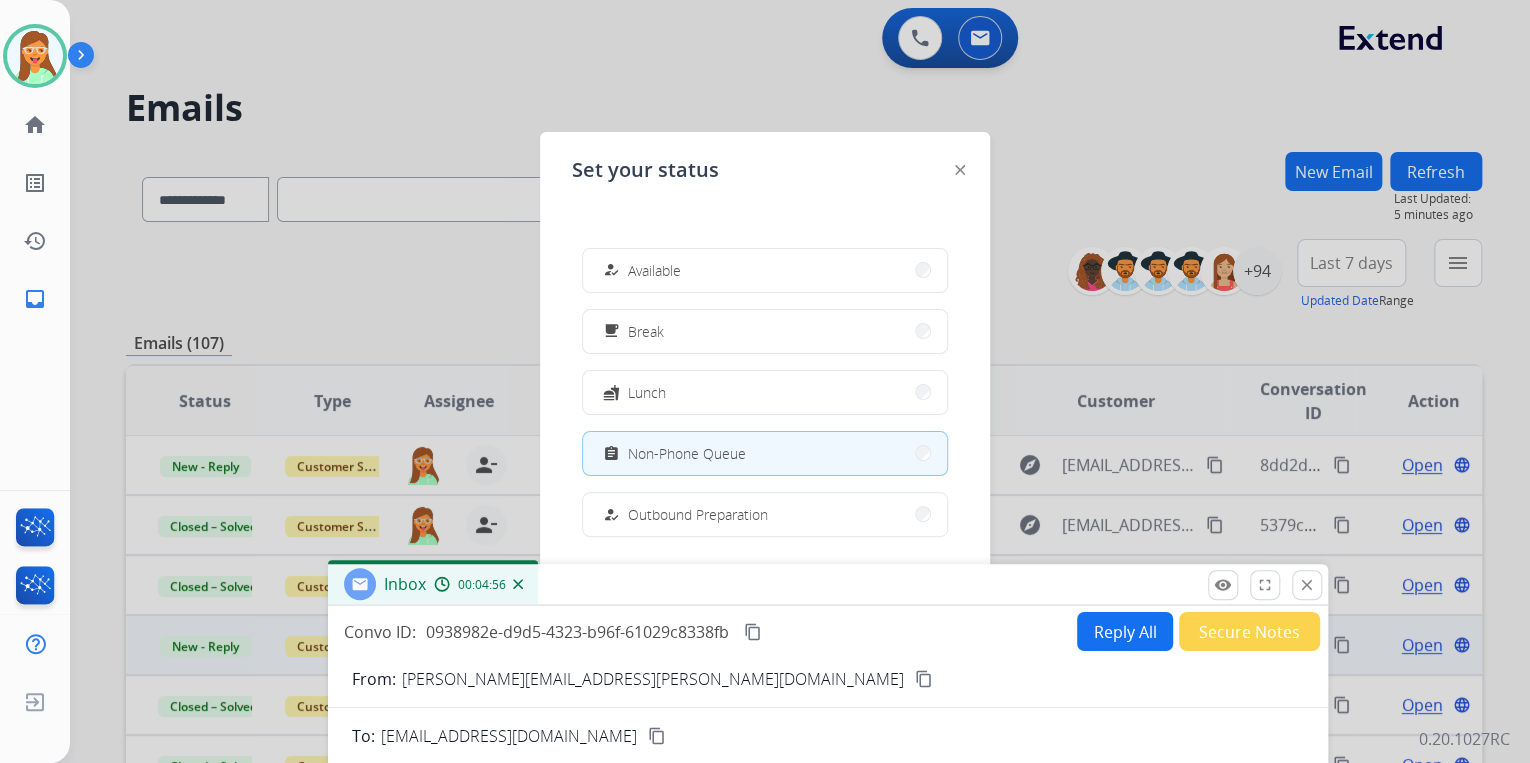 click at bounding box center (765, 381) 